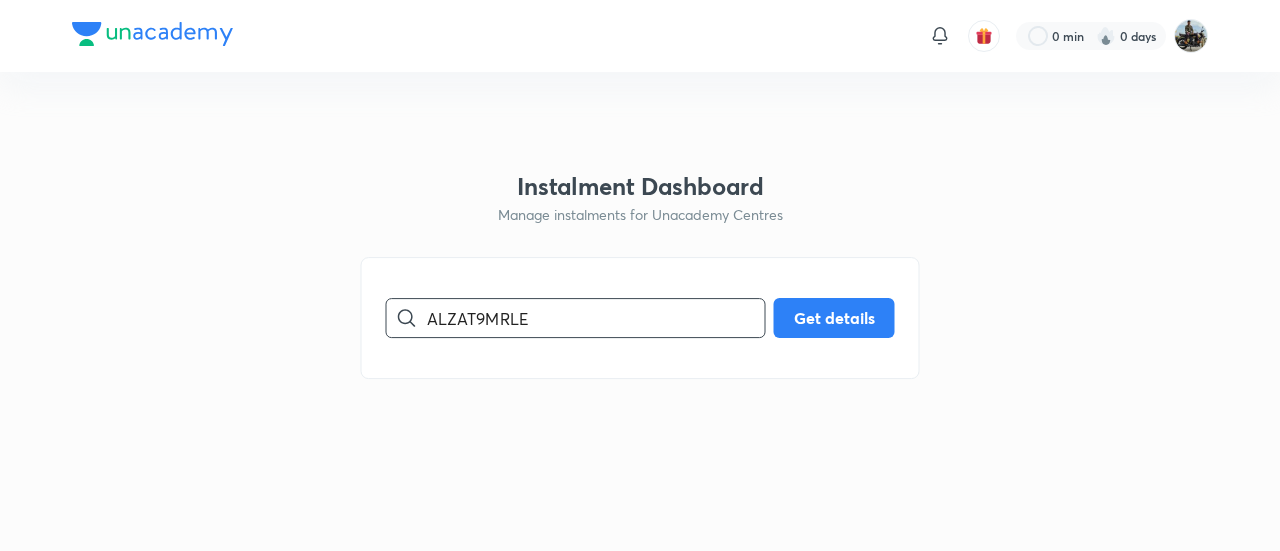 scroll, scrollTop: 0, scrollLeft: 0, axis: both 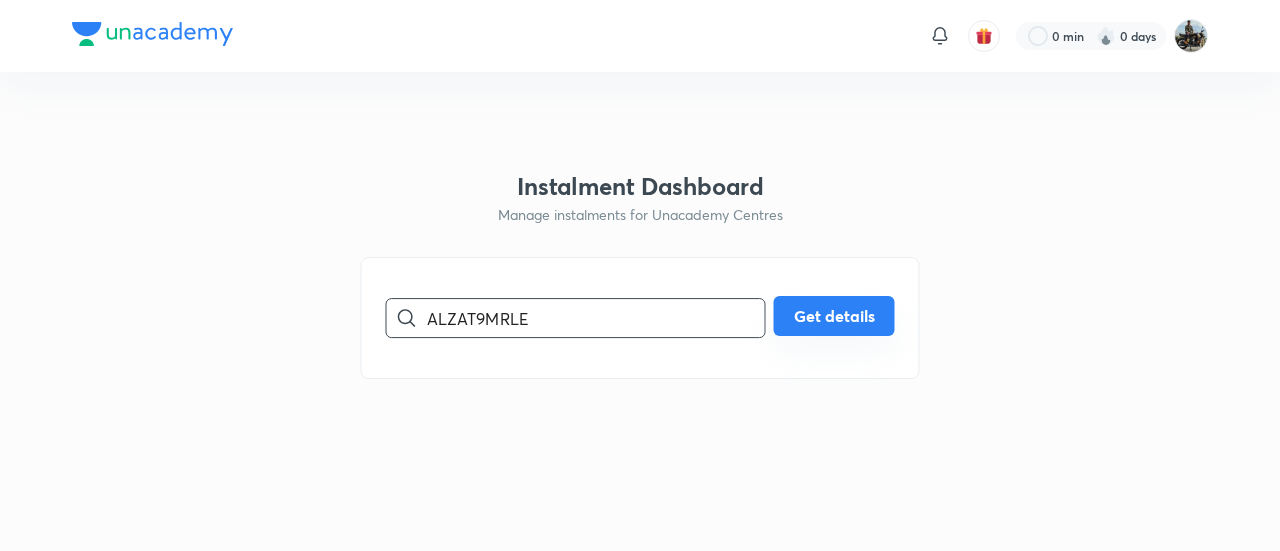 type on "ALZAT9MRLE" 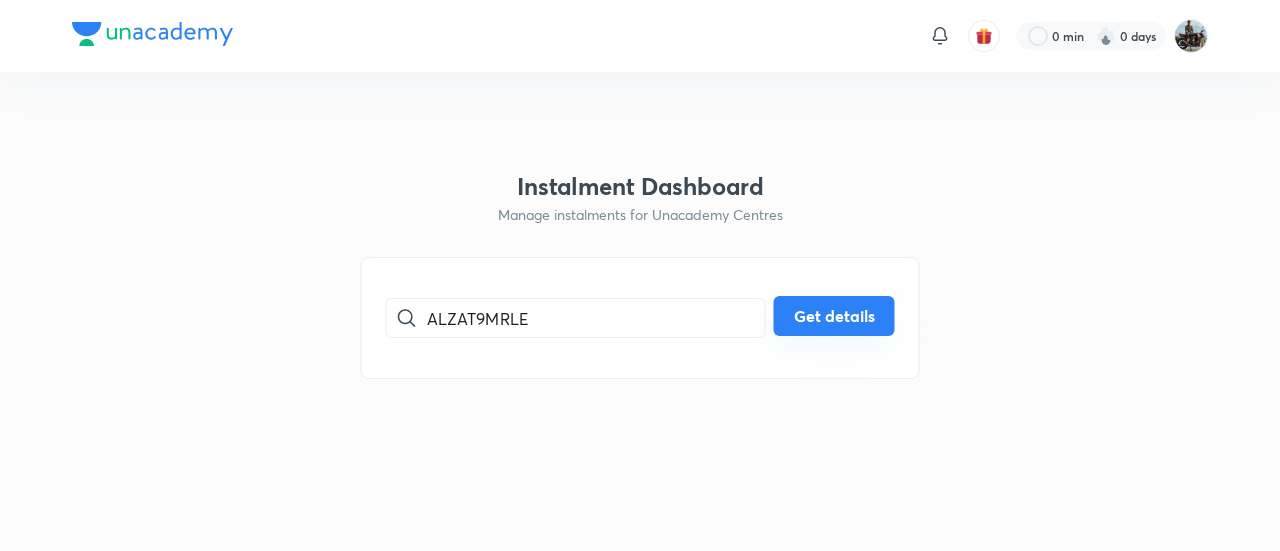 click on "Get details" at bounding box center (834, 316) 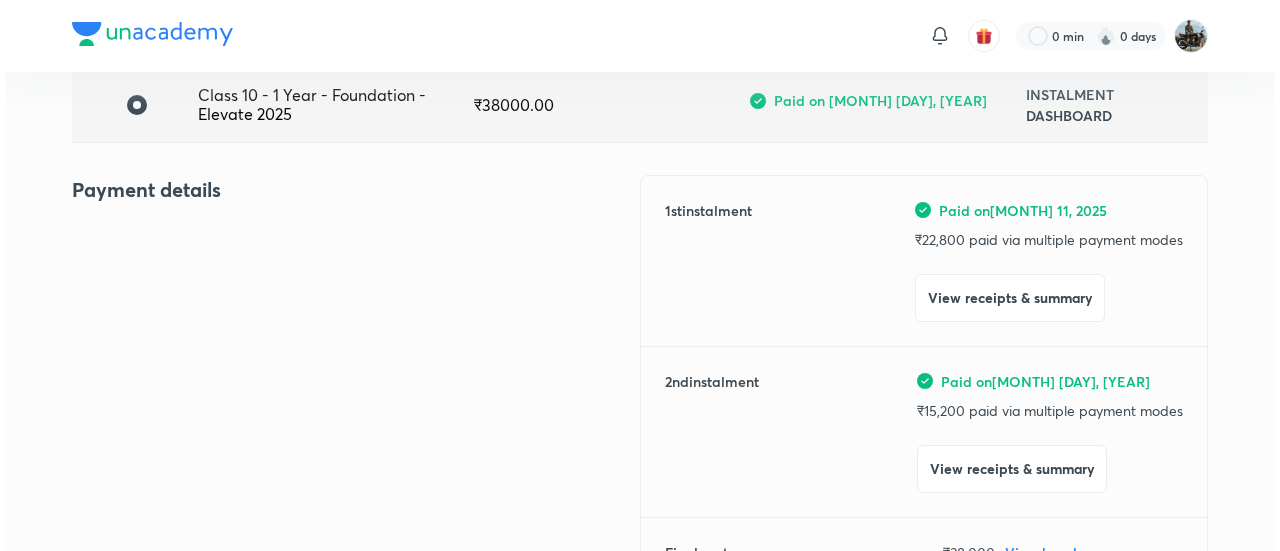 scroll, scrollTop: 164, scrollLeft: 0, axis: vertical 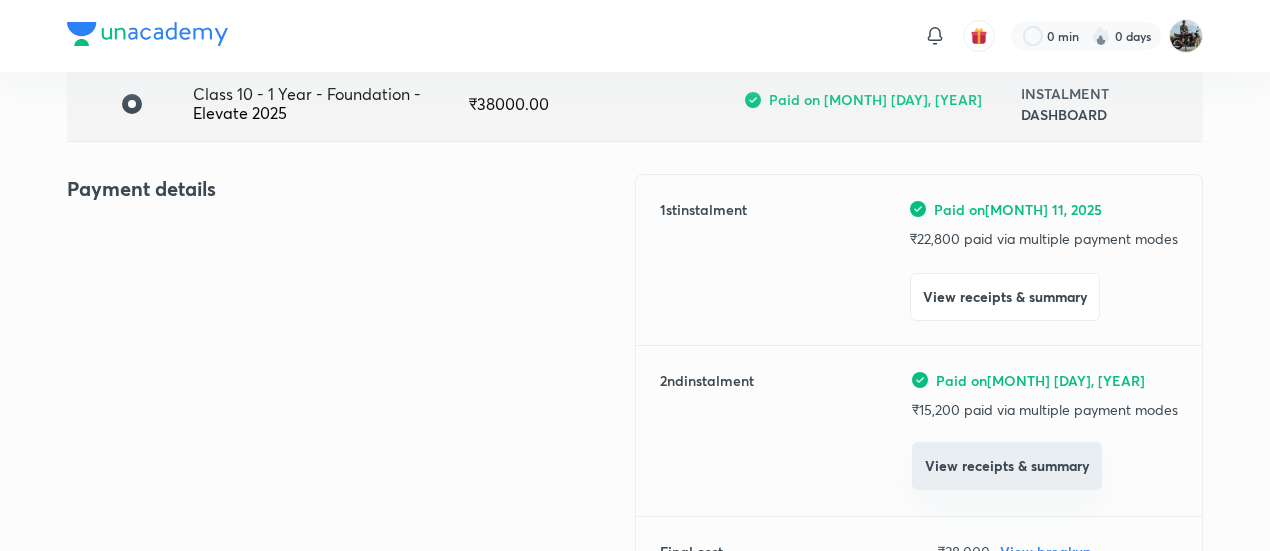 click on "View receipts & summary" at bounding box center [1007, 466] 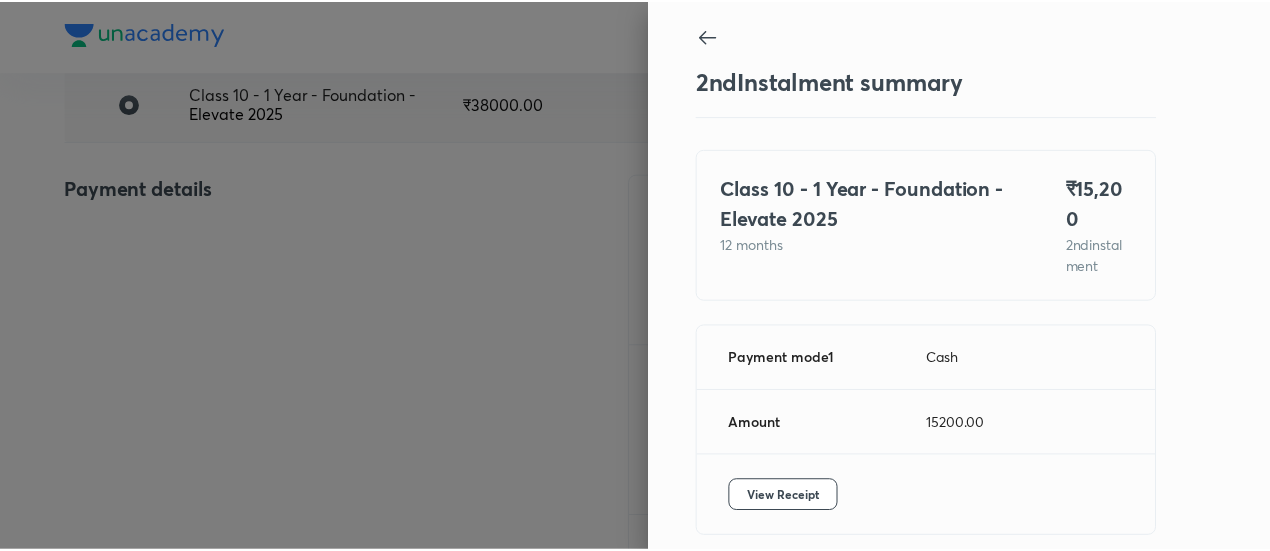 scroll, scrollTop: 88, scrollLeft: 0, axis: vertical 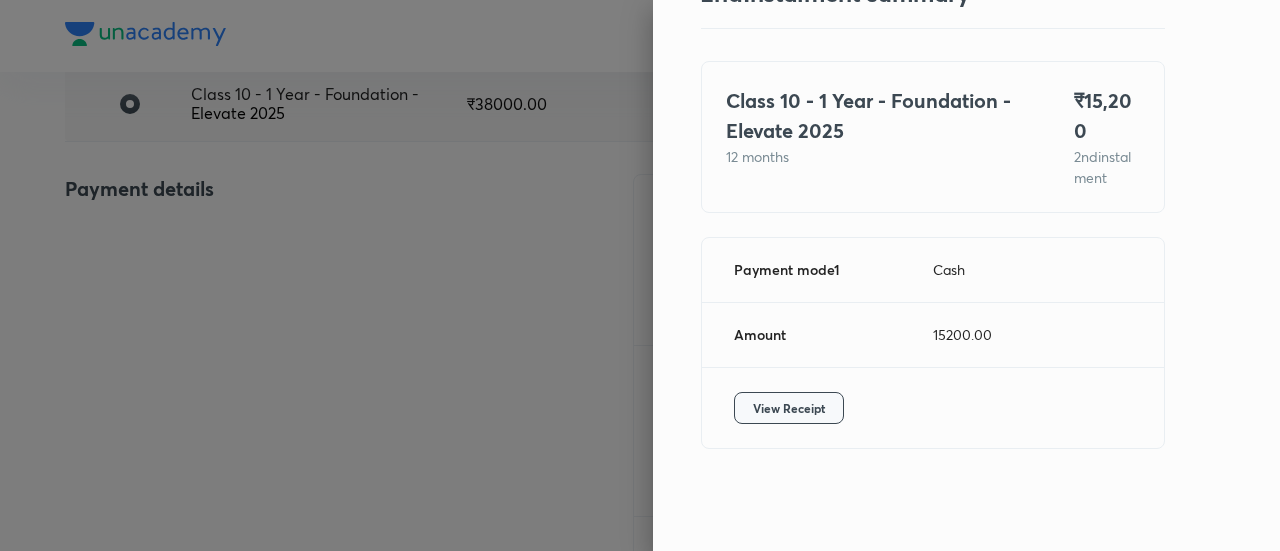 click on "View Receipt" at bounding box center (789, 408) 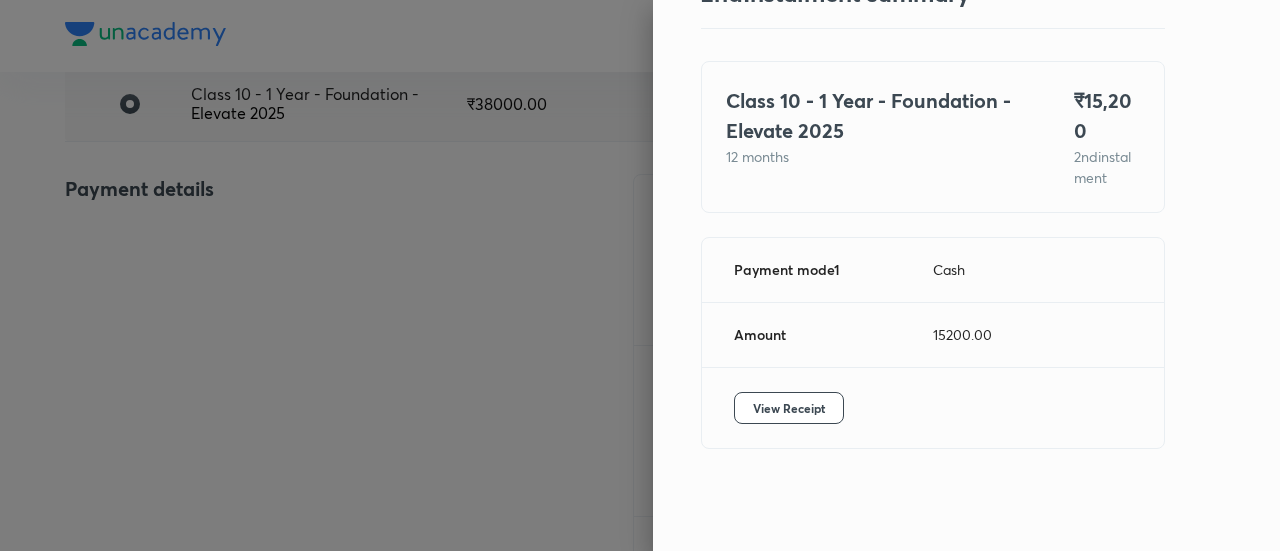 click at bounding box center (640, 275) 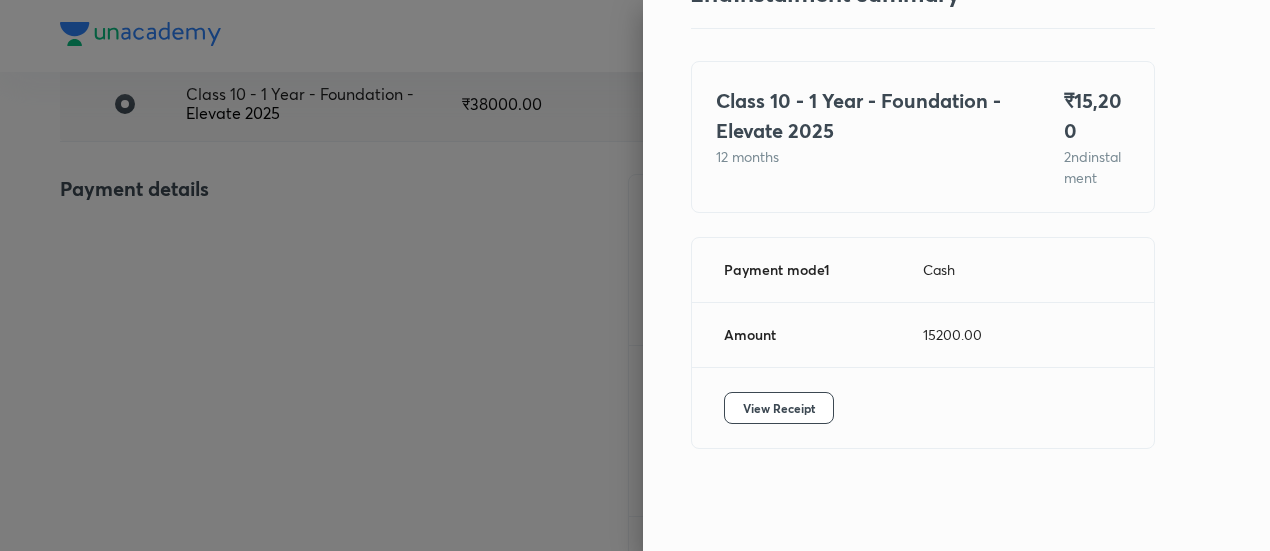click at bounding box center [635, 275] 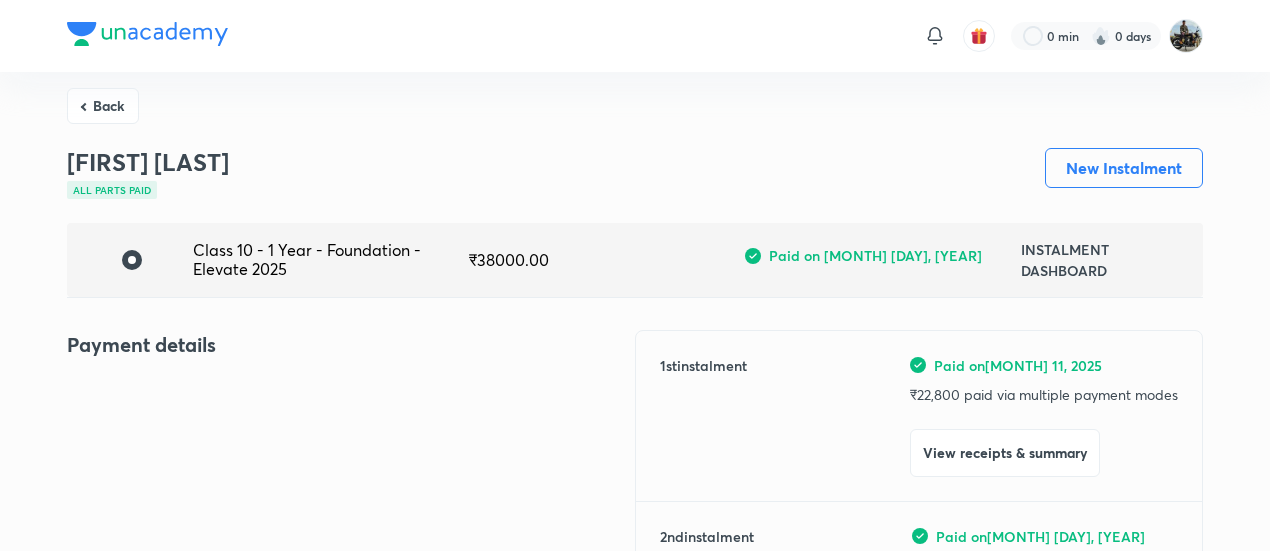 scroll, scrollTop: 0, scrollLeft: 0, axis: both 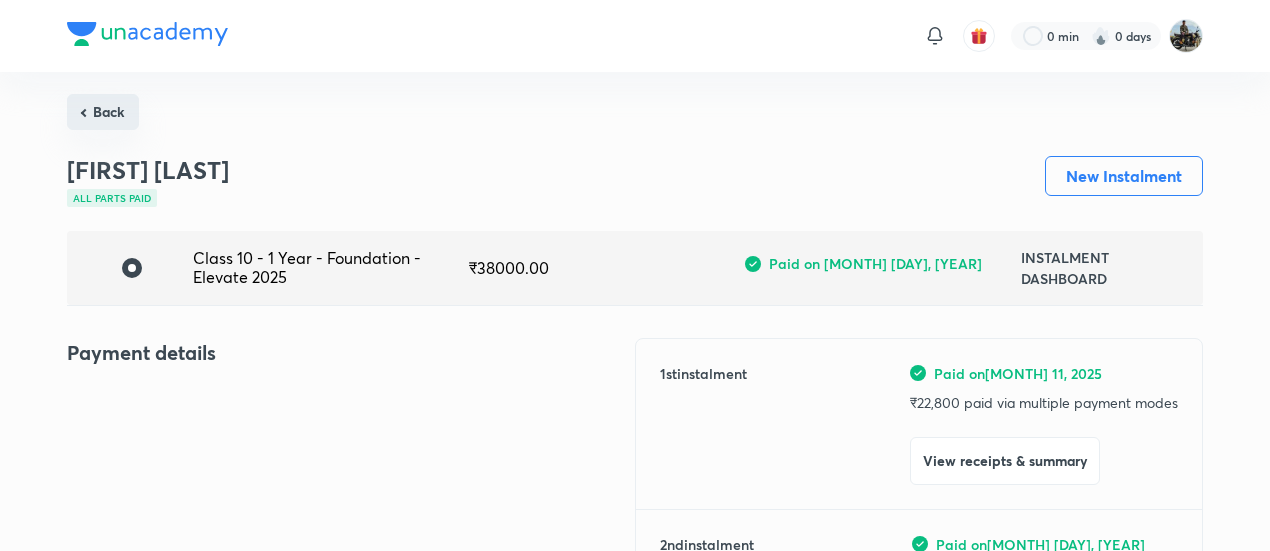 click on "Back" at bounding box center [103, 112] 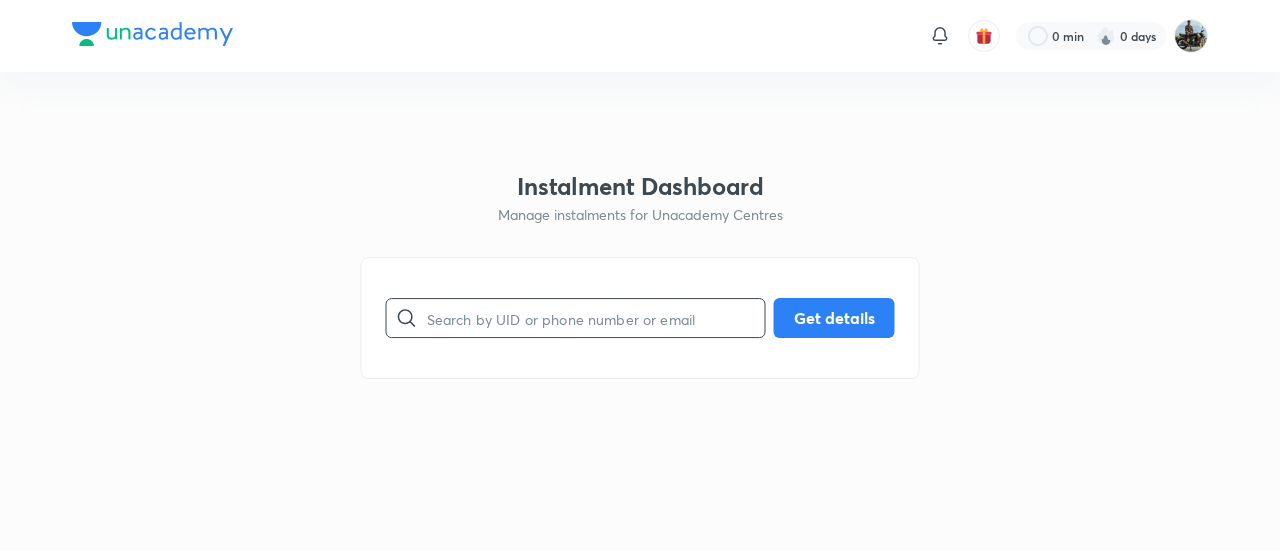 click at bounding box center (596, 318) 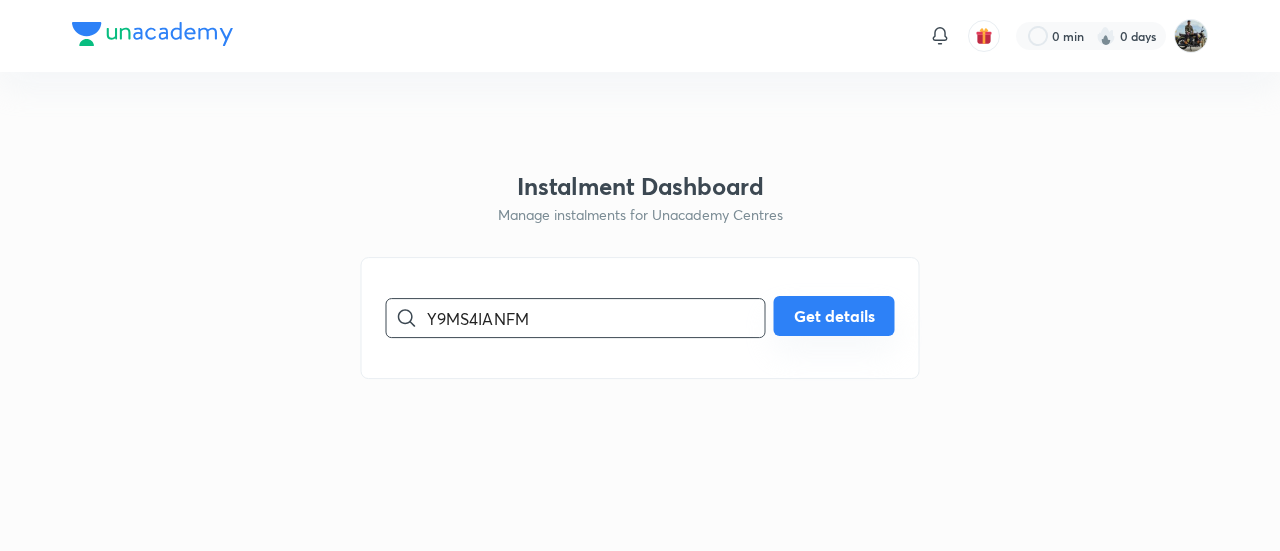 type on "Y9MS4IANFM" 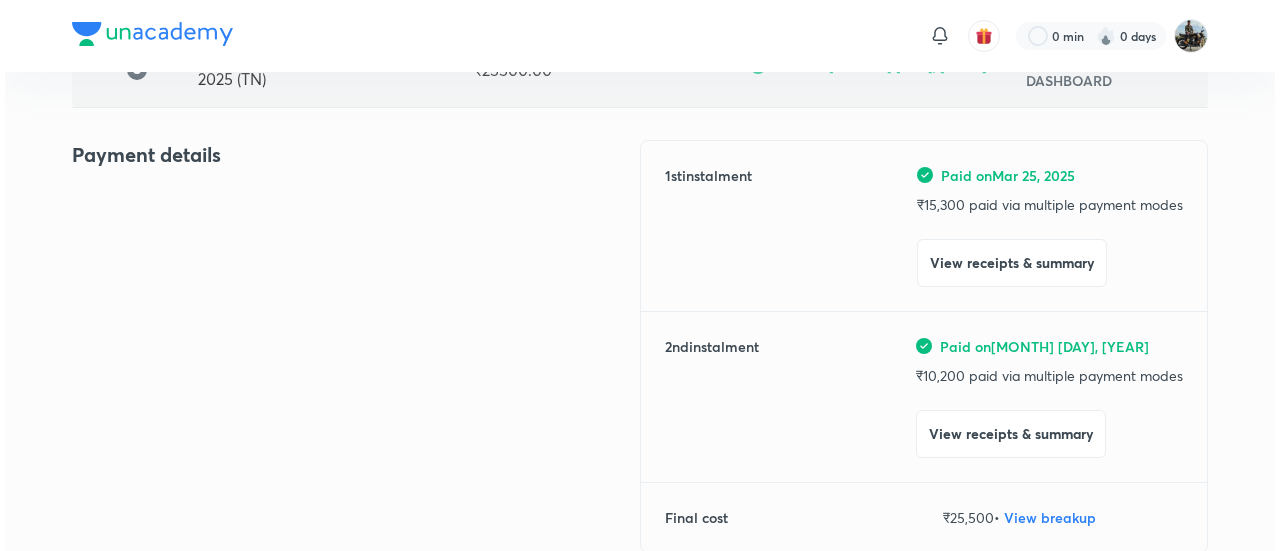 scroll, scrollTop: 208, scrollLeft: 0, axis: vertical 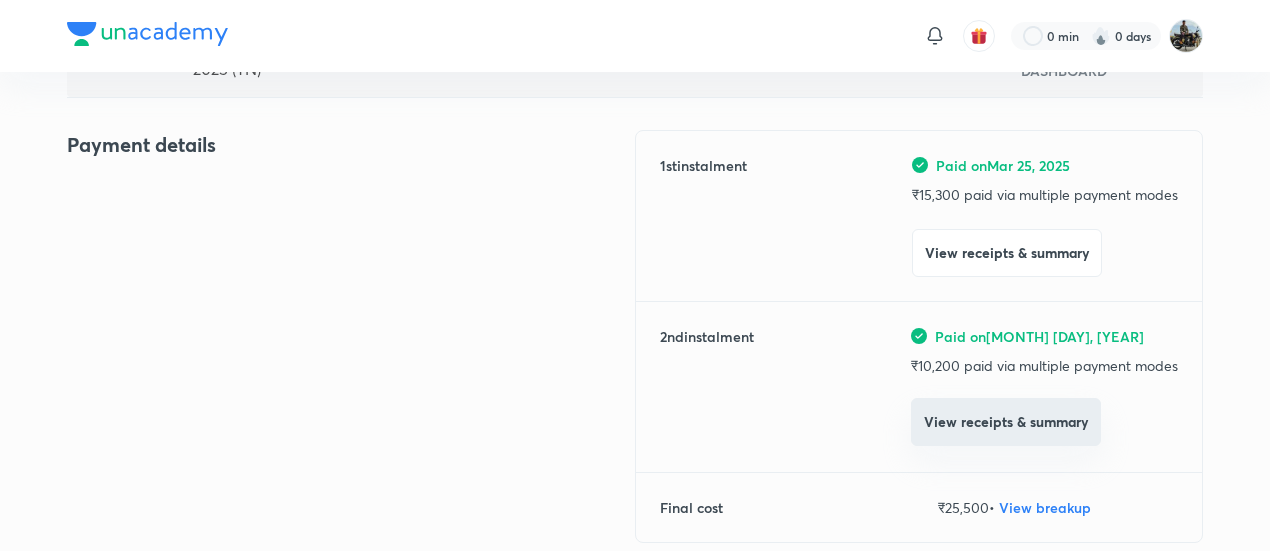 click on "View receipts & summary" at bounding box center (1006, 422) 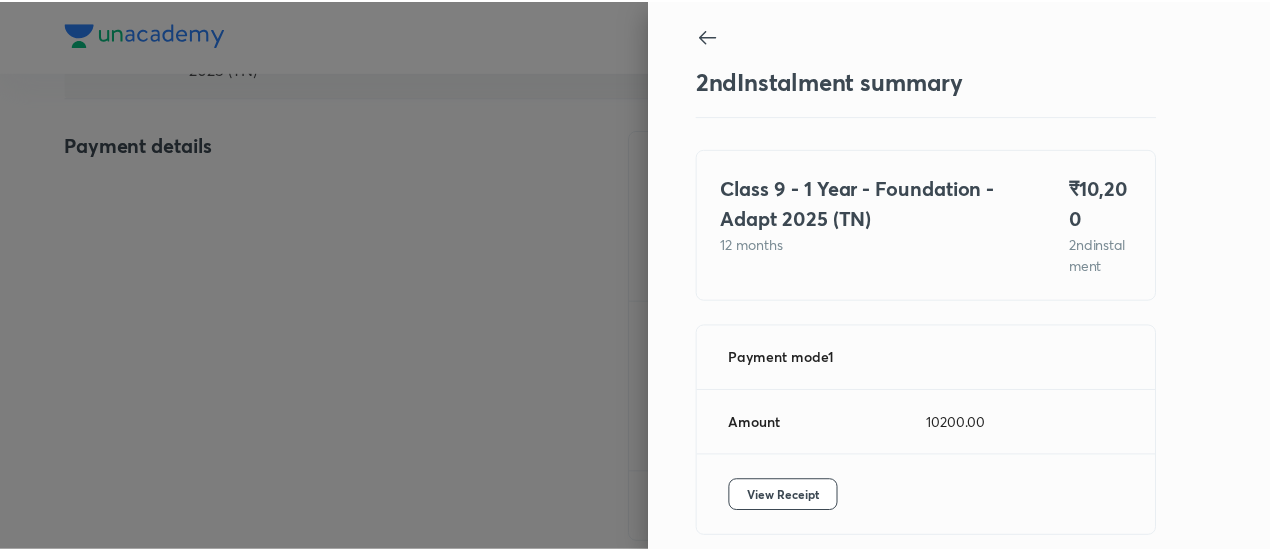 scroll, scrollTop: 109, scrollLeft: 0, axis: vertical 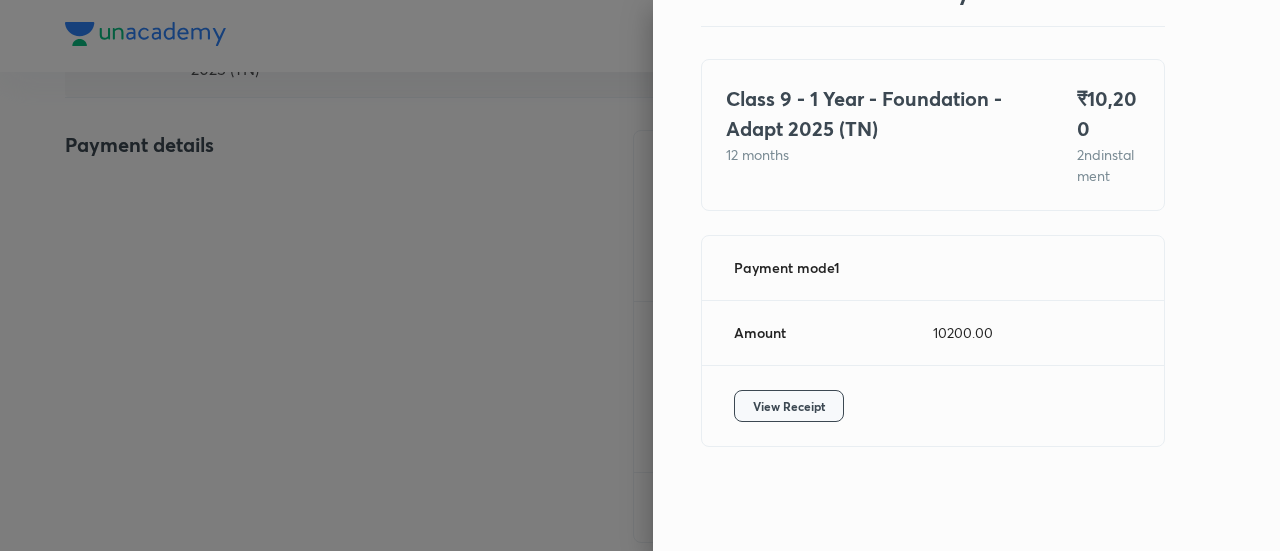 click on "View Receipt" at bounding box center [789, 406] 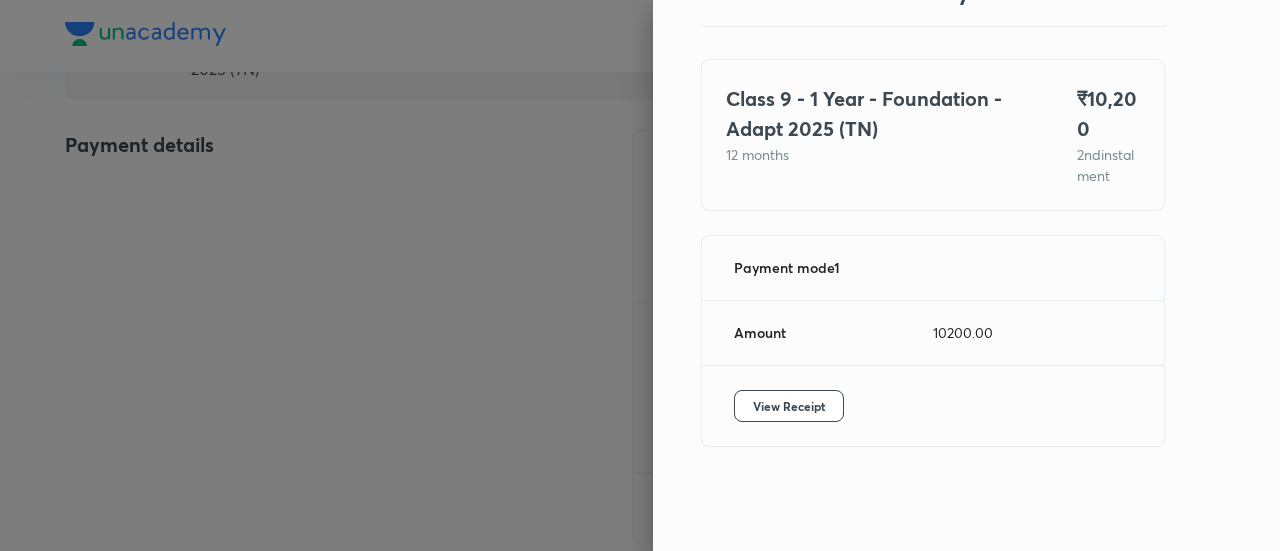click at bounding box center [640, 275] 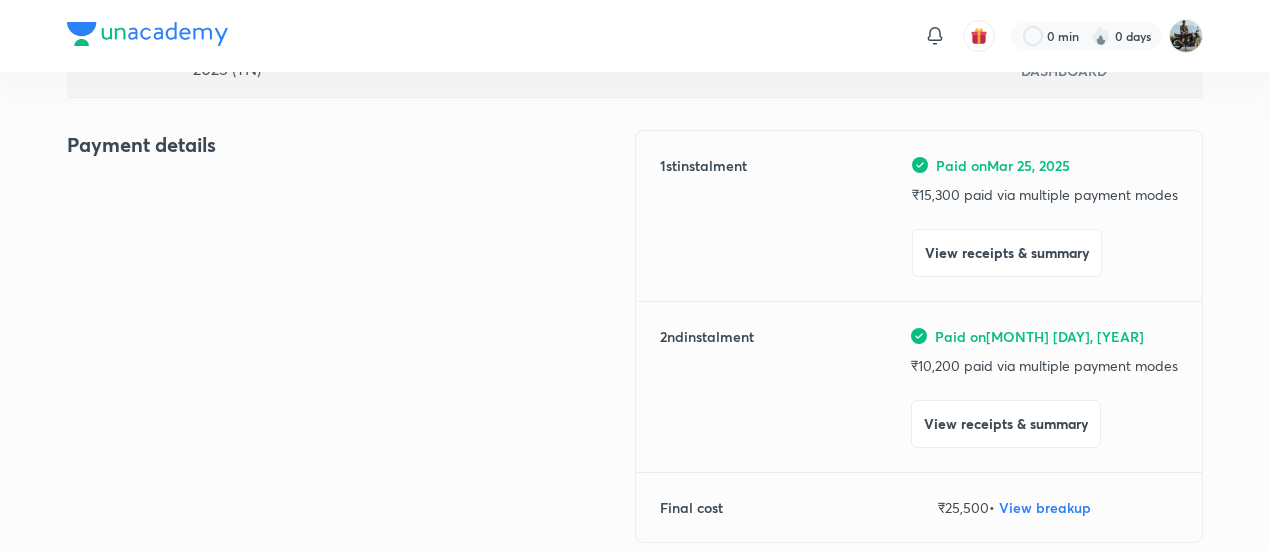 scroll, scrollTop: 0, scrollLeft: 0, axis: both 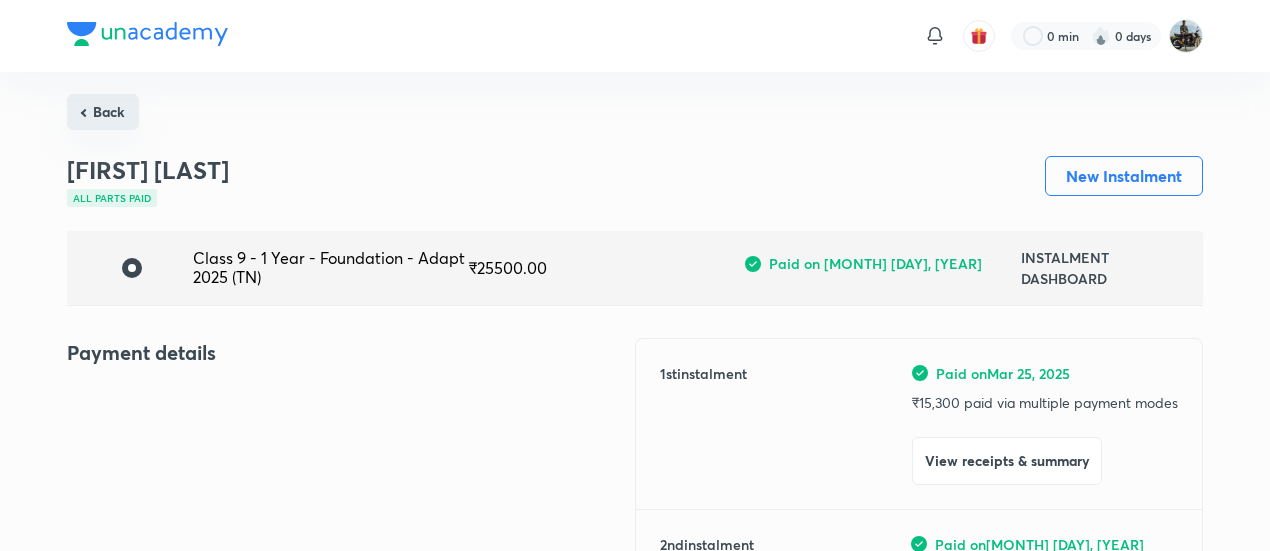 click on "Back" at bounding box center [103, 112] 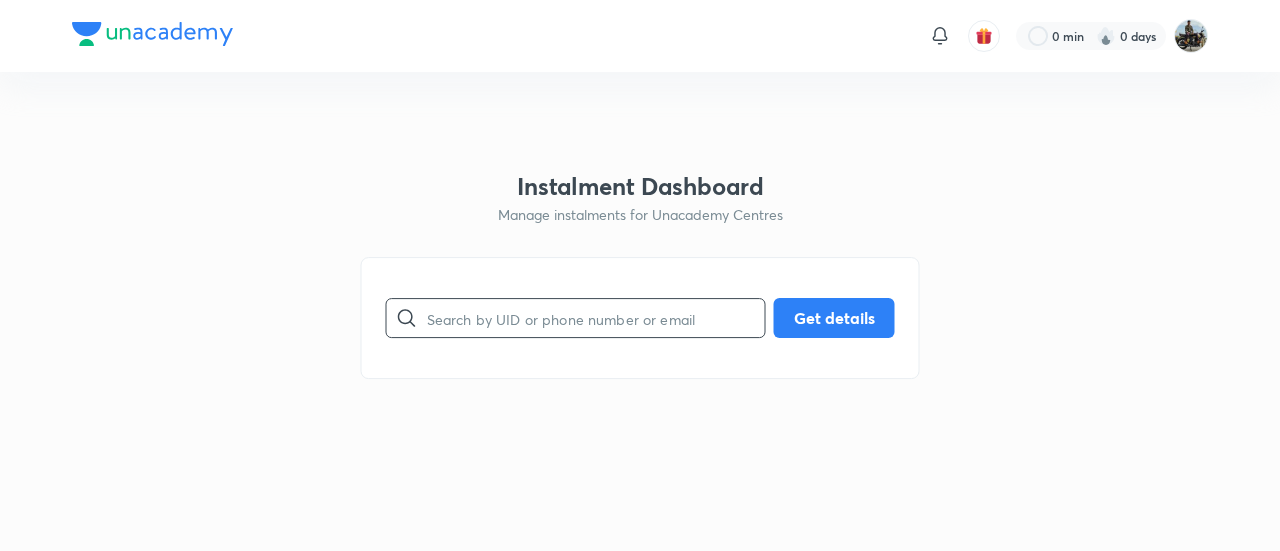 click at bounding box center [596, 318] 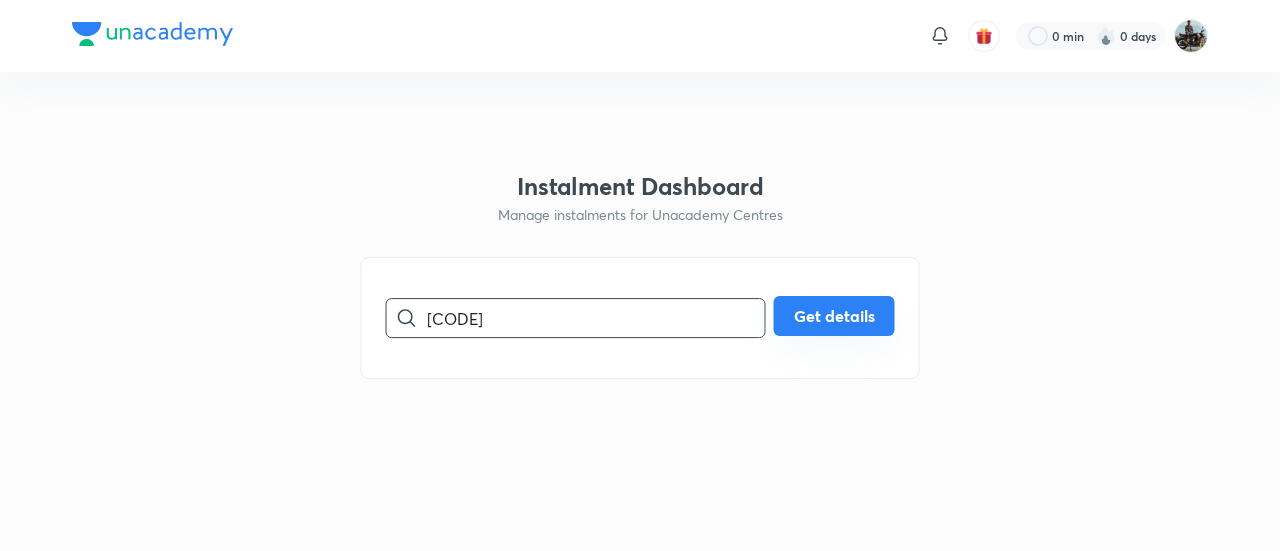 type on "[CODE]" 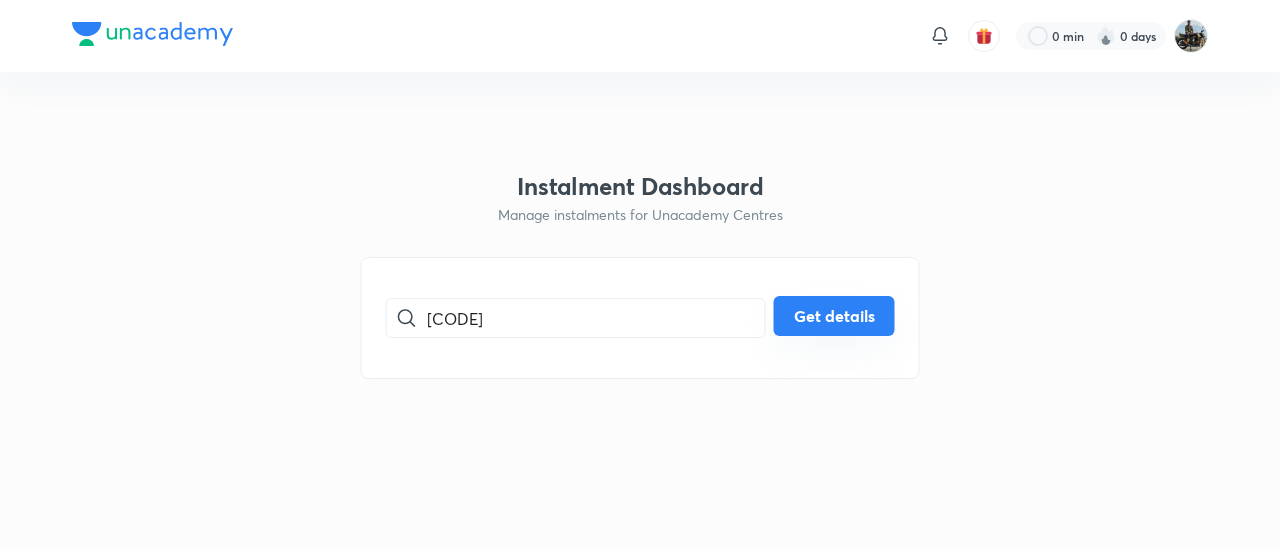click on "Get details" at bounding box center [834, 316] 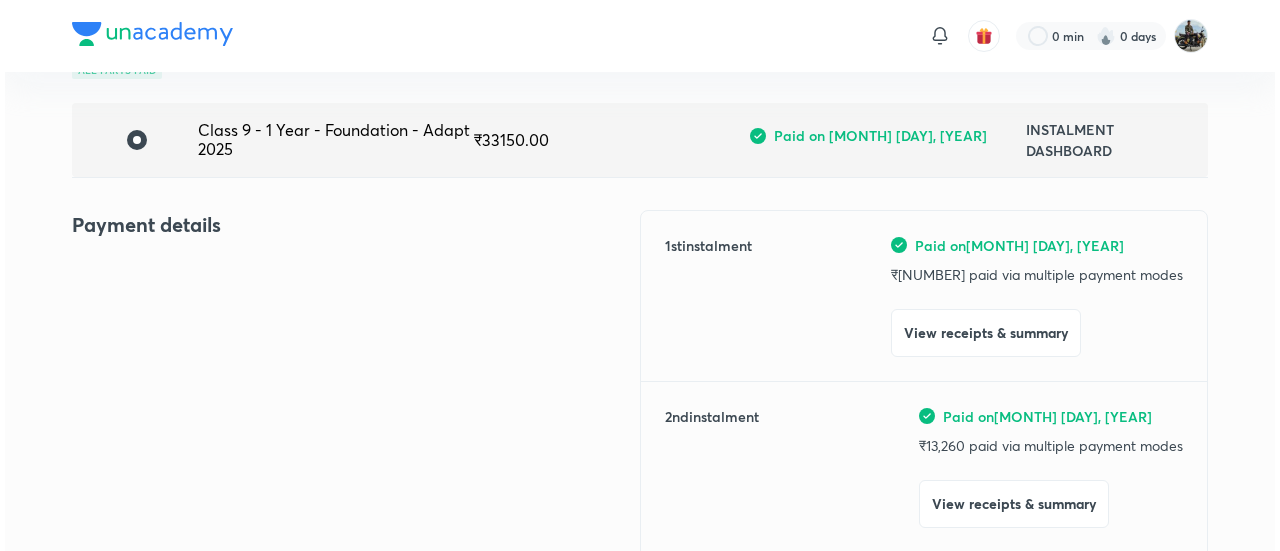 scroll, scrollTop: 132, scrollLeft: 0, axis: vertical 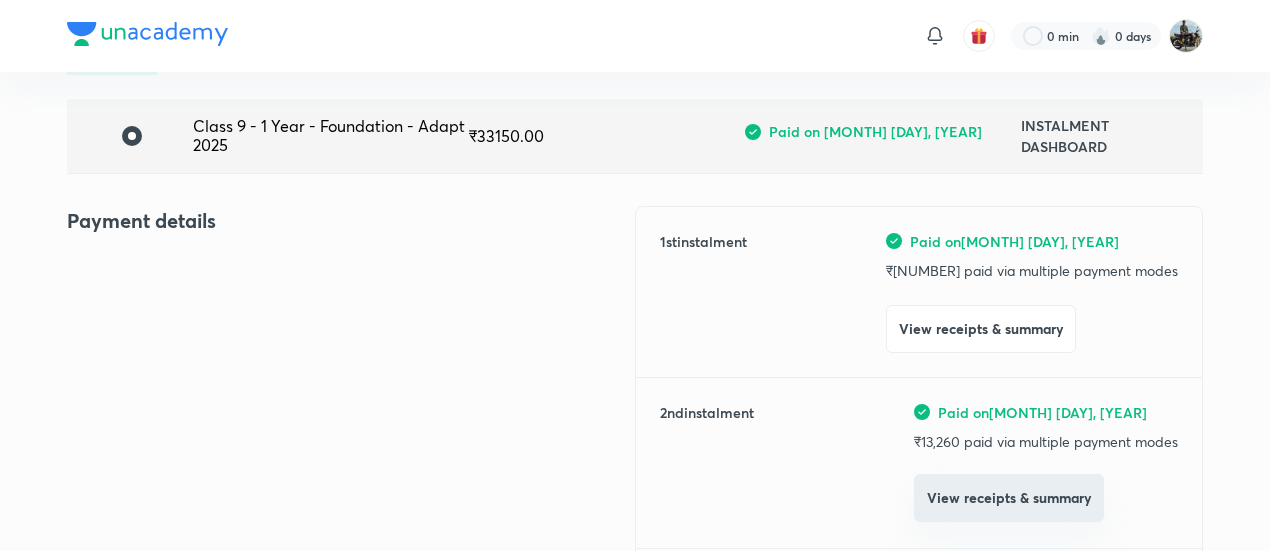 click on "View receipts & summary" at bounding box center (1009, 498) 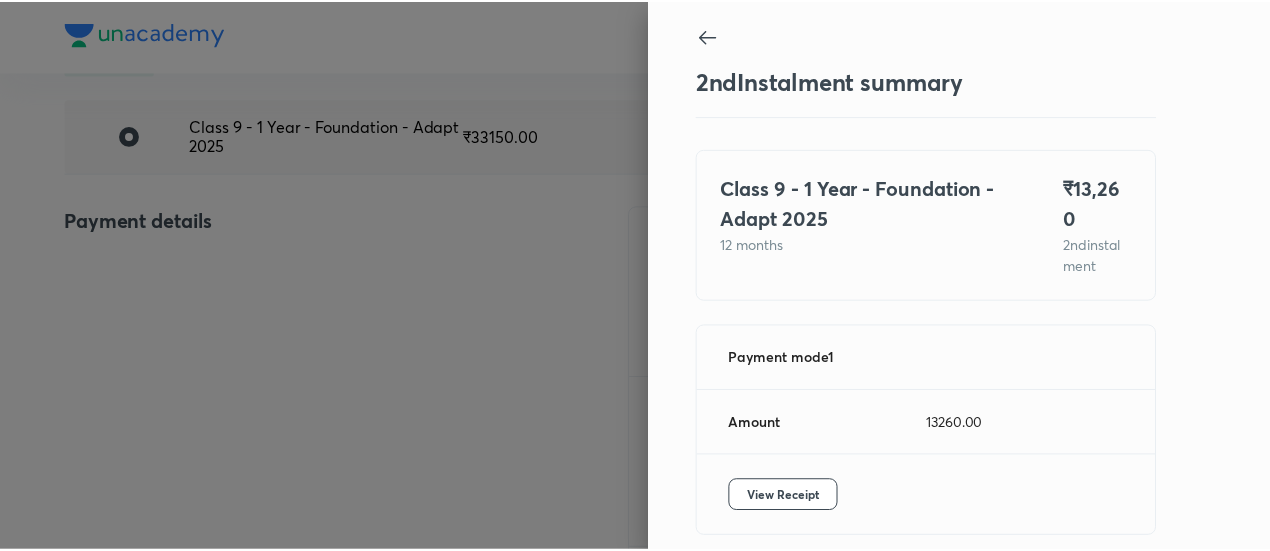 scroll, scrollTop: 67, scrollLeft: 0, axis: vertical 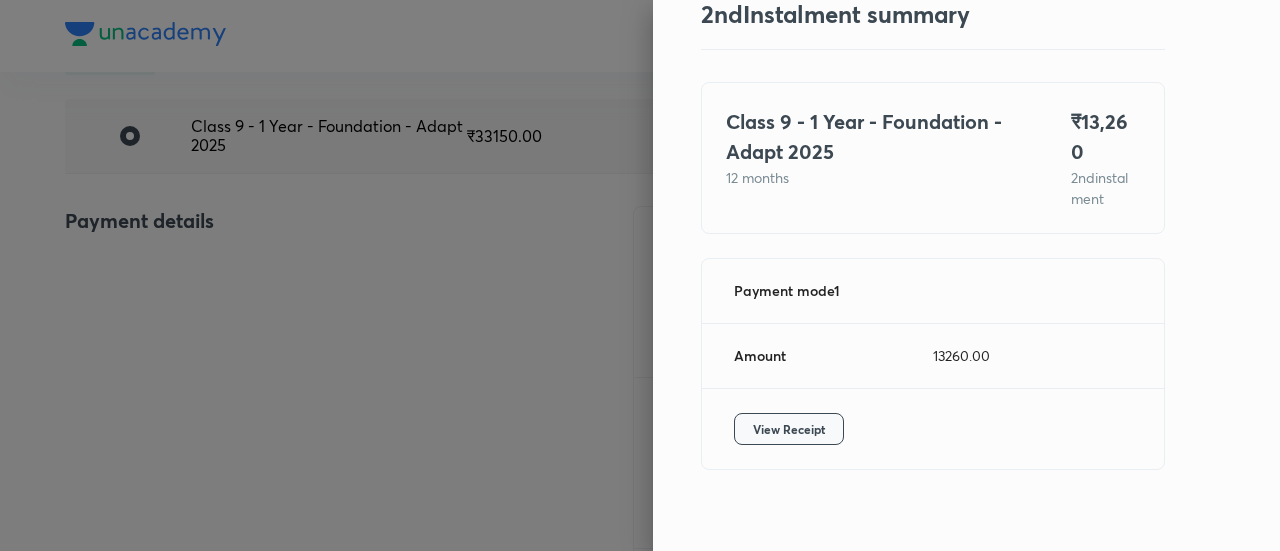click on "View Receipt" at bounding box center (789, 429) 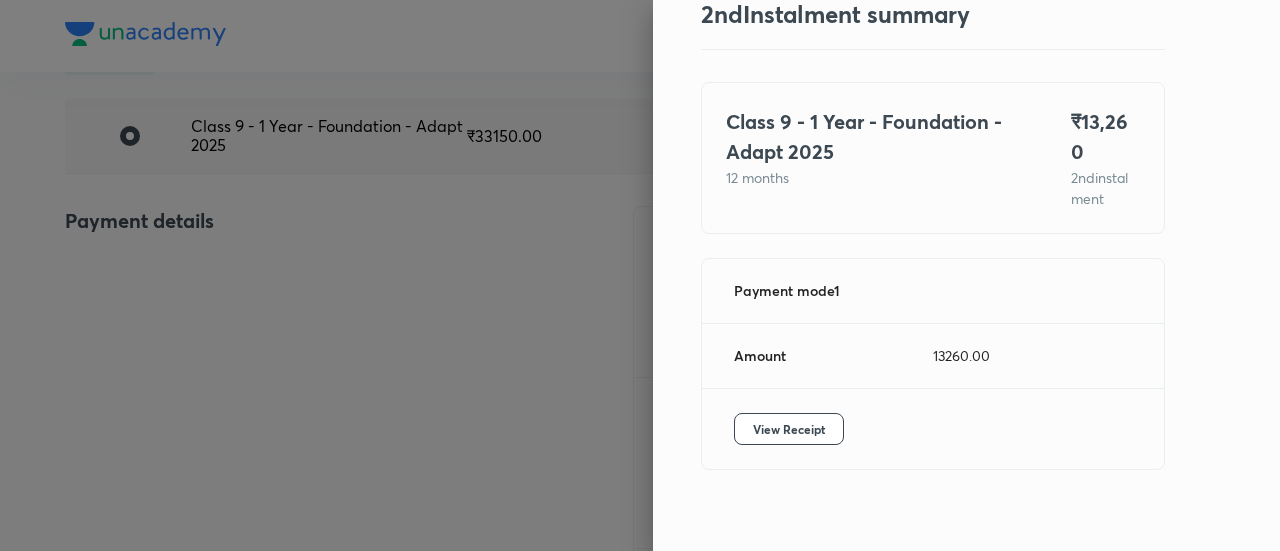 click at bounding box center (640, 275) 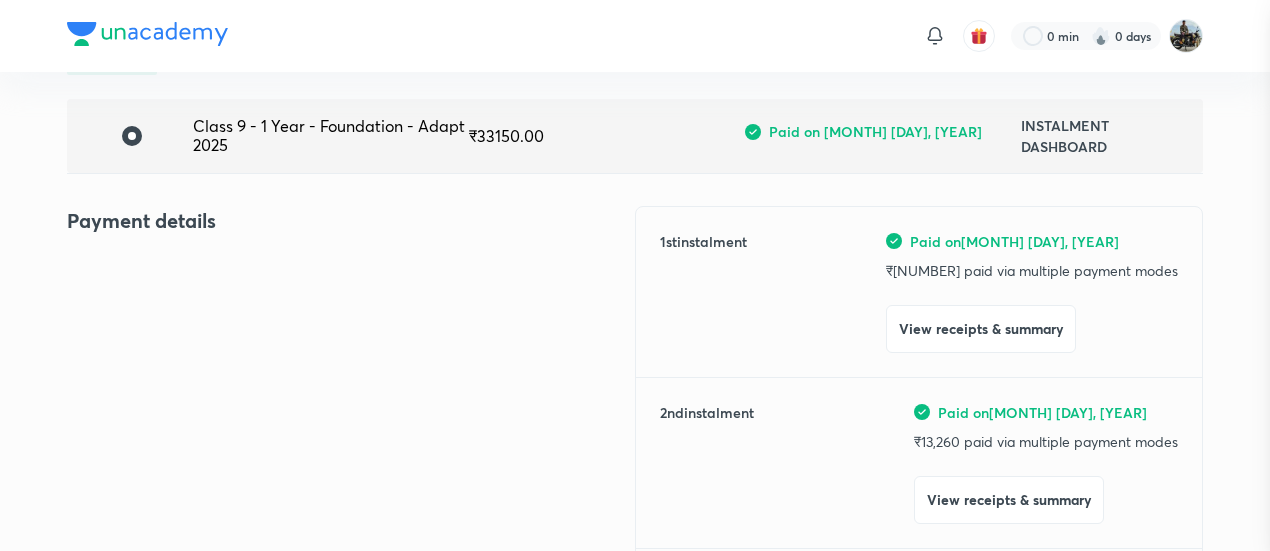 click at bounding box center (635, 275) 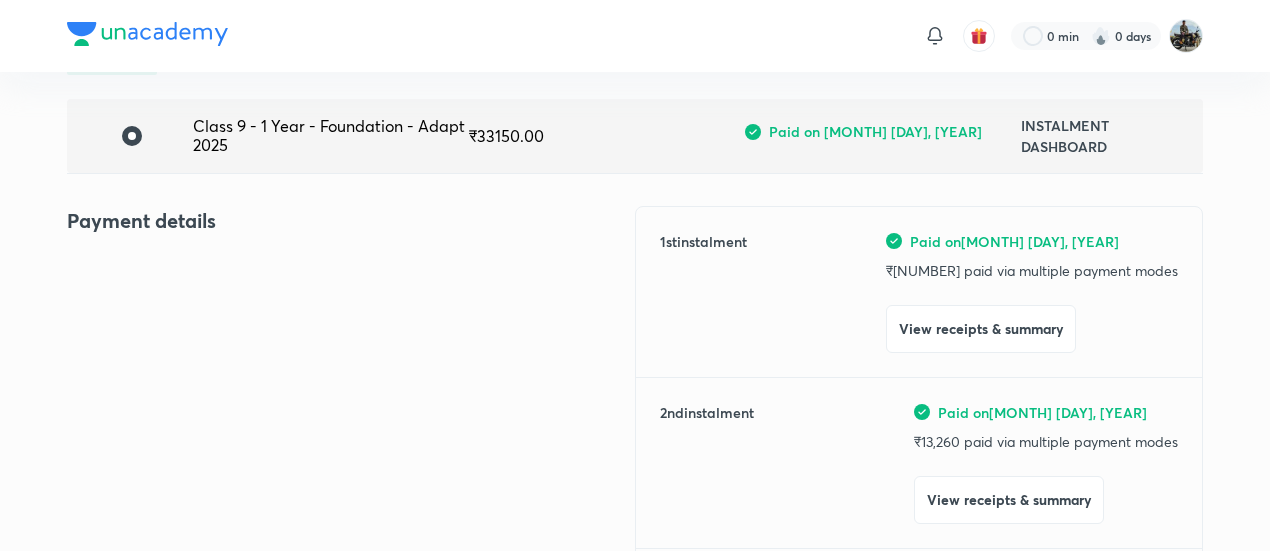scroll, scrollTop: 0, scrollLeft: 0, axis: both 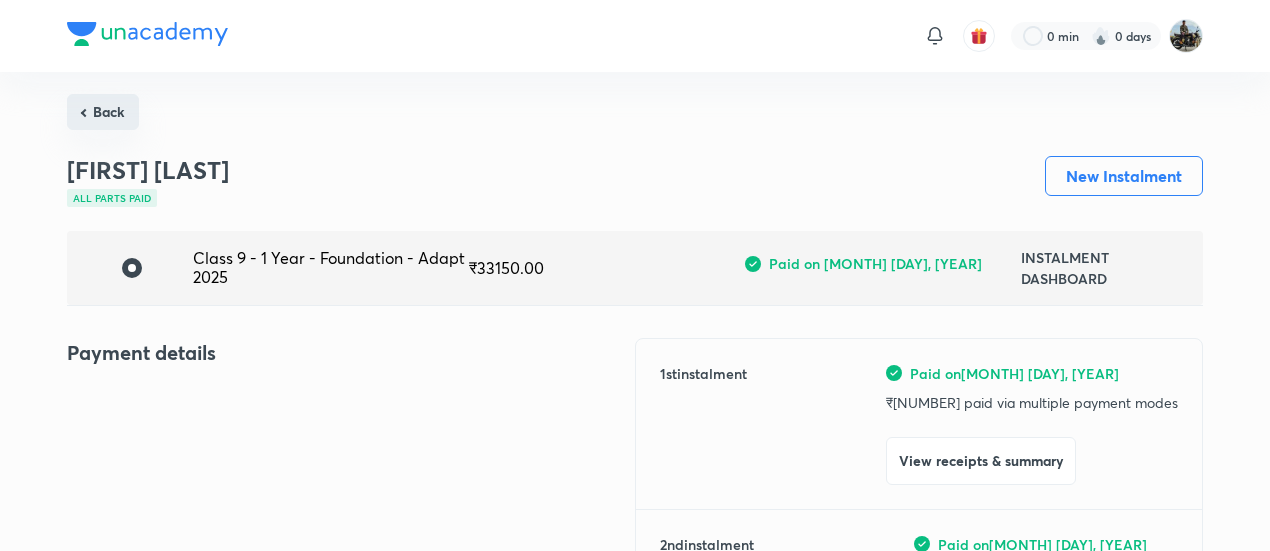 click on "Back" at bounding box center (103, 112) 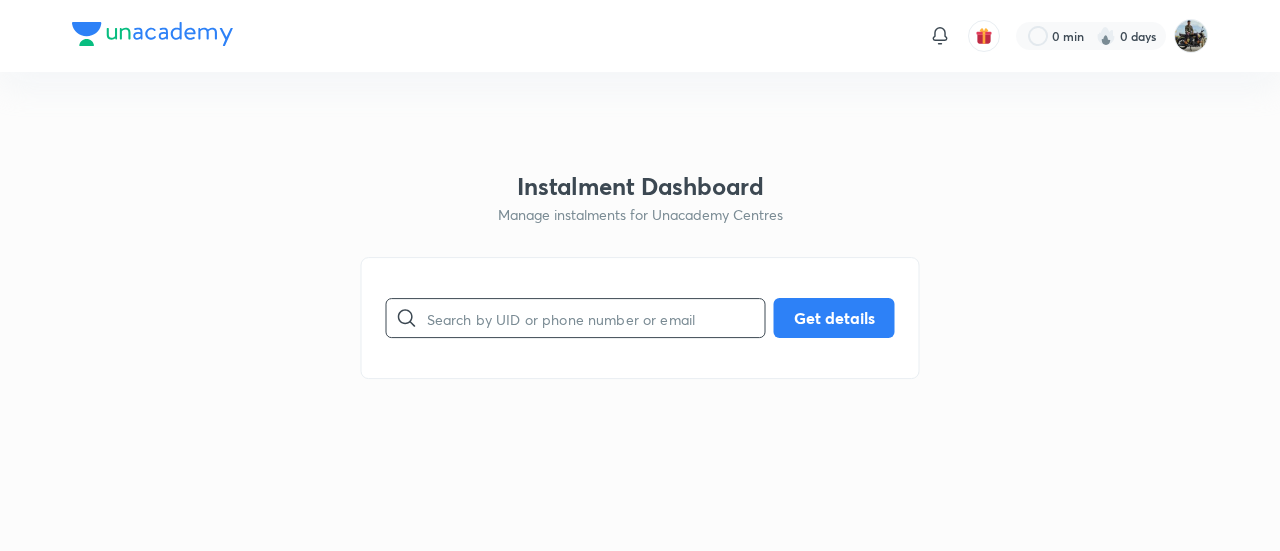 click at bounding box center [596, 318] 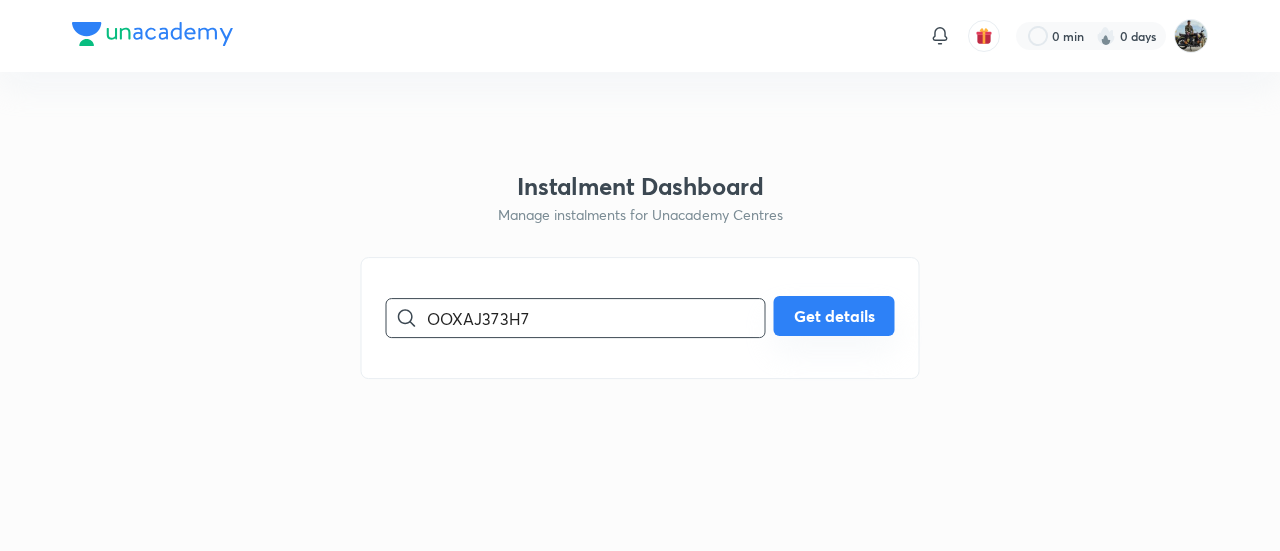 type on "OOXAJ373H7" 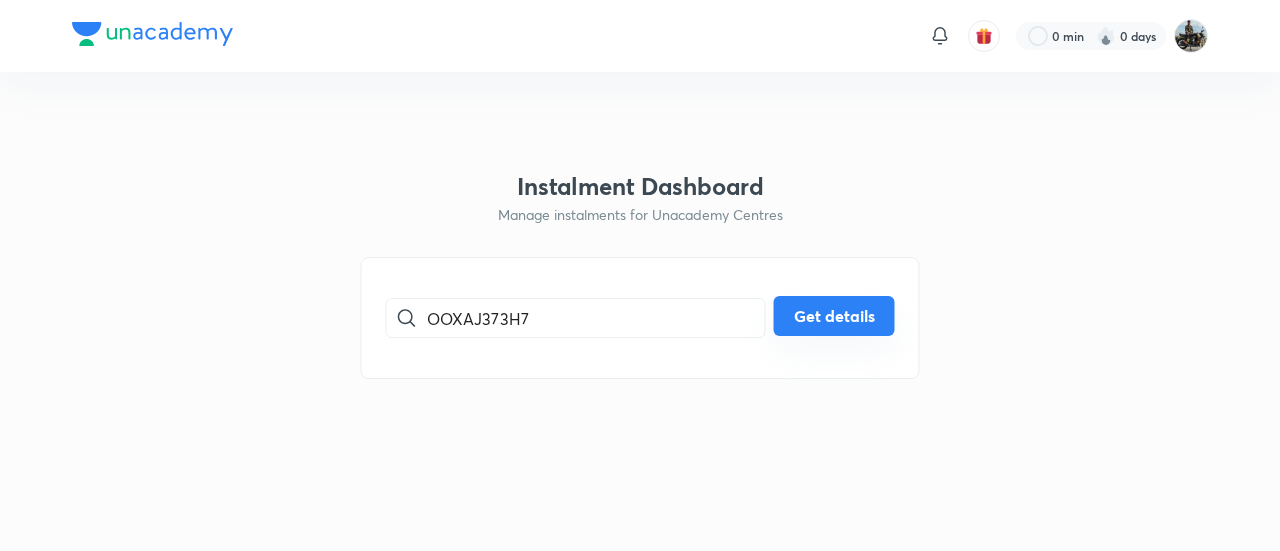 click on "Get details" at bounding box center [834, 316] 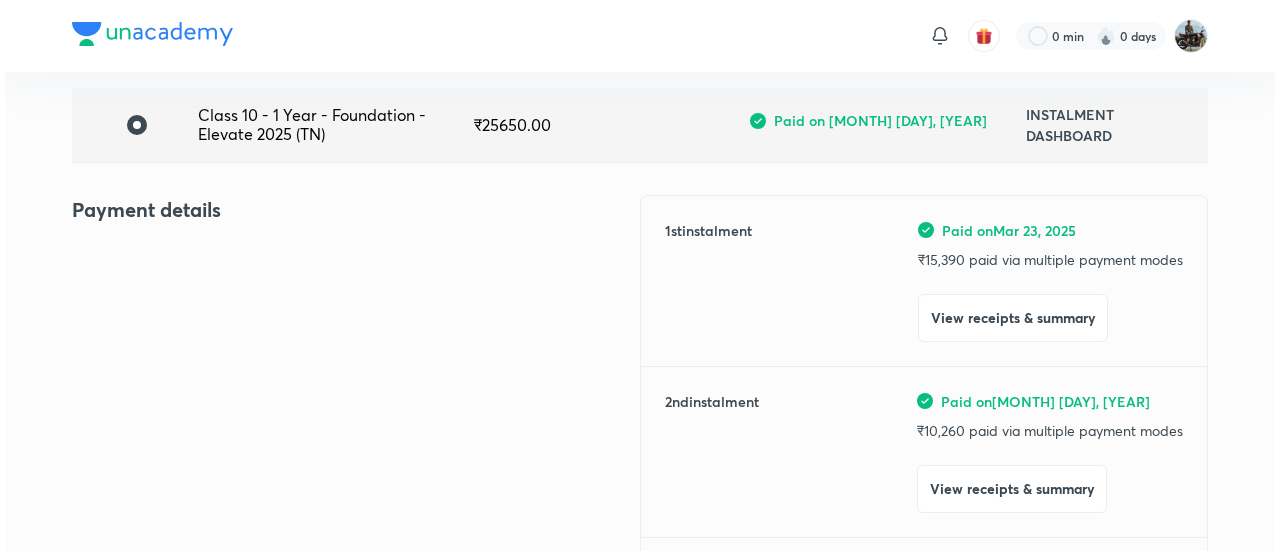 scroll, scrollTop: 144, scrollLeft: 0, axis: vertical 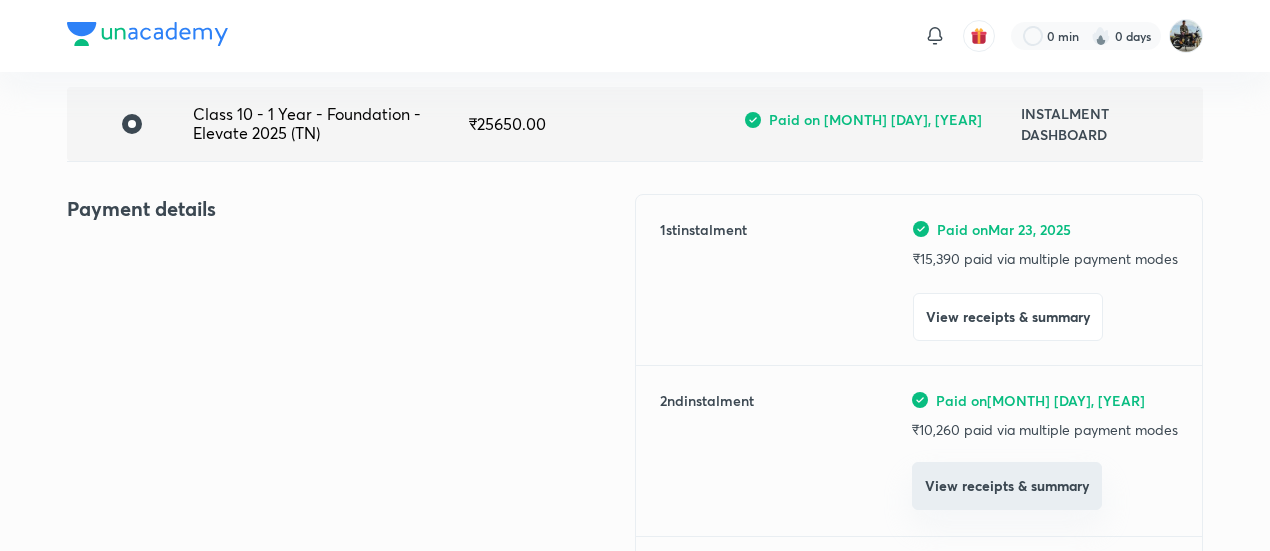 click on "View receipts & summary" at bounding box center [1007, 486] 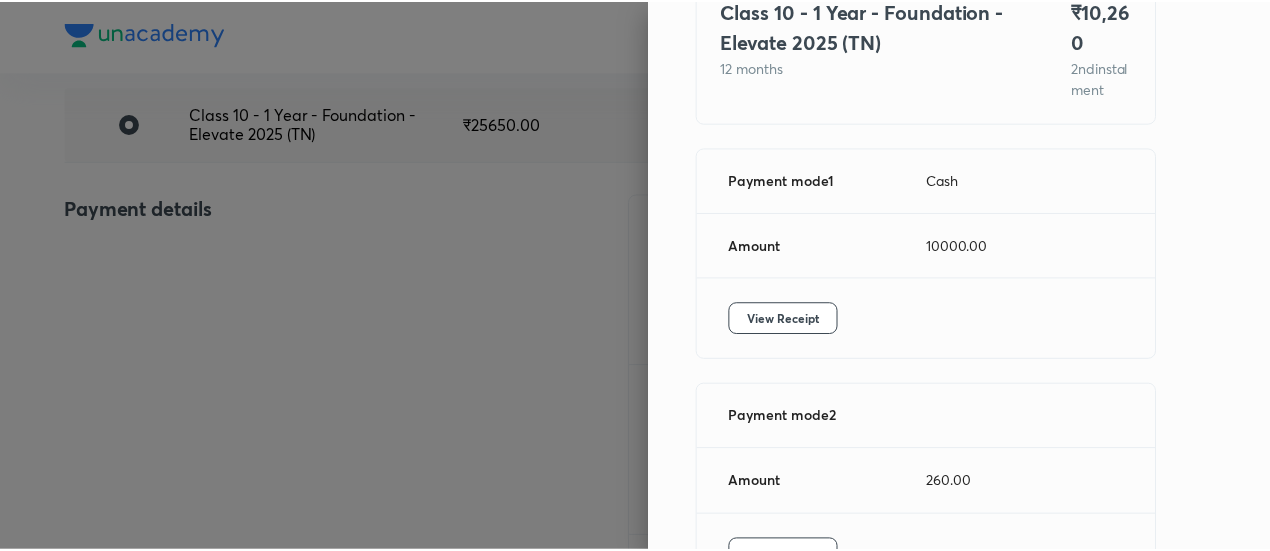 scroll, scrollTop: 178, scrollLeft: 0, axis: vertical 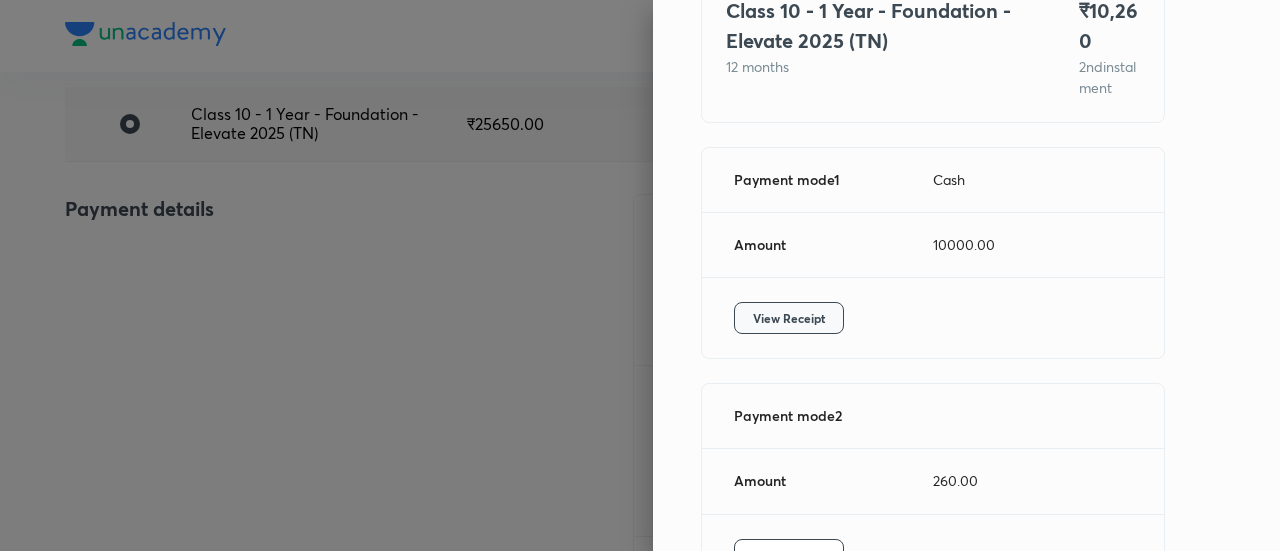 click on "View Receipt" at bounding box center [789, 318] 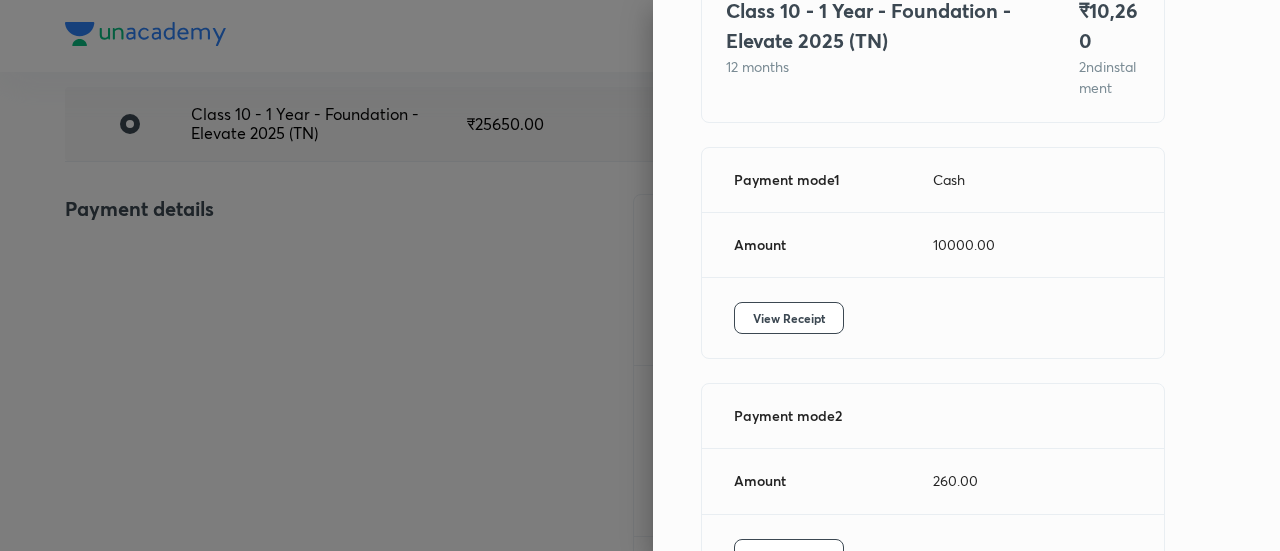 click at bounding box center (640, 275) 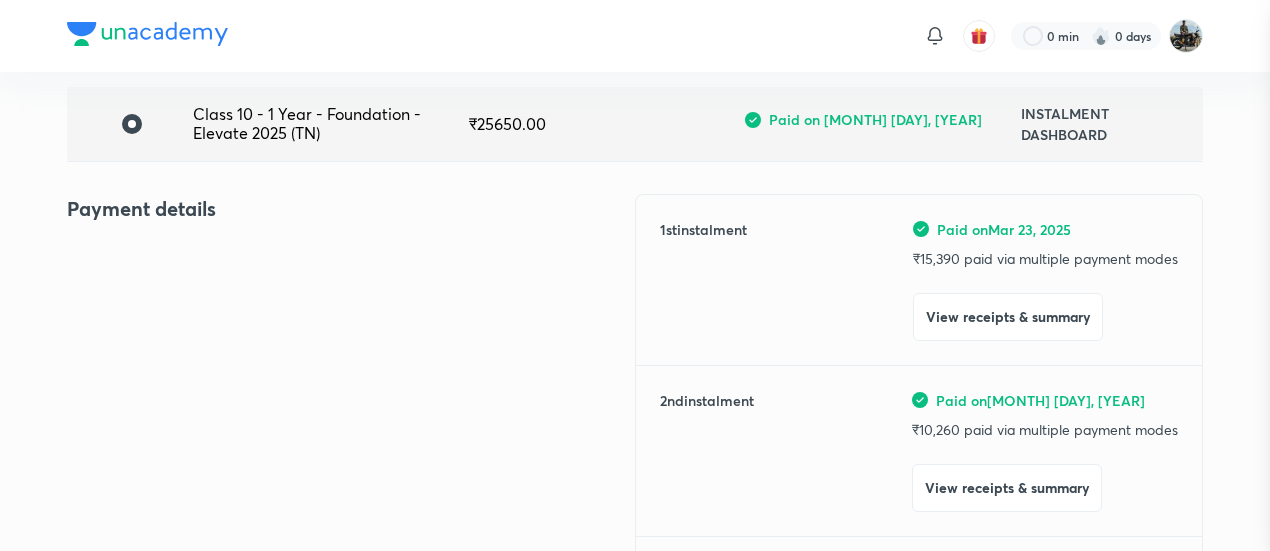 click at bounding box center (635, 275) 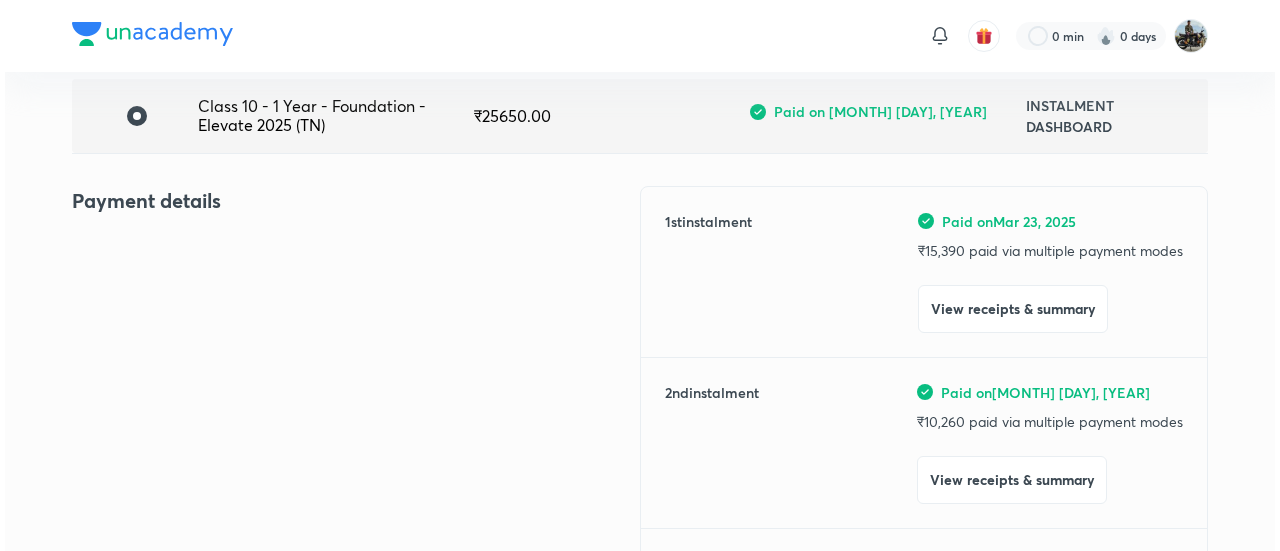 scroll, scrollTop: 252, scrollLeft: 0, axis: vertical 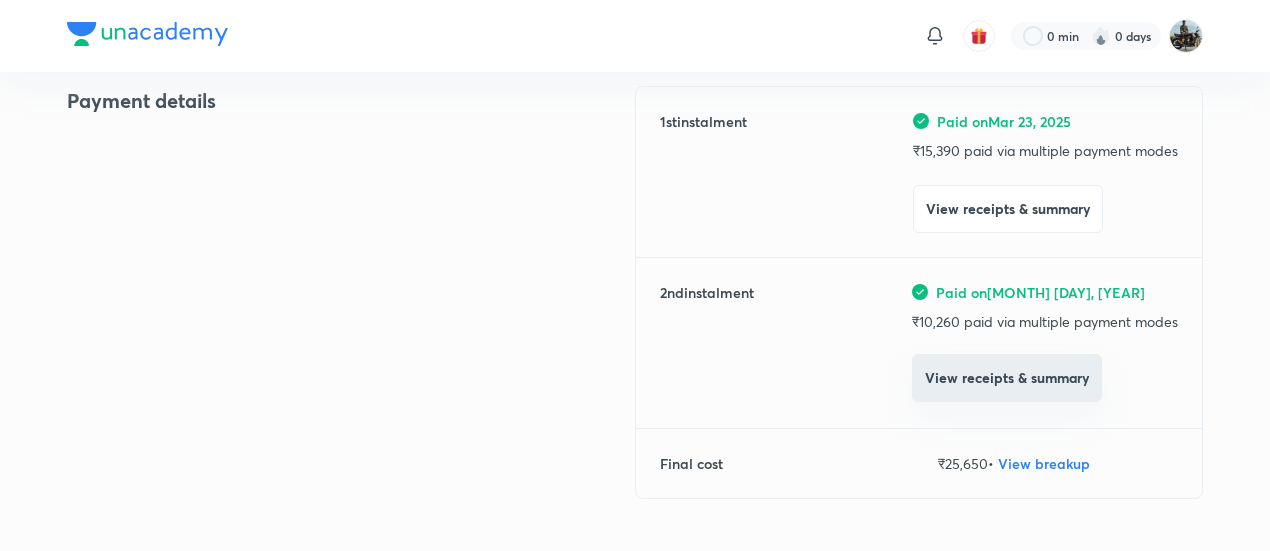 click on "View receipts & summary" at bounding box center [1007, 378] 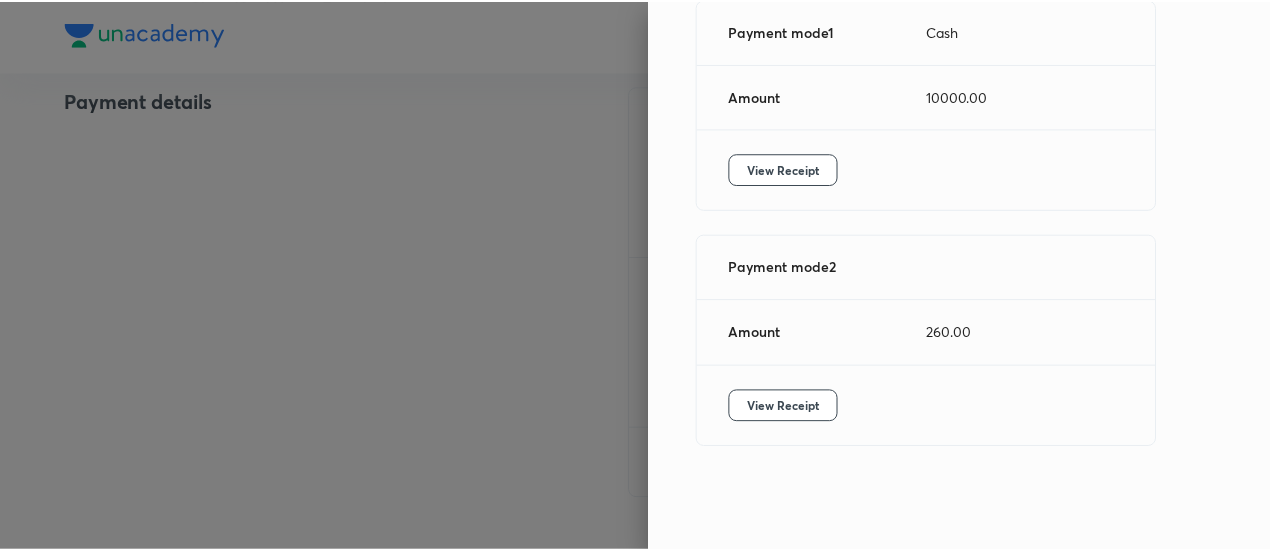 scroll, scrollTop: 344, scrollLeft: 0, axis: vertical 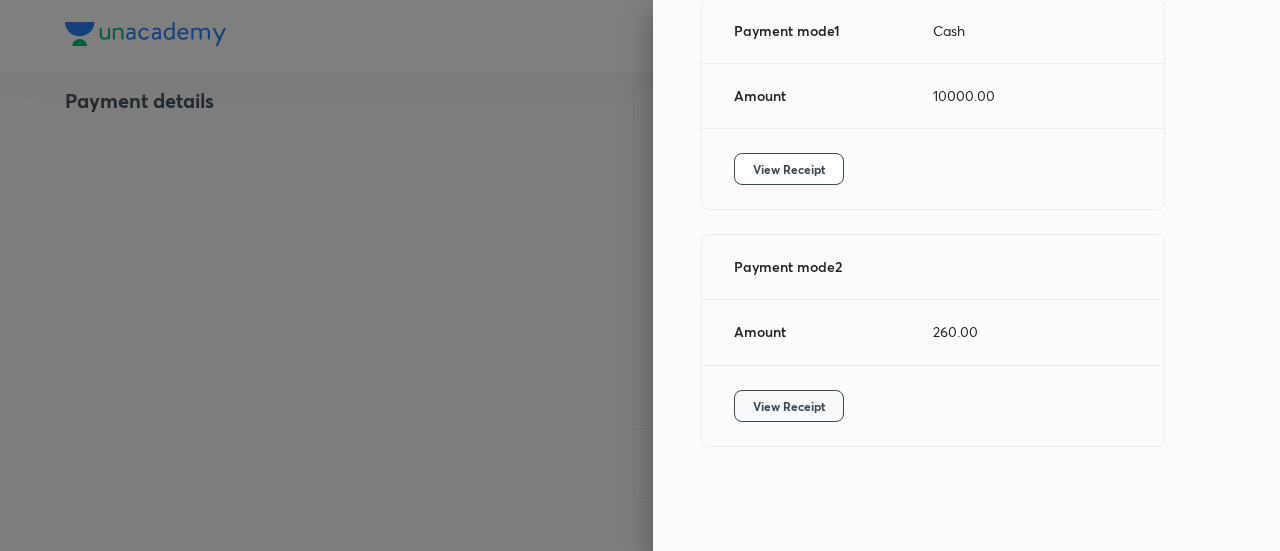 click on "View Receipt" at bounding box center [789, 406] 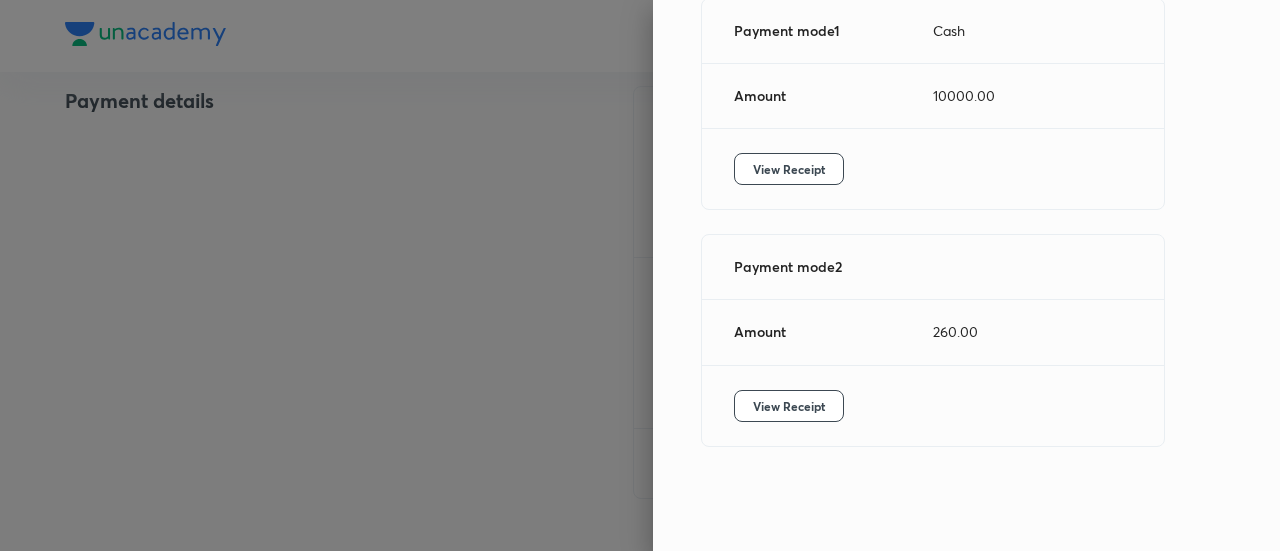 click at bounding box center (640, 275) 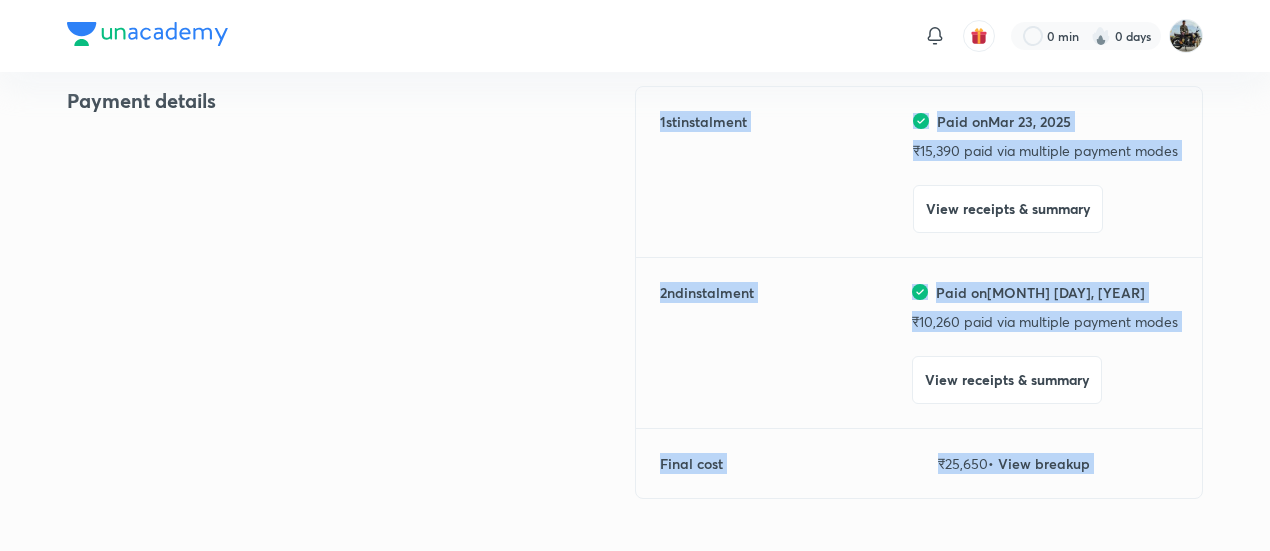 scroll, scrollTop: 618, scrollLeft: 0, axis: vertical 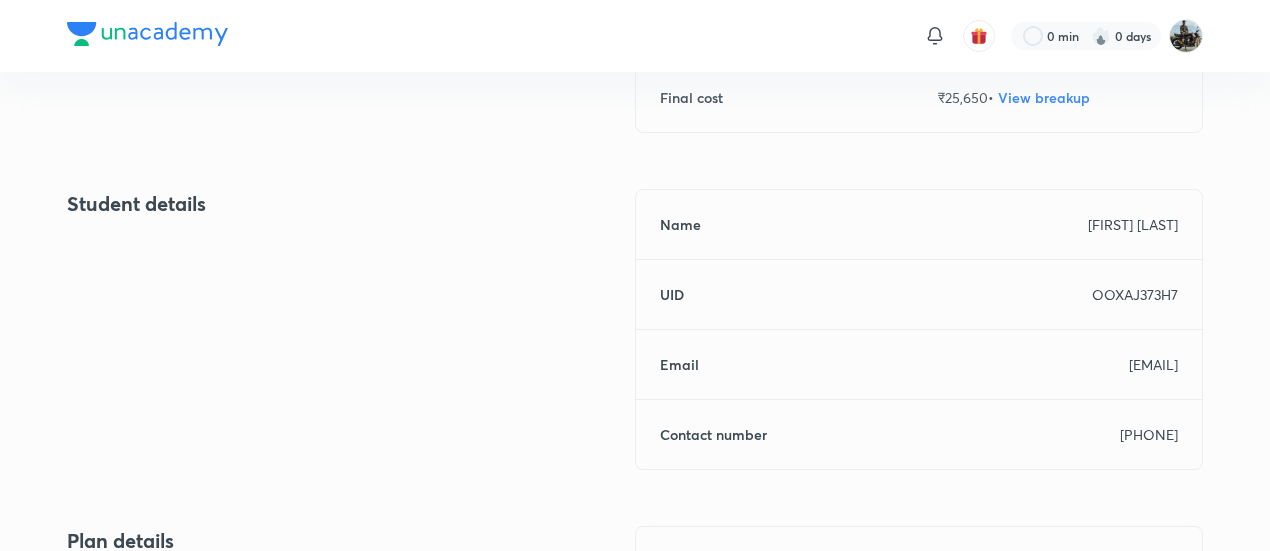 drag, startPoint x: 222, startPoint y: 201, endPoint x: 361, endPoint y: 598, distance: 420.6305 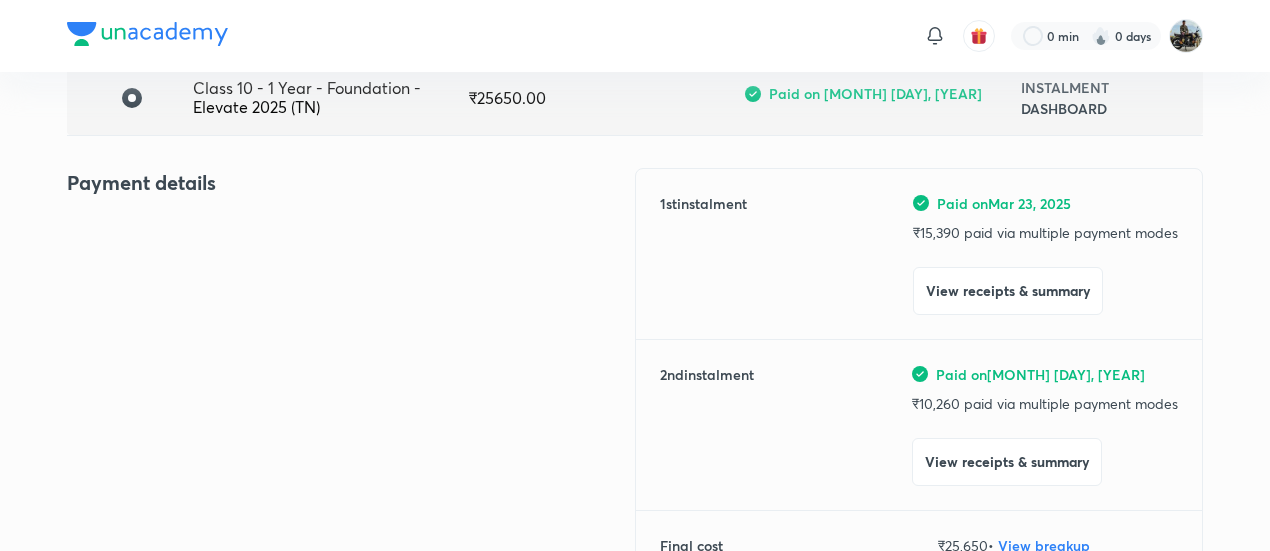 scroll, scrollTop: 0, scrollLeft: 0, axis: both 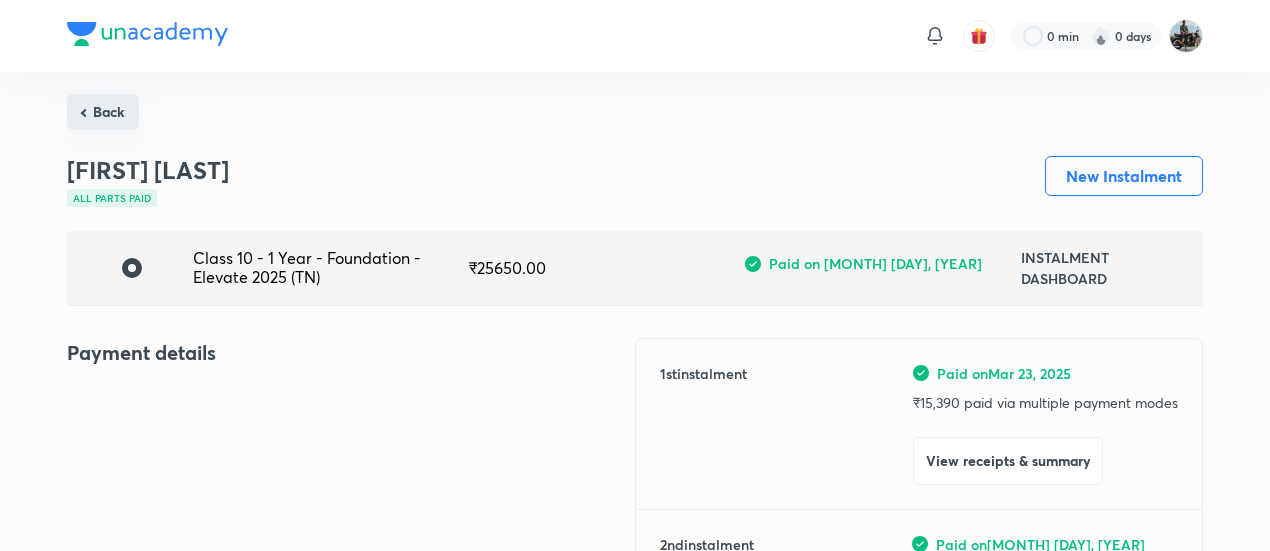 click on "Back" at bounding box center [103, 112] 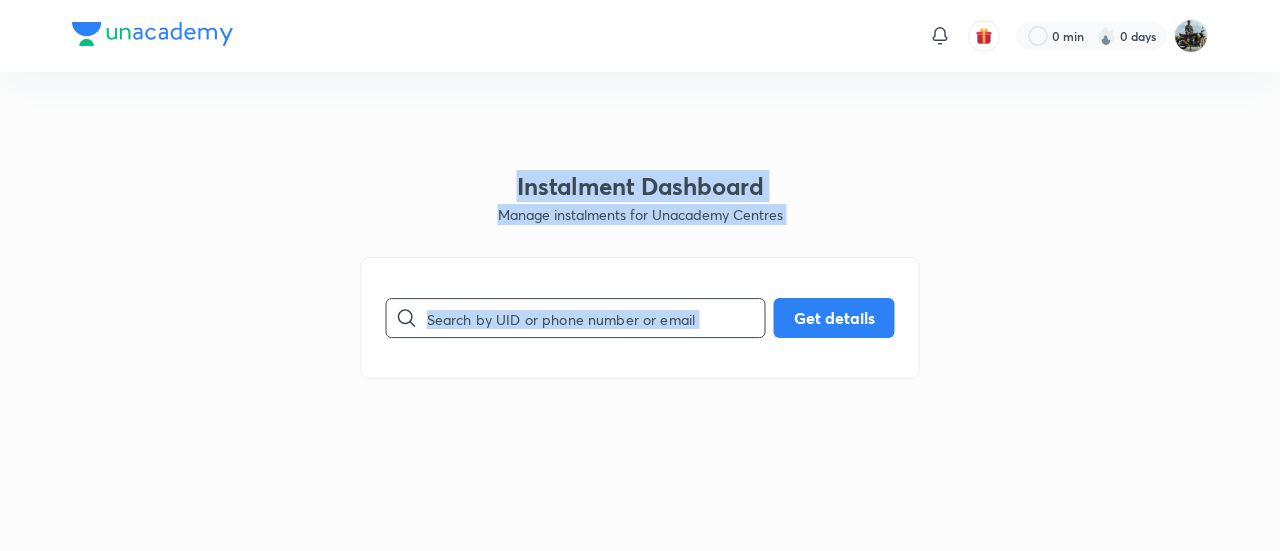 click at bounding box center [596, 318] 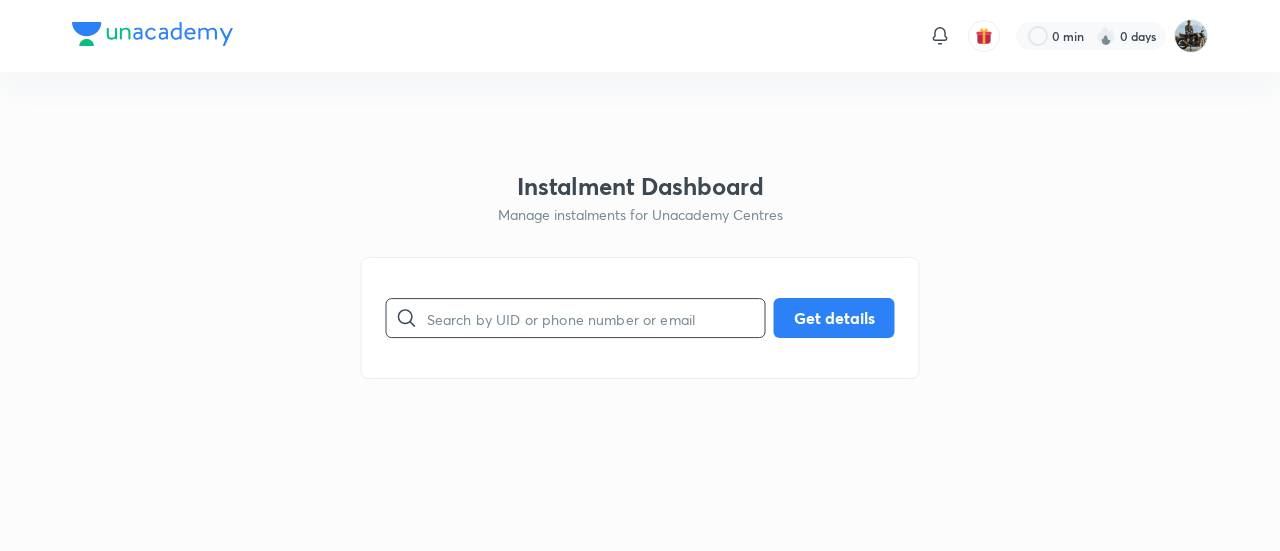paste on "[CODE]" 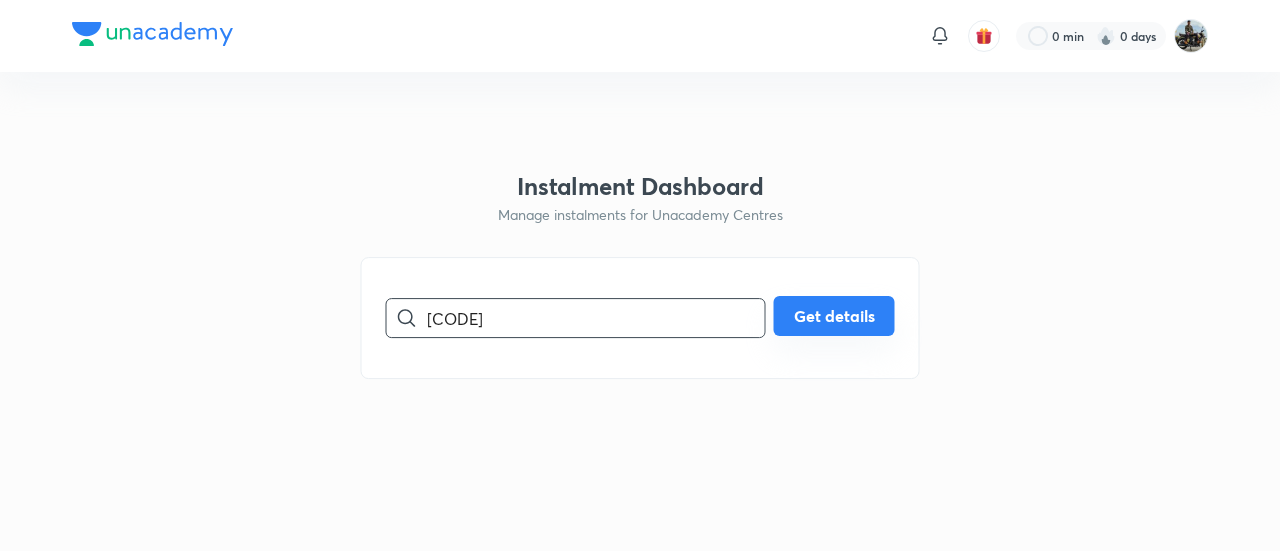 type on "[CODE]" 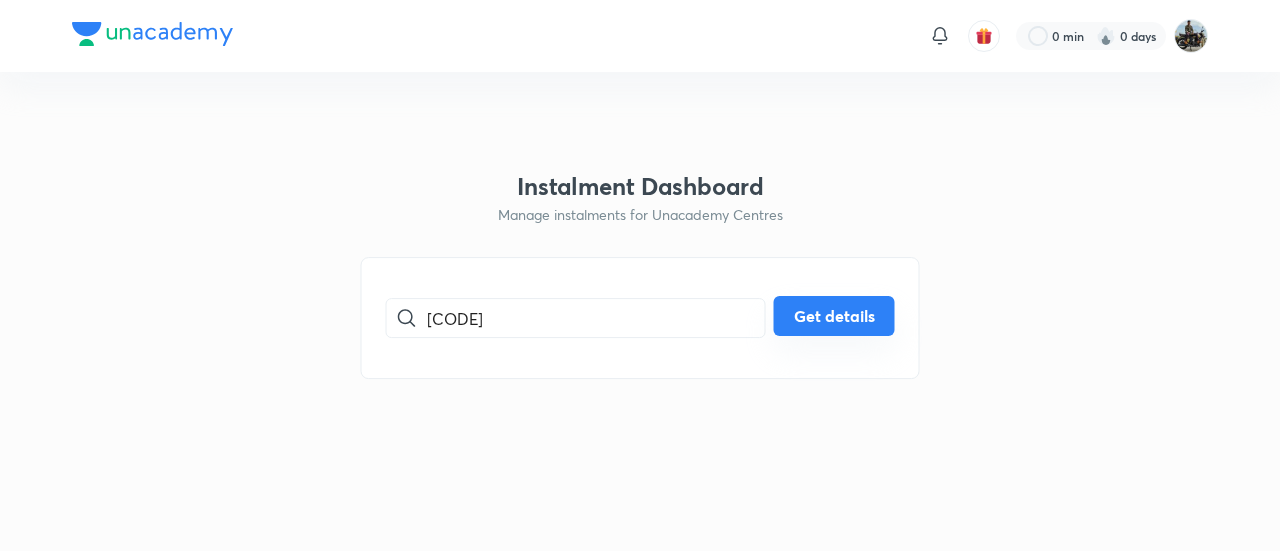 click on "Get details" at bounding box center [834, 316] 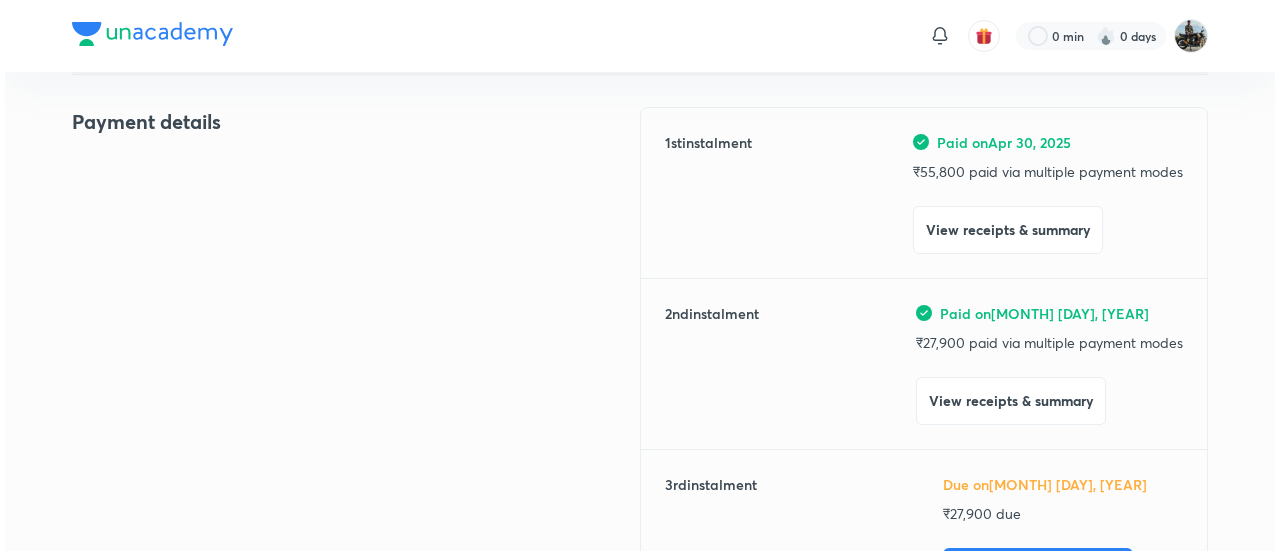scroll, scrollTop: 232, scrollLeft: 0, axis: vertical 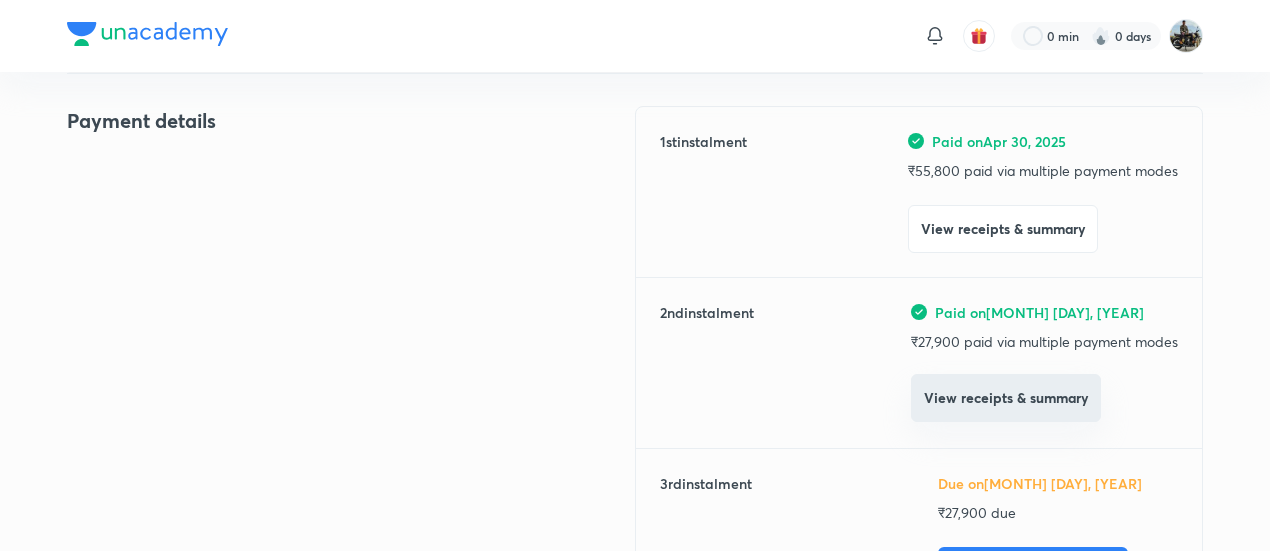 click on "View receipts & summary" at bounding box center [1006, 398] 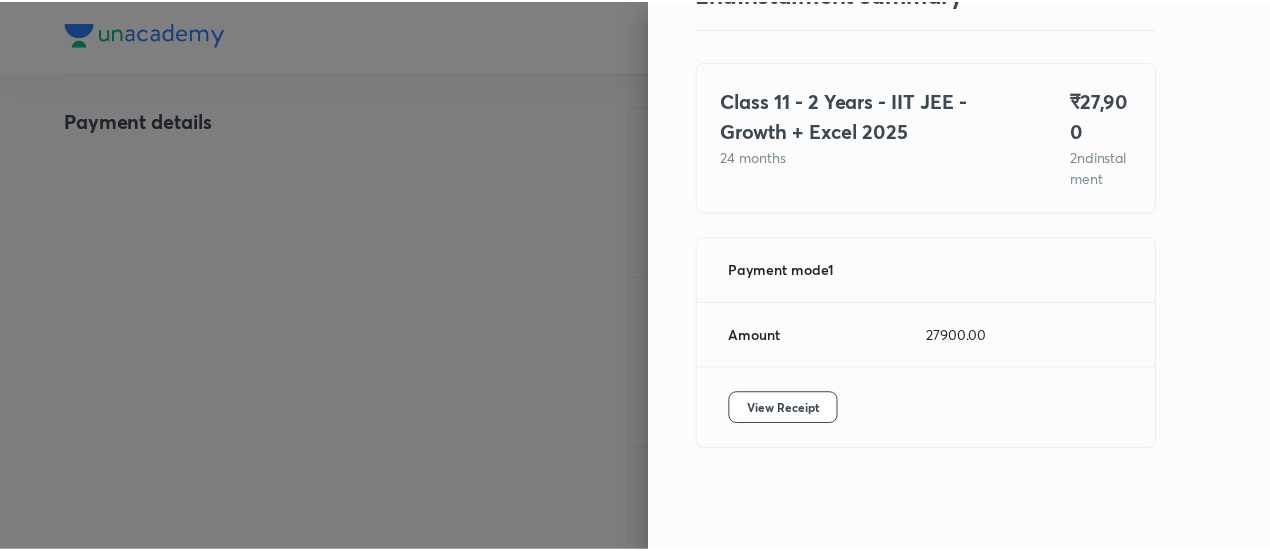 scroll, scrollTop: 109, scrollLeft: 0, axis: vertical 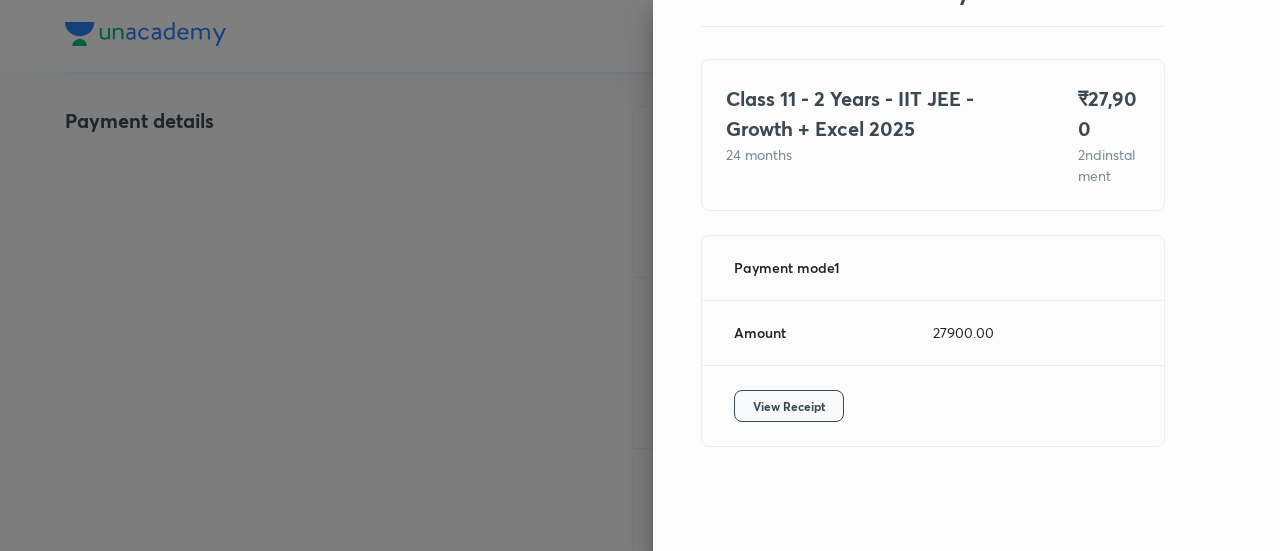 click on "View Receipt" at bounding box center (789, 406) 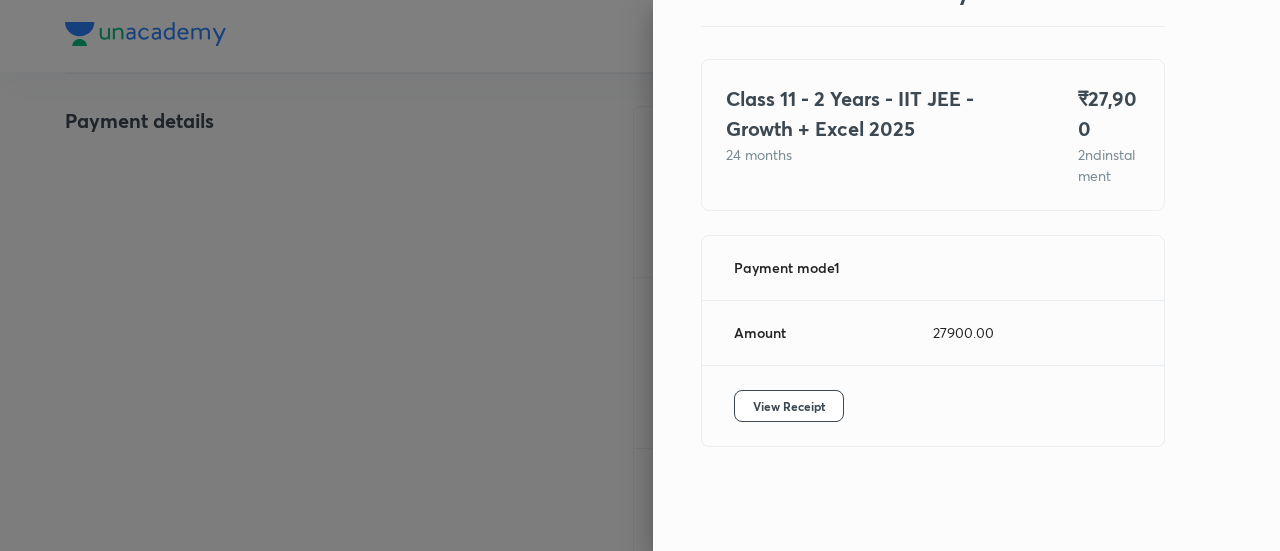 click at bounding box center [640, 275] 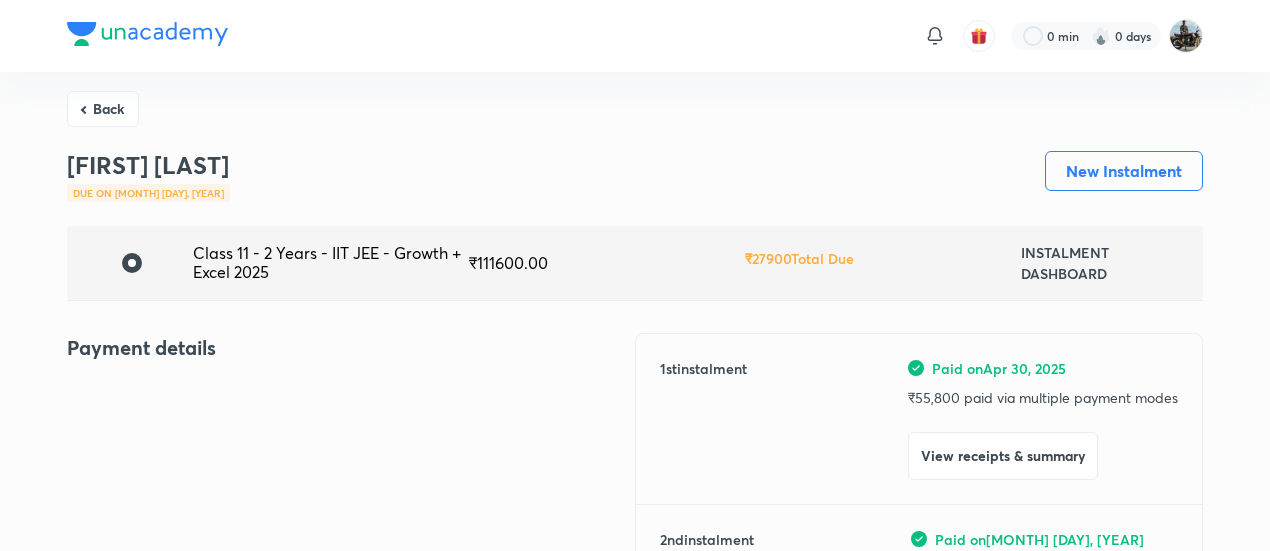 scroll, scrollTop: 0, scrollLeft: 0, axis: both 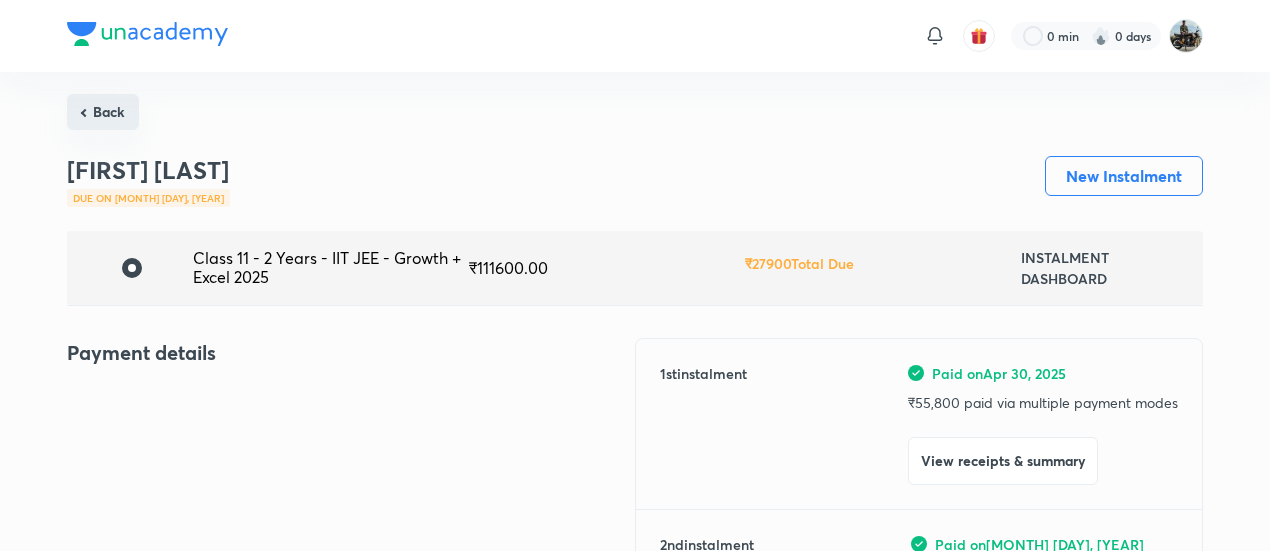 click on "Back" at bounding box center (103, 112) 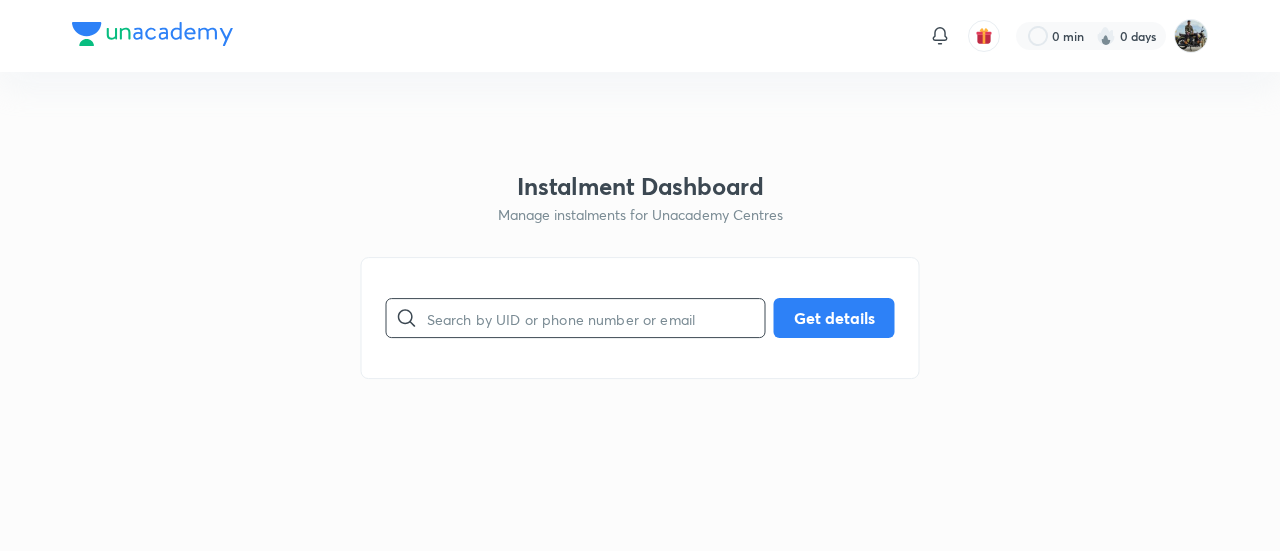 click at bounding box center [596, 318] 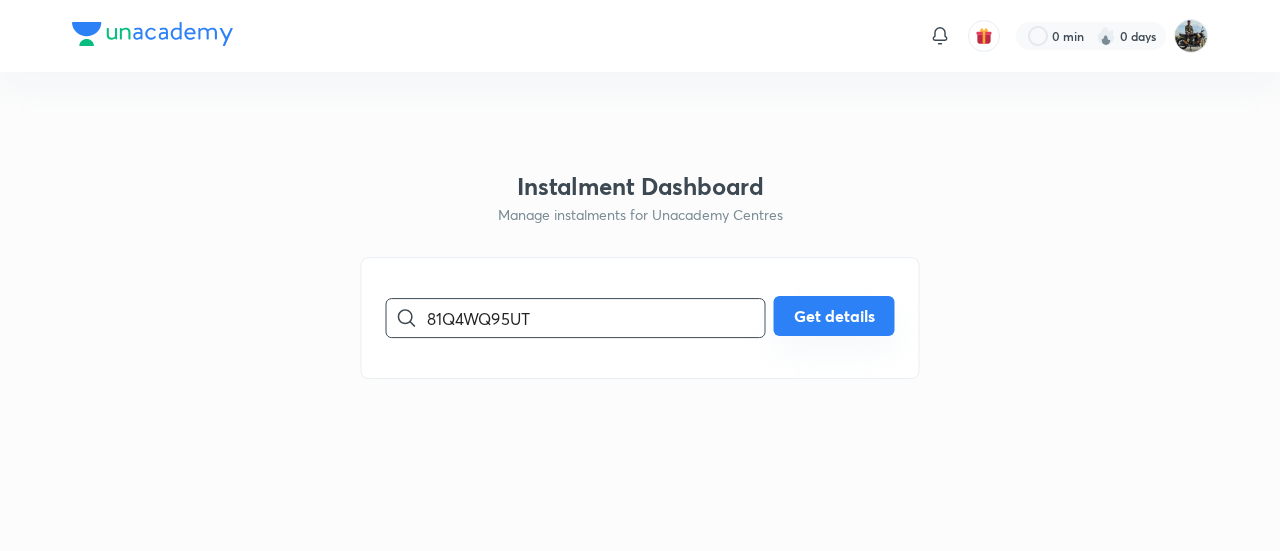 type on "81Q4WQ95UT" 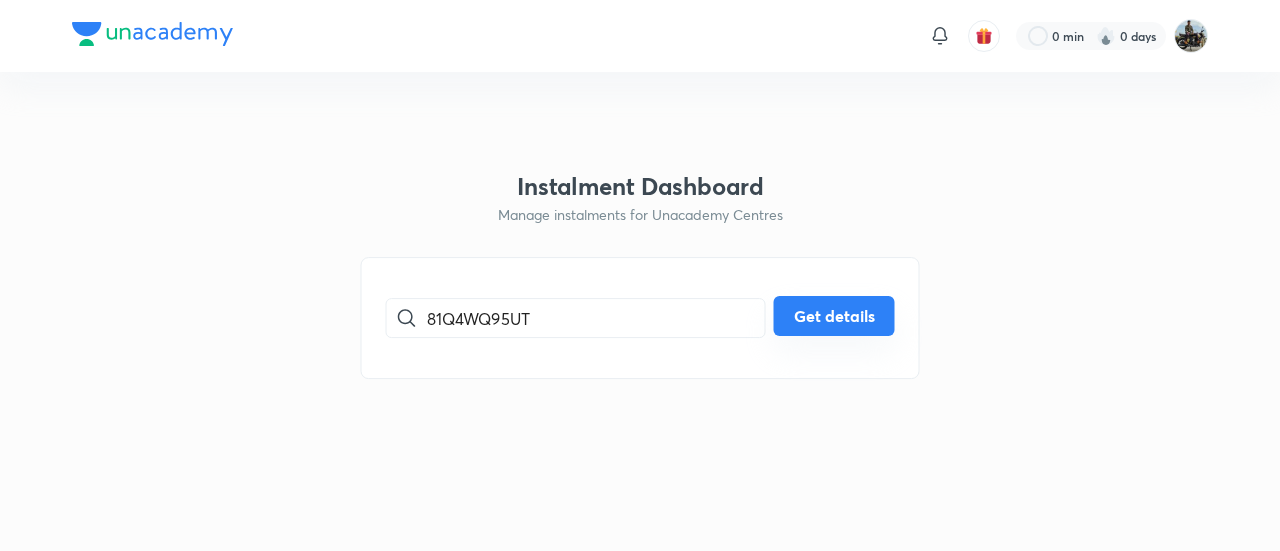 click on "Get details" at bounding box center [834, 316] 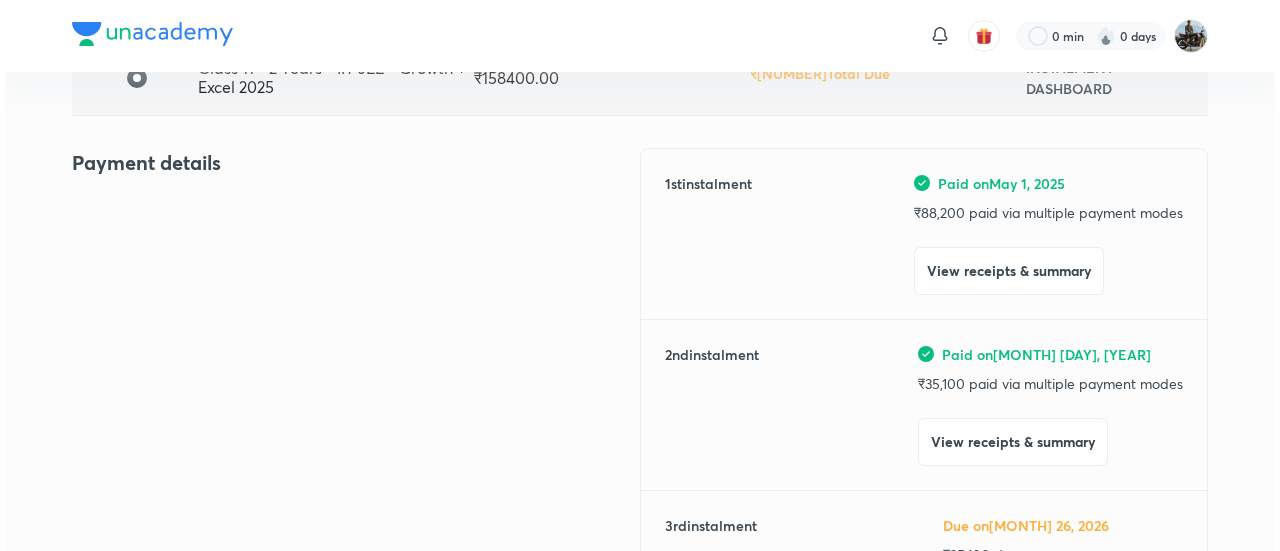 scroll, scrollTop: 191, scrollLeft: 0, axis: vertical 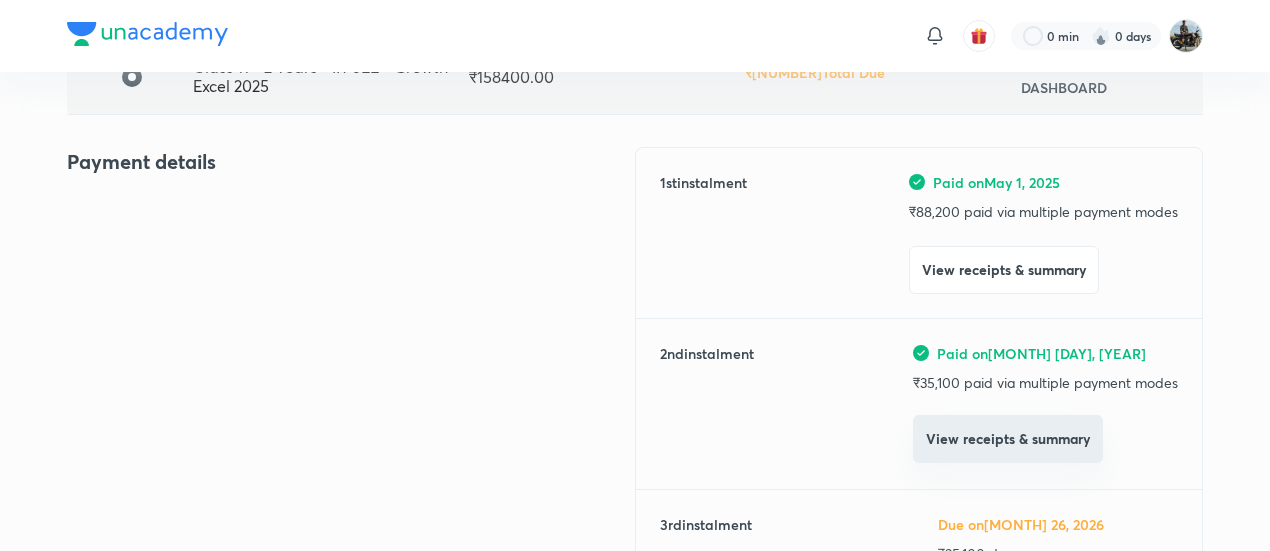 click on "View receipts & summary" at bounding box center [1008, 439] 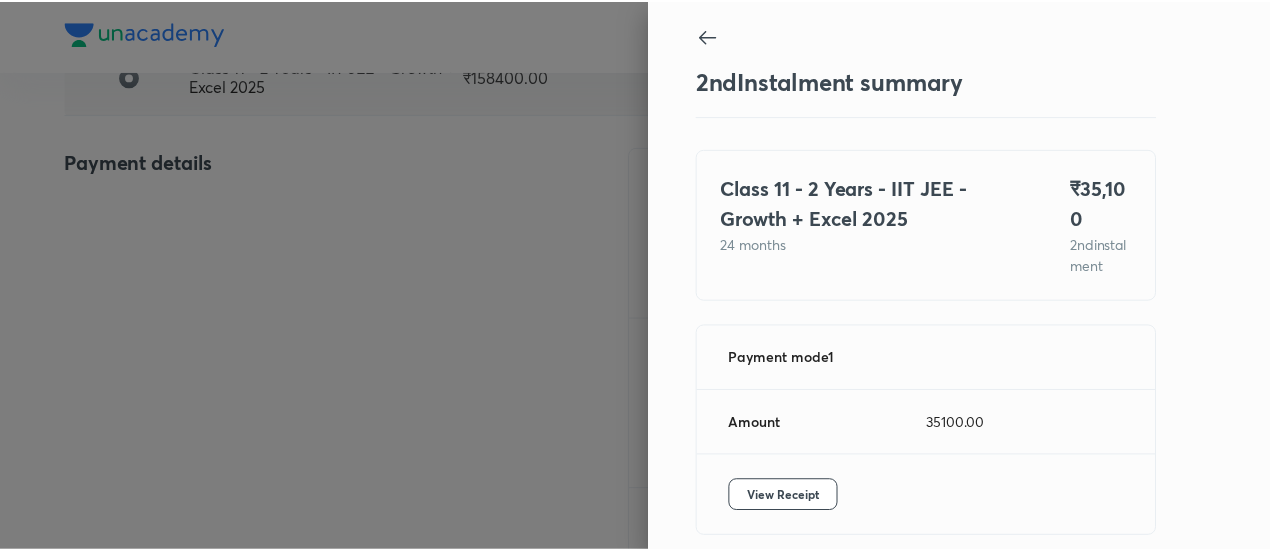 scroll, scrollTop: 109, scrollLeft: 0, axis: vertical 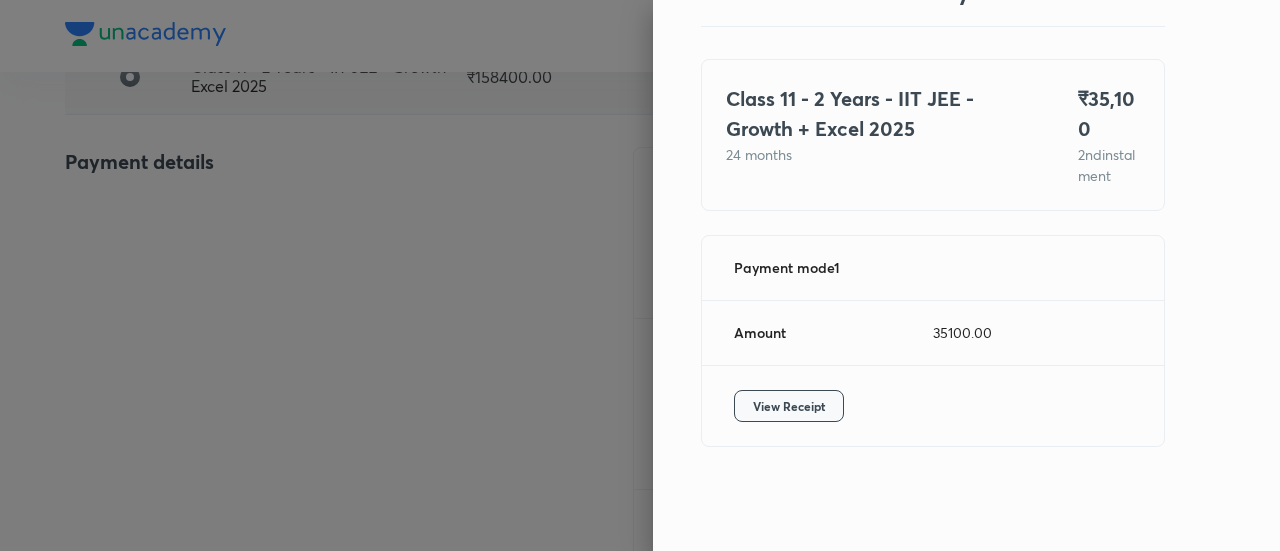 click on "View Receipt" at bounding box center (789, 406) 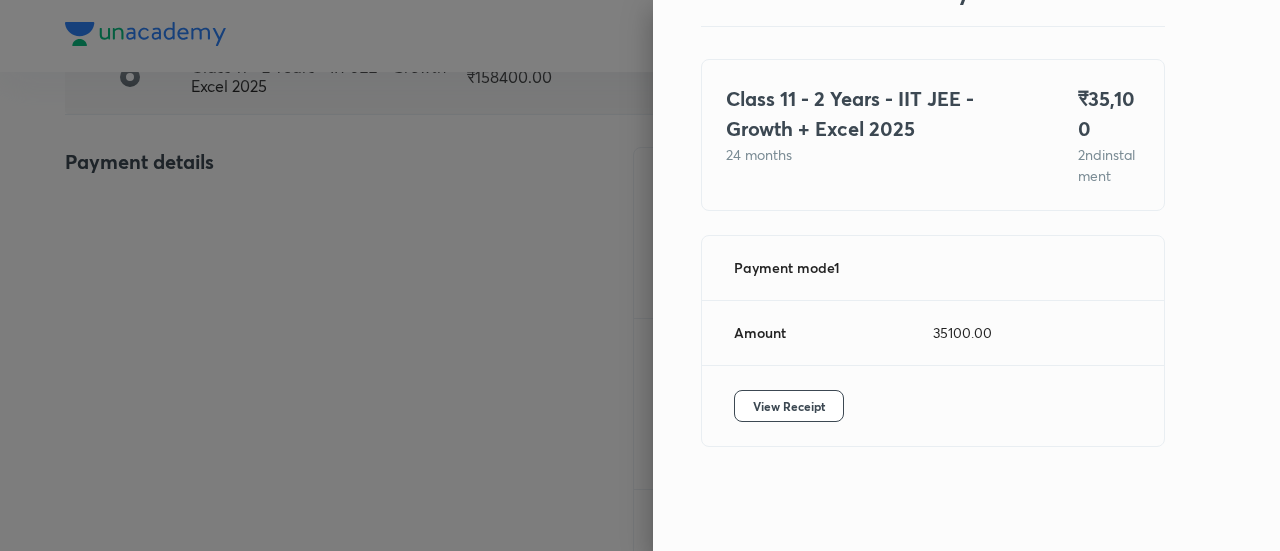 click at bounding box center [640, 275] 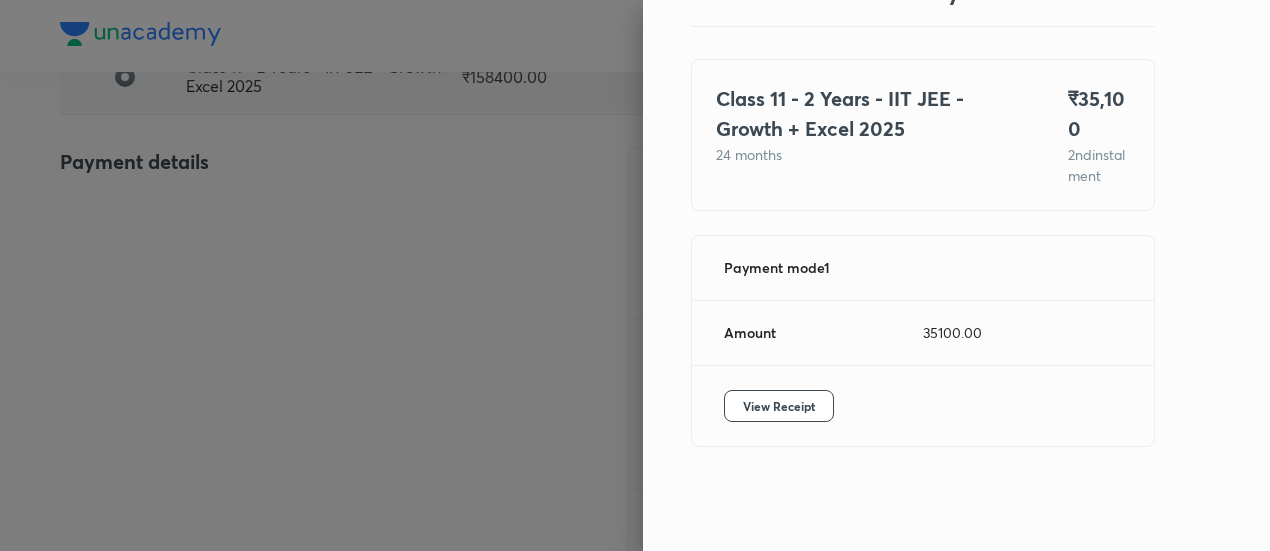 click at bounding box center (635, 275) 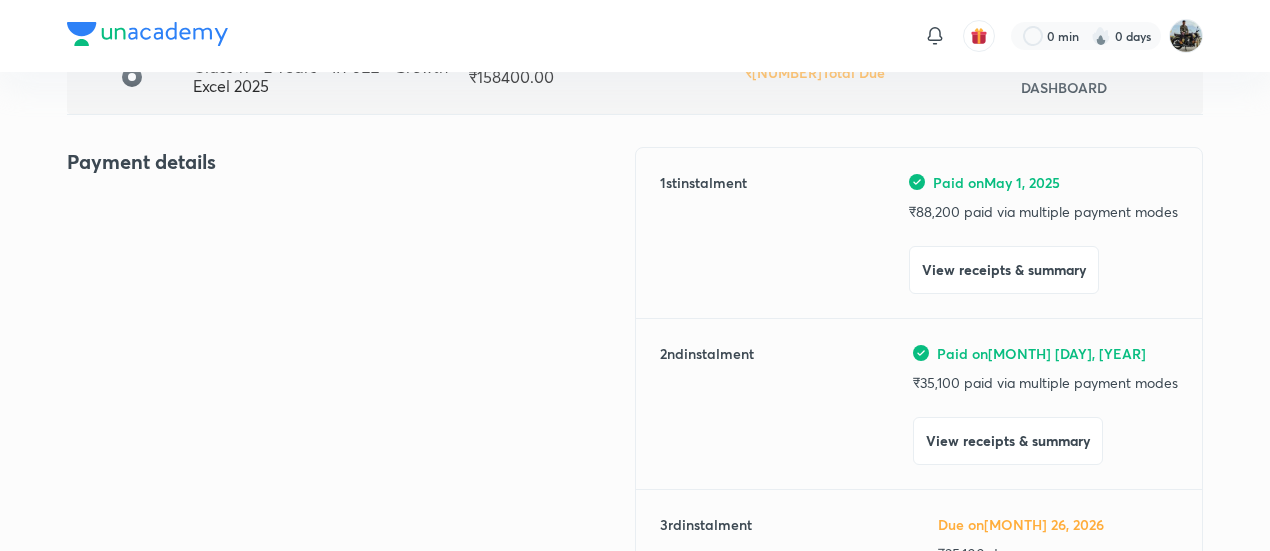 scroll, scrollTop: 0, scrollLeft: 0, axis: both 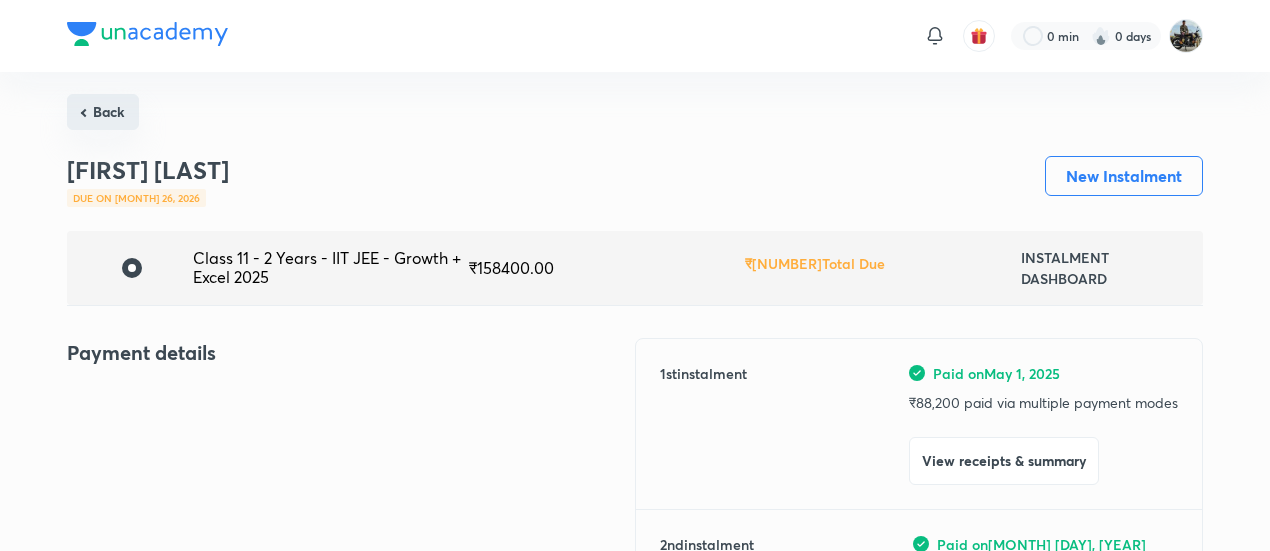 click on "Back" at bounding box center [103, 112] 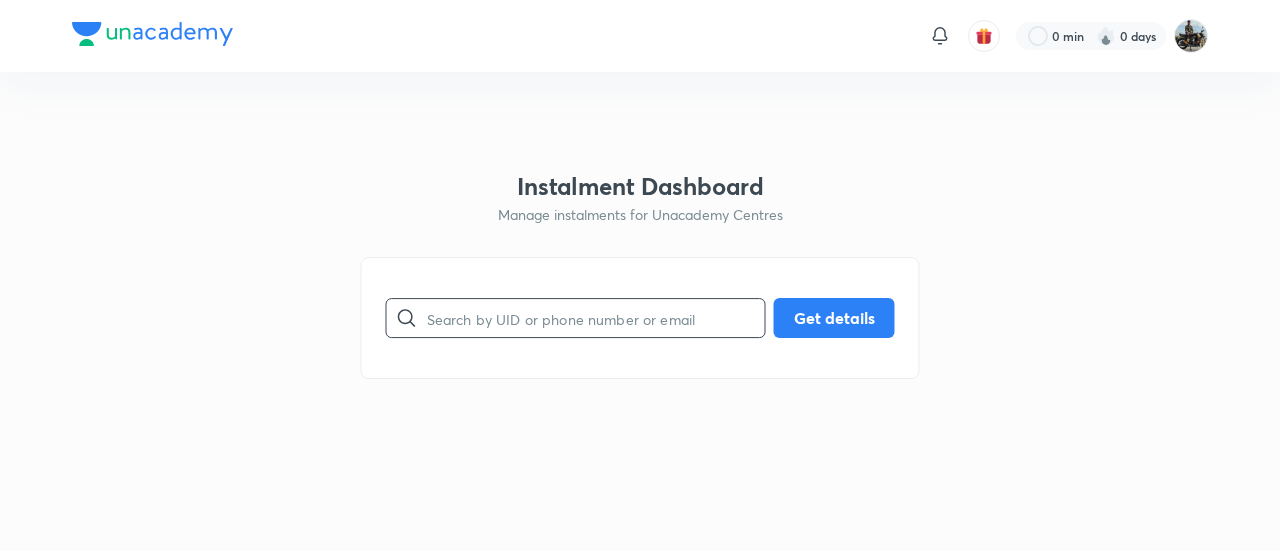 click at bounding box center [596, 318] 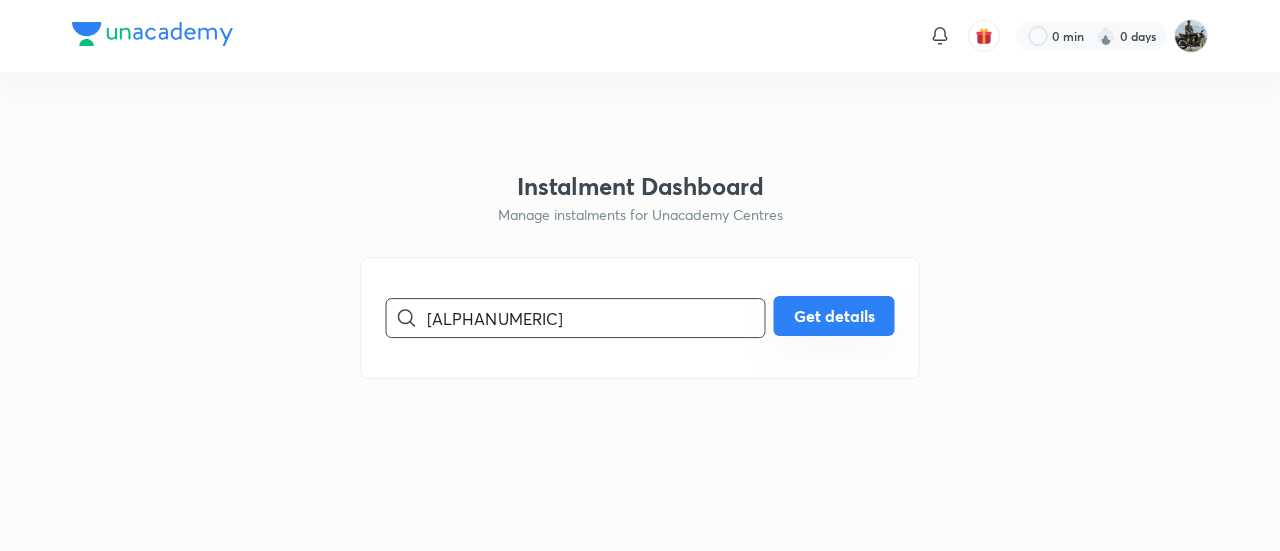type on "[ALPHANUMERIC]" 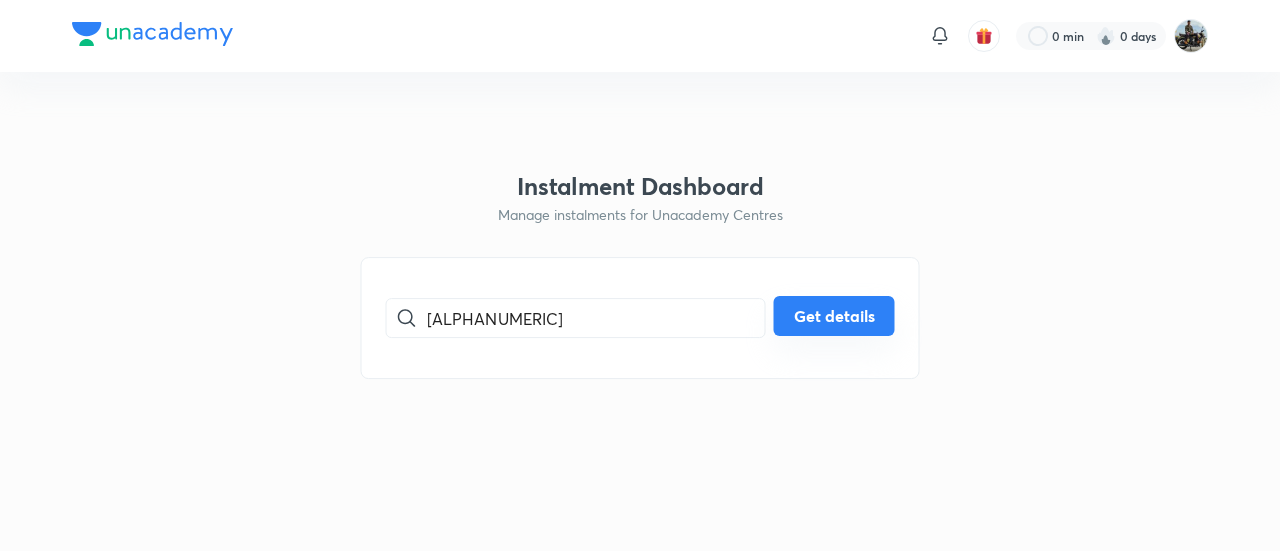 click on "Get details" at bounding box center (834, 316) 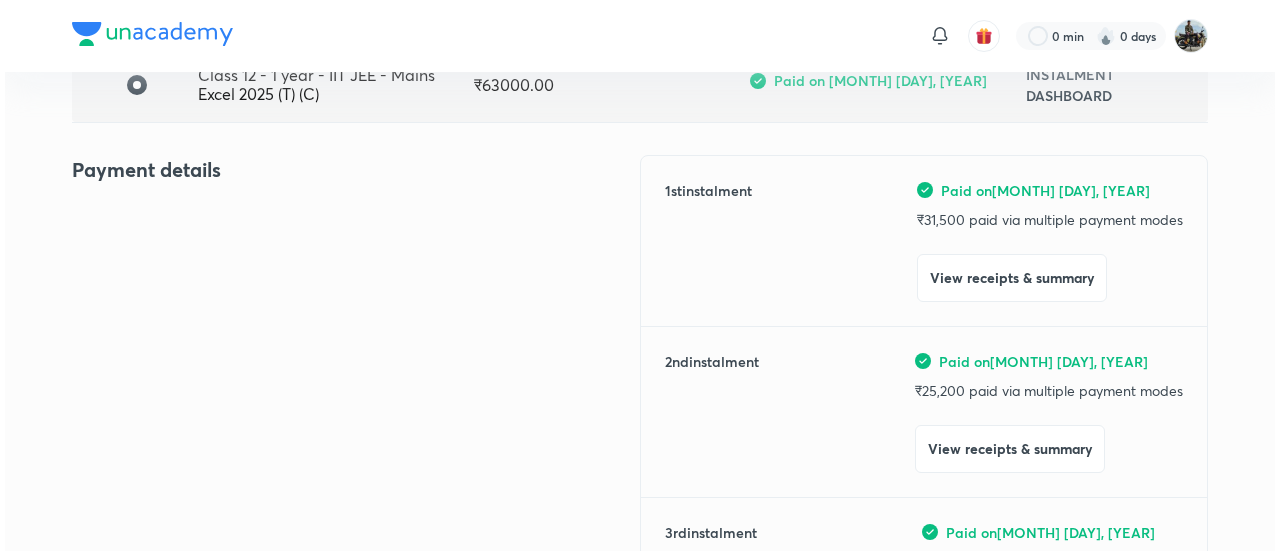 scroll, scrollTop: 189, scrollLeft: 0, axis: vertical 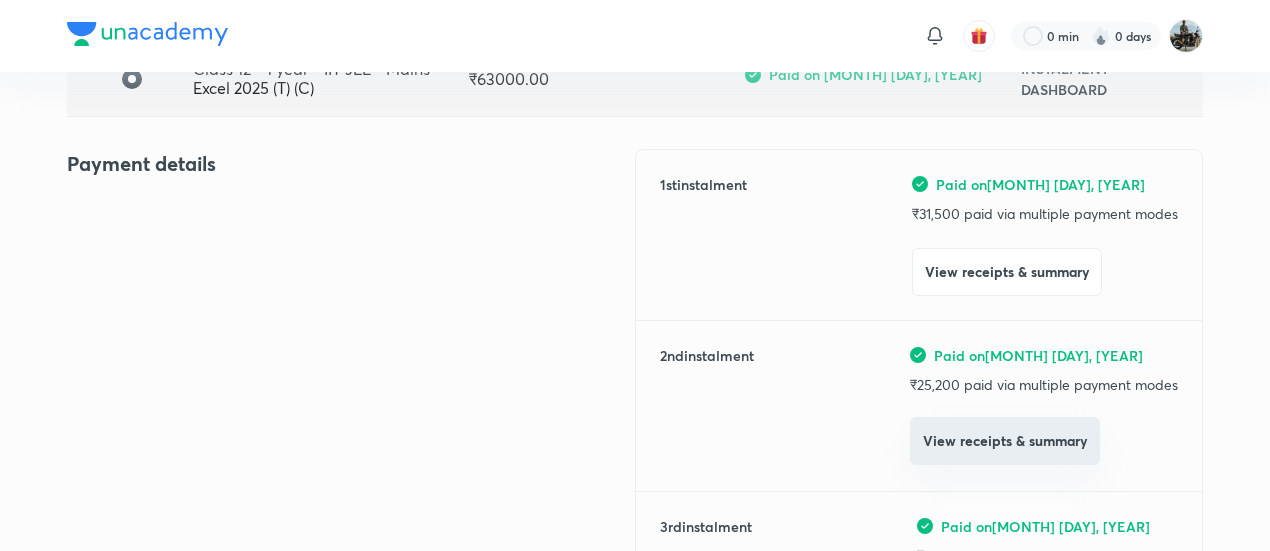 click on "View receipts & summary" at bounding box center [1005, 441] 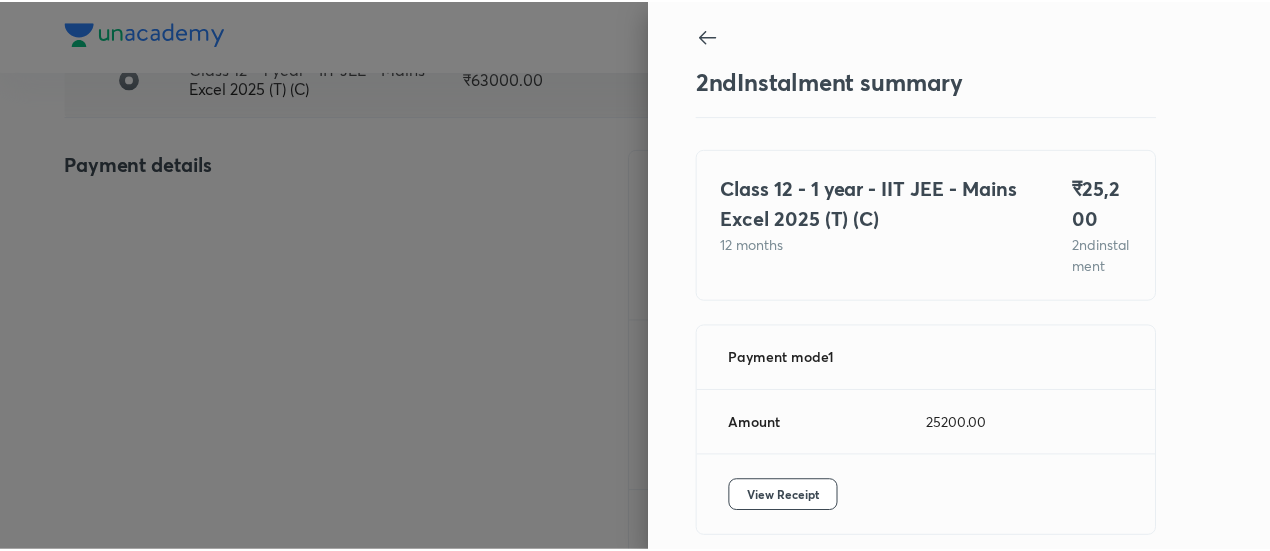 scroll, scrollTop: 109, scrollLeft: 0, axis: vertical 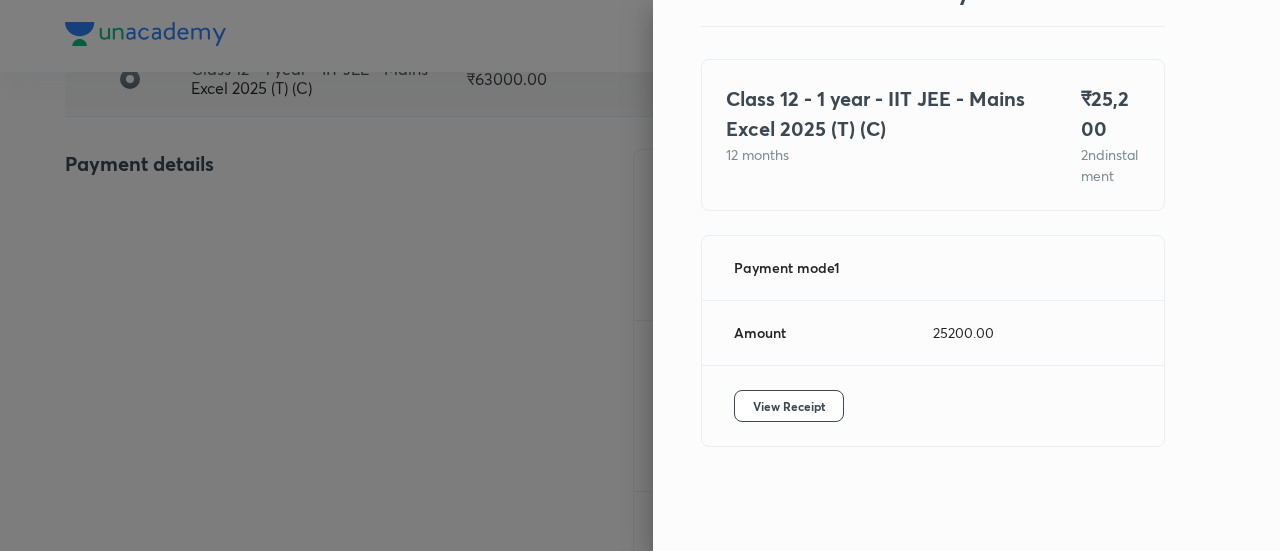 click on "View Receipt" at bounding box center (933, 406) 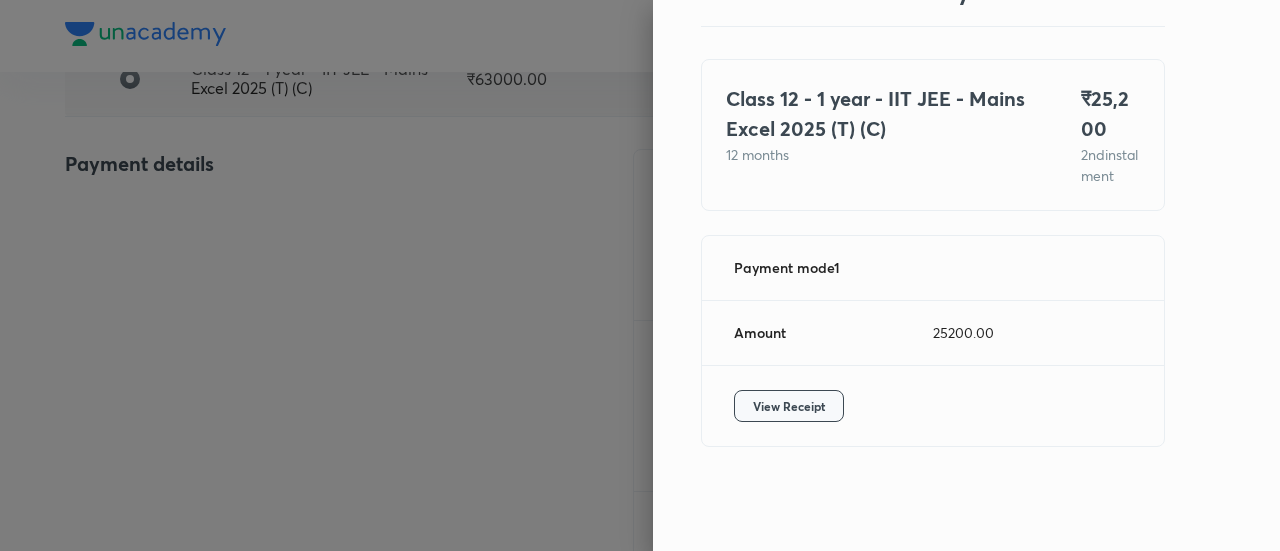 click on "View Receipt" at bounding box center [789, 406] 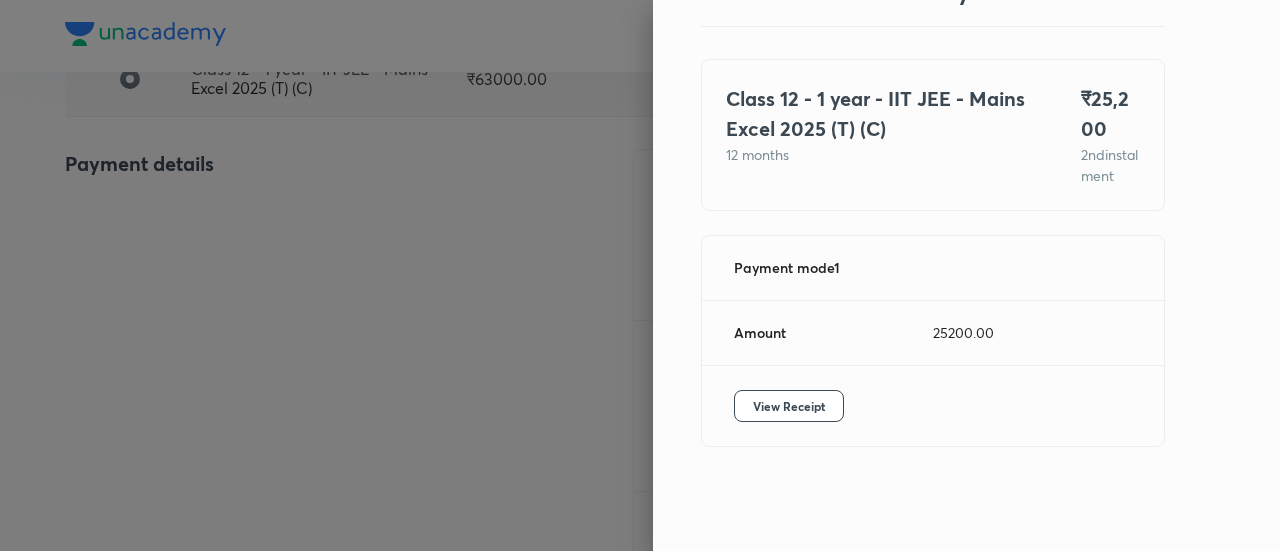 click at bounding box center [640, 275] 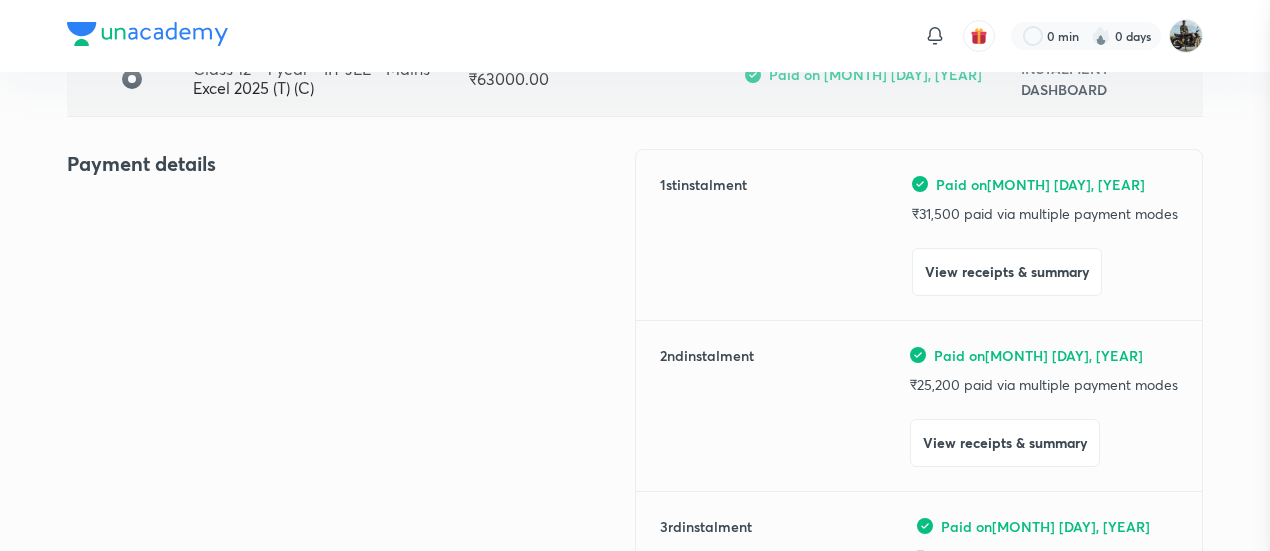 click at bounding box center (635, 275) 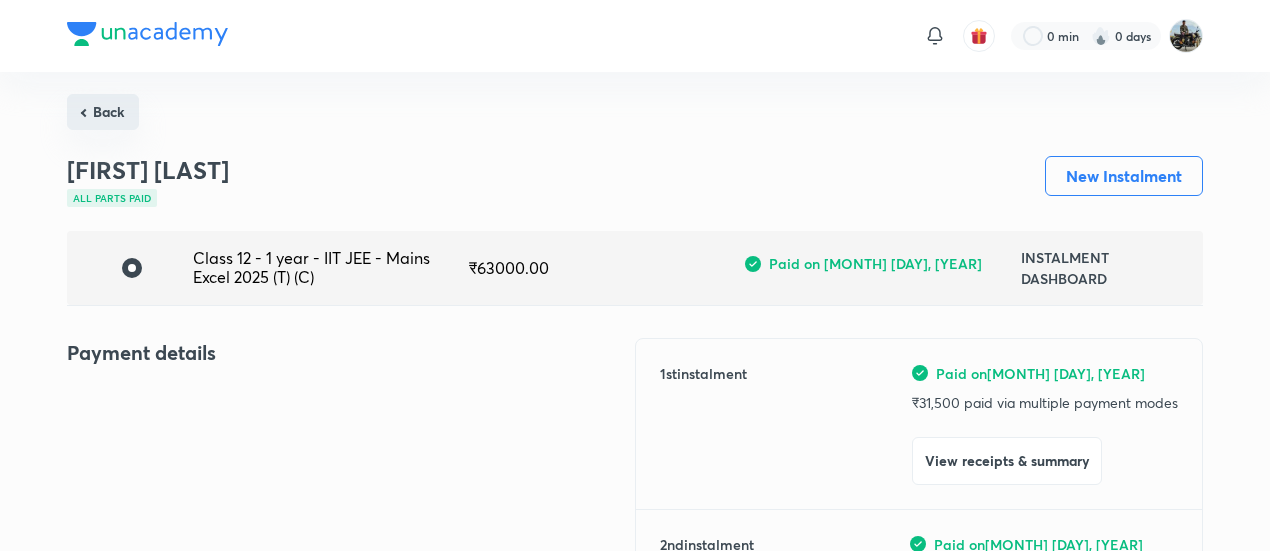 click on "Back" at bounding box center (103, 112) 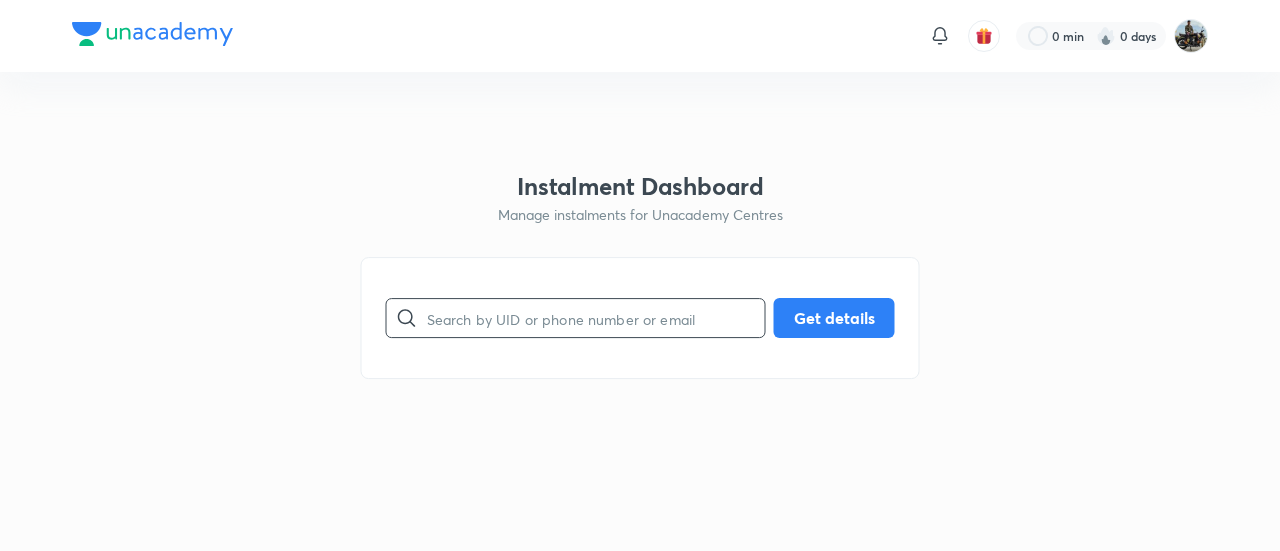 click at bounding box center (596, 318) 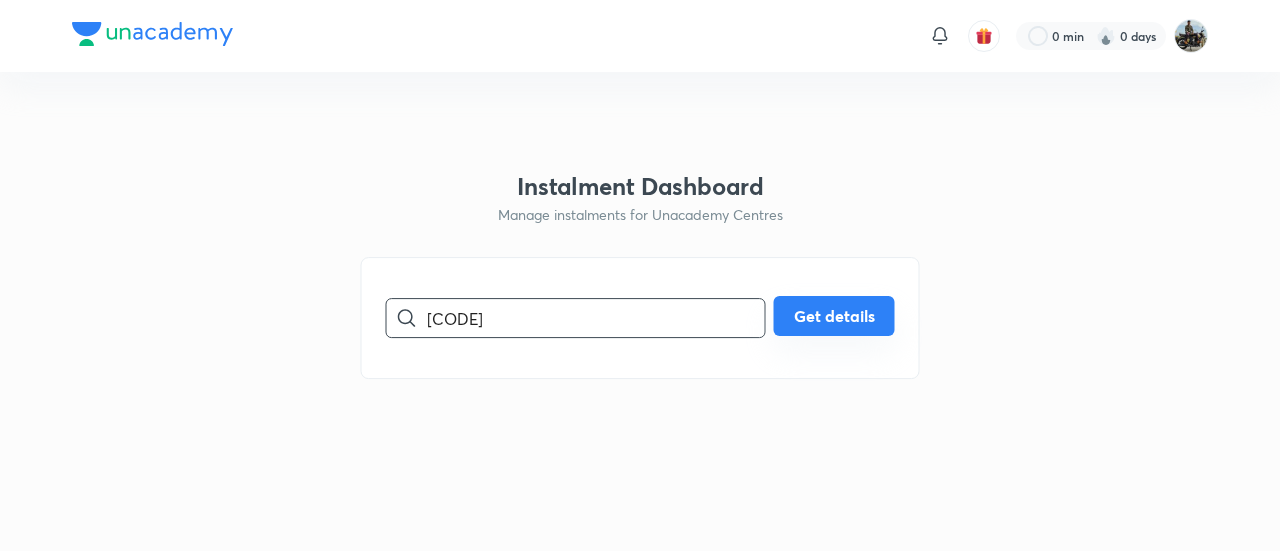 type on "[CODE]" 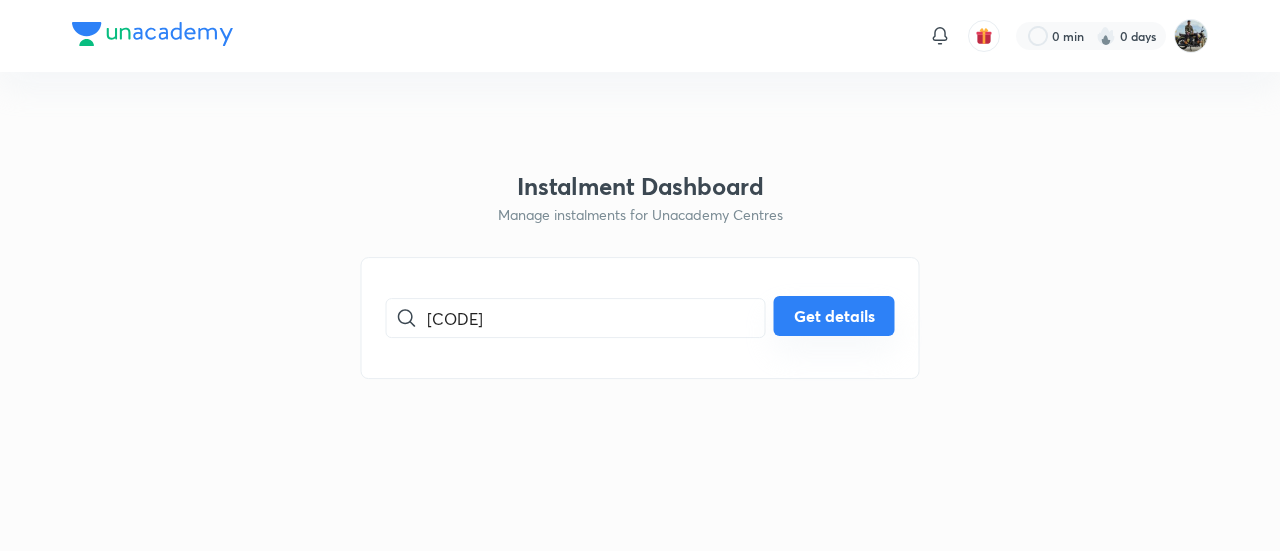 click on "Get details" at bounding box center [834, 316] 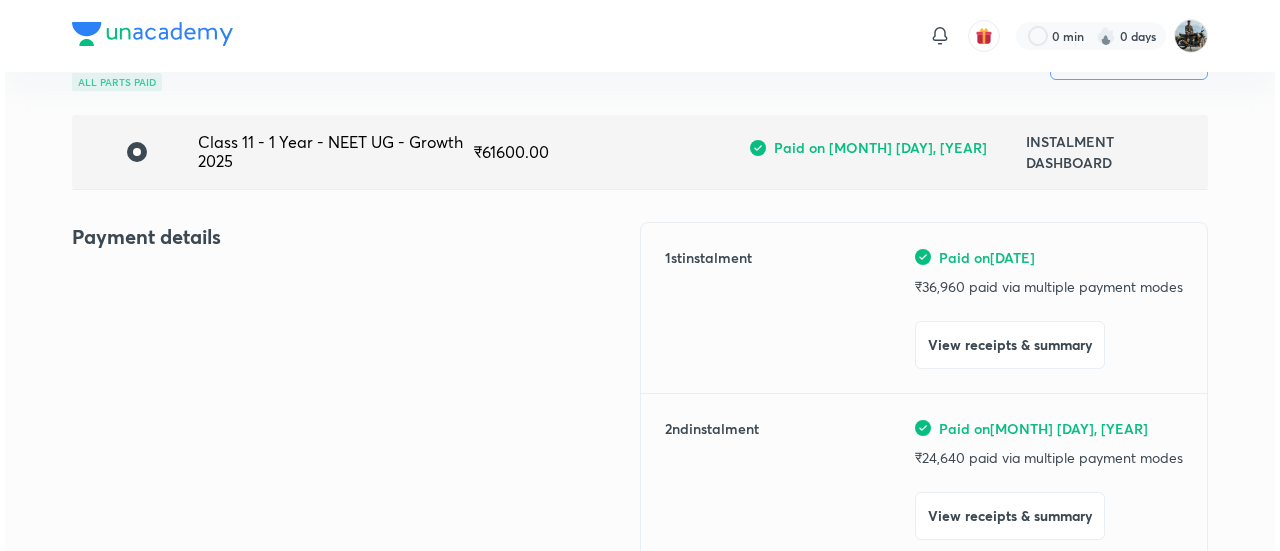 scroll, scrollTop: 118, scrollLeft: 0, axis: vertical 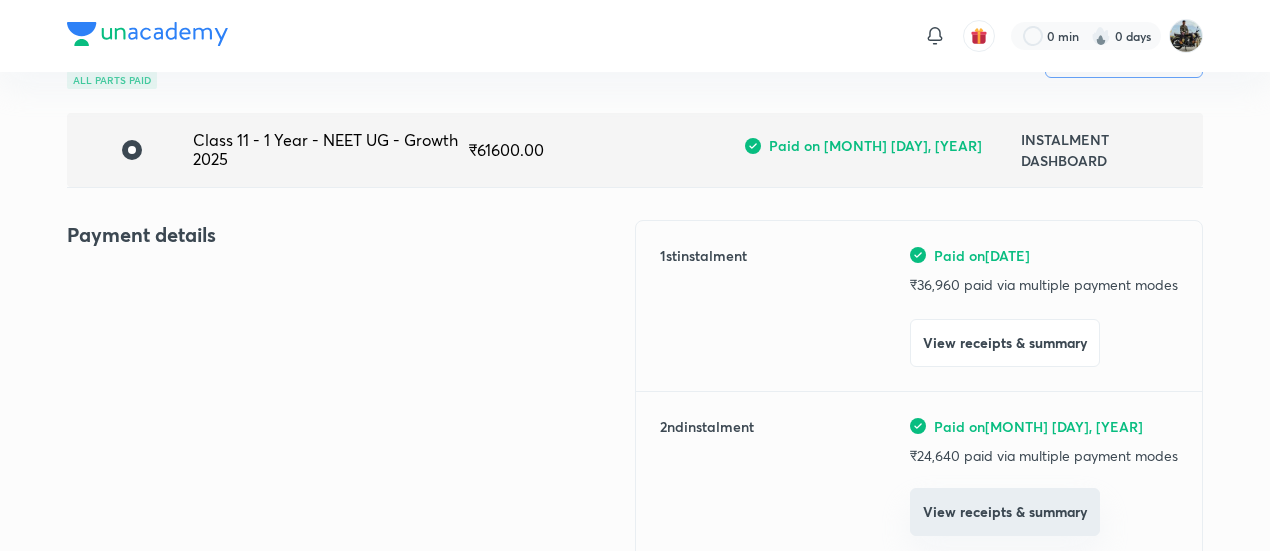 click on "View receipts & summary" at bounding box center [1005, 512] 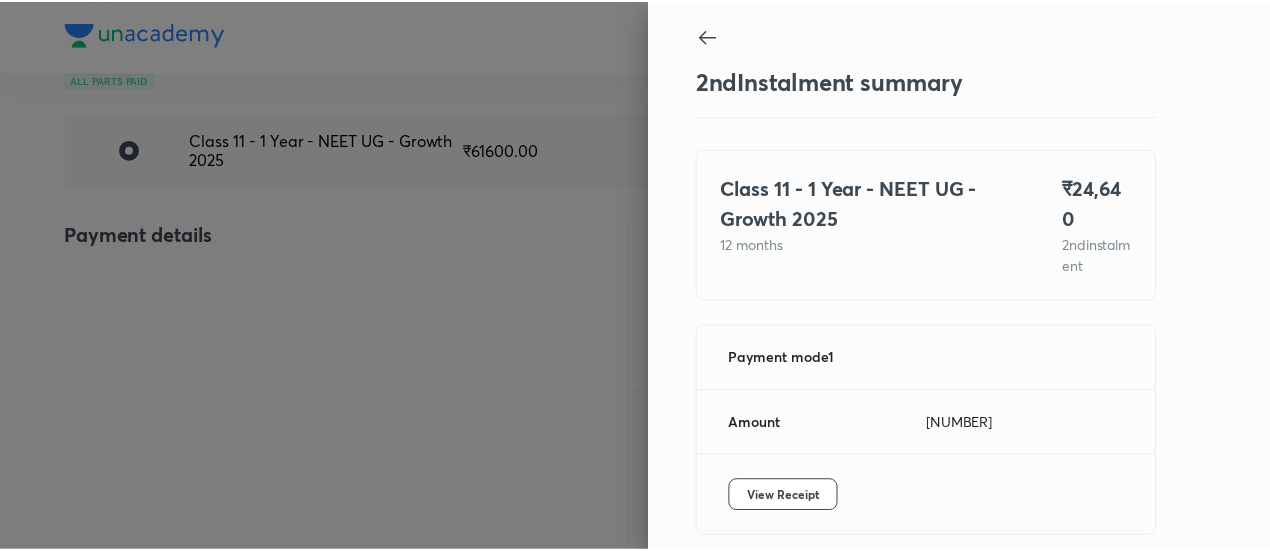 scroll, scrollTop: 67, scrollLeft: 0, axis: vertical 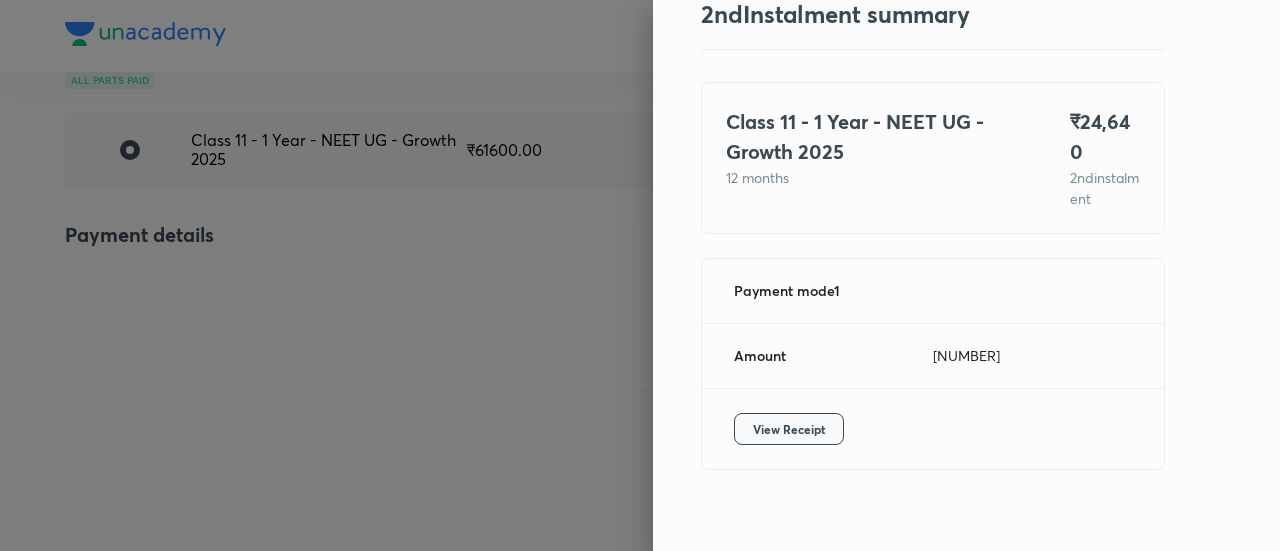 click on "View Receipt" at bounding box center (789, 429) 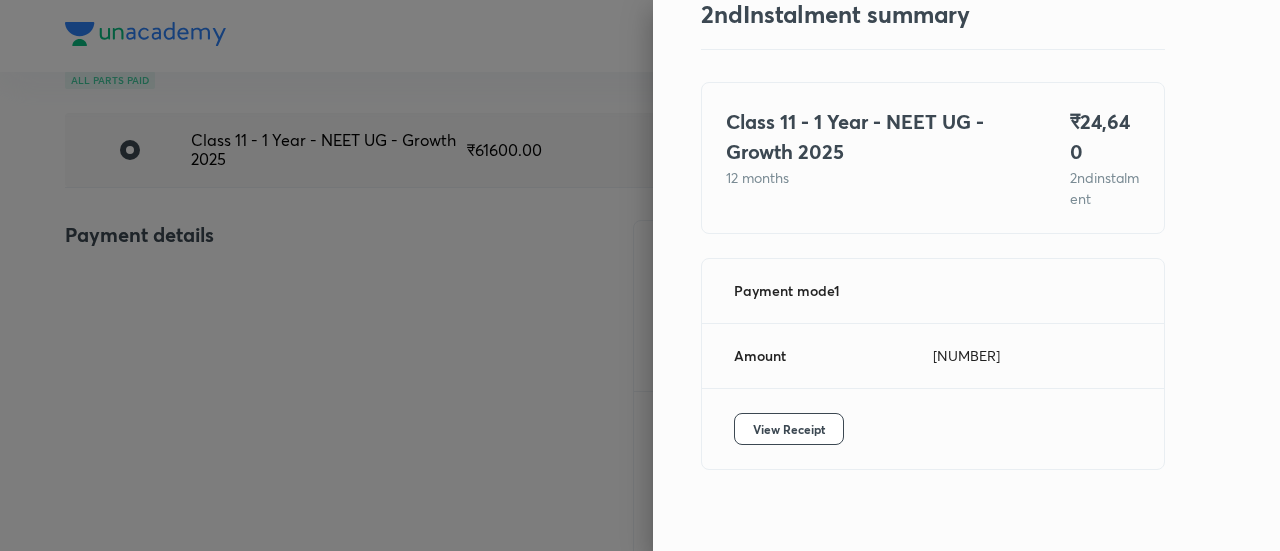 click at bounding box center (640, 275) 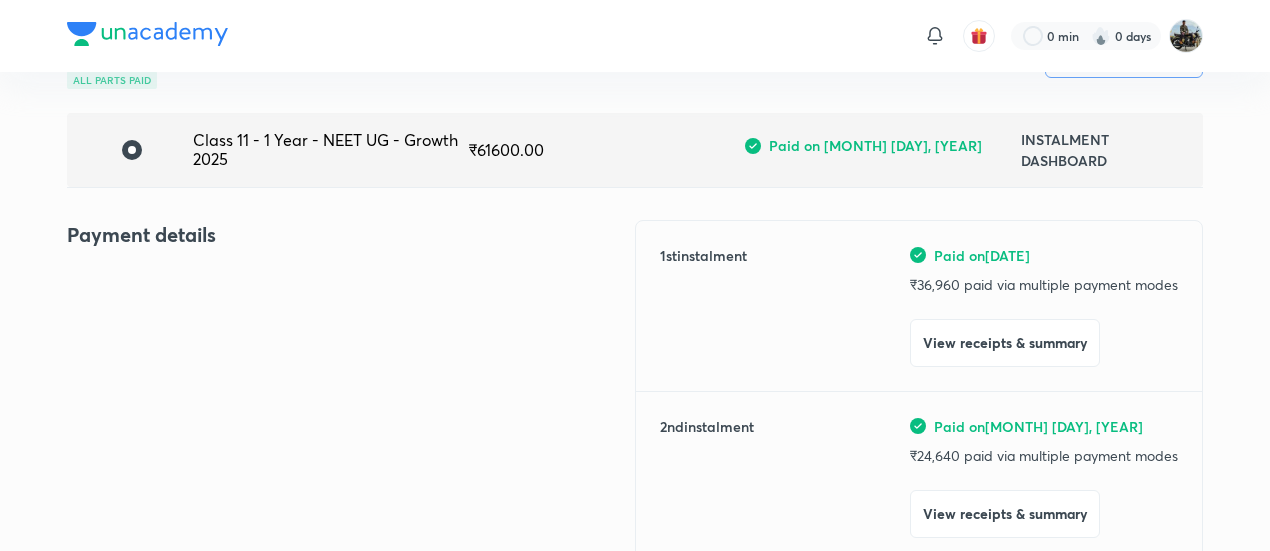 scroll, scrollTop: 0, scrollLeft: 0, axis: both 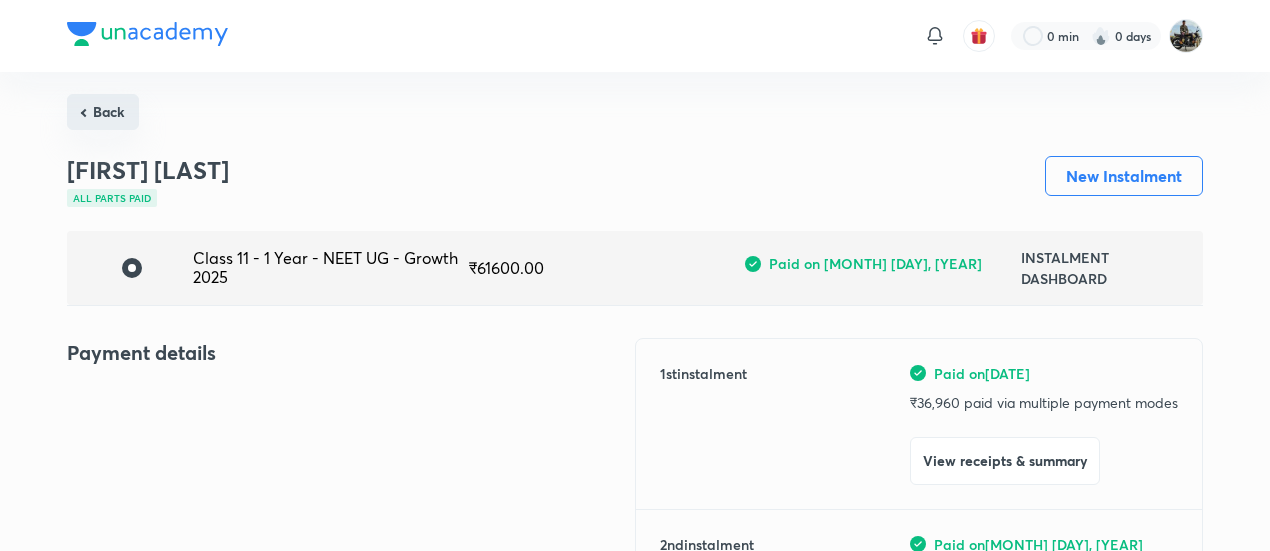 click on "Back" at bounding box center [103, 112] 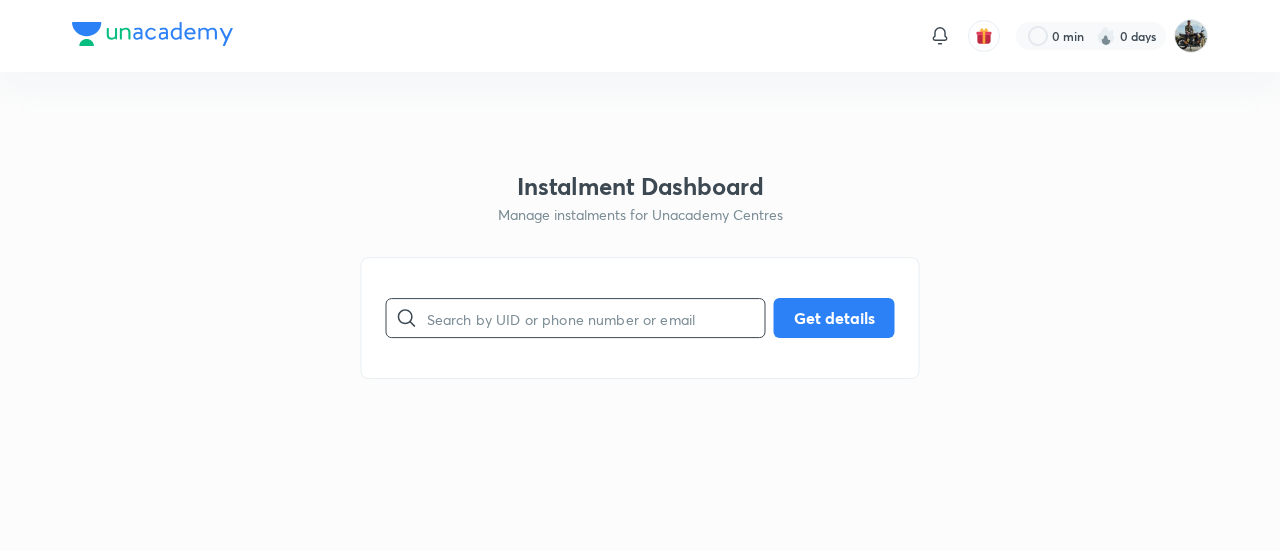 click at bounding box center [596, 318] 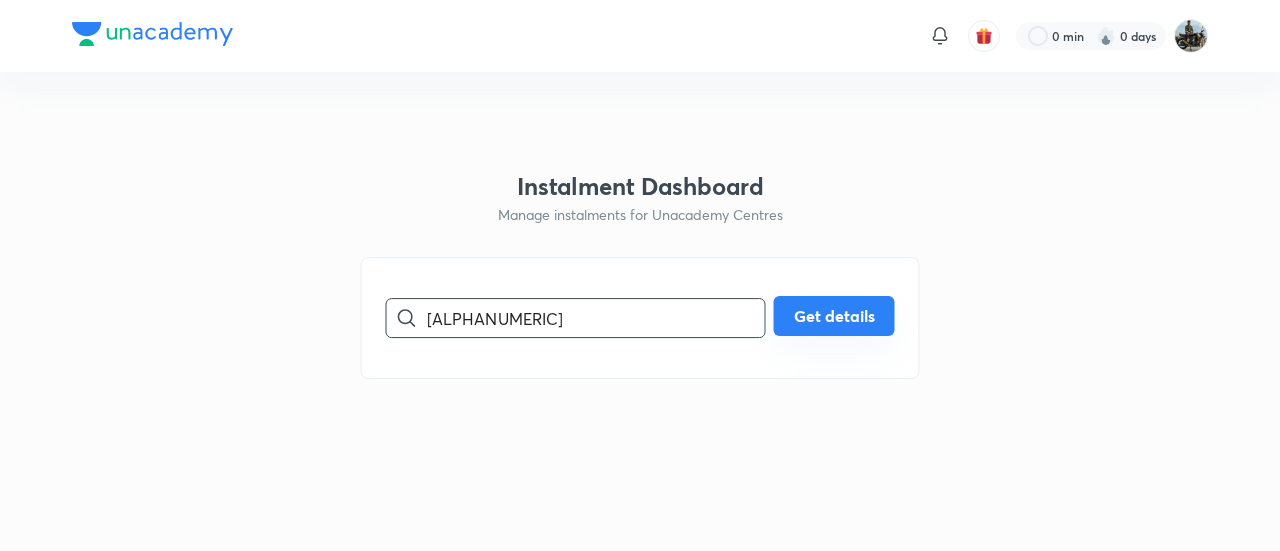 type on "[ALPHANUMERIC]" 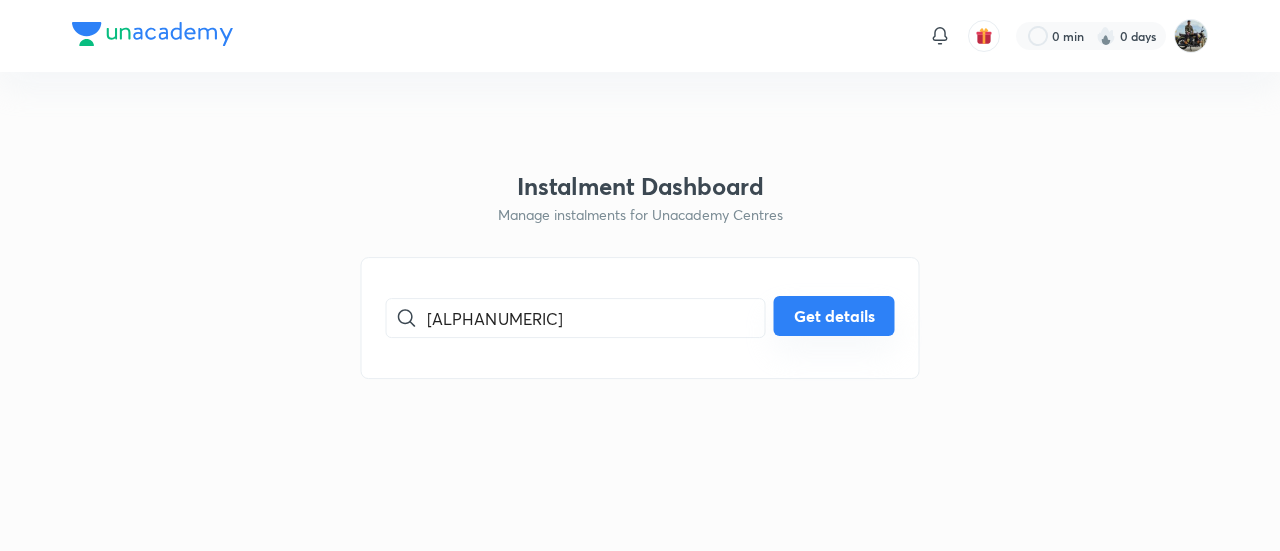click on "Get details" at bounding box center (834, 316) 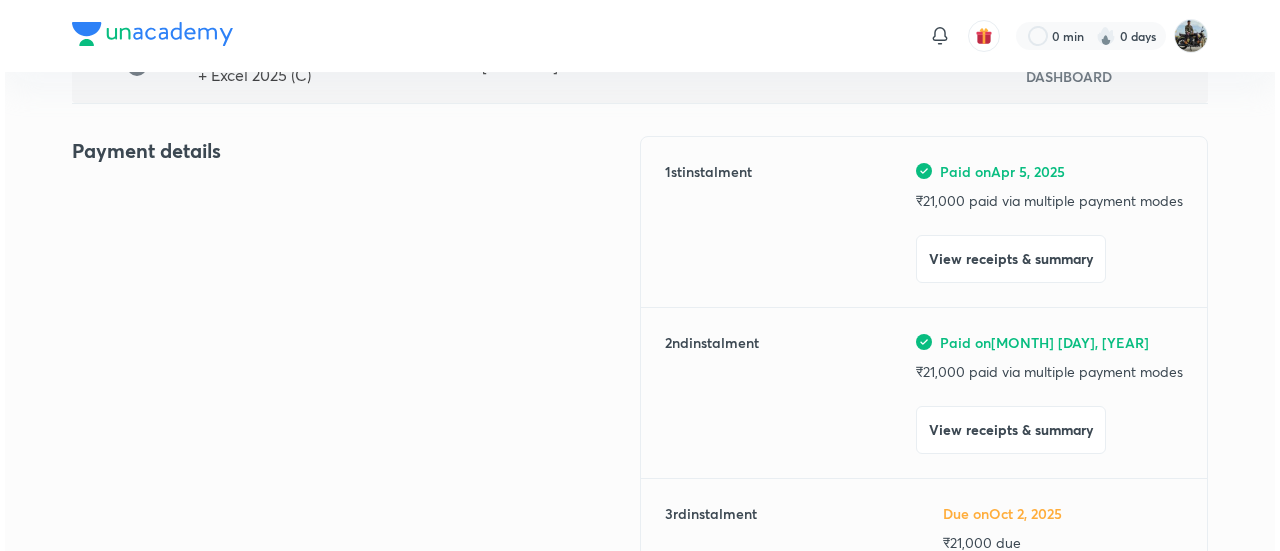 scroll, scrollTop: 205, scrollLeft: 0, axis: vertical 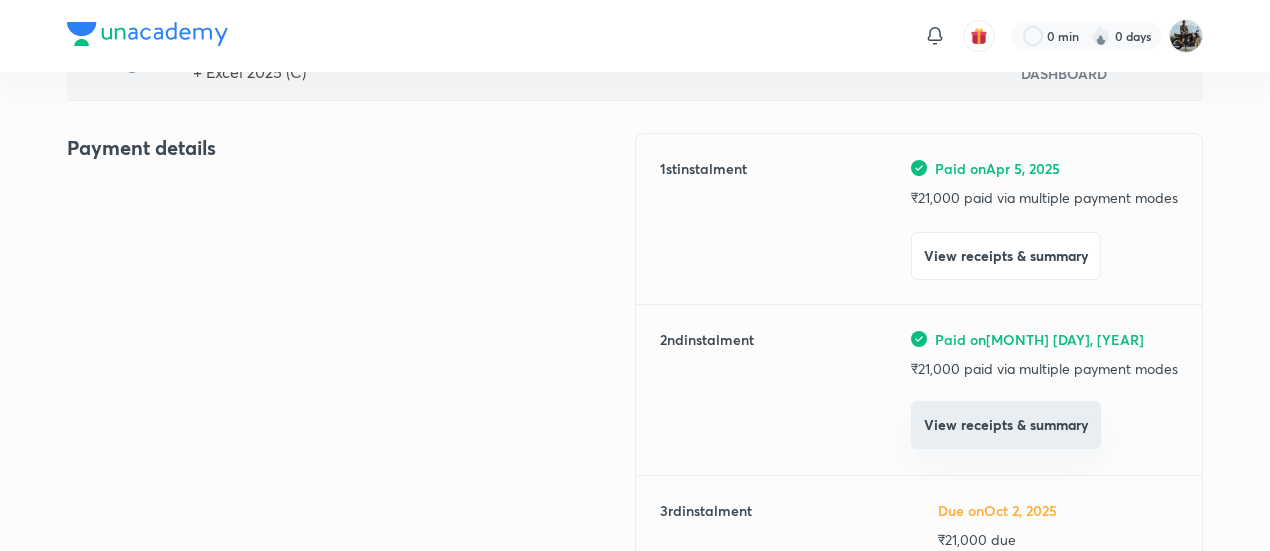 click on "View receipts & summary" at bounding box center (1006, 425) 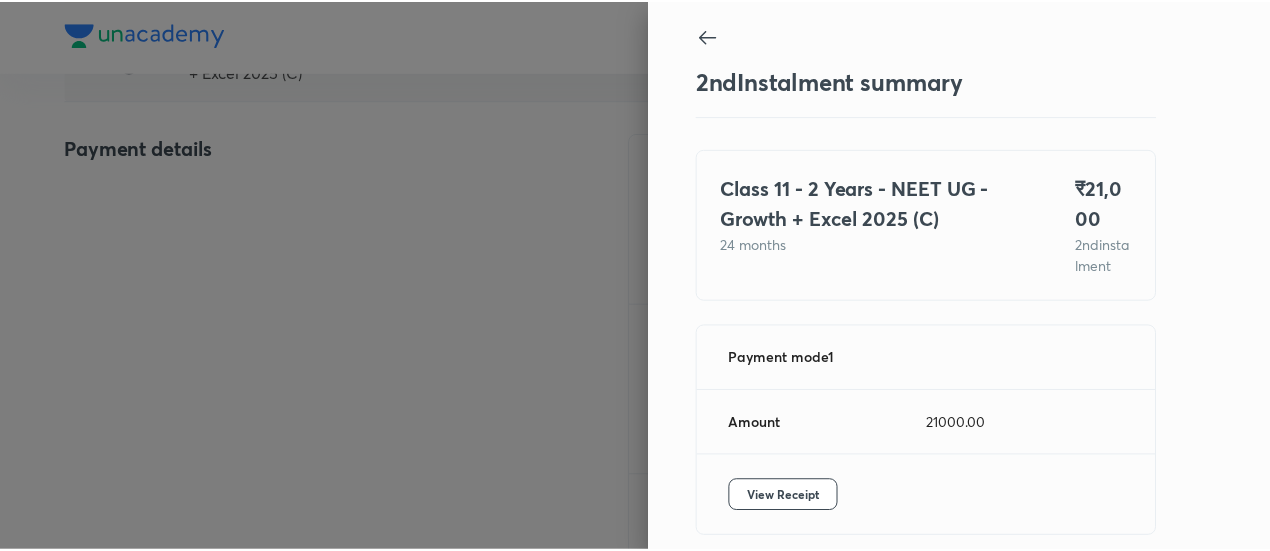 scroll, scrollTop: 109, scrollLeft: 0, axis: vertical 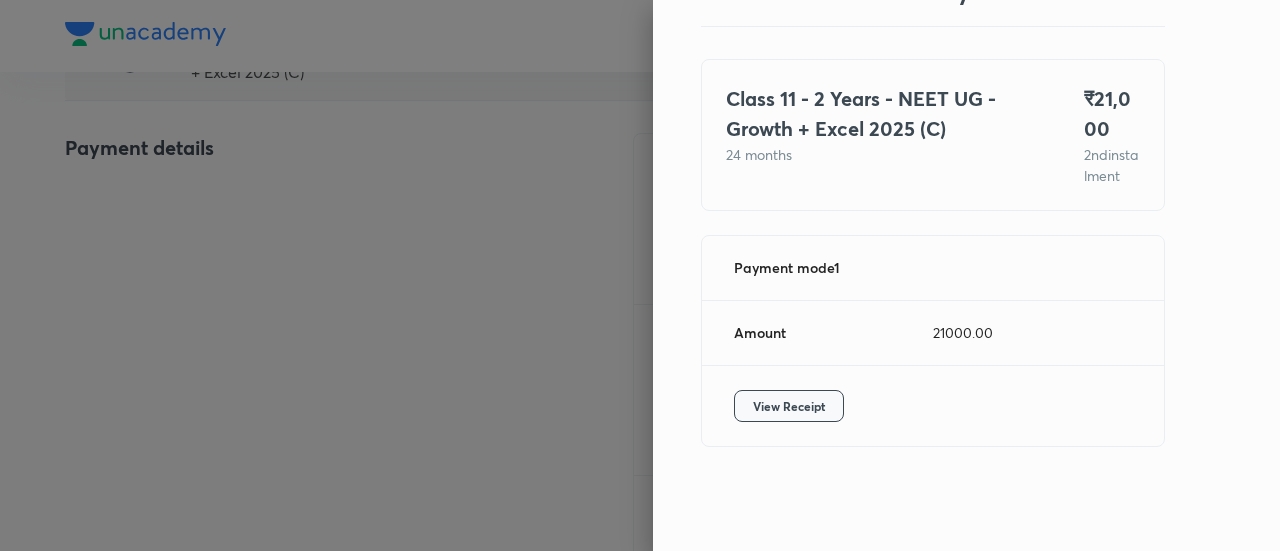 click on "View Receipt" at bounding box center (789, 406) 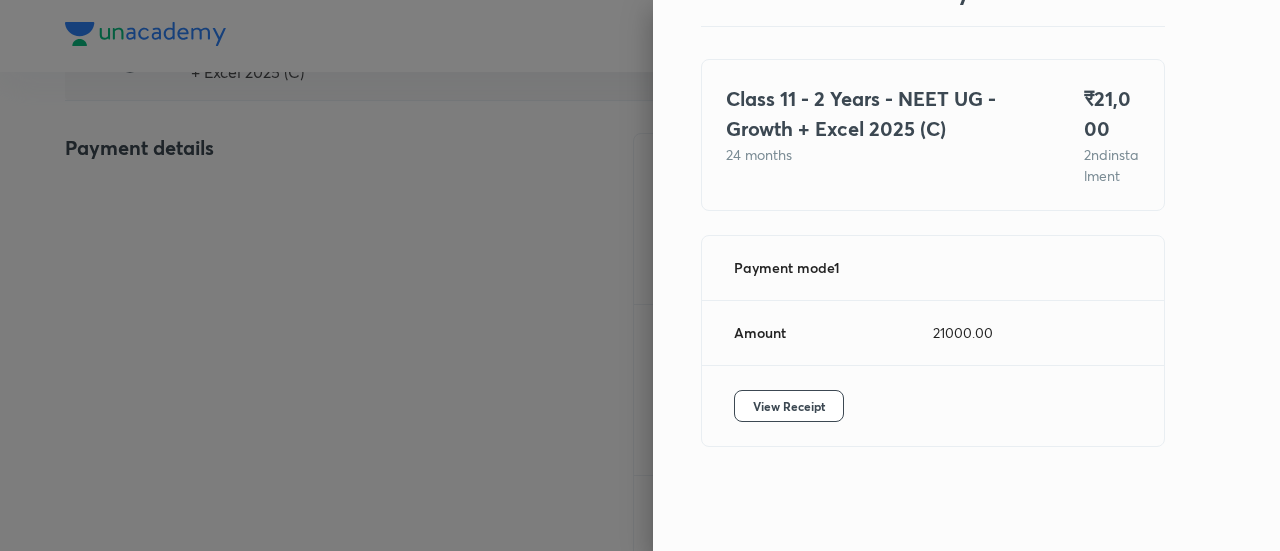 click at bounding box center (640, 275) 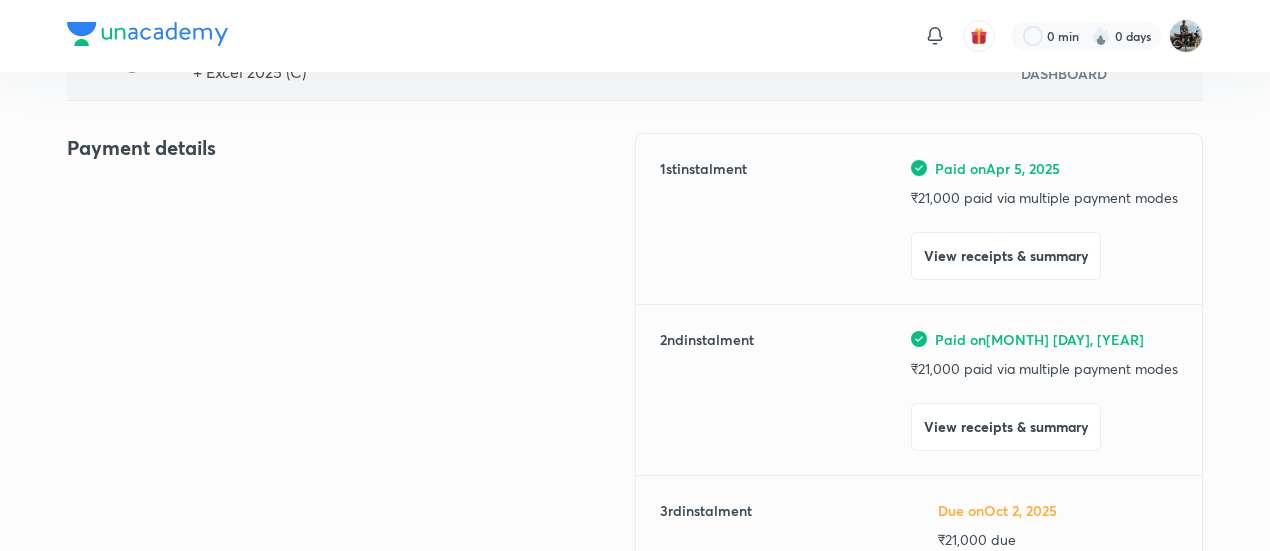 scroll, scrollTop: 0, scrollLeft: 0, axis: both 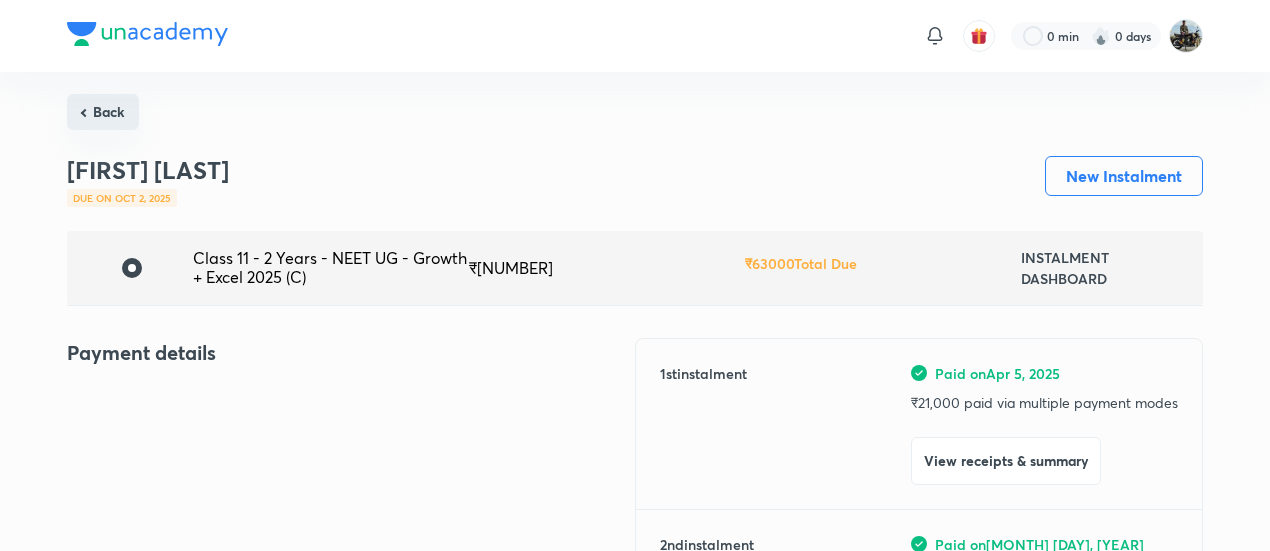 click on "Back" at bounding box center [103, 112] 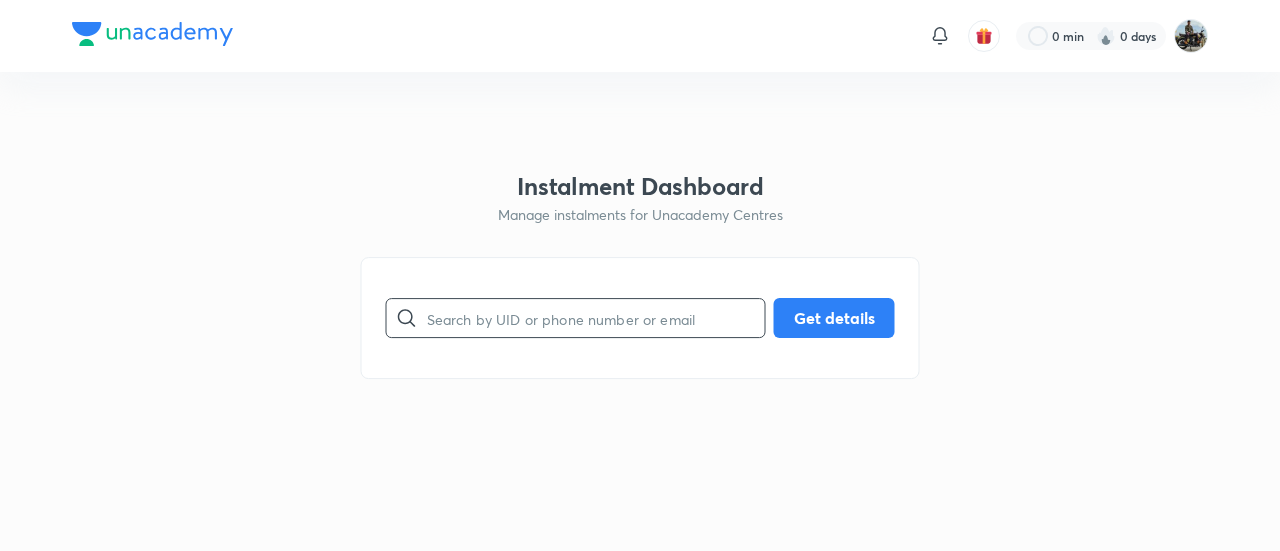 click at bounding box center [596, 318] 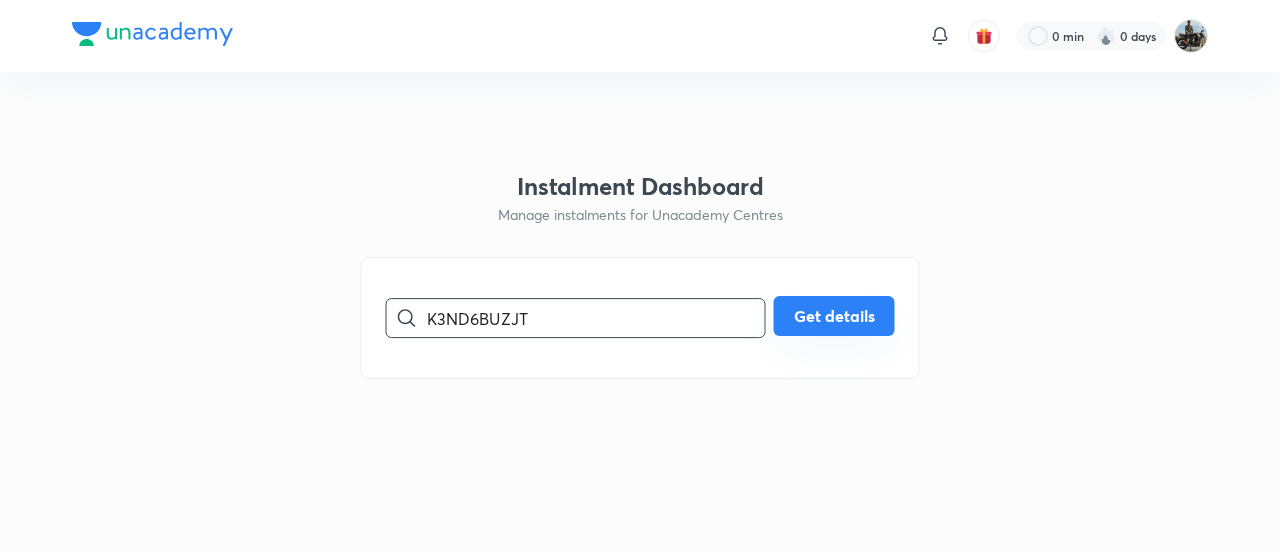 type on "K3ND6BUZJT" 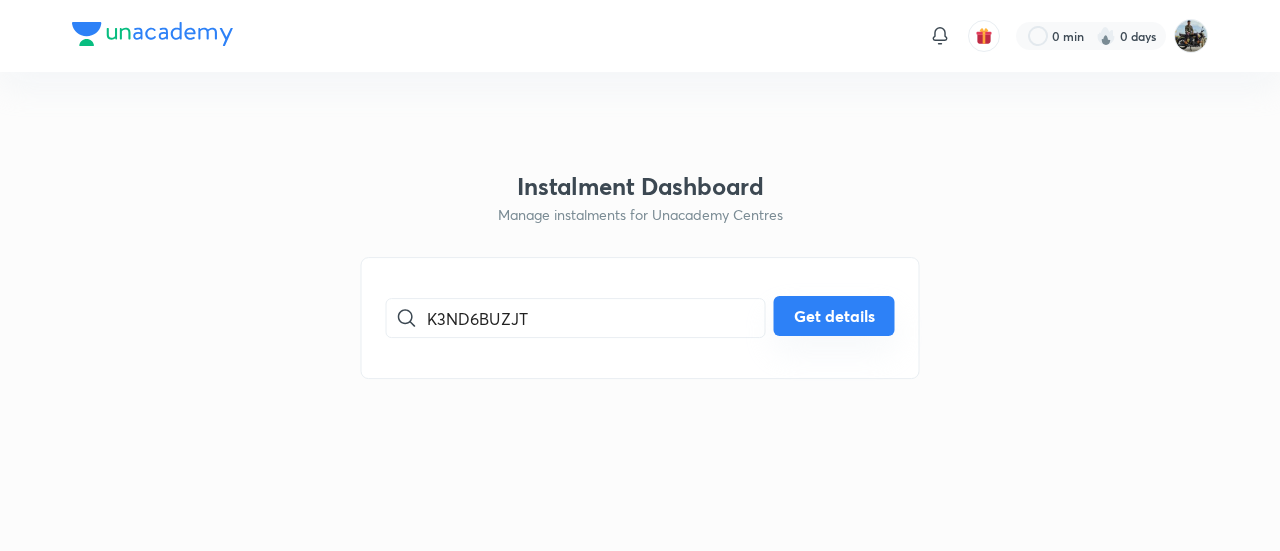 click on "Get details" at bounding box center (834, 316) 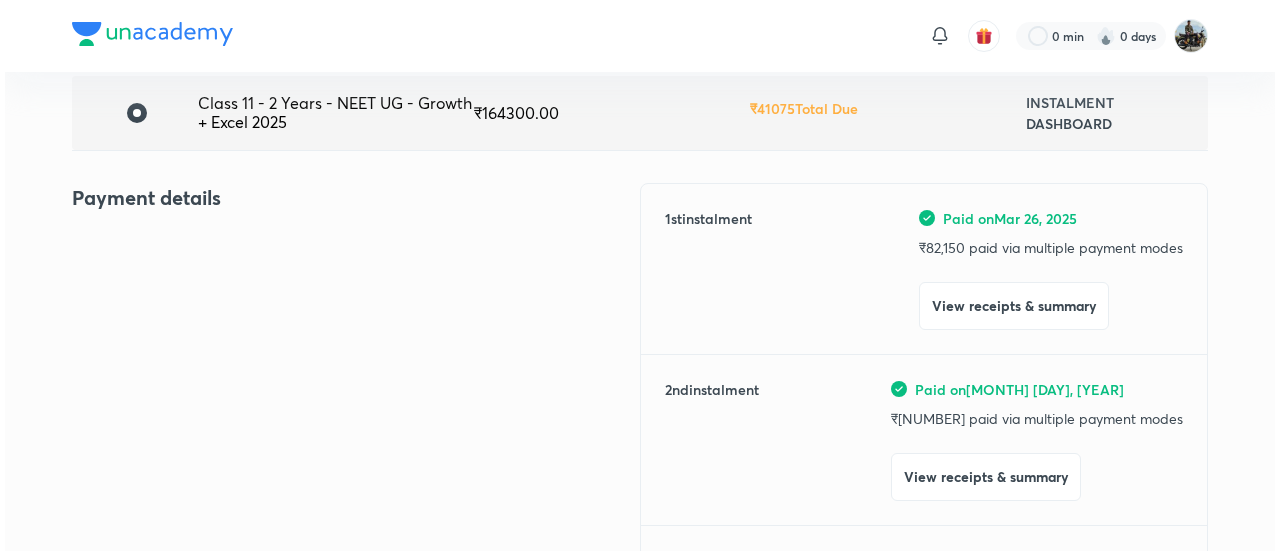 scroll, scrollTop: 164, scrollLeft: 0, axis: vertical 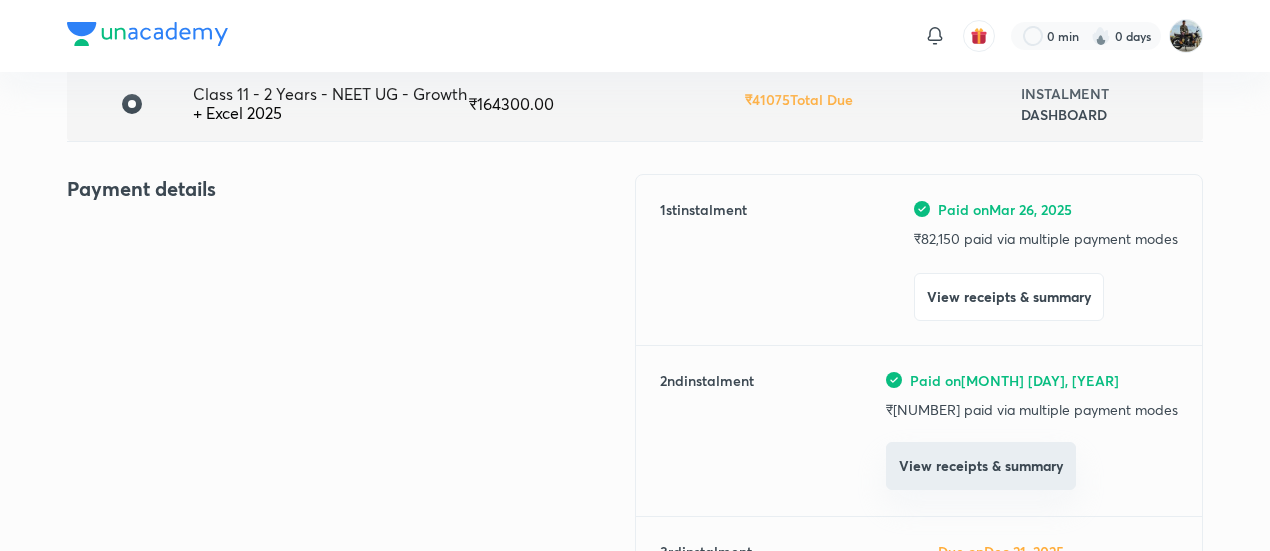click on "View receipts & summary" at bounding box center (981, 466) 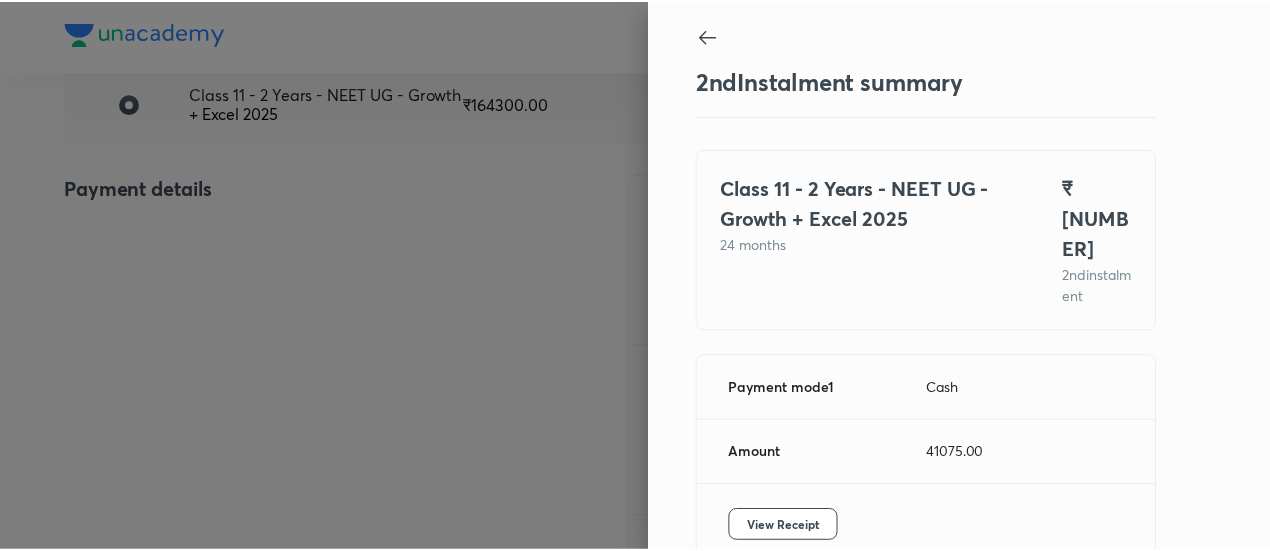 scroll, scrollTop: 109, scrollLeft: 0, axis: vertical 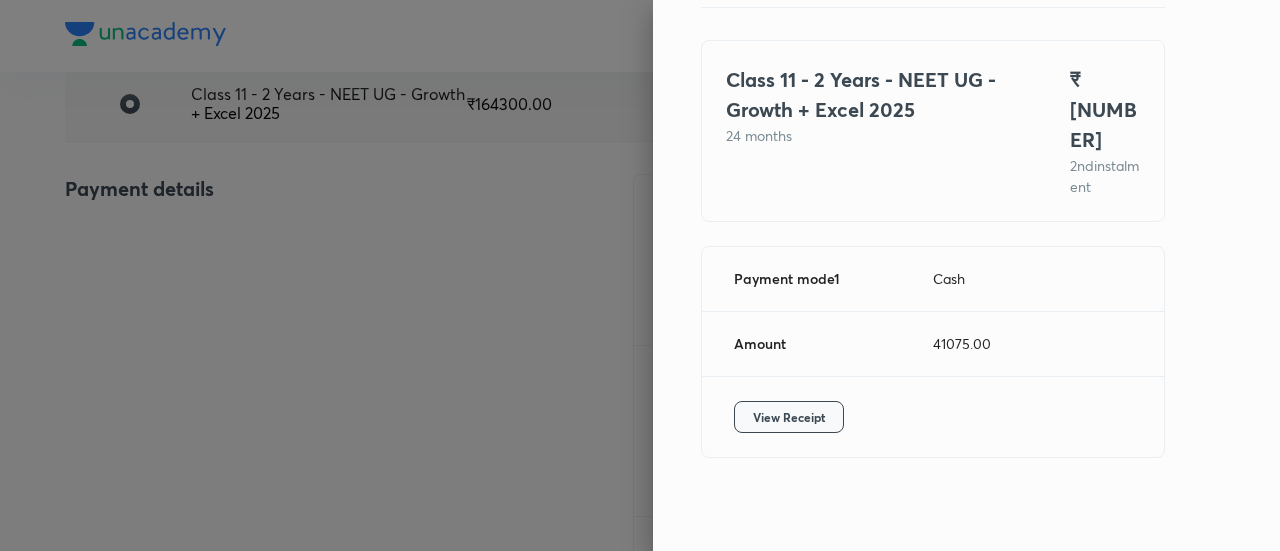 click on "View Receipt" at bounding box center [789, 417] 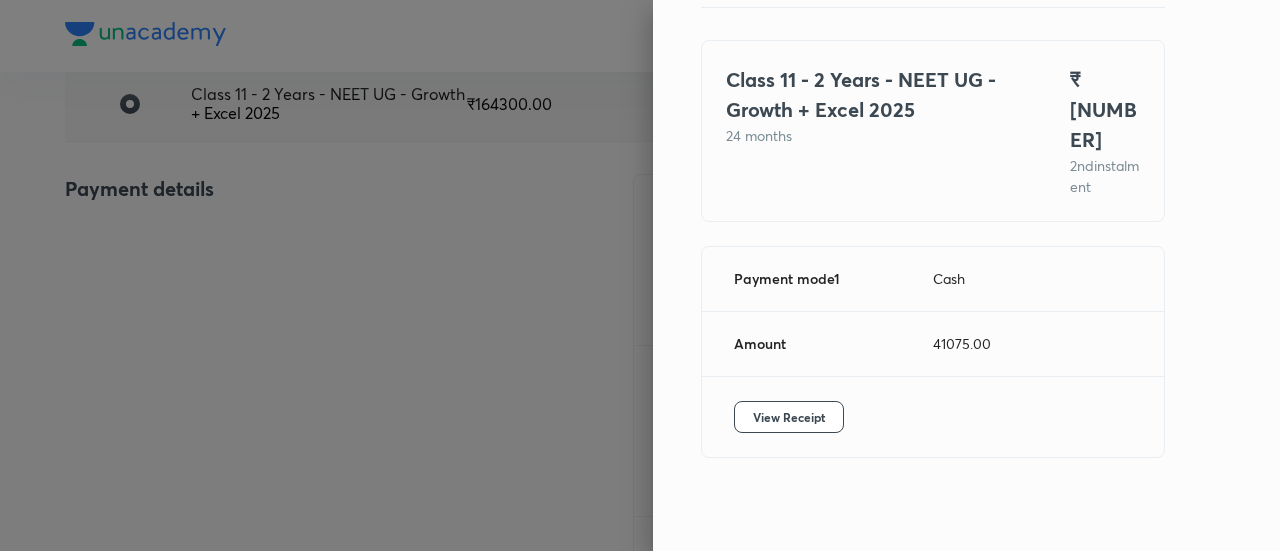 click at bounding box center [640, 275] 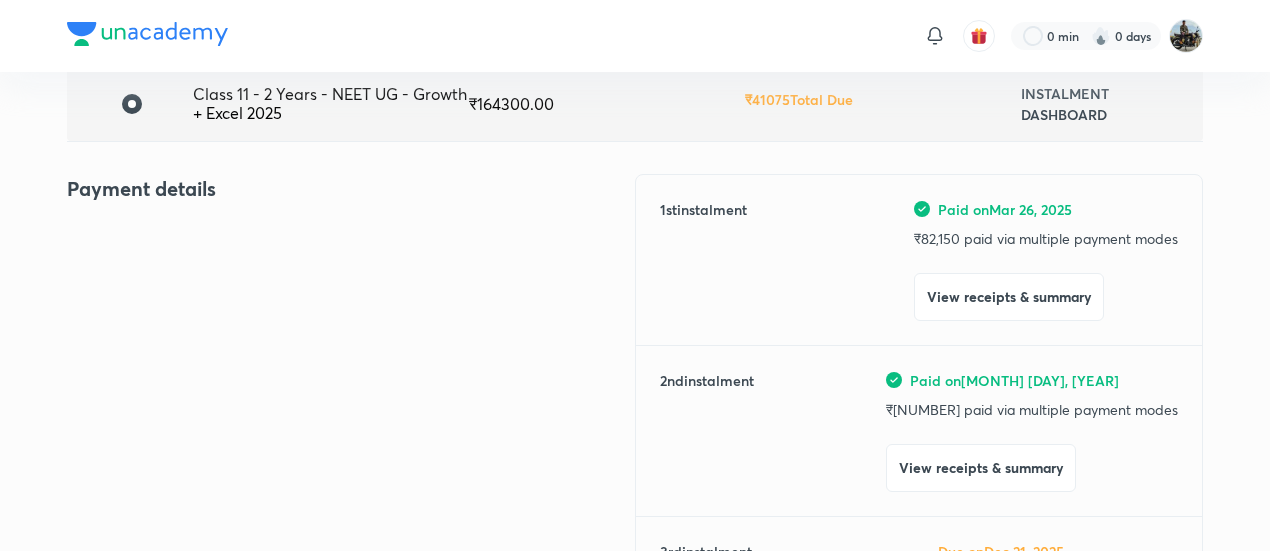 scroll, scrollTop: 0, scrollLeft: 0, axis: both 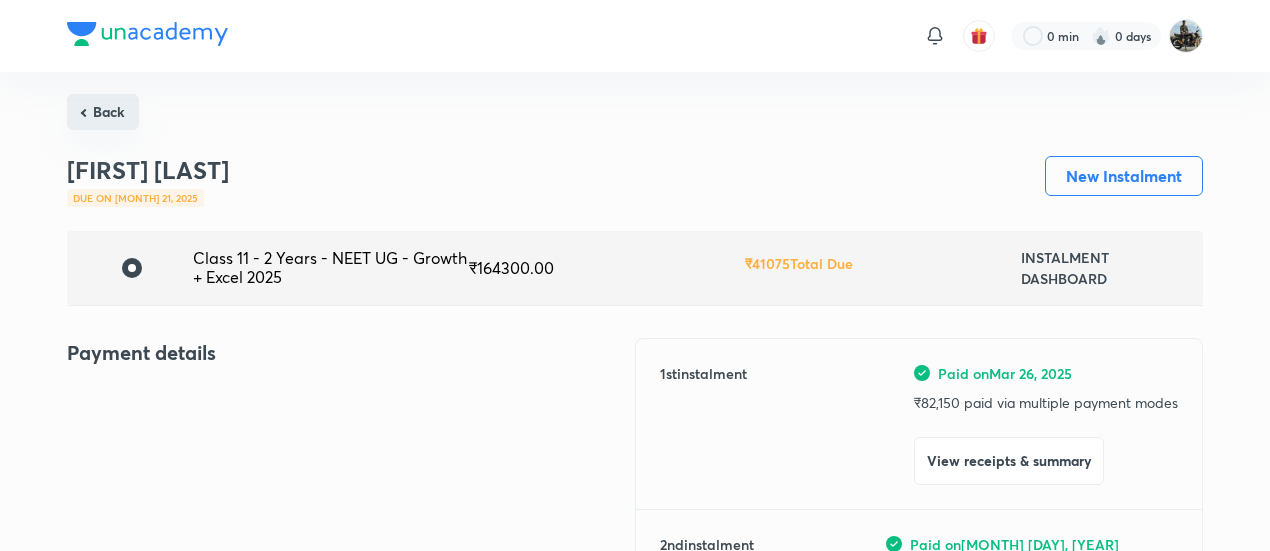 click on "Back" at bounding box center (103, 112) 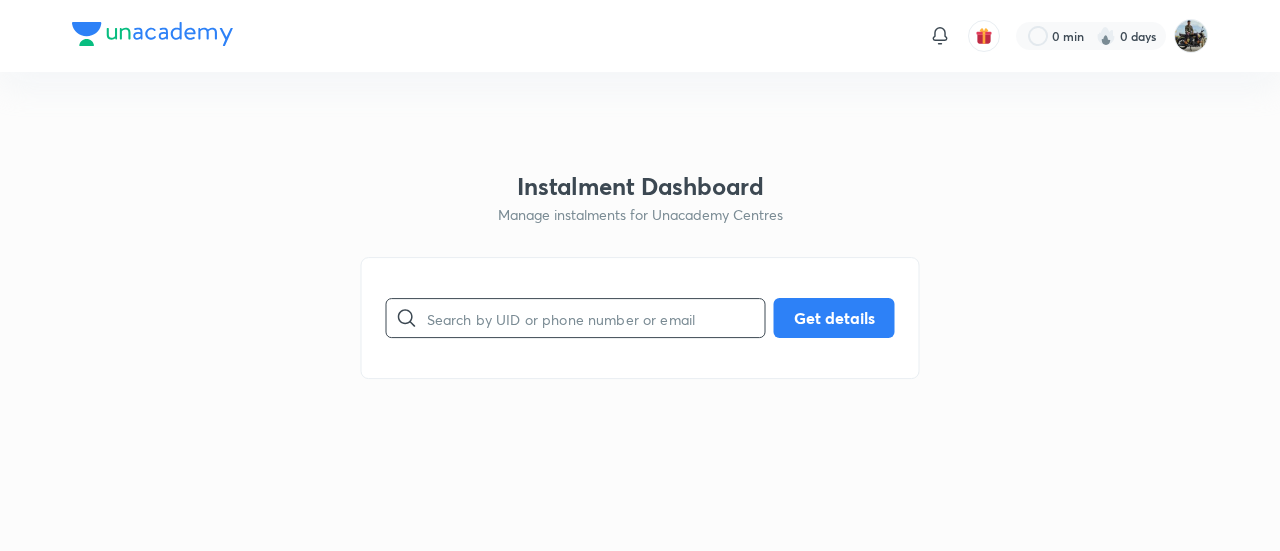click at bounding box center [596, 318] 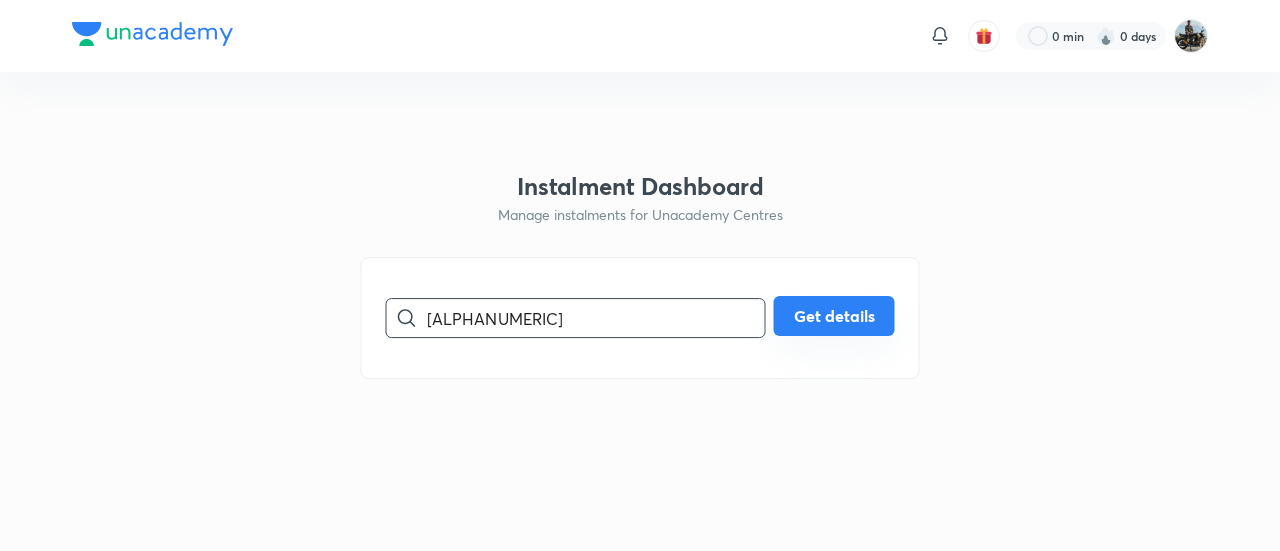type on "[ALPHANUMERIC]" 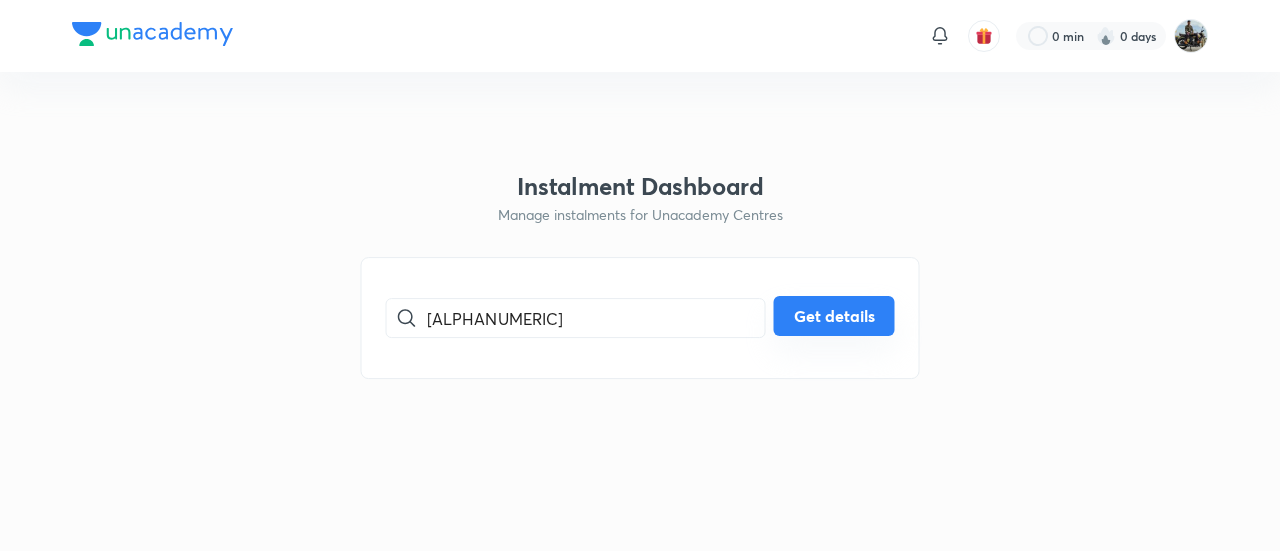 click on "Get details" at bounding box center [834, 316] 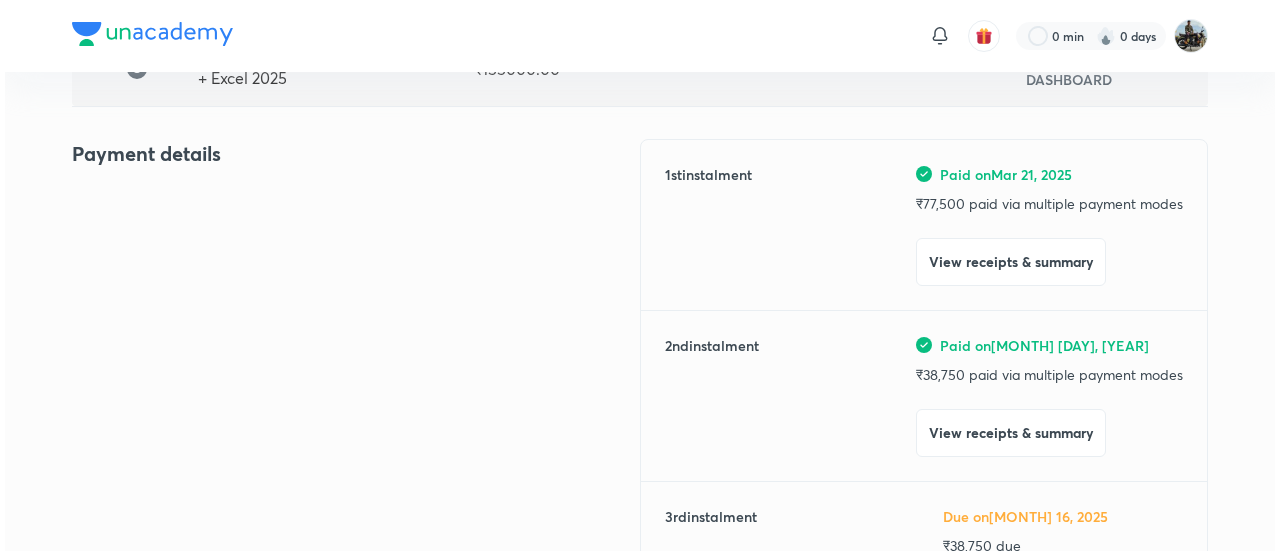 scroll, scrollTop: 201, scrollLeft: 0, axis: vertical 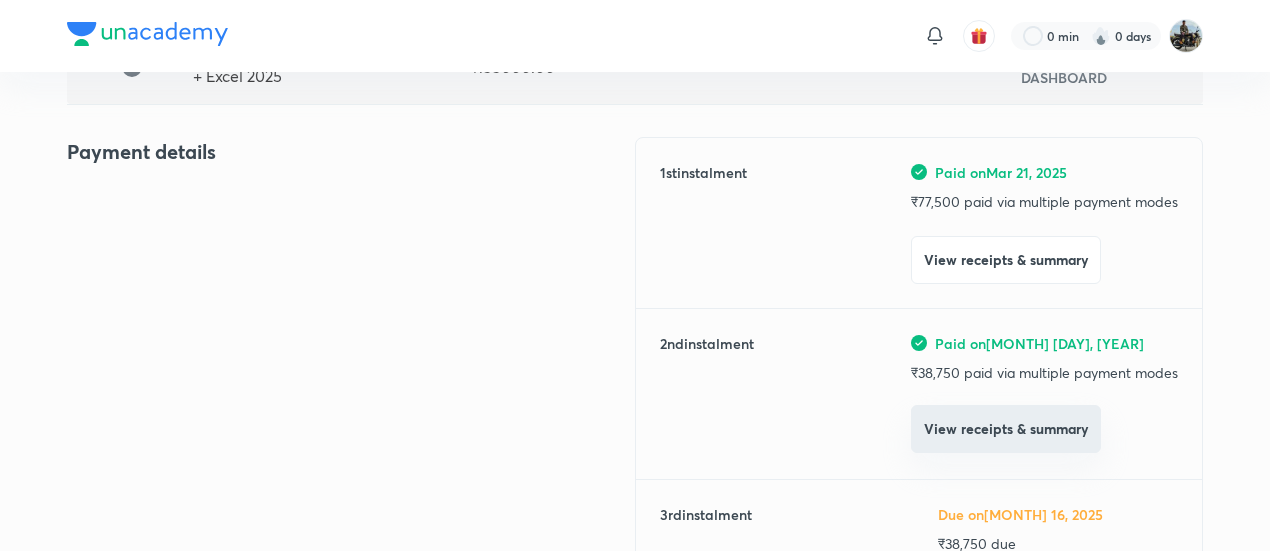 click on "View receipts & summary" at bounding box center [1006, 429] 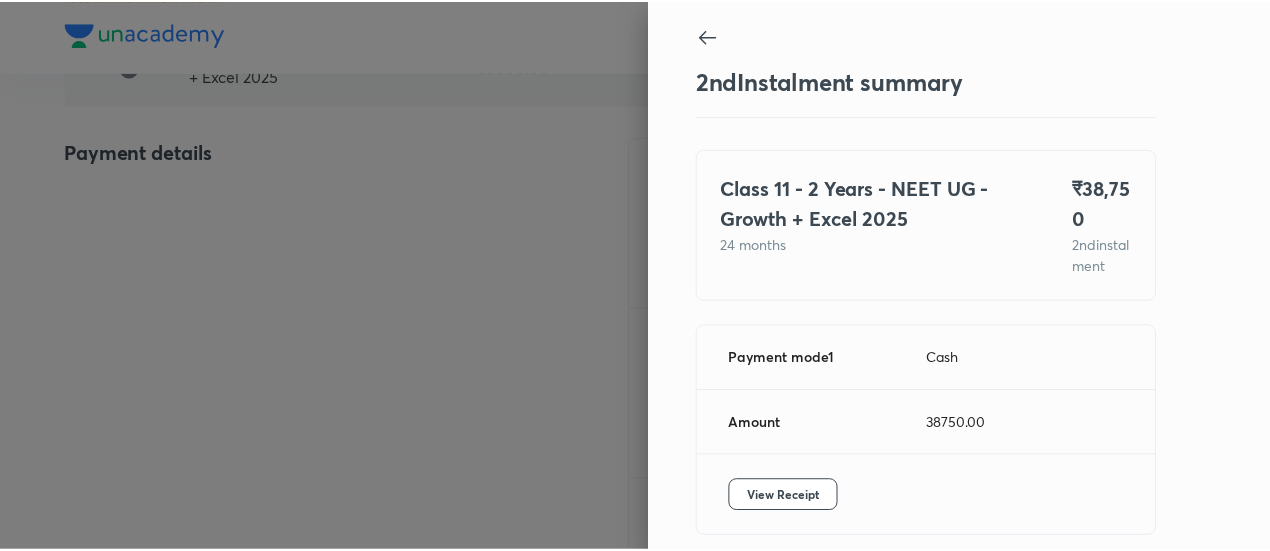 scroll, scrollTop: 109, scrollLeft: 0, axis: vertical 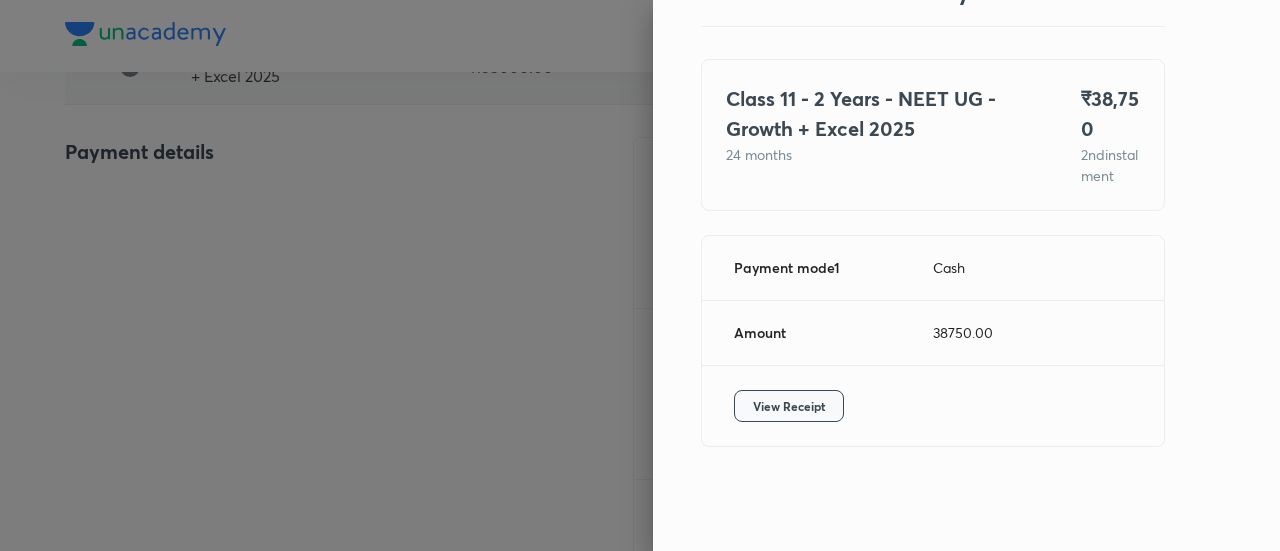click on "View Receipt" at bounding box center (789, 406) 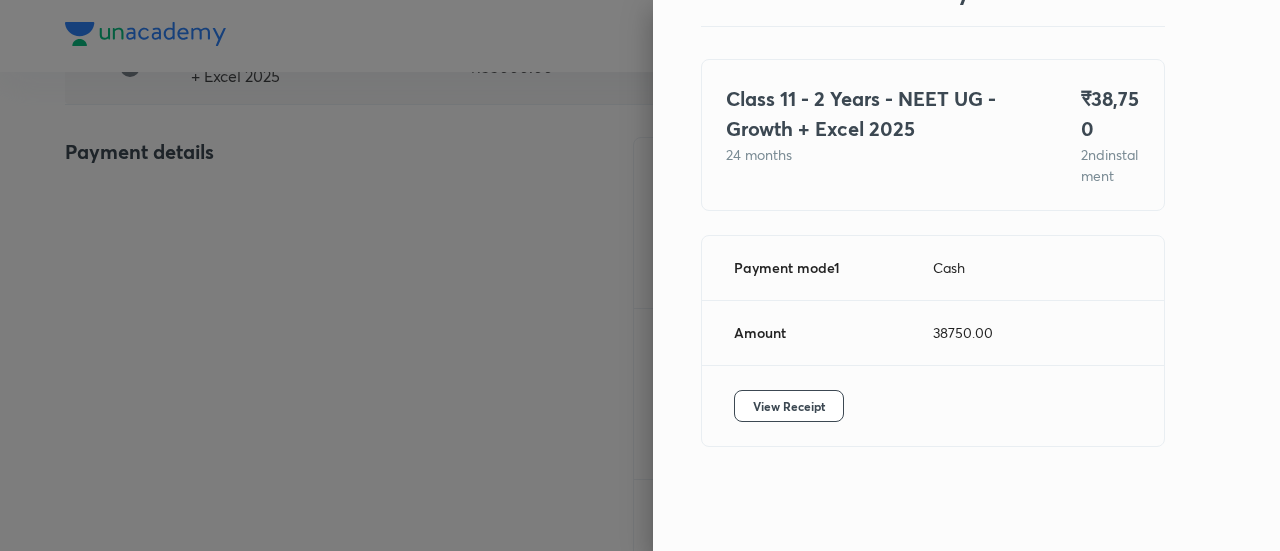 click at bounding box center [640, 275] 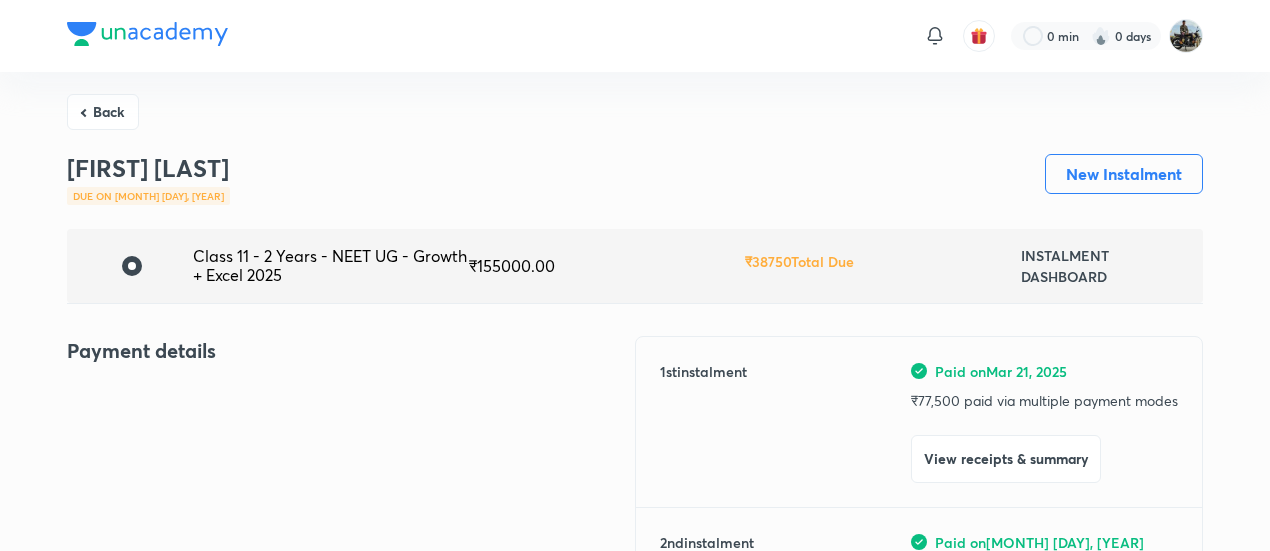 scroll, scrollTop: 0, scrollLeft: 0, axis: both 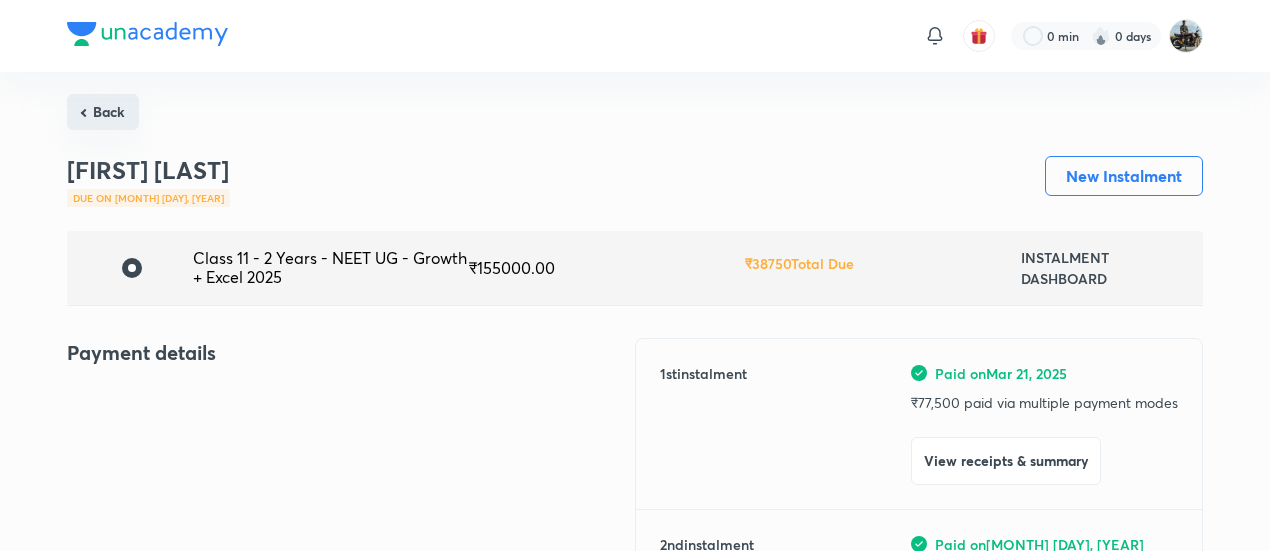 click on "Back" at bounding box center (103, 112) 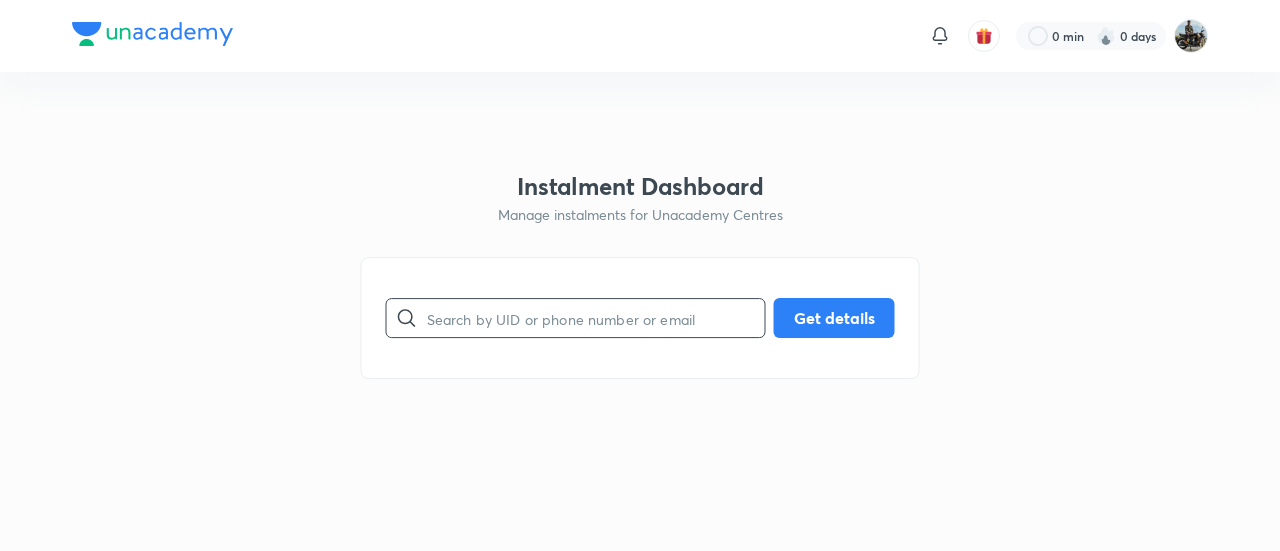 drag, startPoint x: 519, startPoint y: 288, endPoint x: 486, endPoint y: 309, distance: 39.115215 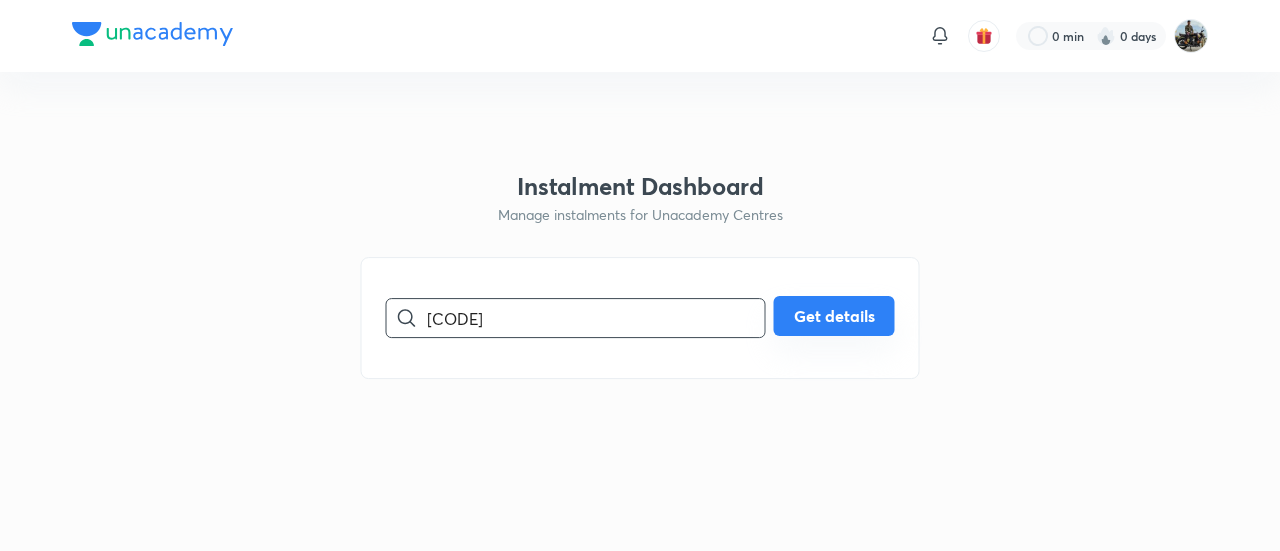 type on "[CODE]" 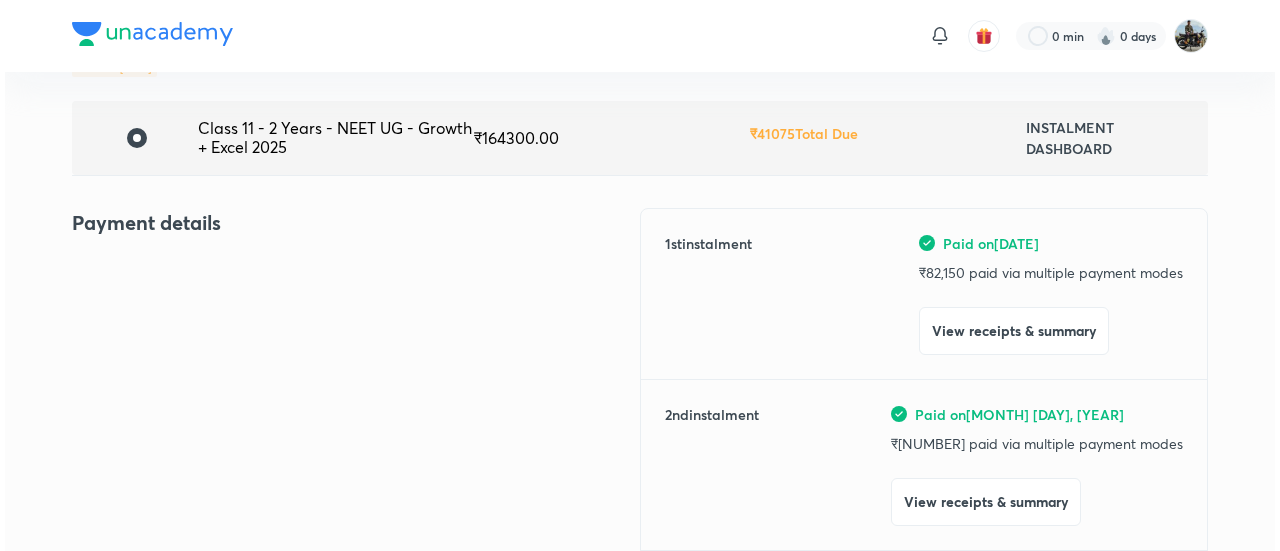 scroll, scrollTop: 132, scrollLeft: 0, axis: vertical 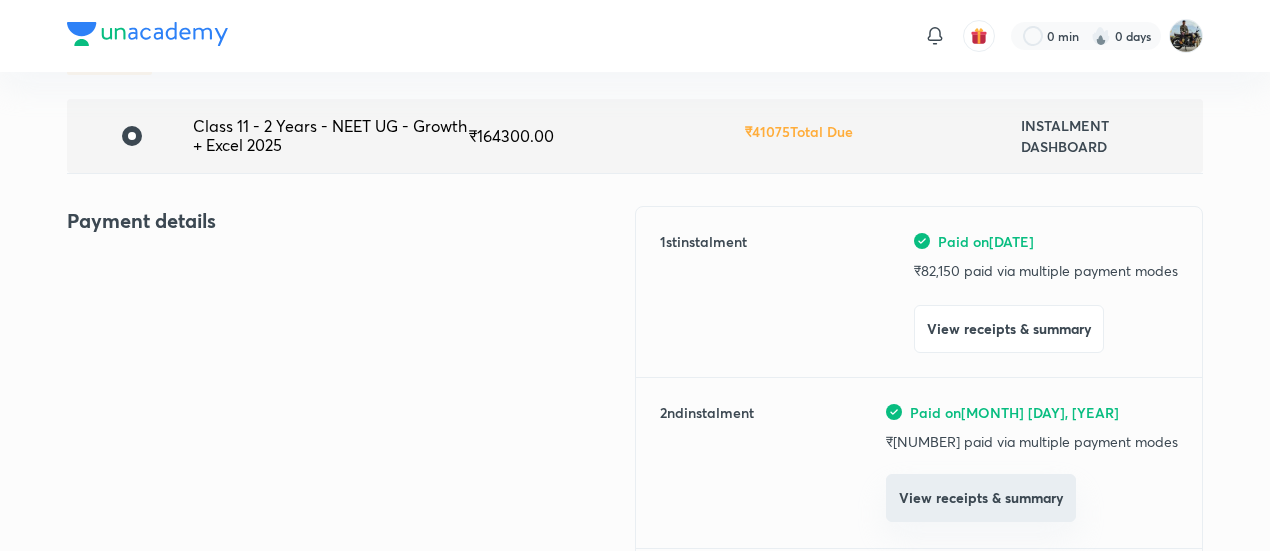 click on "View receipts & summary" at bounding box center [981, 498] 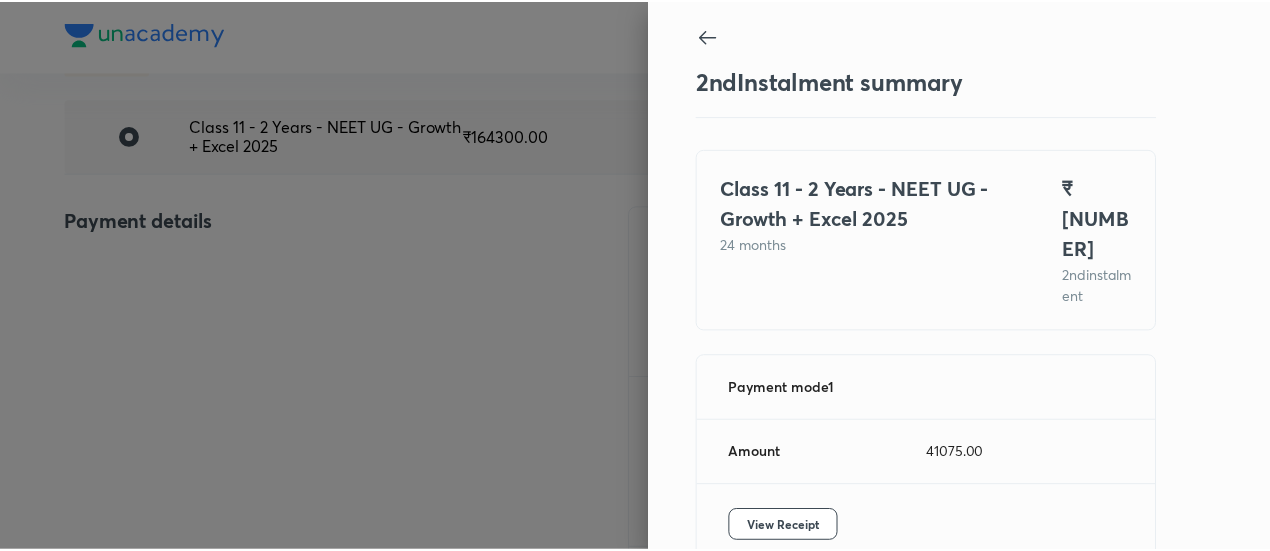 scroll, scrollTop: 109, scrollLeft: 0, axis: vertical 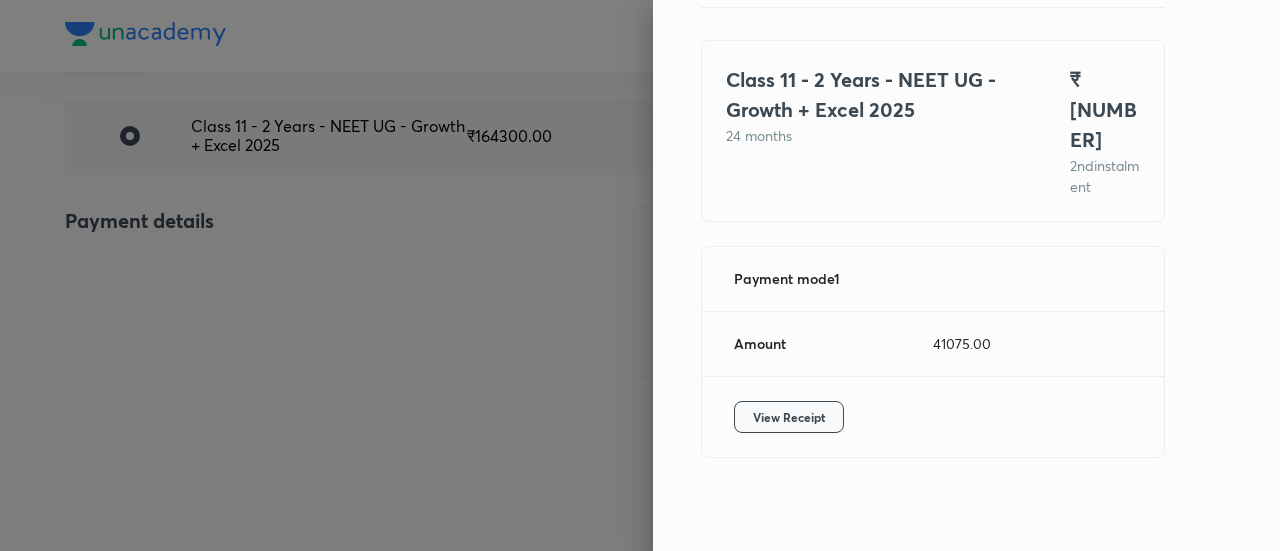 click on "View Receipt" at bounding box center [789, 417] 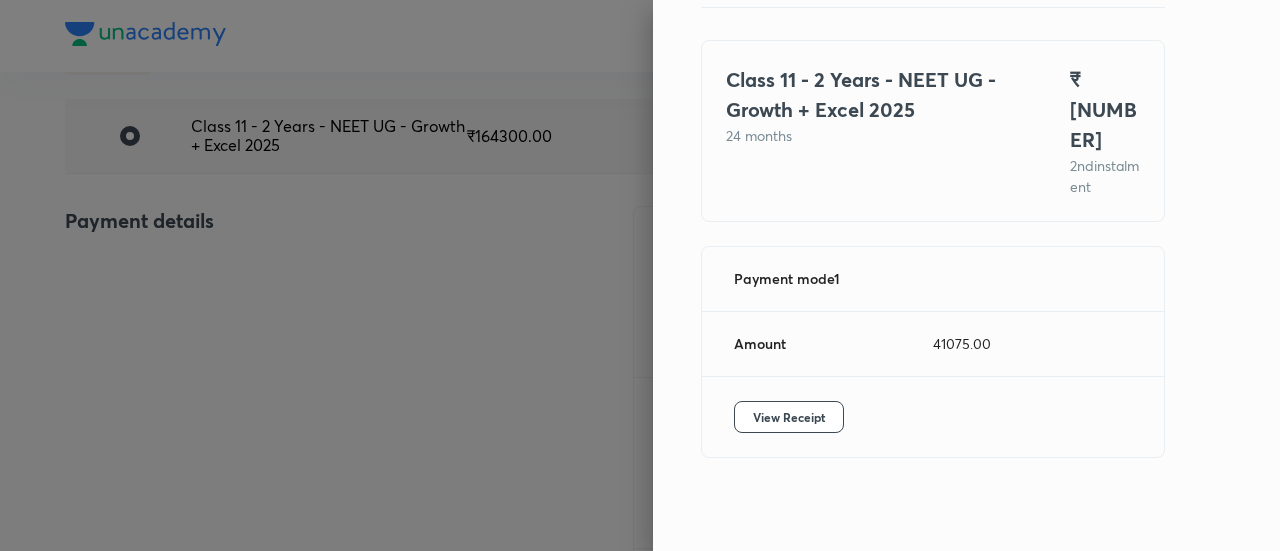 click at bounding box center [640, 275] 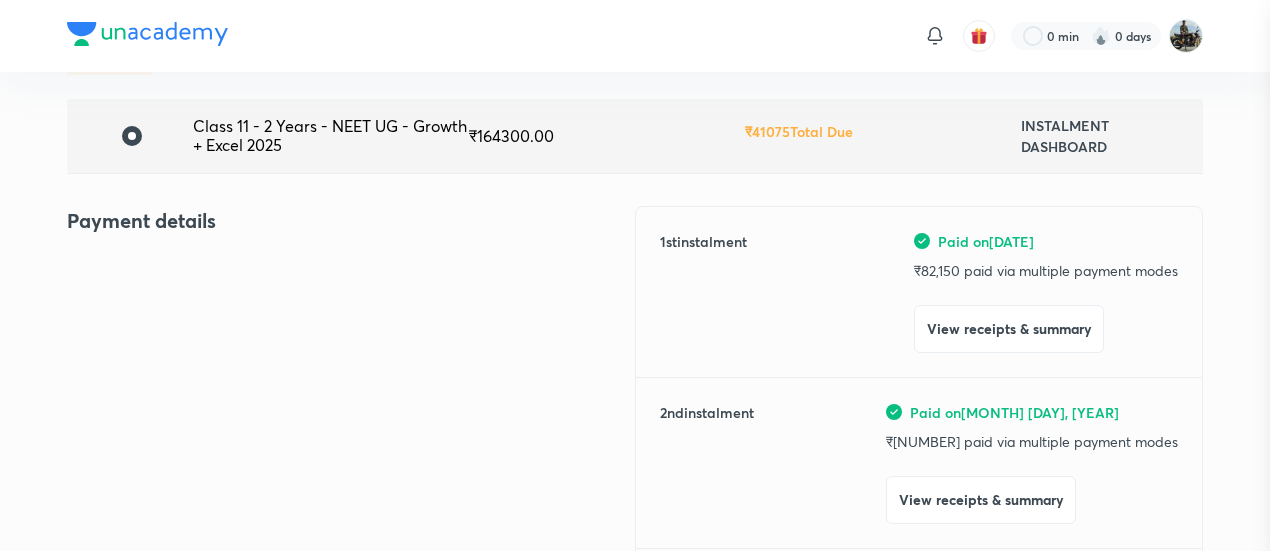 click at bounding box center [635, 275] 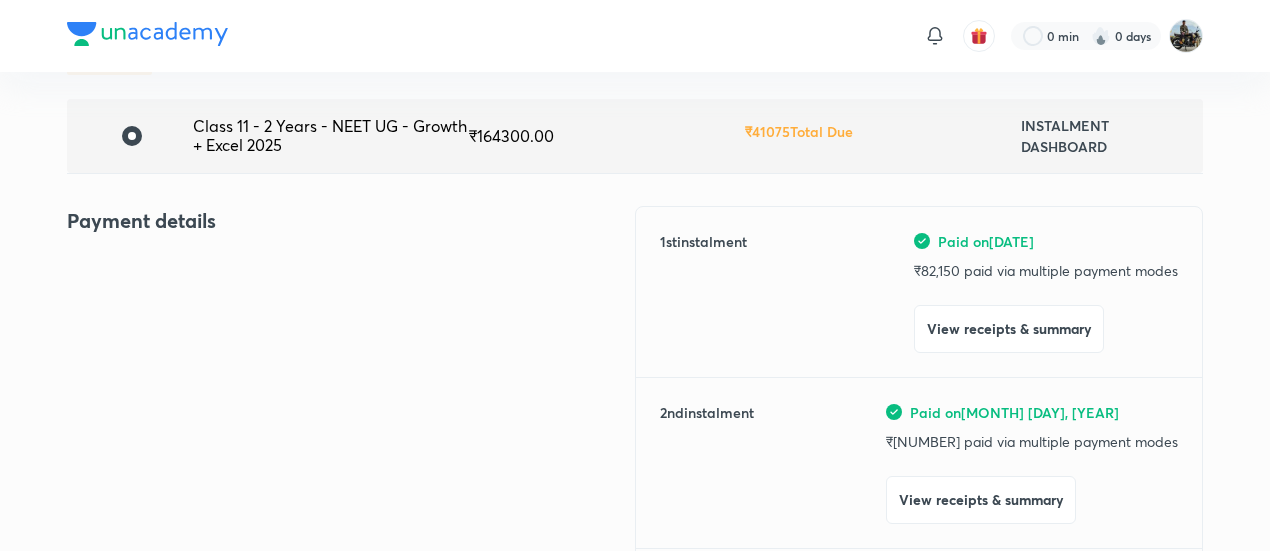 scroll, scrollTop: 0, scrollLeft: 0, axis: both 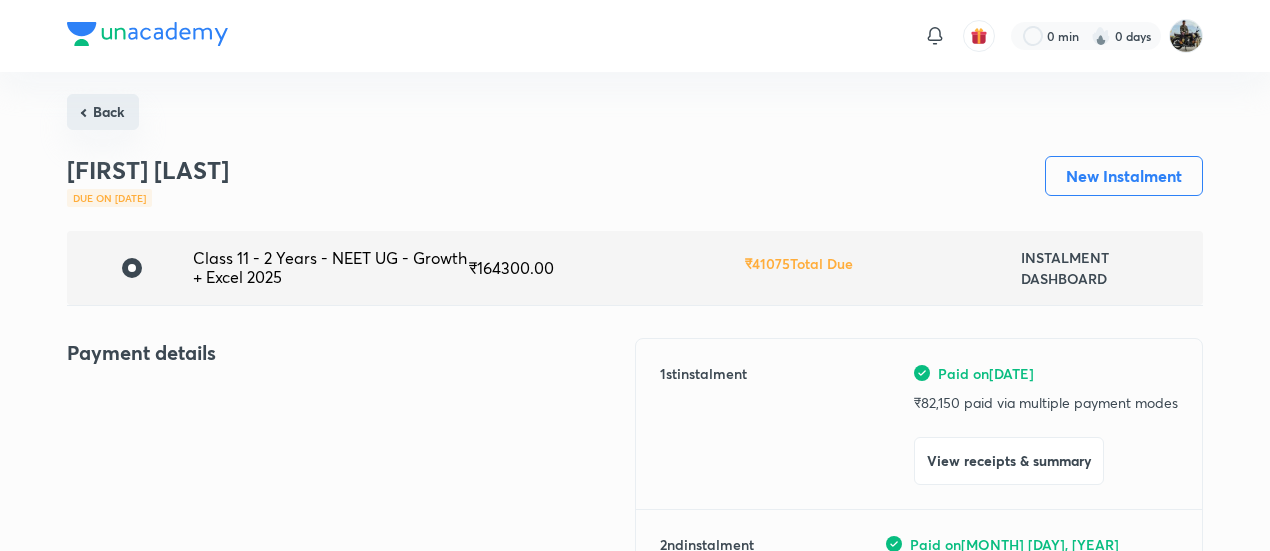 click on "Back" at bounding box center [103, 112] 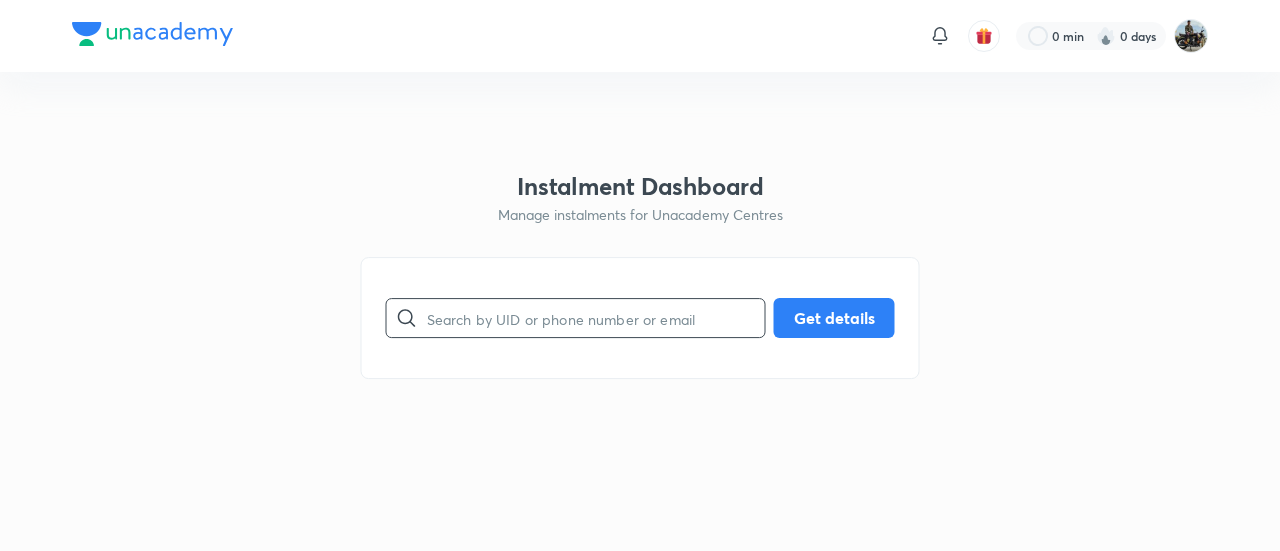 click at bounding box center (596, 318) 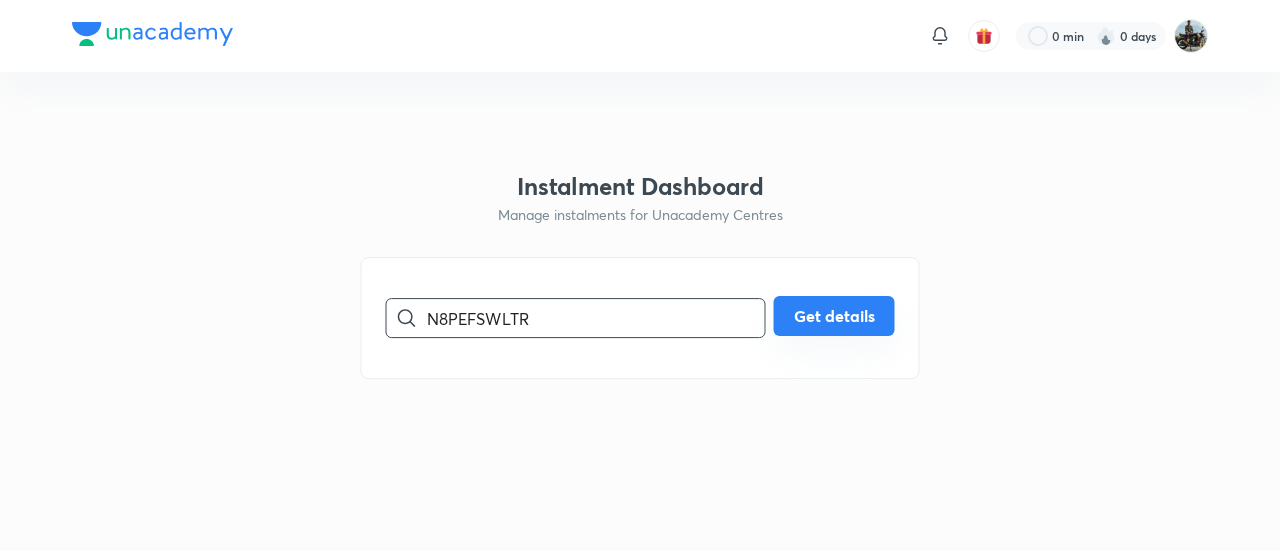 type on "N8PEFSWLTR" 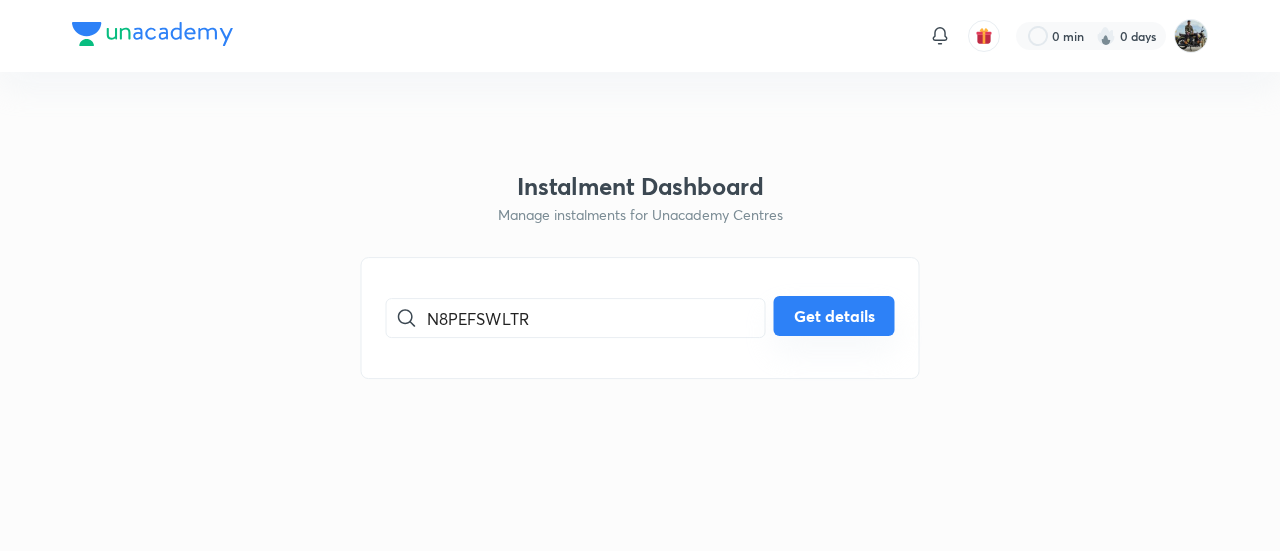 click on "Get details" at bounding box center [834, 316] 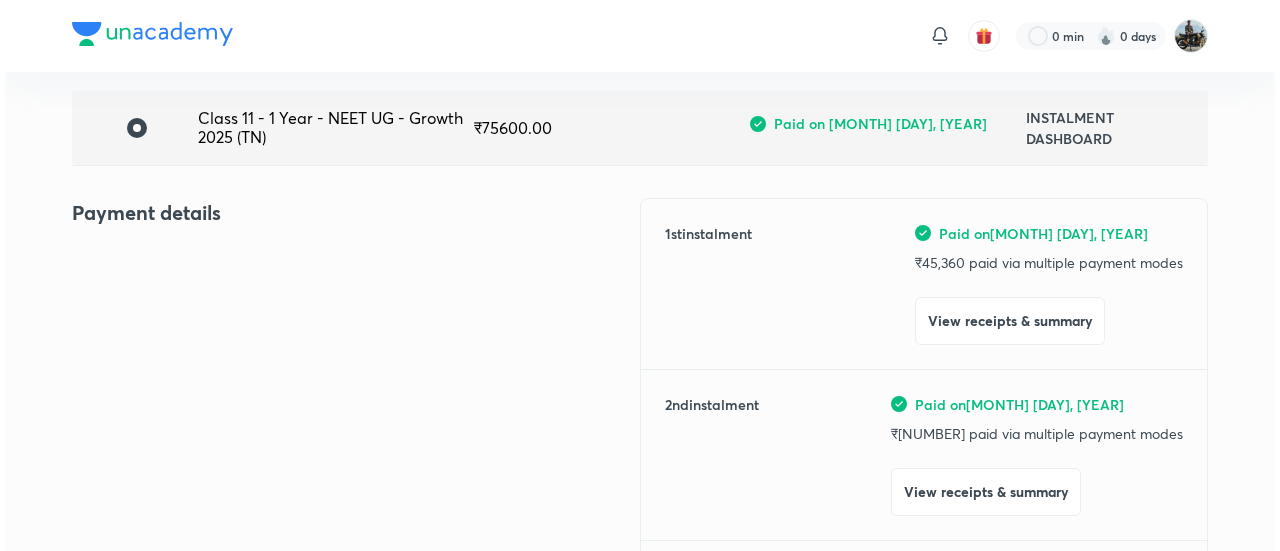 scroll, scrollTop: 142, scrollLeft: 0, axis: vertical 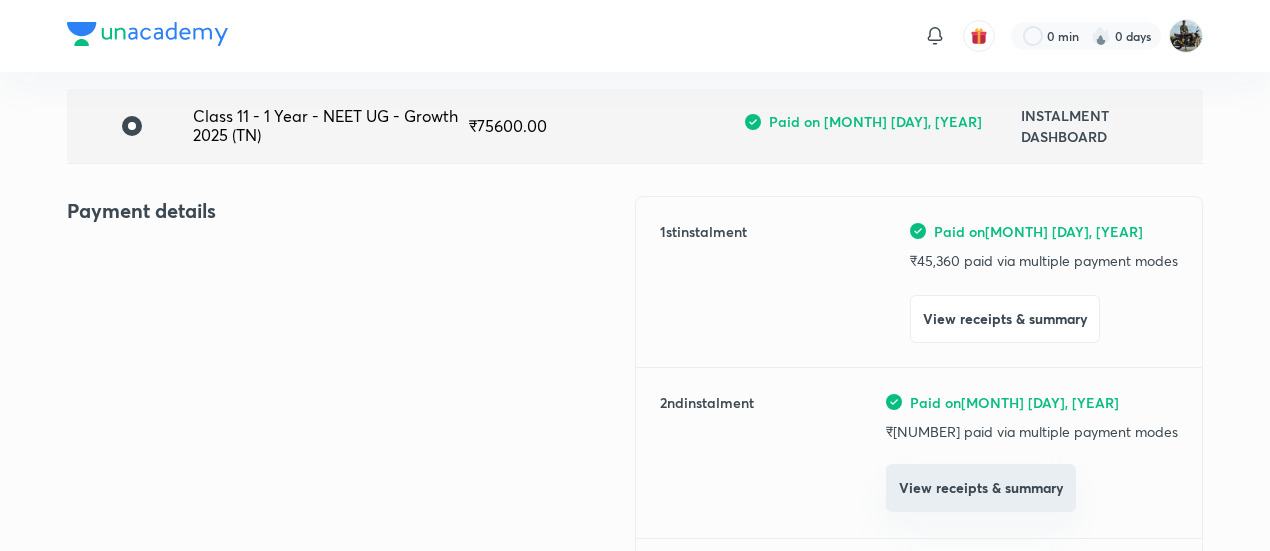 click on "View receipts & summary" at bounding box center (981, 488) 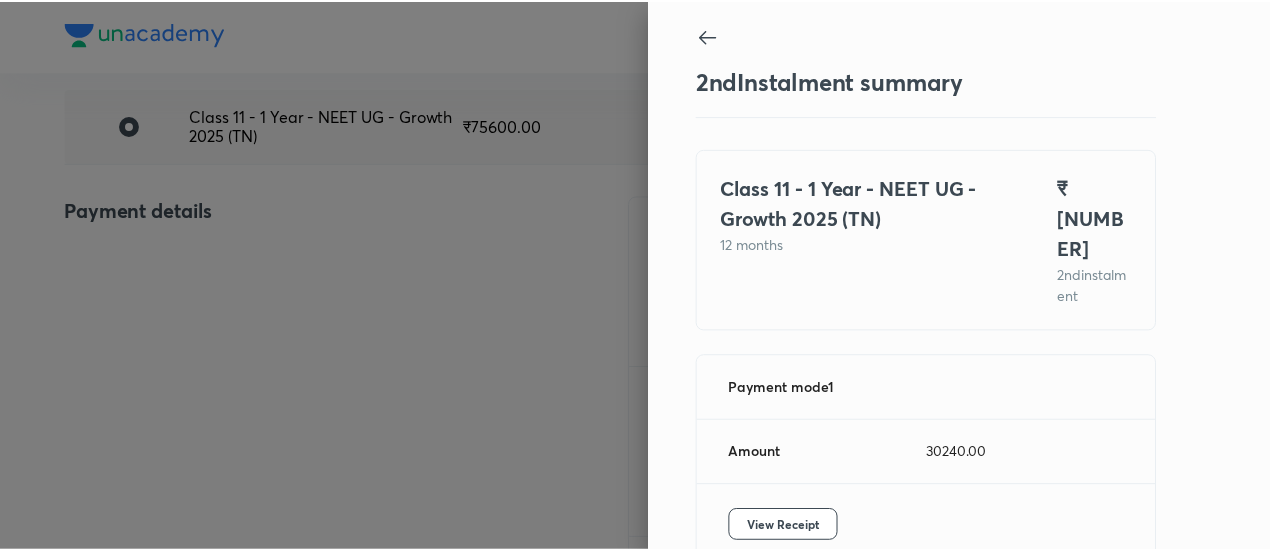 scroll, scrollTop: 109, scrollLeft: 0, axis: vertical 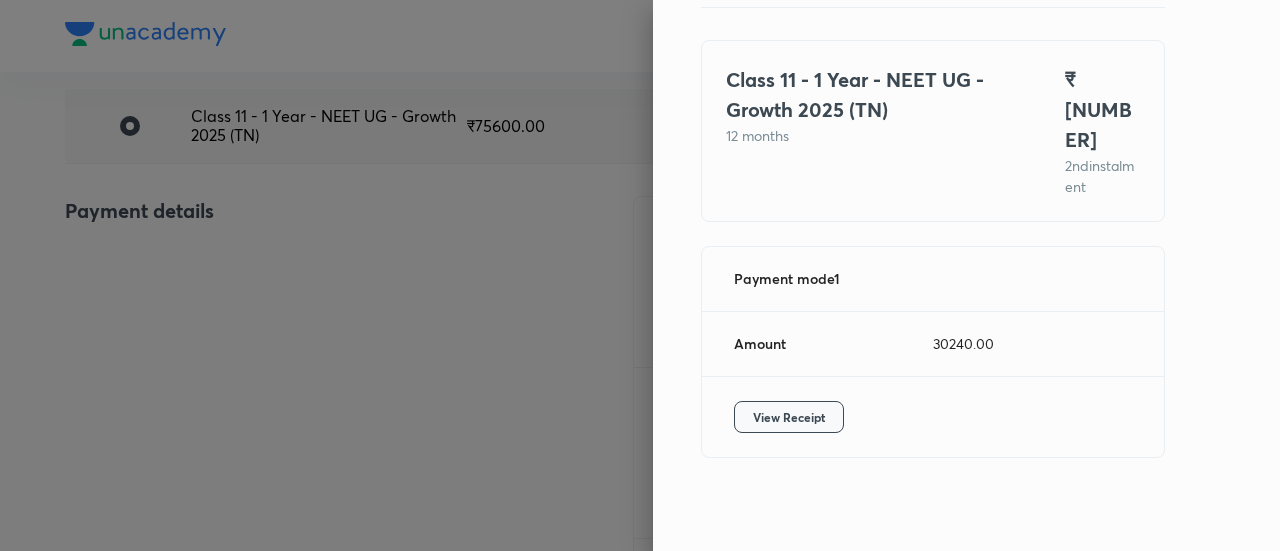 click on "View Receipt" at bounding box center (789, 417) 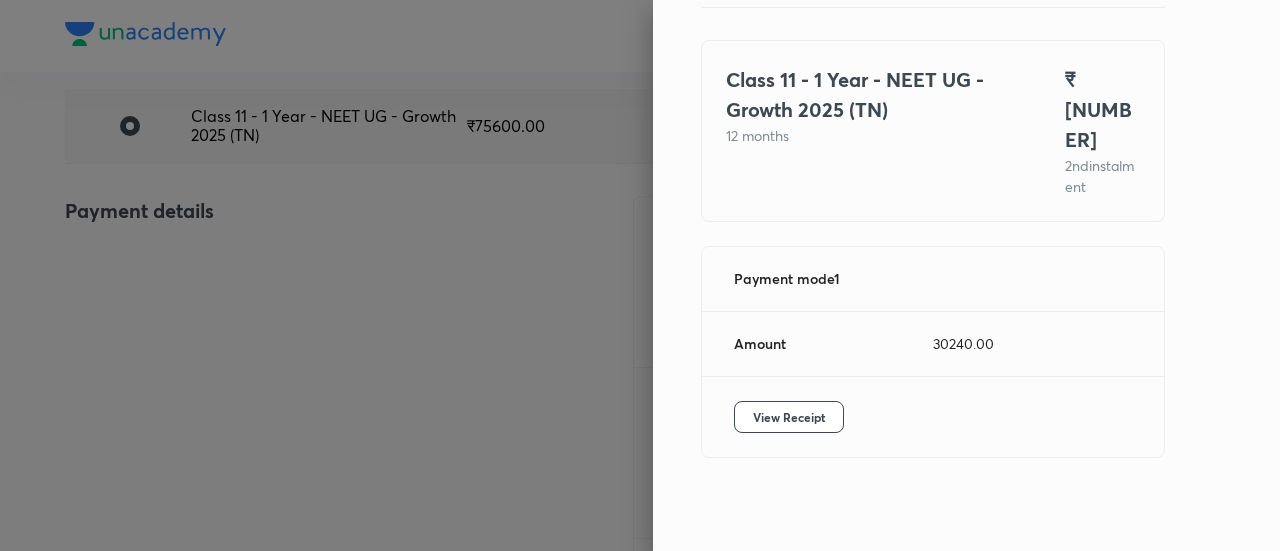 click at bounding box center [640, 275] 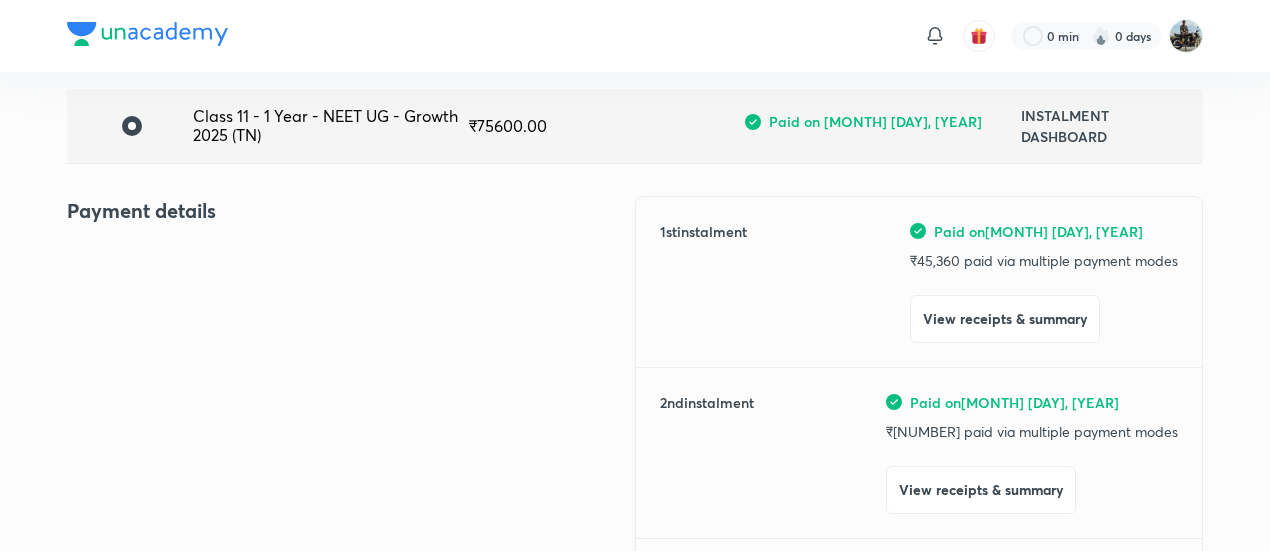 scroll, scrollTop: 0, scrollLeft: 0, axis: both 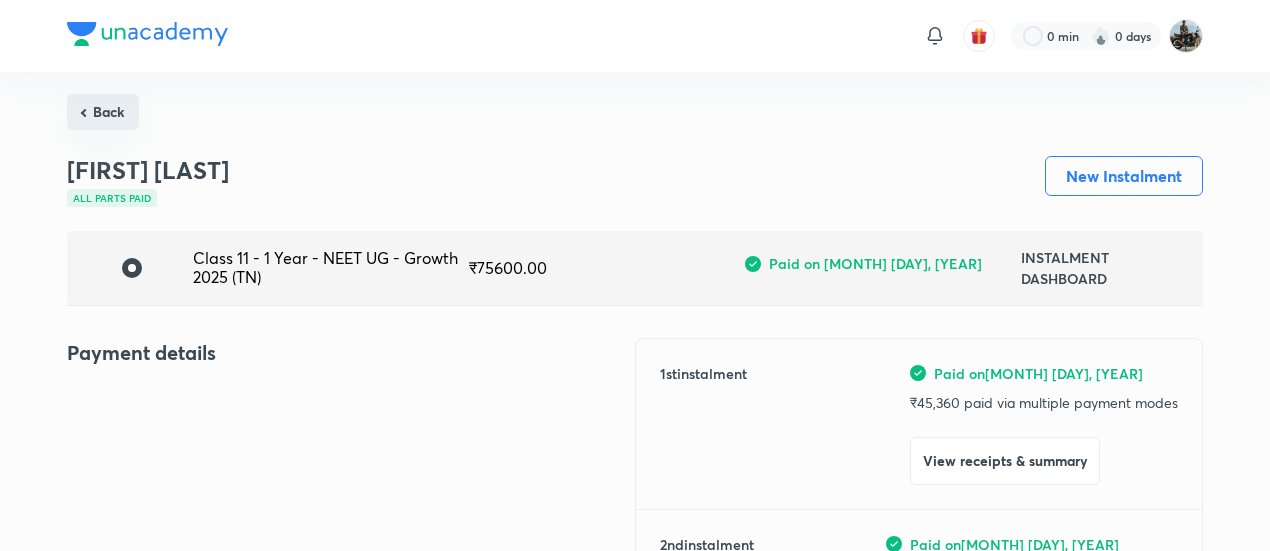 click on "Back" at bounding box center [103, 112] 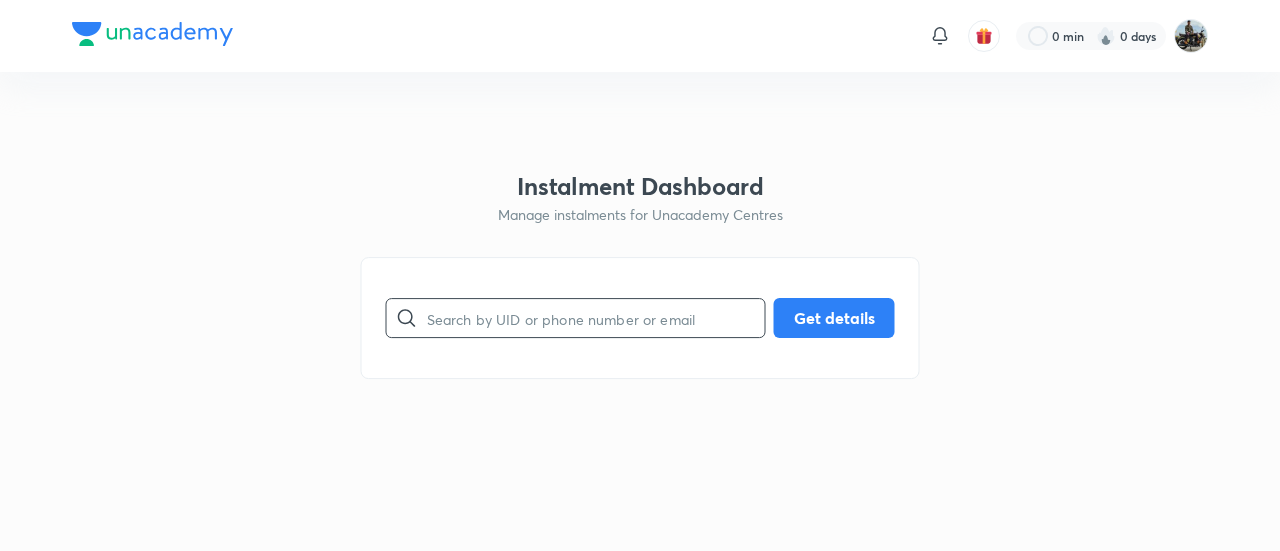click at bounding box center [596, 318] 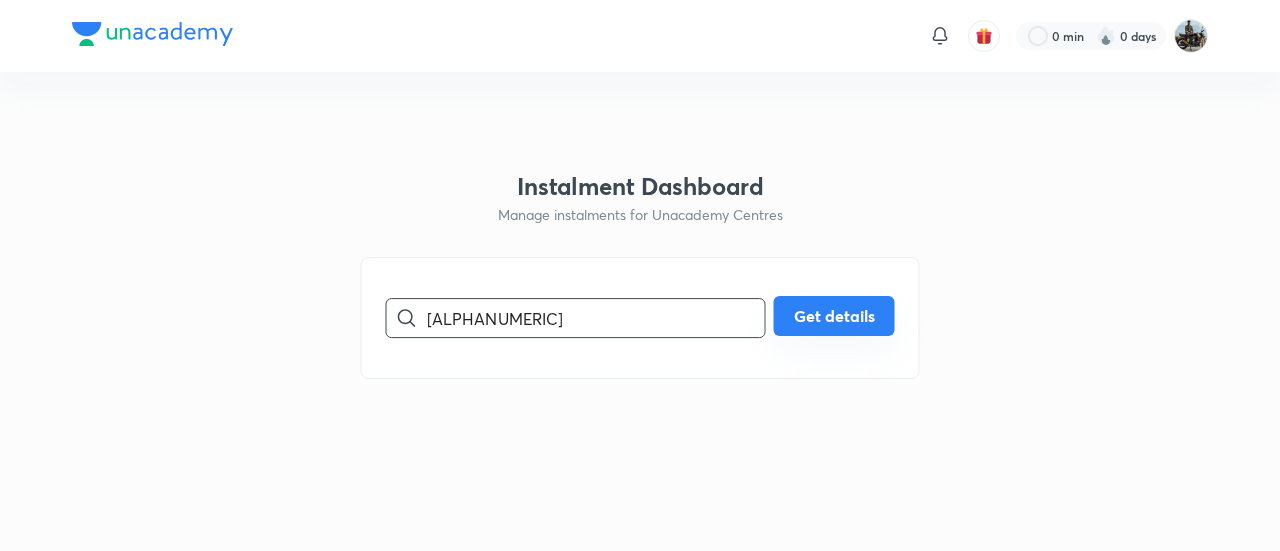 type on "[ALPHANUMERIC]" 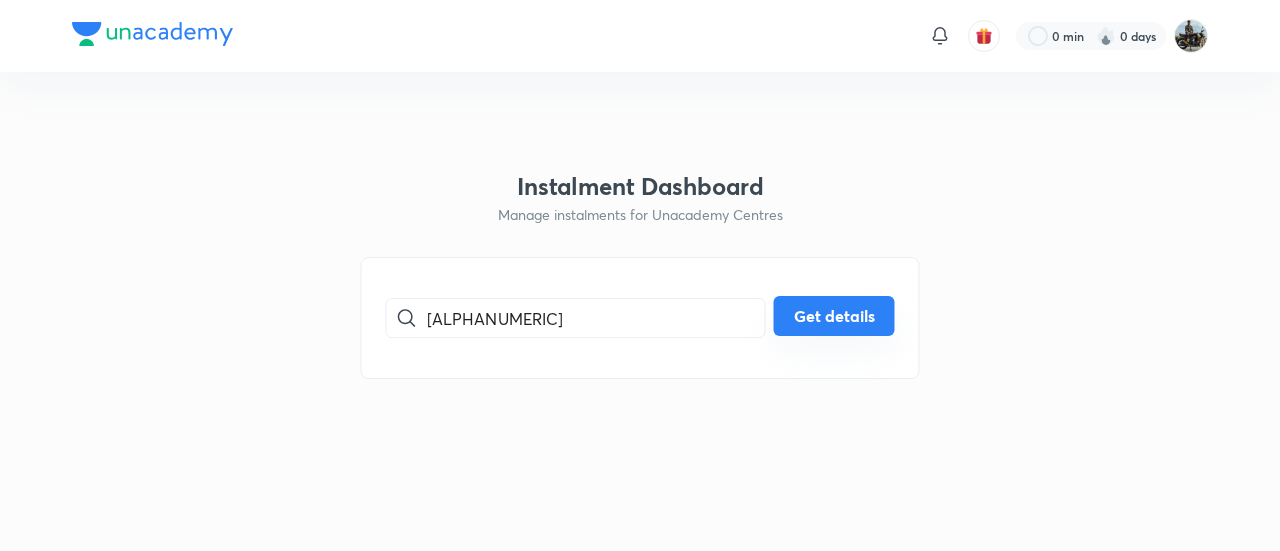click on "Get details" at bounding box center (834, 316) 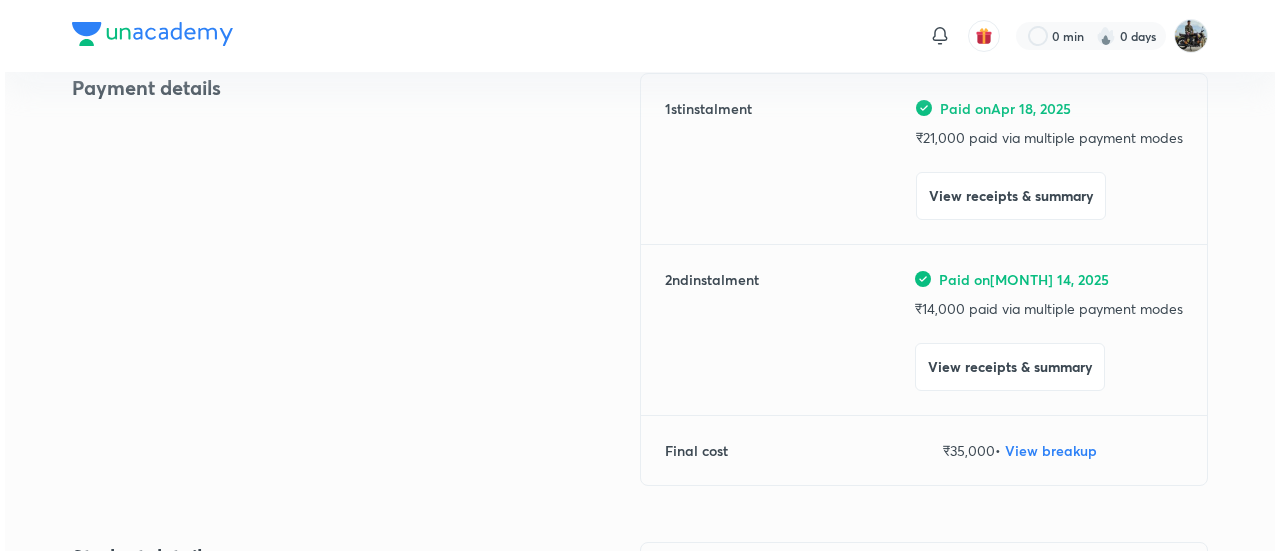 scroll, scrollTop: 266, scrollLeft: 0, axis: vertical 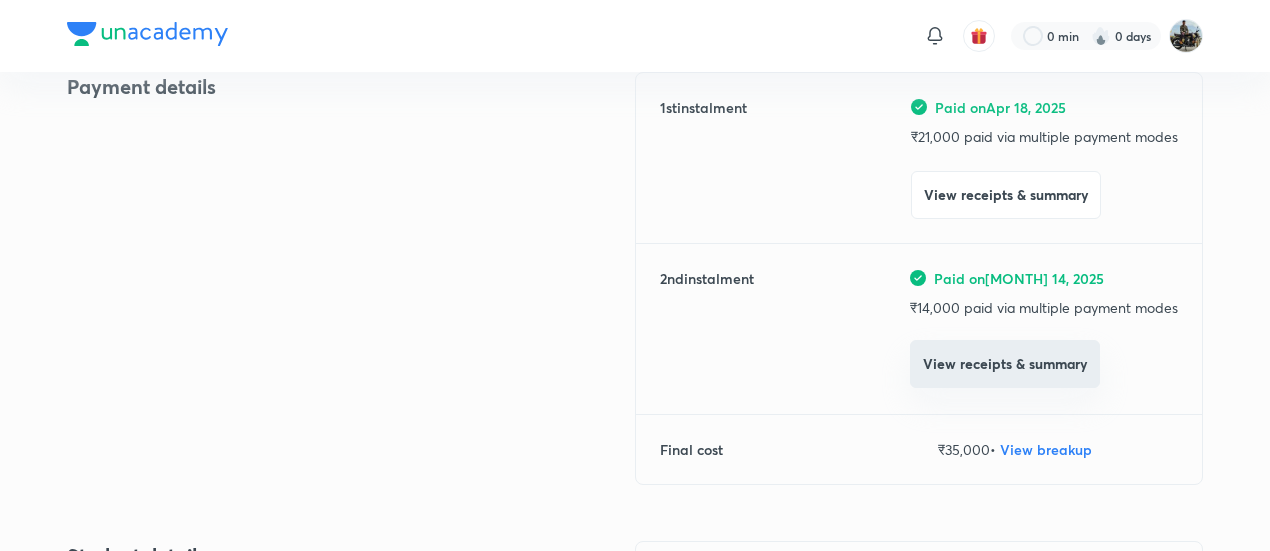 click on "View receipts & summary" at bounding box center (1005, 364) 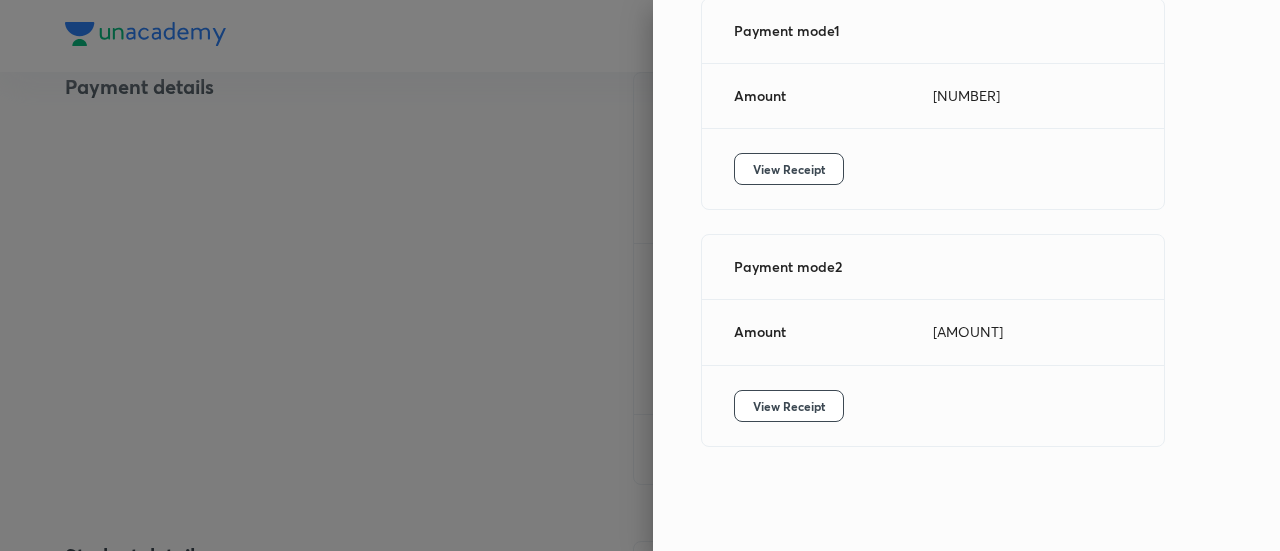 scroll, scrollTop: 332, scrollLeft: 0, axis: vertical 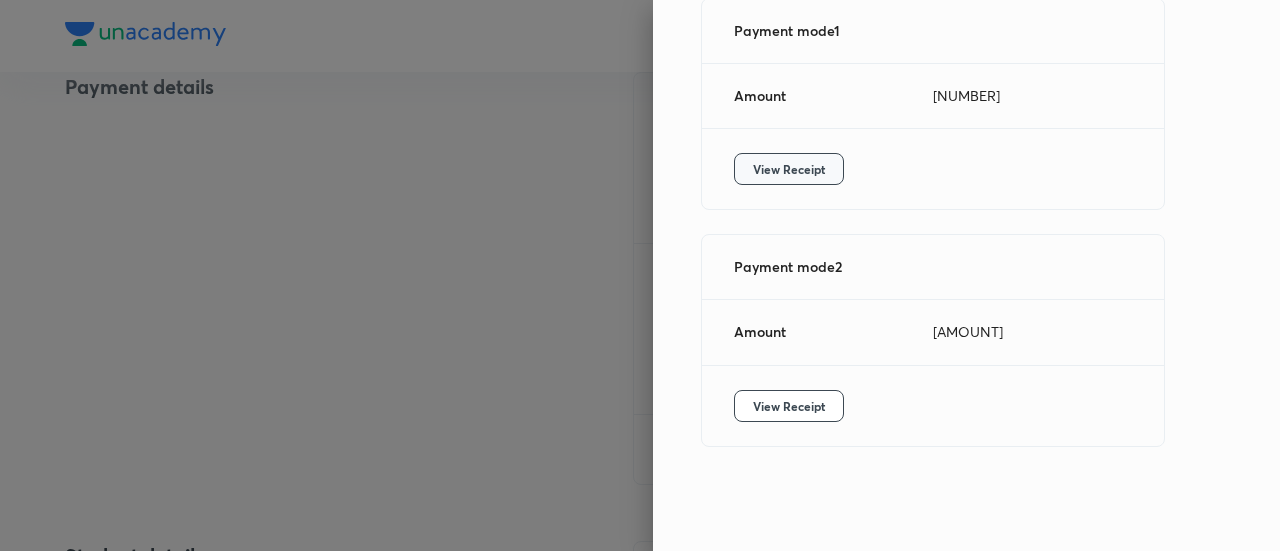click on "View Receipt" at bounding box center [789, 169] 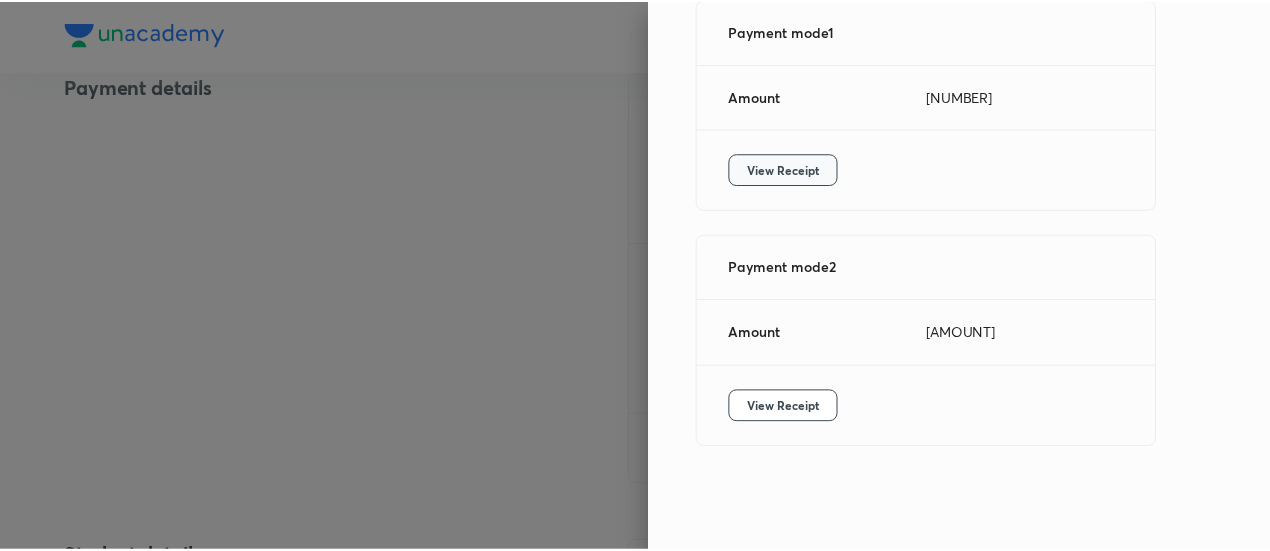 scroll, scrollTop: 344, scrollLeft: 0, axis: vertical 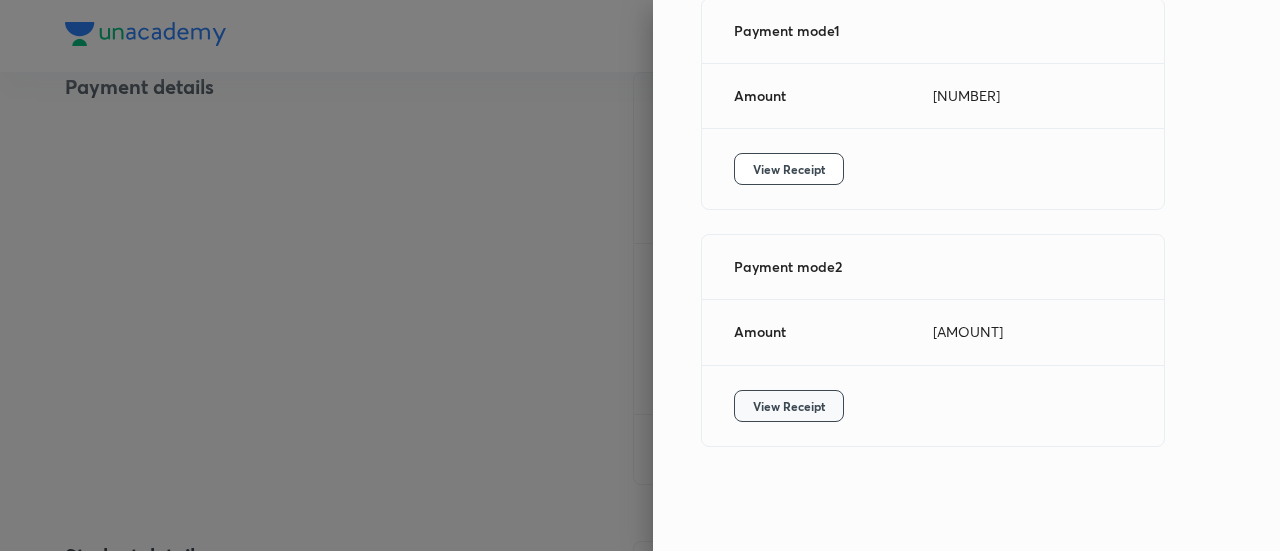 click on "View Receipt" at bounding box center (789, 406) 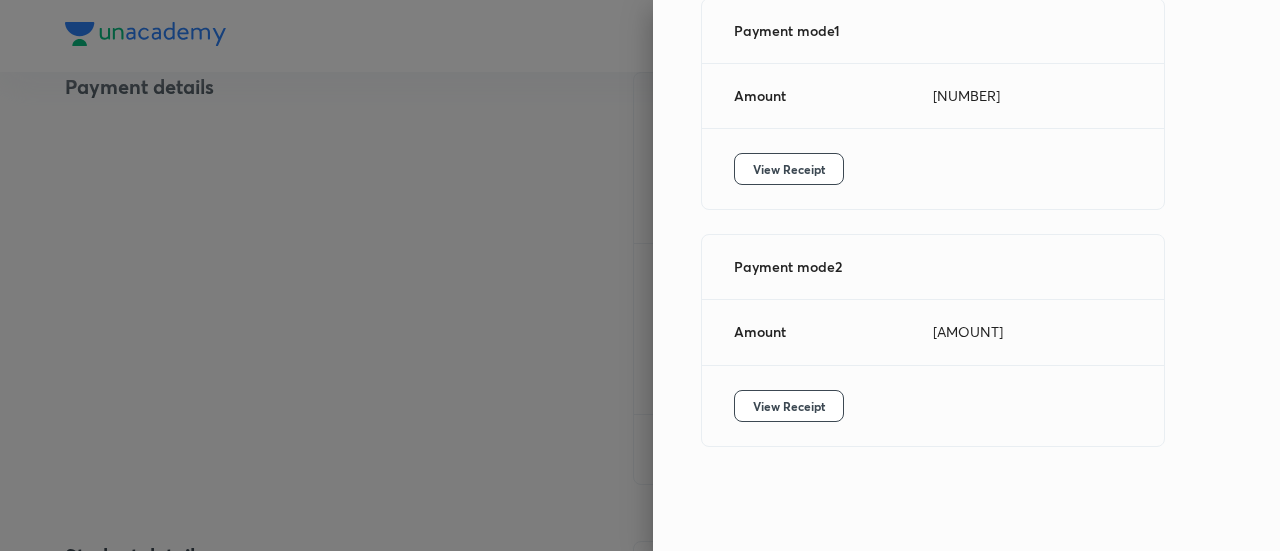 click at bounding box center [640, 275] 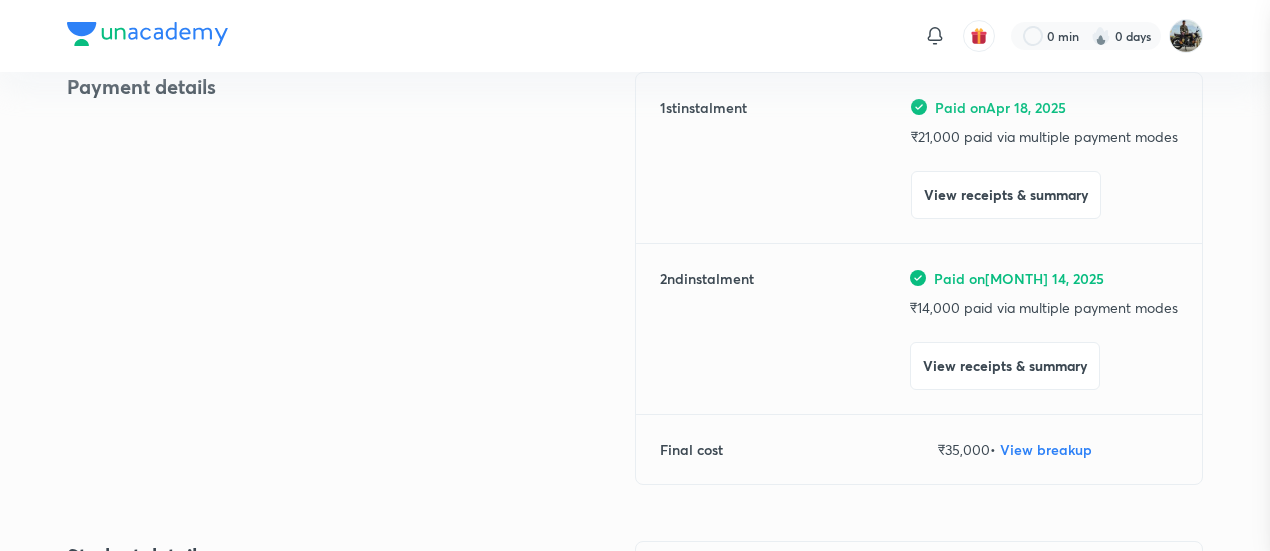 click at bounding box center (635, 275) 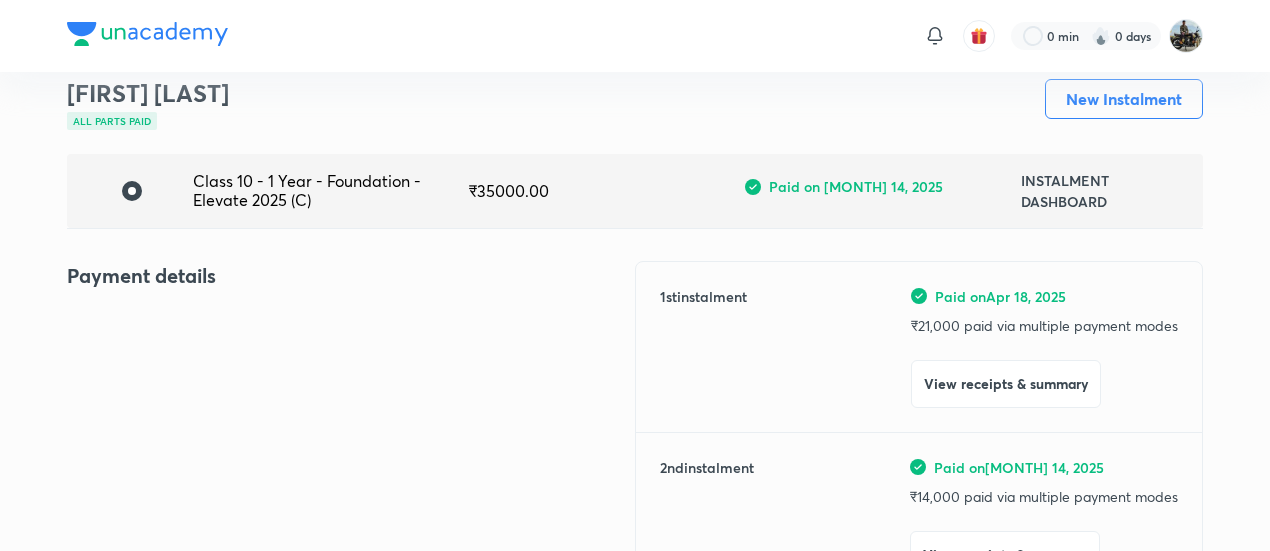 scroll, scrollTop: 0, scrollLeft: 0, axis: both 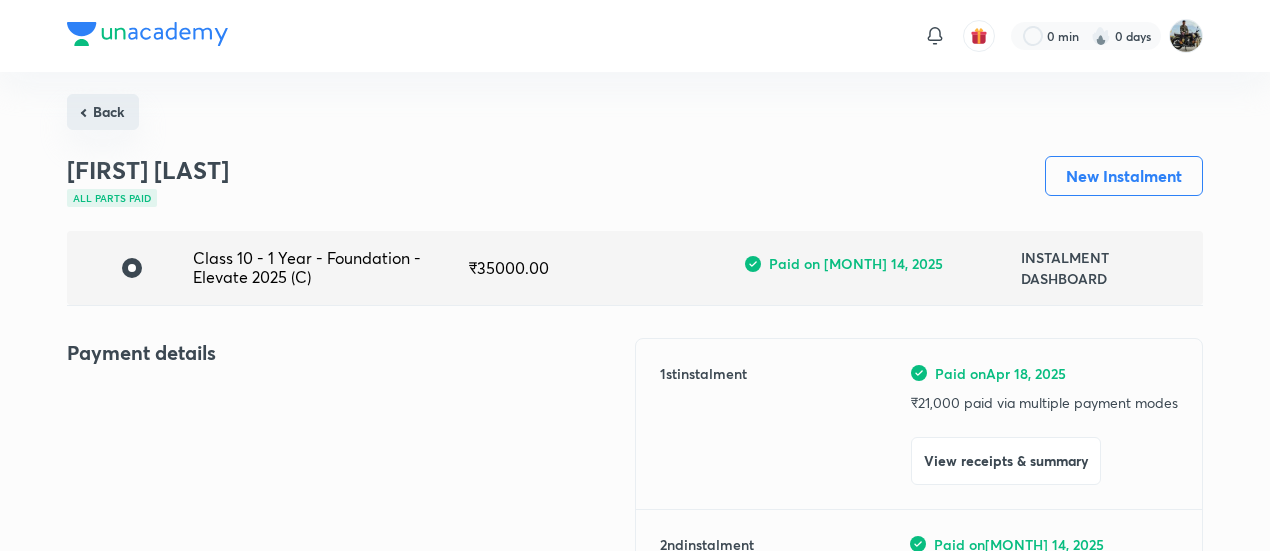 click on "Back" at bounding box center [103, 112] 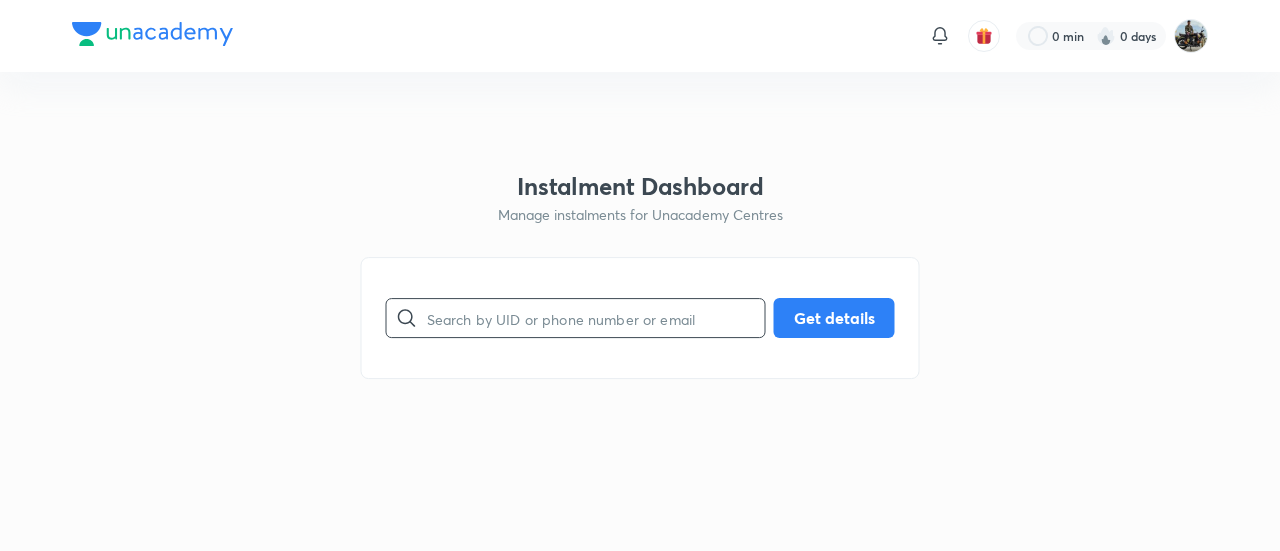 click at bounding box center [596, 318] 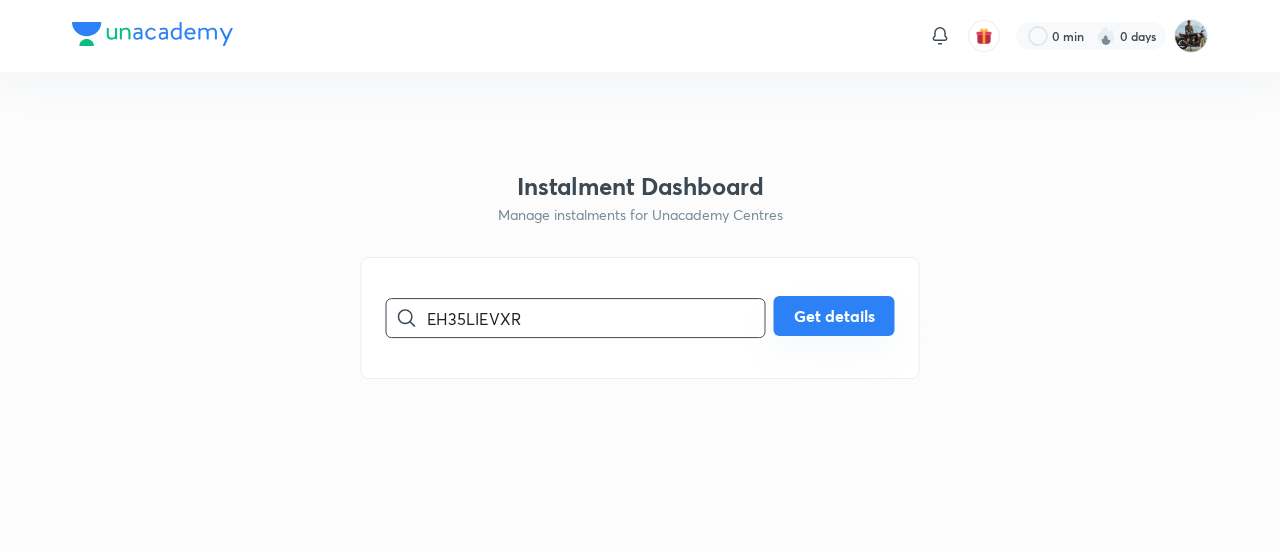 type on "EH35LIEVXR" 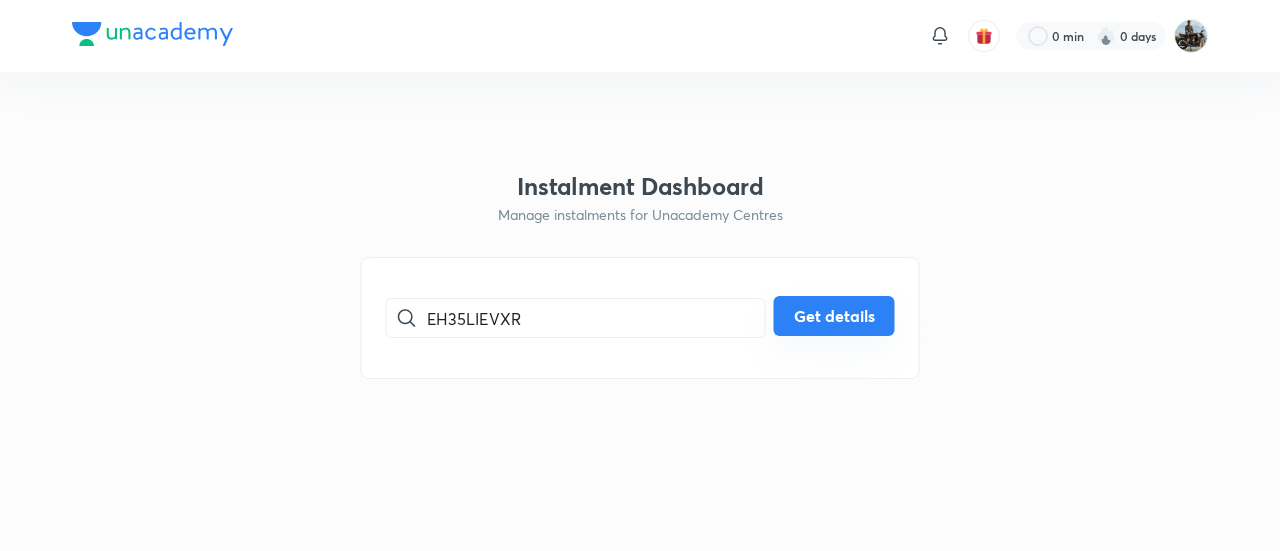 click on "Get details" at bounding box center (834, 316) 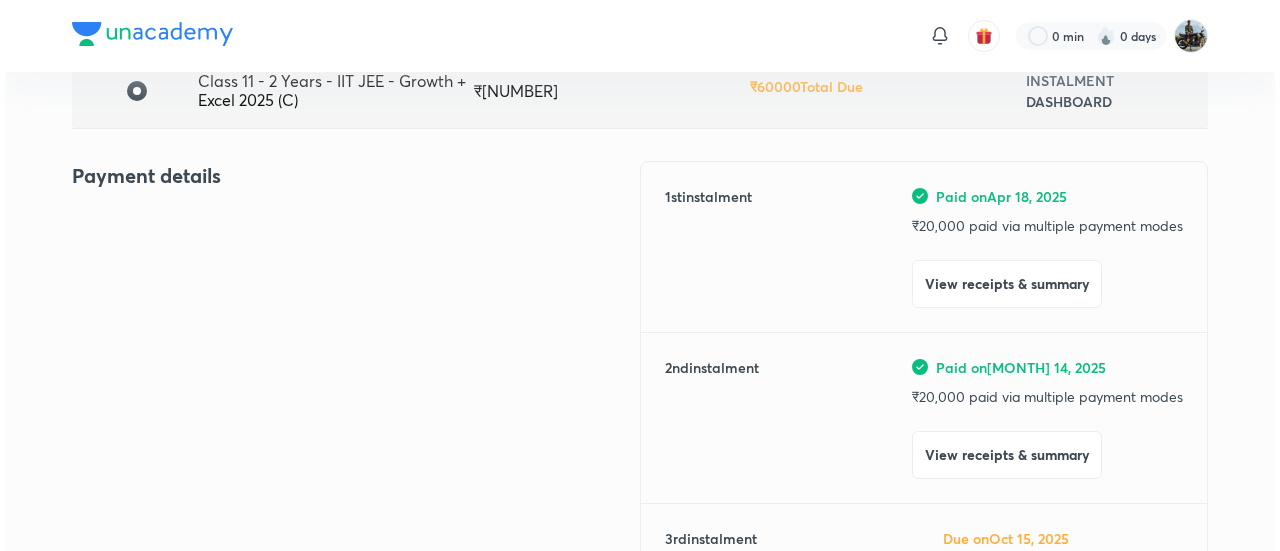 scroll, scrollTop: 180, scrollLeft: 0, axis: vertical 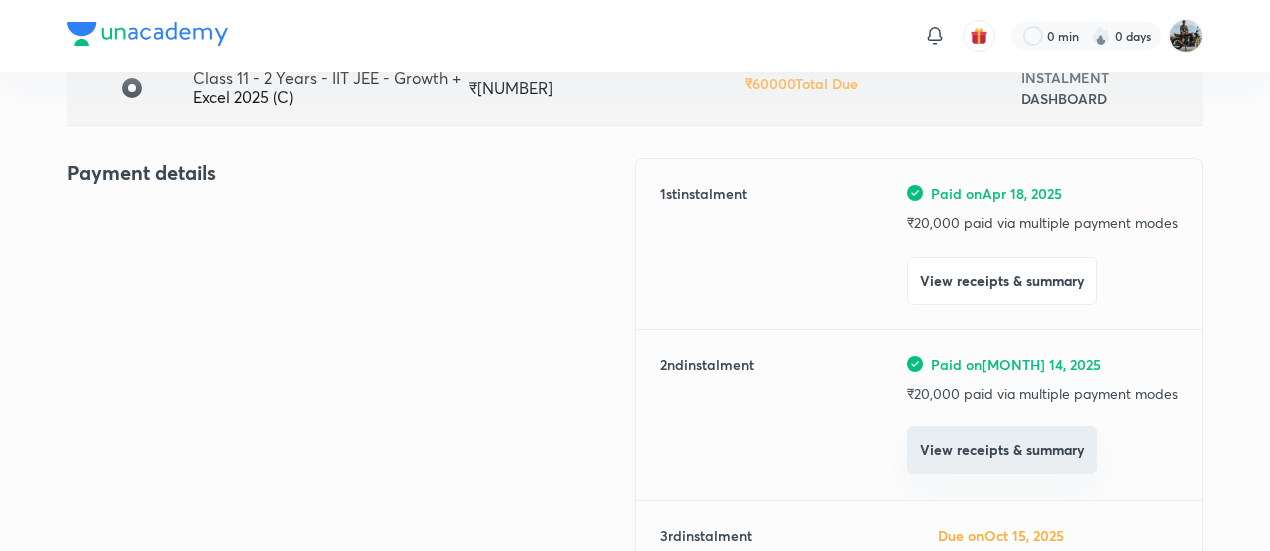 click on "View receipts & summary" at bounding box center [1002, 450] 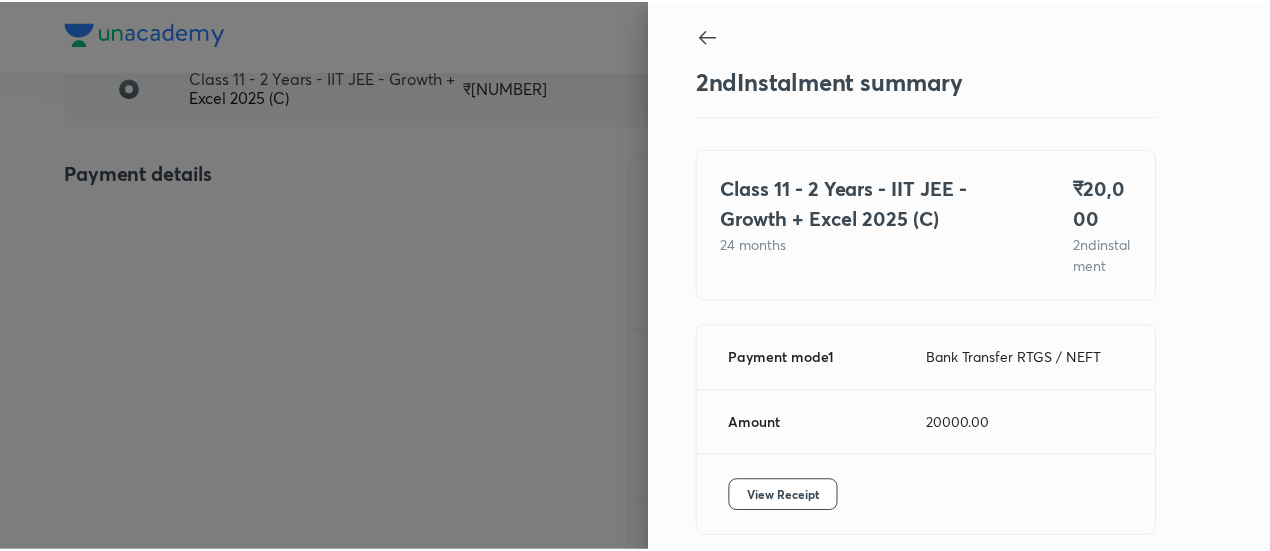 scroll, scrollTop: 109, scrollLeft: 0, axis: vertical 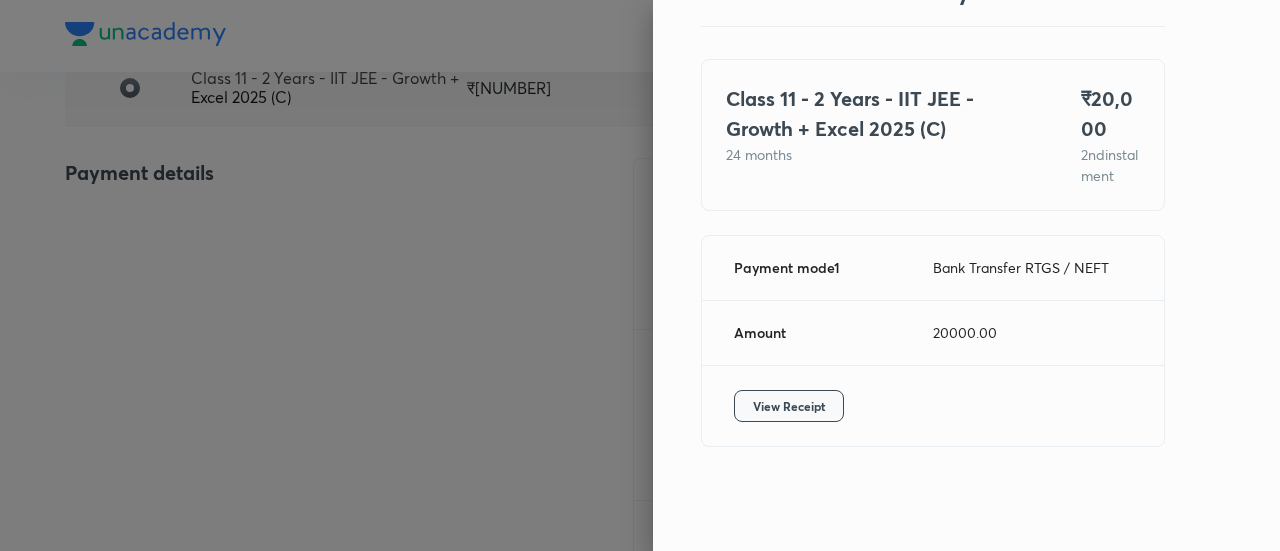 click on "View Receipt" at bounding box center (789, 406) 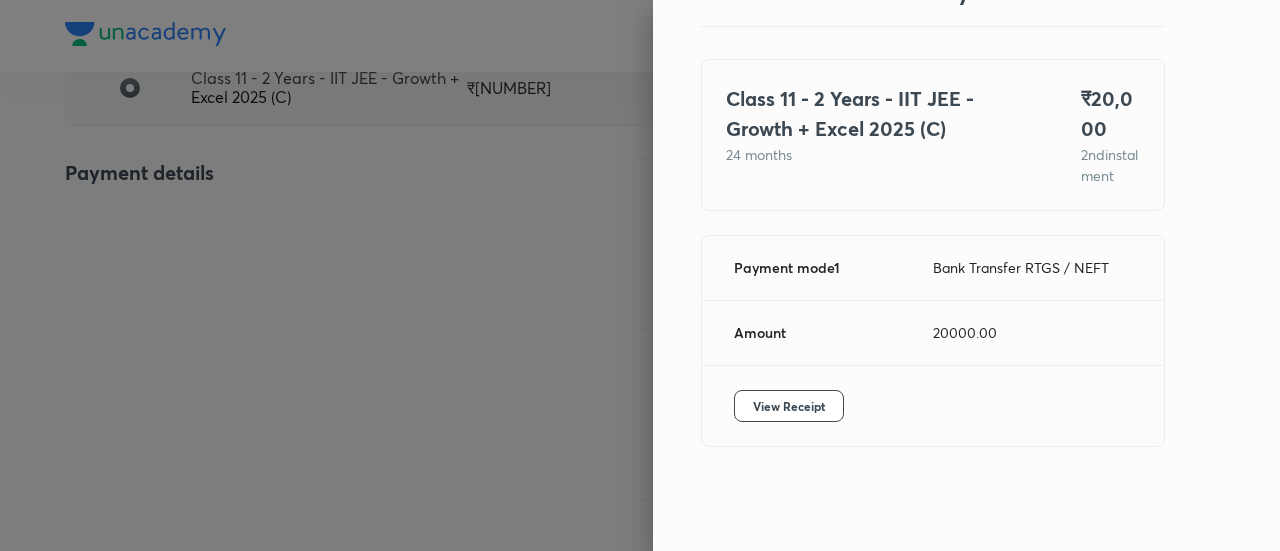 click at bounding box center [640, 275] 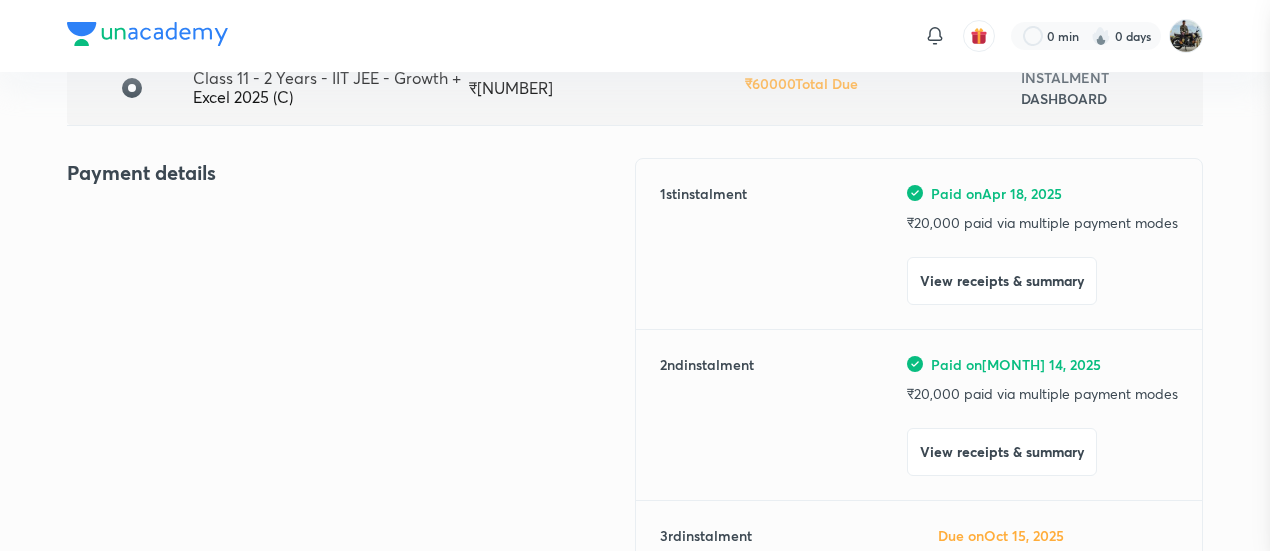 scroll, scrollTop: 0, scrollLeft: 0, axis: both 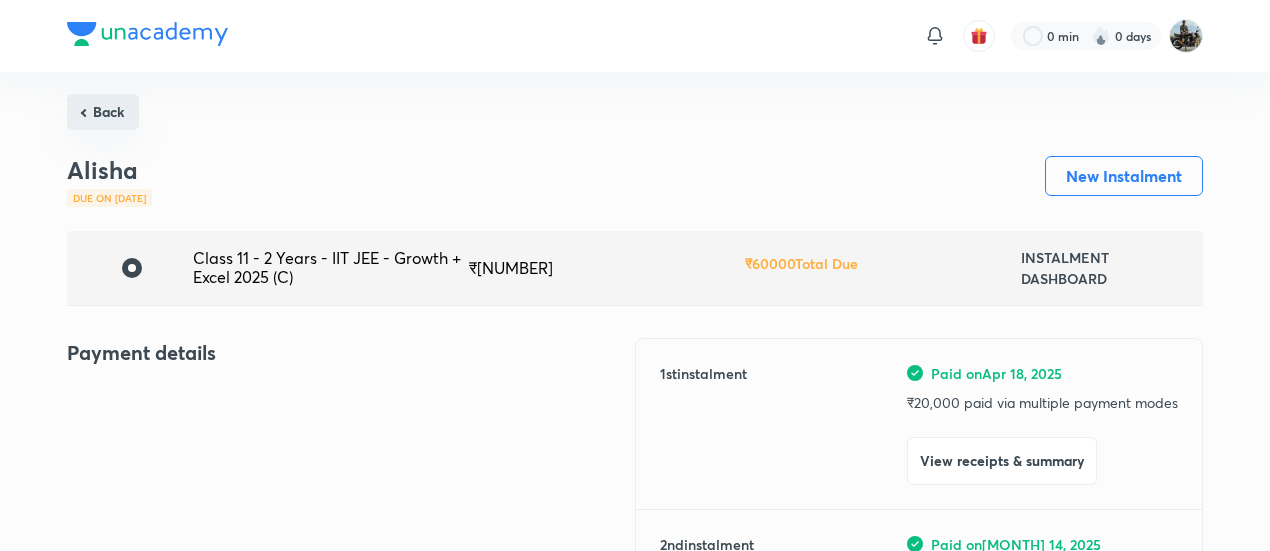 click on "Back" at bounding box center (103, 112) 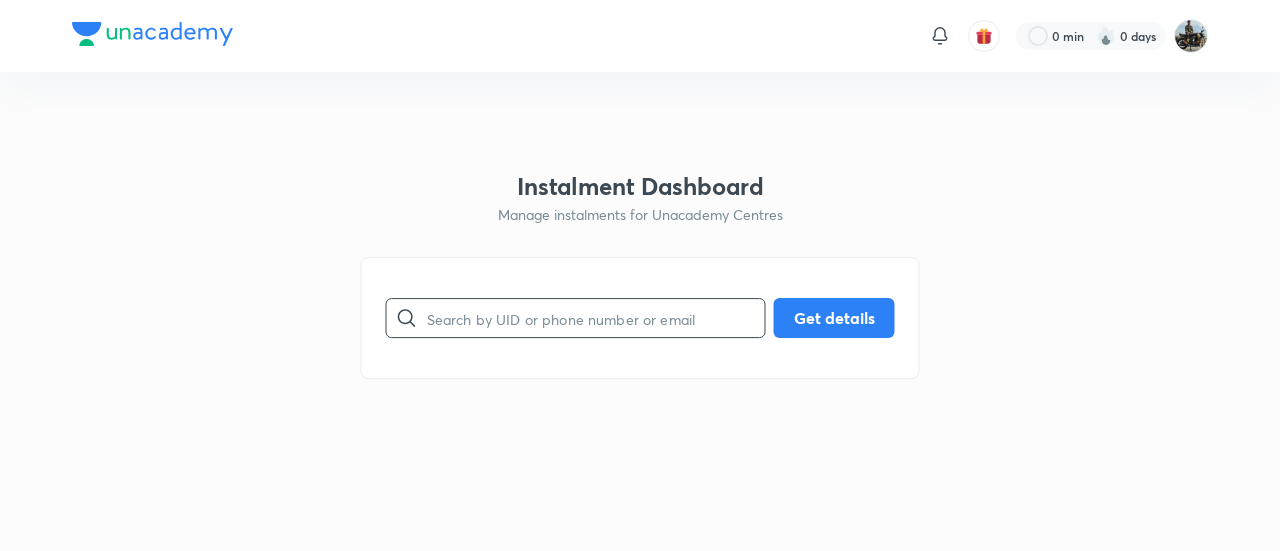 click at bounding box center [596, 318] 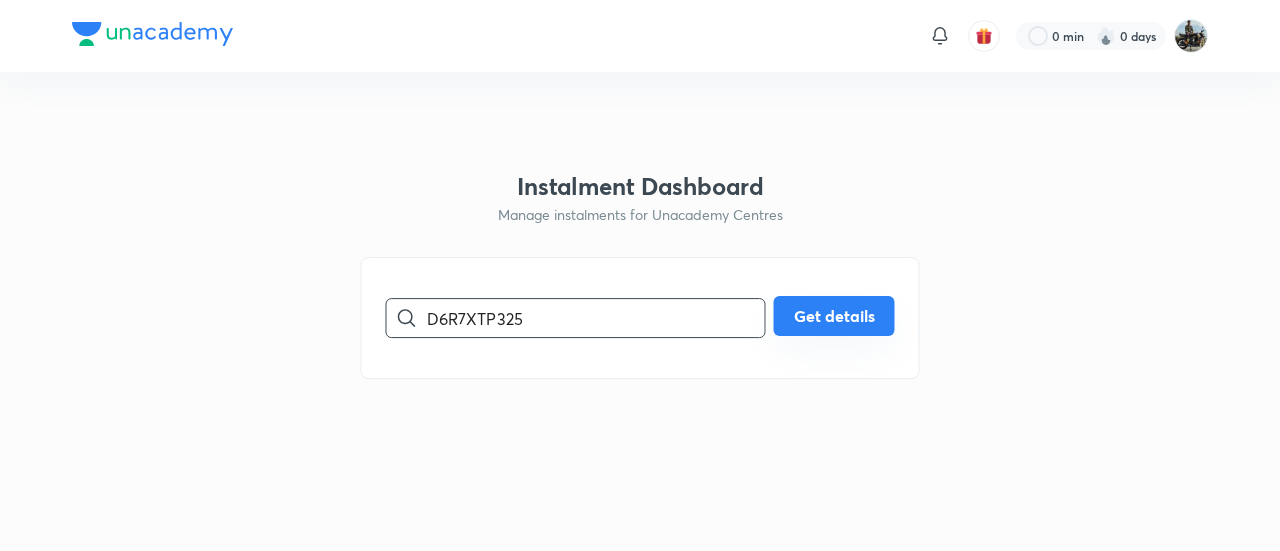 type on "D6R7XTP325" 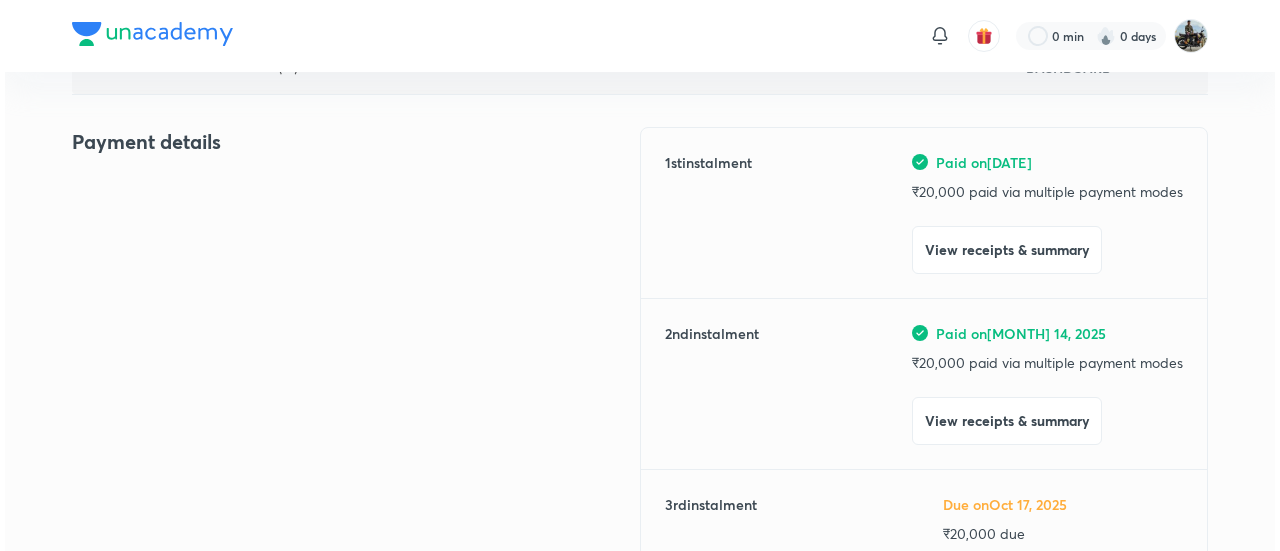scroll, scrollTop: 212, scrollLeft: 0, axis: vertical 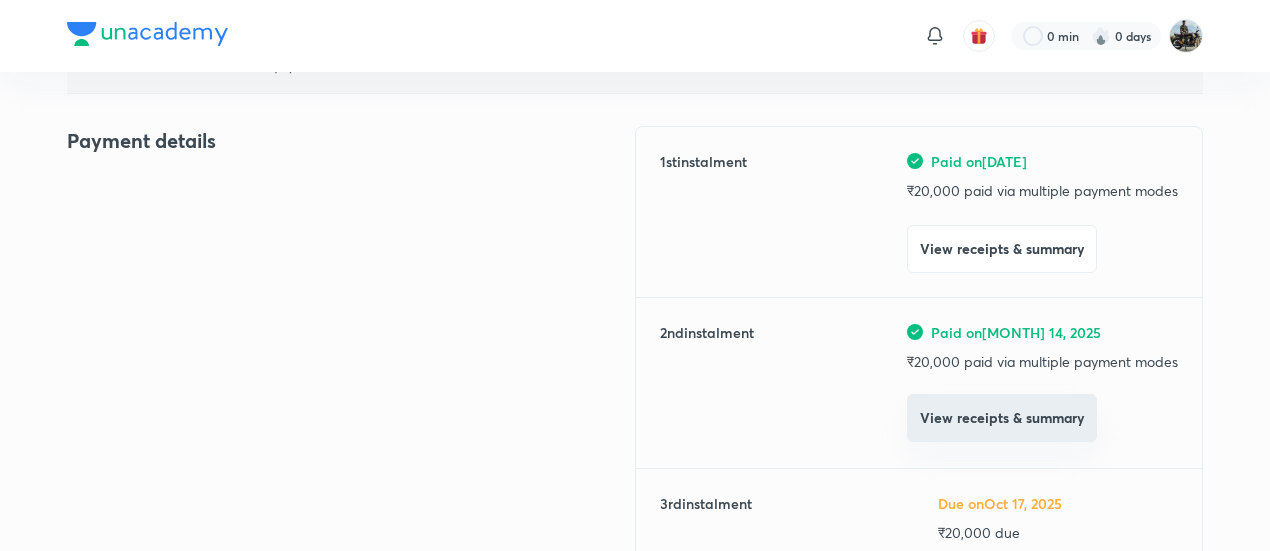 click on "View receipts & summary" at bounding box center [1002, 418] 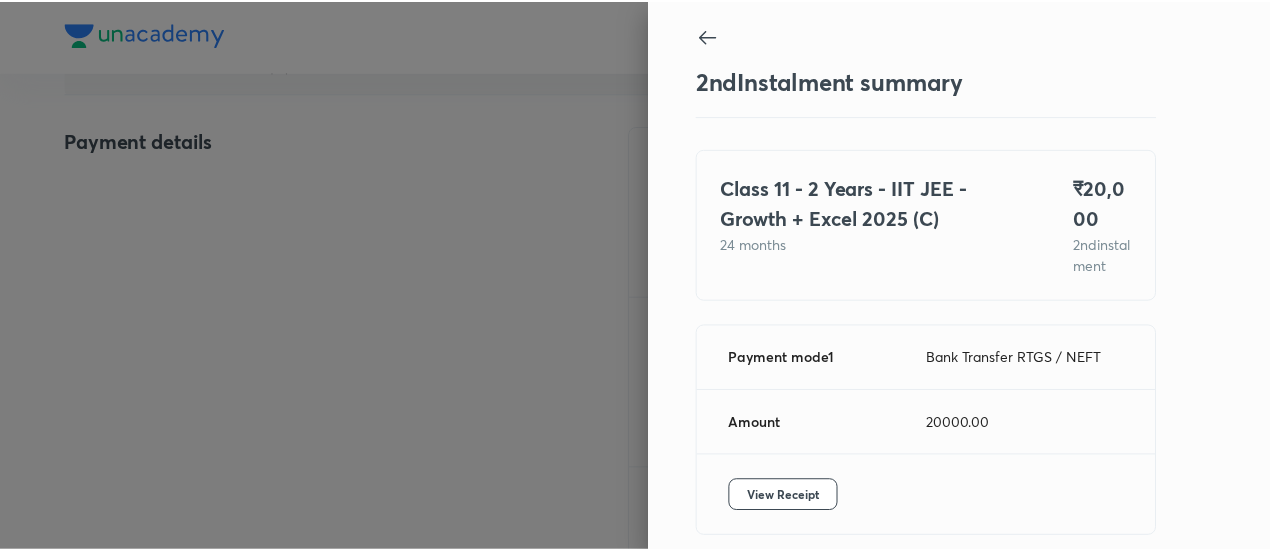 scroll, scrollTop: 109, scrollLeft: 0, axis: vertical 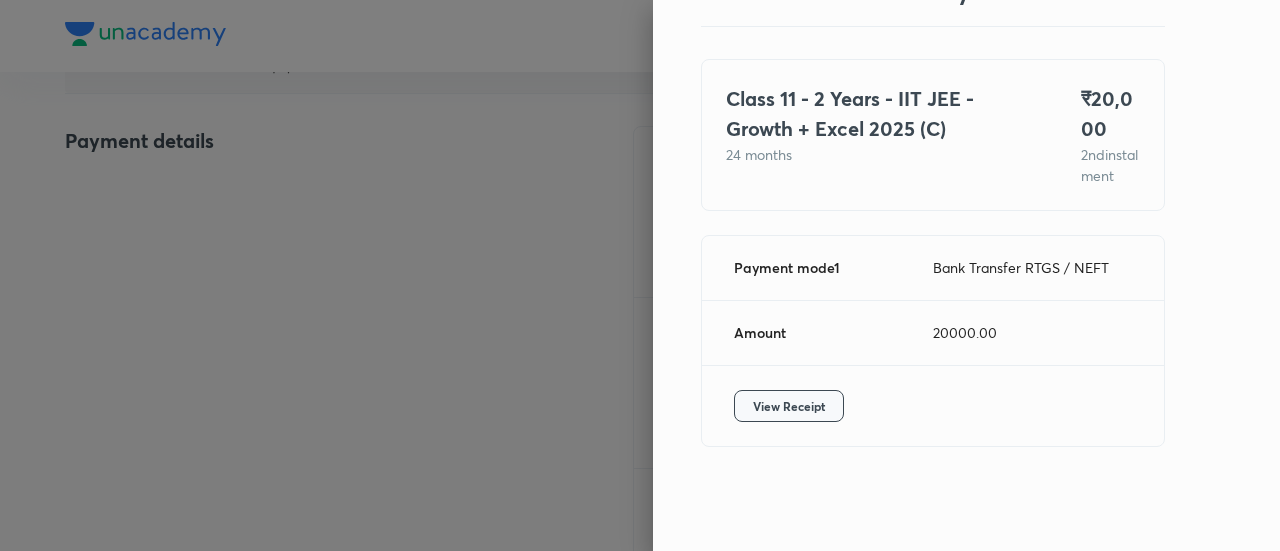 click on "View Receipt" at bounding box center [789, 406] 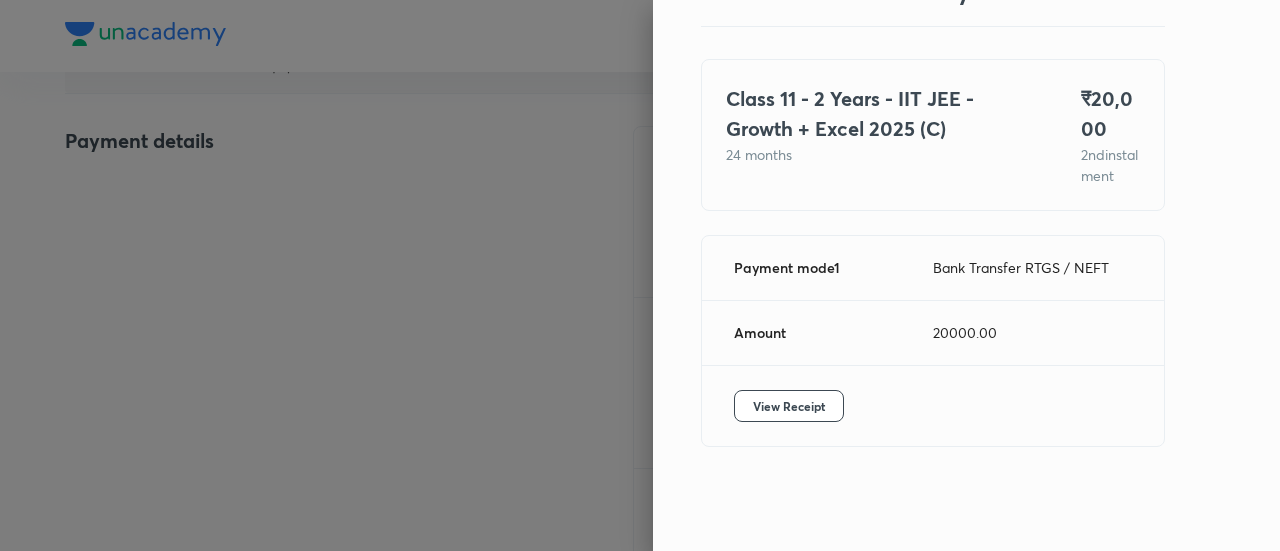 click at bounding box center [640, 275] 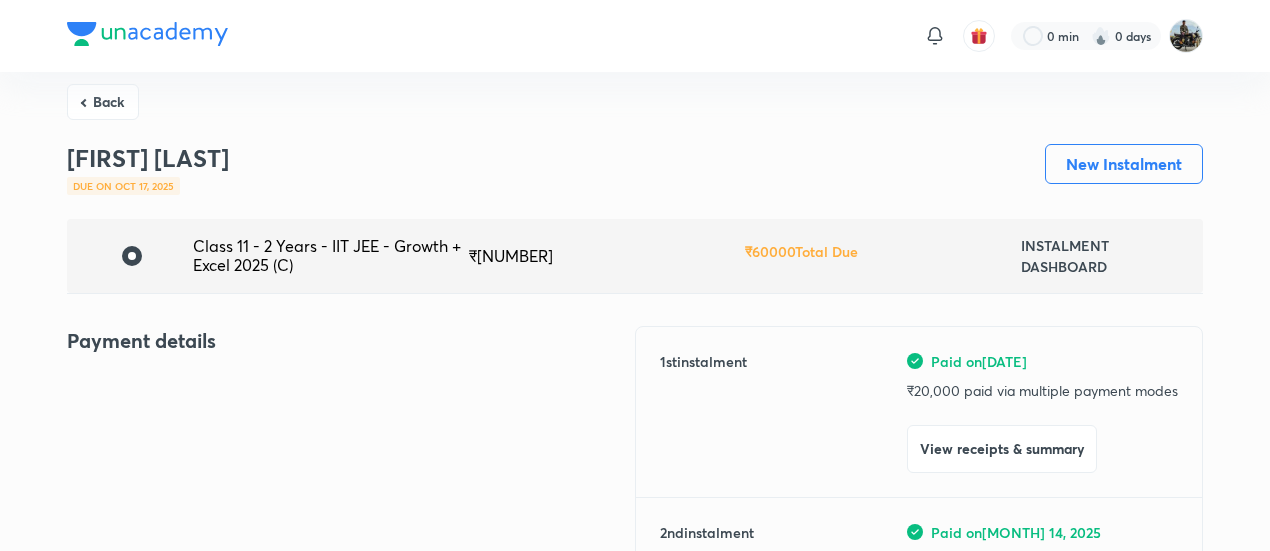 scroll, scrollTop: 0, scrollLeft: 0, axis: both 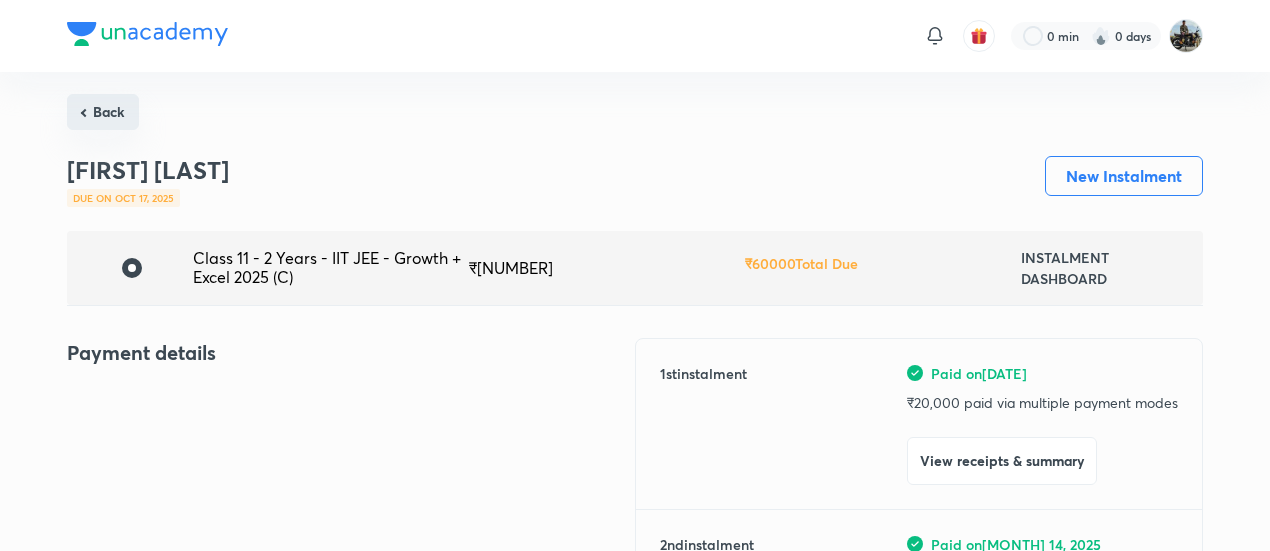 click on "Back" at bounding box center [103, 112] 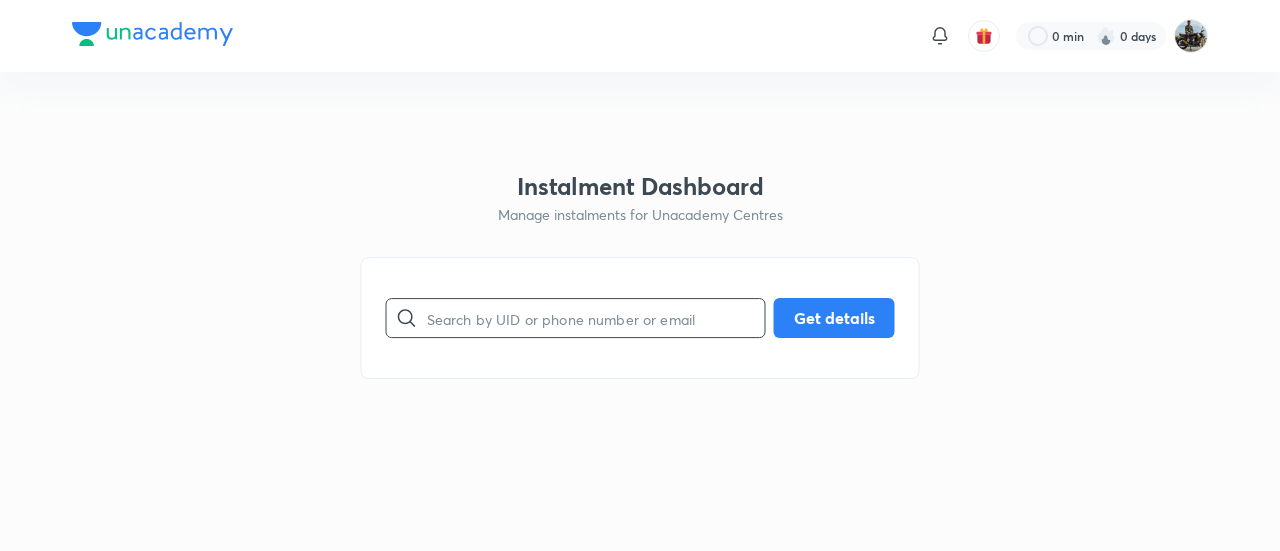 click at bounding box center [596, 318] 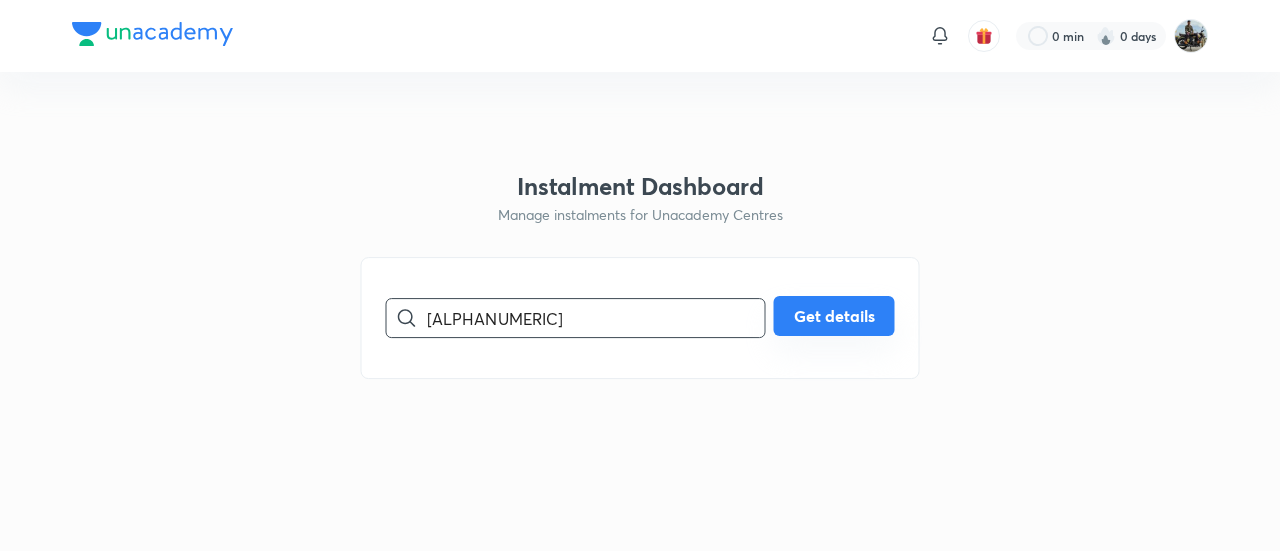 type on "[ALPHANUMERIC]" 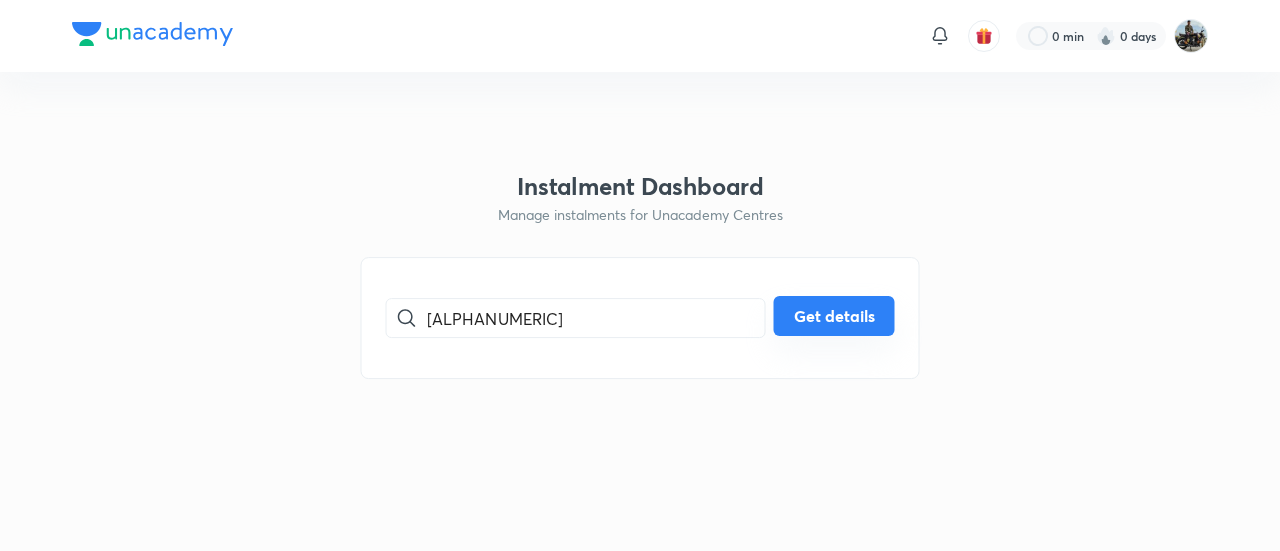 click on "Get details" at bounding box center [834, 316] 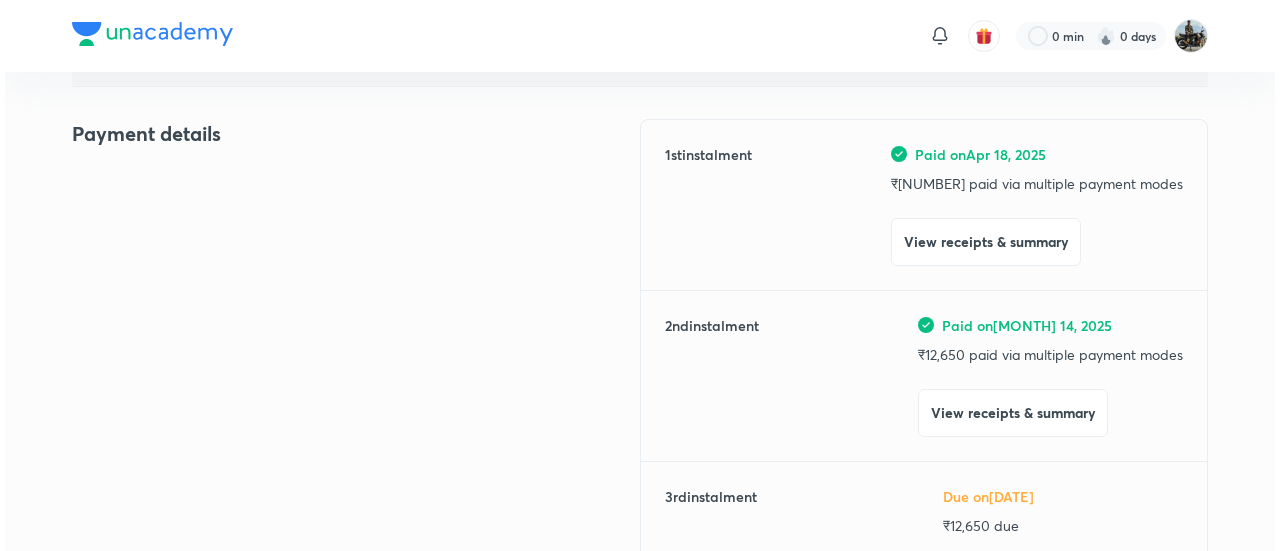 scroll, scrollTop: 248, scrollLeft: 0, axis: vertical 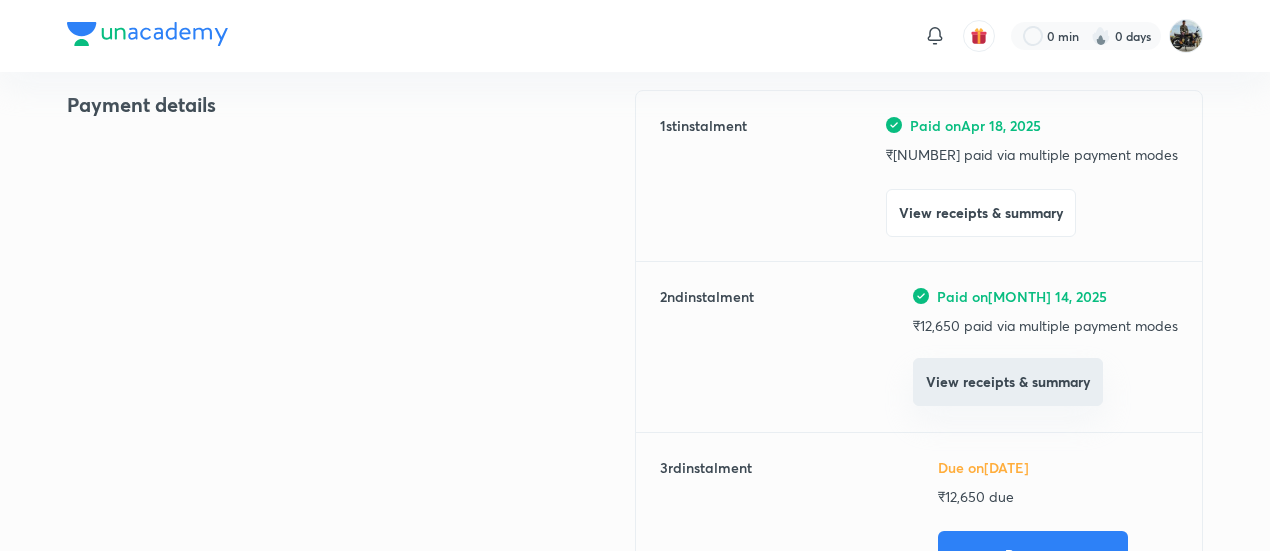 click on "View receipts & summary" at bounding box center (1008, 382) 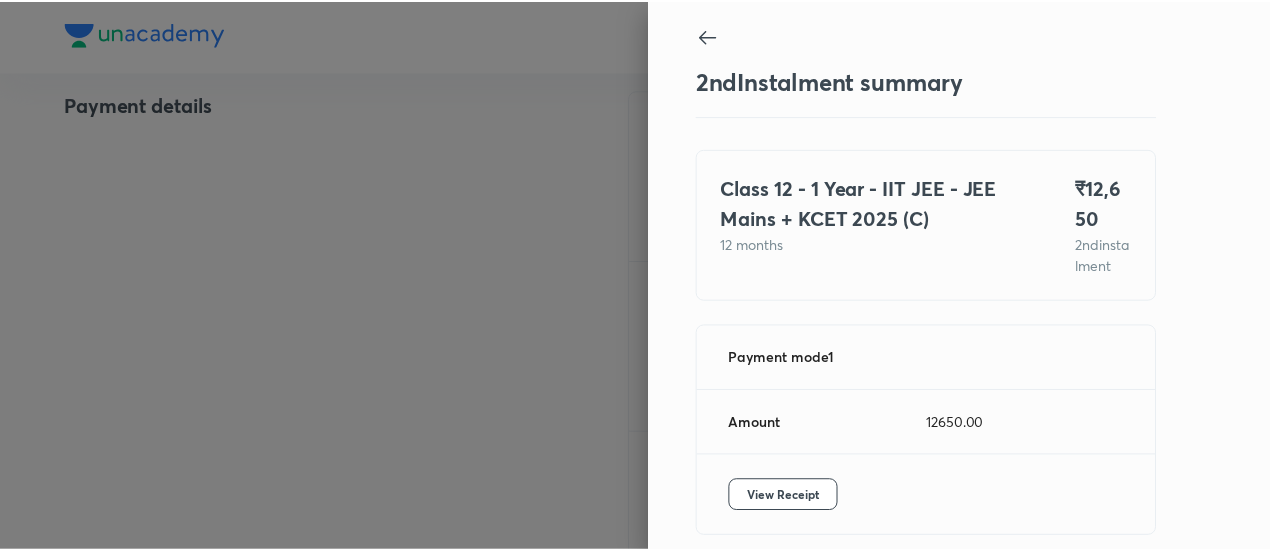scroll, scrollTop: 109, scrollLeft: 0, axis: vertical 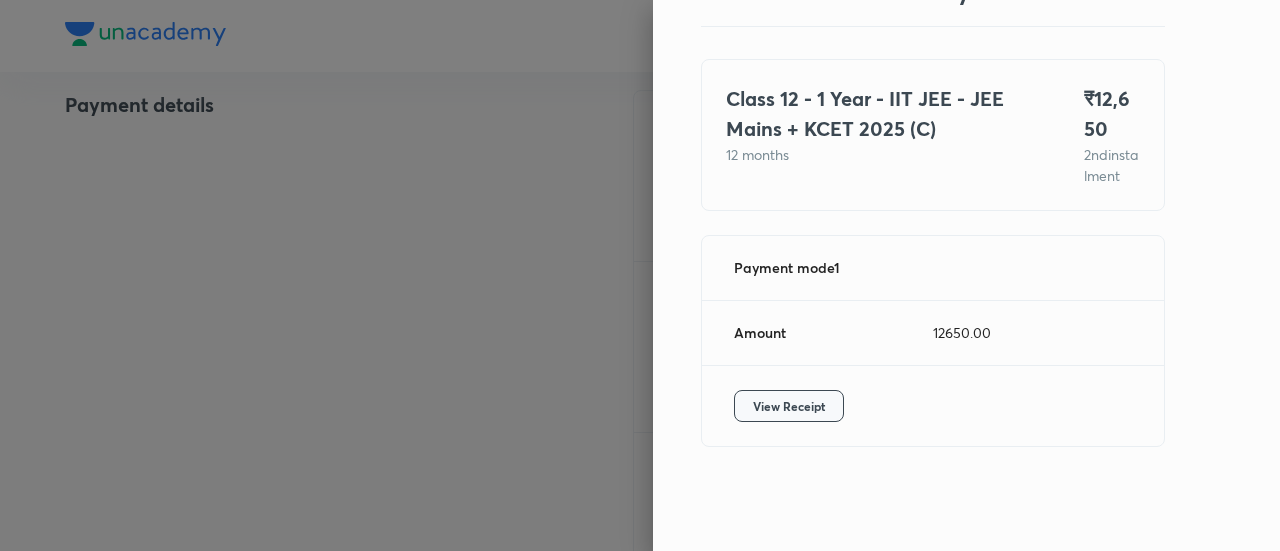 click on "View Receipt" at bounding box center (789, 406) 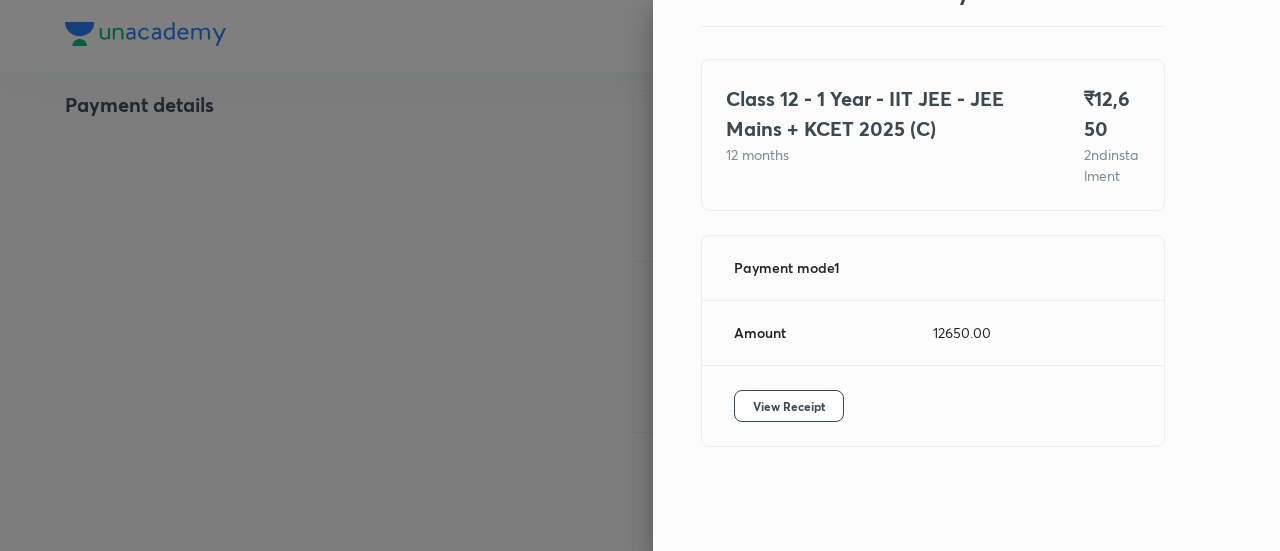 click at bounding box center [640, 275] 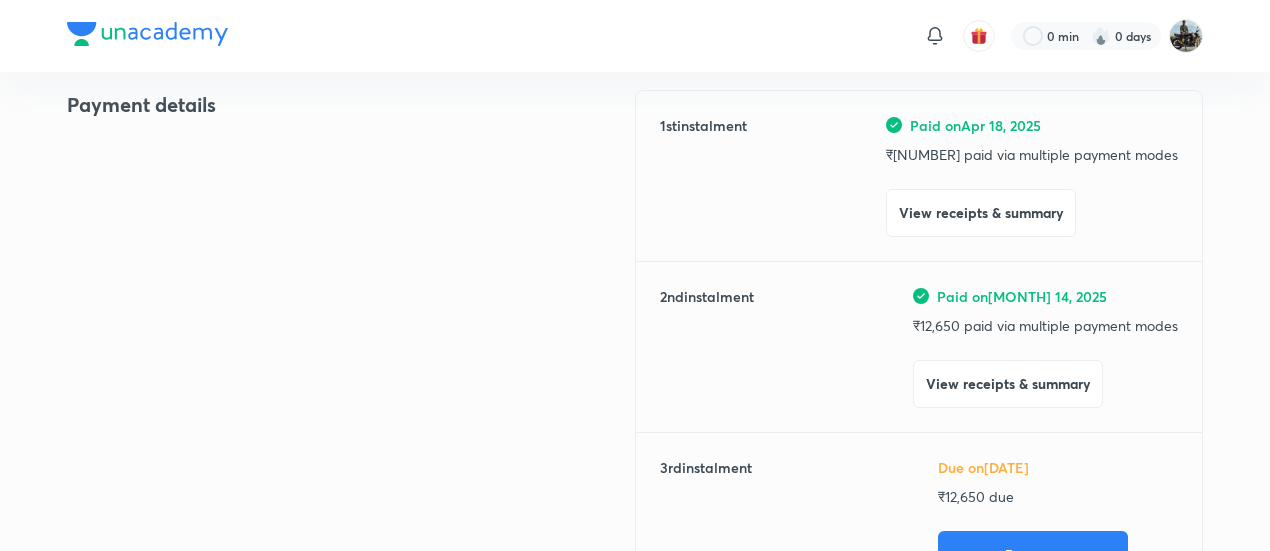 scroll, scrollTop: 0, scrollLeft: 0, axis: both 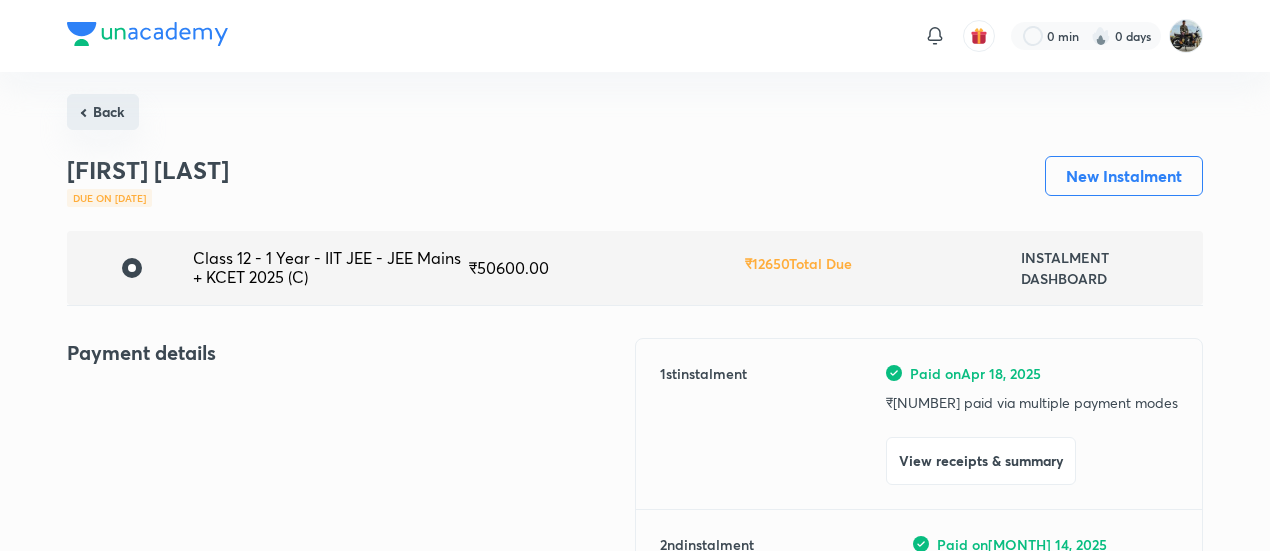 drag, startPoint x: 83, startPoint y: 92, endPoint x: 90, endPoint y: 101, distance: 11.401754 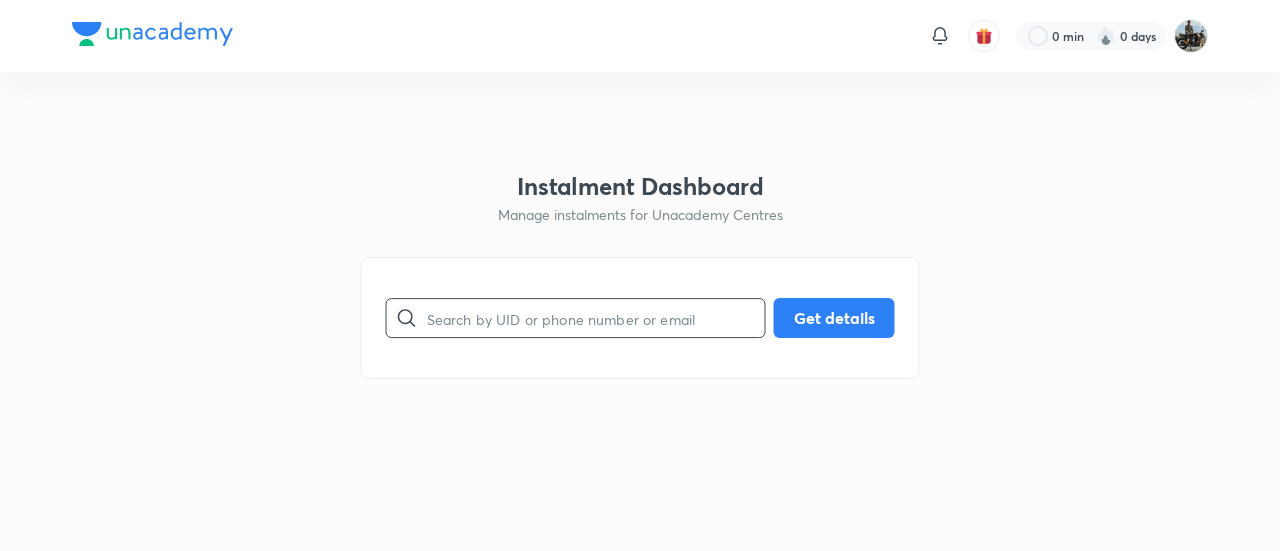 click at bounding box center [596, 318] 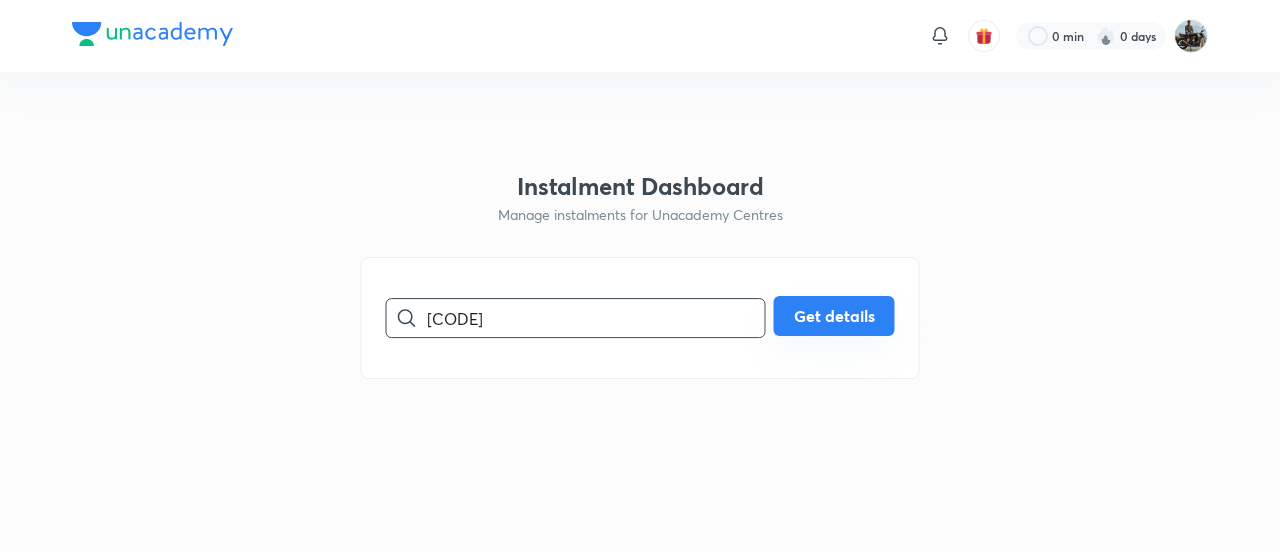 type on "[CODE]" 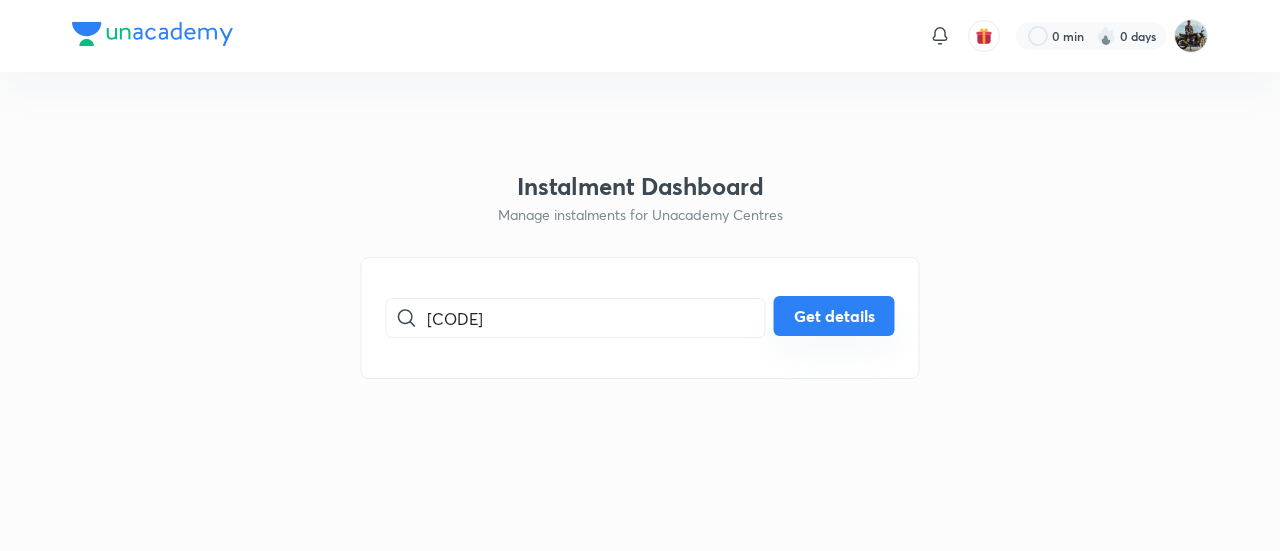 click on "Get details" at bounding box center [834, 316] 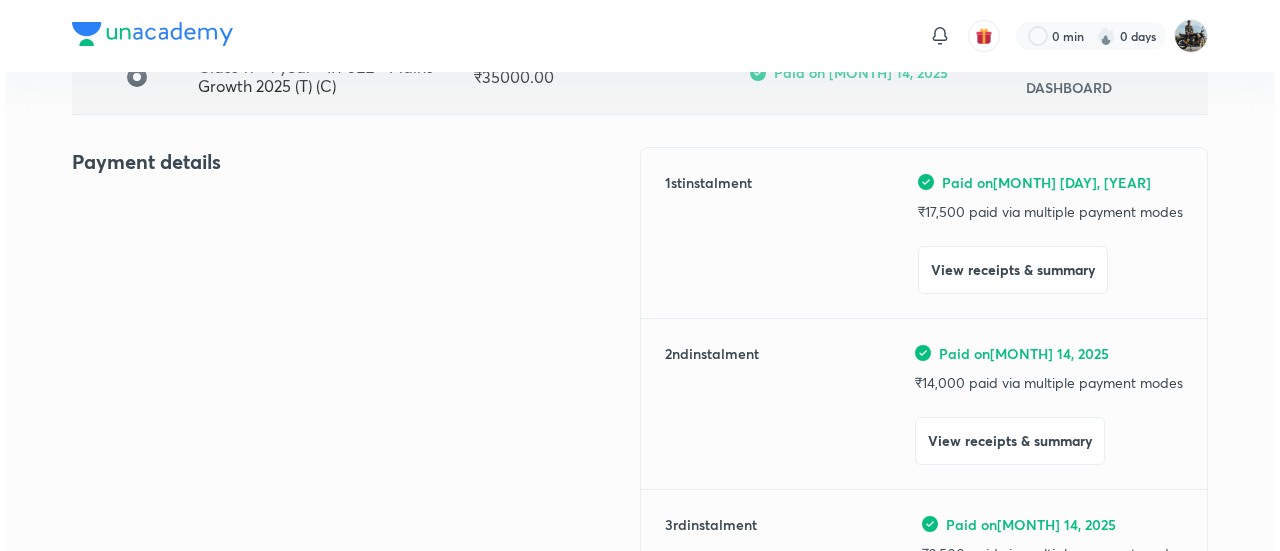 scroll, scrollTop: 198, scrollLeft: 0, axis: vertical 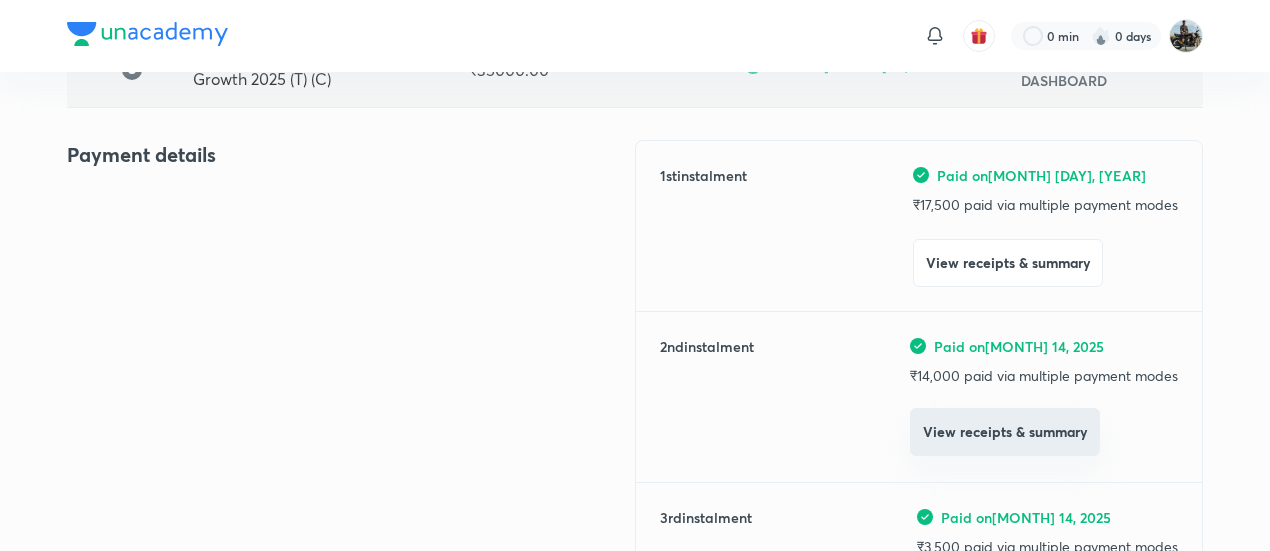 click on "View receipts & summary" at bounding box center [1005, 432] 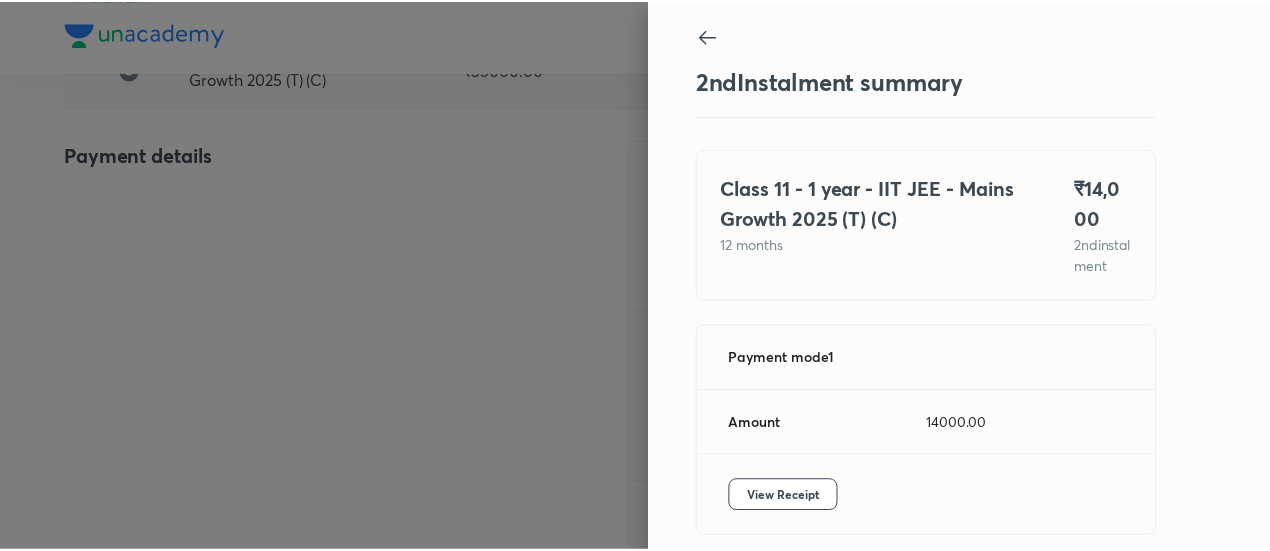 scroll, scrollTop: 109, scrollLeft: 0, axis: vertical 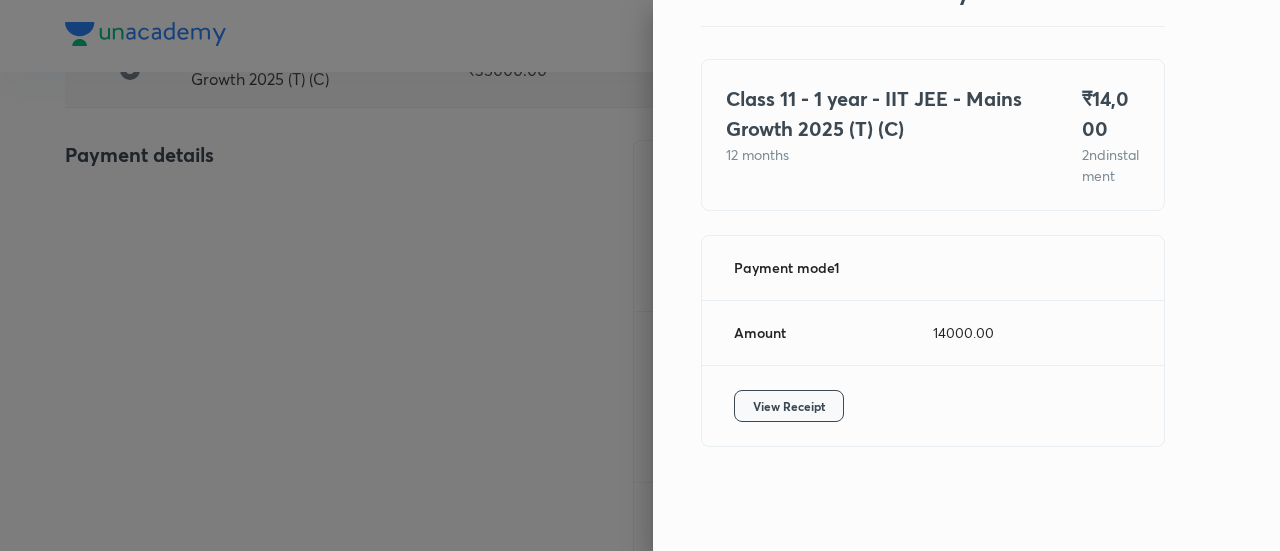 click on "View Receipt" at bounding box center [789, 406] 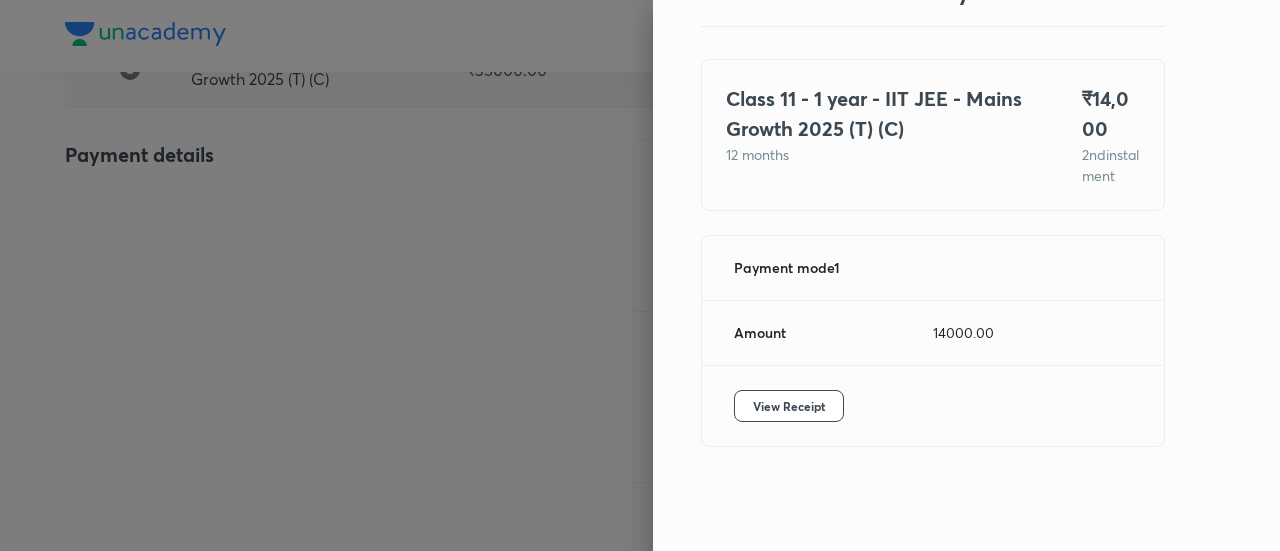 click at bounding box center [640, 275] 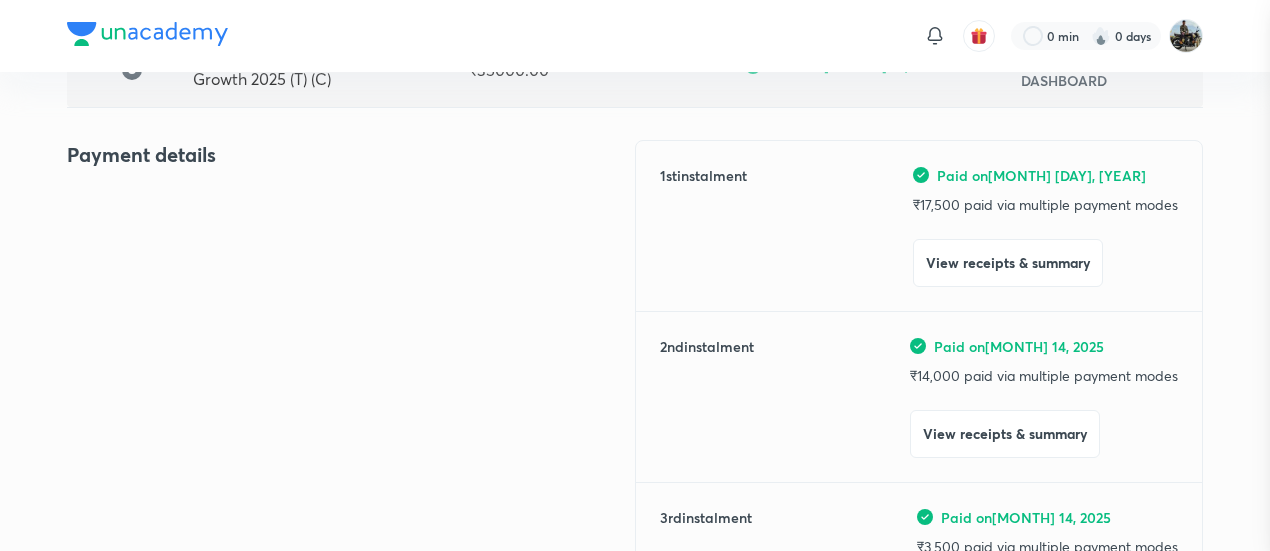 click at bounding box center [635, 275] 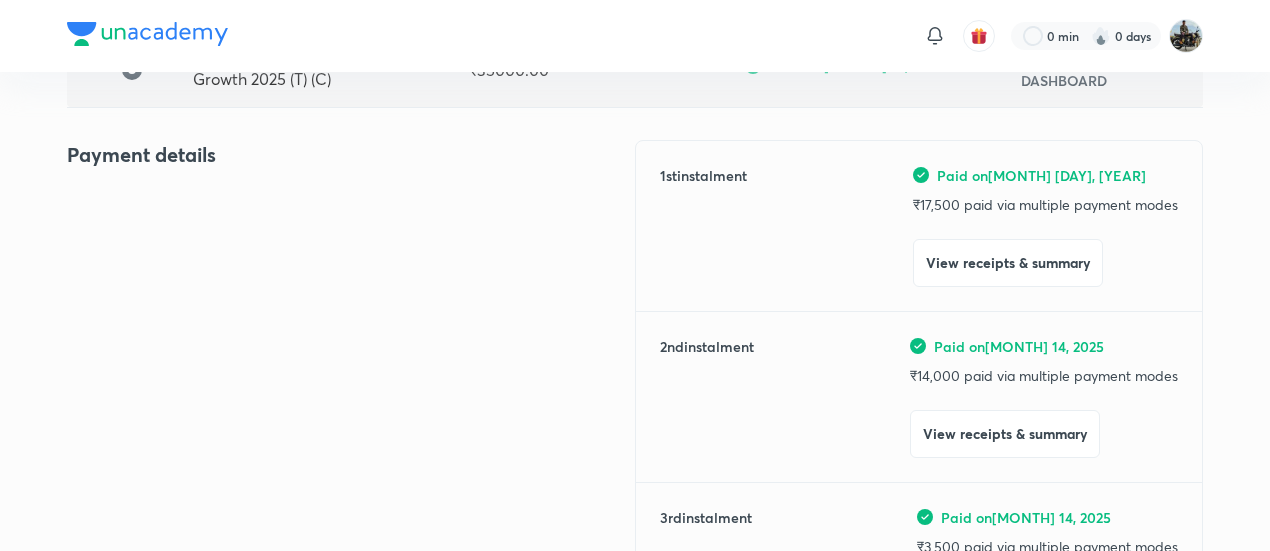scroll, scrollTop: 0, scrollLeft: 0, axis: both 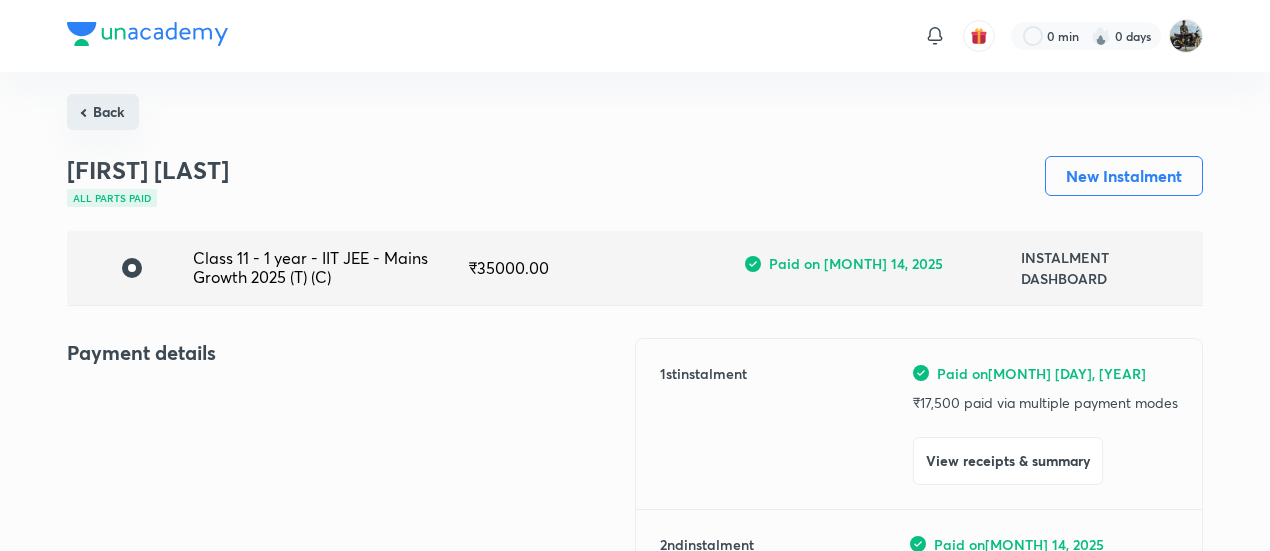 click on "Back" at bounding box center [103, 112] 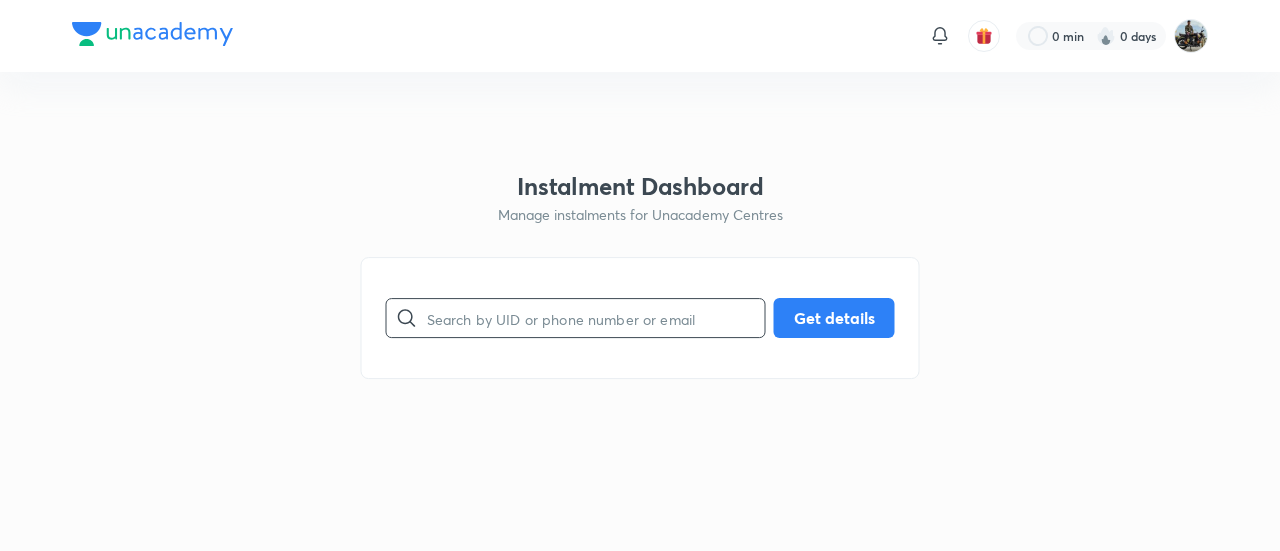 click at bounding box center (596, 318) 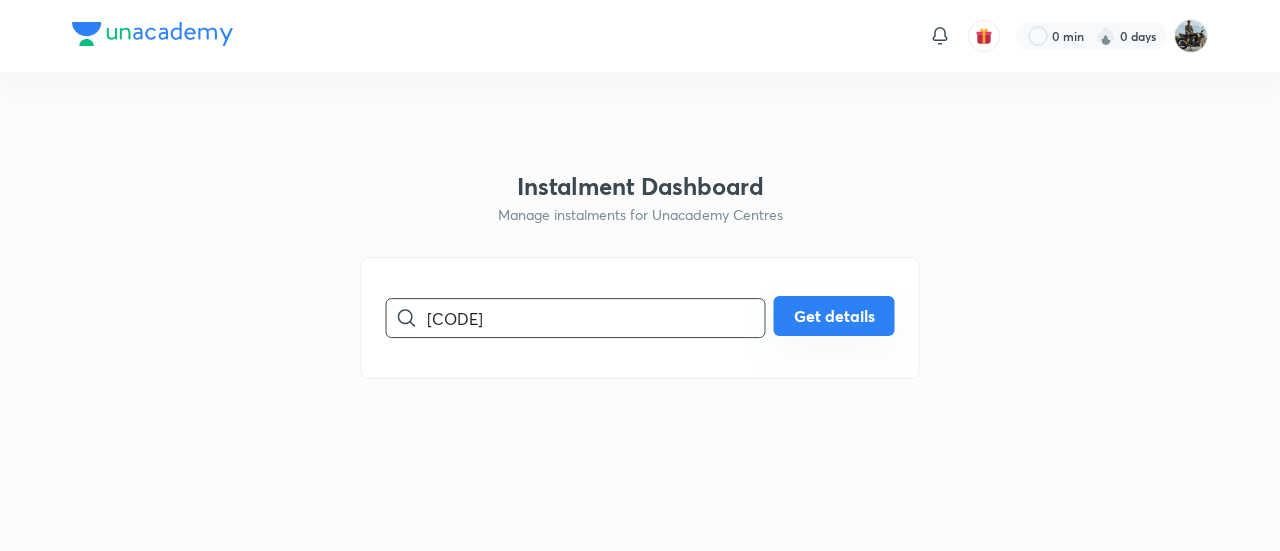 type on "[CODE]" 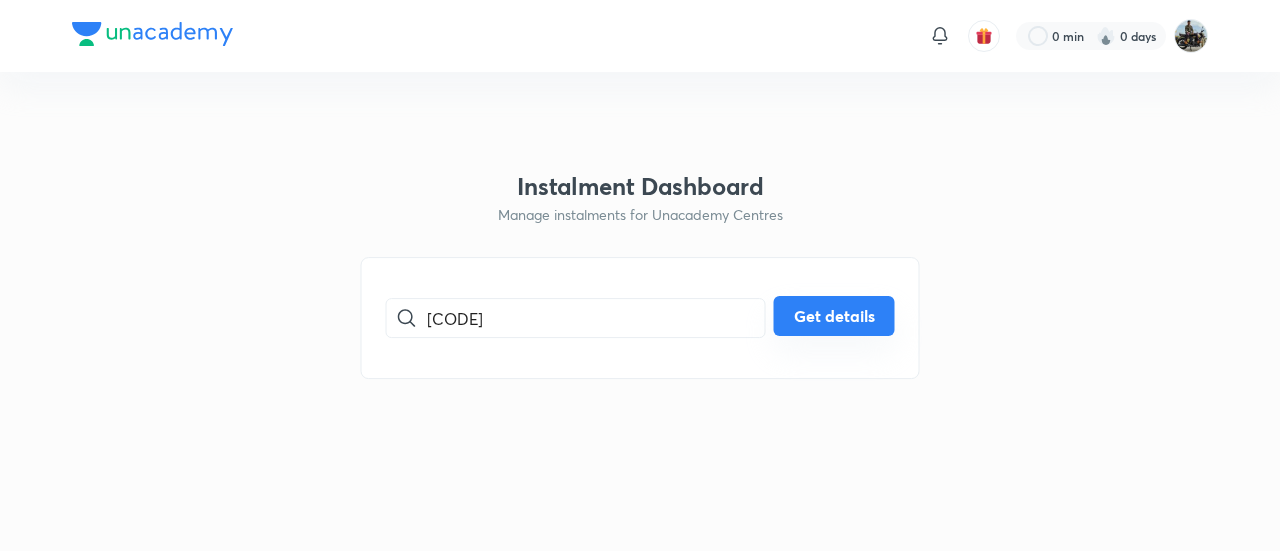 click on "Get details" at bounding box center [834, 316] 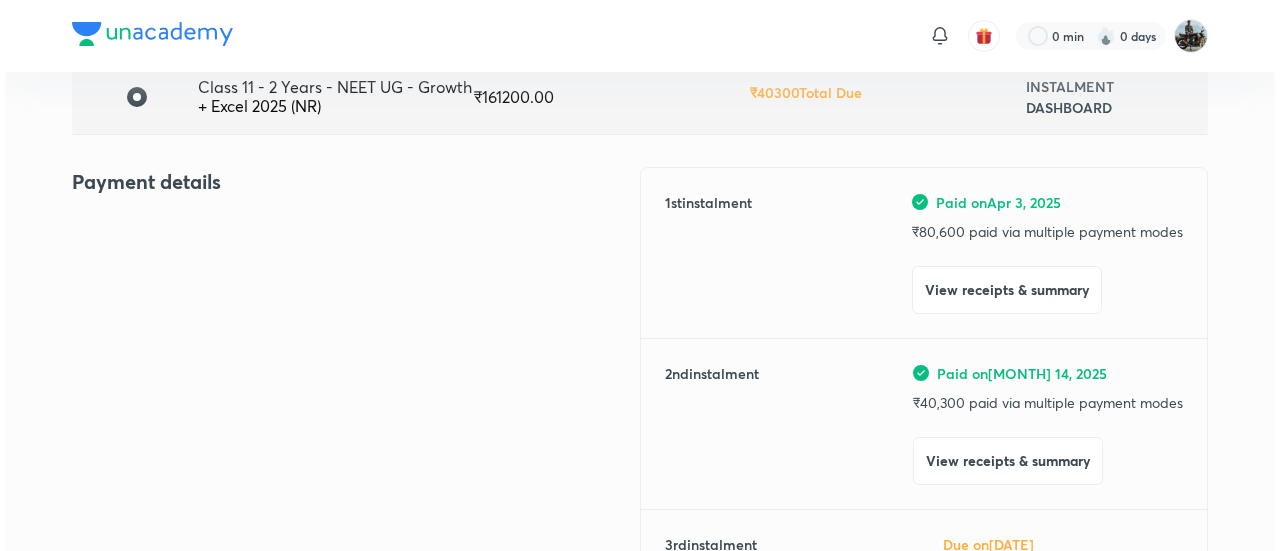 scroll, scrollTop: 172, scrollLeft: 0, axis: vertical 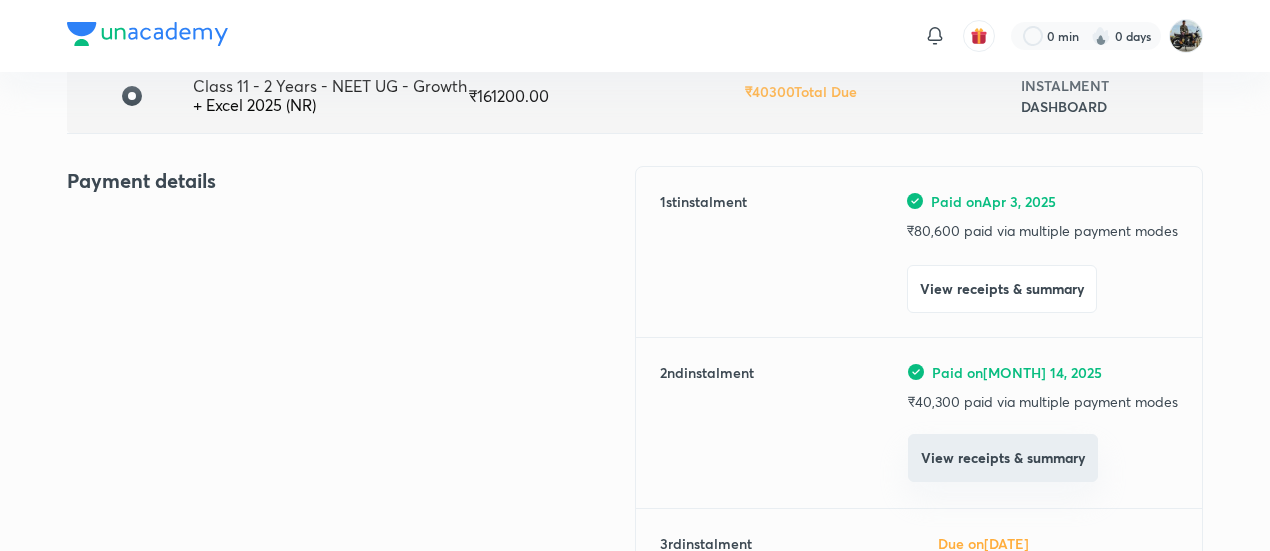 click on "View receipts & summary" at bounding box center [1003, 458] 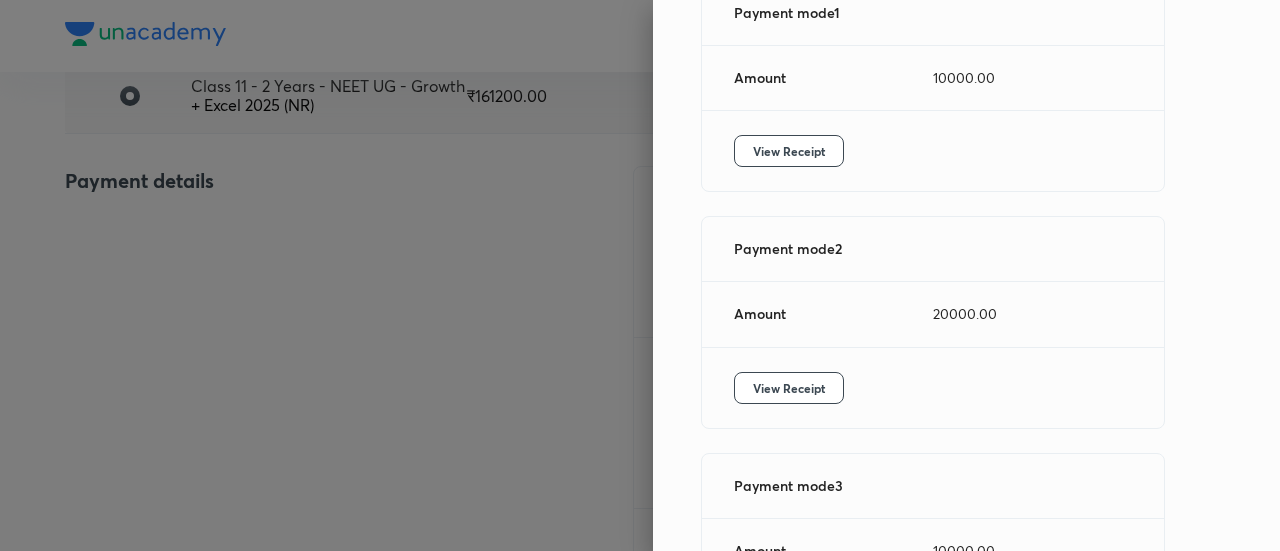 scroll, scrollTop: 335, scrollLeft: 0, axis: vertical 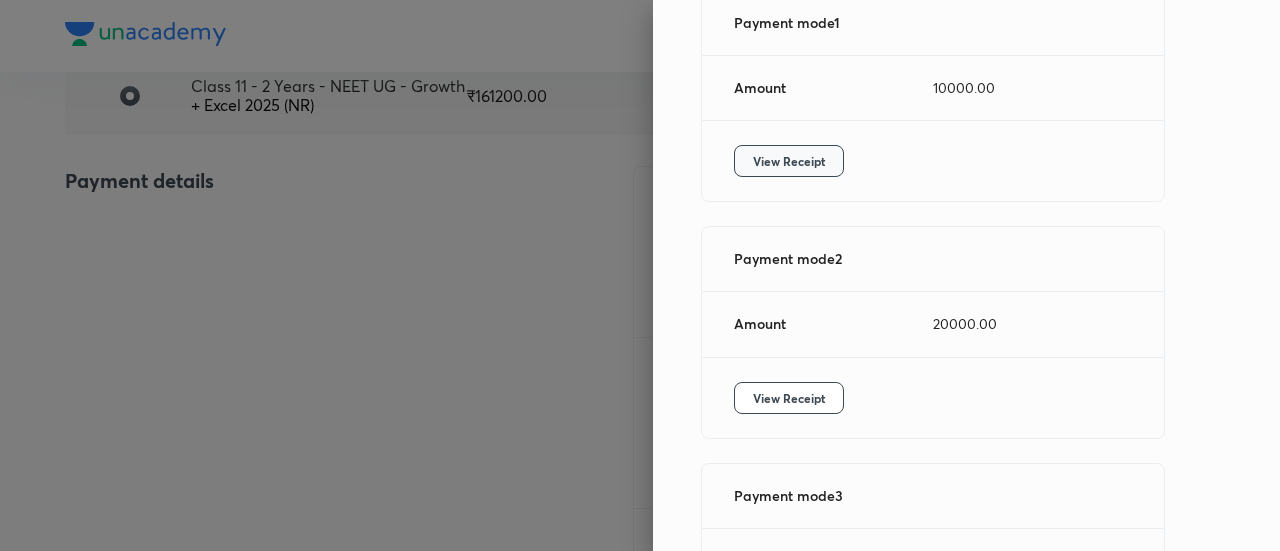 click on "View Receipt" at bounding box center [789, 161] 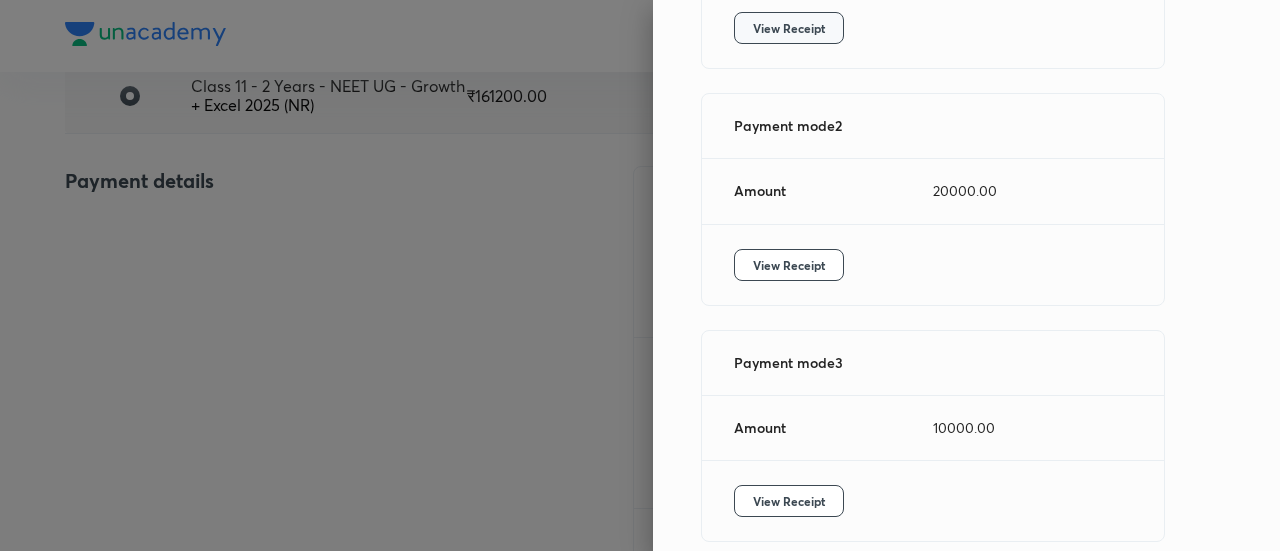 scroll, scrollTop: 471, scrollLeft: 0, axis: vertical 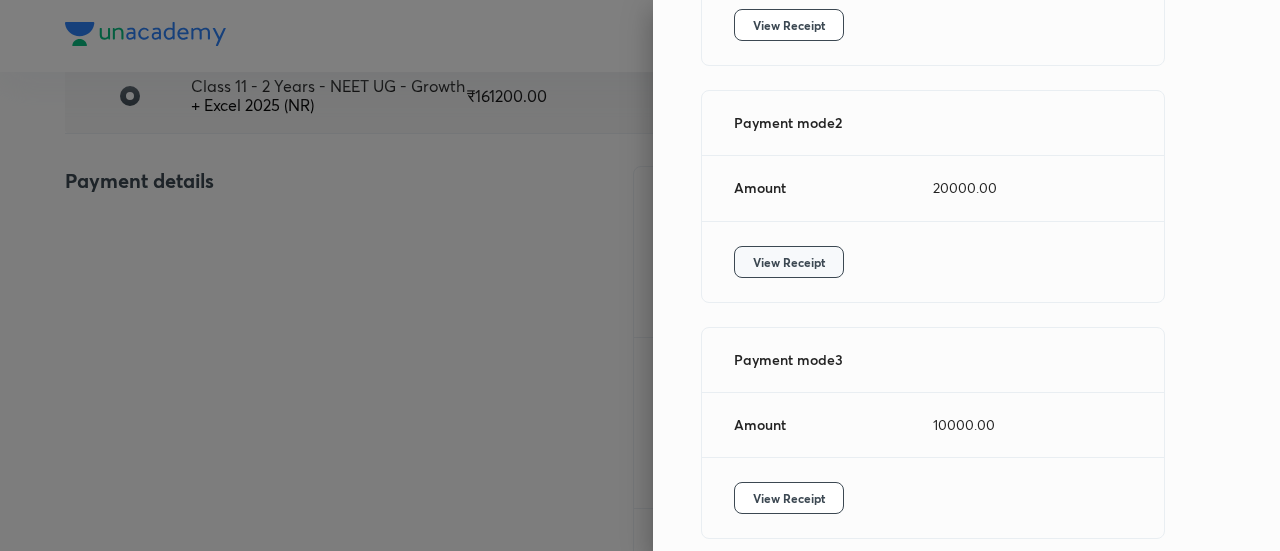 click on "View Receipt" at bounding box center [789, 262] 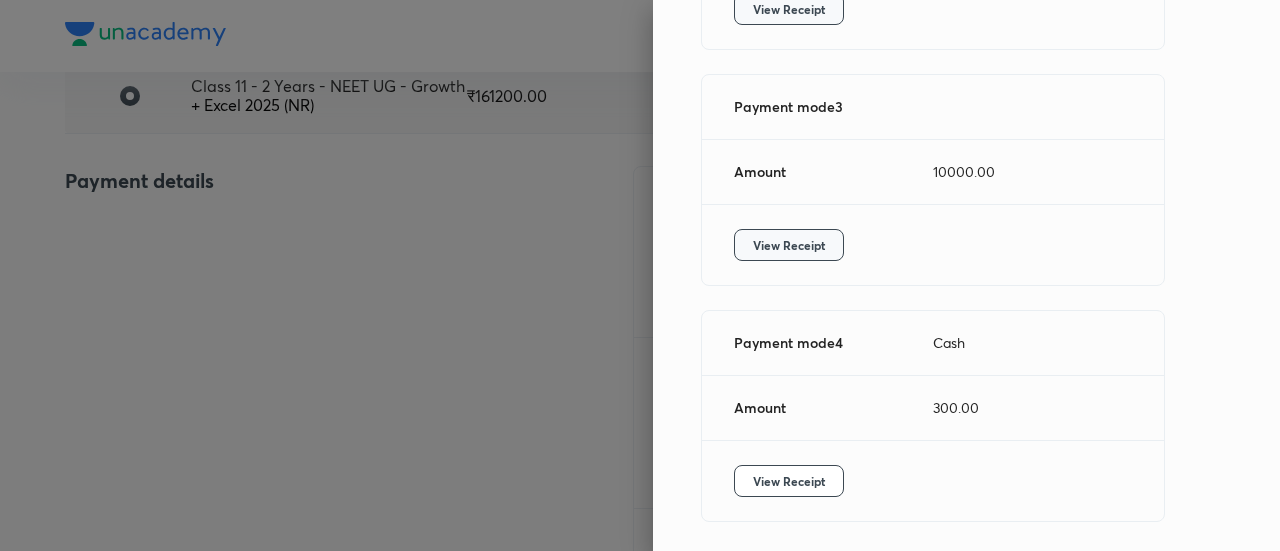 scroll, scrollTop: 725, scrollLeft: 0, axis: vertical 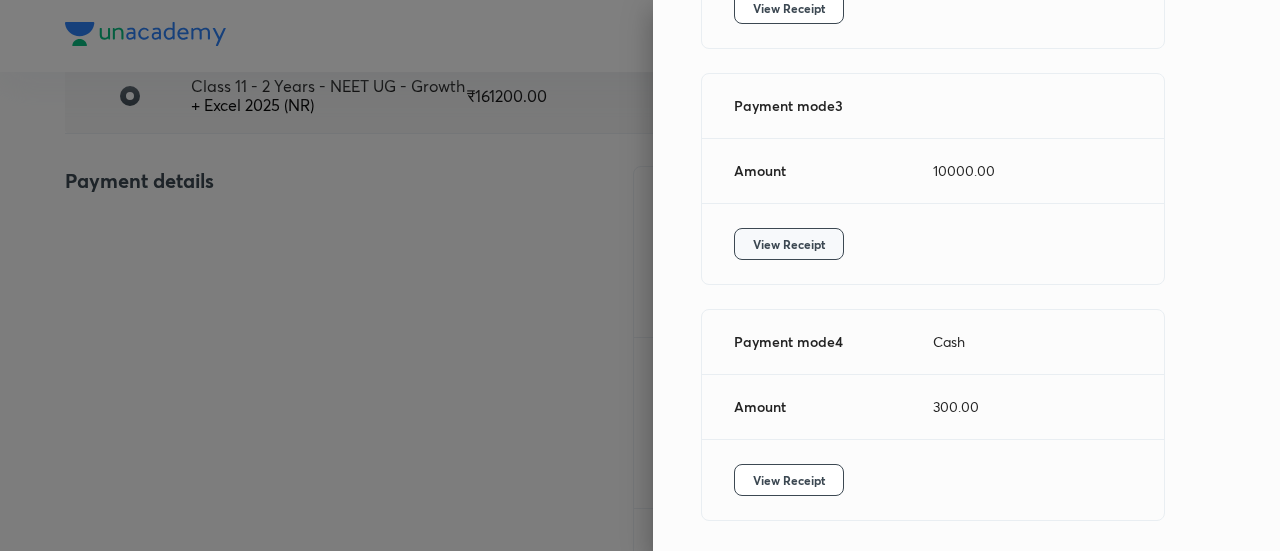 click on "View Receipt" at bounding box center (789, 244) 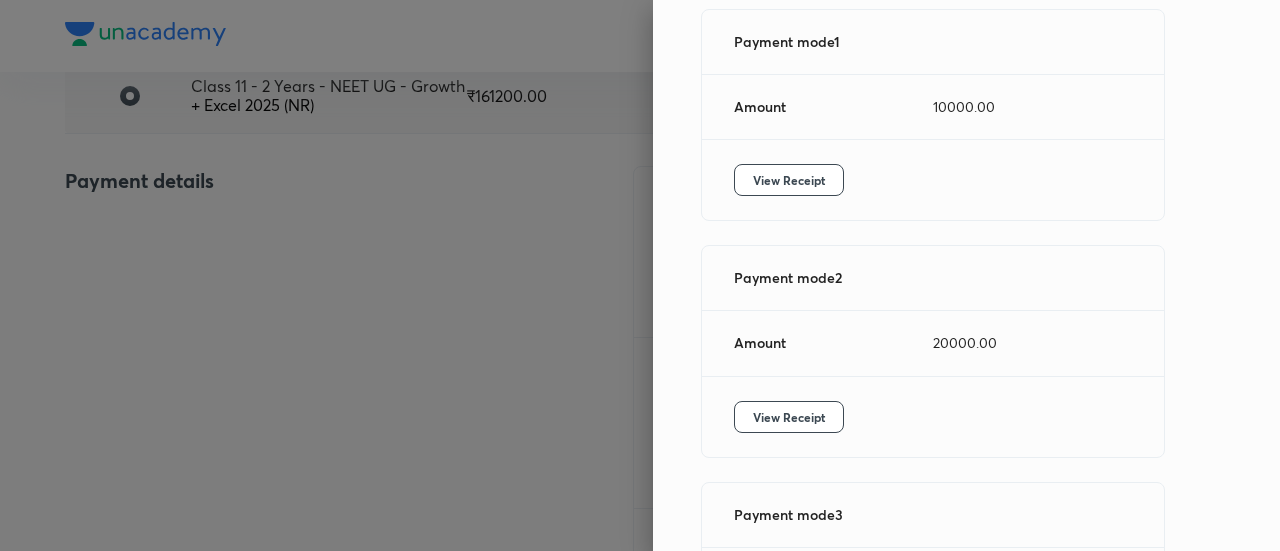 scroll, scrollTop: 314, scrollLeft: 0, axis: vertical 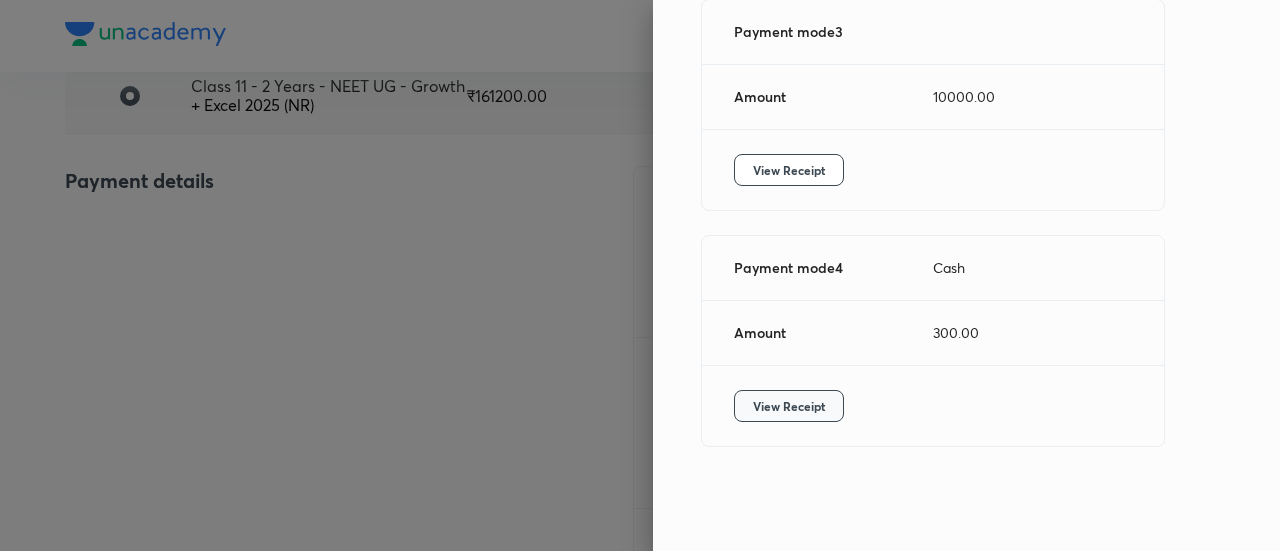 click on "View Receipt" at bounding box center [789, 406] 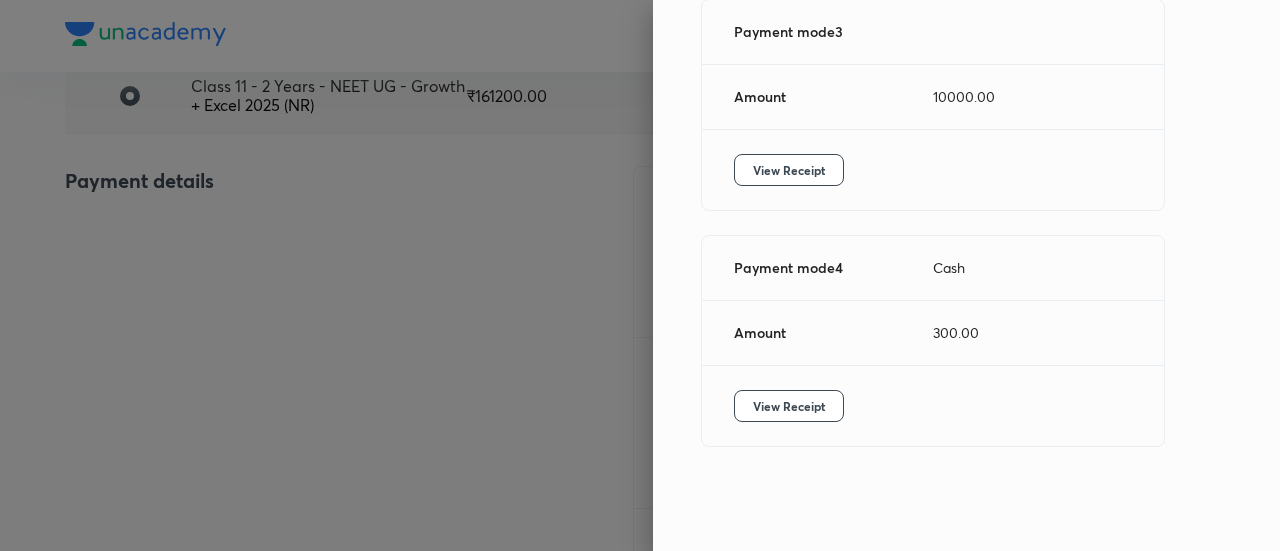 click at bounding box center [640, 275] 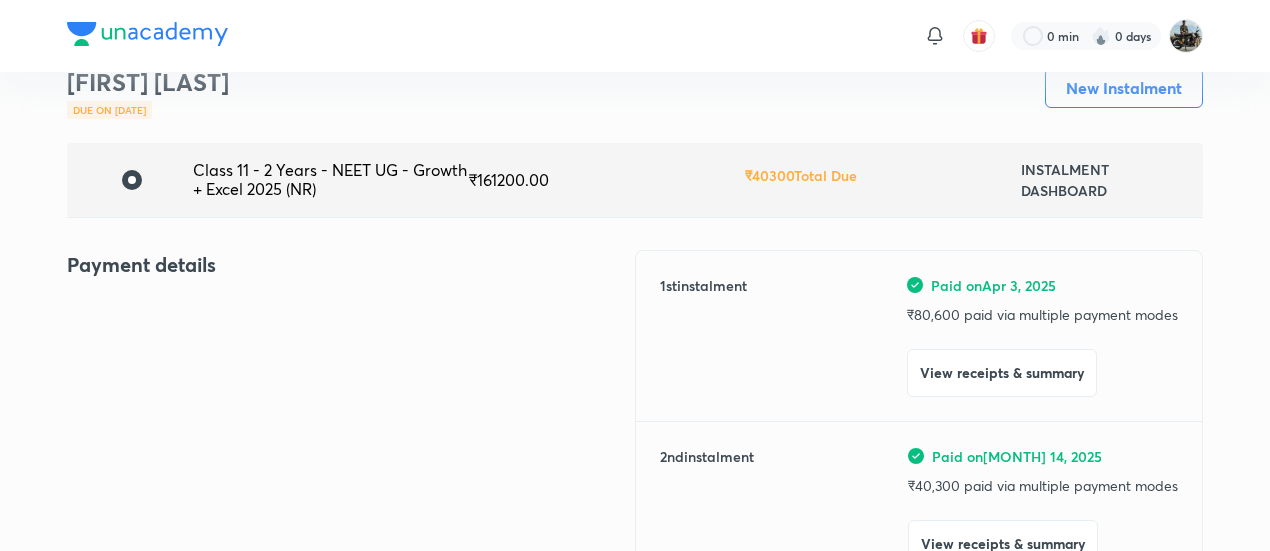 scroll, scrollTop: 103, scrollLeft: 0, axis: vertical 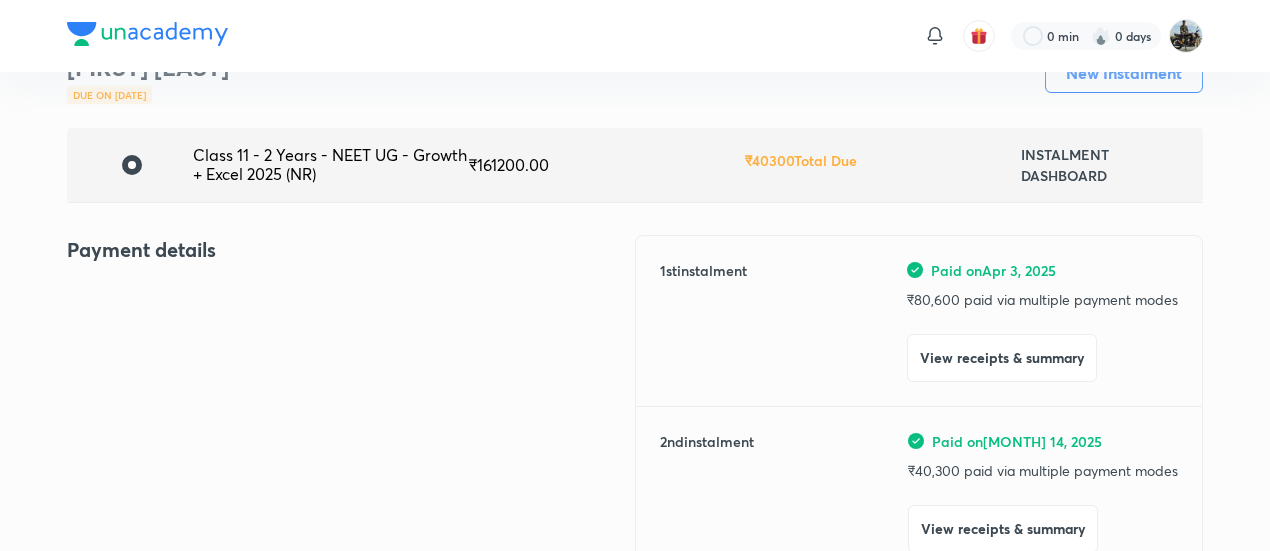 click on "Back [FIRST] [LAST] Due on [MONTH] 29, 2025 New Instalment Class 11 - 2 Years - NEET UG - Growth + Excel 2025 (NR) ₹ 161200.00 ₹ 40300 Total Due INSTALMENT DASHBOARD Payment details 1 st instalment Paid on [MONTH] 3, 2025 ₹ 80,600 paid via multiple payment modes View receipts & summary 2 nd instalment Paid on [MONTH] 14, 2025 ₹ 40,300 paid via multiple payment modes View receipts & summary 3 rd instalment Due on [MONTH] 29, 2025 ₹ 40,300 due Pay now Final cost ₹ 161,200 • View breakup Student details Name [FIRST] [LAST] UID [CODE] Email [EMAIL] Contact number [PHONE] Plan details Plan Class 11 - 2 Years - NEET UG - Growth + Excel 2025 (NR) Centre Nashik Duration 24 months Goal NEET UG" at bounding box center [635, 815] 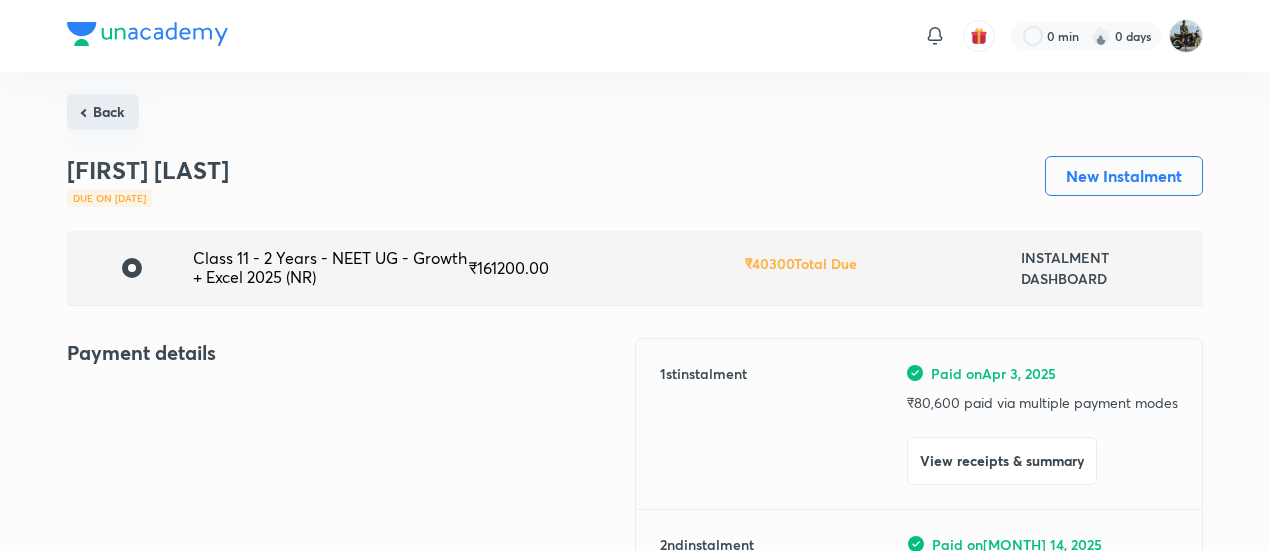 click on "Back" at bounding box center (103, 112) 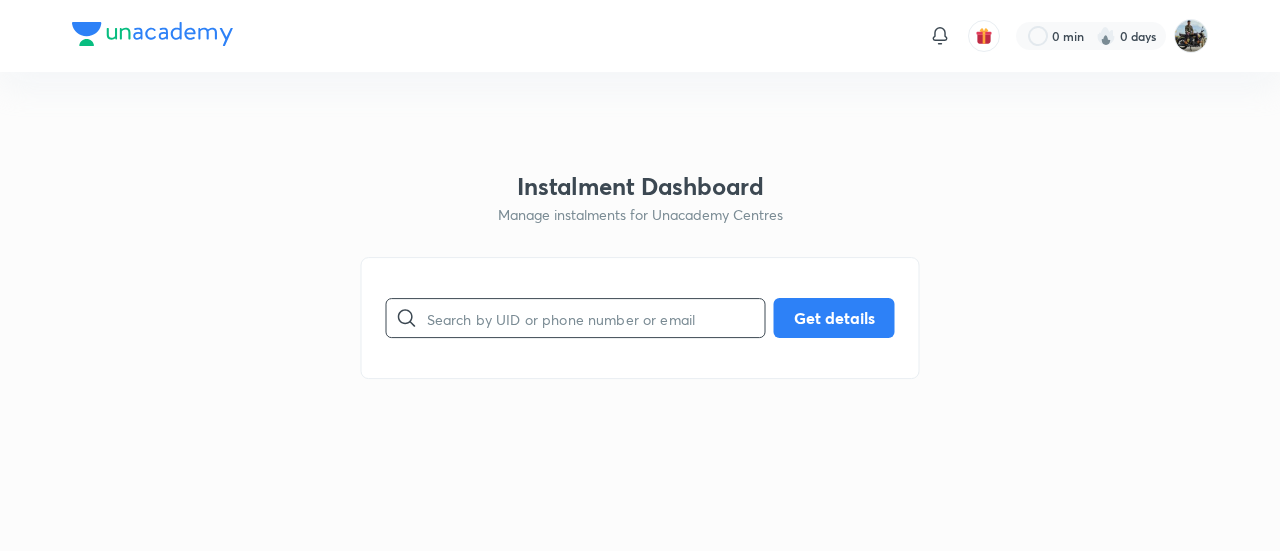 click at bounding box center (596, 318) 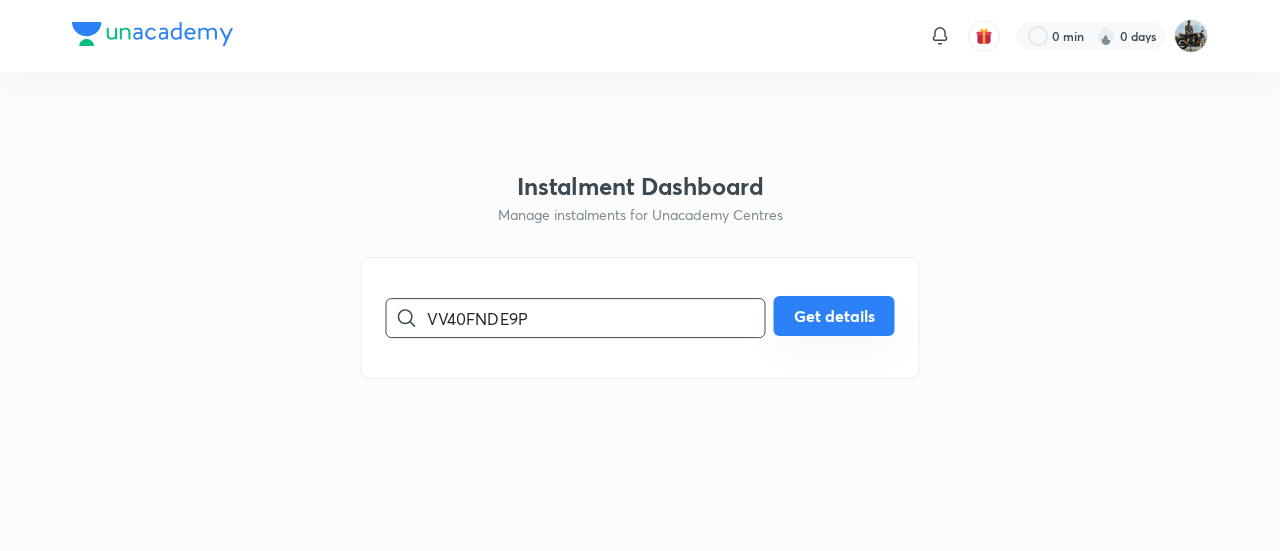 type on "VV40FNDE9P" 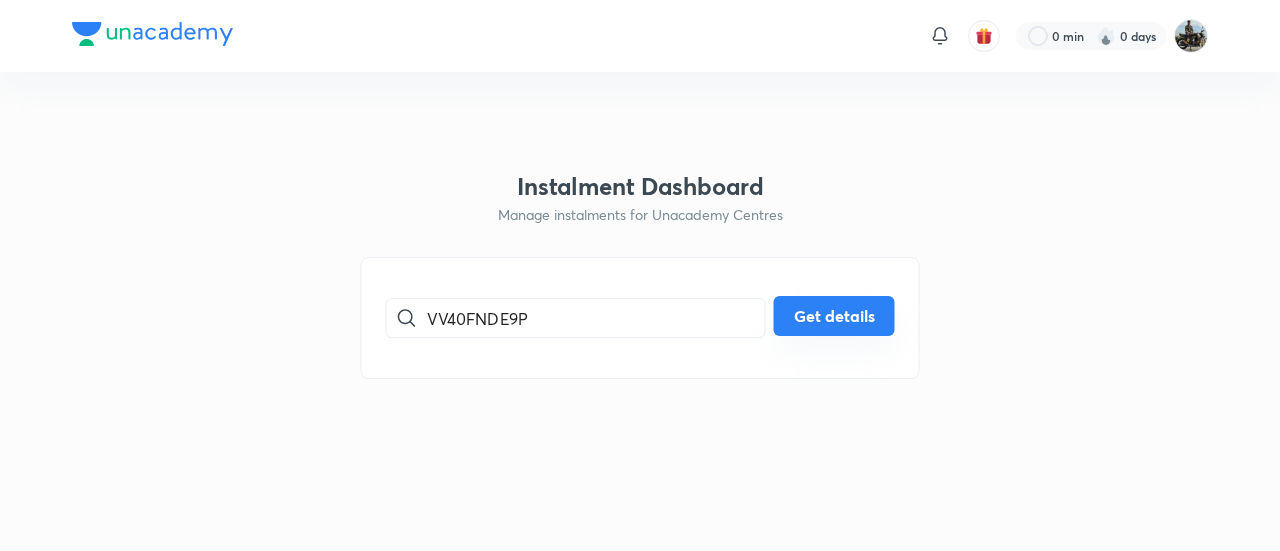 click on "Get details" at bounding box center (834, 316) 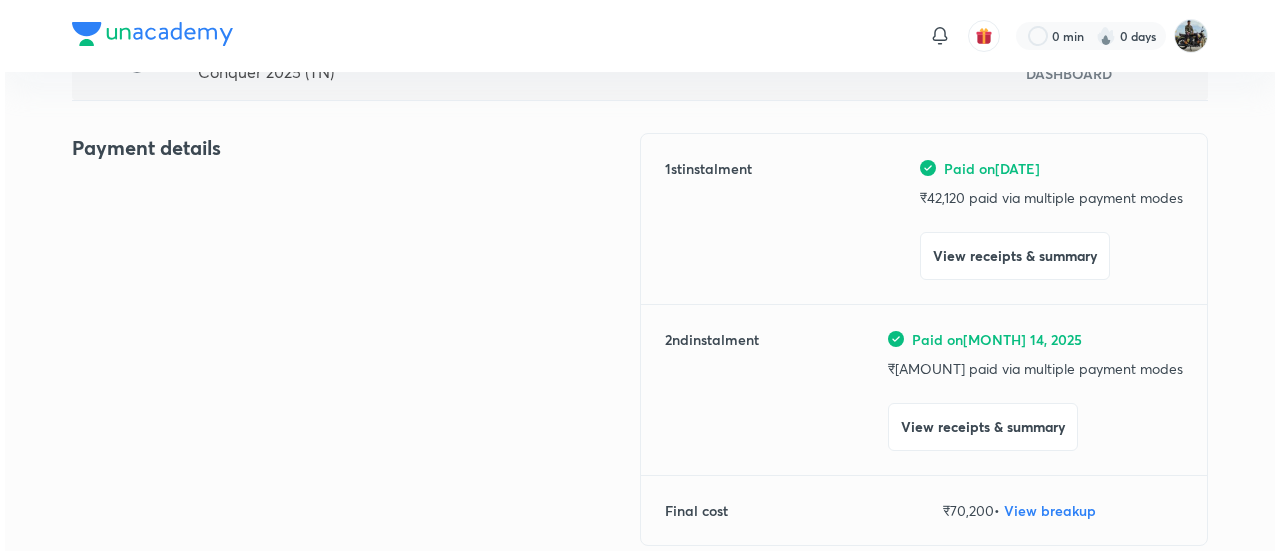 scroll, scrollTop: 219, scrollLeft: 0, axis: vertical 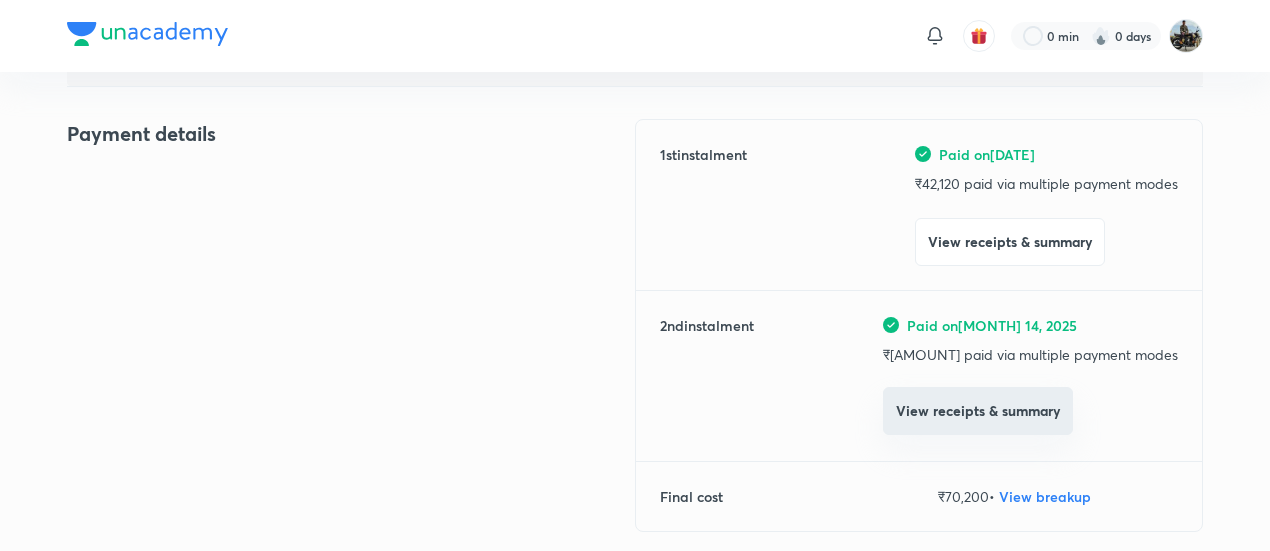 click on "View receipts & summary" at bounding box center (978, 411) 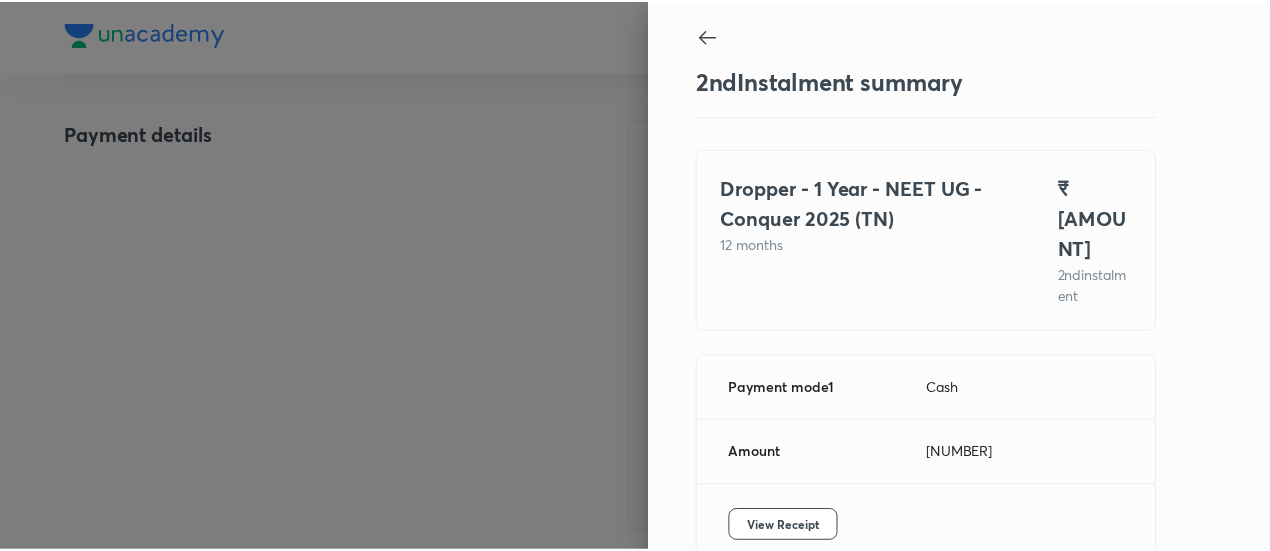 scroll, scrollTop: 109, scrollLeft: 0, axis: vertical 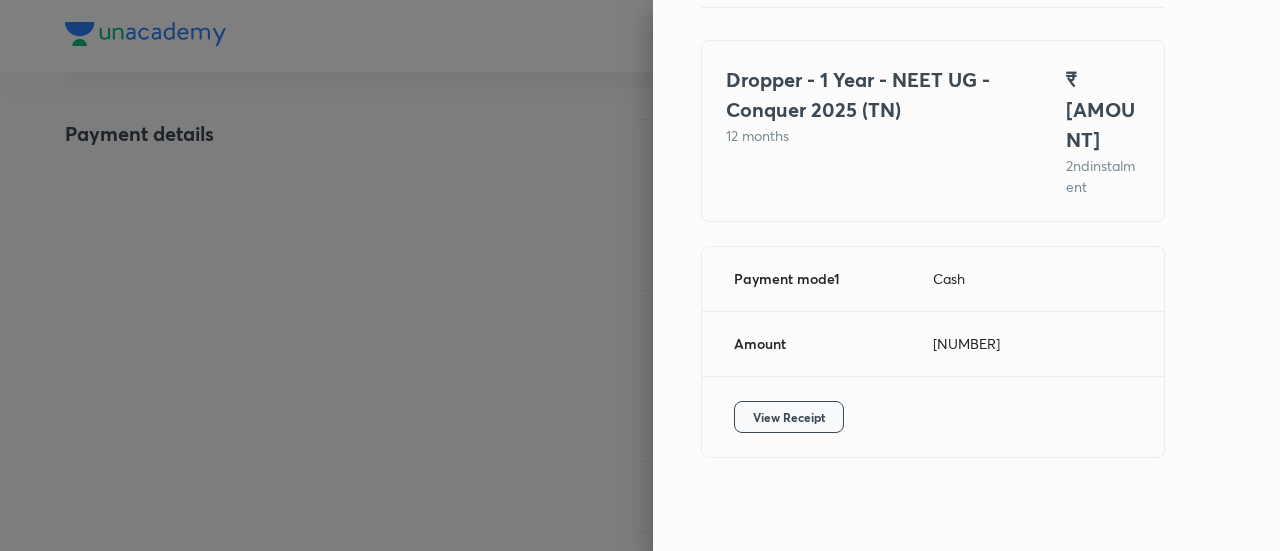 click on "View Receipt" at bounding box center (789, 417) 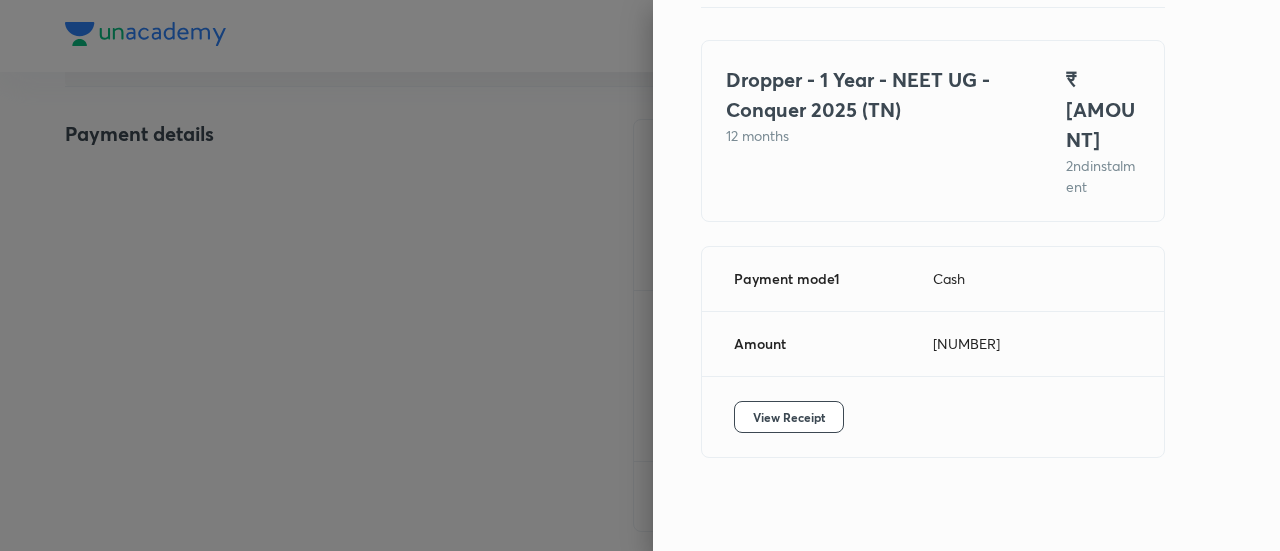 click at bounding box center [640, 275] 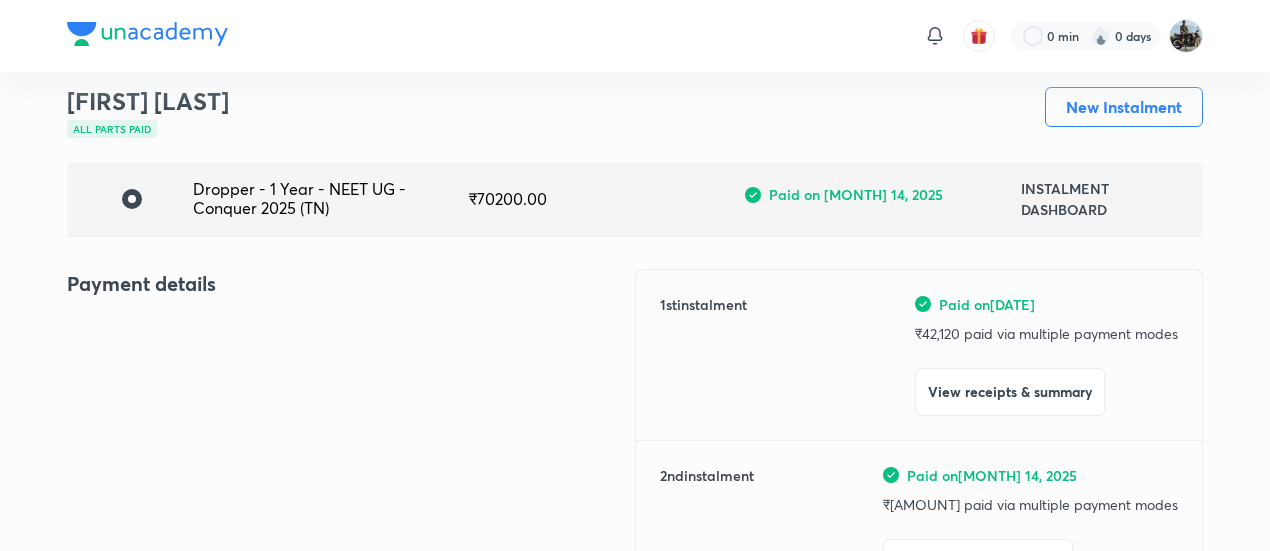 scroll, scrollTop: 0, scrollLeft: 0, axis: both 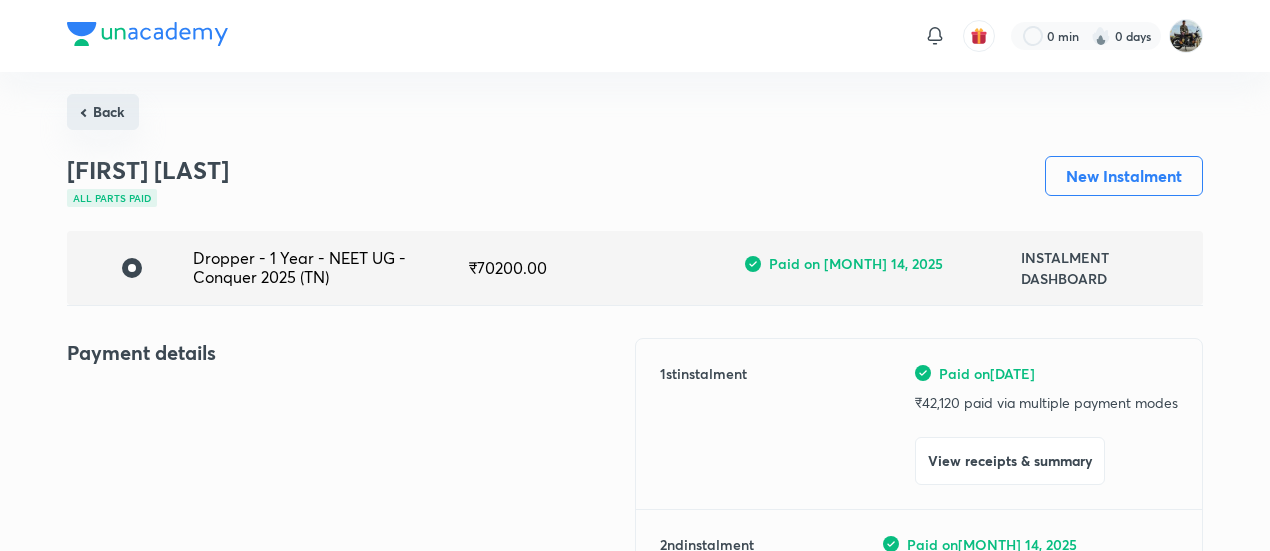 click on "Back" at bounding box center (103, 112) 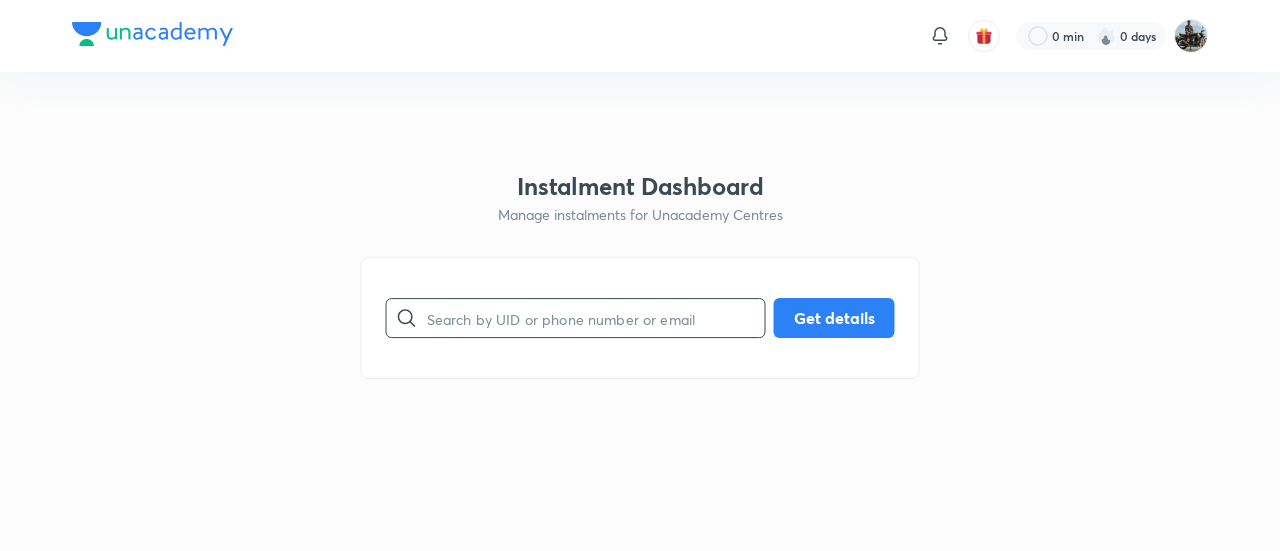 click at bounding box center [596, 318] 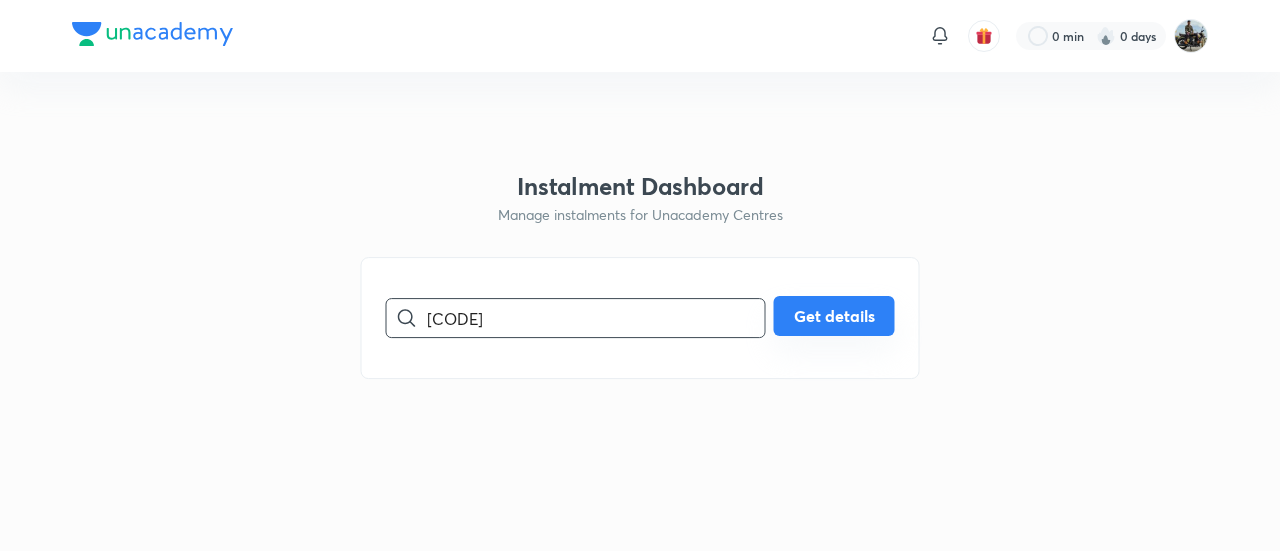 type on "[CODE]" 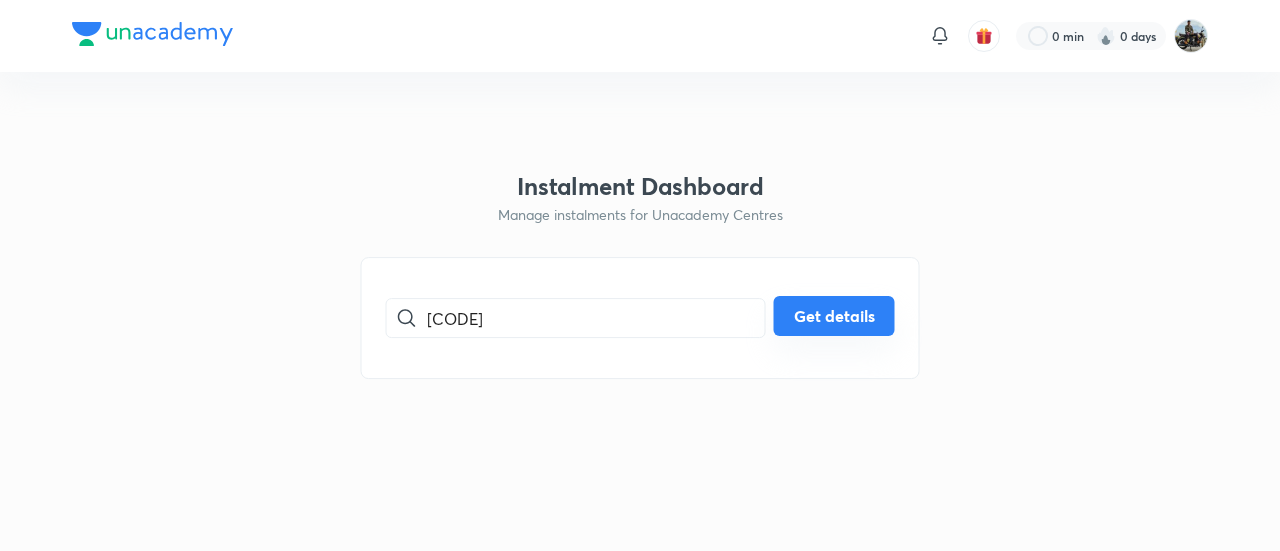 click on "Get details" at bounding box center (834, 316) 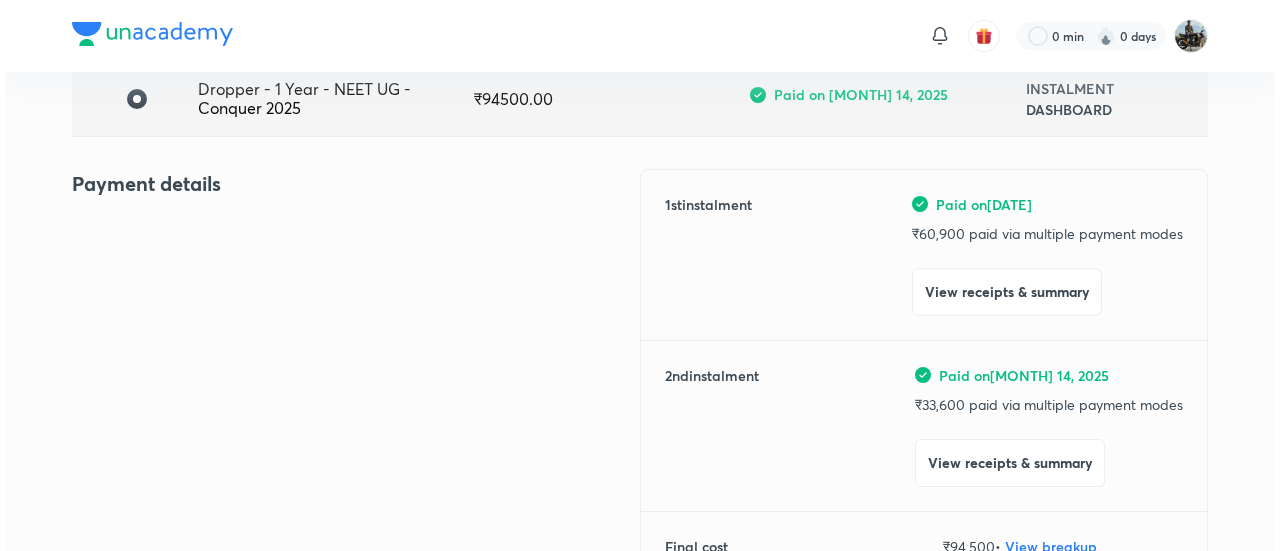 scroll, scrollTop: 170, scrollLeft: 0, axis: vertical 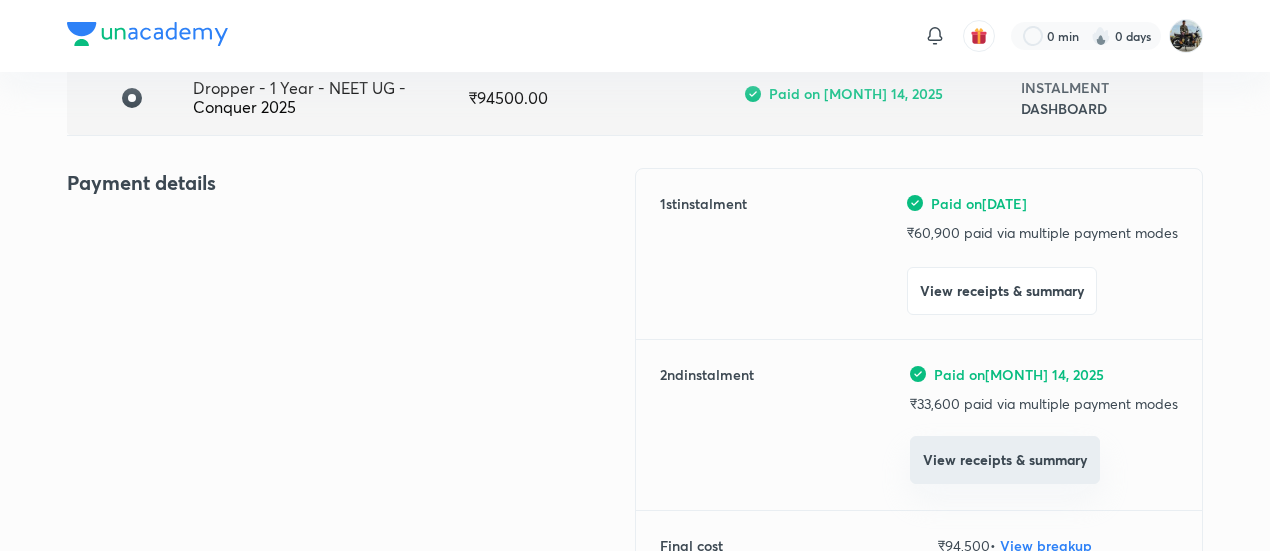 click on "View receipts & summary" at bounding box center [1005, 460] 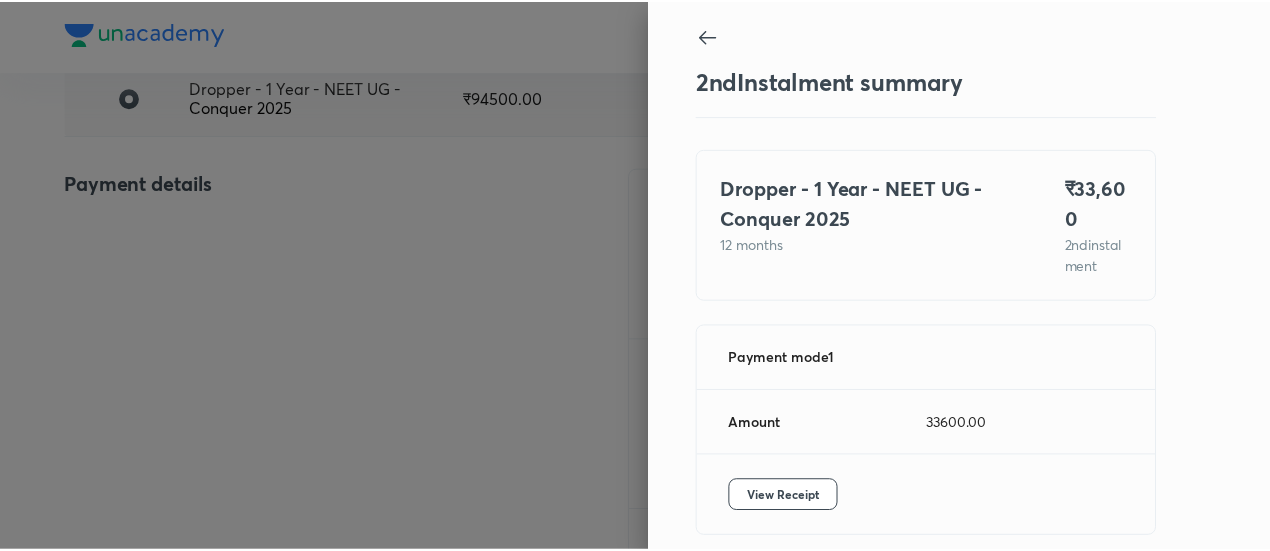 scroll, scrollTop: 88, scrollLeft: 0, axis: vertical 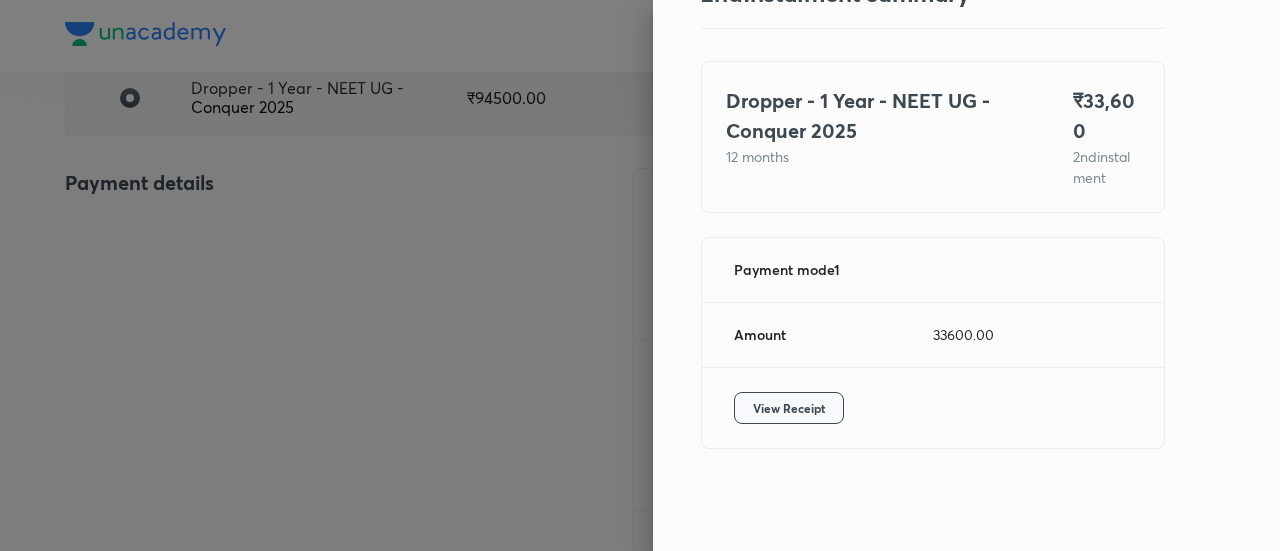 click on "View Receipt" at bounding box center (789, 408) 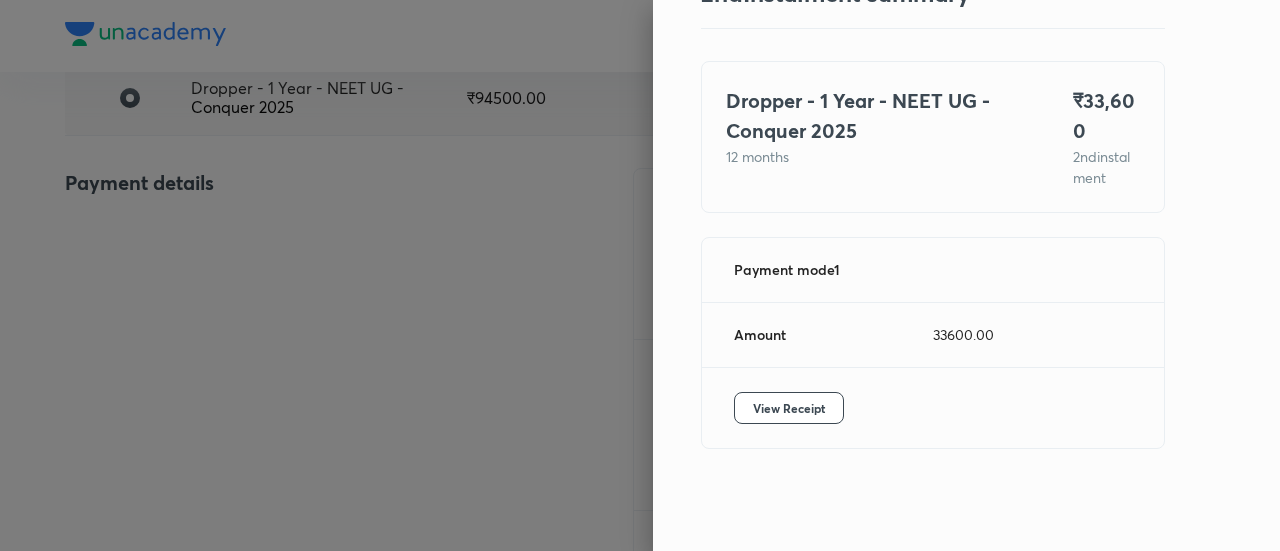 click at bounding box center (640, 275) 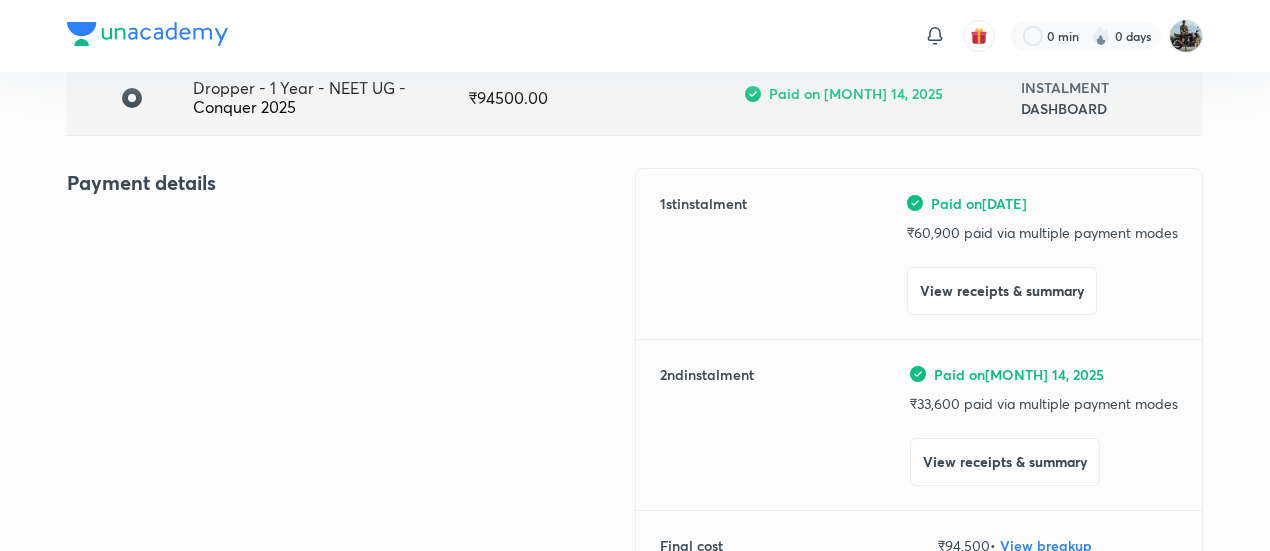 scroll, scrollTop: 0, scrollLeft: 0, axis: both 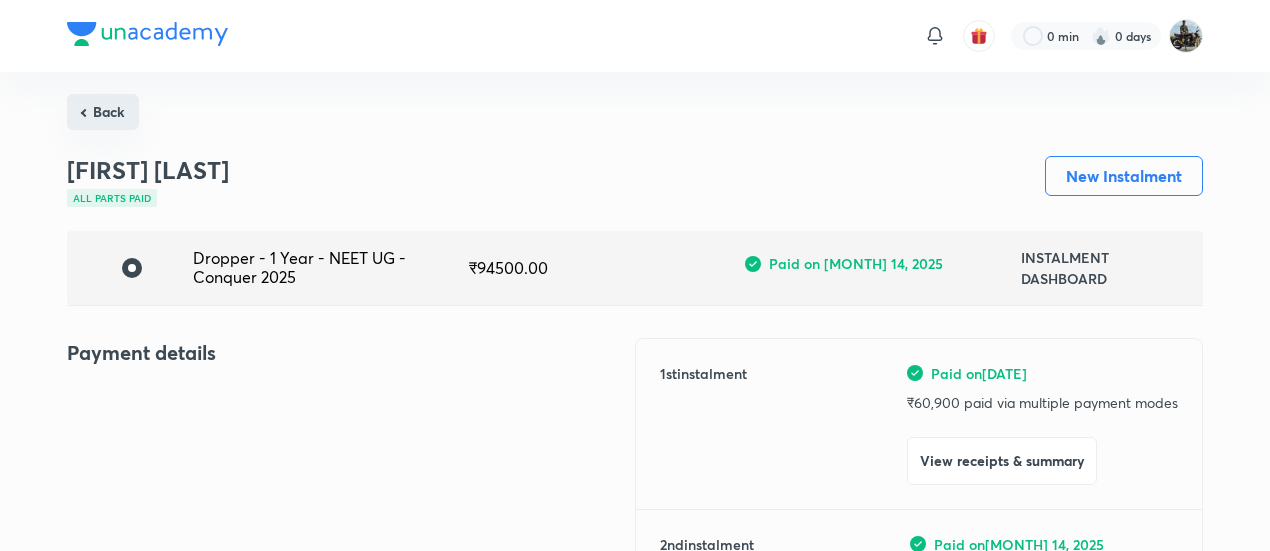 click on "Back" at bounding box center (103, 112) 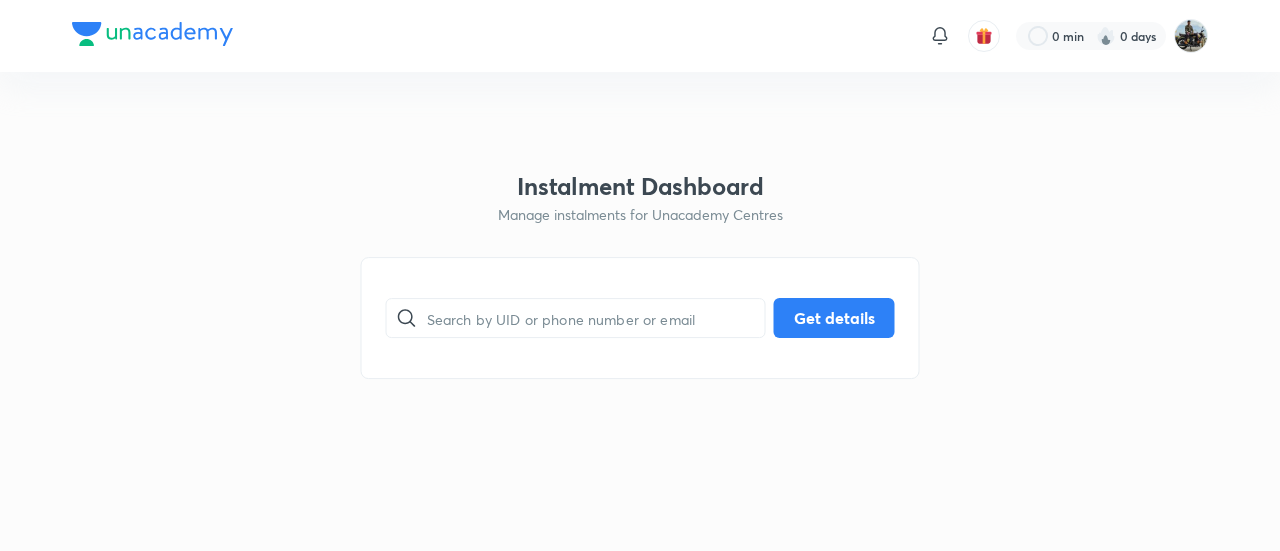 click on "​ Get details" at bounding box center (640, 318) 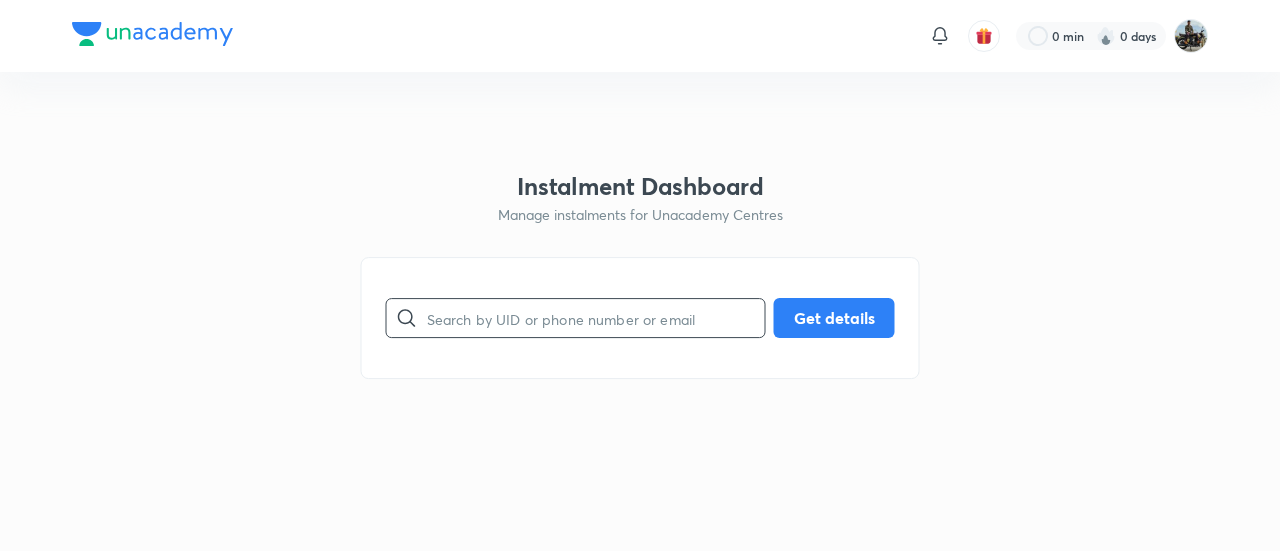 click at bounding box center [596, 318] 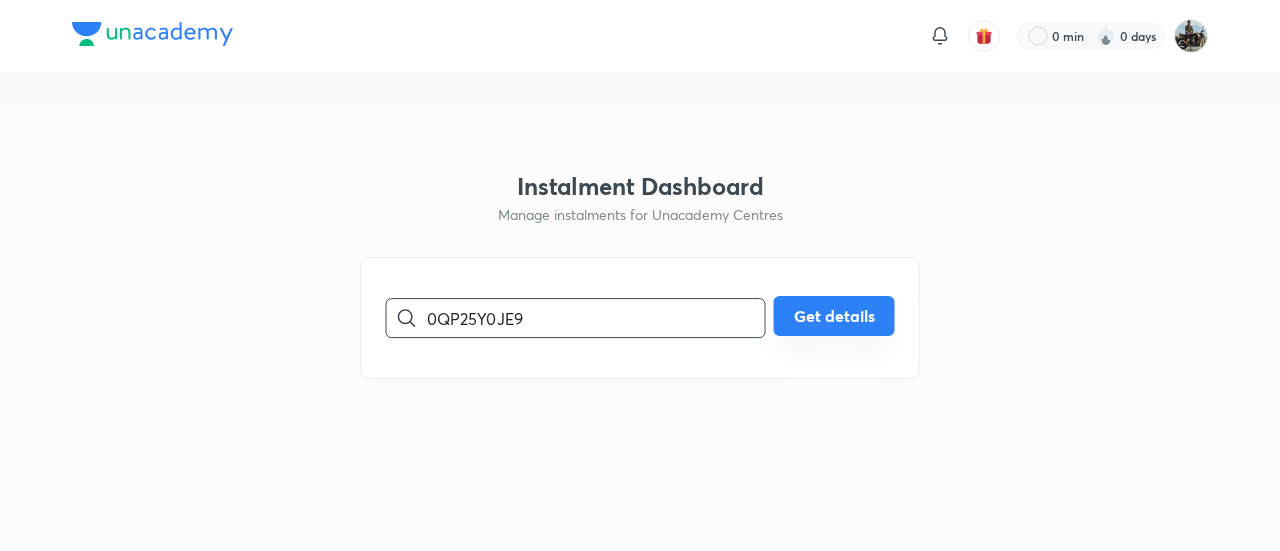 type on "0QP25Y0JE9" 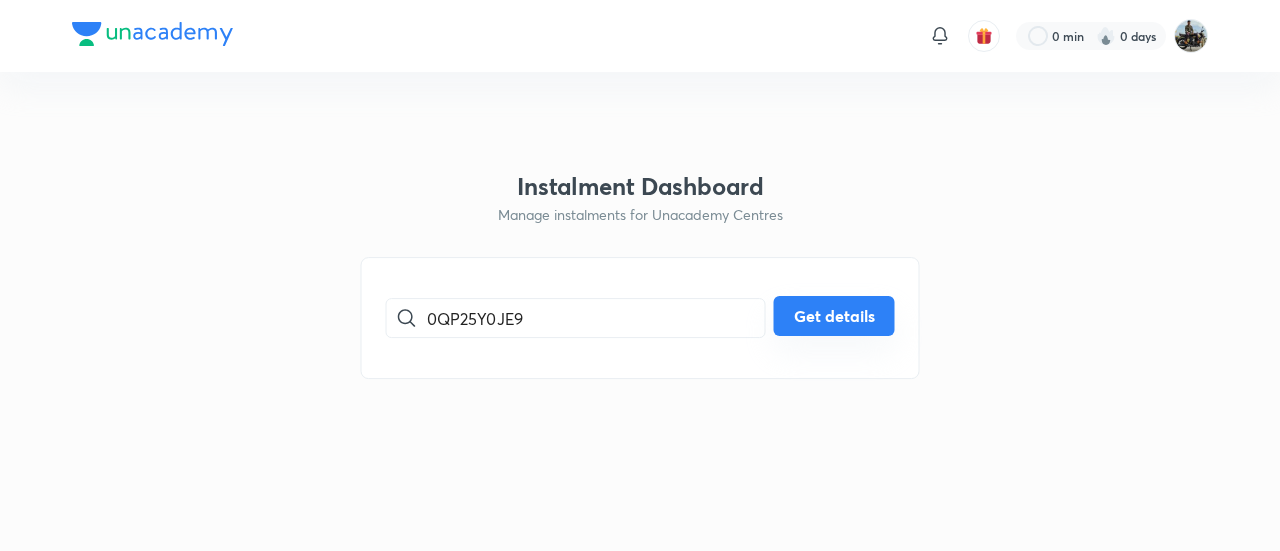 click on "Get details" at bounding box center (834, 316) 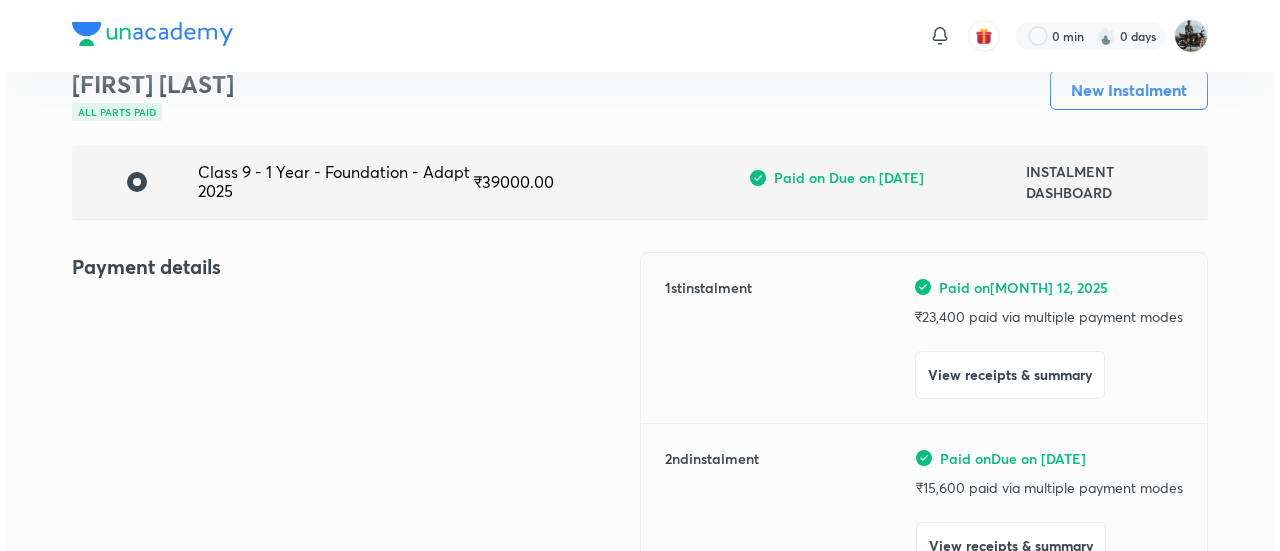 scroll, scrollTop: 90, scrollLeft: 0, axis: vertical 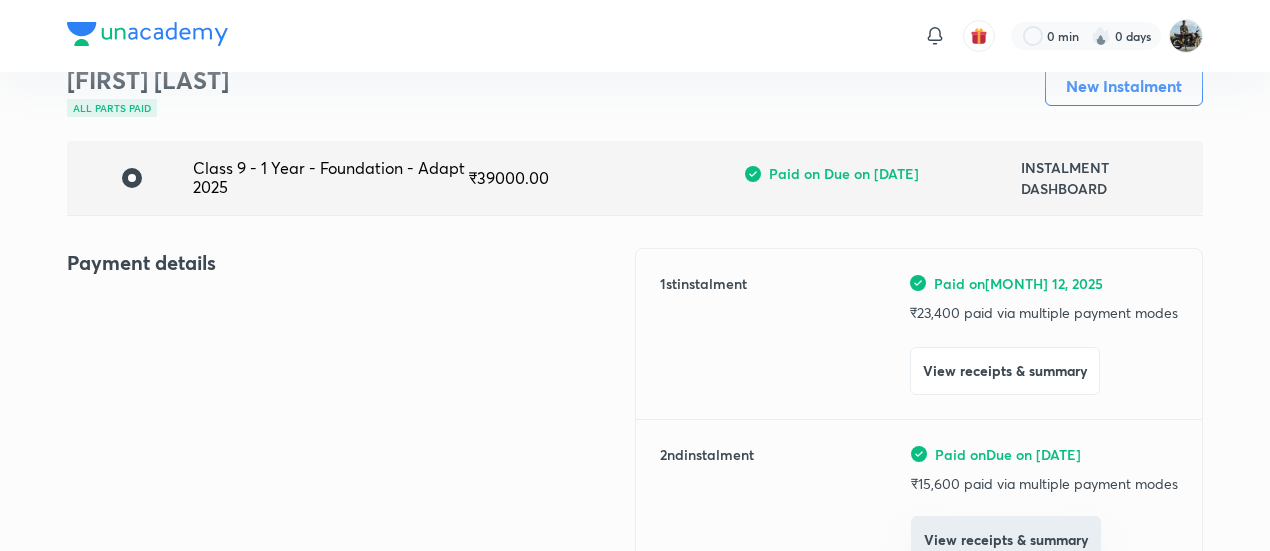 click on "View receipts & summary" at bounding box center (1006, 540) 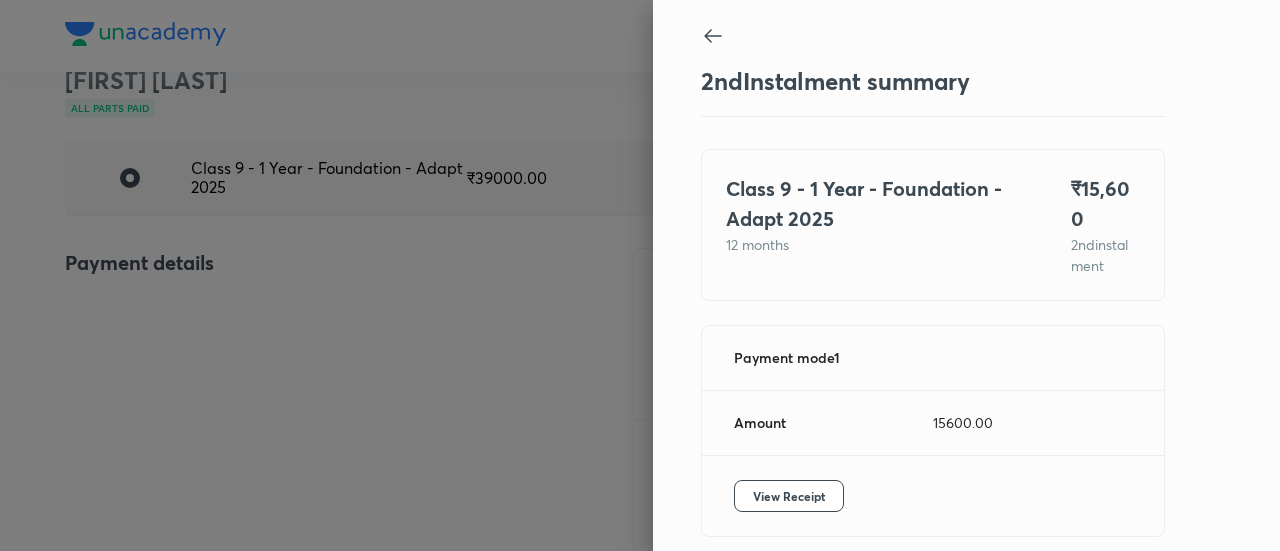 scroll, scrollTop: 67, scrollLeft: 0, axis: vertical 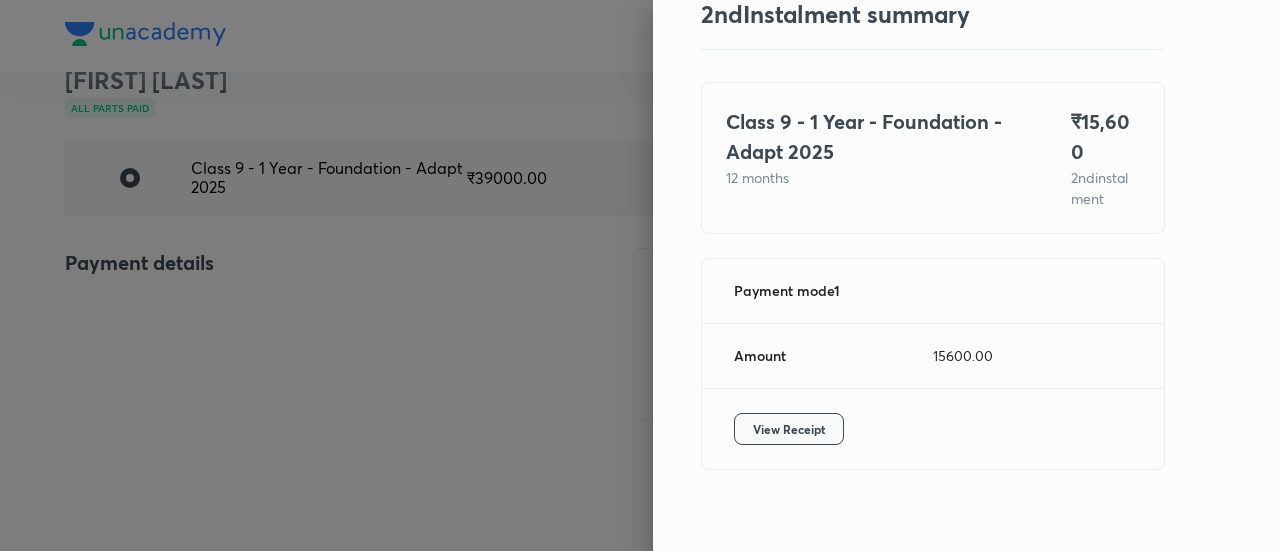click on "View Receipt" at bounding box center [789, 429] 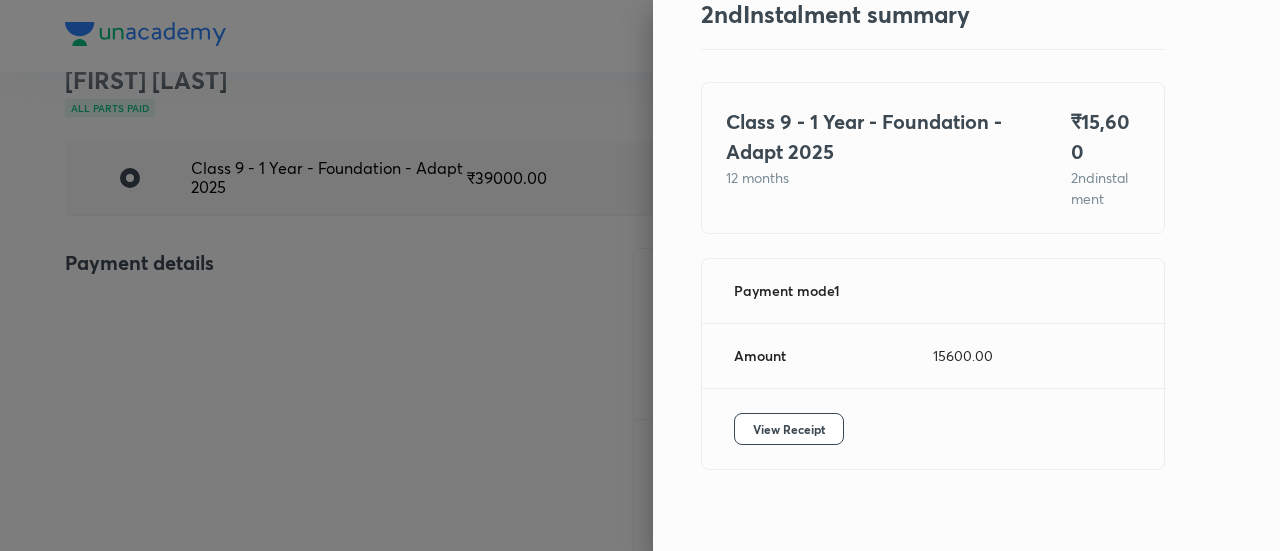 click at bounding box center (640, 275) 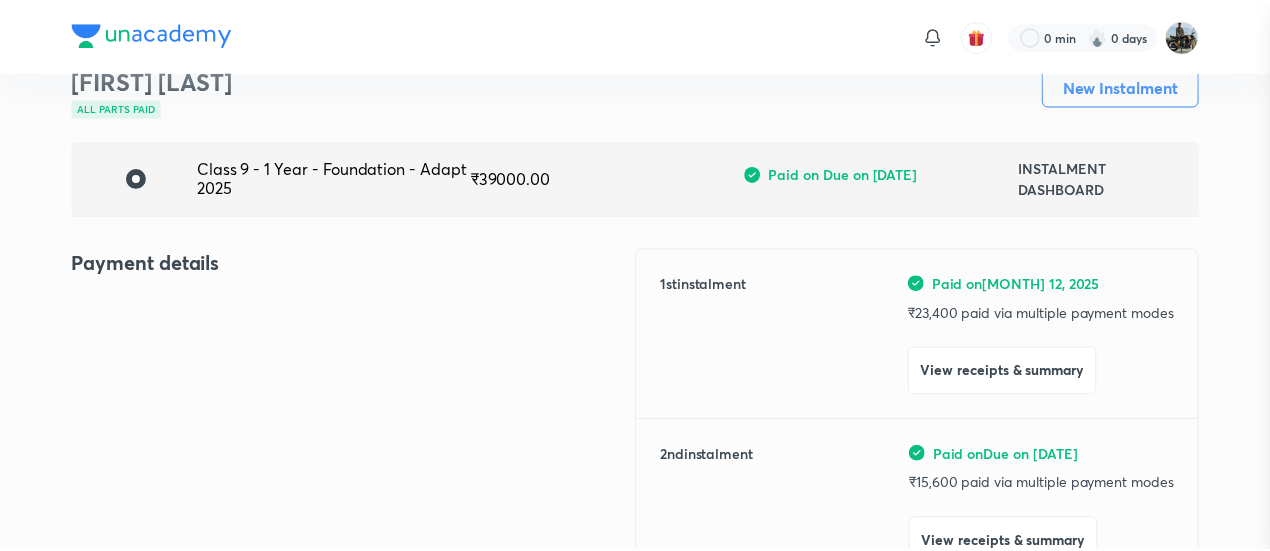 scroll, scrollTop: 104, scrollLeft: 0, axis: vertical 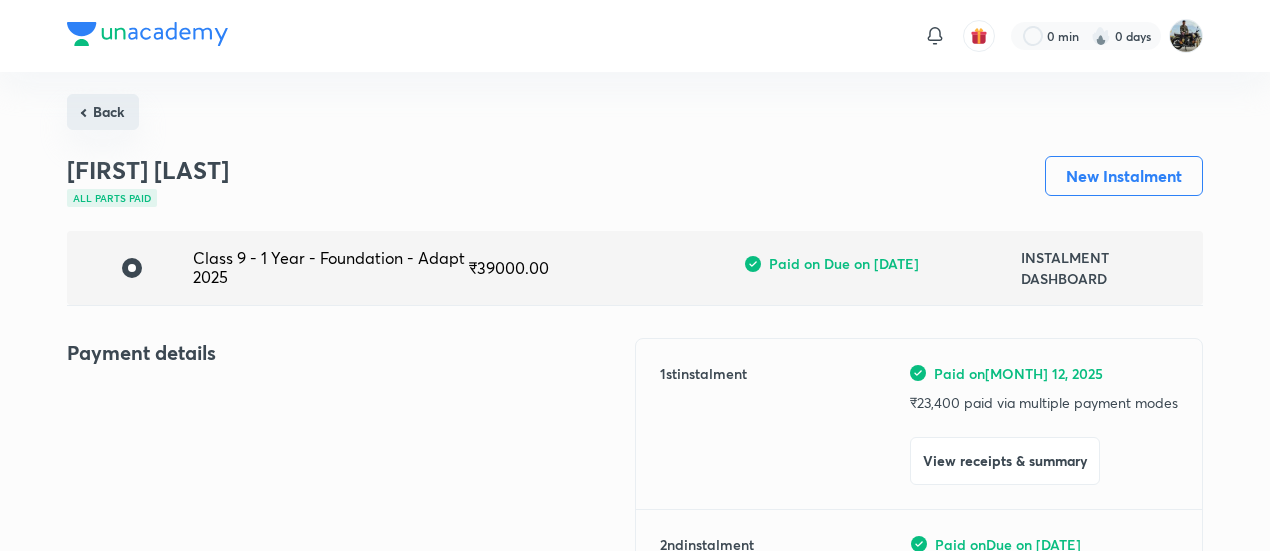 click on "Back" at bounding box center [103, 112] 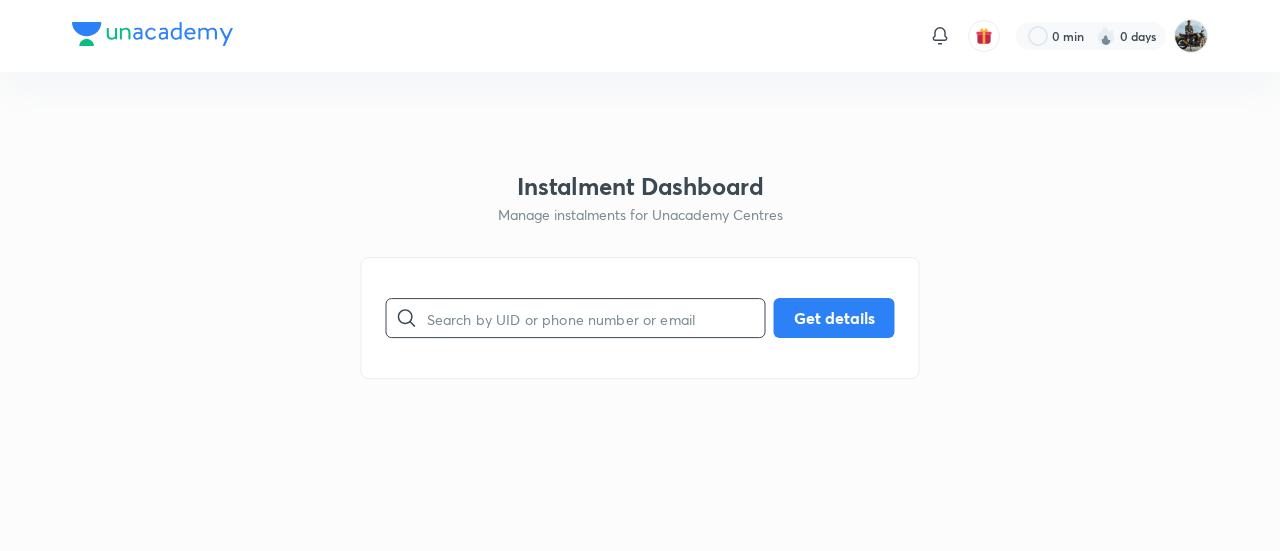 click at bounding box center [596, 318] 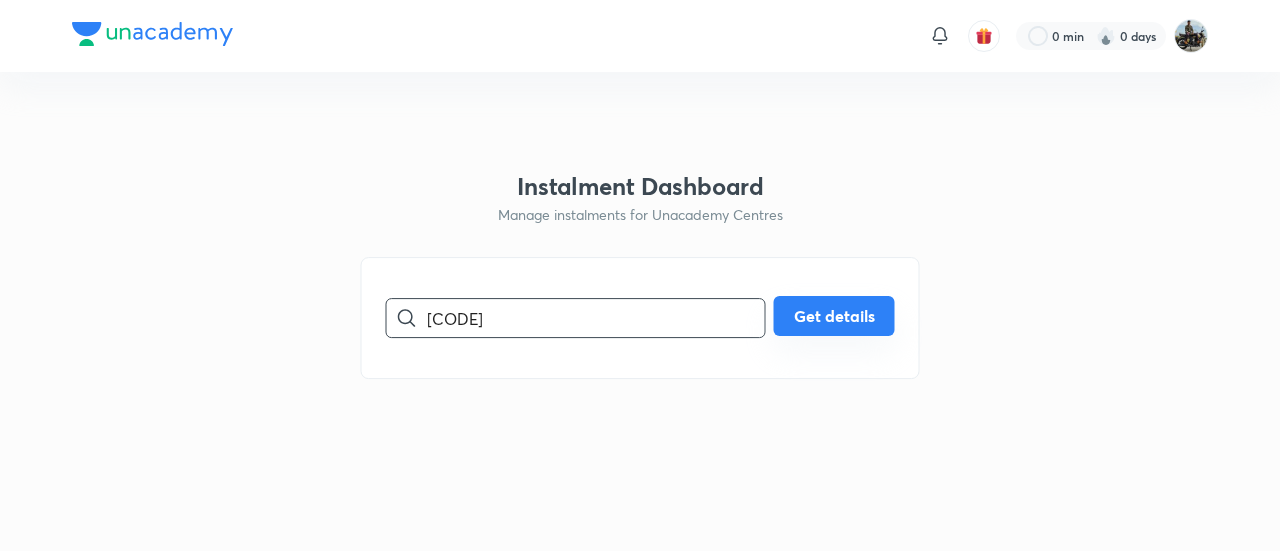 type on "[CODE]" 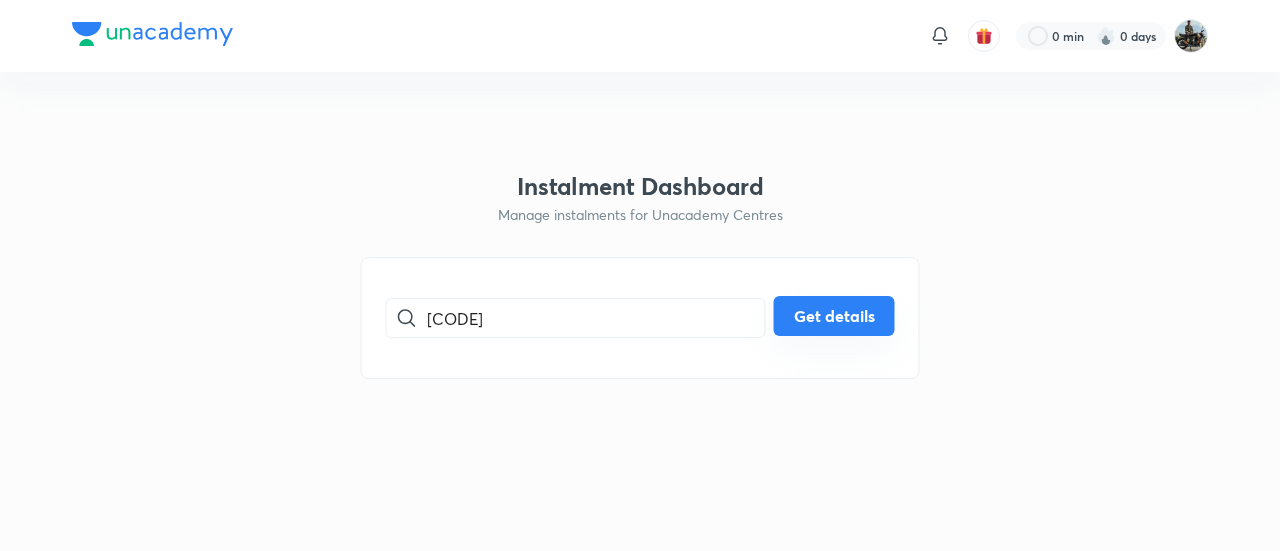 click on "Get details" at bounding box center [834, 316] 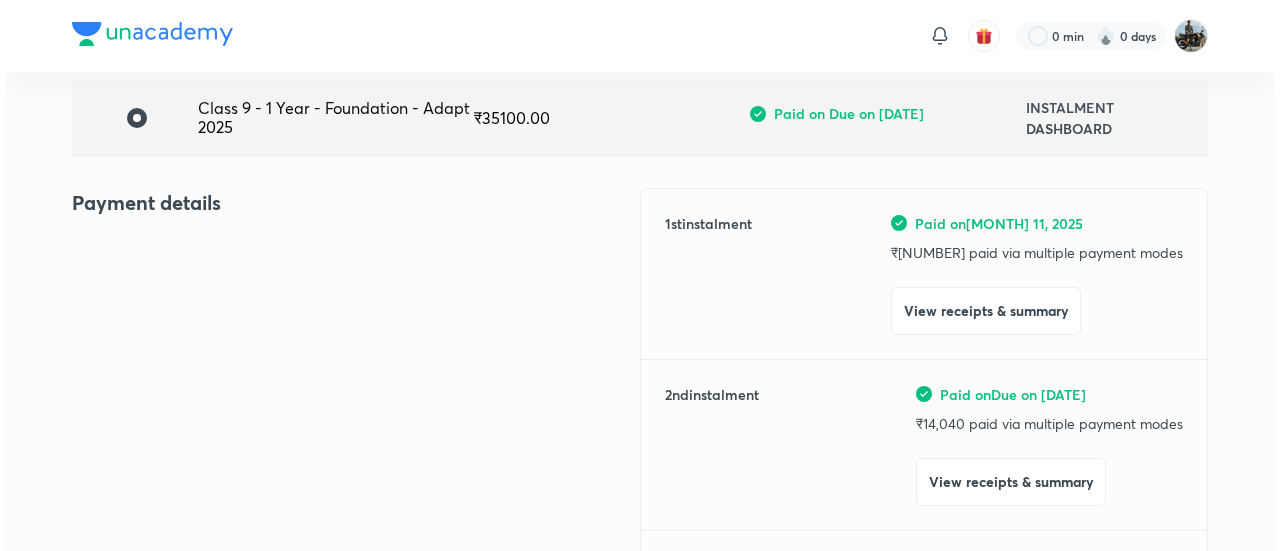 scroll, scrollTop: 152, scrollLeft: 0, axis: vertical 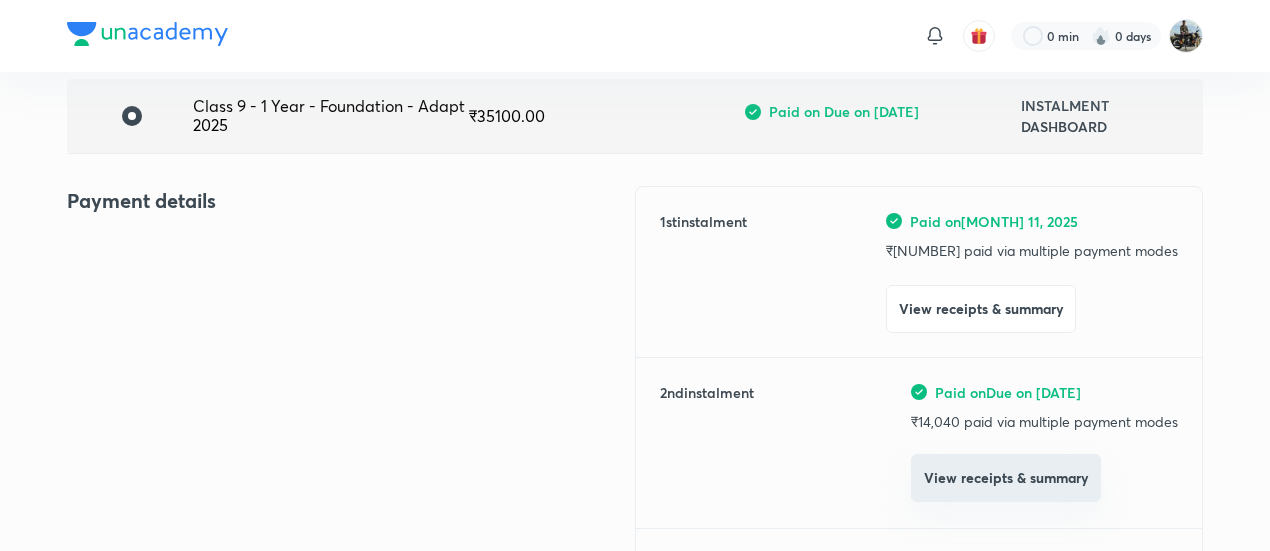 click on "View receipts & summary" at bounding box center [1006, 478] 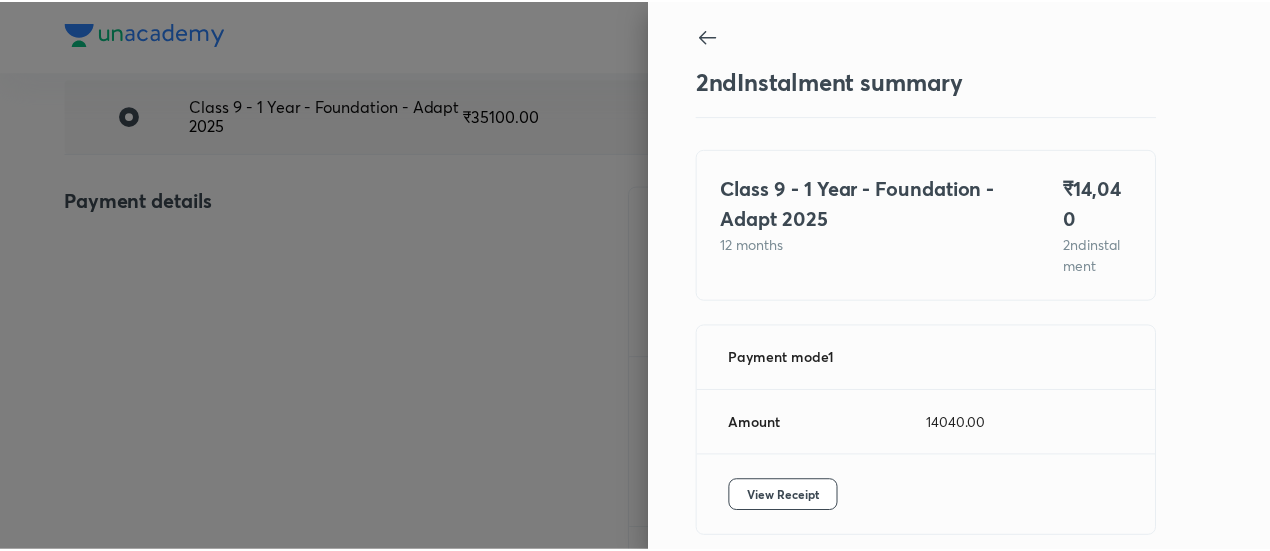 scroll, scrollTop: 67, scrollLeft: 0, axis: vertical 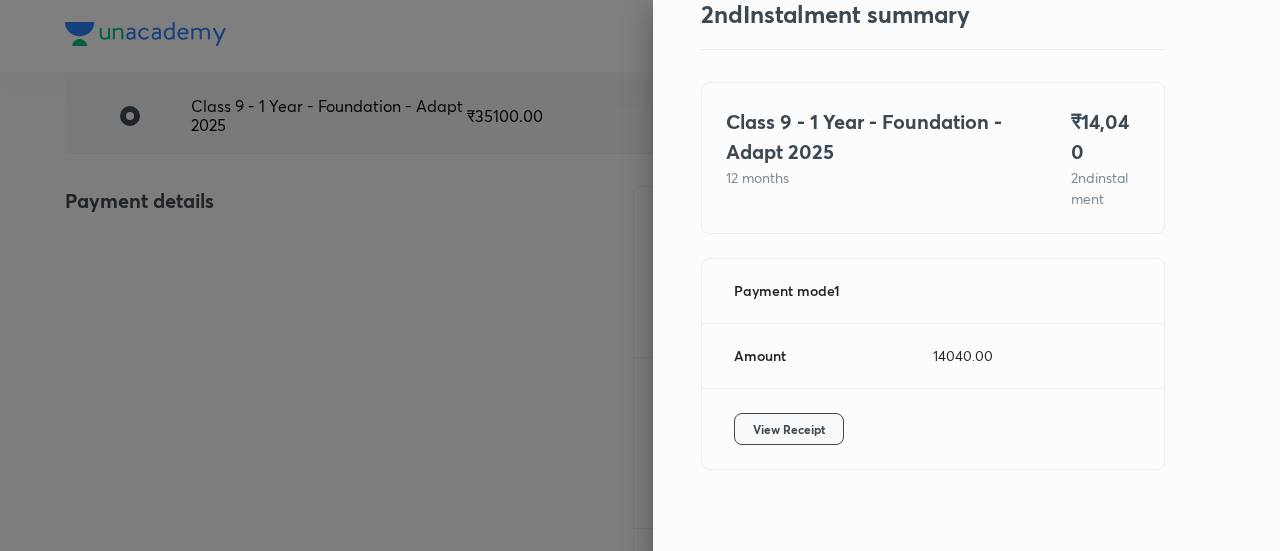 click on "View Receipt" at bounding box center [789, 429] 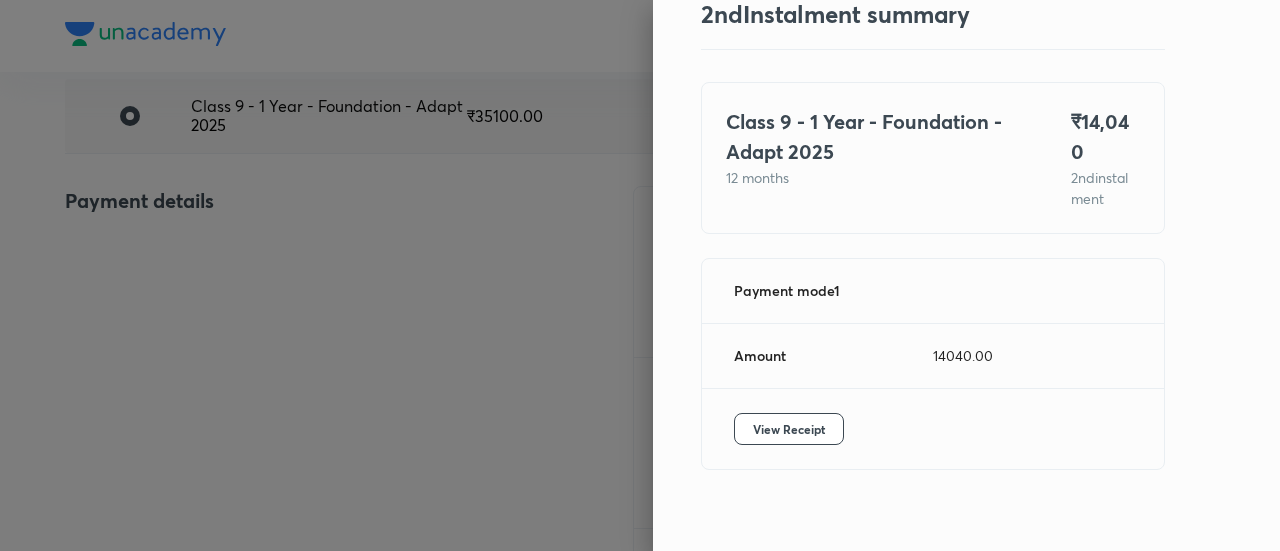 click at bounding box center (640, 275) 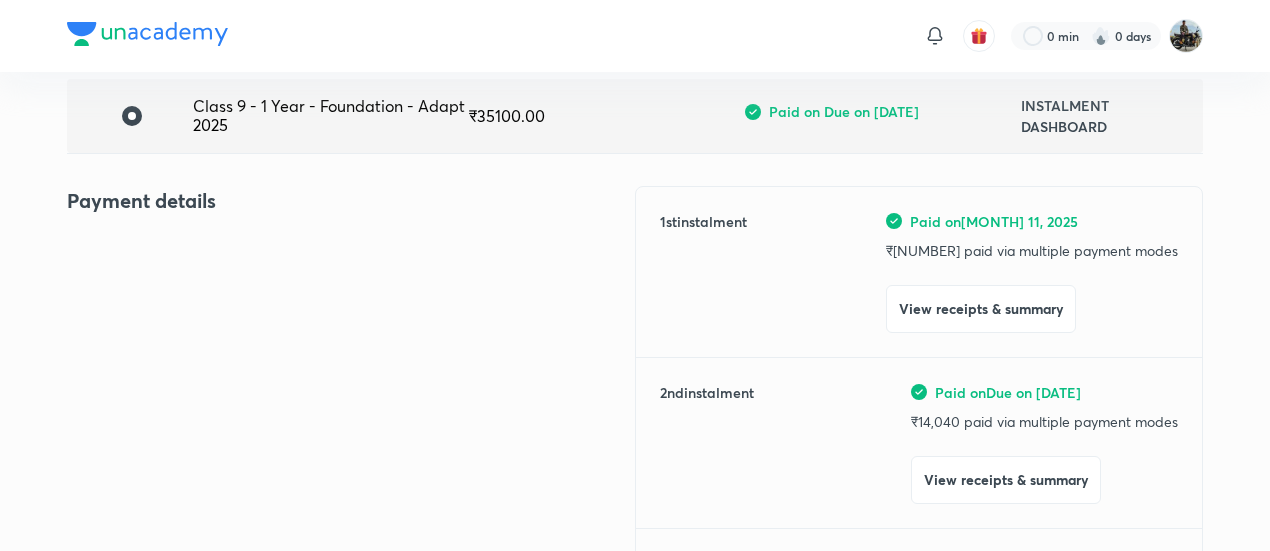 scroll, scrollTop: 0, scrollLeft: 0, axis: both 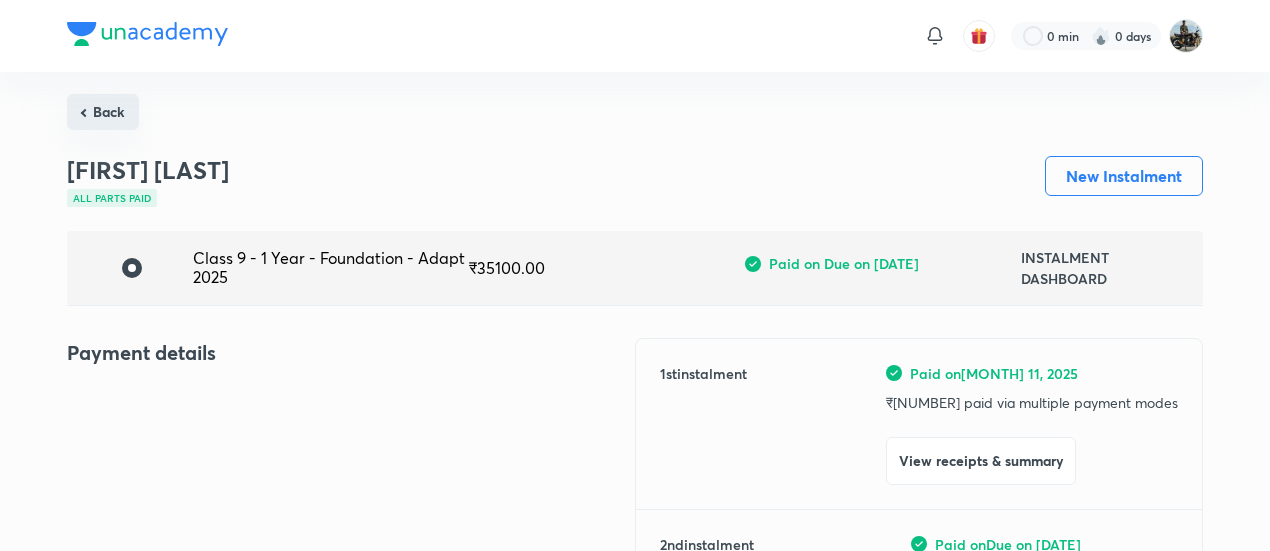 click on "Back" at bounding box center [103, 112] 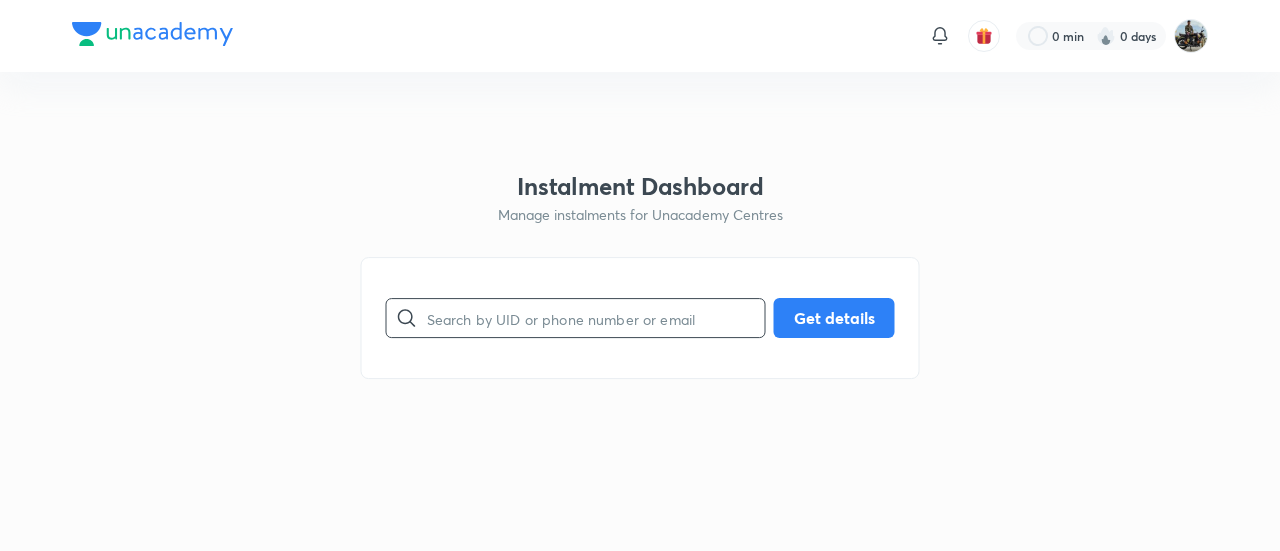 click at bounding box center (596, 318) 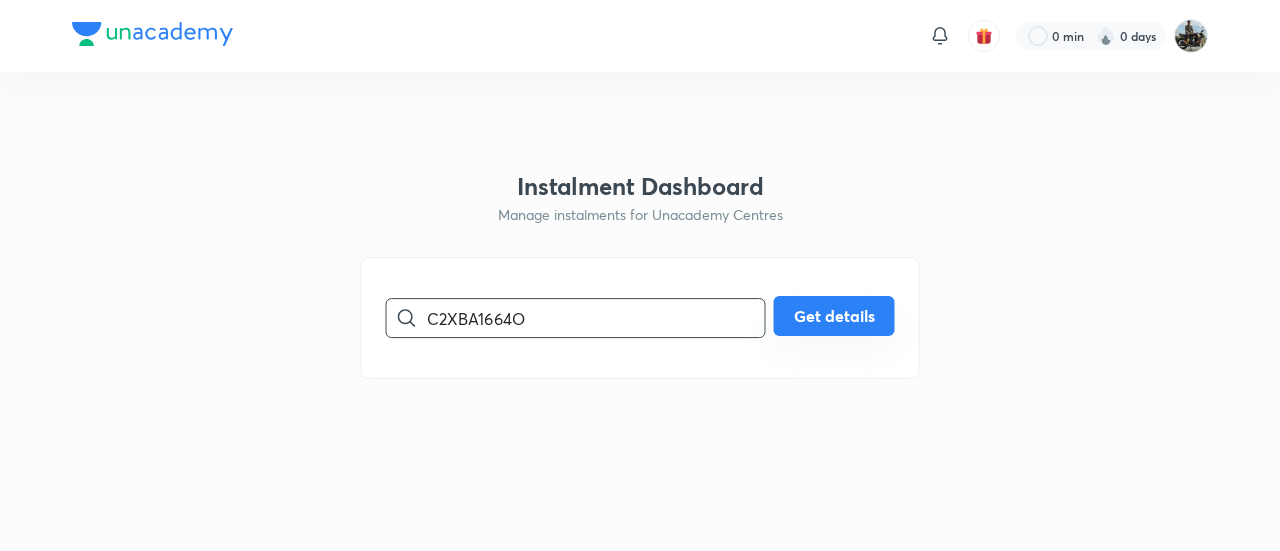 type on "C2XBA1664O" 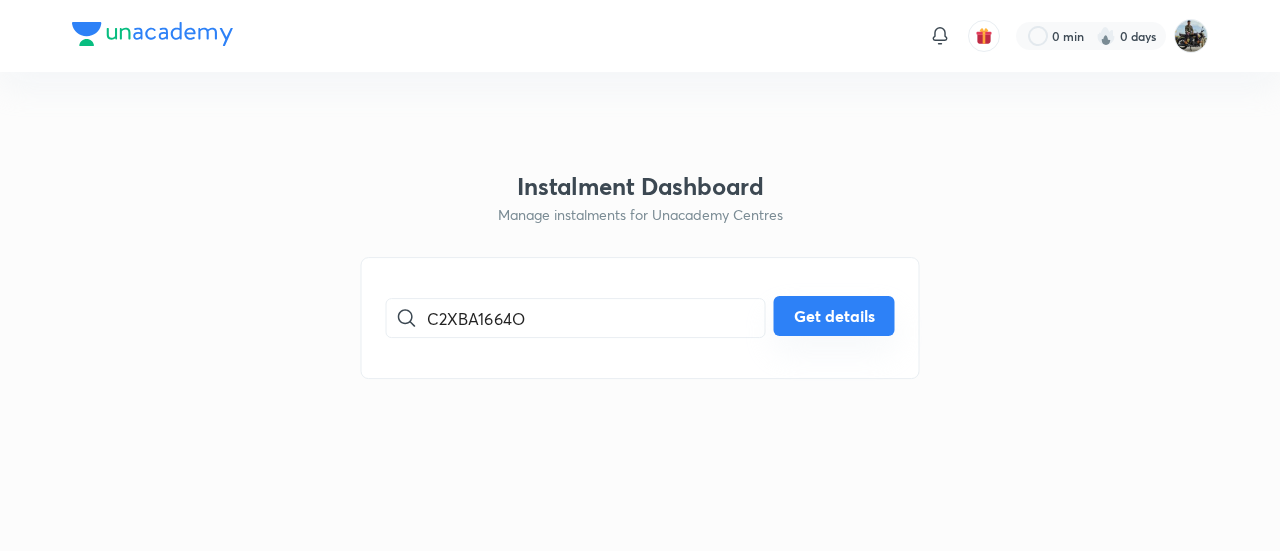 click on "Get details" at bounding box center [834, 316] 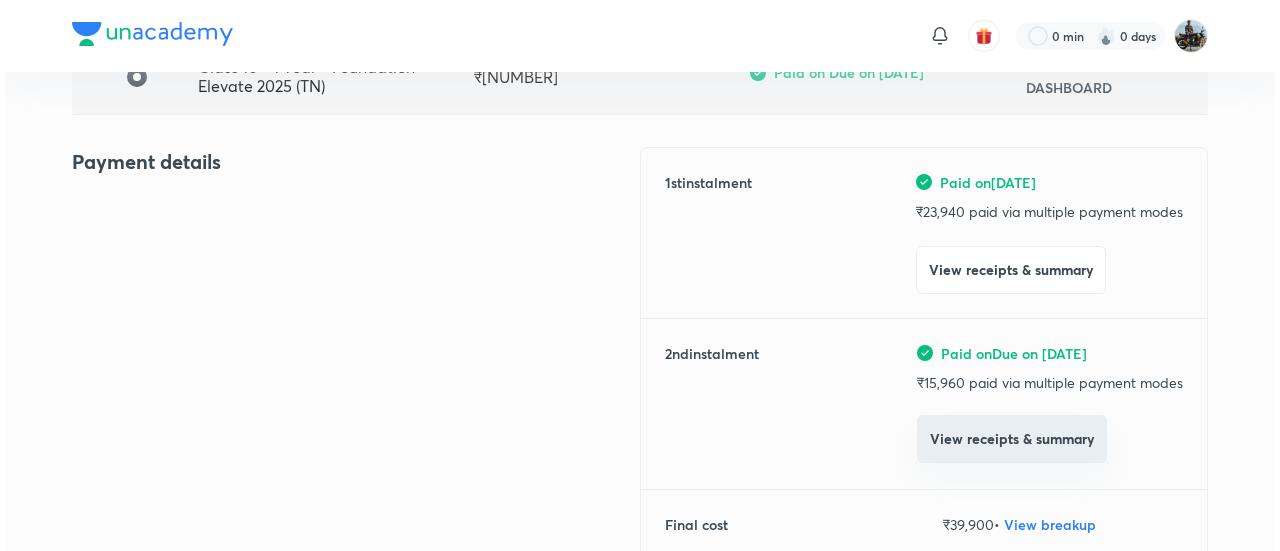 scroll, scrollTop: 192, scrollLeft: 0, axis: vertical 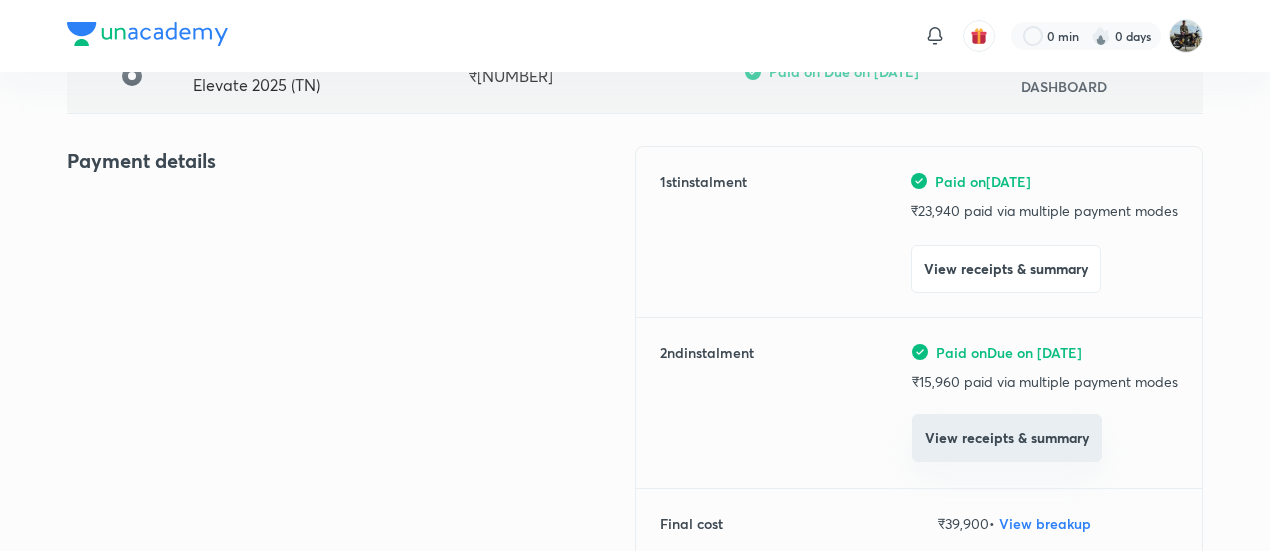 click on "View receipts & summary" at bounding box center [1007, 438] 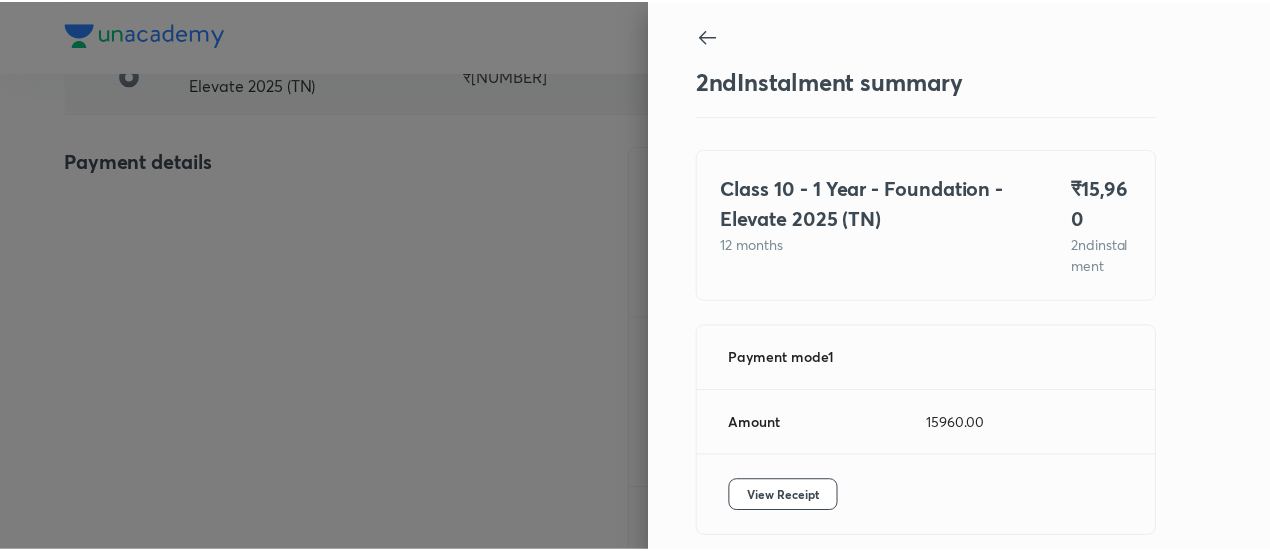 scroll, scrollTop: 109, scrollLeft: 0, axis: vertical 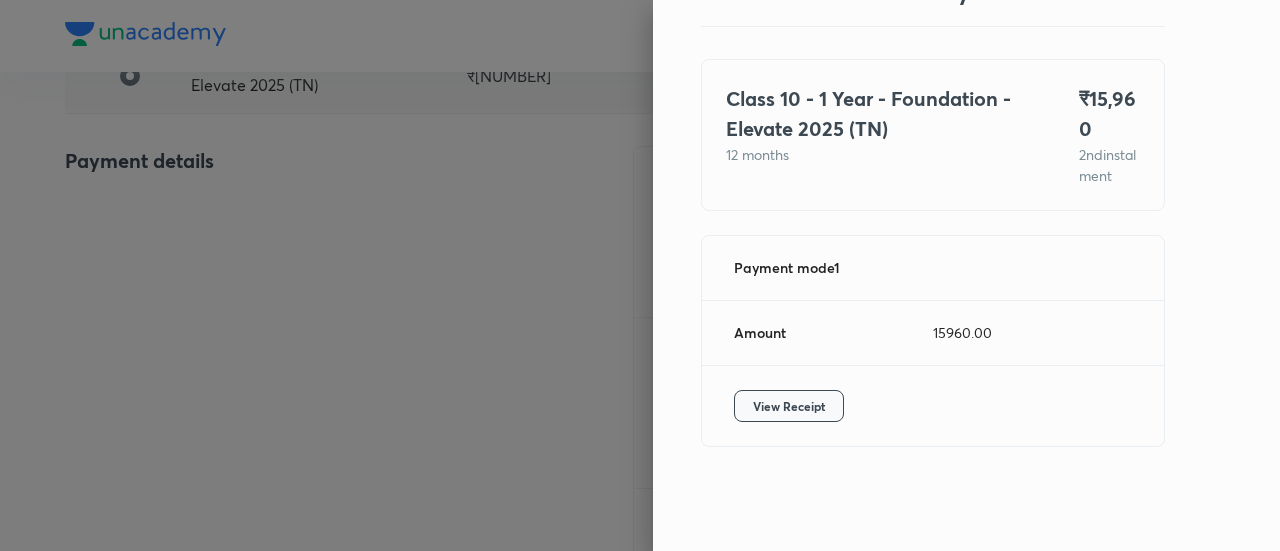 click on "View Receipt" at bounding box center [789, 406] 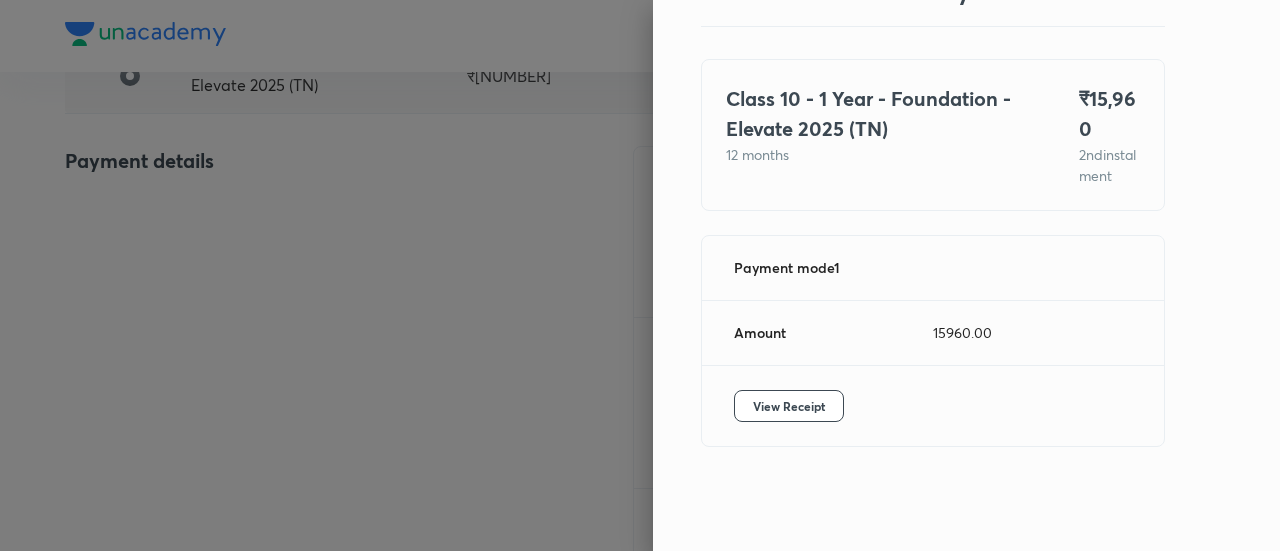 click at bounding box center (640, 275) 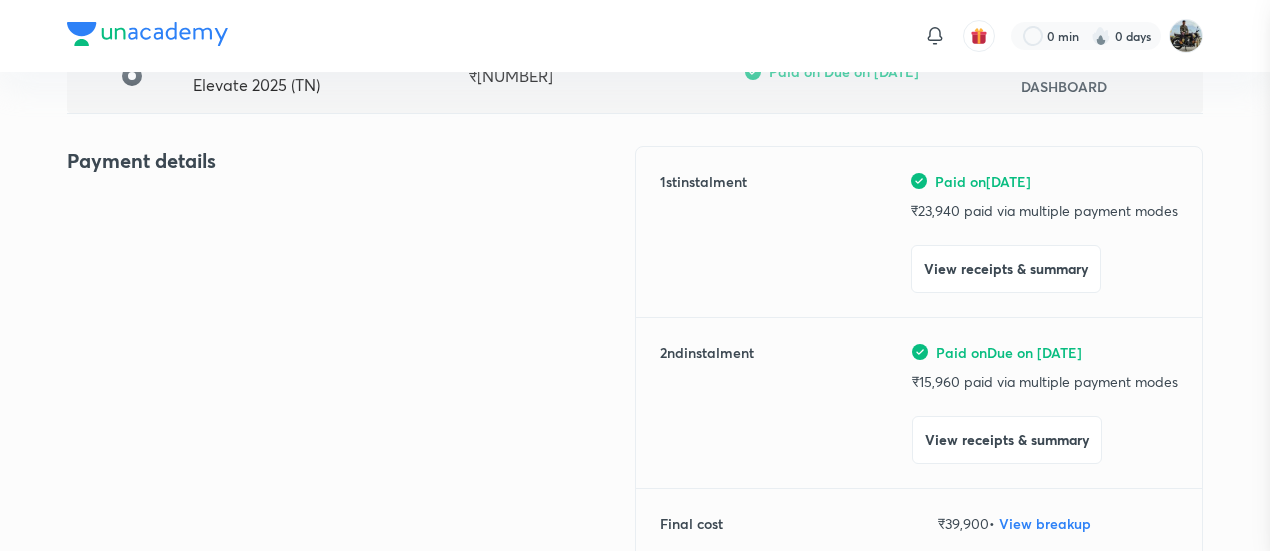 click at bounding box center (635, 275) 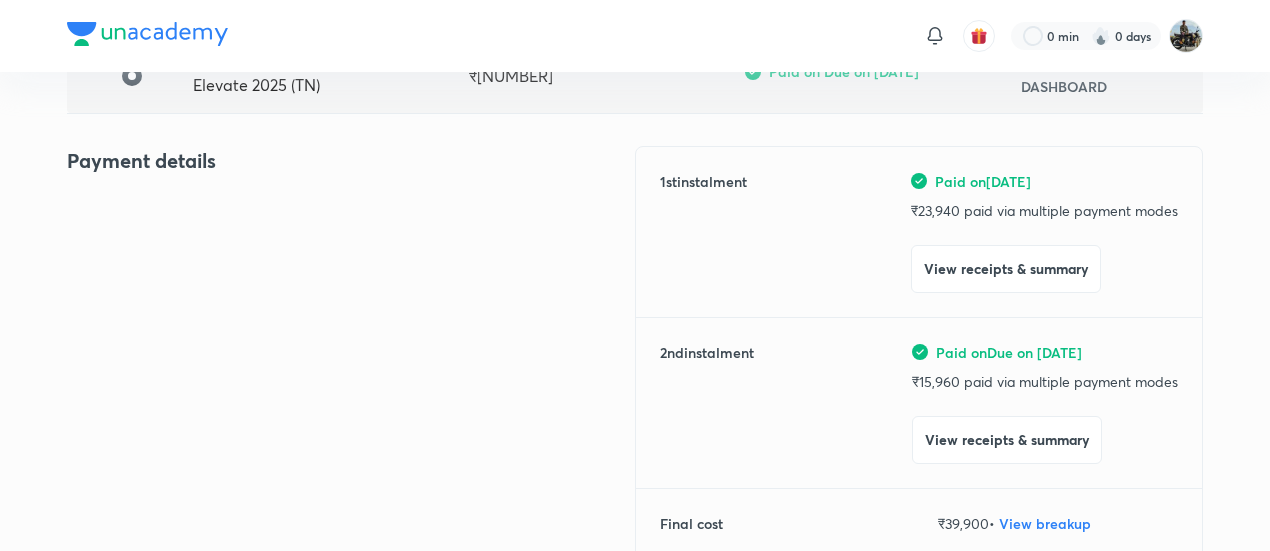 scroll, scrollTop: 0, scrollLeft: 0, axis: both 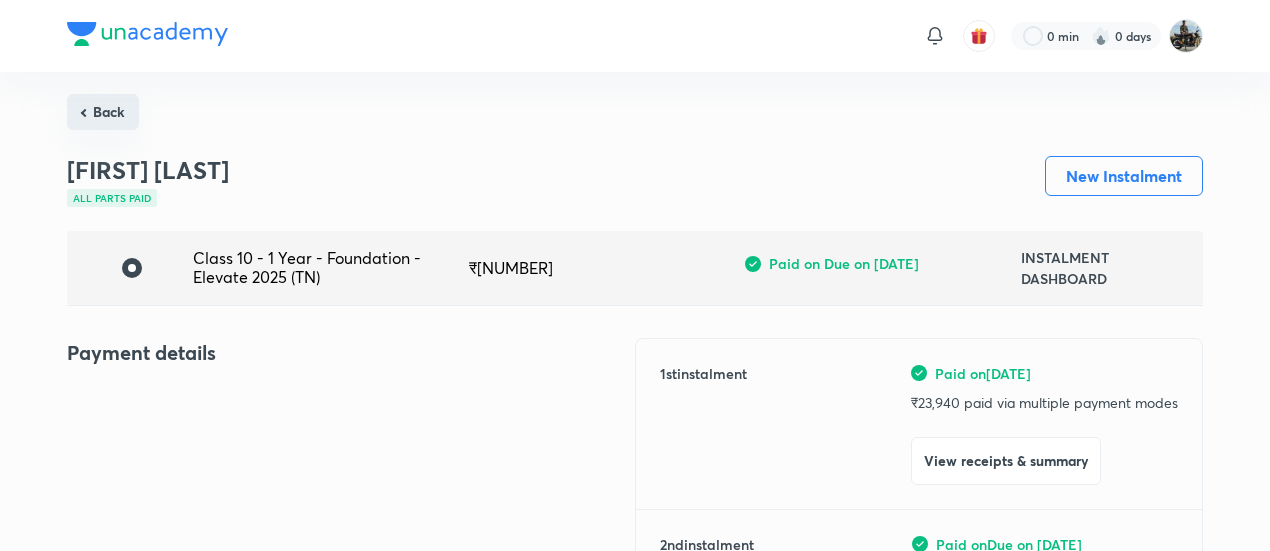 click on "Back" at bounding box center [103, 112] 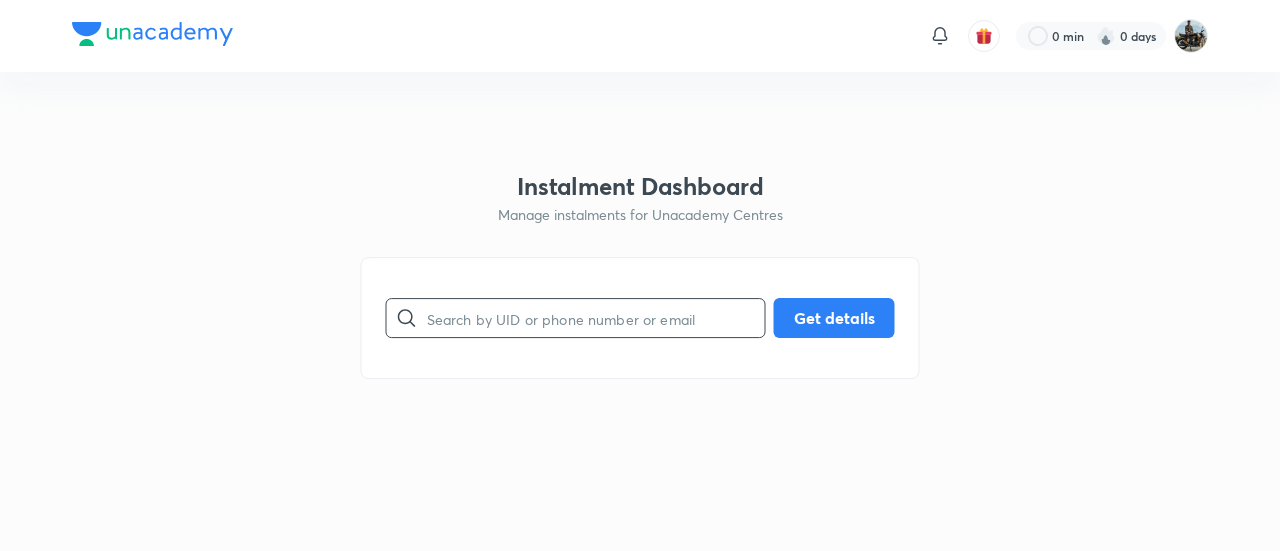 click at bounding box center (596, 318) 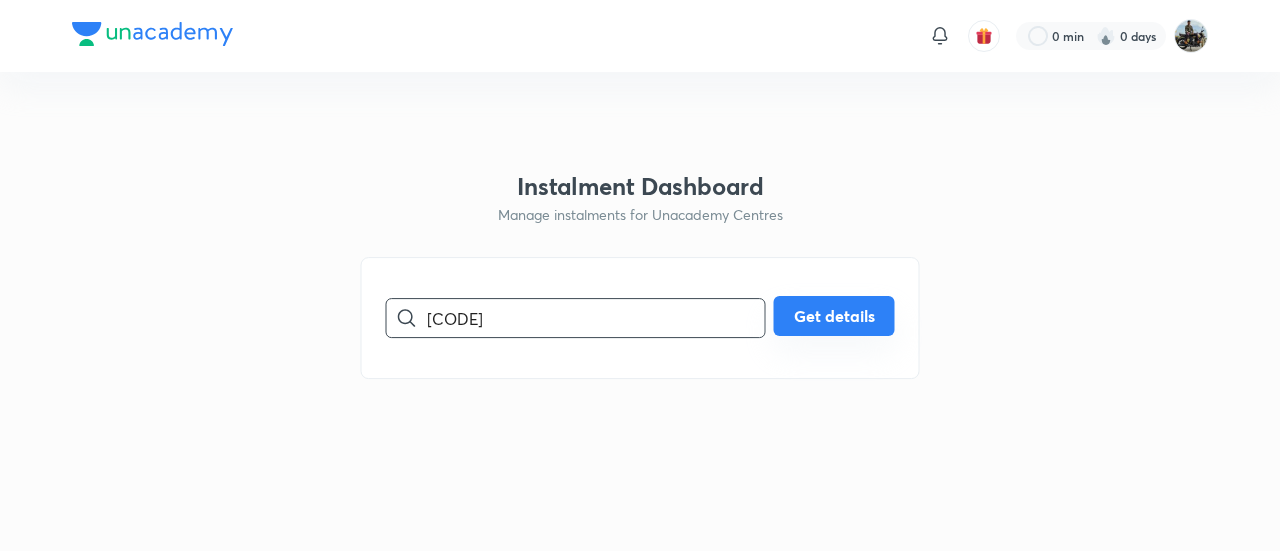 type on "[CODE]" 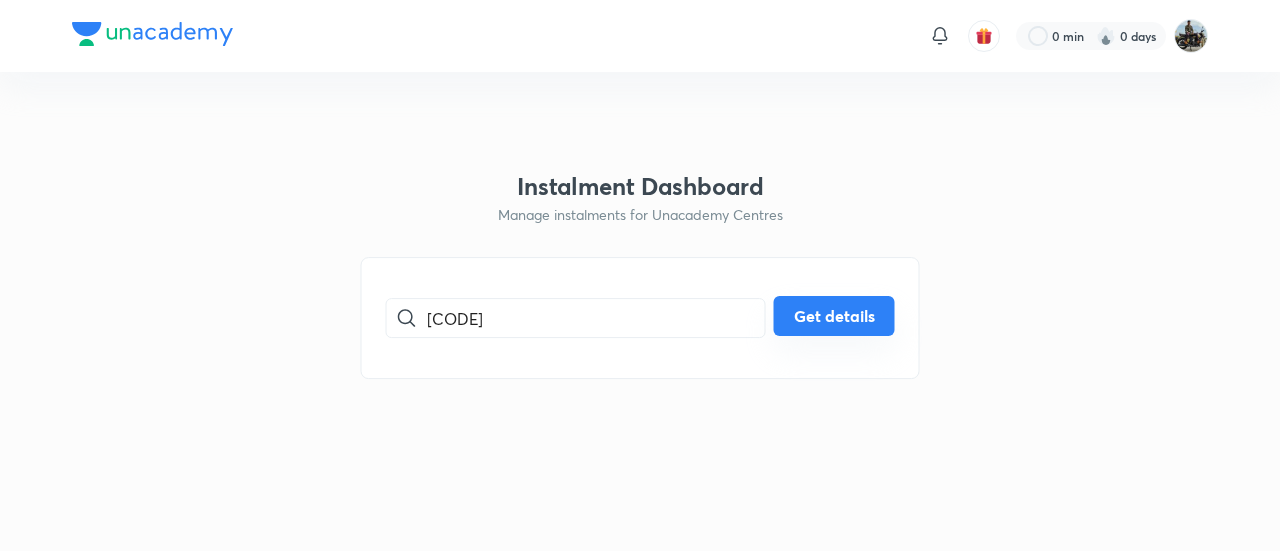 click on "Get details" at bounding box center [834, 316] 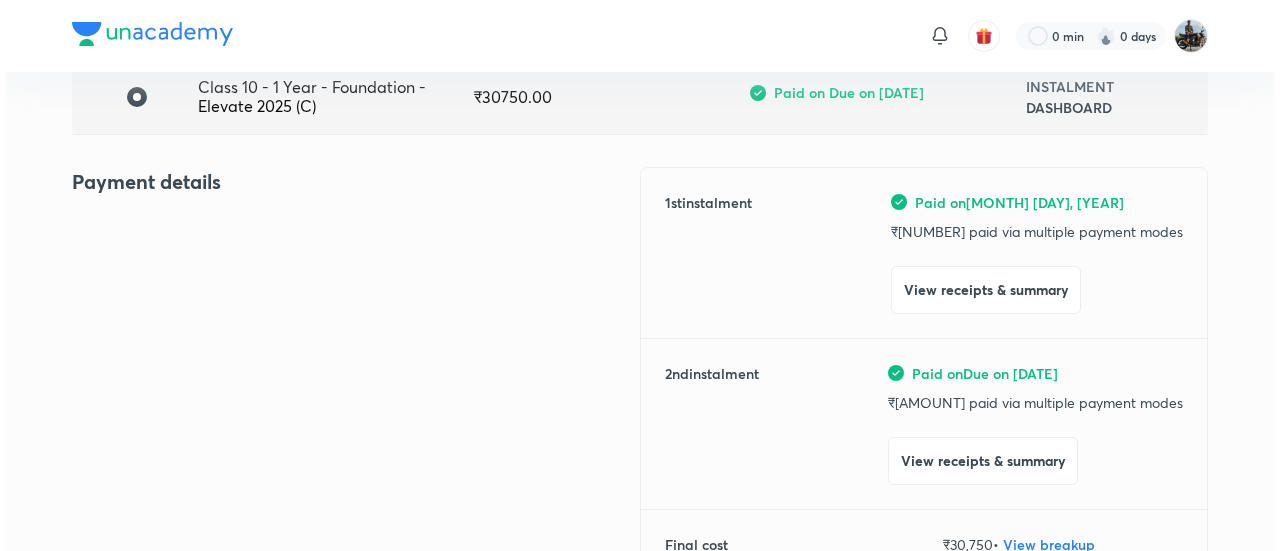 scroll, scrollTop: 173, scrollLeft: 0, axis: vertical 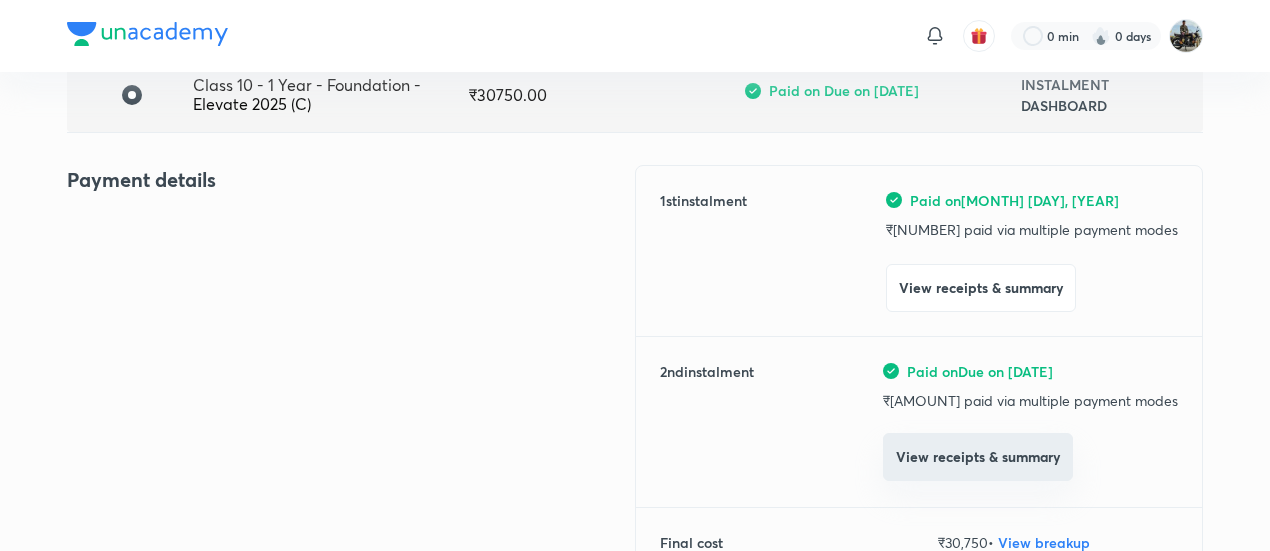 click on "View receipts & summary" at bounding box center [978, 457] 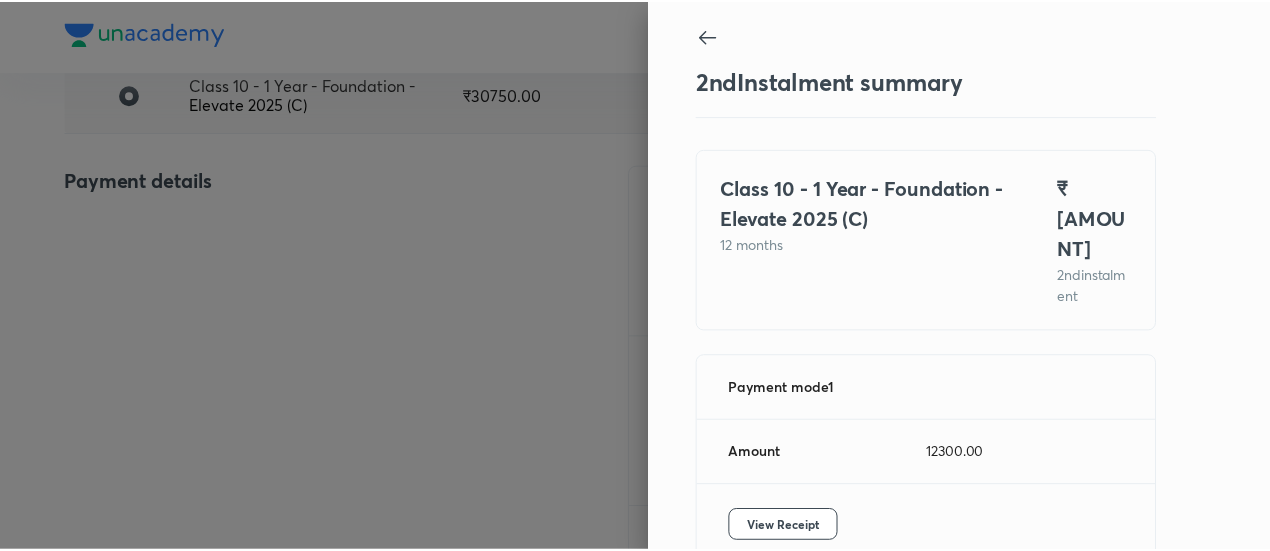 scroll, scrollTop: 109, scrollLeft: 0, axis: vertical 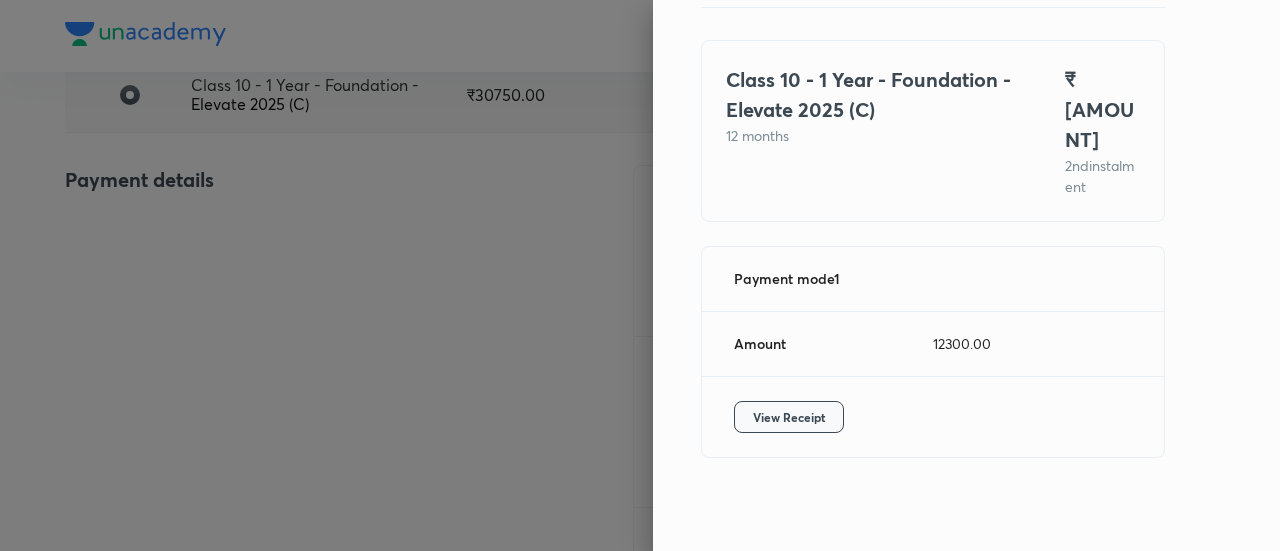 click on "View Receipt" at bounding box center [789, 417] 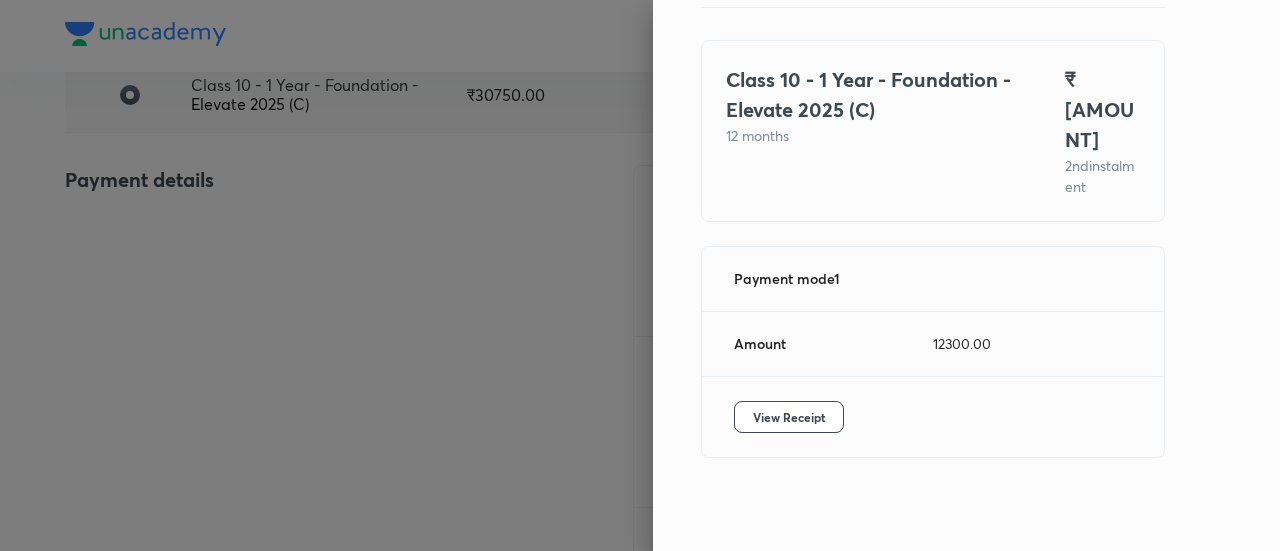 click at bounding box center (640, 275) 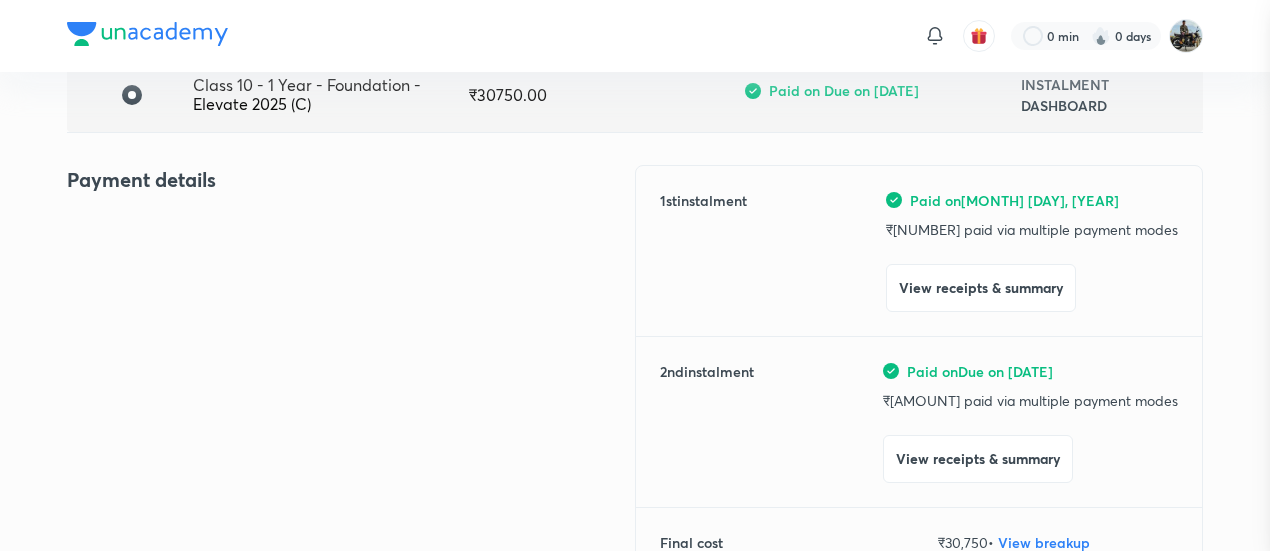 scroll, scrollTop: 0, scrollLeft: 0, axis: both 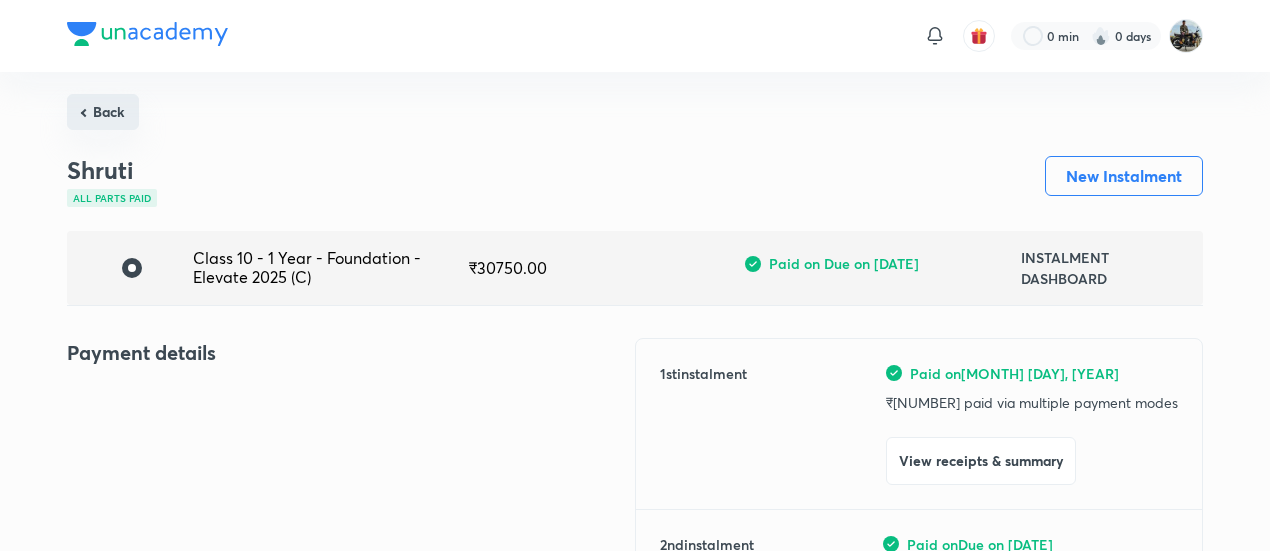 click on "Back" at bounding box center [103, 112] 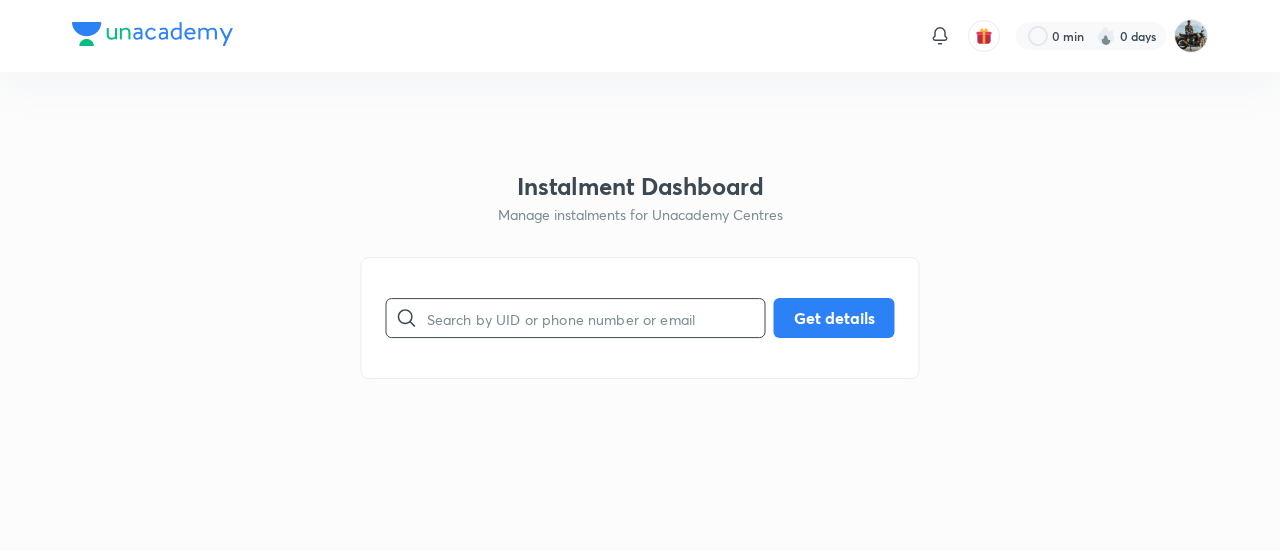 click at bounding box center (596, 318) 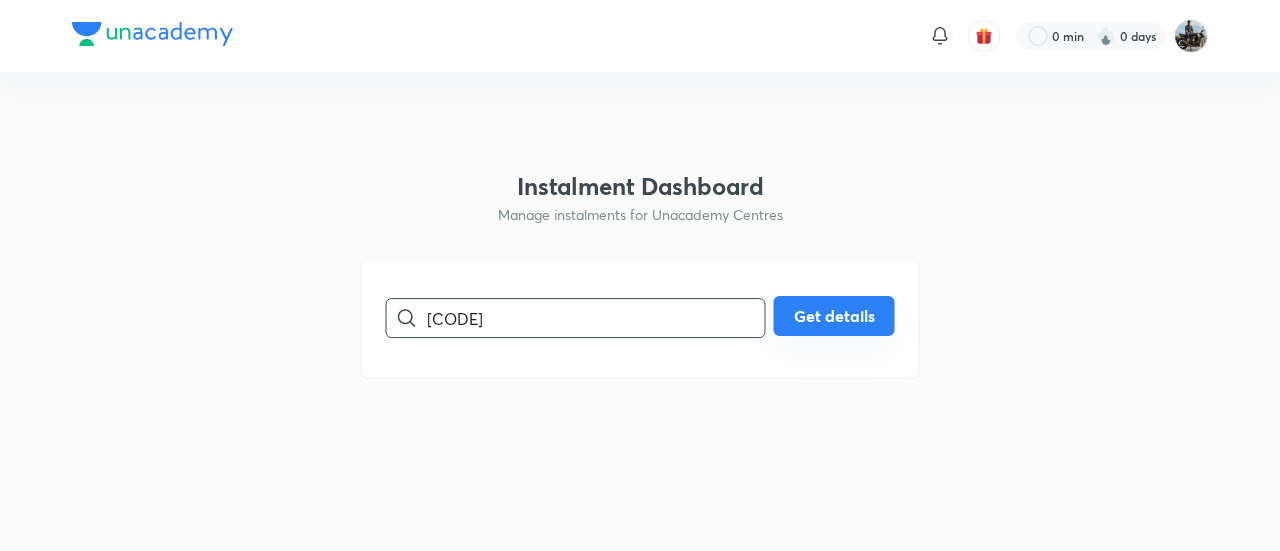 type on "[CODE]" 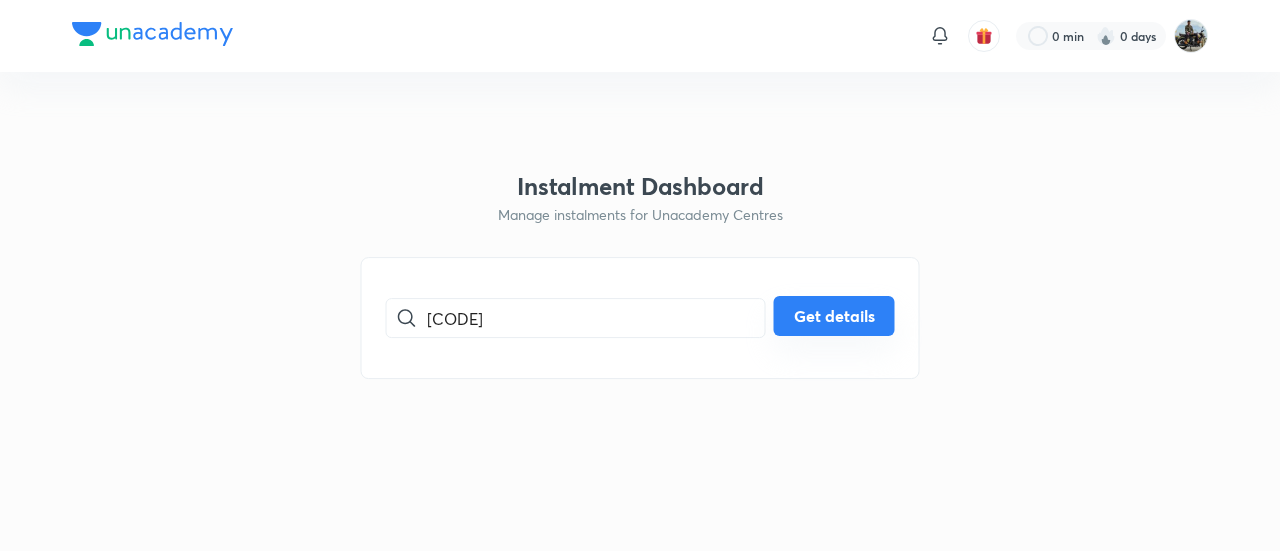 click on "Get details" at bounding box center (834, 316) 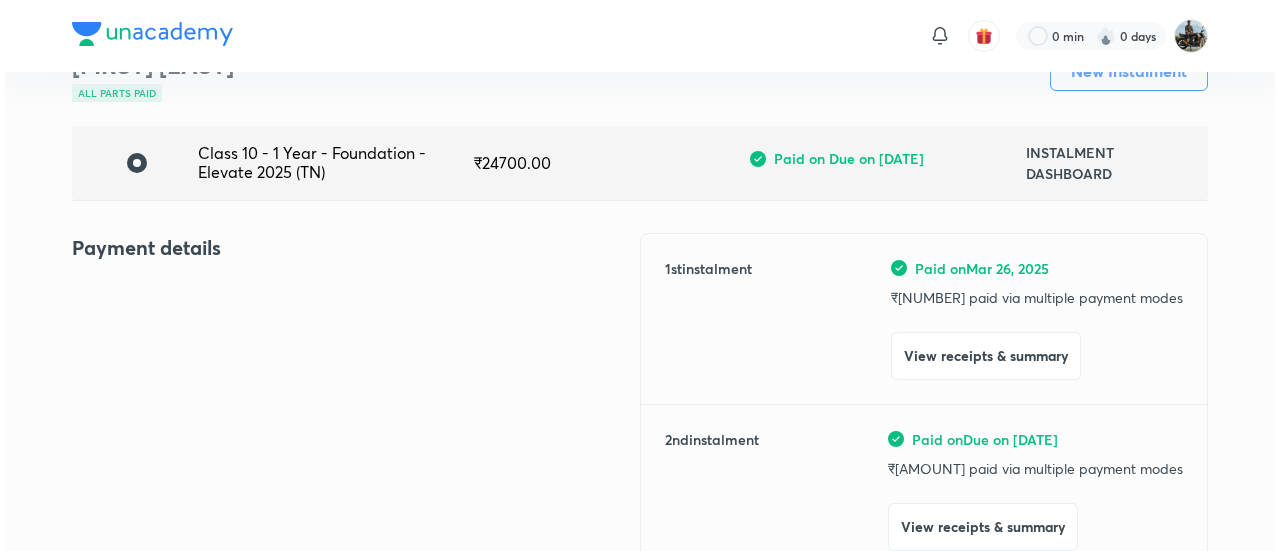 scroll, scrollTop: 108, scrollLeft: 0, axis: vertical 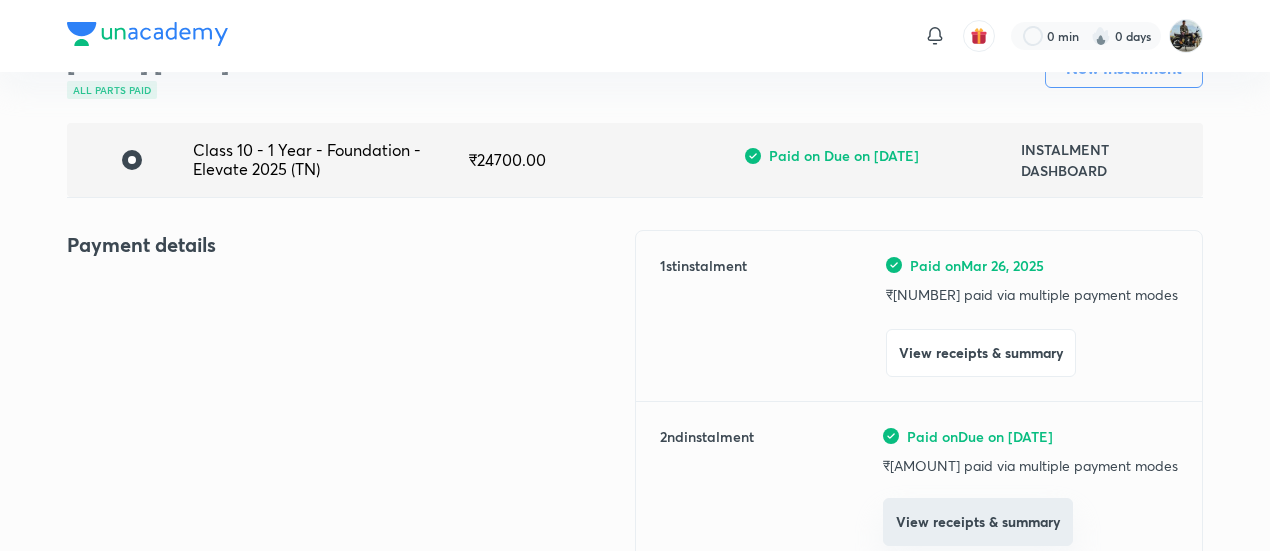 click on "View receipts & summary" at bounding box center (978, 522) 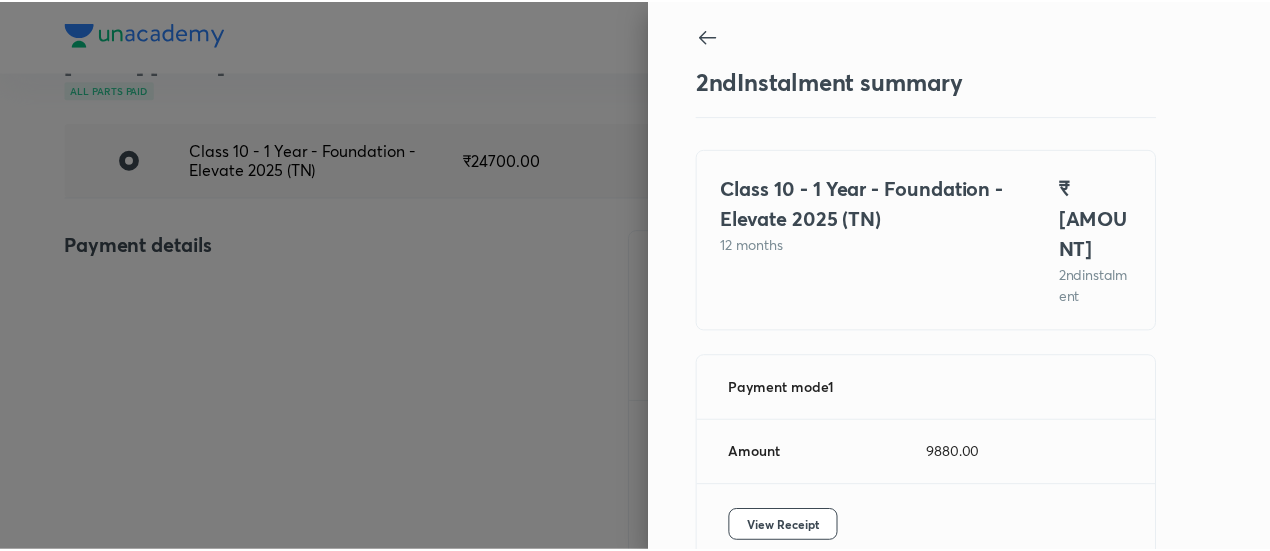 scroll, scrollTop: 79, scrollLeft: 0, axis: vertical 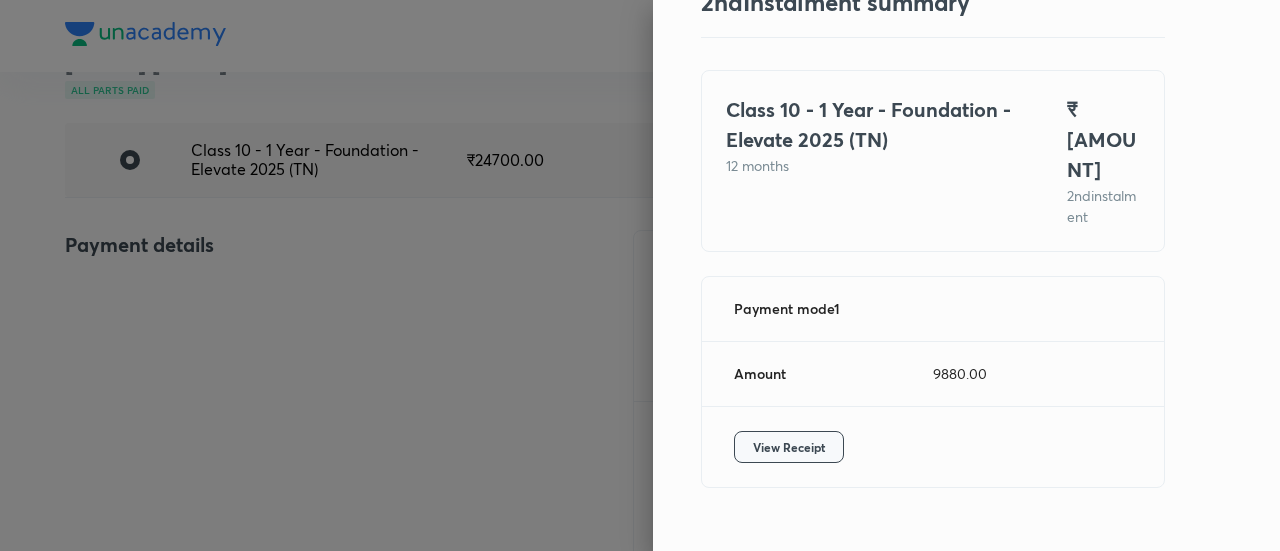 click on "View Receipt" at bounding box center [789, 447] 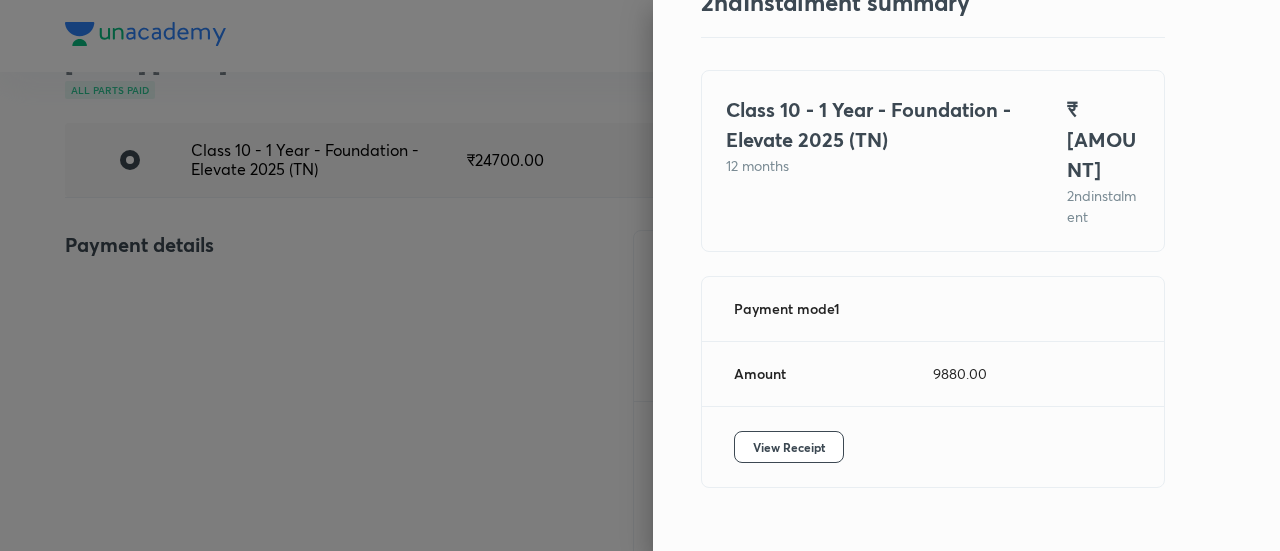 click at bounding box center [640, 275] 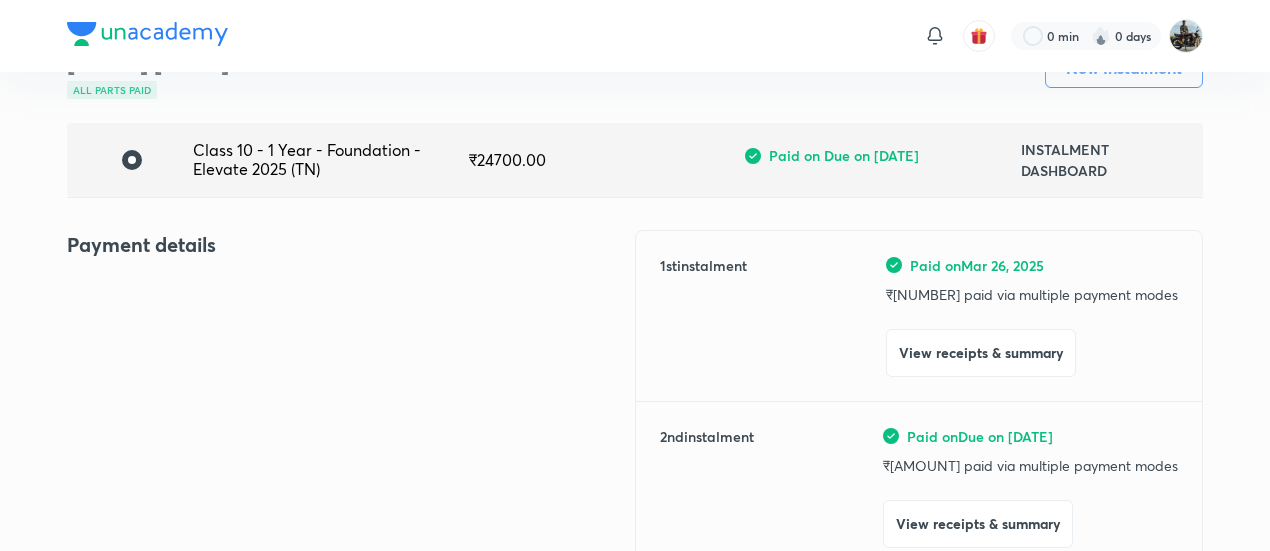 scroll, scrollTop: 0, scrollLeft: 0, axis: both 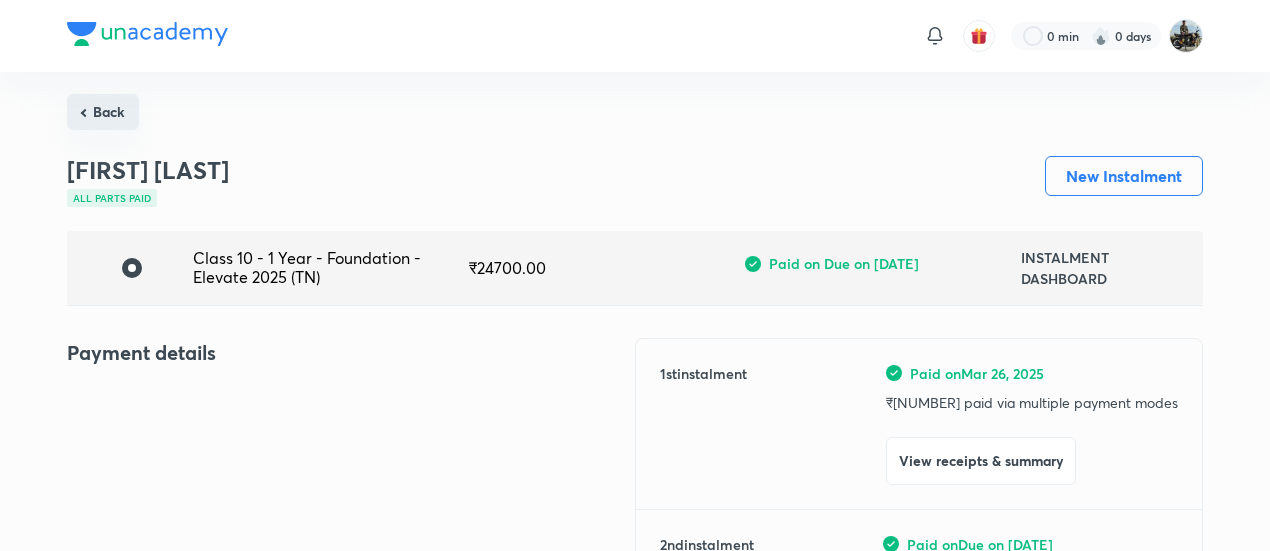 click on "Back" at bounding box center (103, 112) 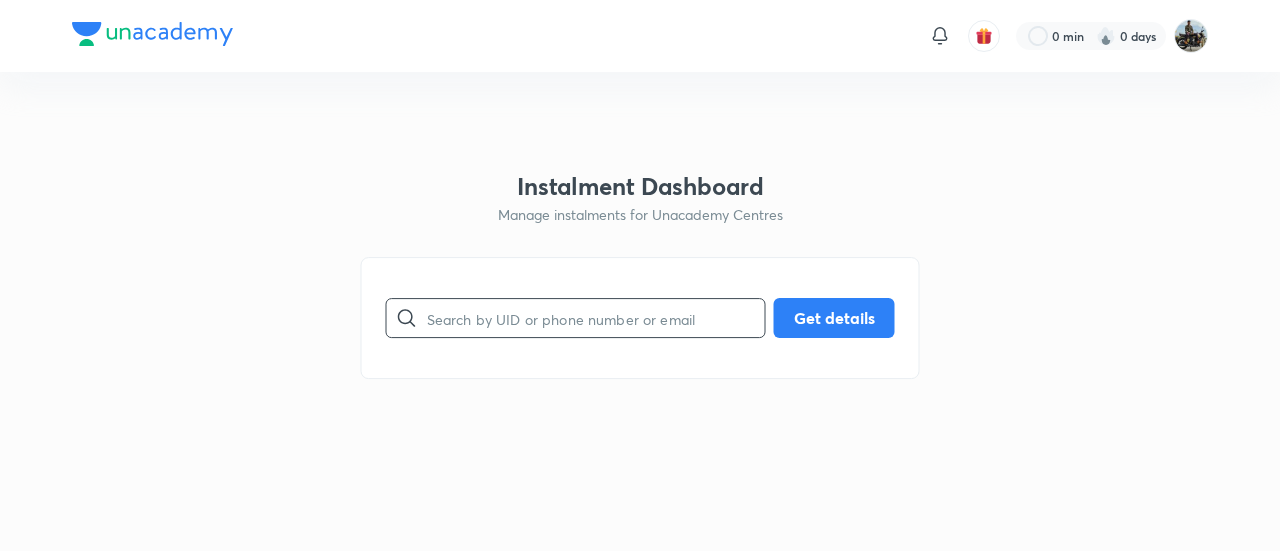 click at bounding box center [596, 318] 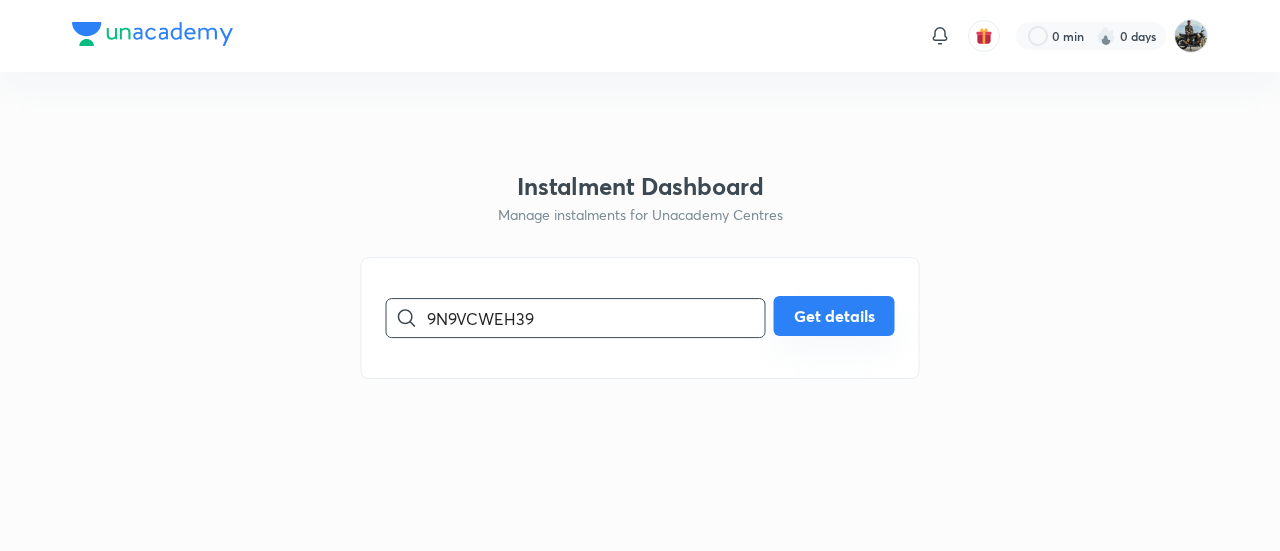 type on "9N9VCWEH39" 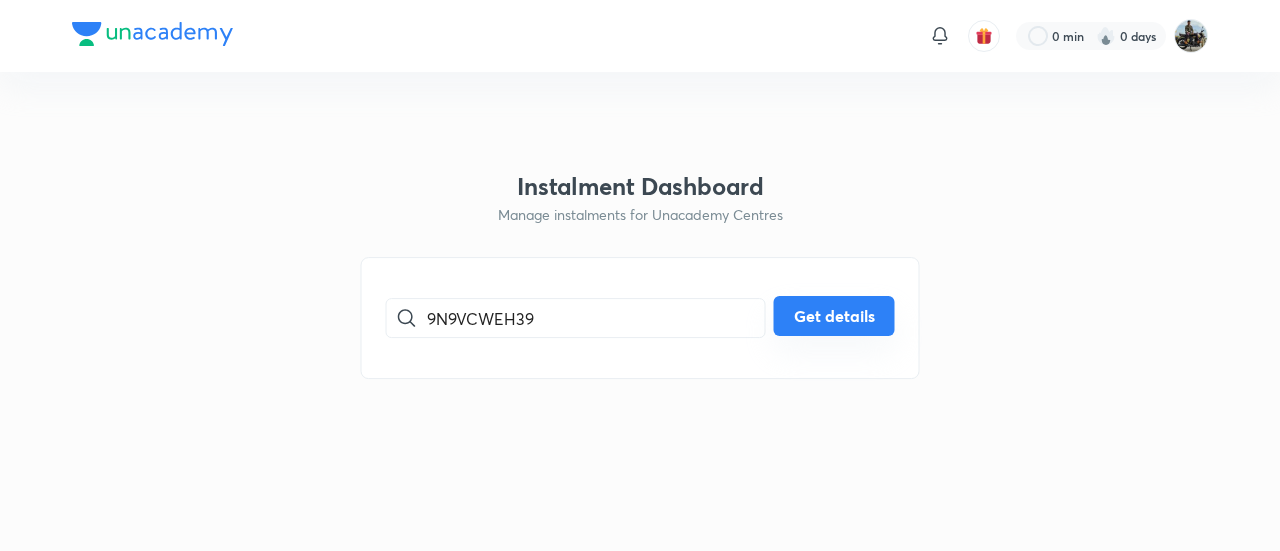 click on "Get details" at bounding box center (834, 316) 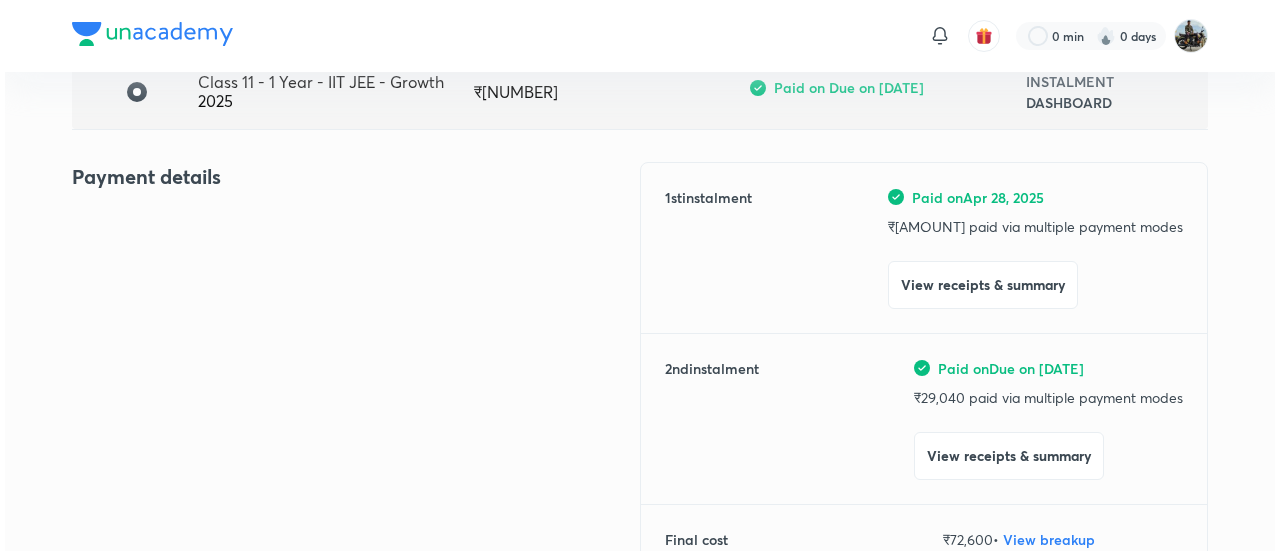 scroll, scrollTop: 181, scrollLeft: 0, axis: vertical 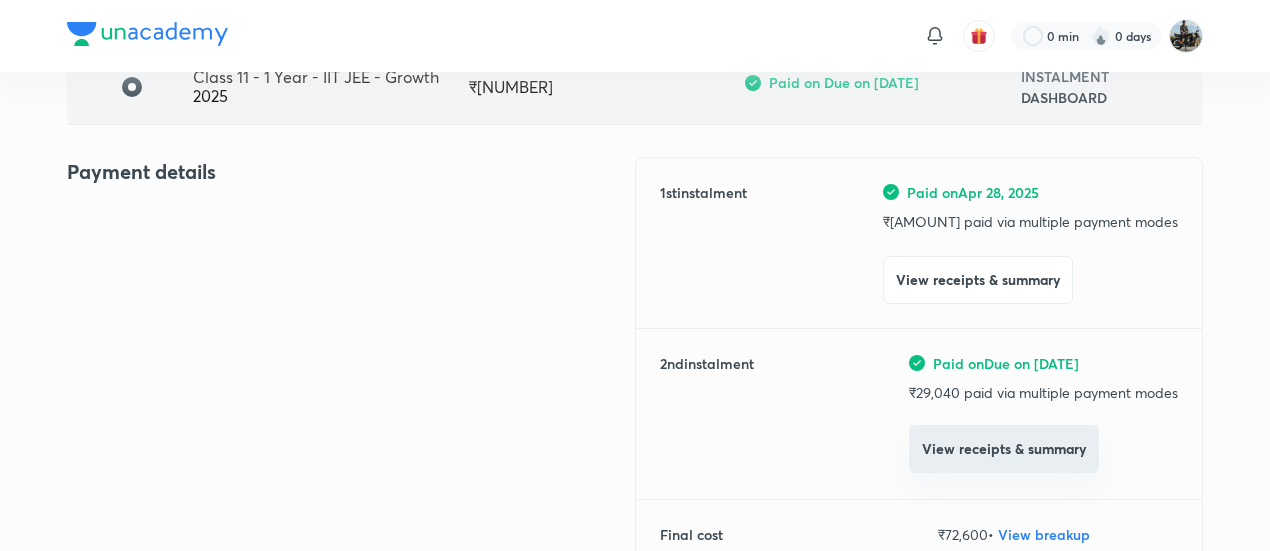 click on "View receipts & summary" at bounding box center [1004, 449] 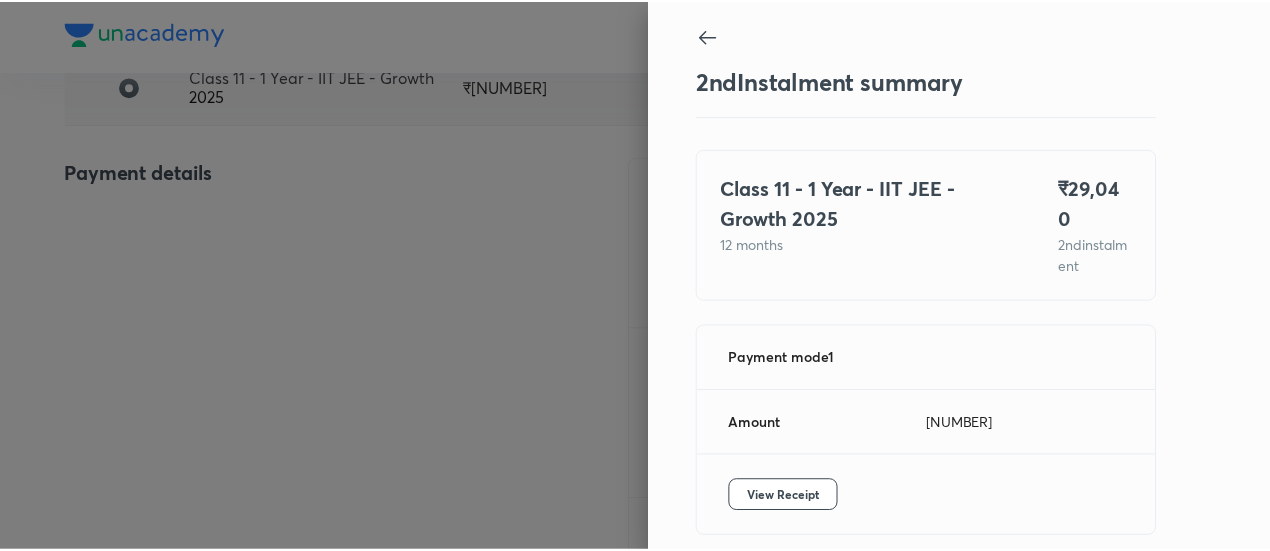 scroll, scrollTop: 67, scrollLeft: 0, axis: vertical 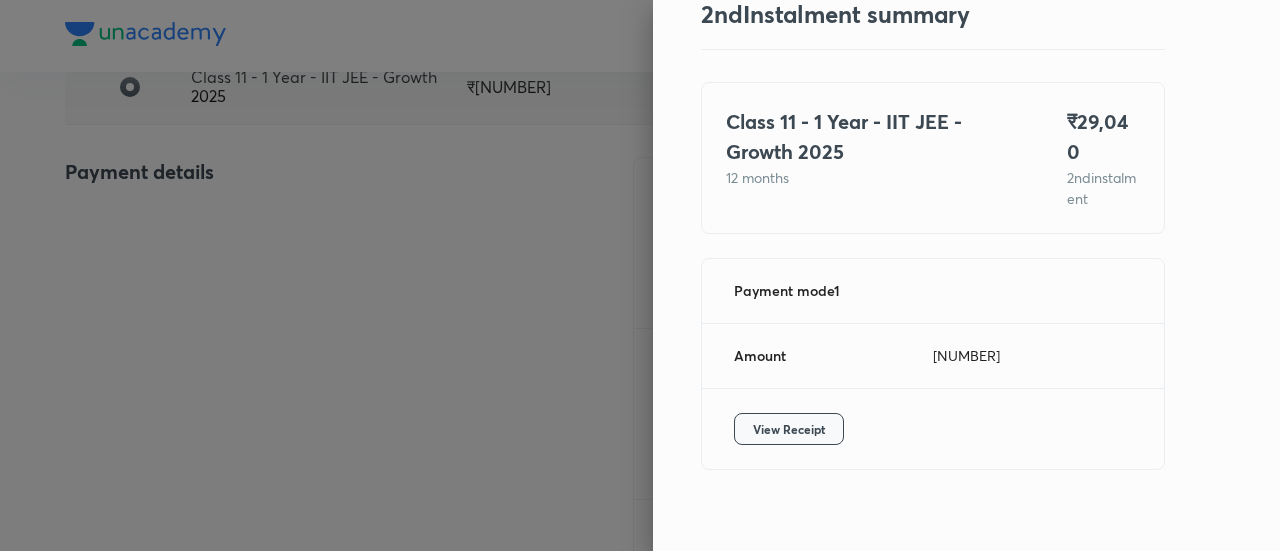 click on "View Receipt" at bounding box center (789, 429) 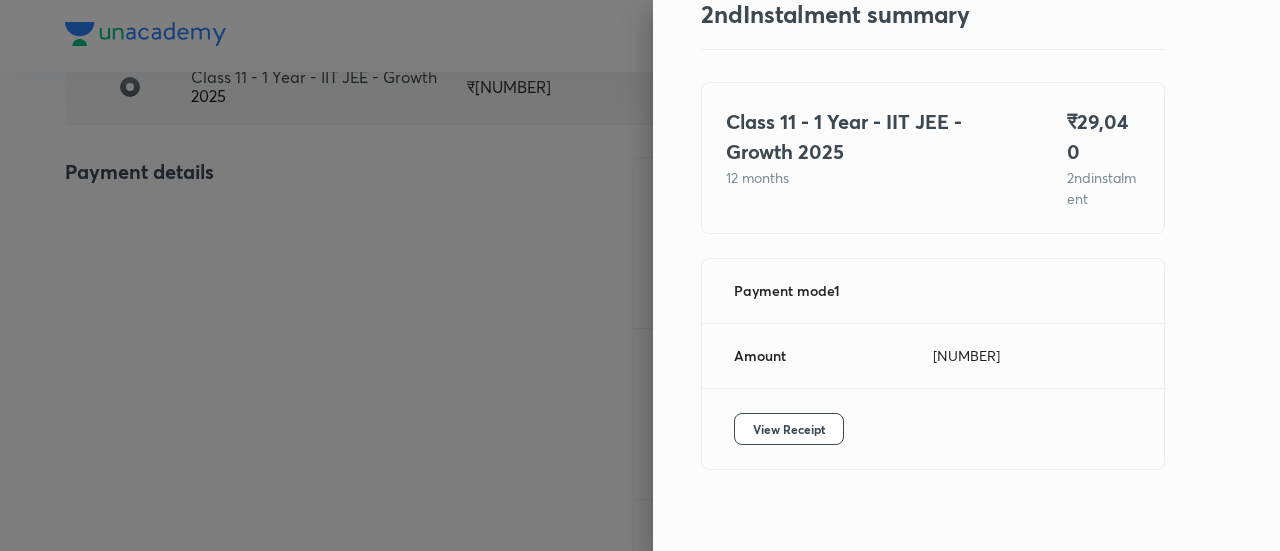 click at bounding box center (640, 275) 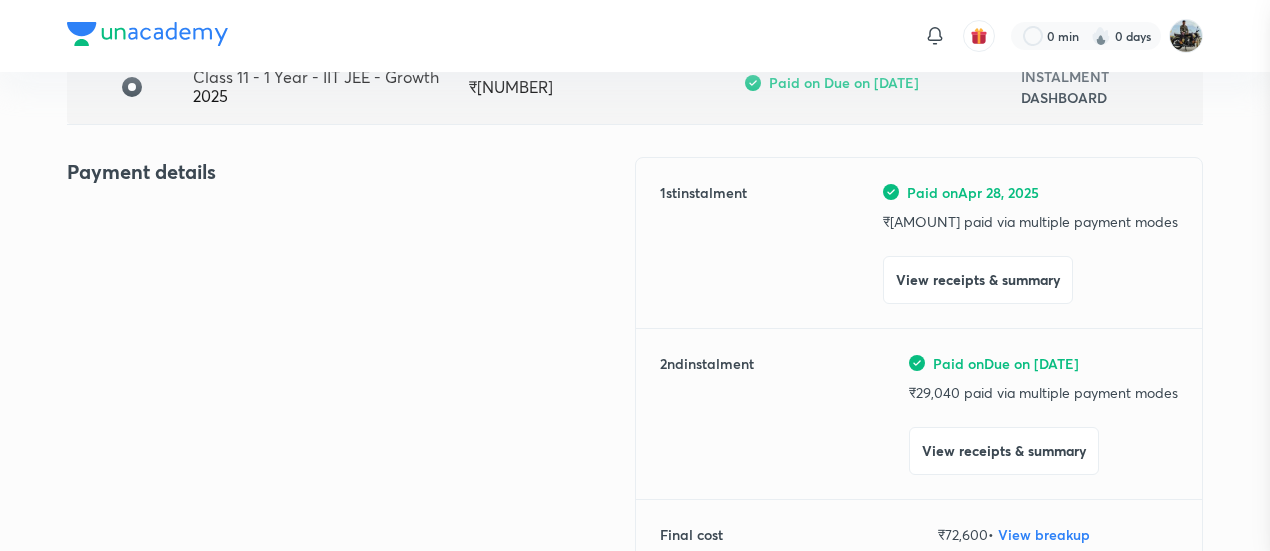 click at bounding box center [635, 275] 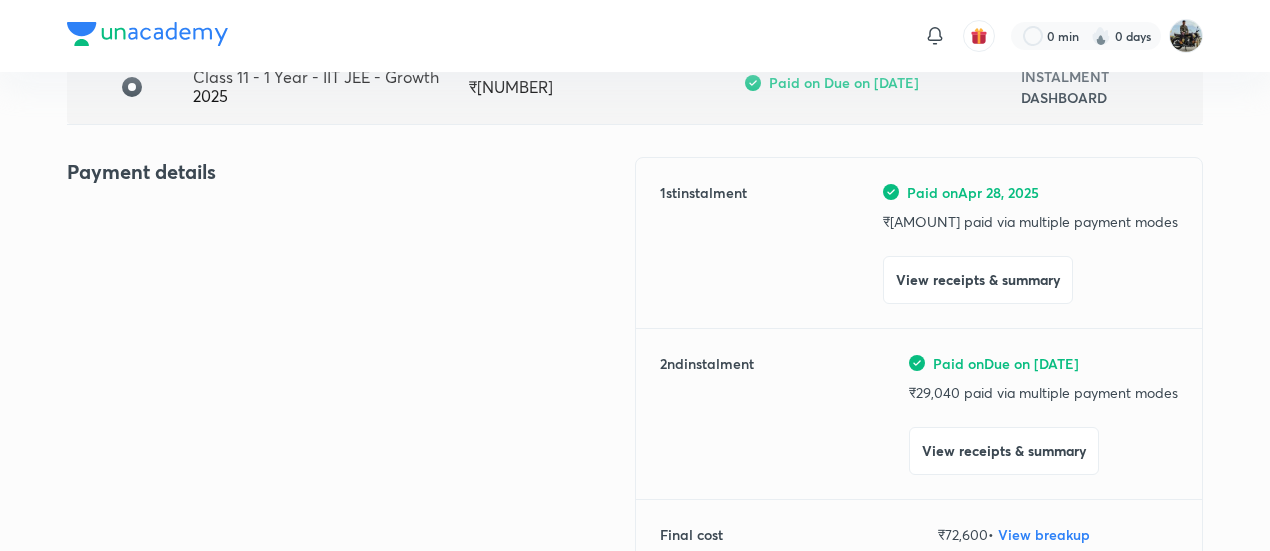 scroll, scrollTop: 0, scrollLeft: 0, axis: both 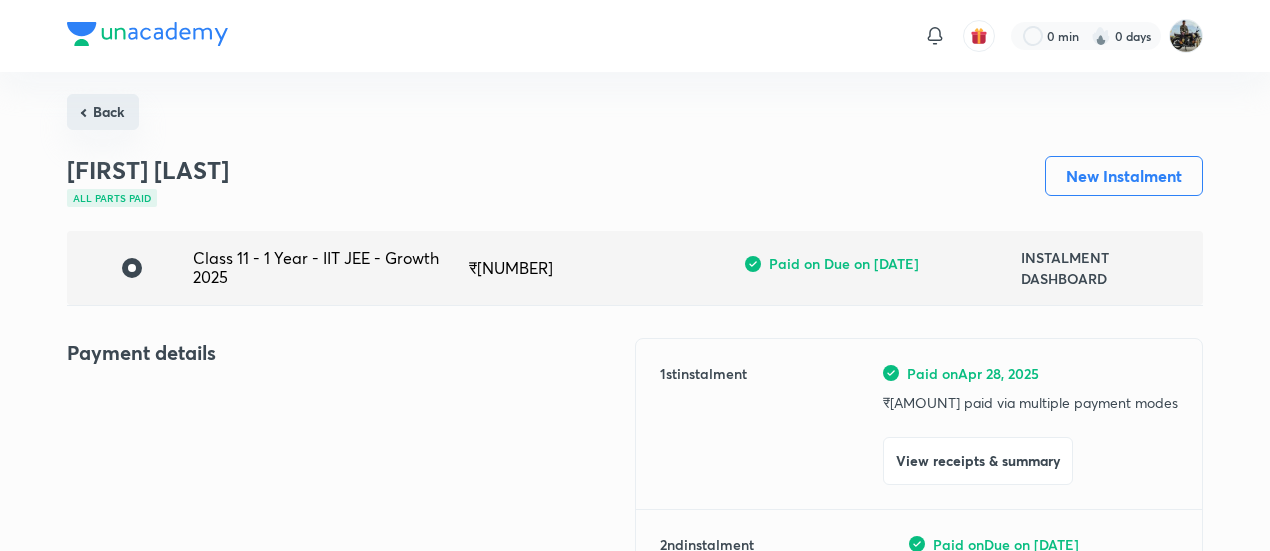 click on "Back" at bounding box center (103, 112) 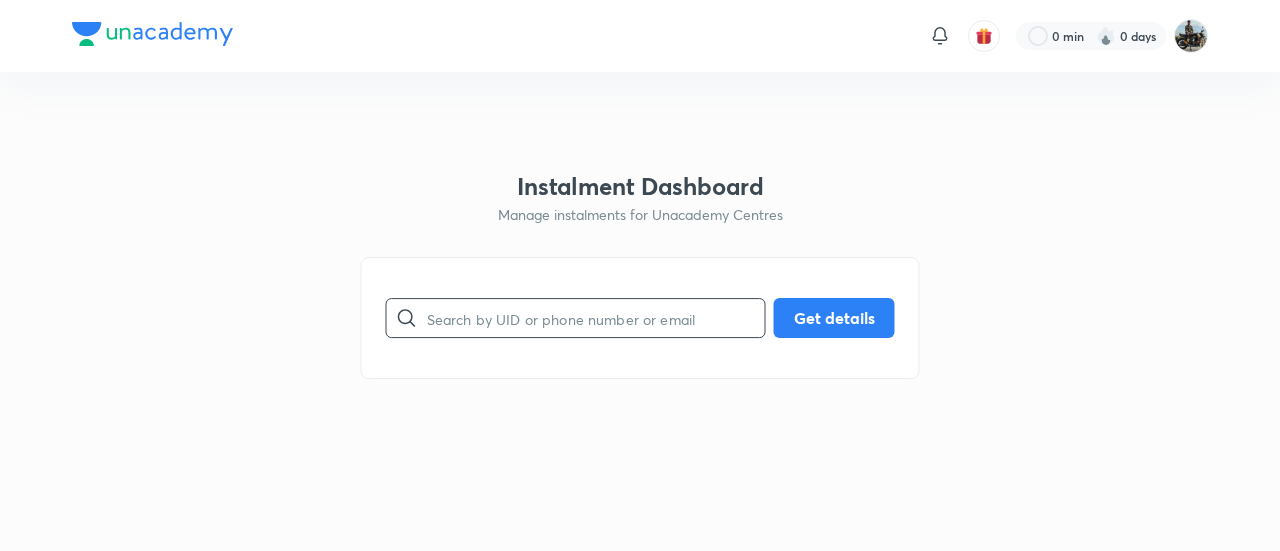 click at bounding box center (596, 318) 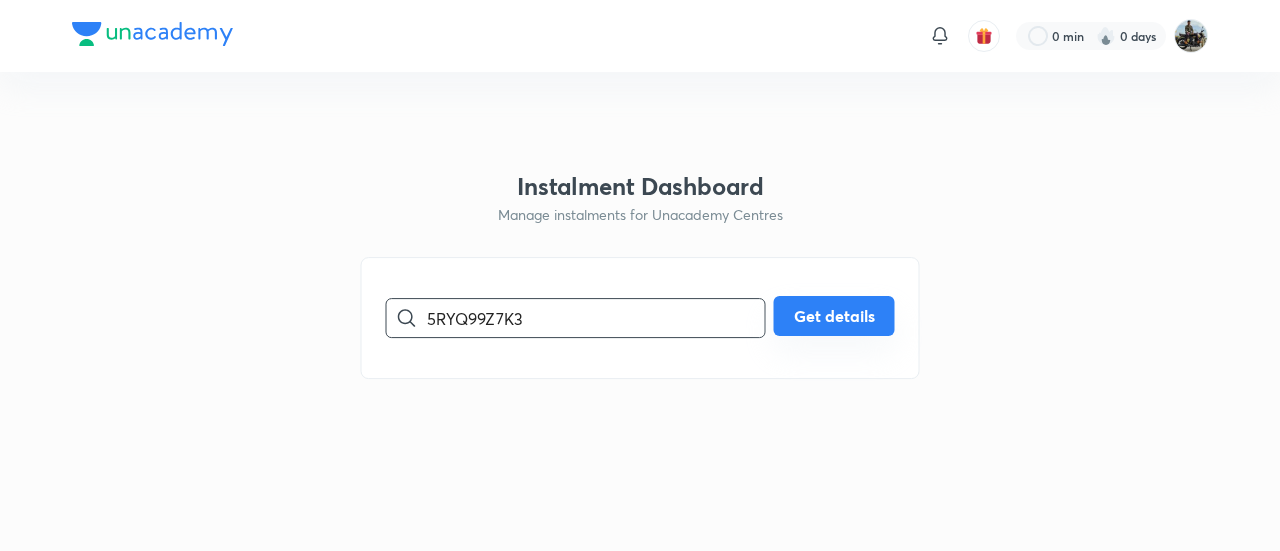 type on "5RYQ99Z7K3" 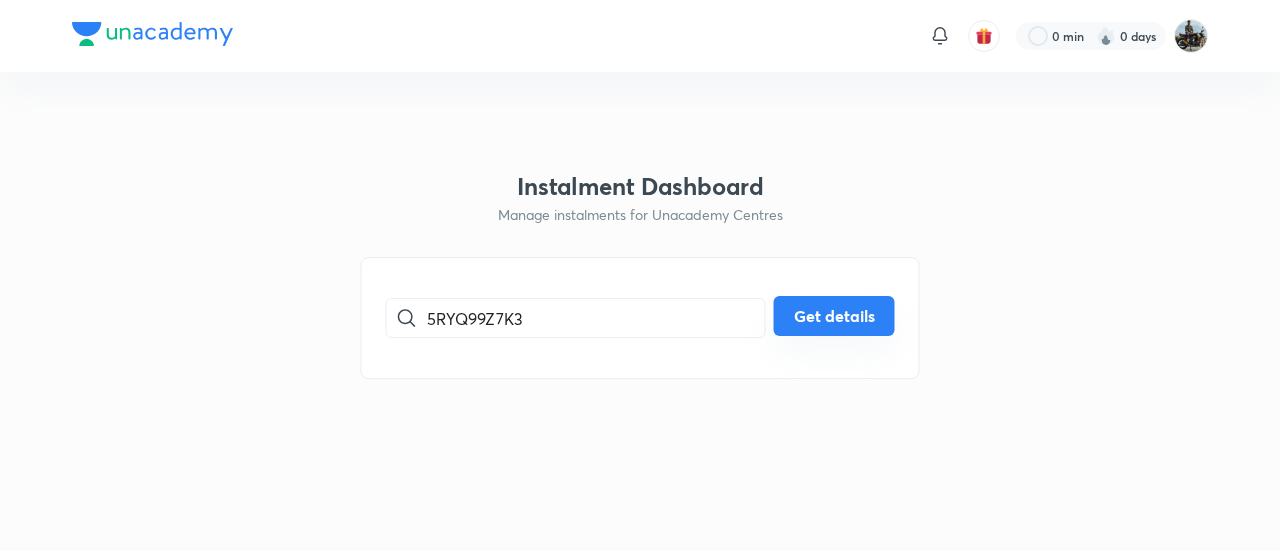 click on "Get details" at bounding box center (834, 316) 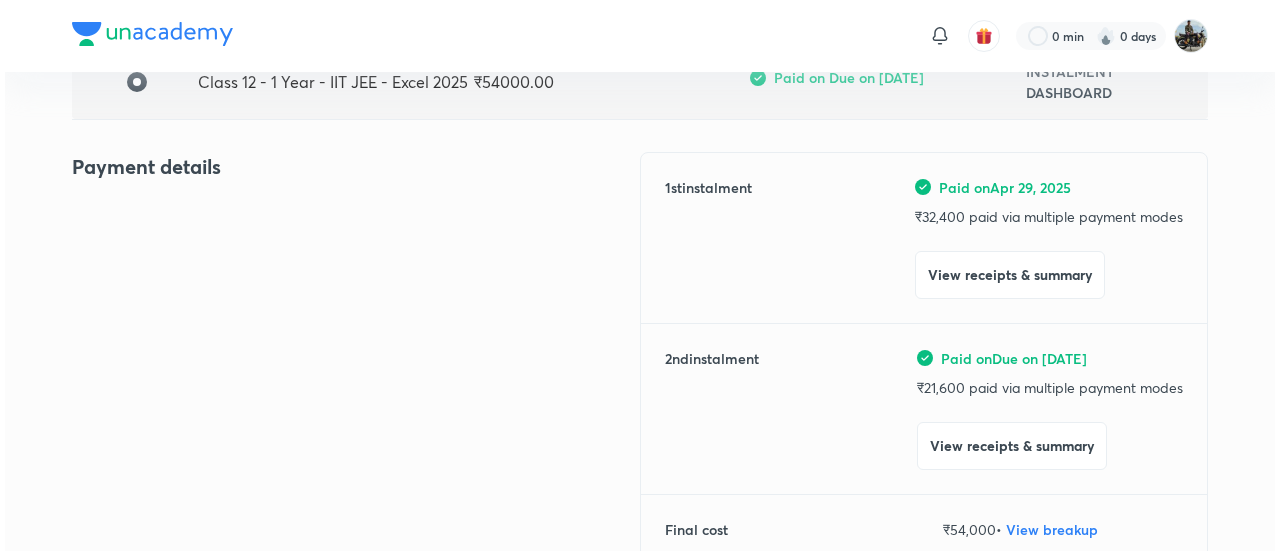 scroll, scrollTop: 188, scrollLeft: 0, axis: vertical 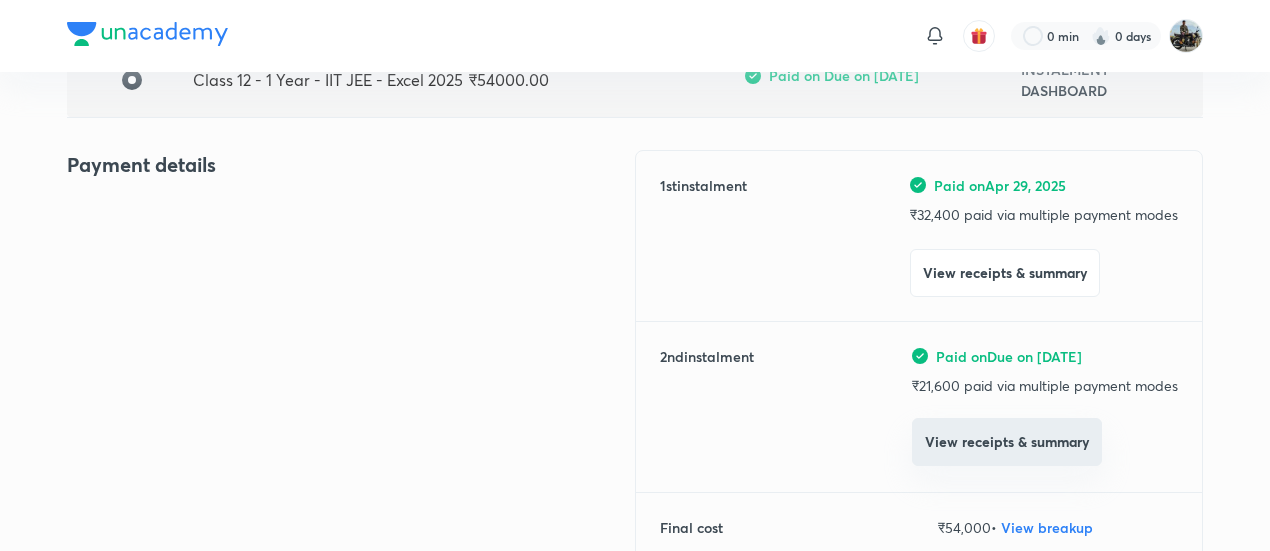 click on "View receipts & summary" at bounding box center (1007, 442) 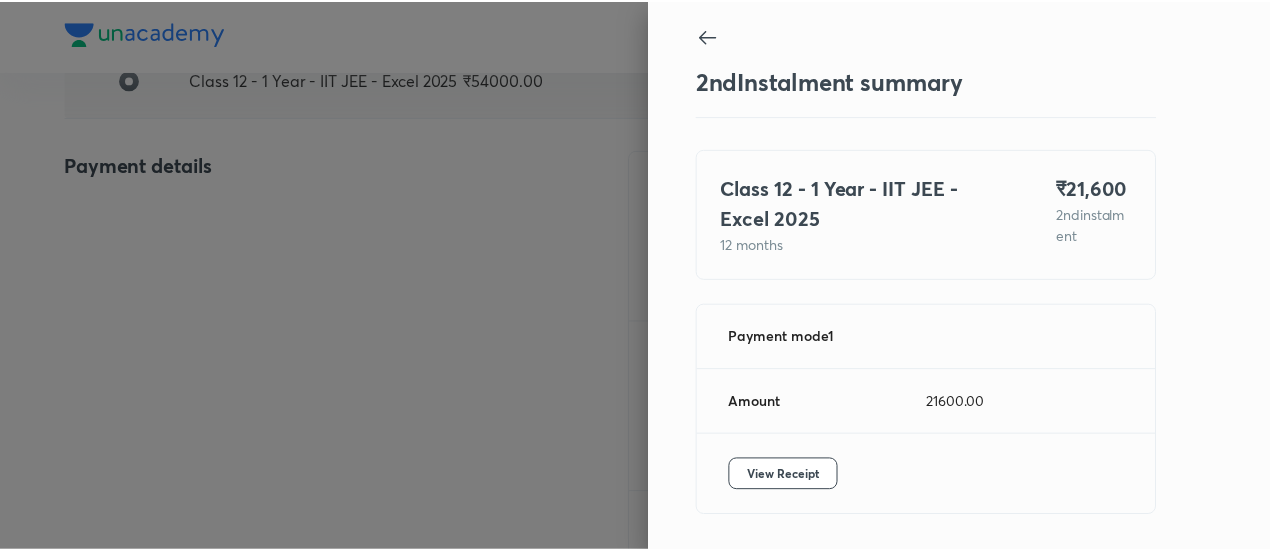 scroll, scrollTop: 67, scrollLeft: 0, axis: vertical 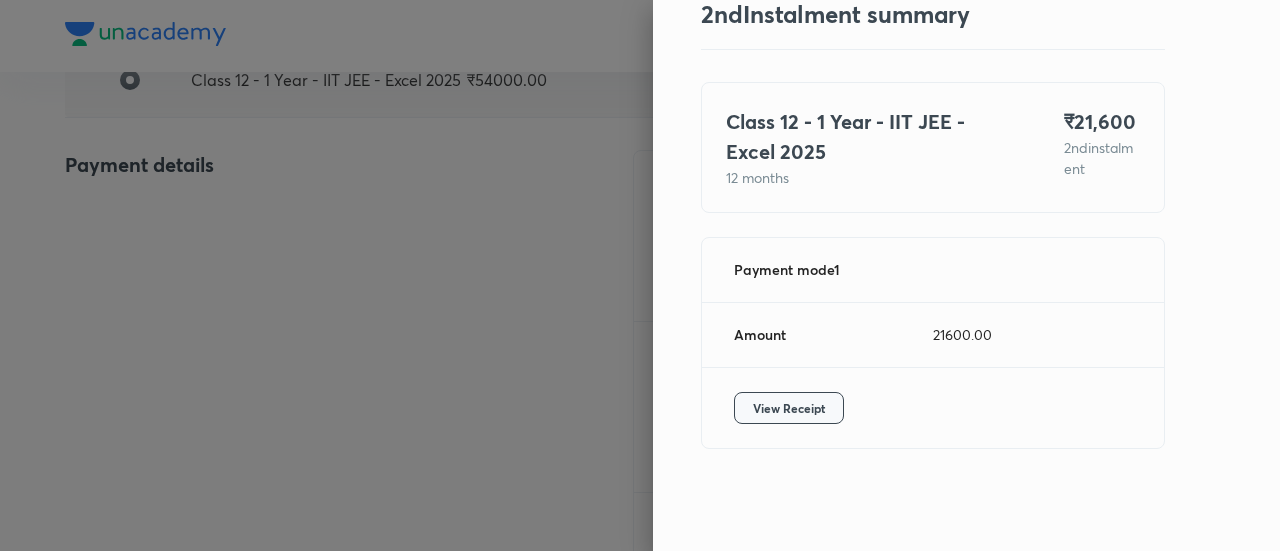 click on "View Receipt" at bounding box center (789, 408) 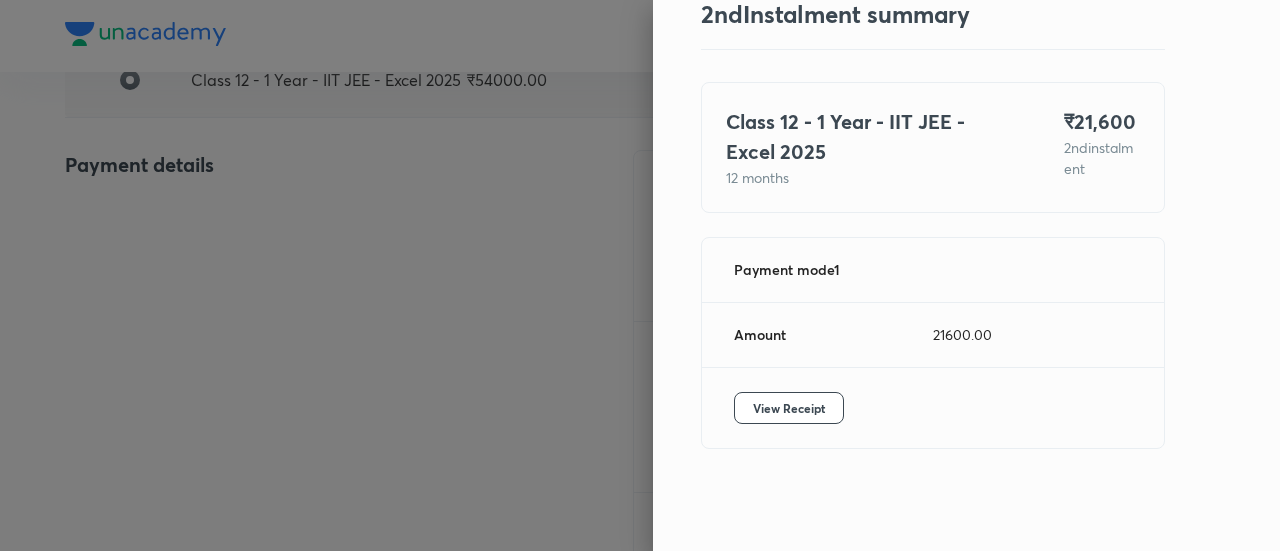 click at bounding box center (640, 275) 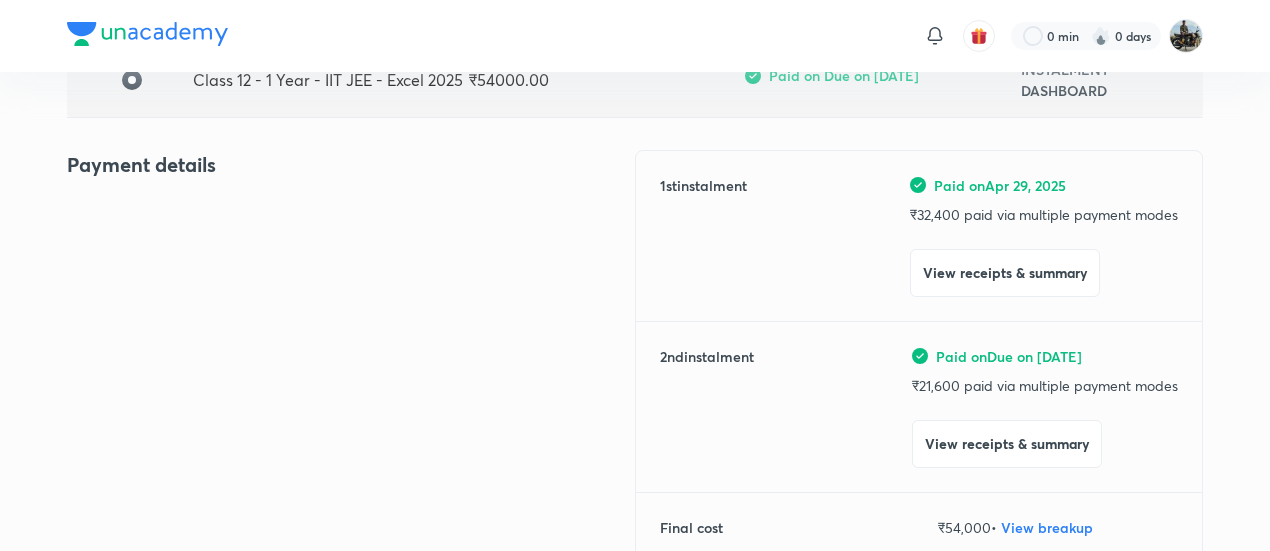 scroll, scrollTop: 0, scrollLeft: 0, axis: both 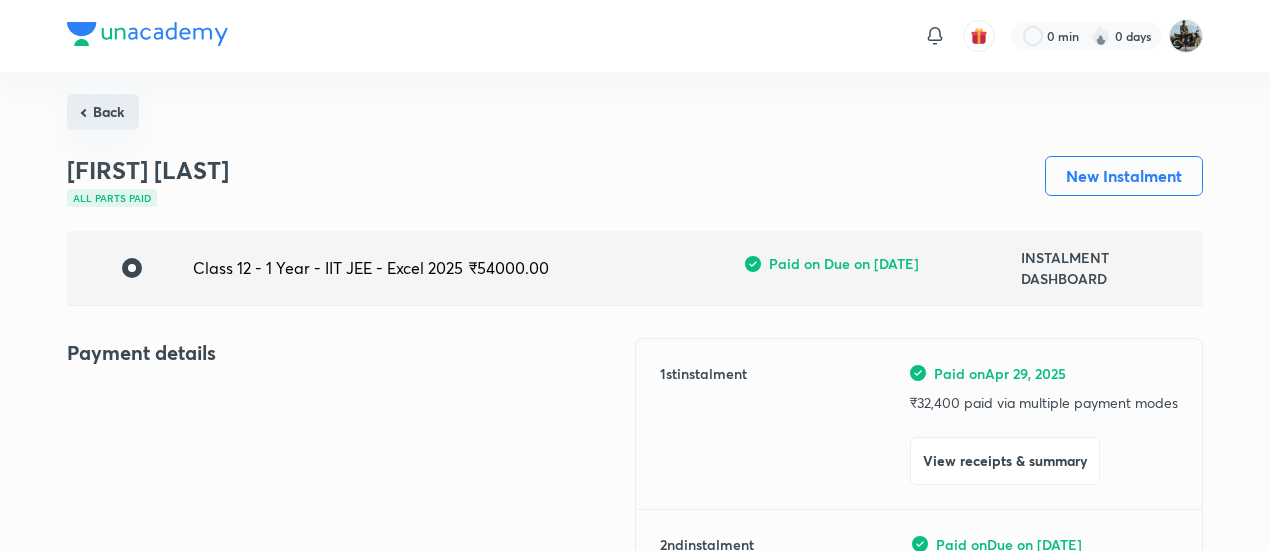 click on "Back" at bounding box center (103, 112) 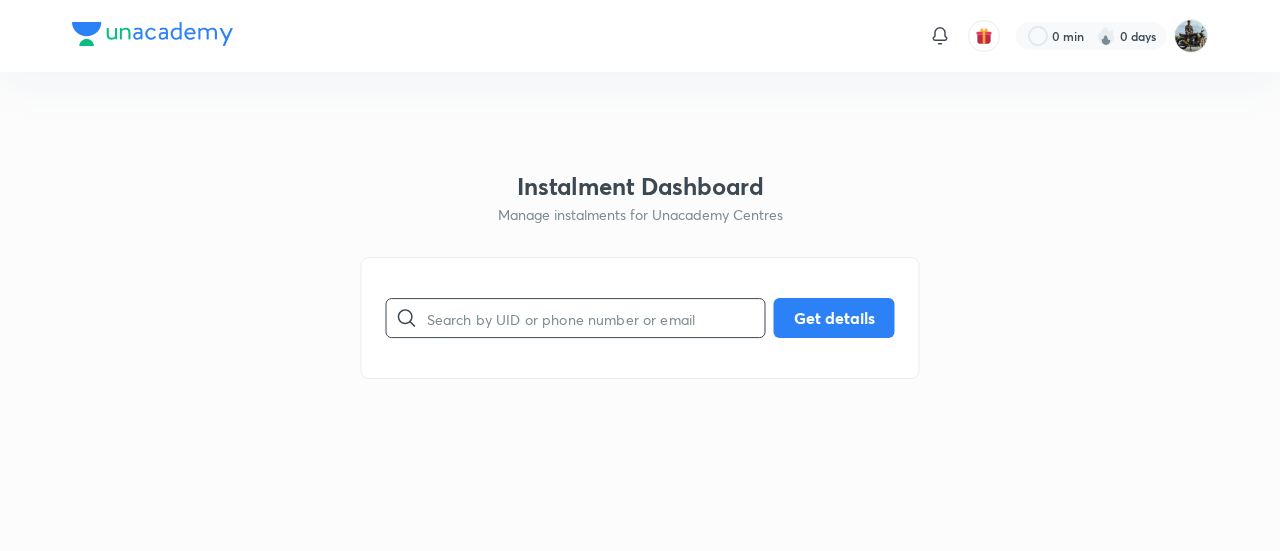 click at bounding box center [596, 318] 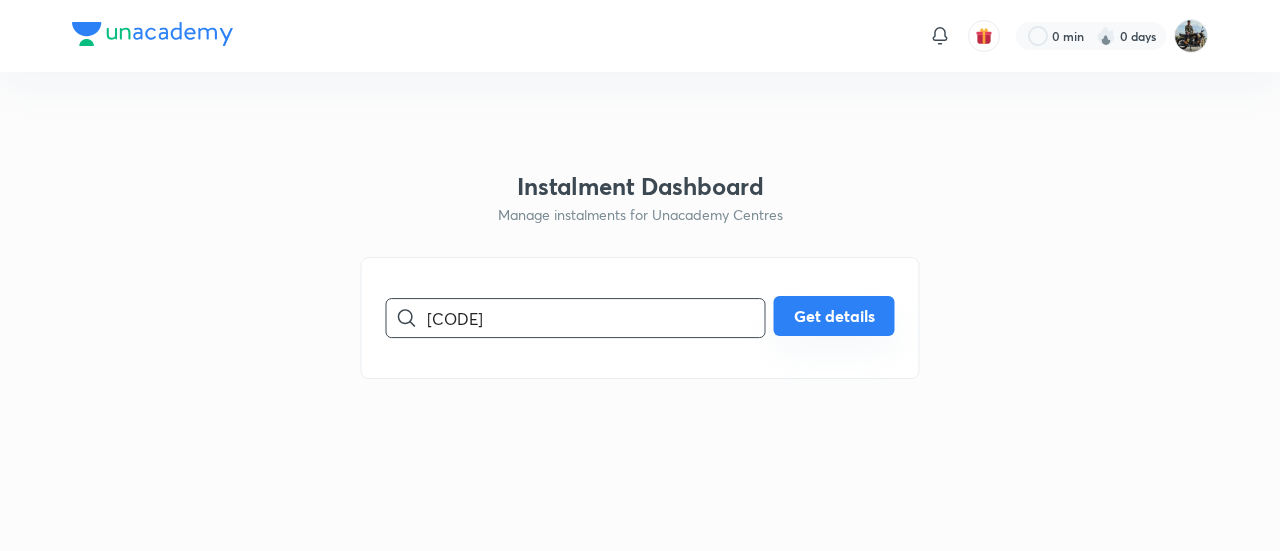 type on "[CODE]" 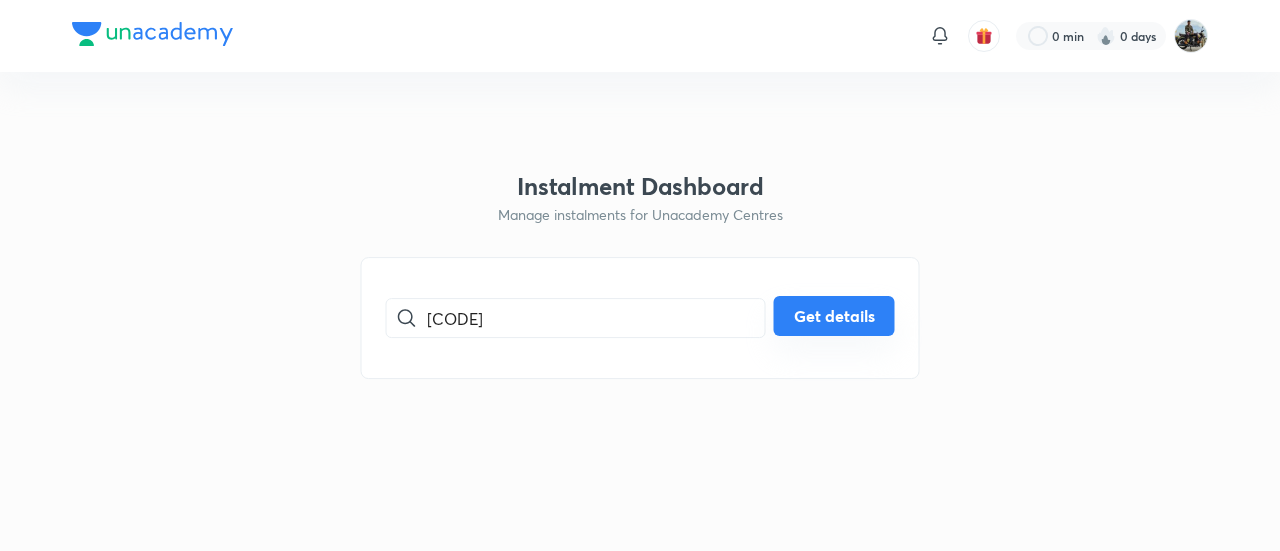 click on "Get details" at bounding box center (834, 316) 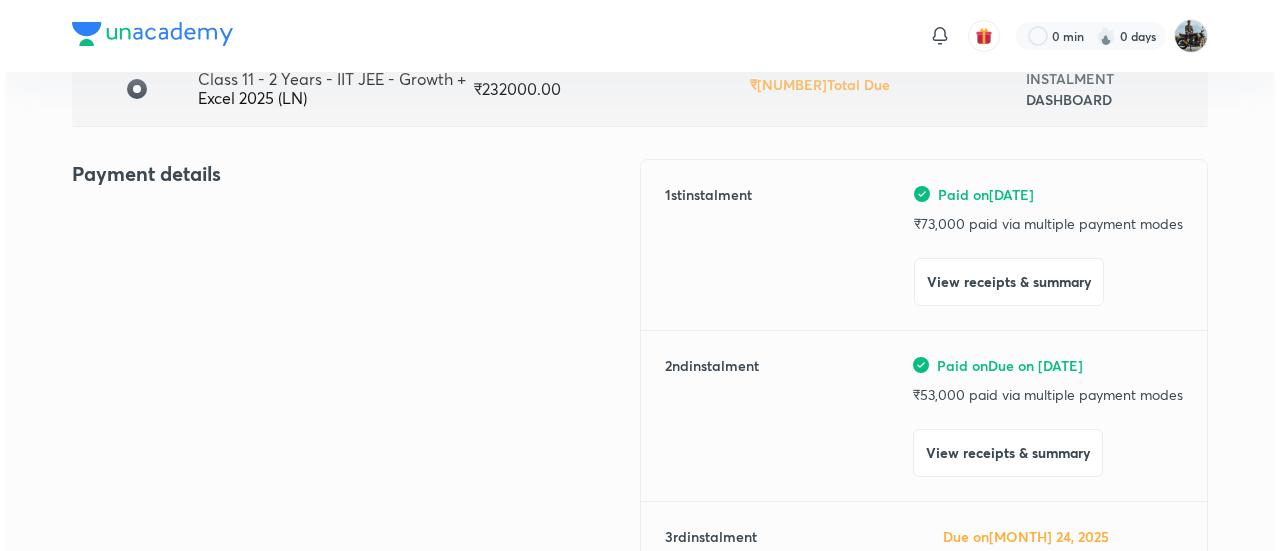 scroll, scrollTop: 185, scrollLeft: 0, axis: vertical 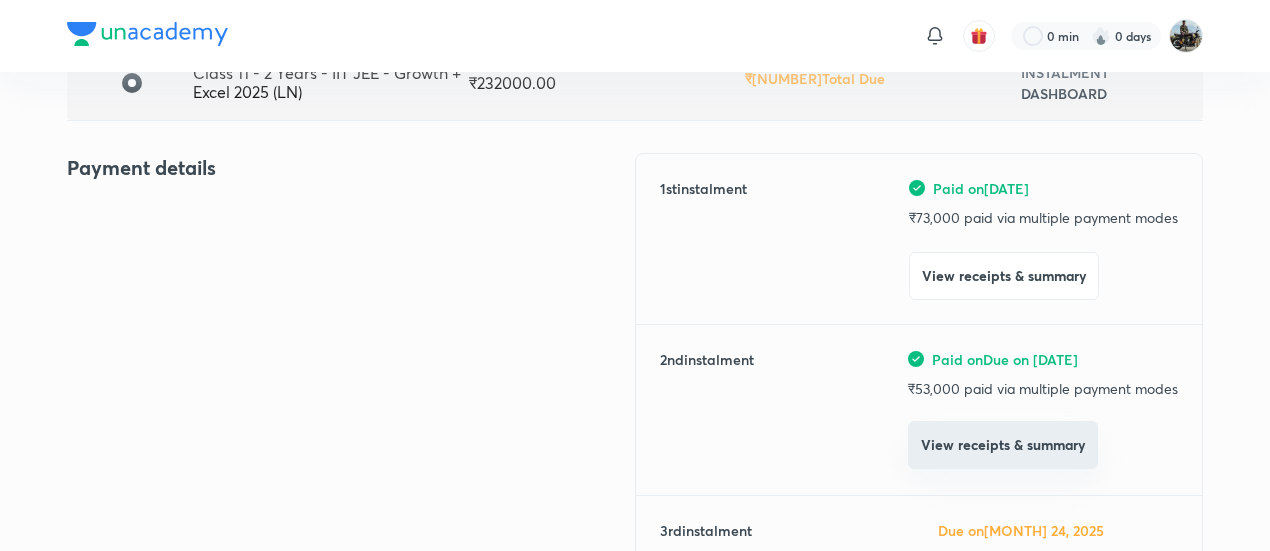 click on "View receipts & summary" at bounding box center [1003, 445] 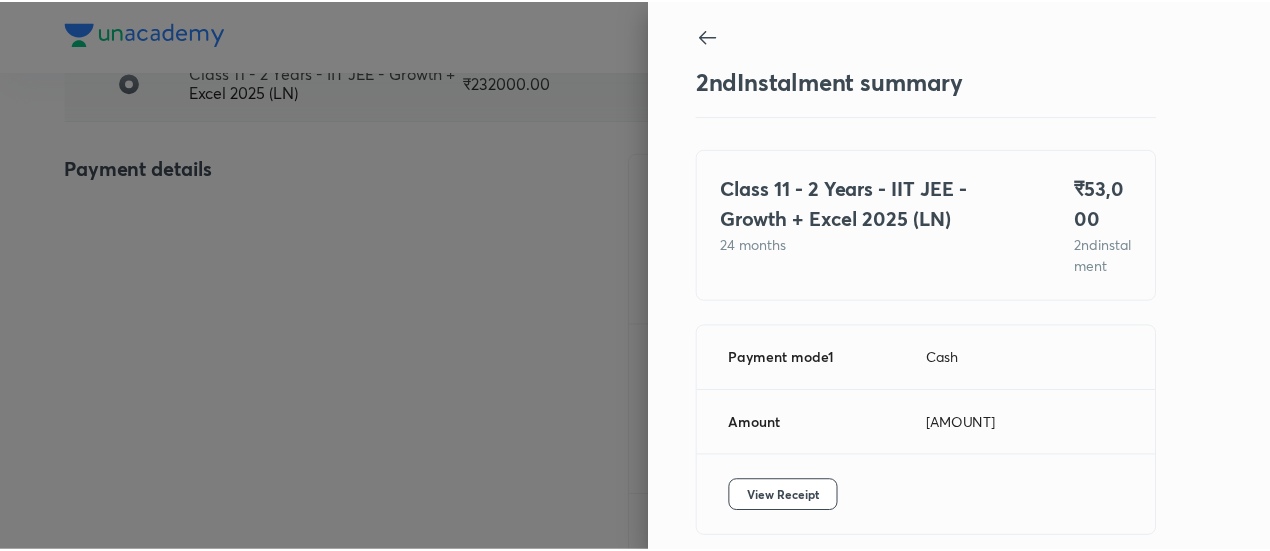 scroll, scrollTop: 109, scrollLeft: 0, axis: vertical 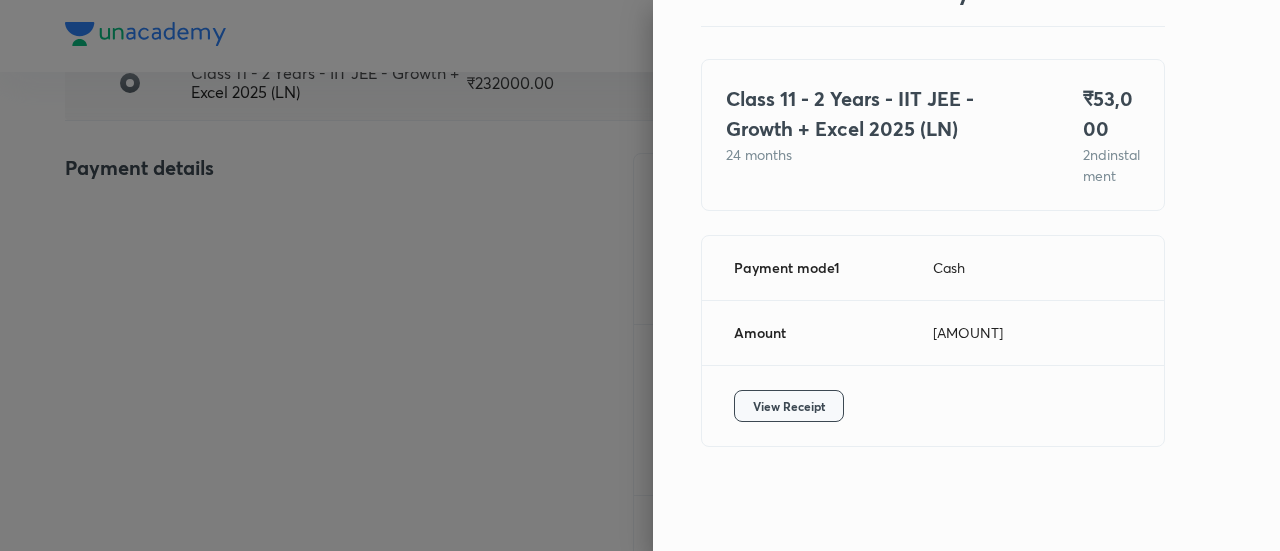 click on "View Receipt" at bounding box center (789, 406) 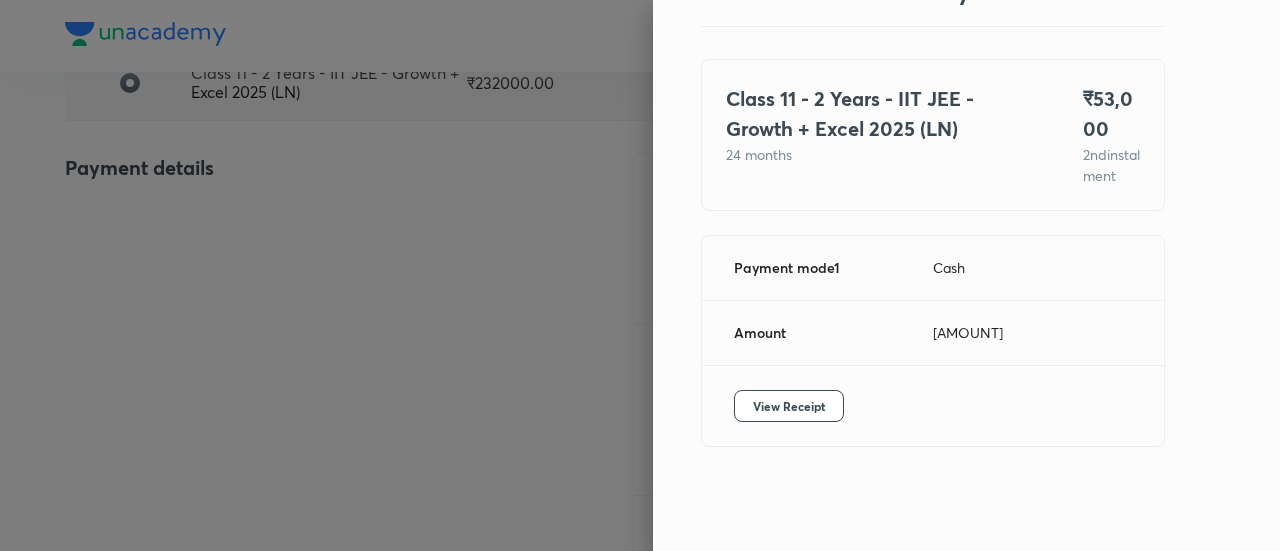 click at bounding box center [640, 275] 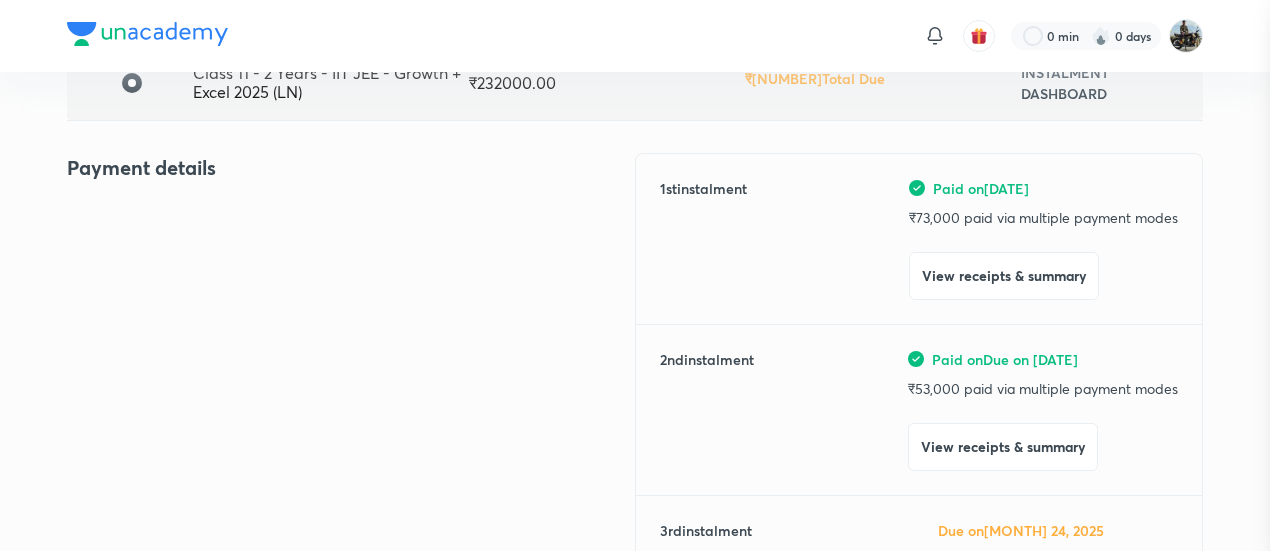 scroll, scrollTop: 0, scrollLeft: 0, axis: both 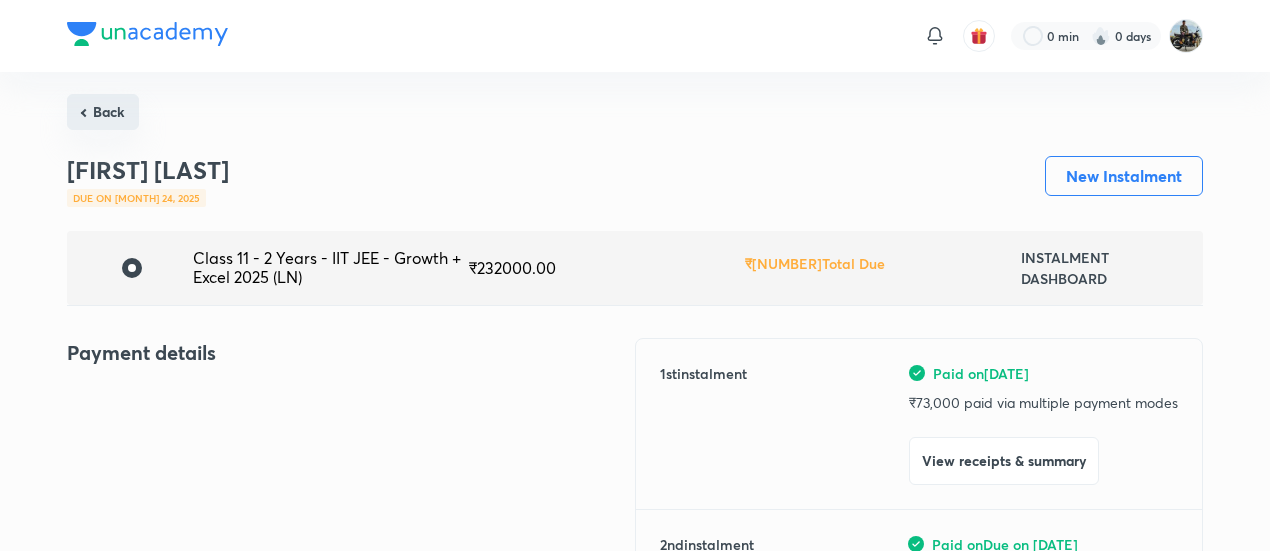 click on "Back" at bounding box center [103, 112] 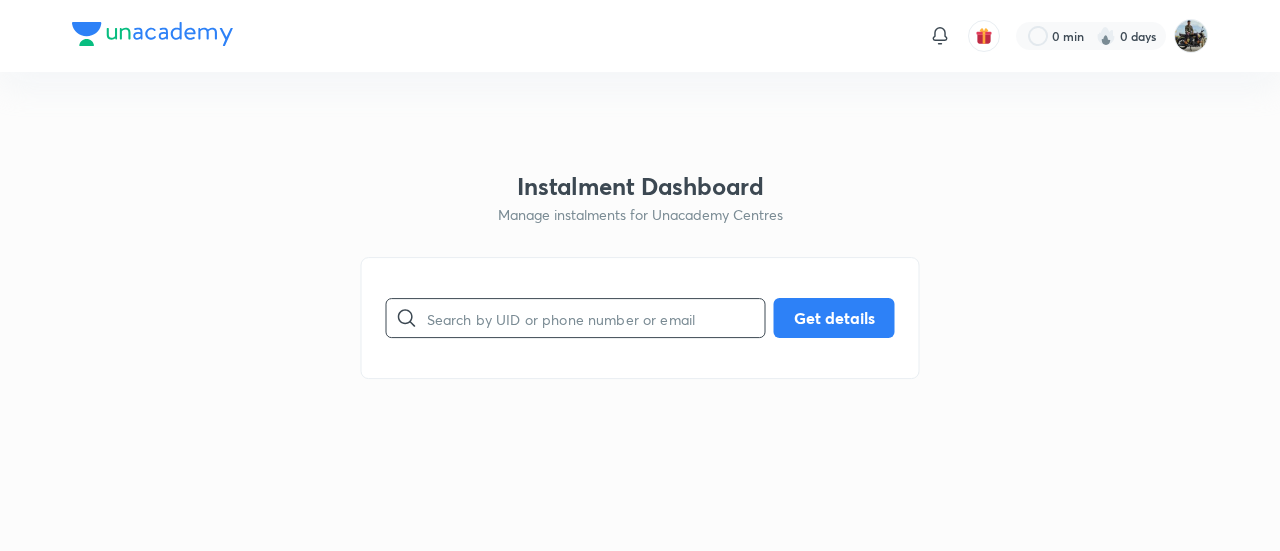 click at bounding box center (596, 318) 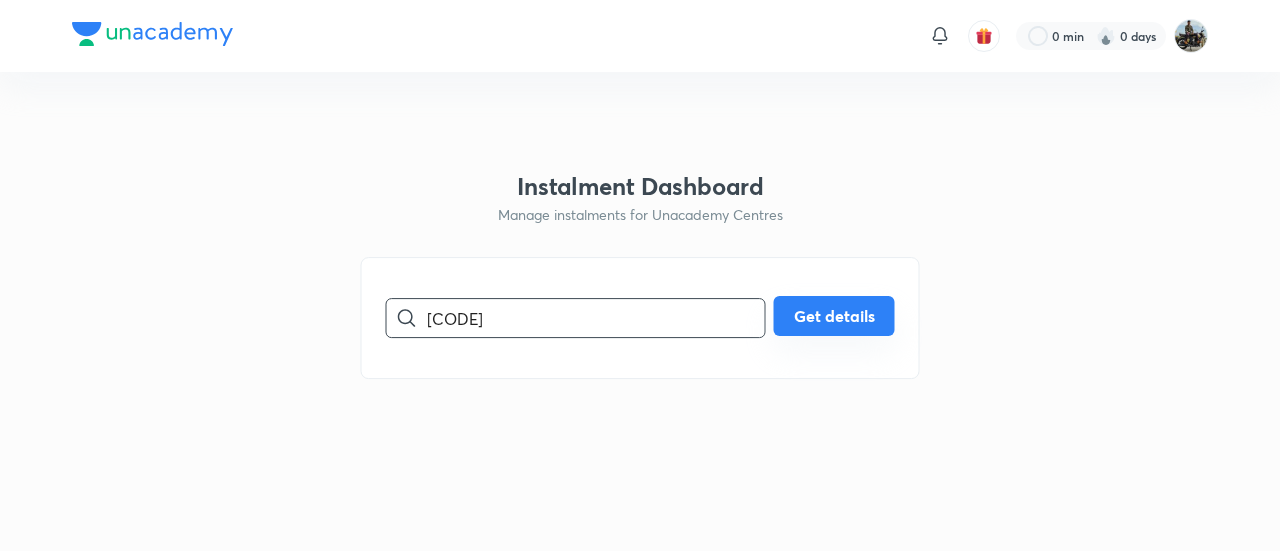 type on "[CODE]" 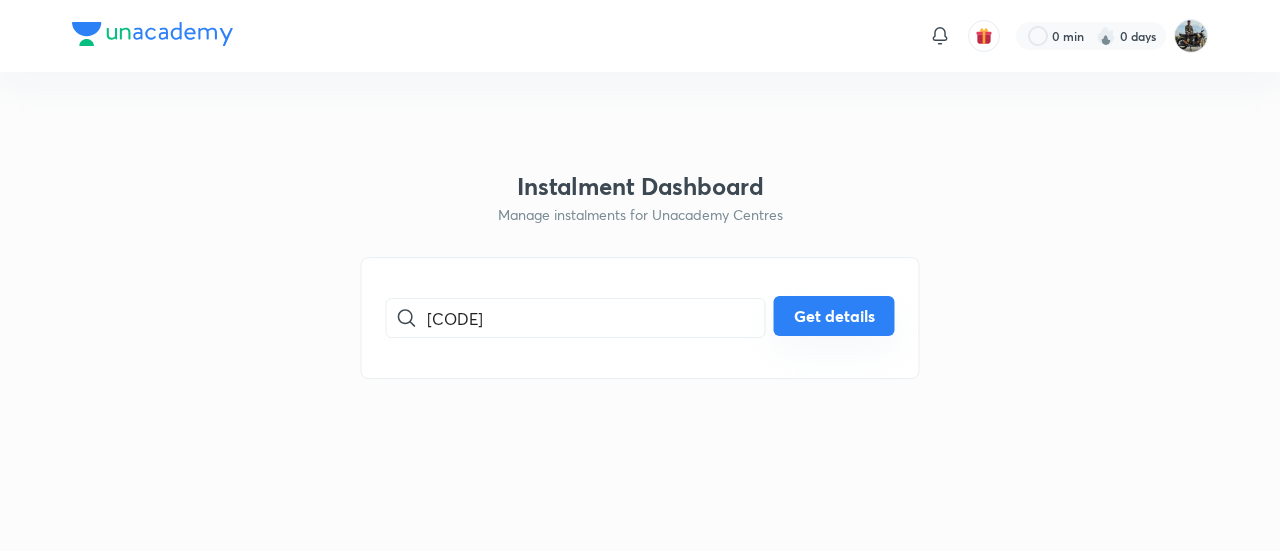 click on "Get details" at bounding box center (834, 316) 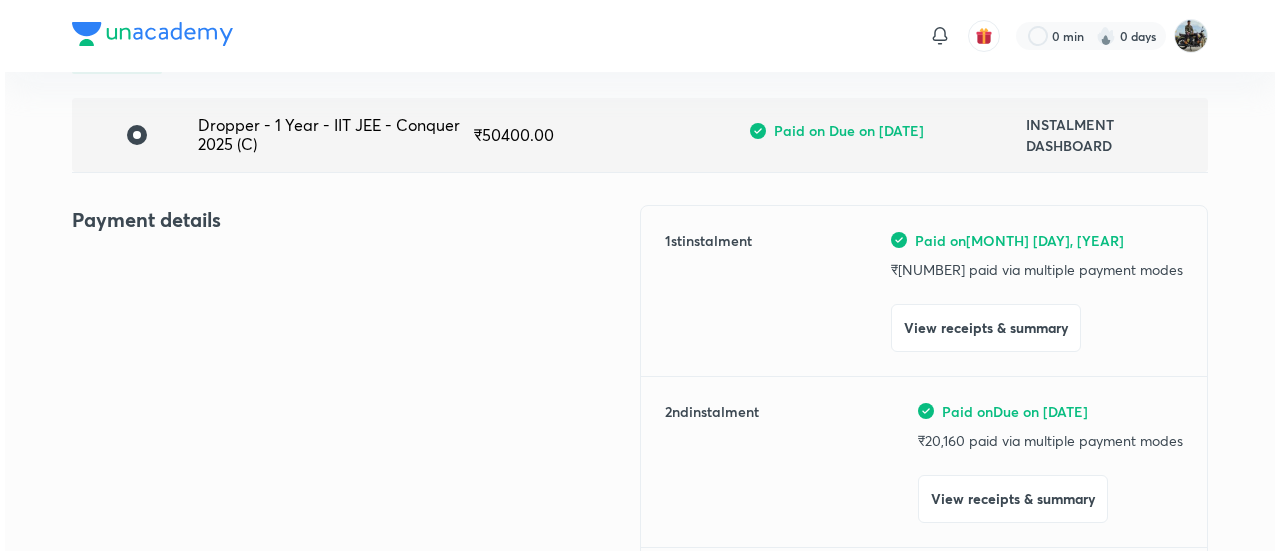 scroll, scrollTop: 134, scrollLeft: 0, axis: vertical 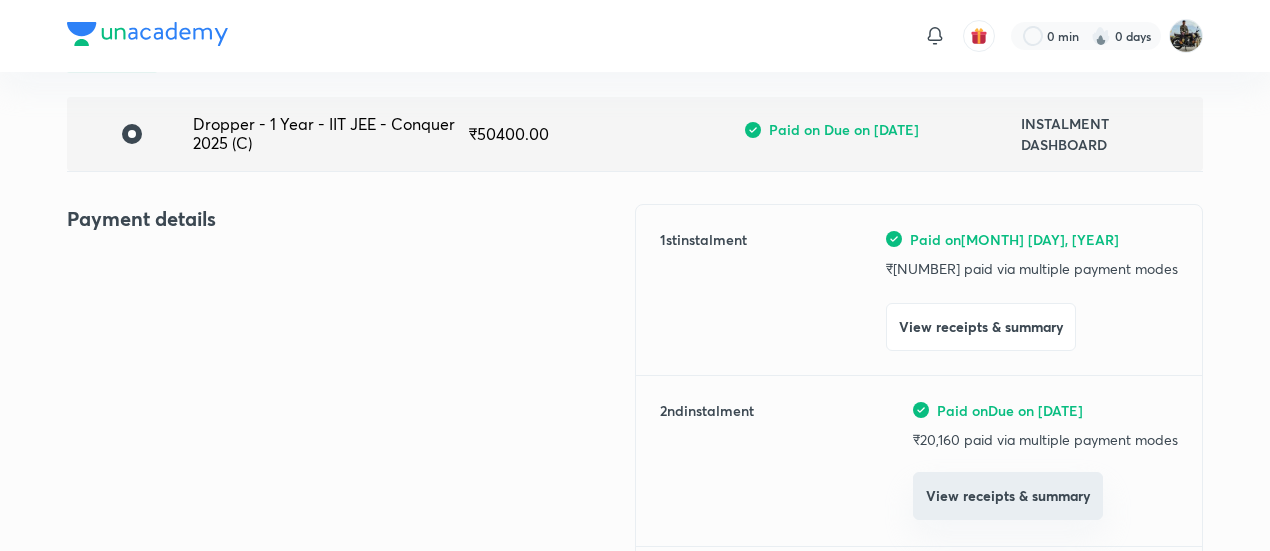 click on "View receipts & summary" at bounding box center (1008, 496) 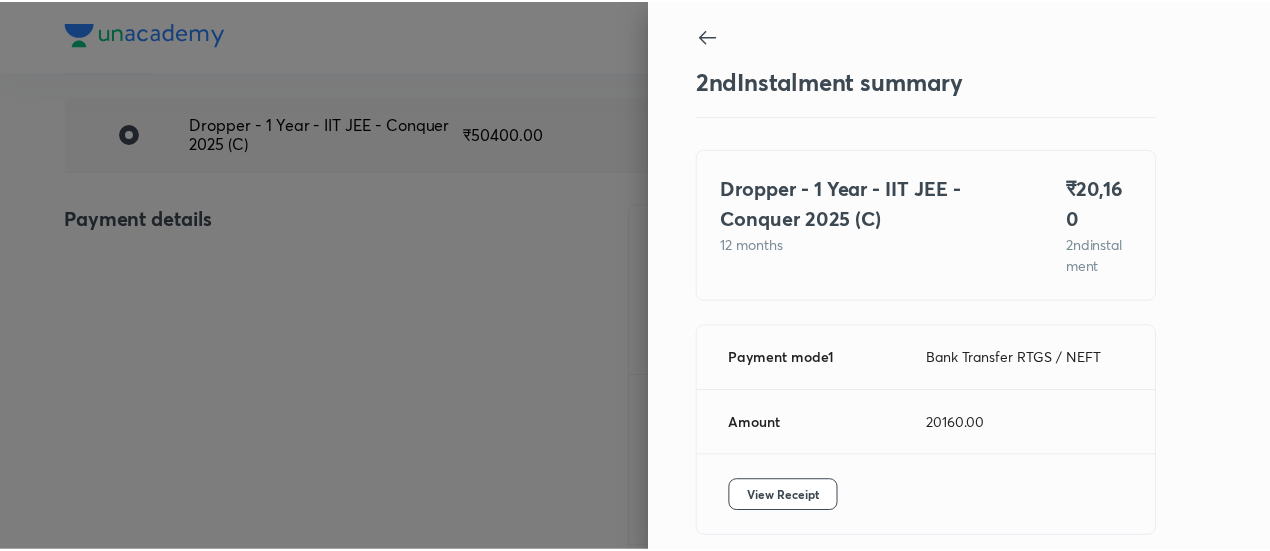 scroll, scrollTop: 88, scrollLeft: 0, axis: vertical 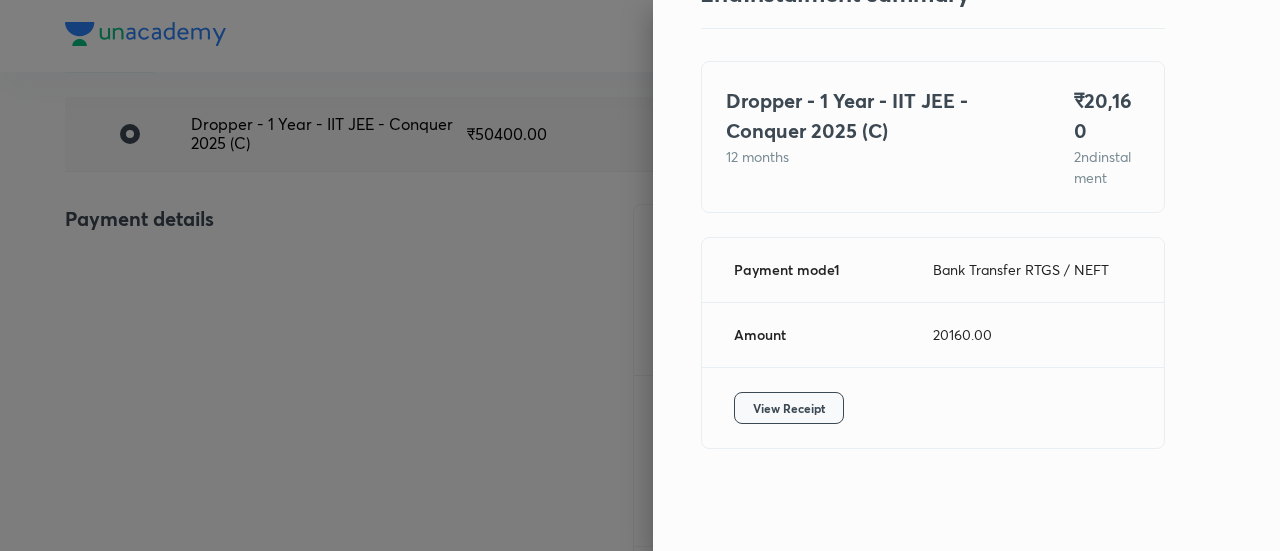 click on "View Receipt" at bounding box center (789, 408) 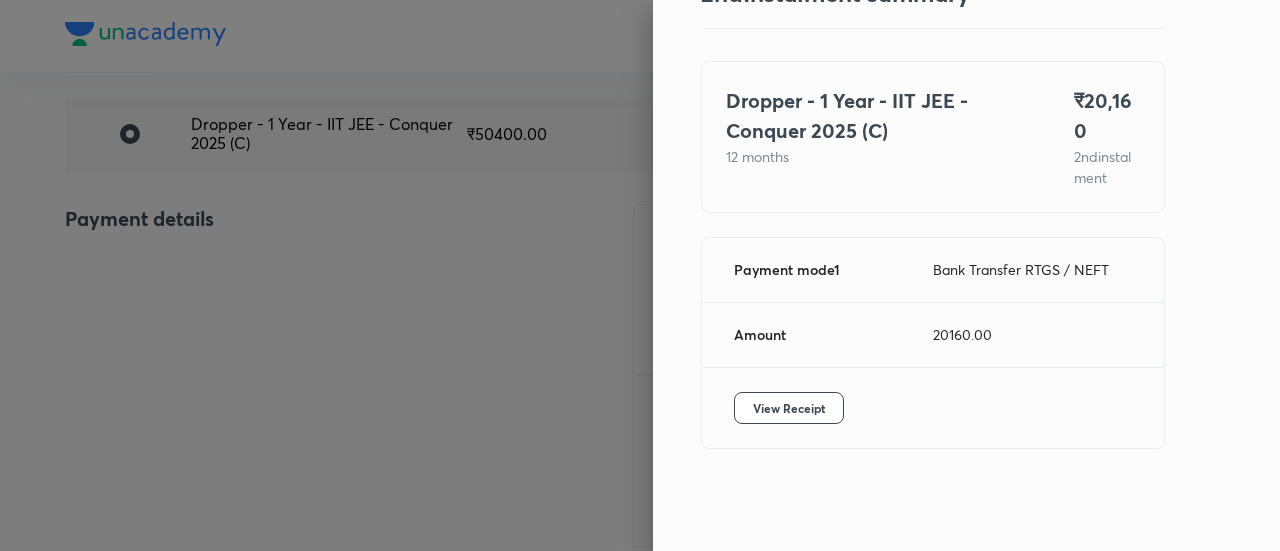 click at bounding box center (640, 275) 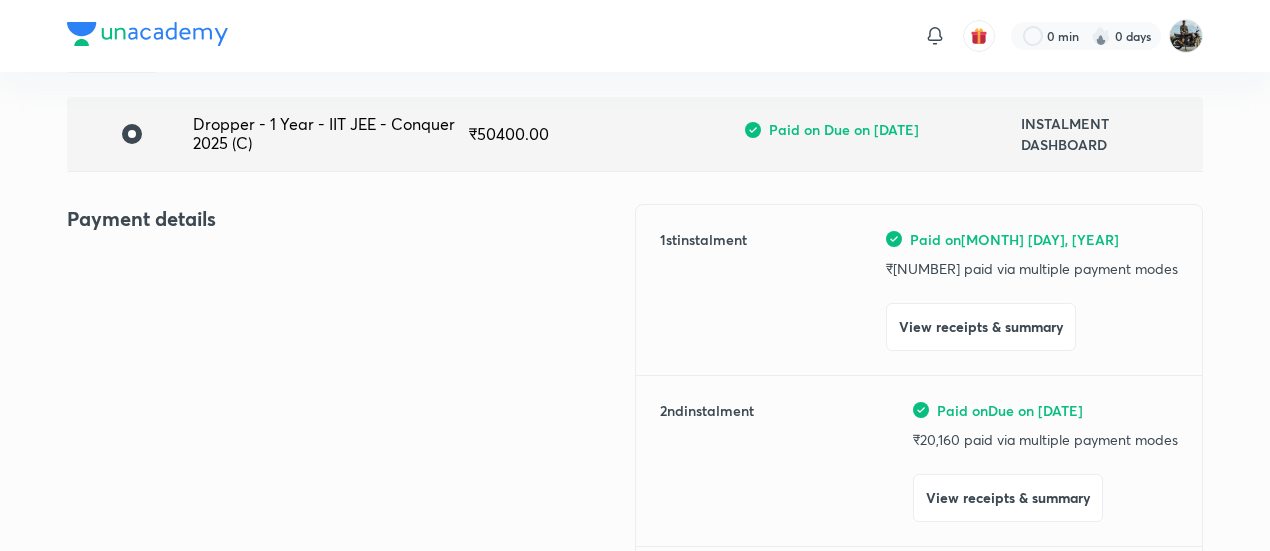 scroll, scrollTop: 0, scrollLeft: 0, axis: both 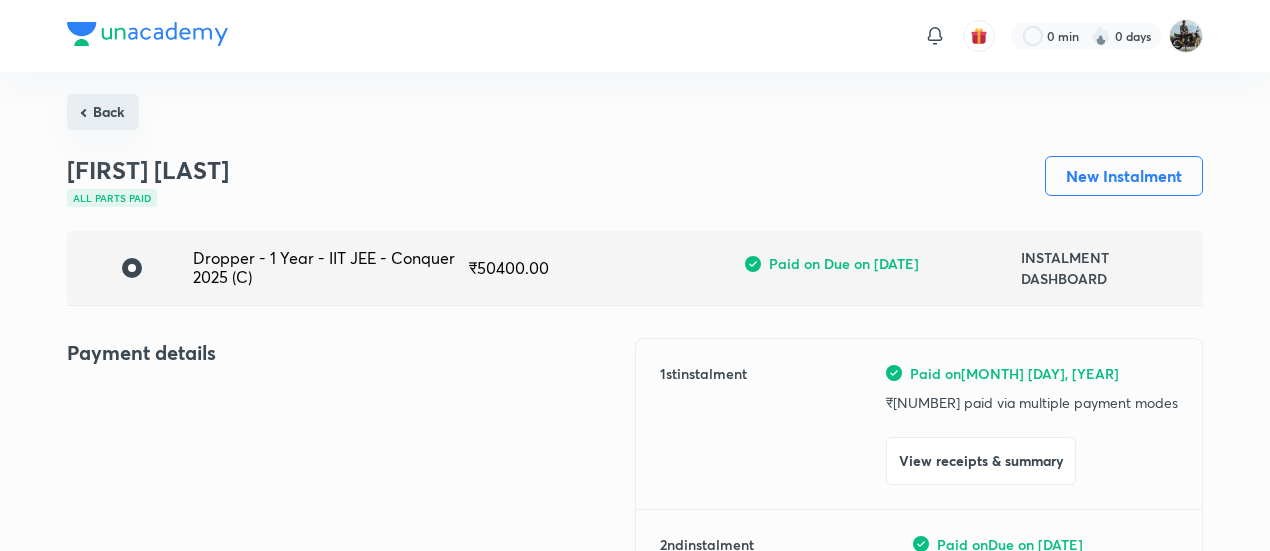 click on "Back" at bounding box center (103, 112) 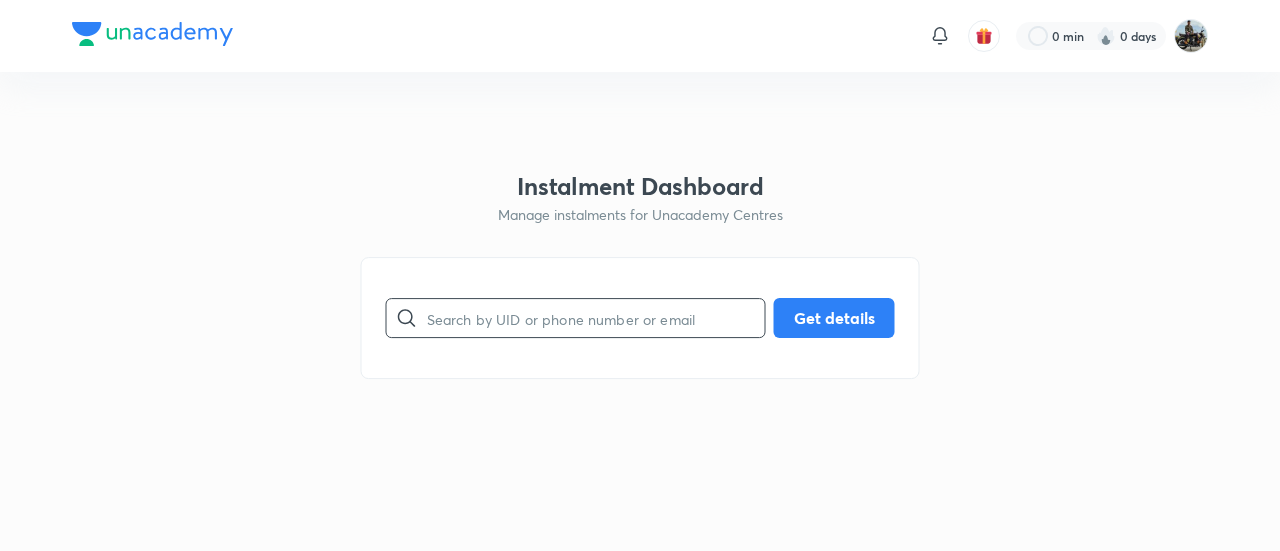 click at bounding box center (596, 318) 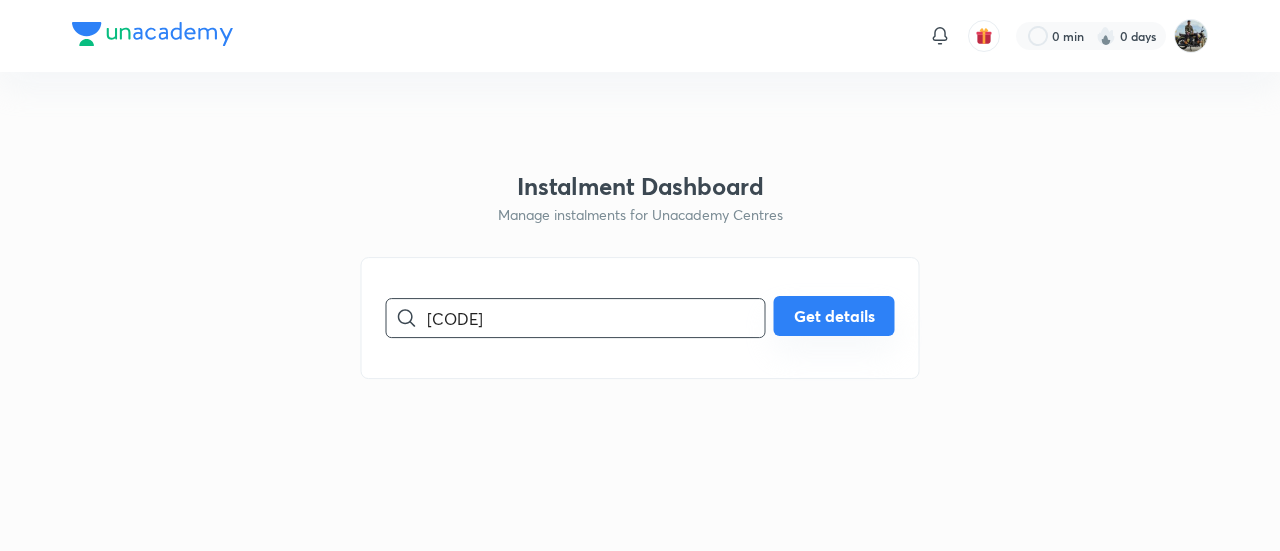 type on "[CODE]" 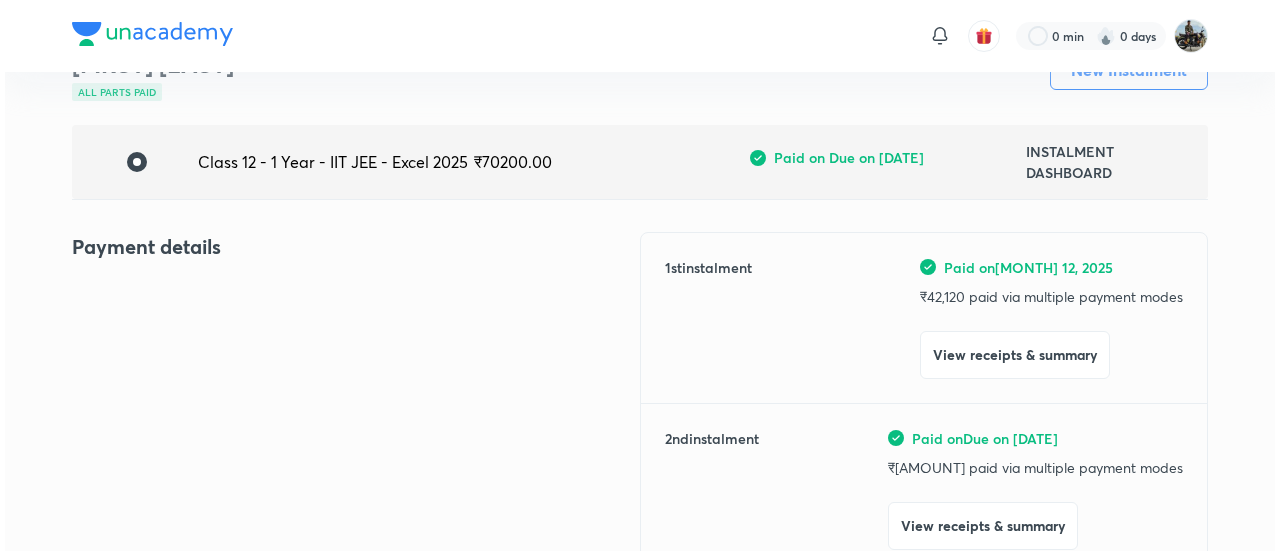 scroll, scrollTop: 116, scrollLeft: 0, axis: vertical 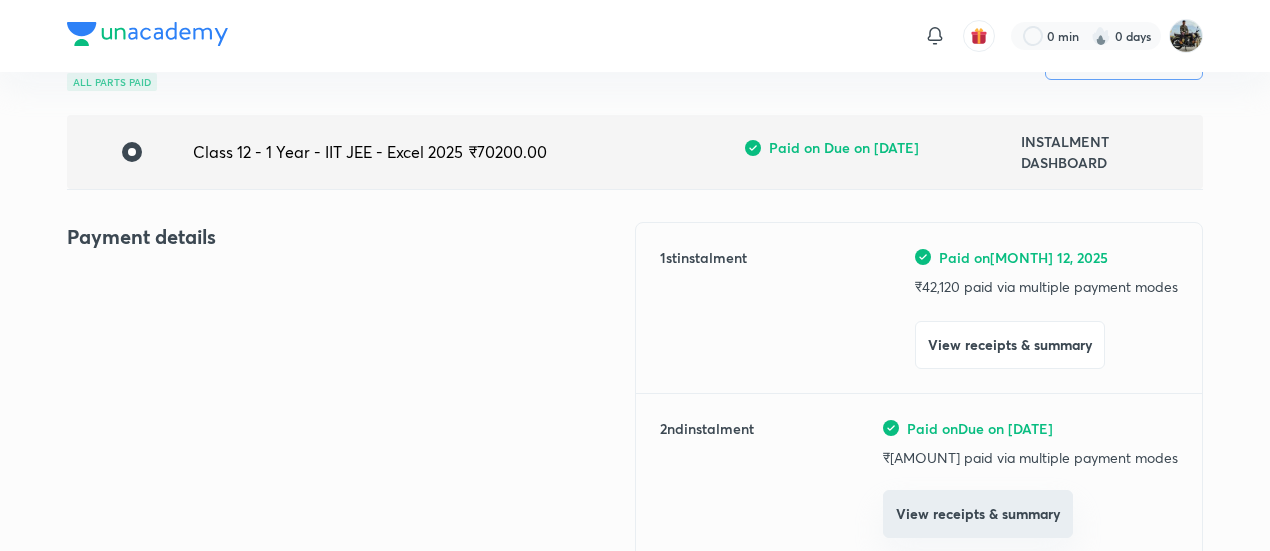click on "View receipts & summary" at bounding box center [978, 514] 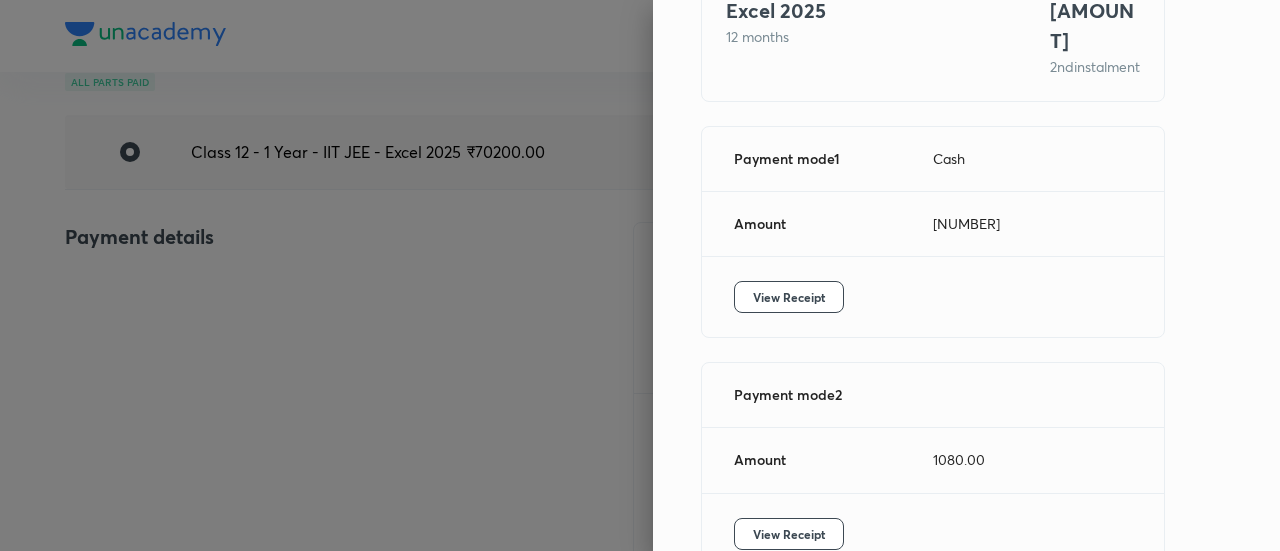 scroll, scrollTop: 198, scrollLeft: 0, axis: vertical 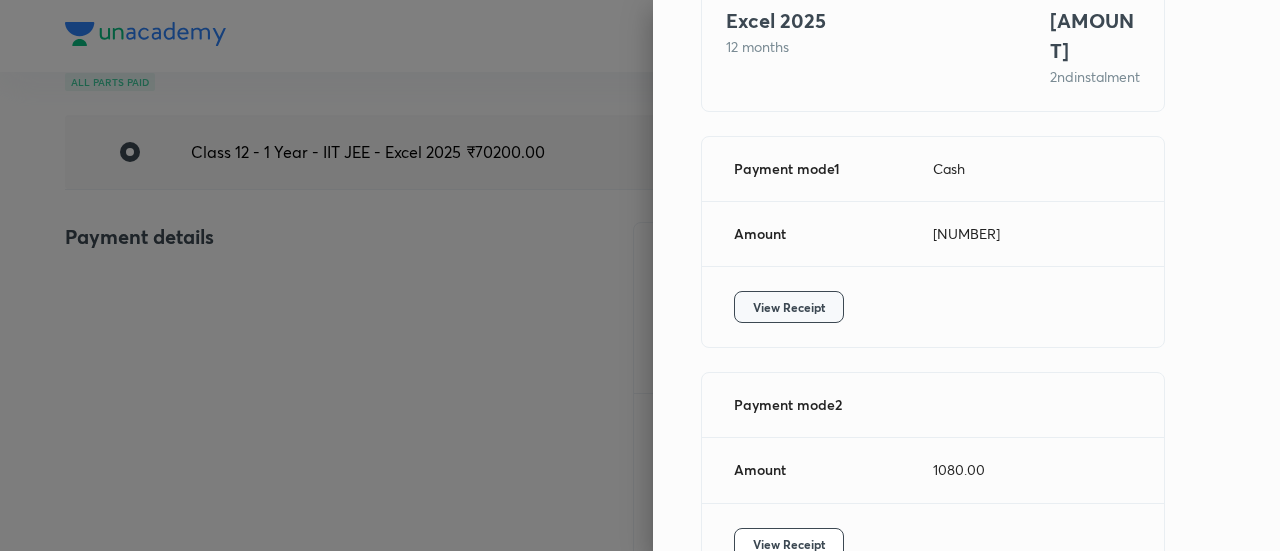 click on "View Receipt" at bounding box center (789, 307) 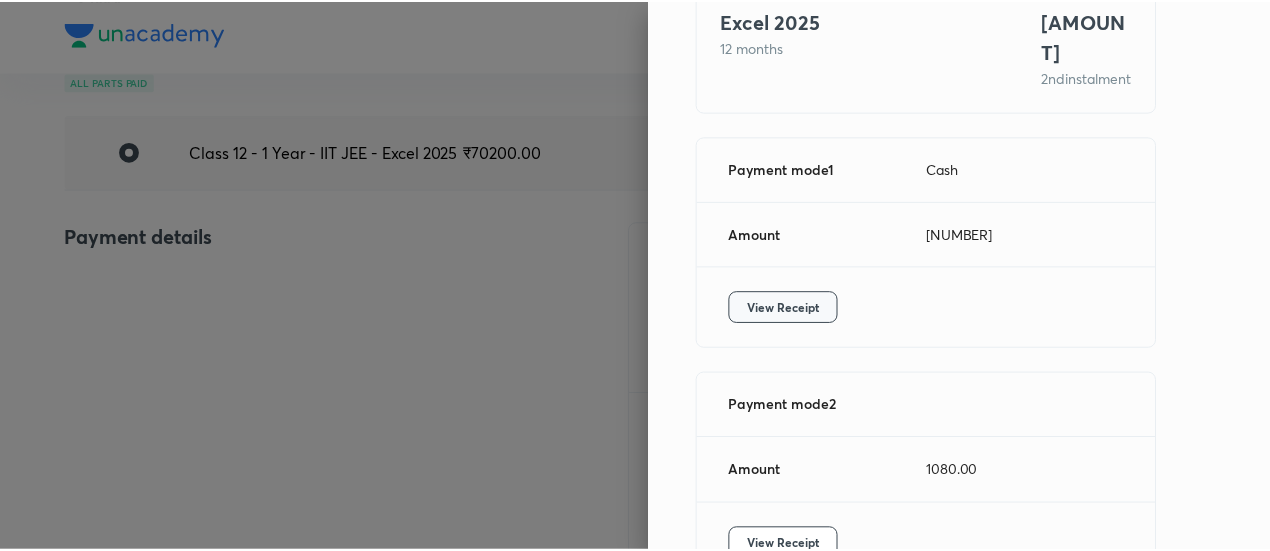 scroll, scrollTop: 302, scrollLeft: 0, axis: vertical 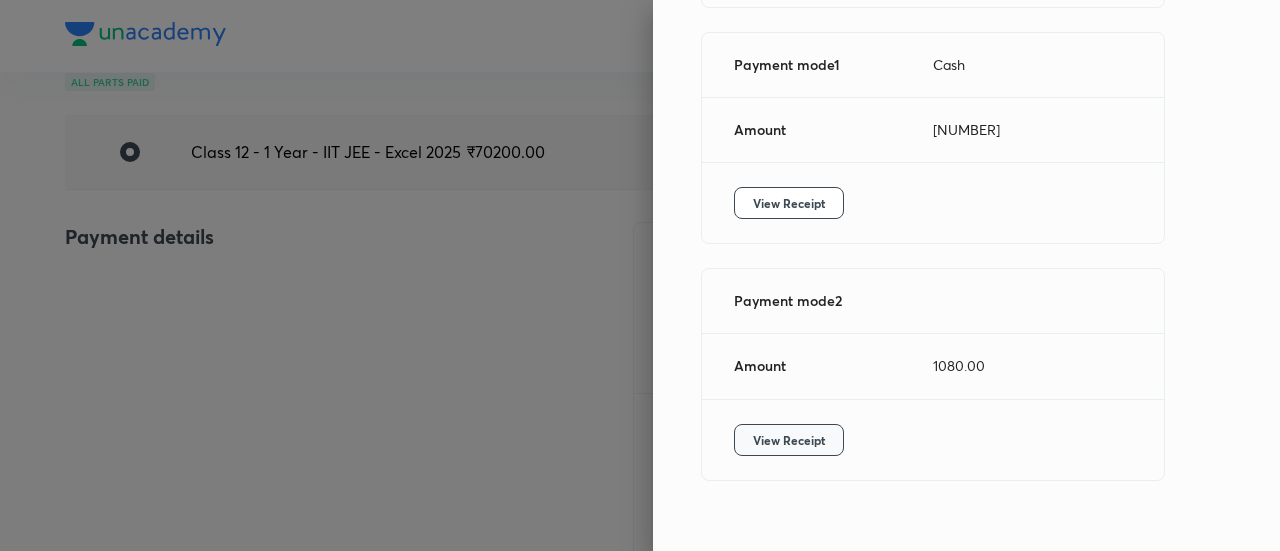 click on "View Receipt" at bounding box center (789, 440) 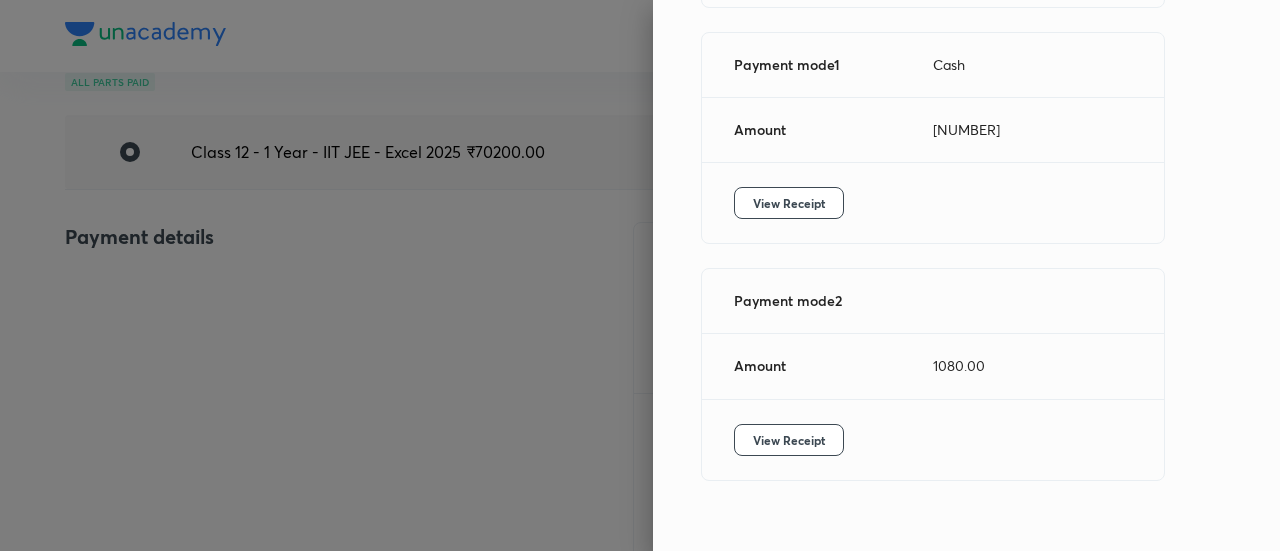 click at bounding box center (640, 275) 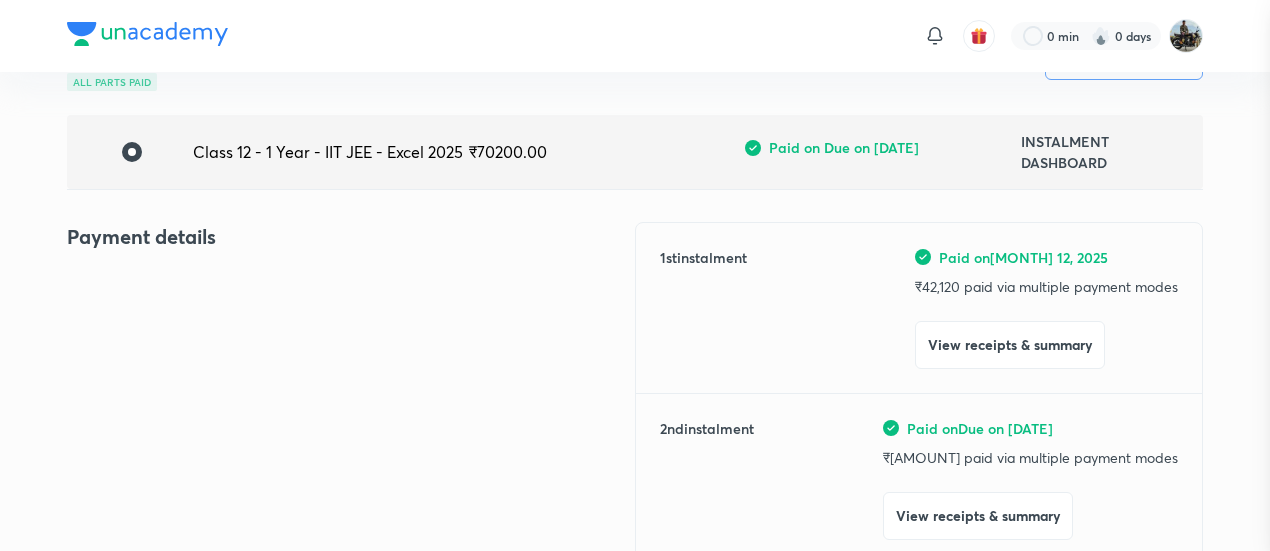 click at bounding box center [635, 275] 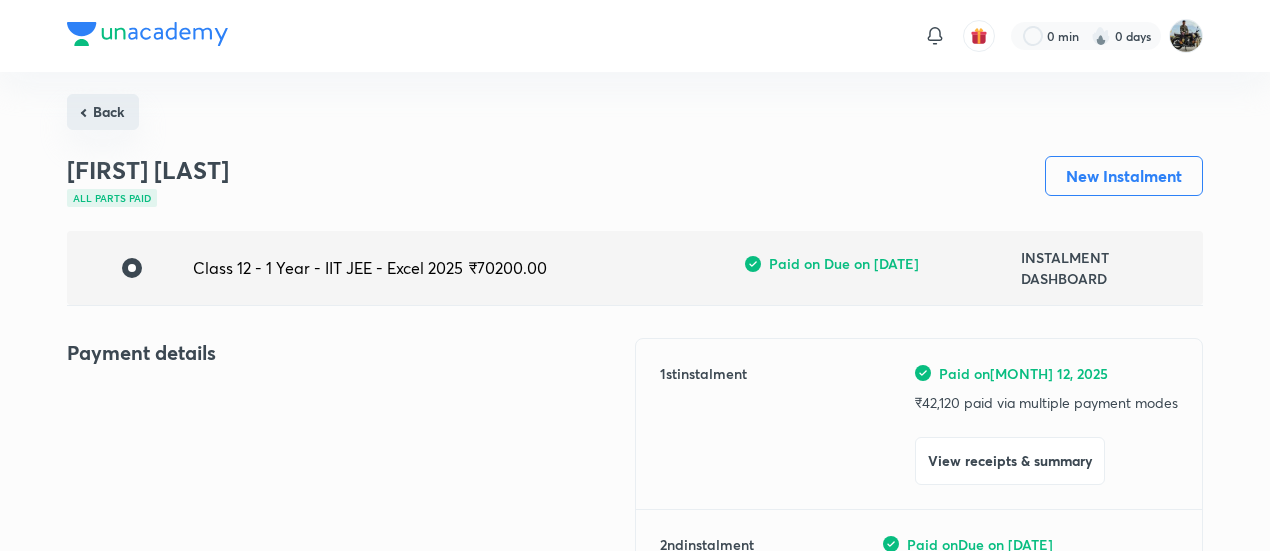 click on "Back" at bounding box center (103, 112) 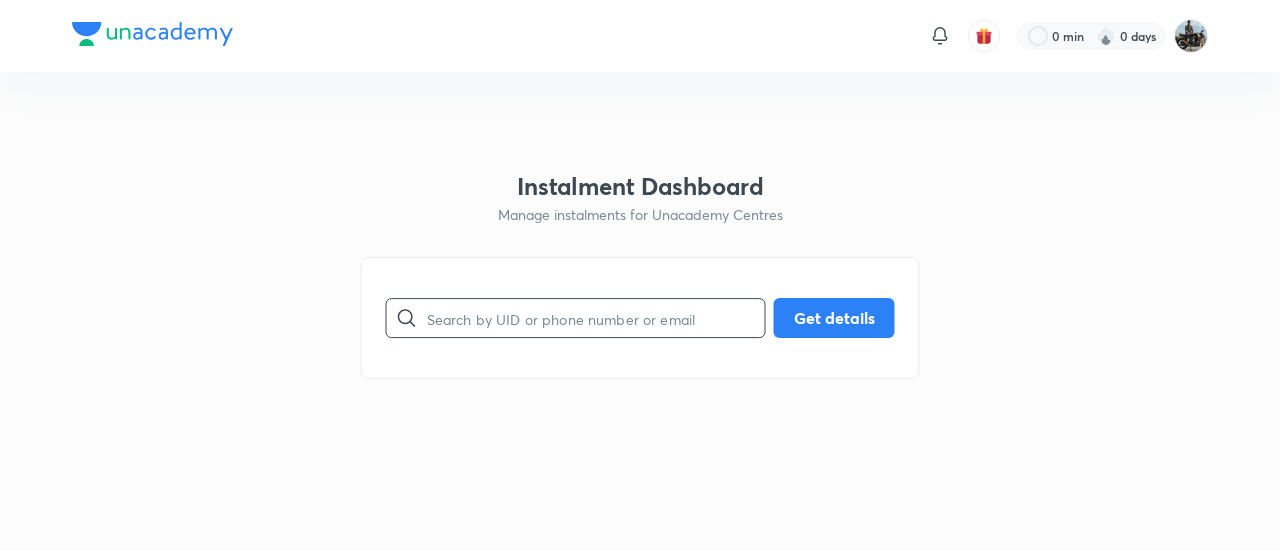 click at bounding box center (596, 318) 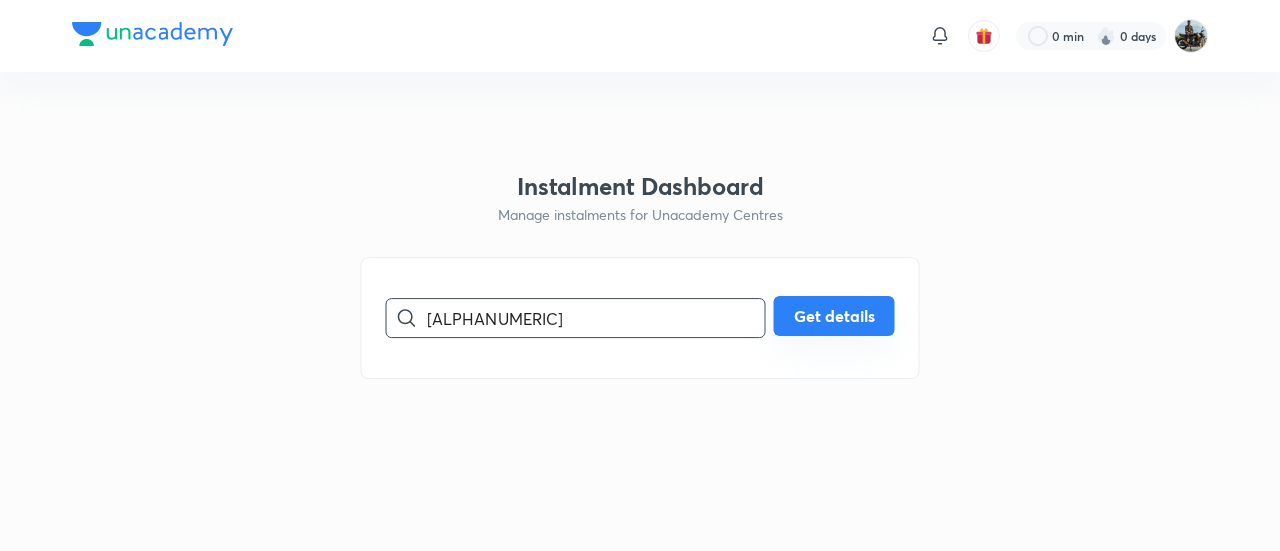 type on "[ALPHANUMERIC]" 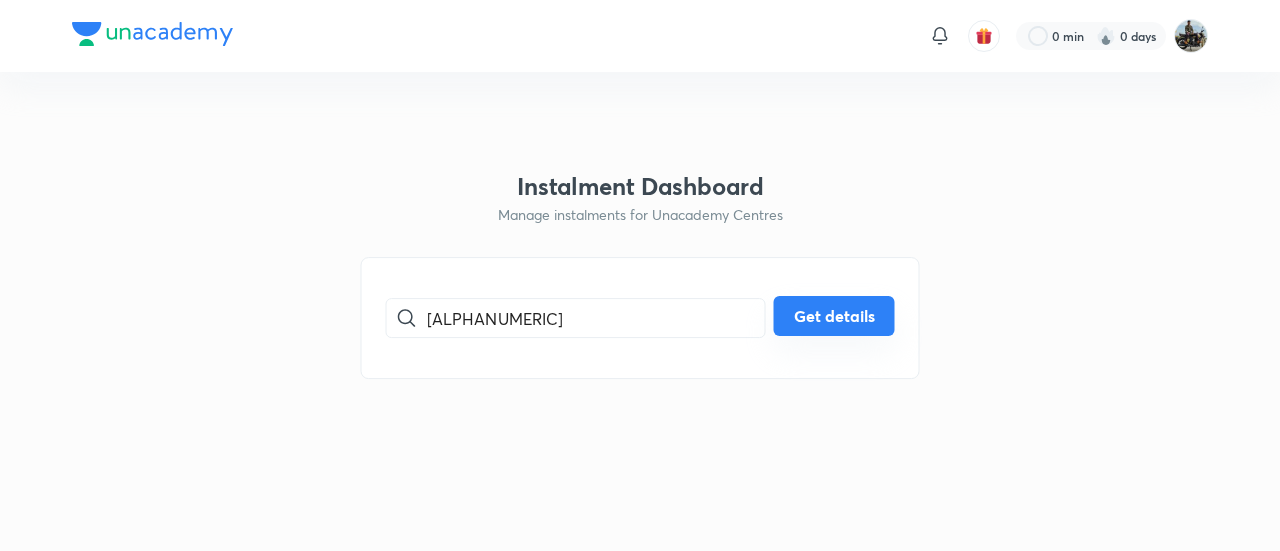 click on "Get details" at bounding box center [834, 316] 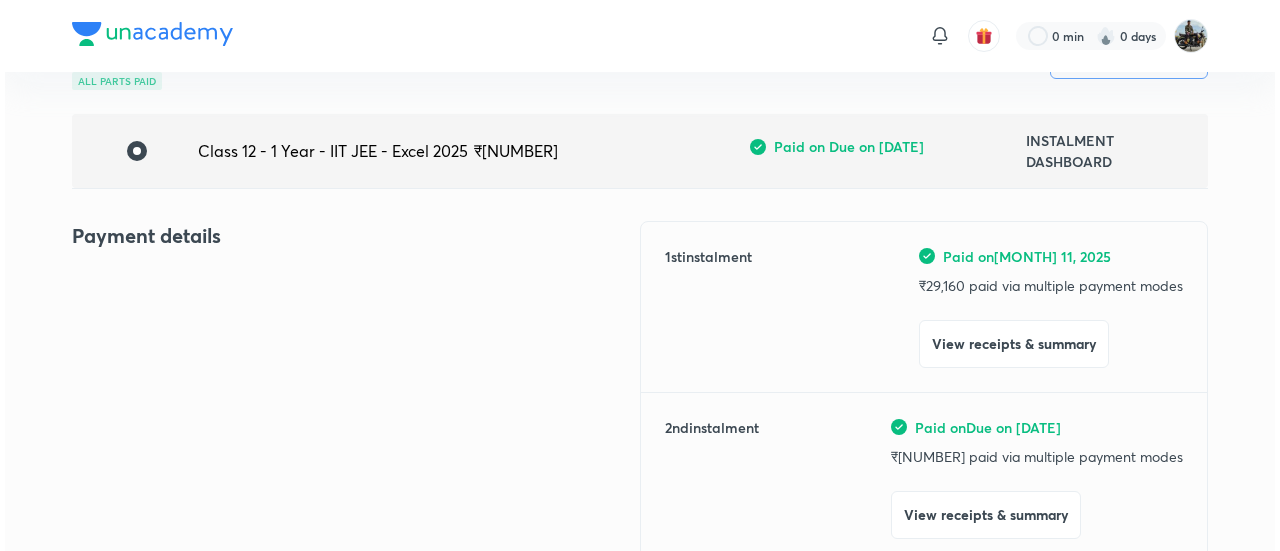 scroll, scrollTop: 118, scrollLeft: 0, axis: vertical 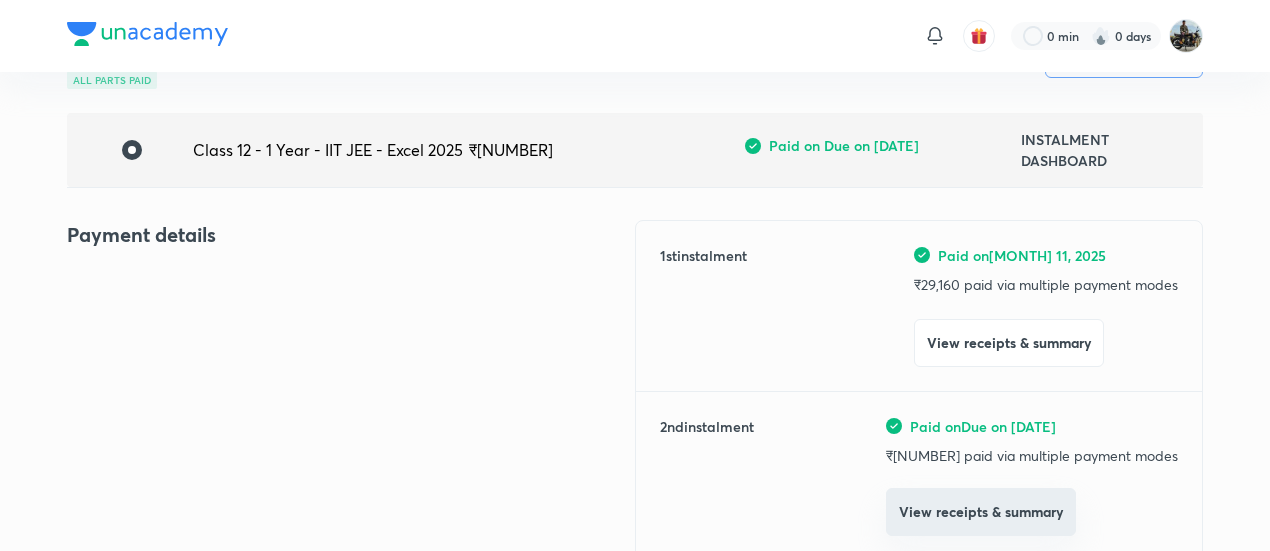 click on "View receipts & summary" at bounding box center [981, 512] 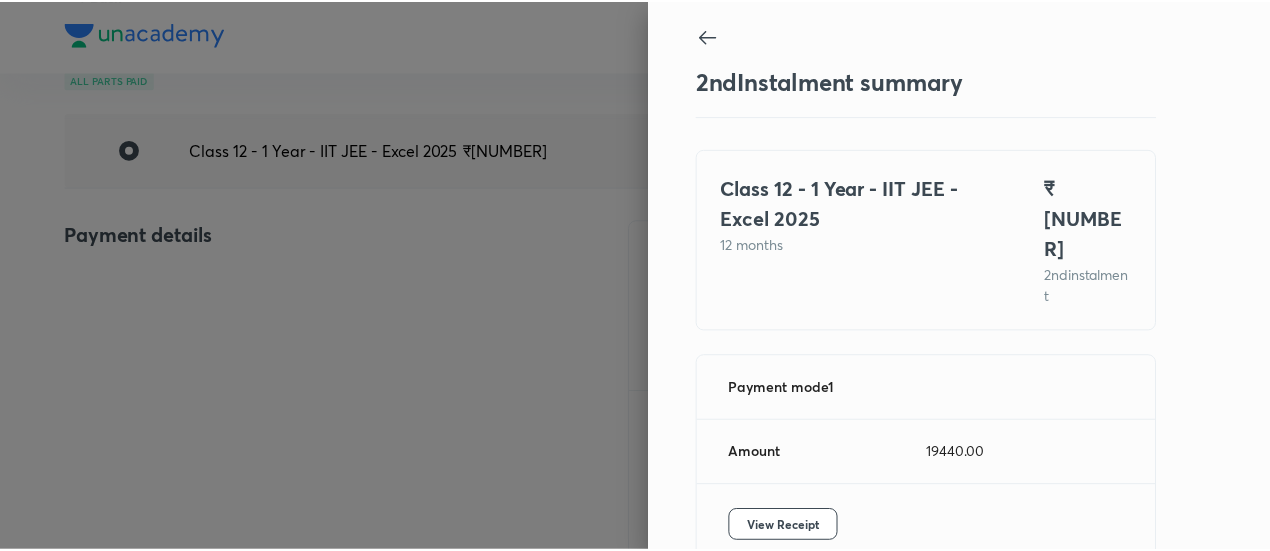 scroll, scrollTop: 67, scrollLeft: 0, axis: vertical 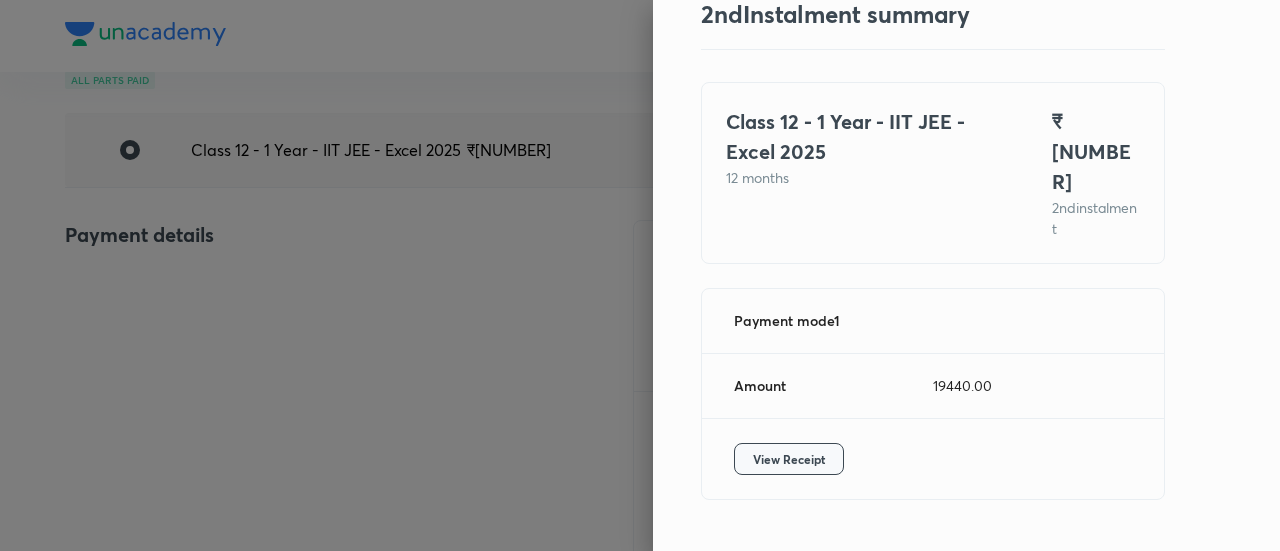 click on "View Receipt" at bounding box center [789, 459] 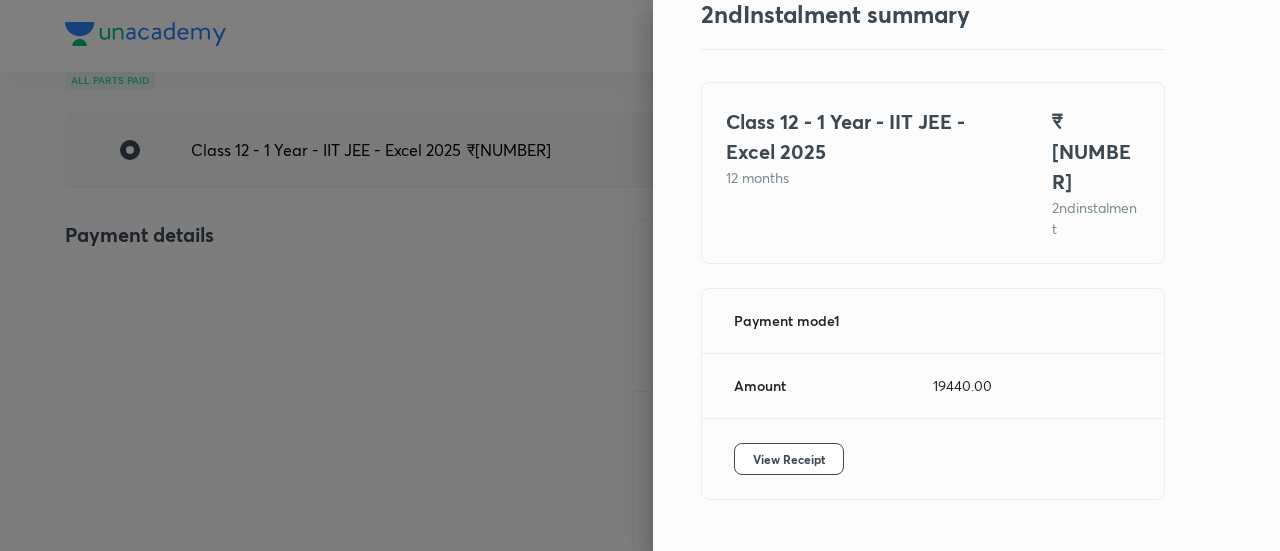 click at bounding box center [640, 275] 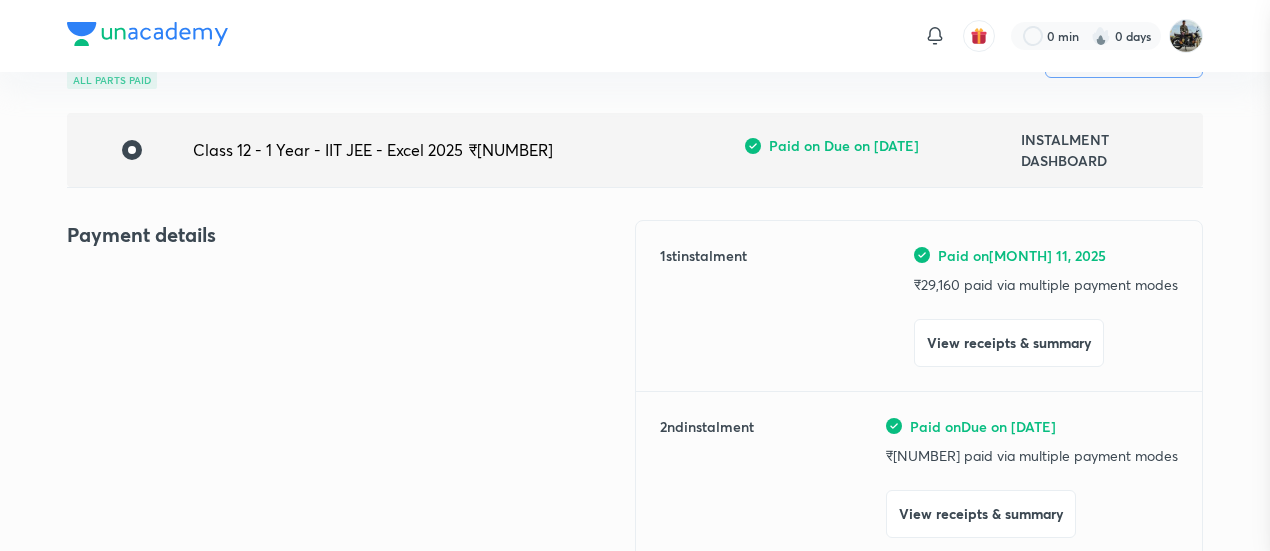 click at bounding box center [635, 275] 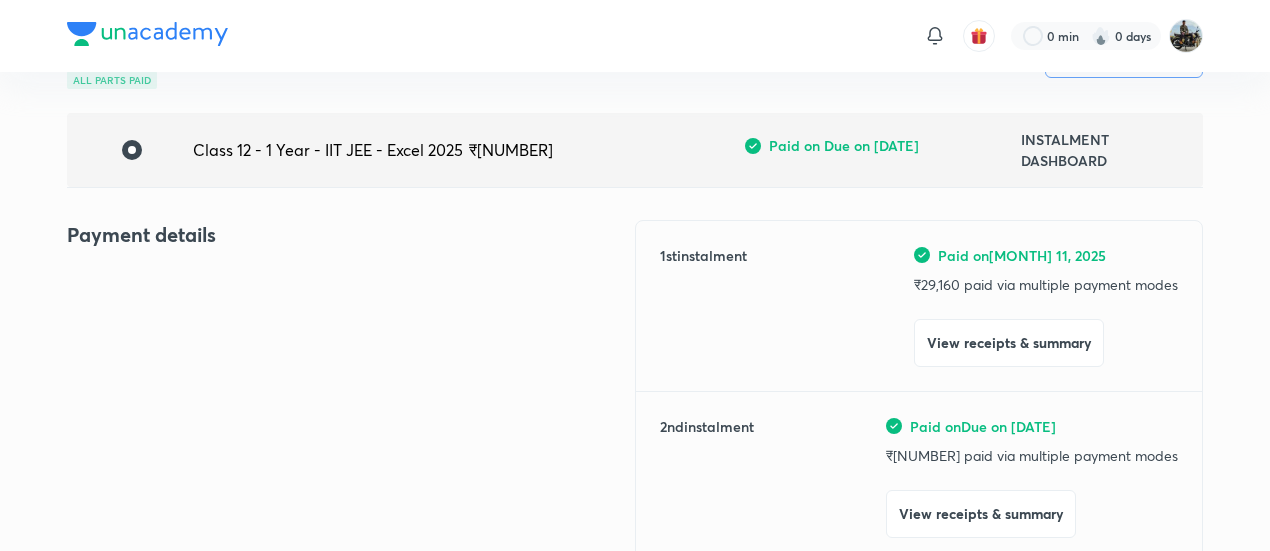 scroll, scrollTop: 0, scrollLeft: 0, axis: both 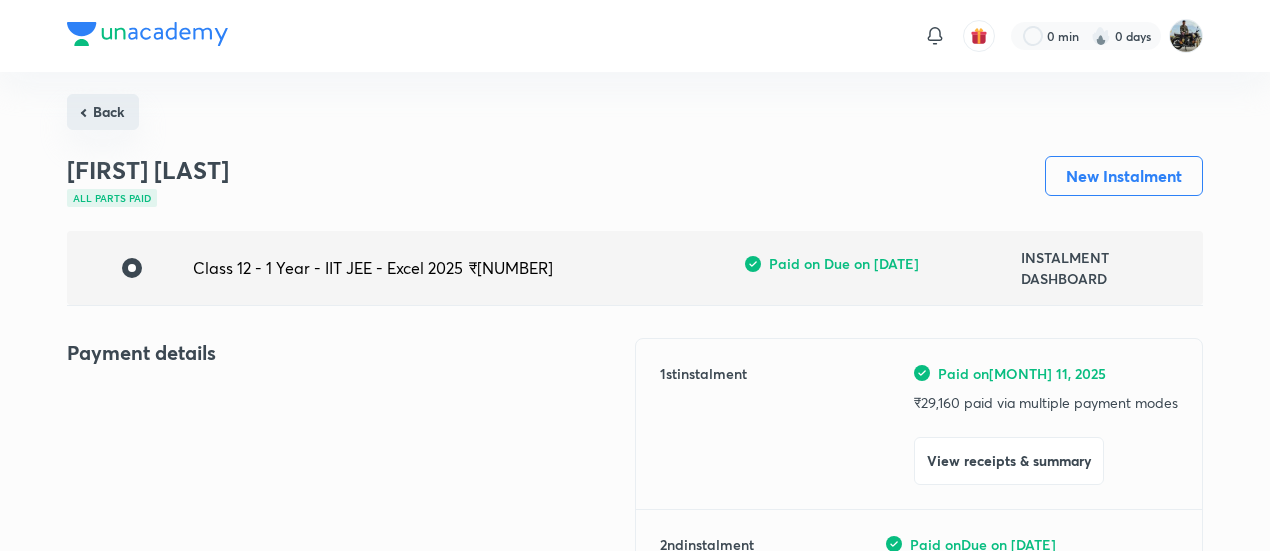 click on "Back" at bounding box center [103, 112] 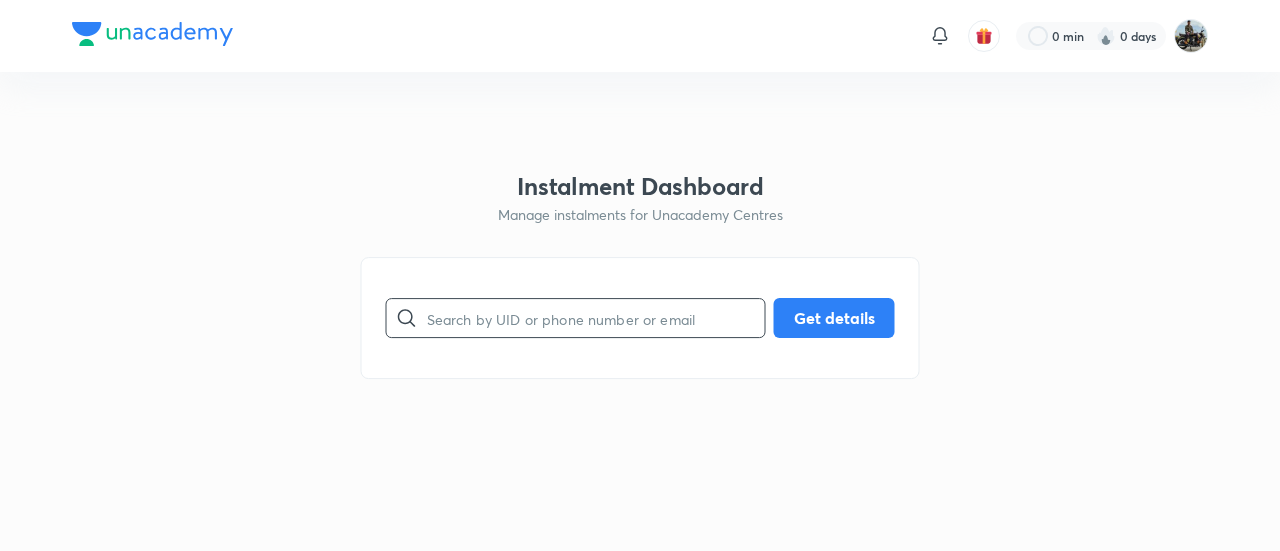click at bounding box center [596, 318] 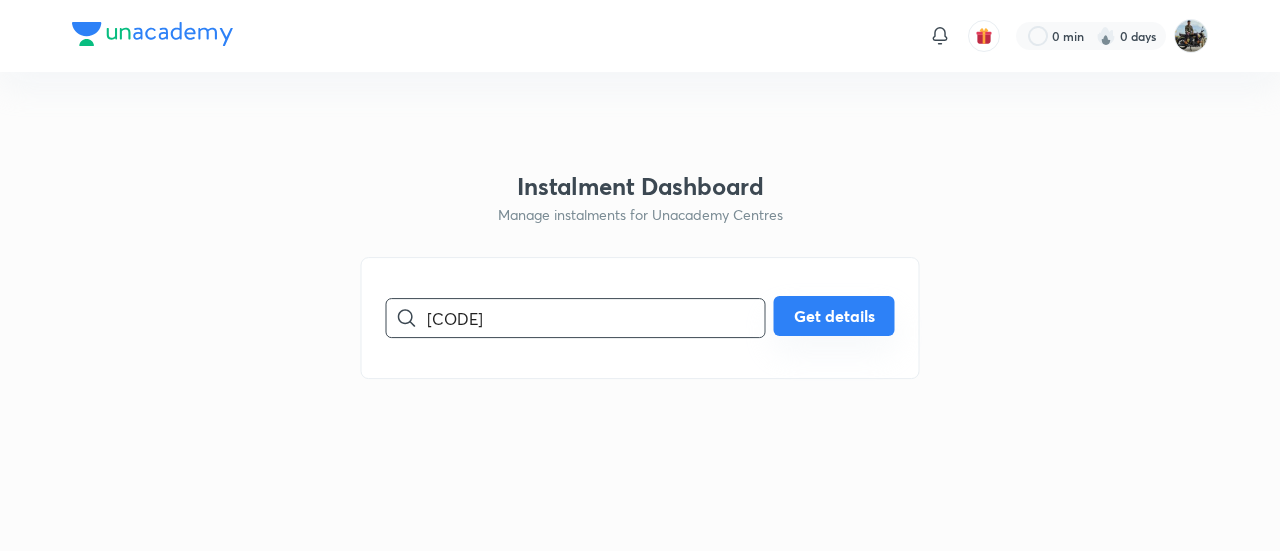 type on "[CODE]" 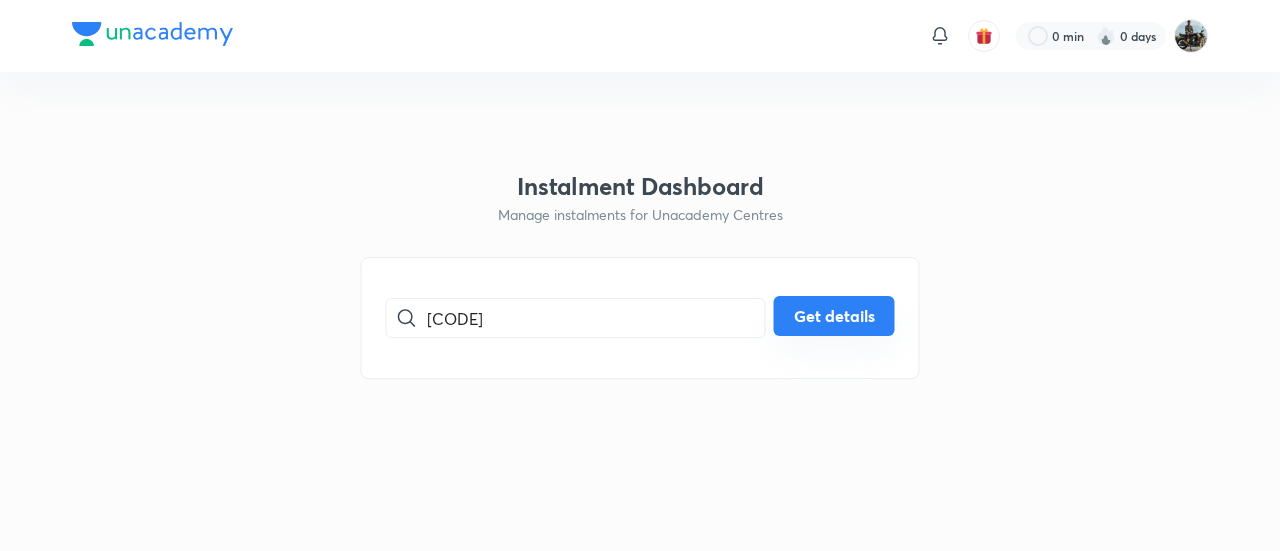 click on "Get details" at bounding box center (834, 316) 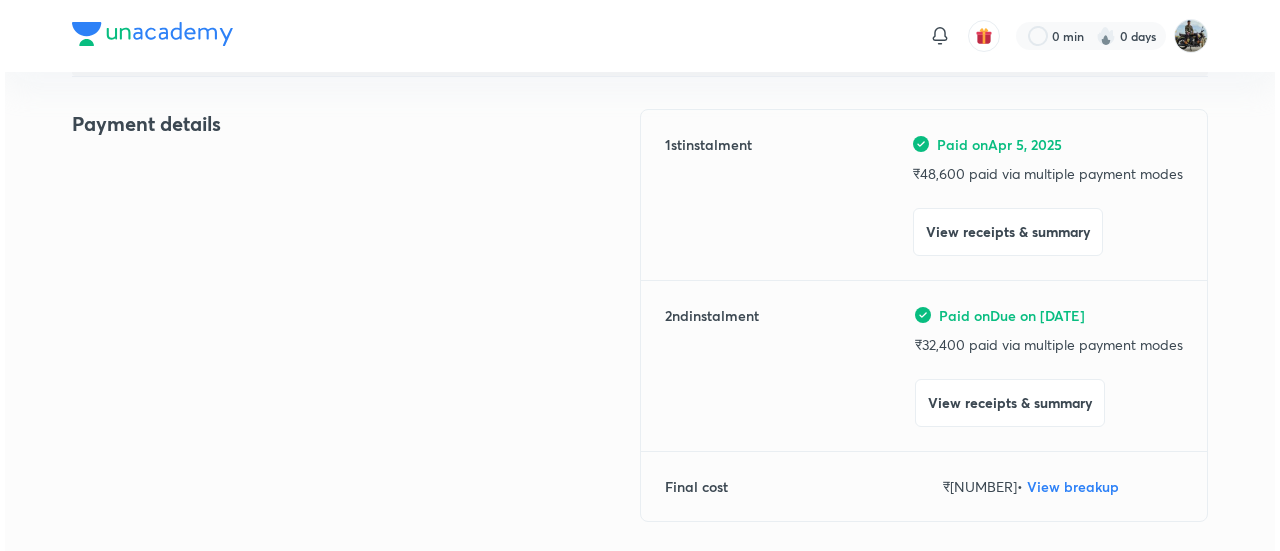 scroll, scrollTop: 230, scrollLeft: 0, axis: vertical 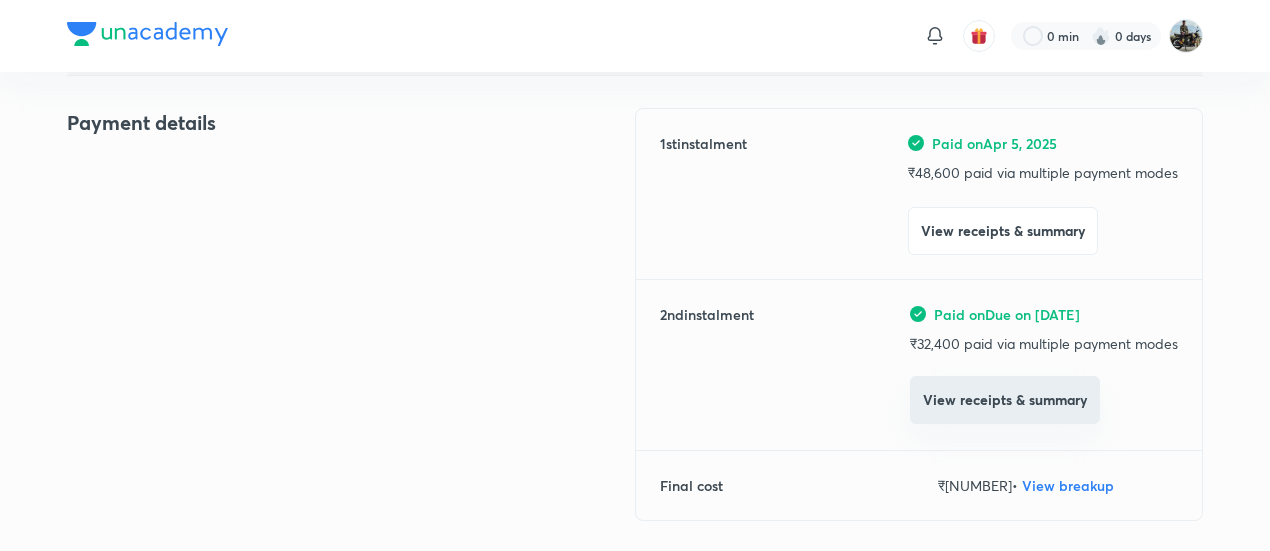 click on "View receipts & summary" at bounding box center [1005, 400] 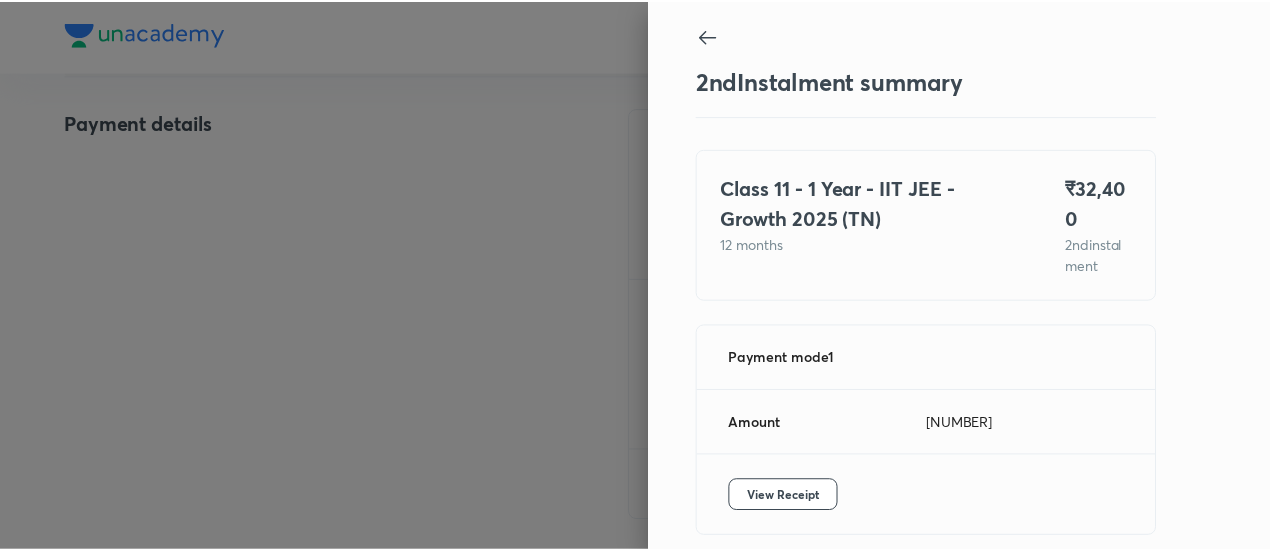 scroll, scrollTop: 88, scrollLeft: 0, axis: vertical 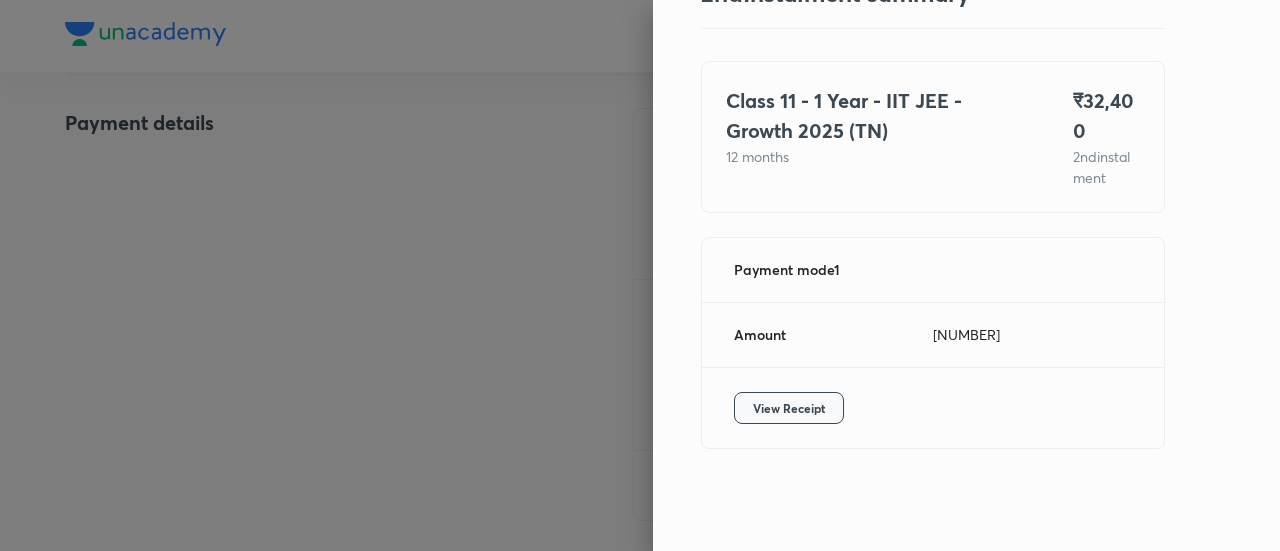 click on "View Receipt" at bounding box center [789, 408] 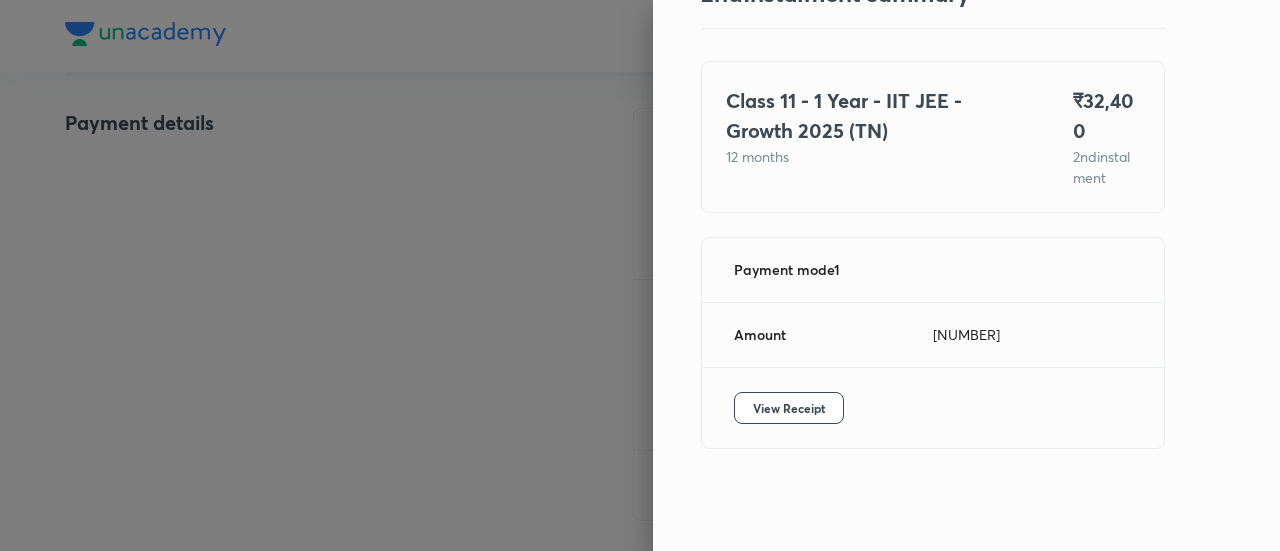 click at bounding box center (640, 275) 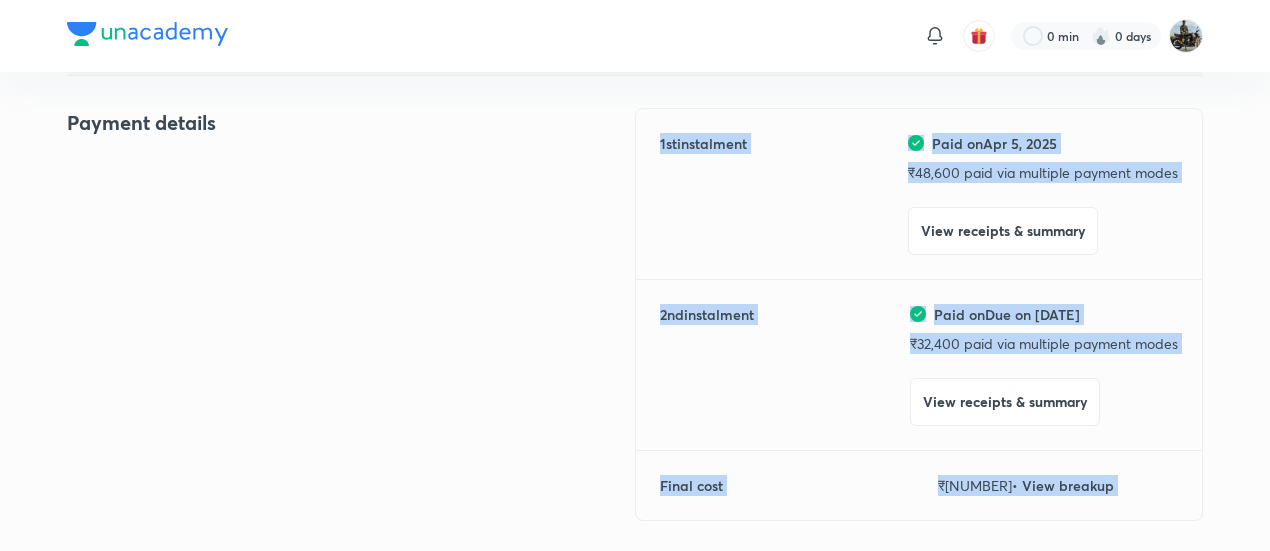 scroll, scrollTop: 612, scrollLeft: 0, axis: vertical 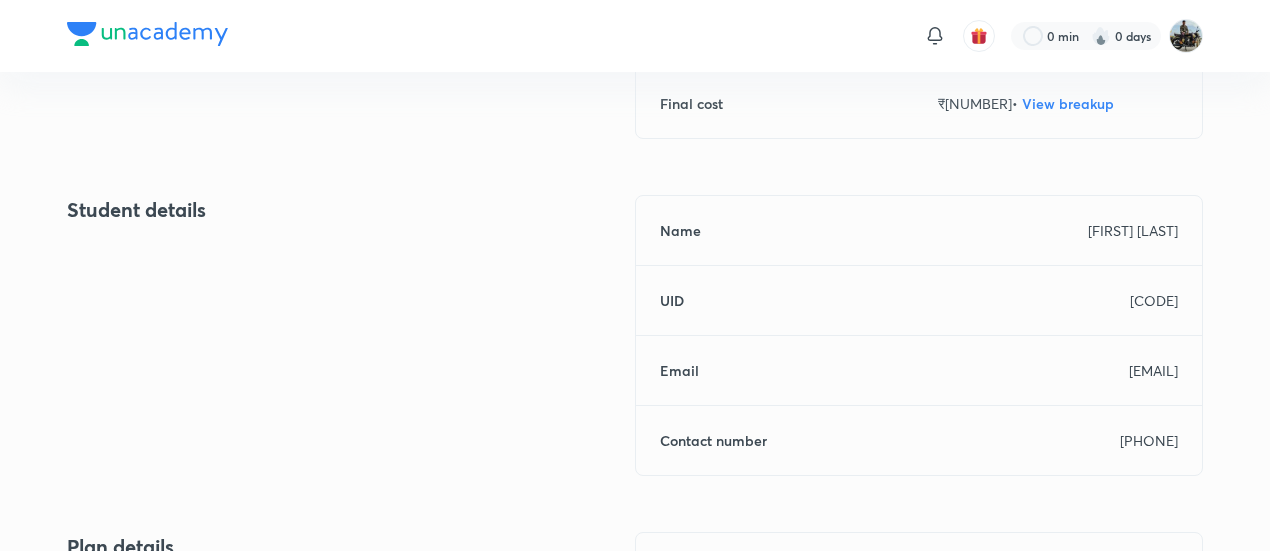 drag, startPoint x: 243, startPoint y: 219, endPoint x: 398, endPoint y: 598, distance: 409.4704 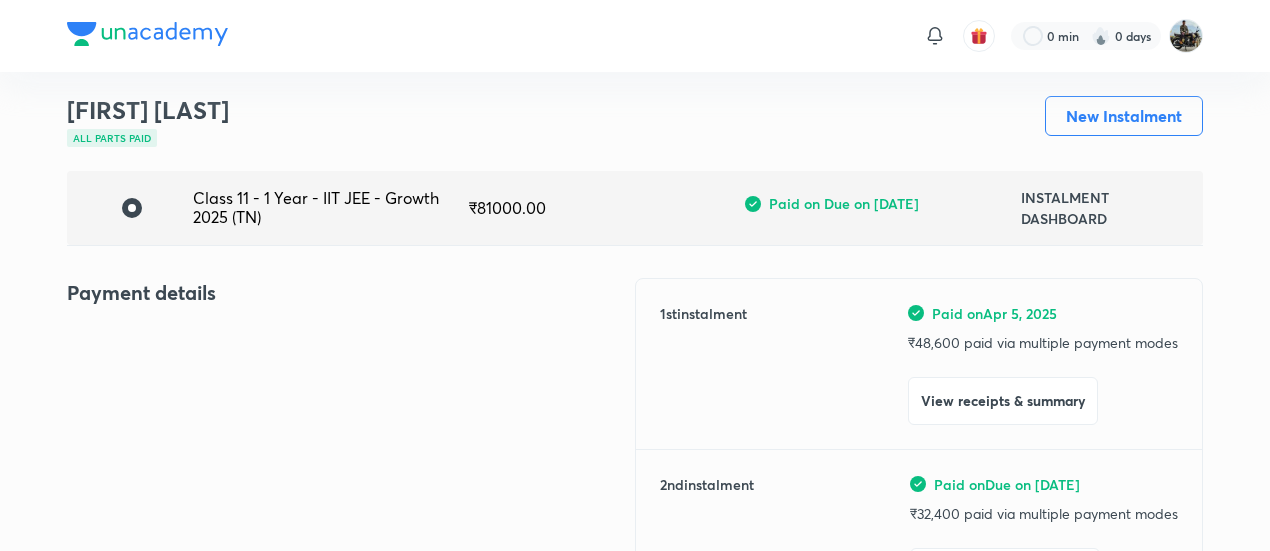 scroll, scrollTop: 0, scrollLeft: 0, axis: both 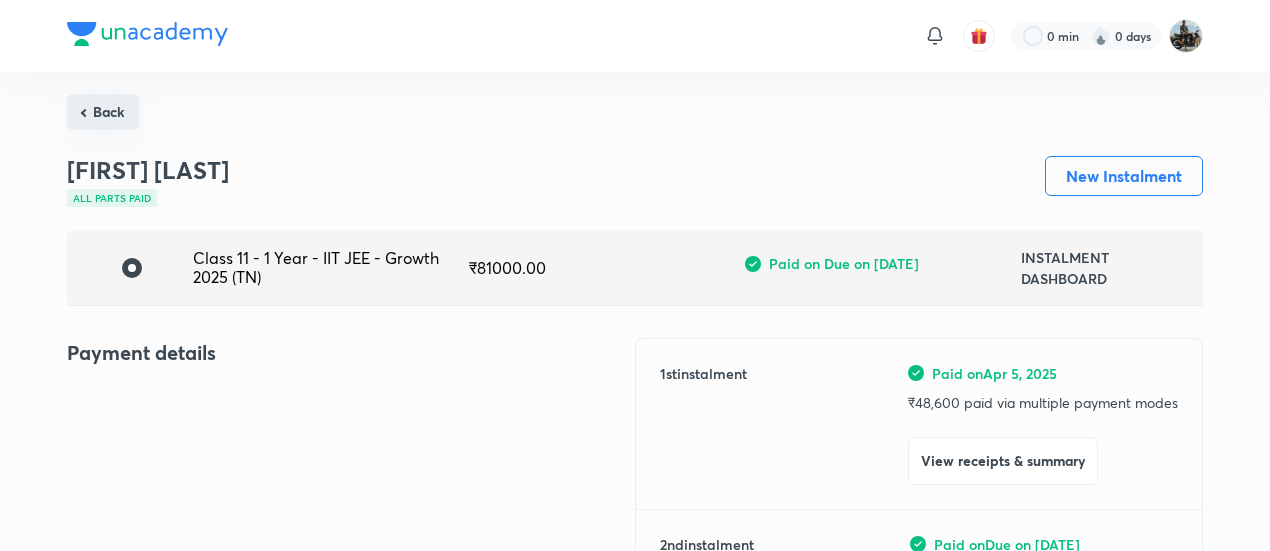 click on "Back" at bounding box center (103, 112) 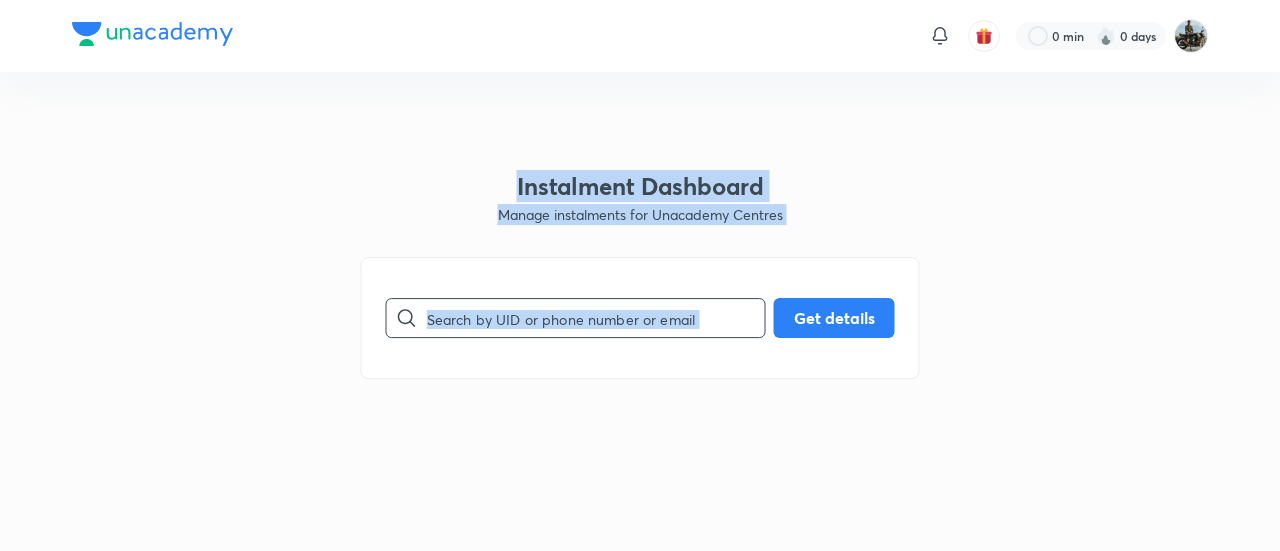 click at bounding box center [596, 318] 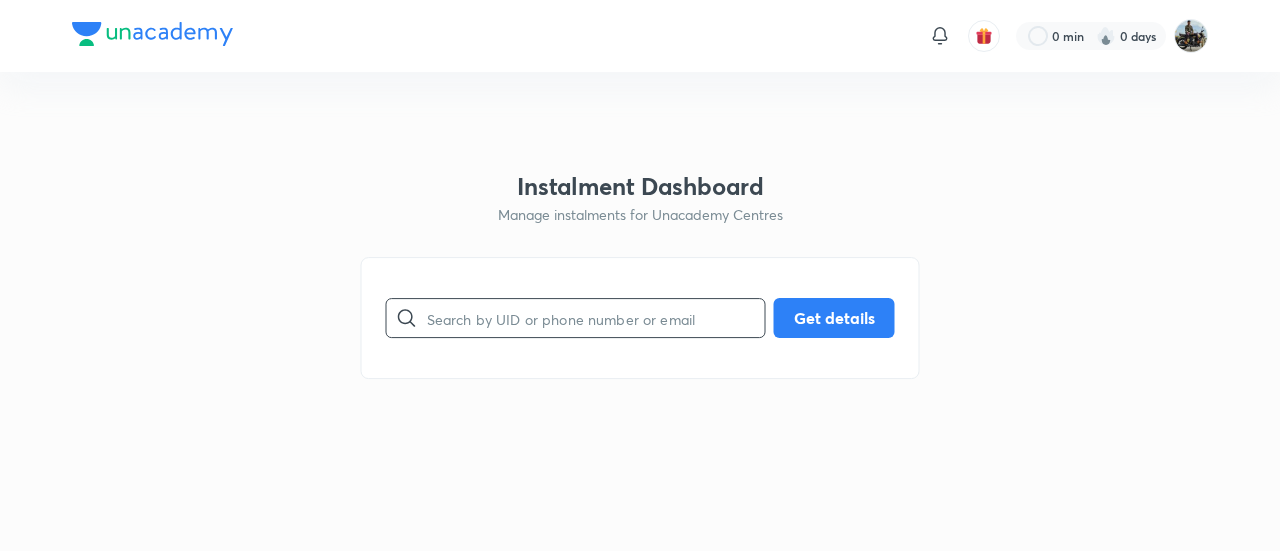 paste on "ZX1OLL1HCM" 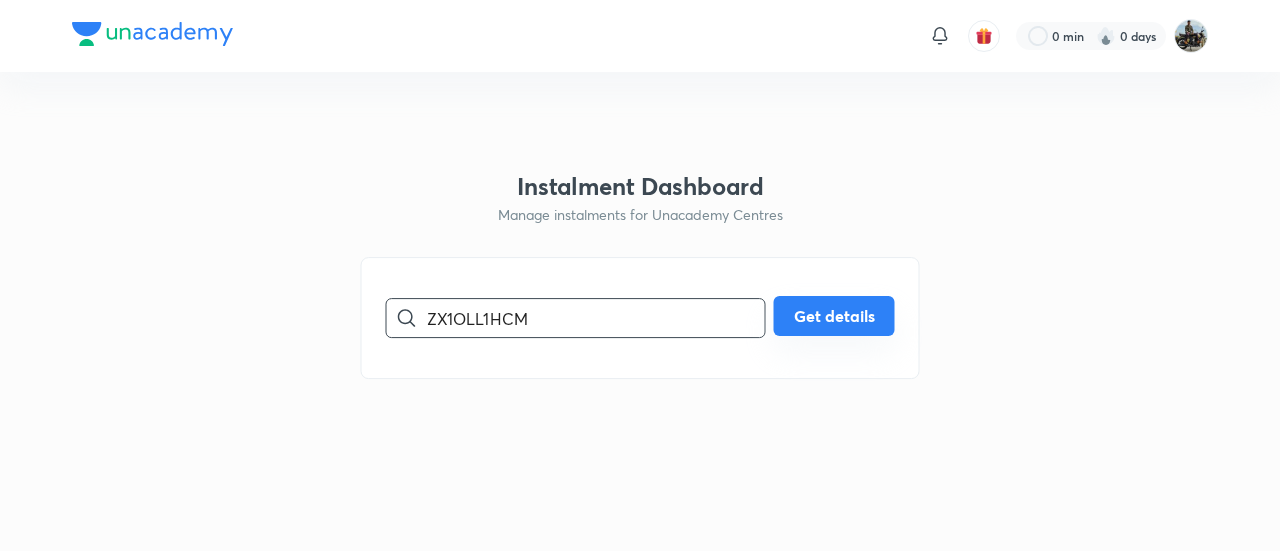 type on "ZX1OLL1HCM" 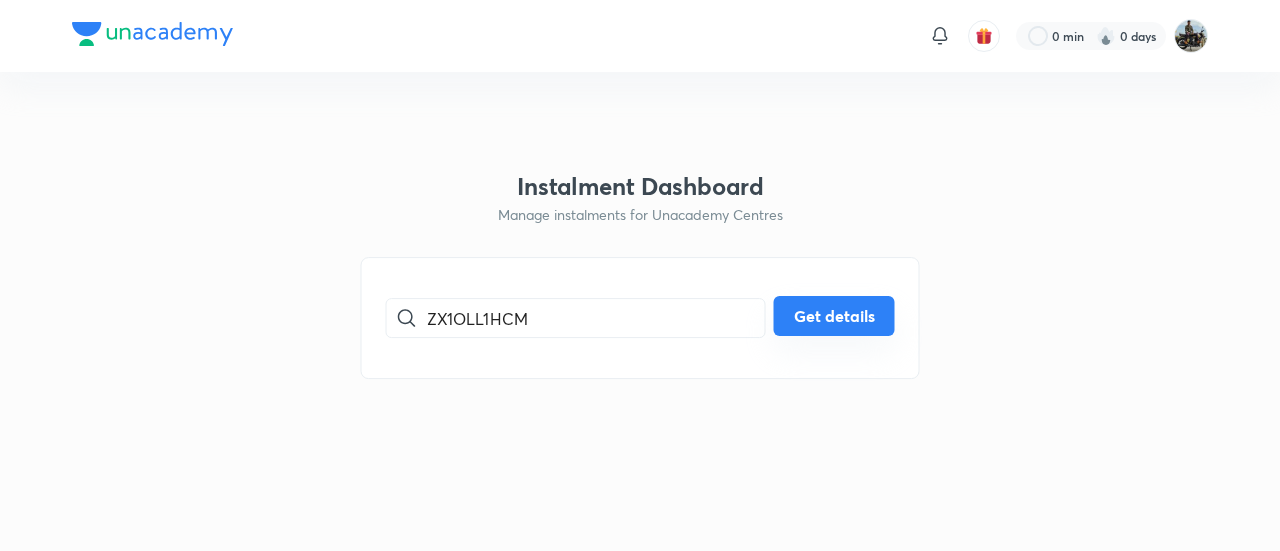 click on "Get details" at bounding box center [834, 316] 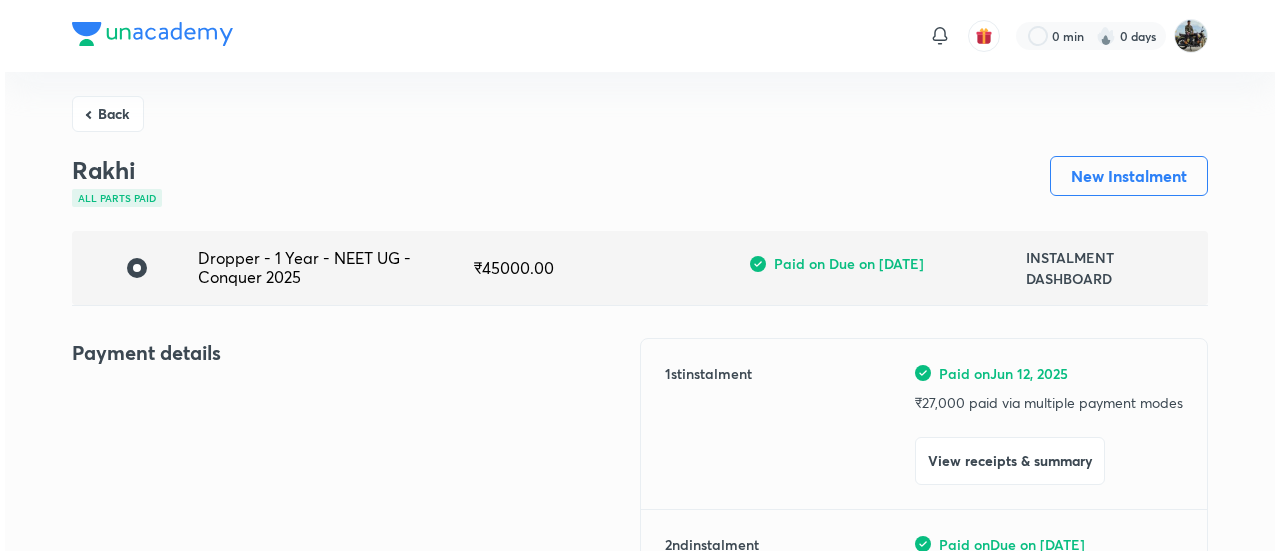 scroll, scrollTop: 218, scrollLeft: 0, axis: vertical 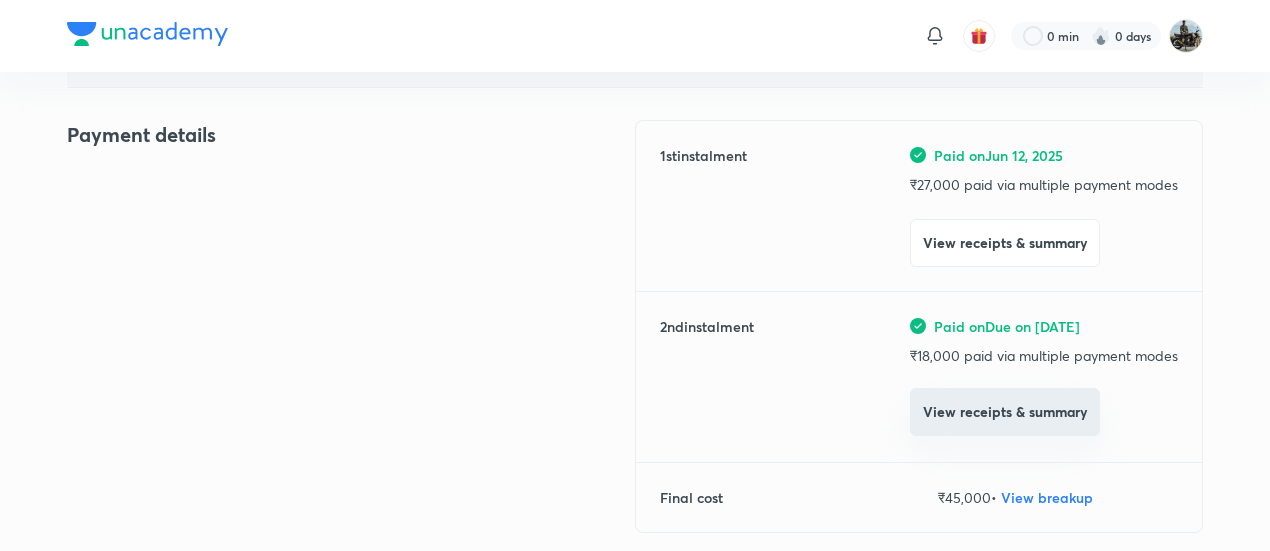 click on "View receipts & summary" at bounding box center [1005, 412] 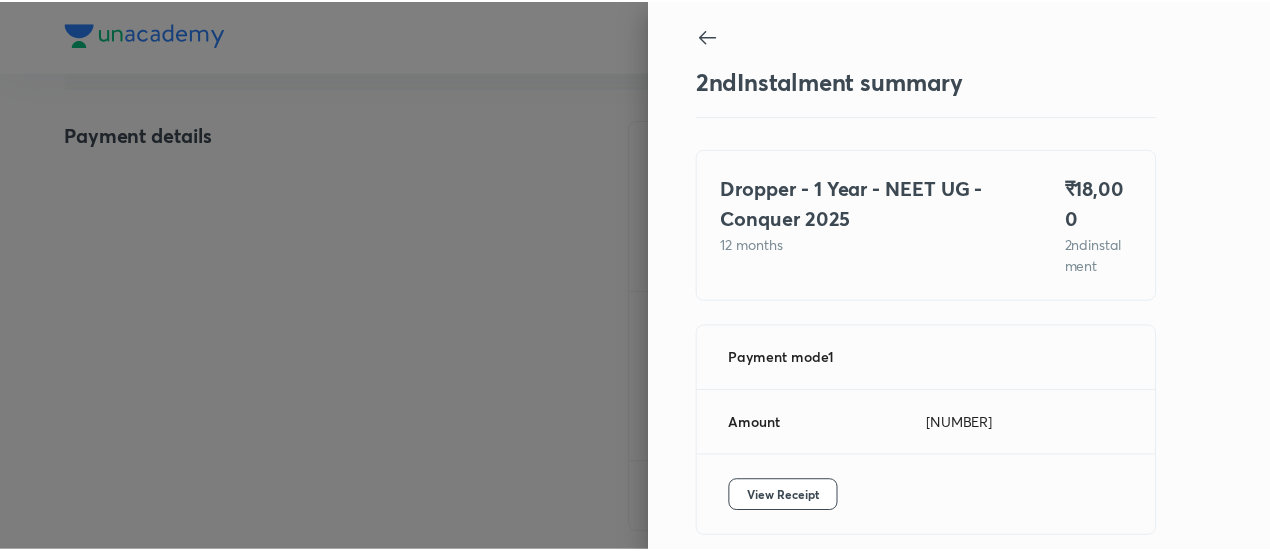 scroll, scrollTop: 88, scrollLeft: 0, axis: vertical 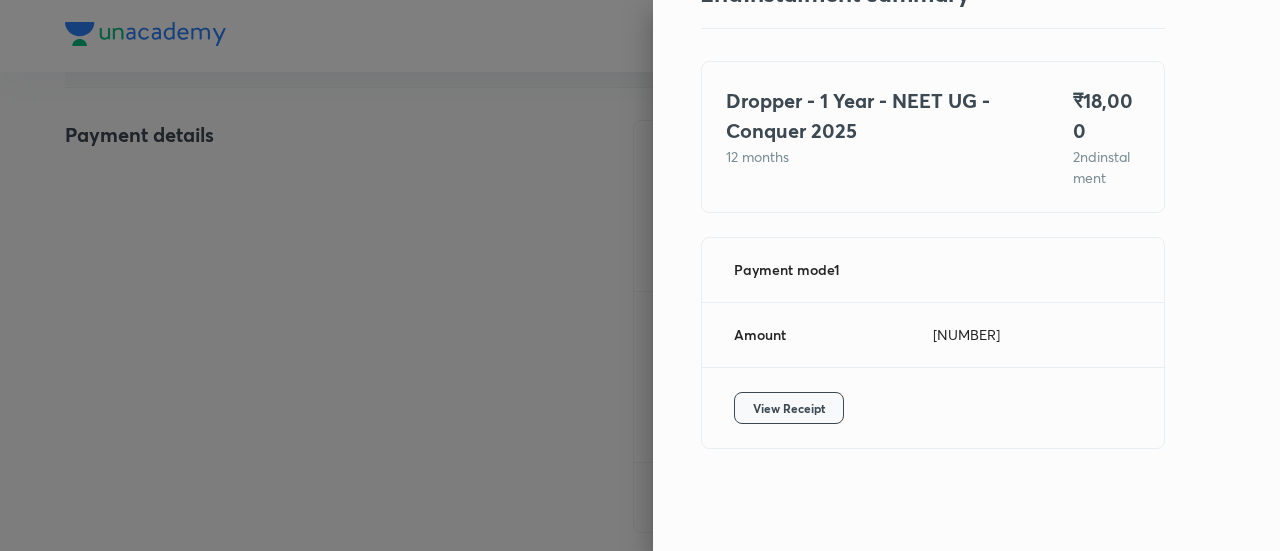 click on "View Receipt" at bounding box center (789, 408) 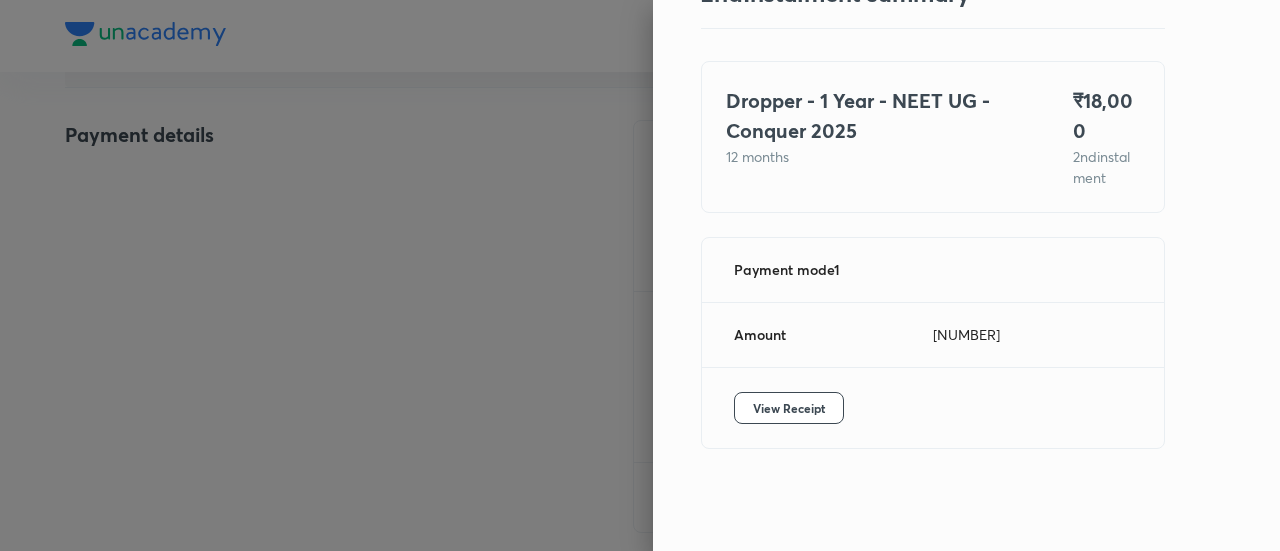 click at bounding box center (640, 275) 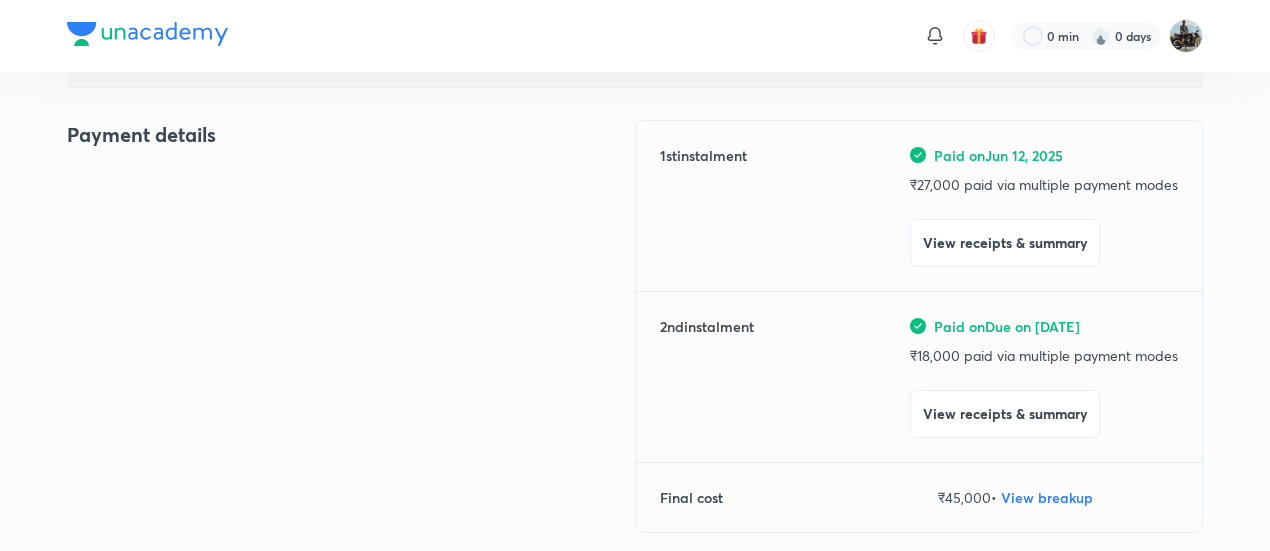 scroll, scrollTop: 0, scrollLeft: 0, axis: both 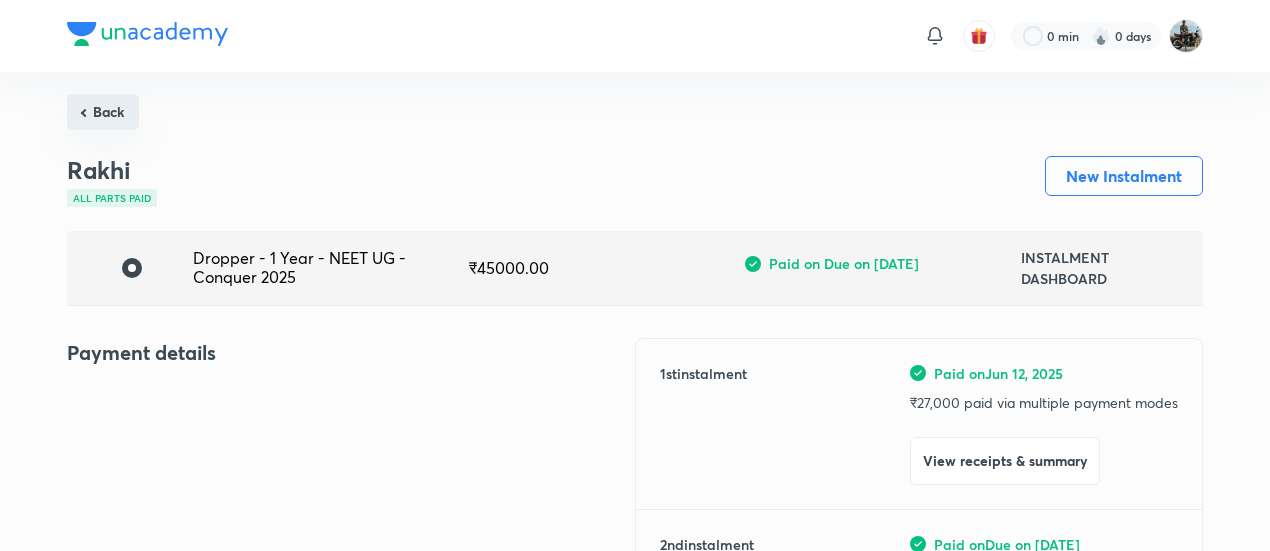 click on "Back" at bounding box center [103, 112] 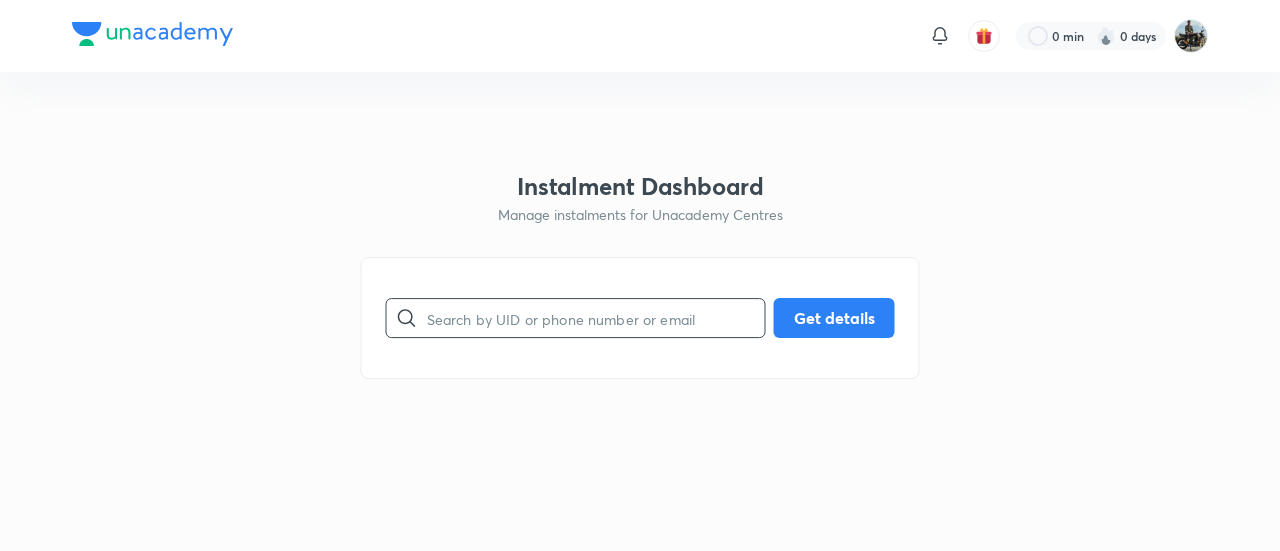 click at bounding box center [596, 318] 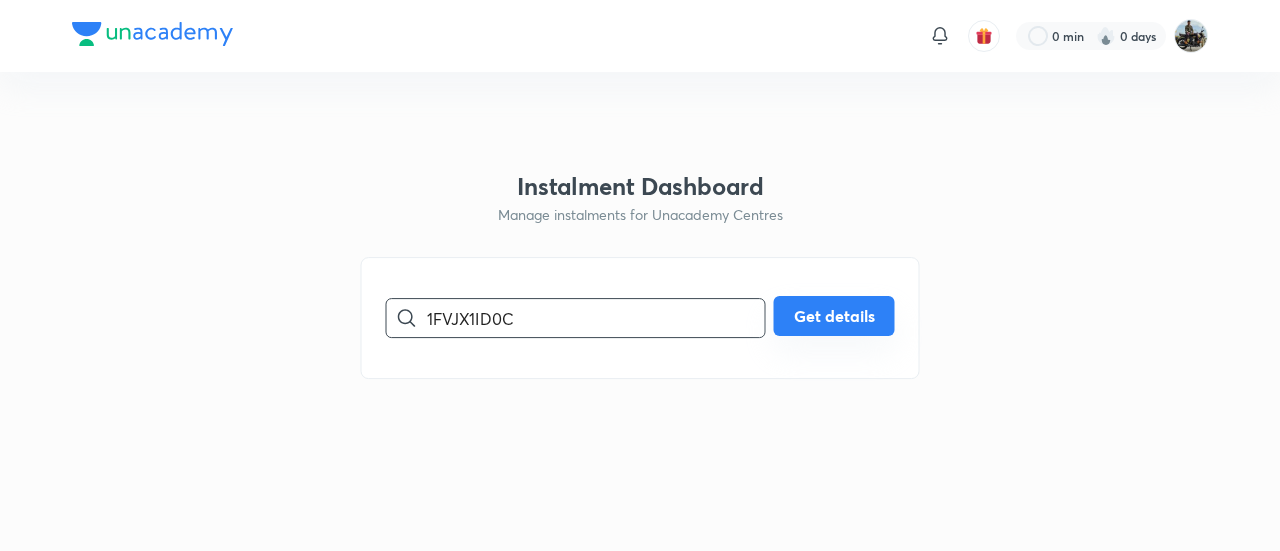 type on "1FVJX1ID0C" 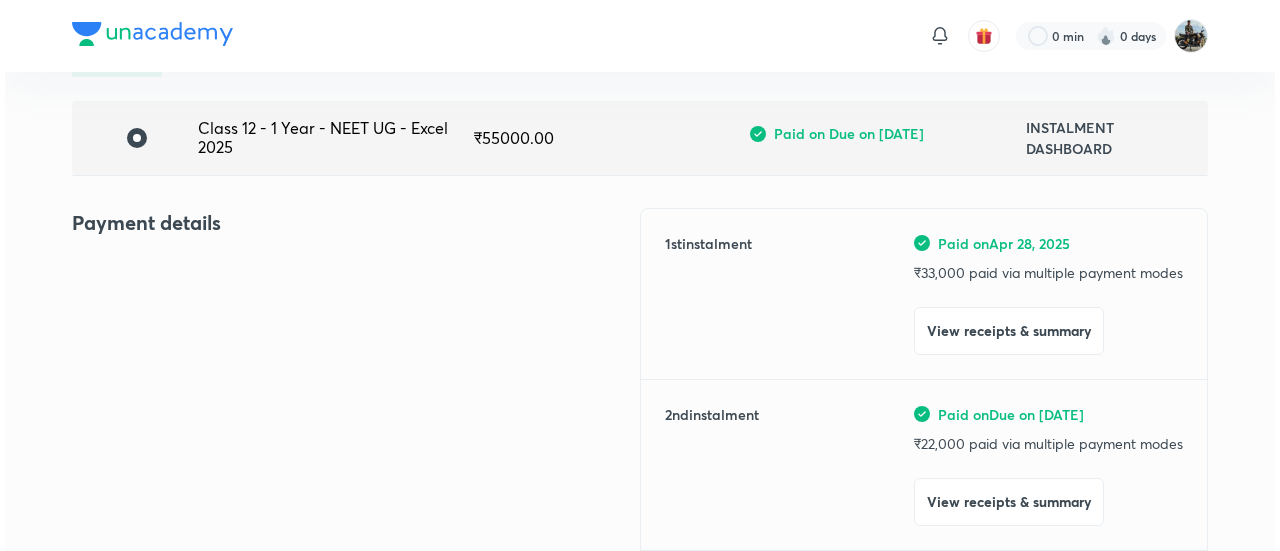 scroll, scrollTop: 134, scrollLeft: 0, axis: vertical 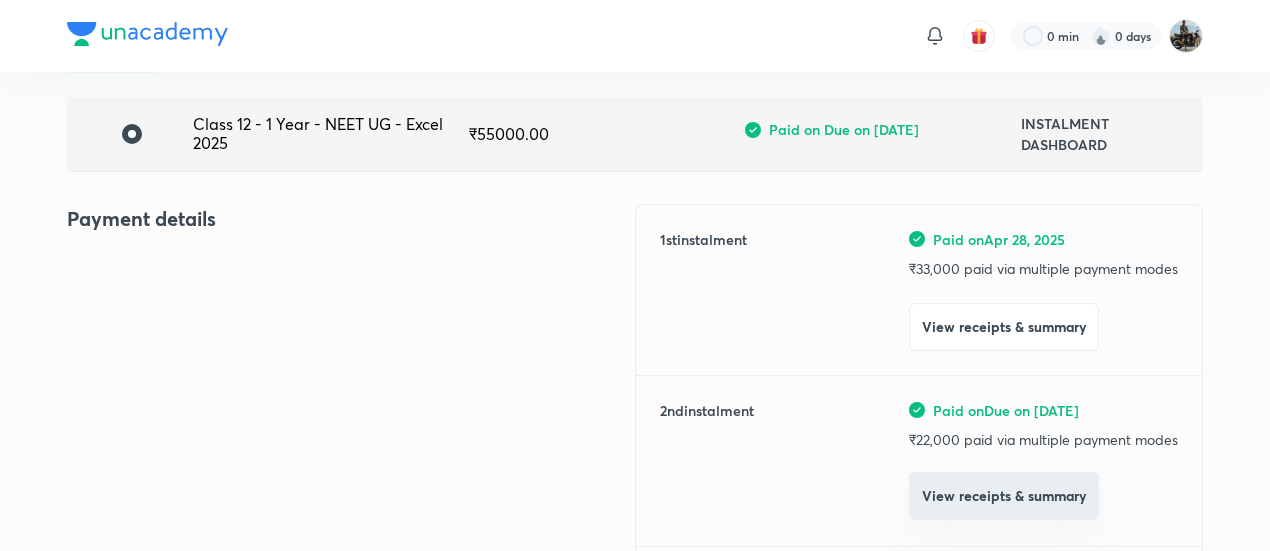 click on "View receipts & summary" at bounding box center (1004, 496) 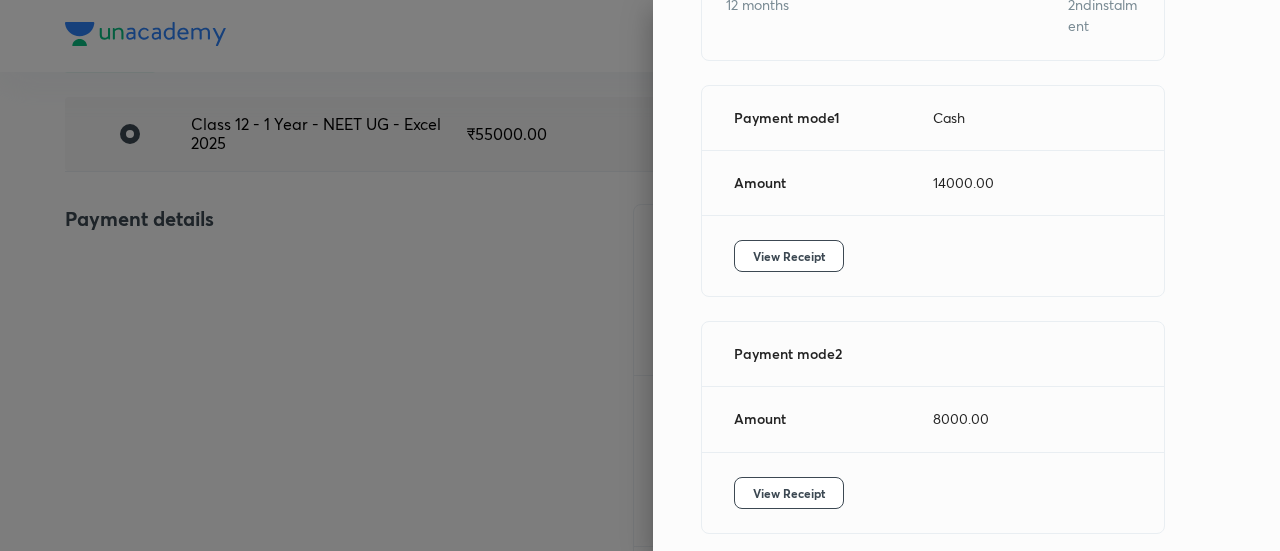 scroll, scrollTop: 238, scrollLeft: 0, axis: vertical 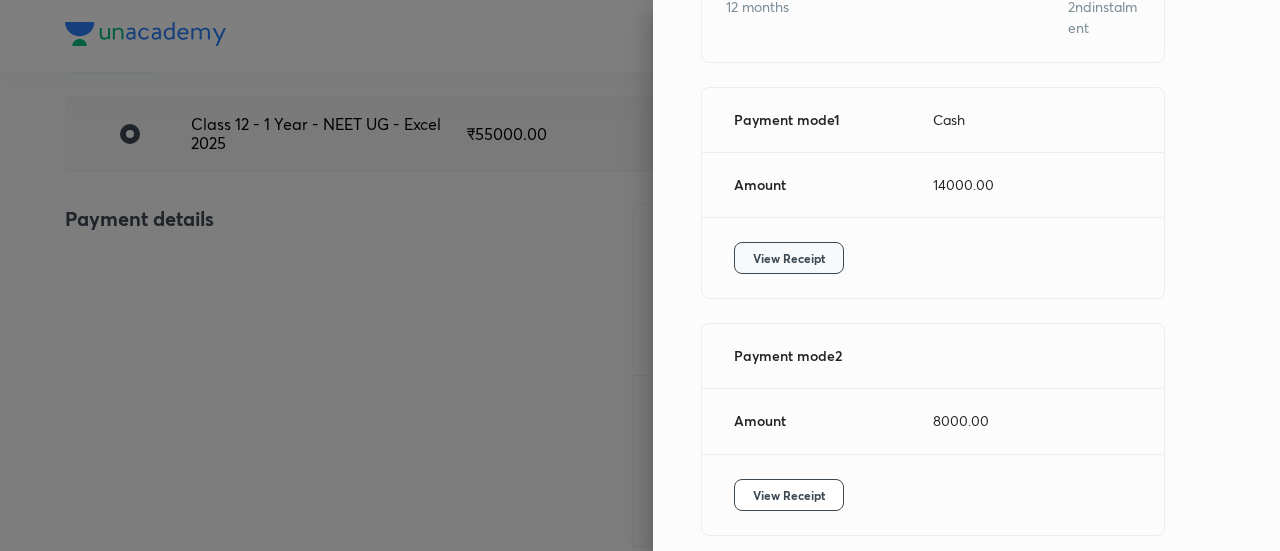 click on "View Receipt" at bounding box center (789, 258) 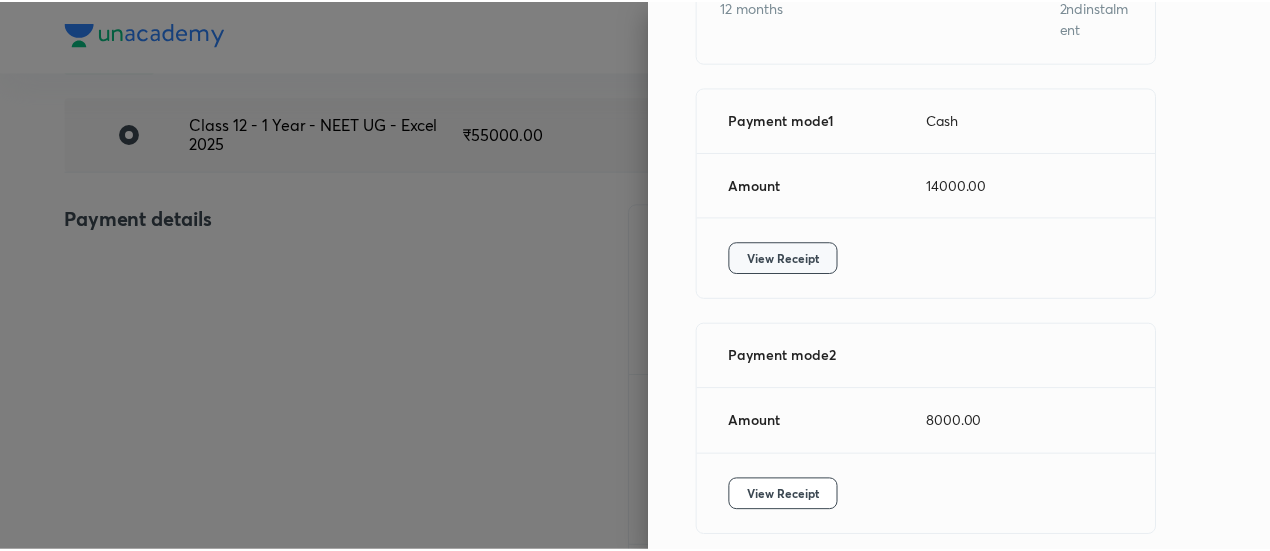 scroll, scrollTop: 302, scrollLeft: 0, axis: vertical 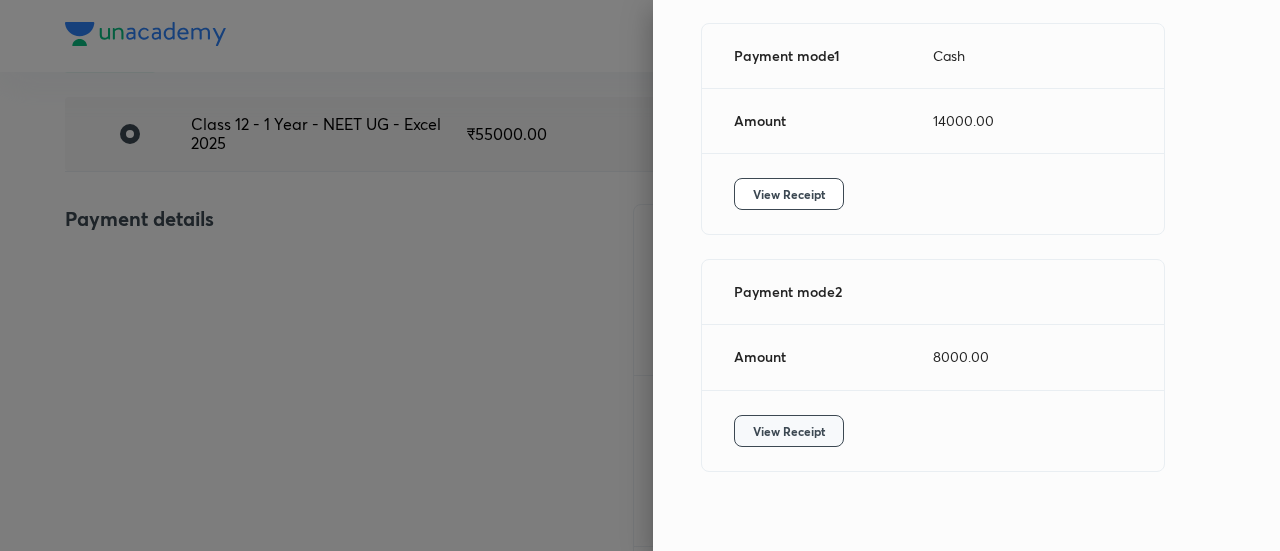 click on "View Receipt" at bounding box center (789, 431) 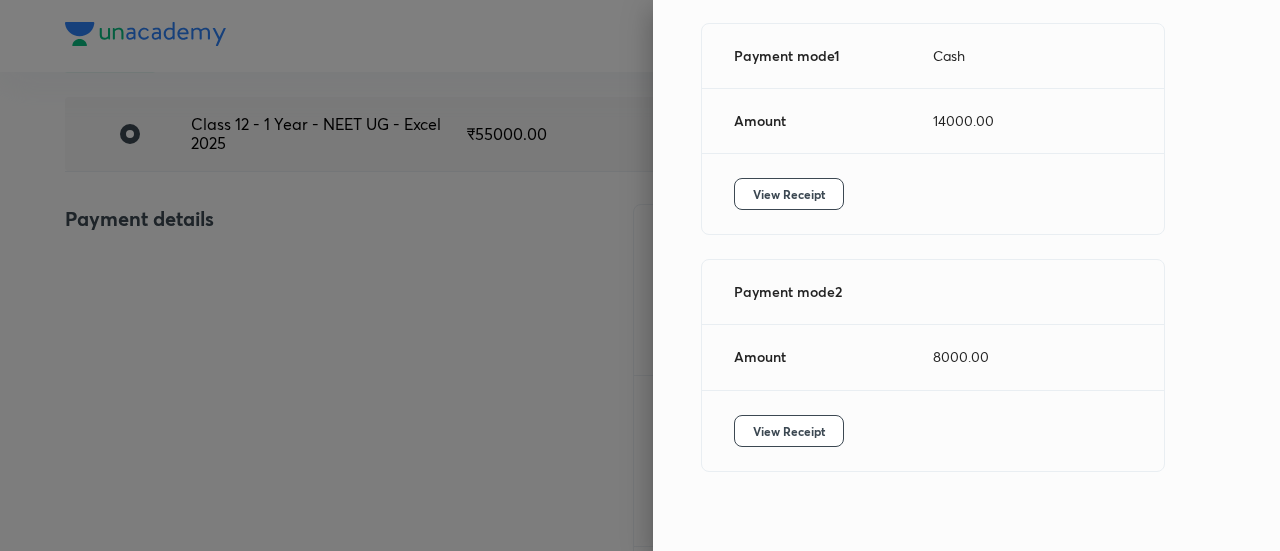 click at bounding box center (640, 275) 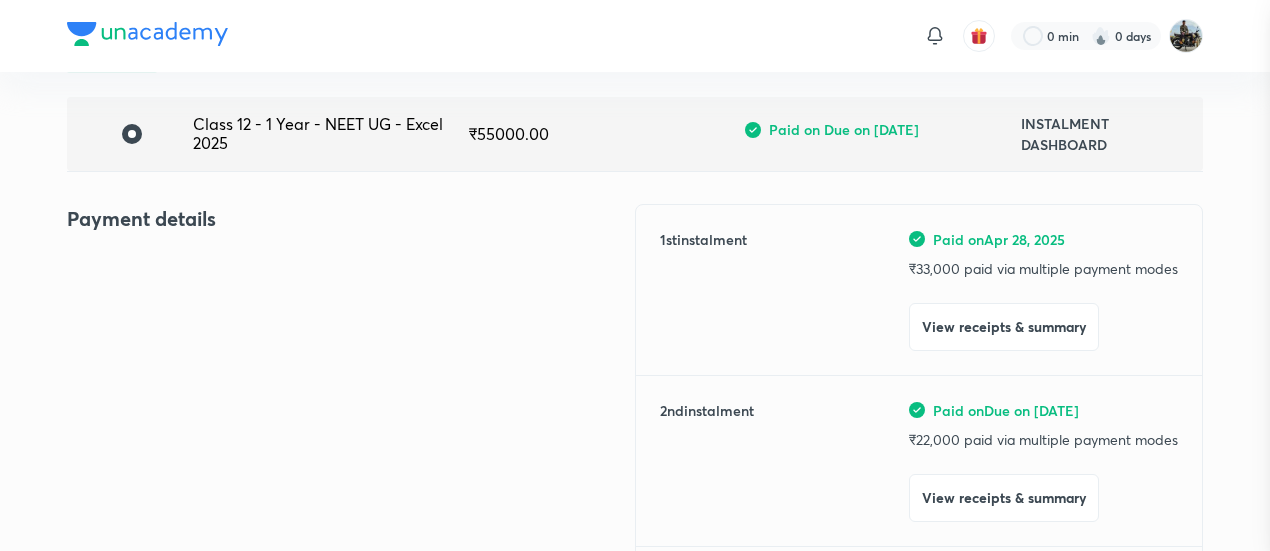 scroll, scrollTop: 0, scrollLeft: 0, axis: both 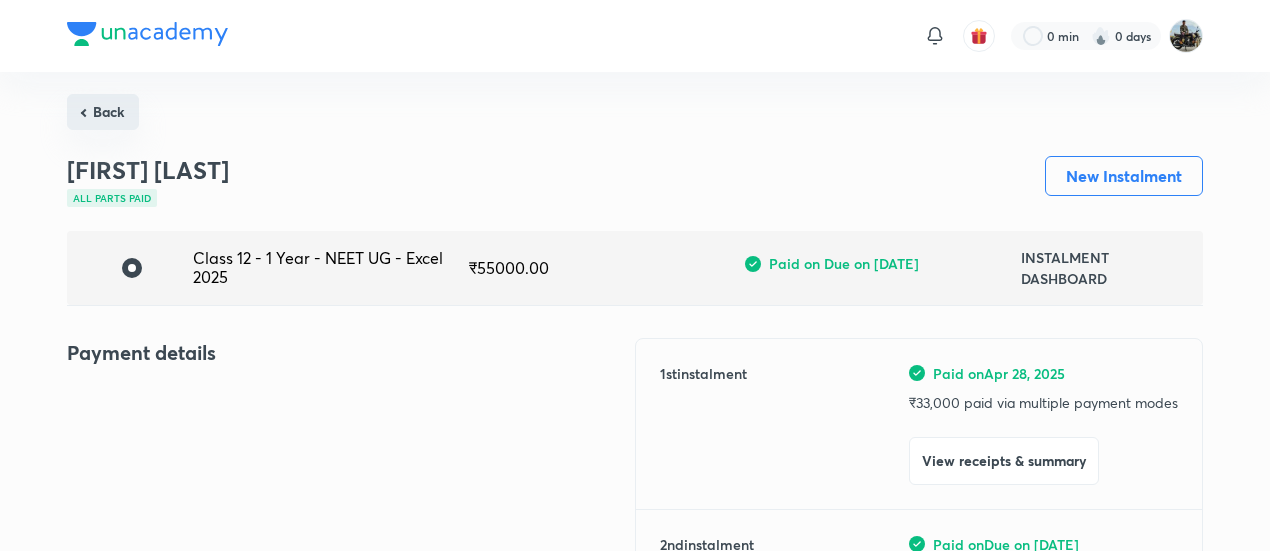 click on "Back" at bounding box center [103, 112] 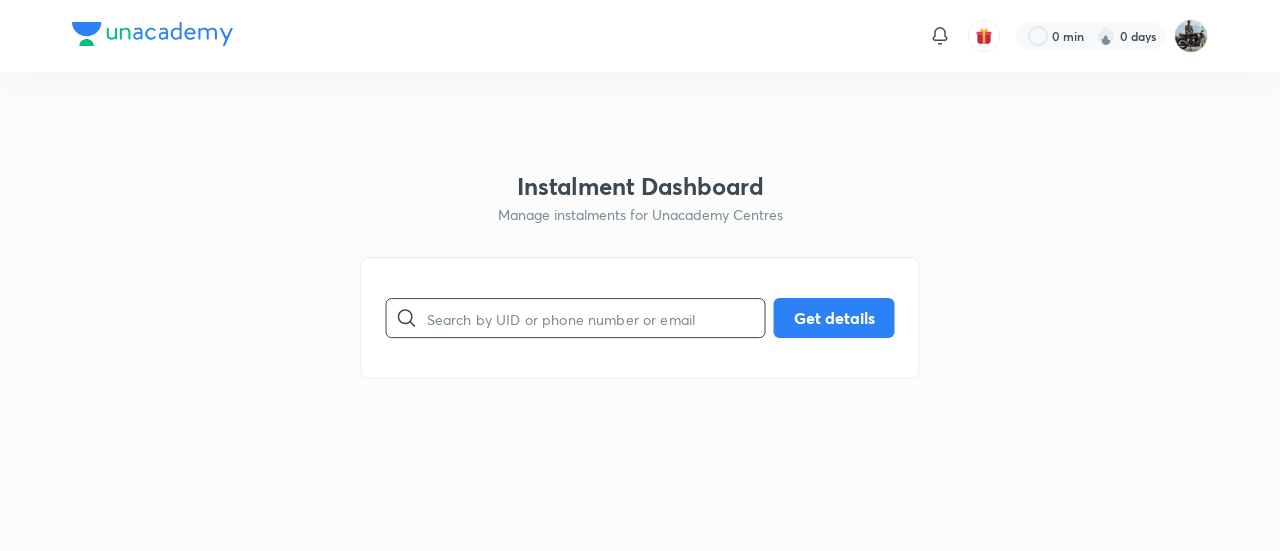 click at bounding box center [596, 318] 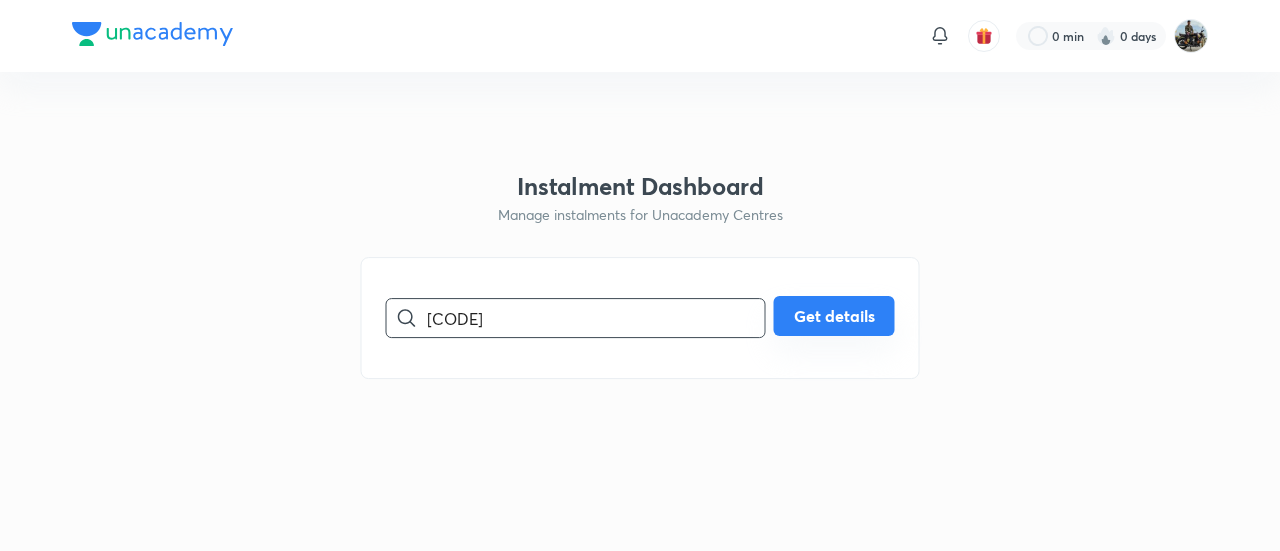 type on "[CODE]" 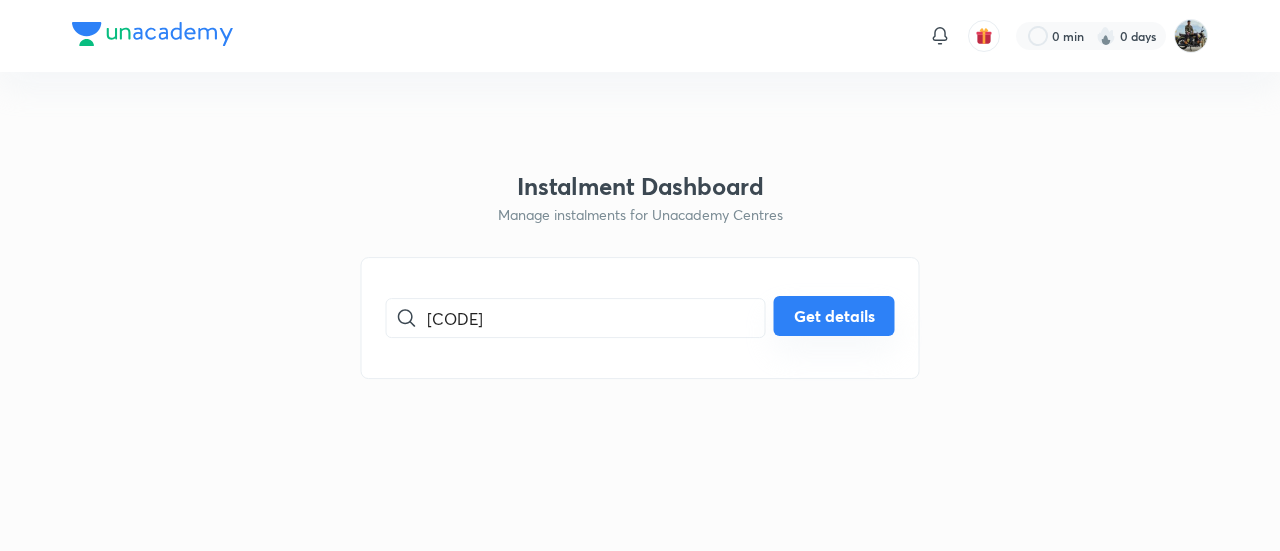 click on "[CODE] Get details" at bounding box center (640, 318) 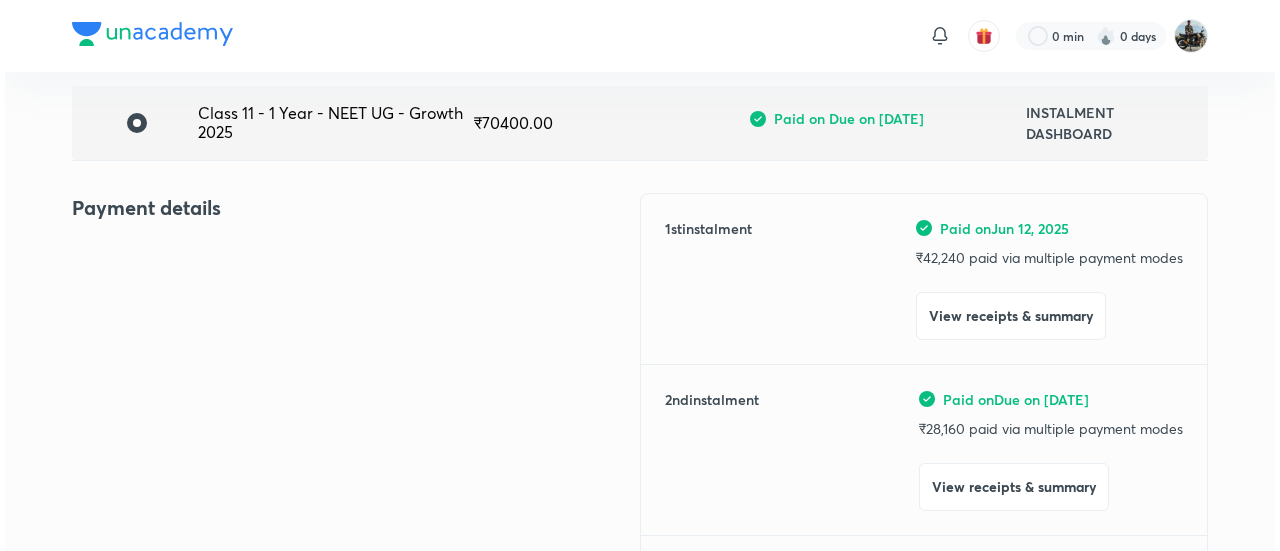 scroll, scrollTop: 148, scrollLeft: 0, axis: vertical 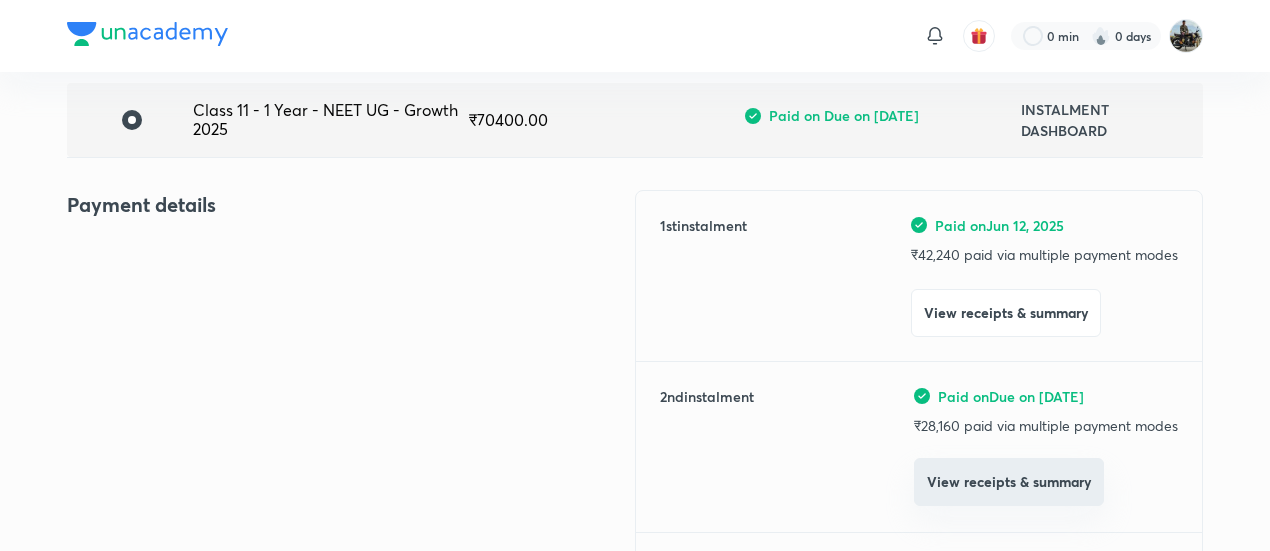 drag, startPoint x: 958, startPoint y: 457, endPoint x: 926, endPoint y: 479, distance: 38.832977 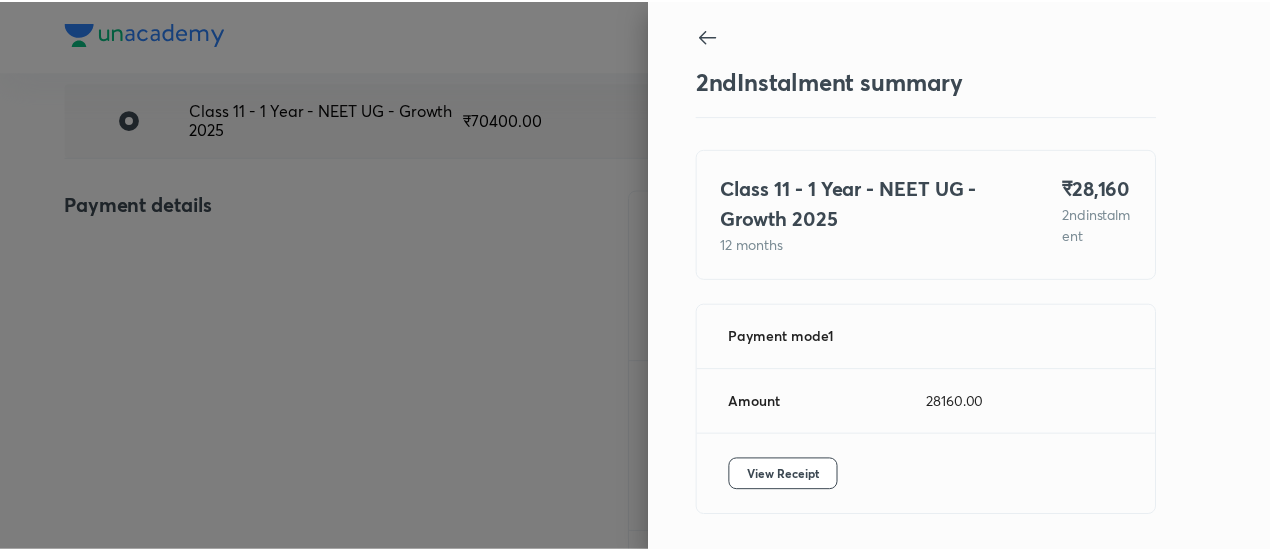 scroll, scrollTop: 67, scrollLeft: 0, axis: vertical 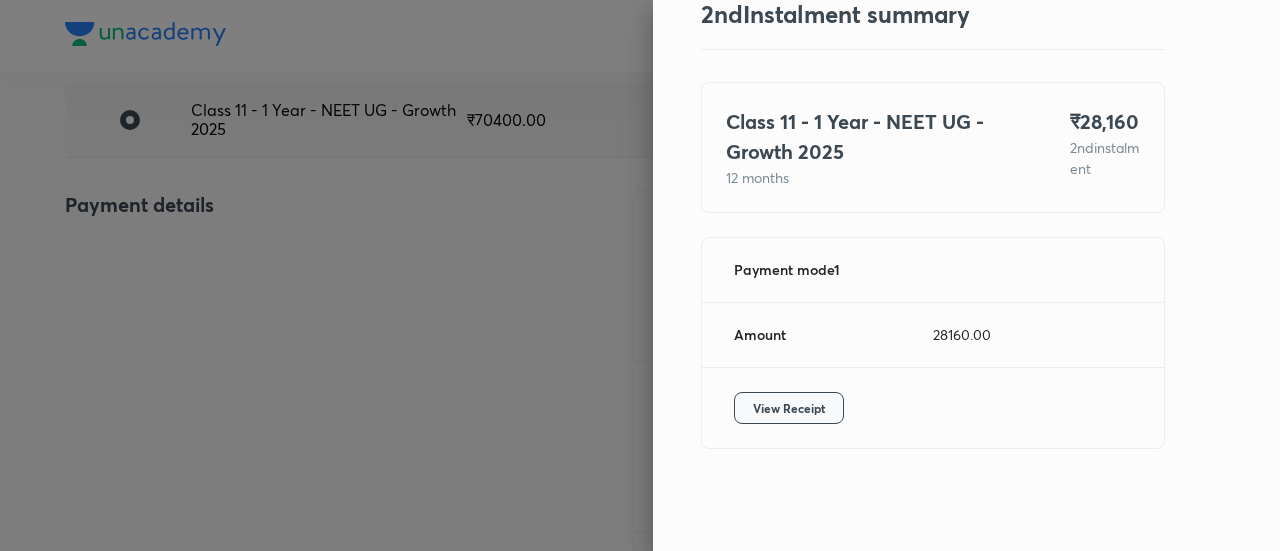 click on "View Receipt" at bounding box center (789, 408) 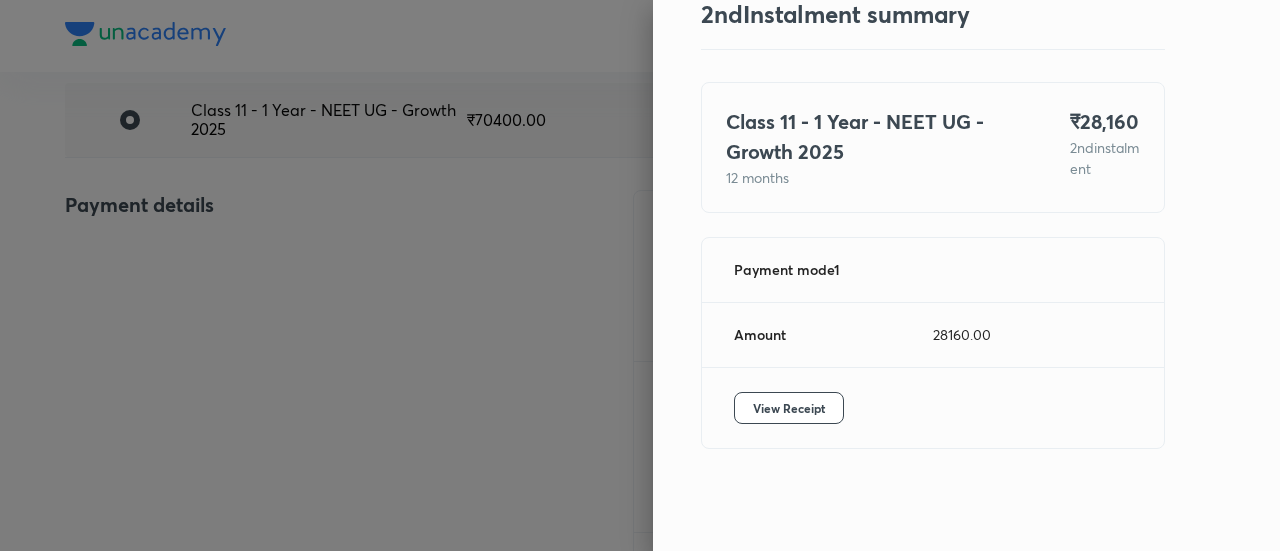 click at bounding box center (640, 275) 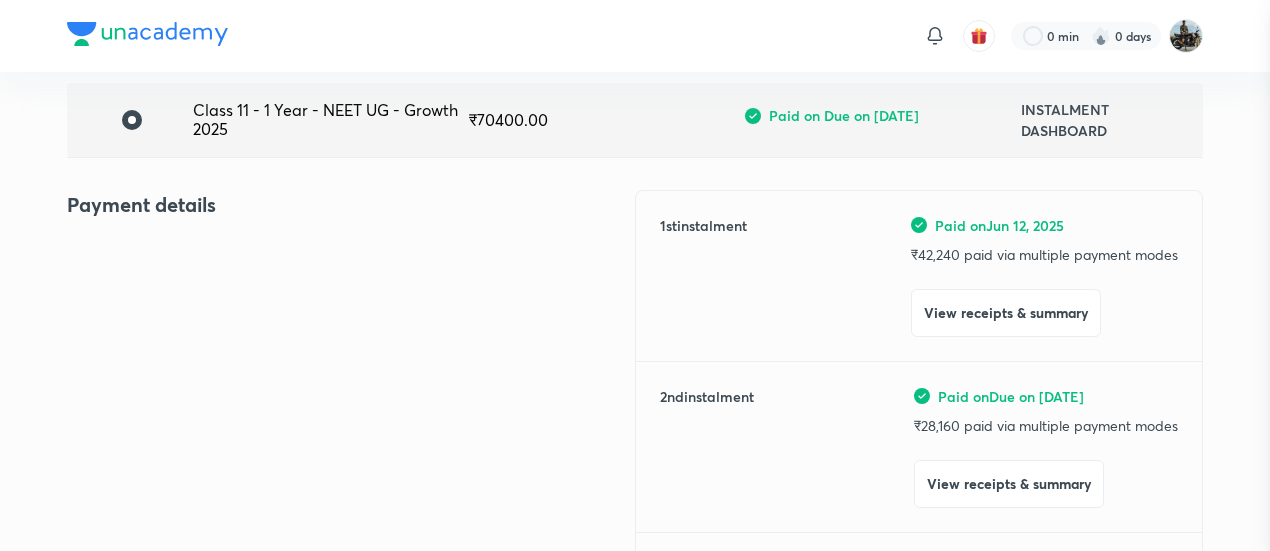 click at bounding box center [635, 275] 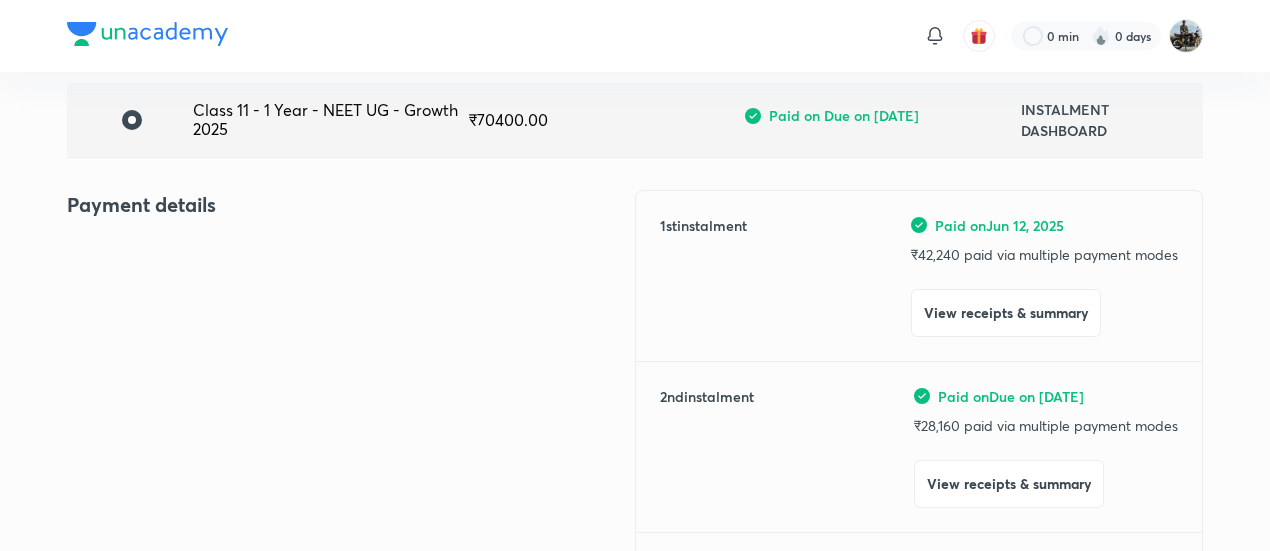 scroll, scrollTop: 0, scrollLeft: 0, axis: both 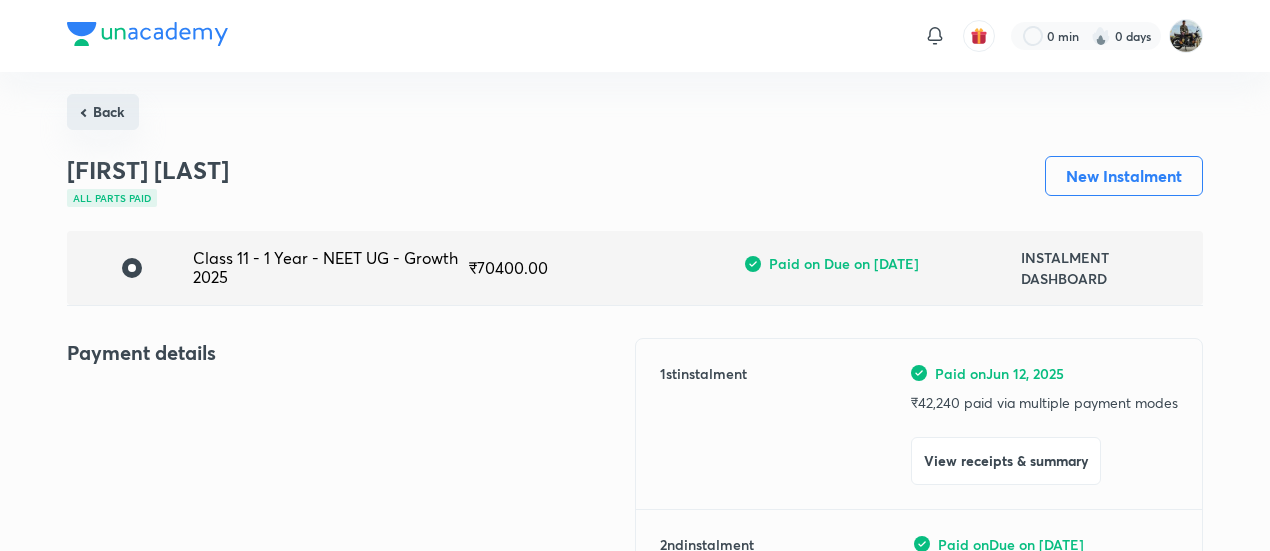 click on "Back" at bounding box center (103, 112) 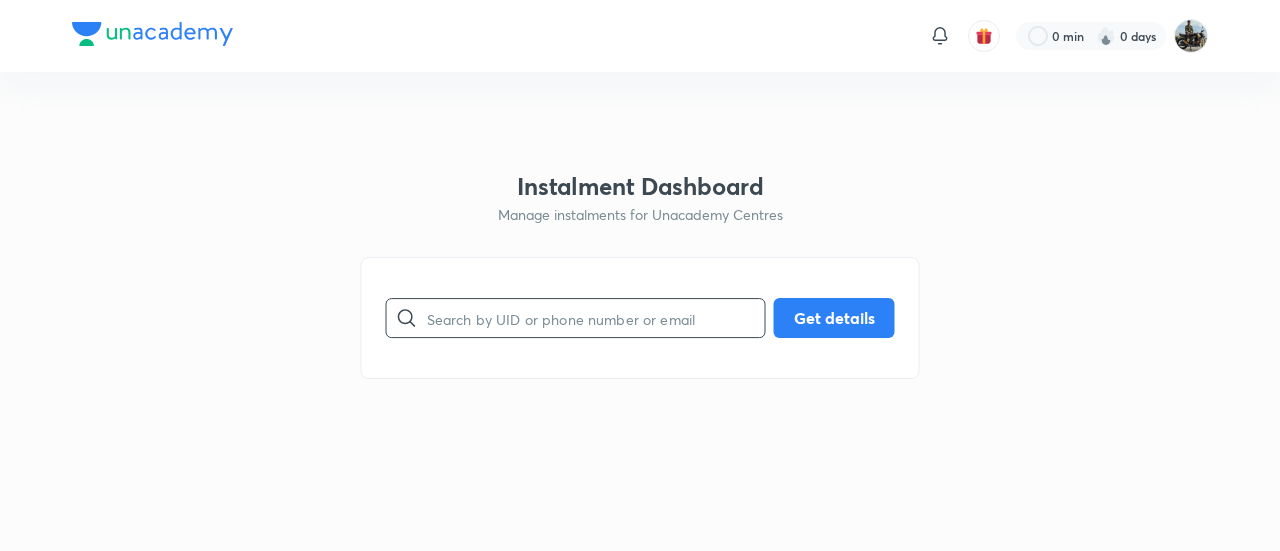 click at bounding box center [596, 318] 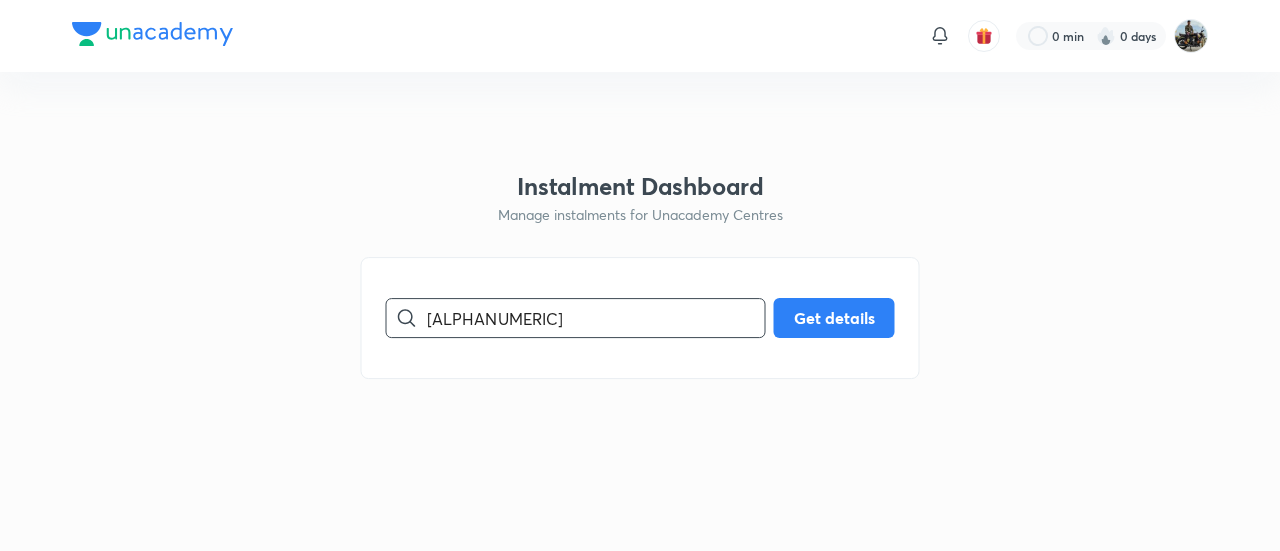 type on "[ALPHANUMERIC]" 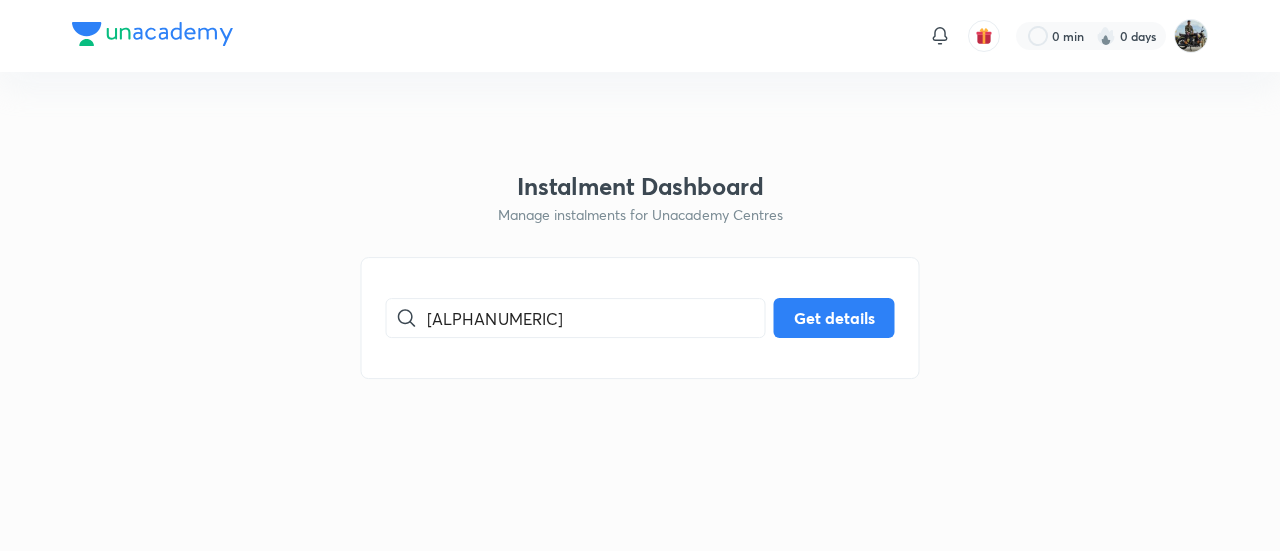 click on "[CODE] Get details" at bounding box center (640, 318) 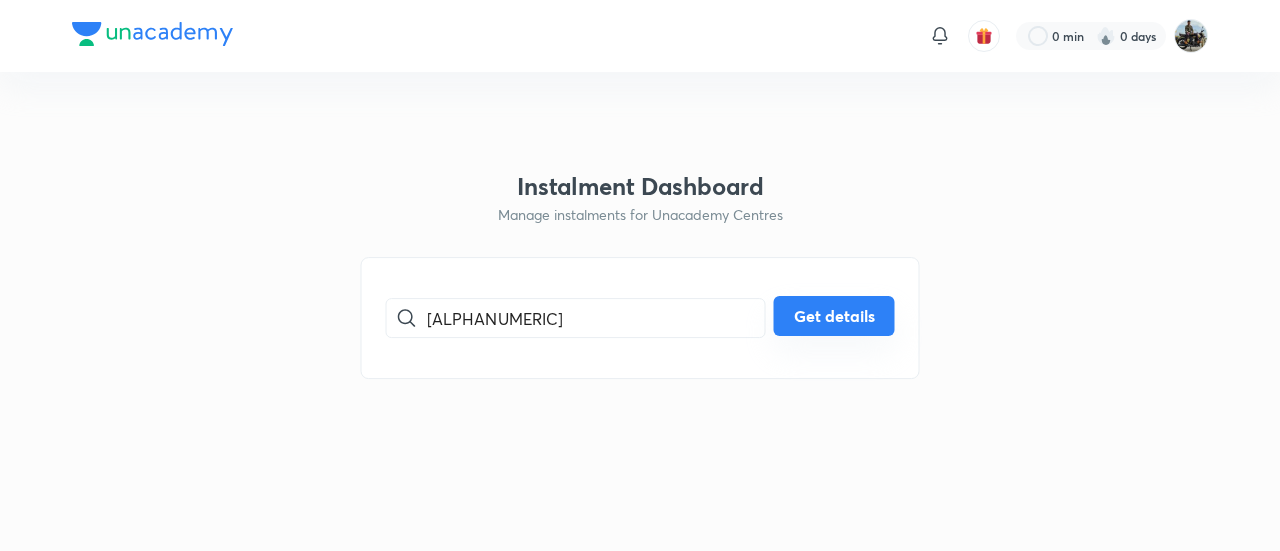 click on "Get details" at bounding box center (834, 316) 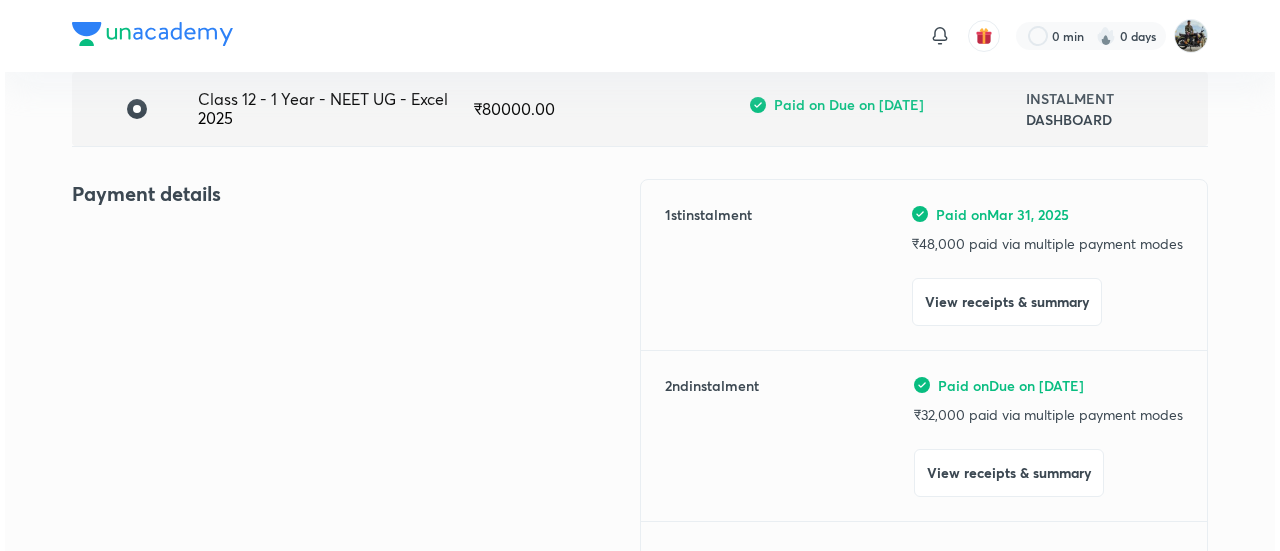 scroll, scrollTop: 166, scrollLeft: 0, axis: vertical 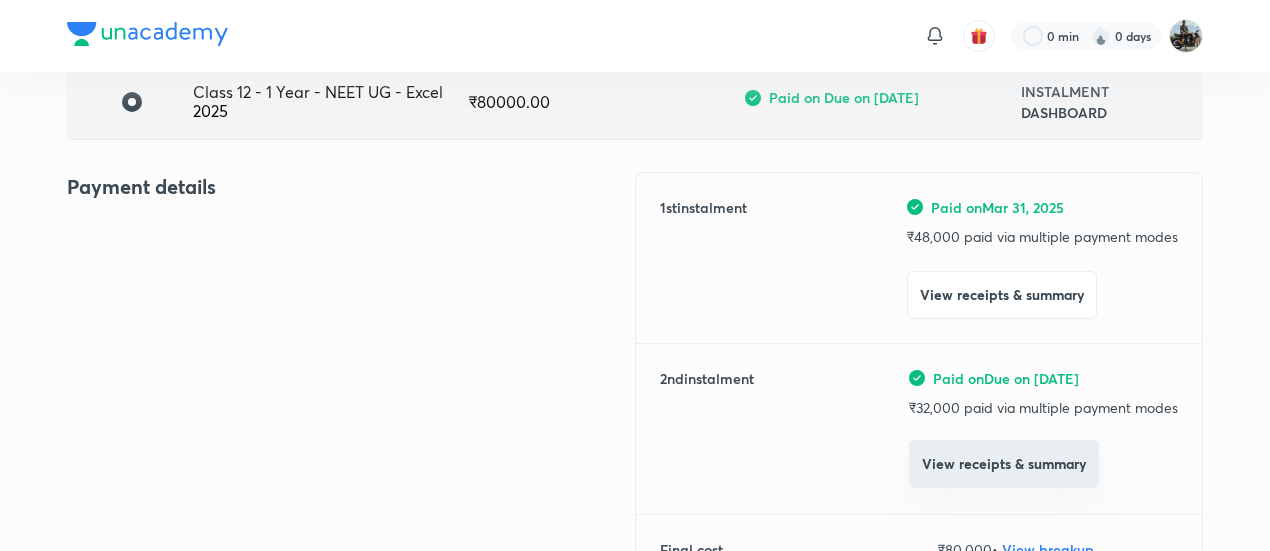 click on "View receipts & summary" at bounding box center (1004, 464) 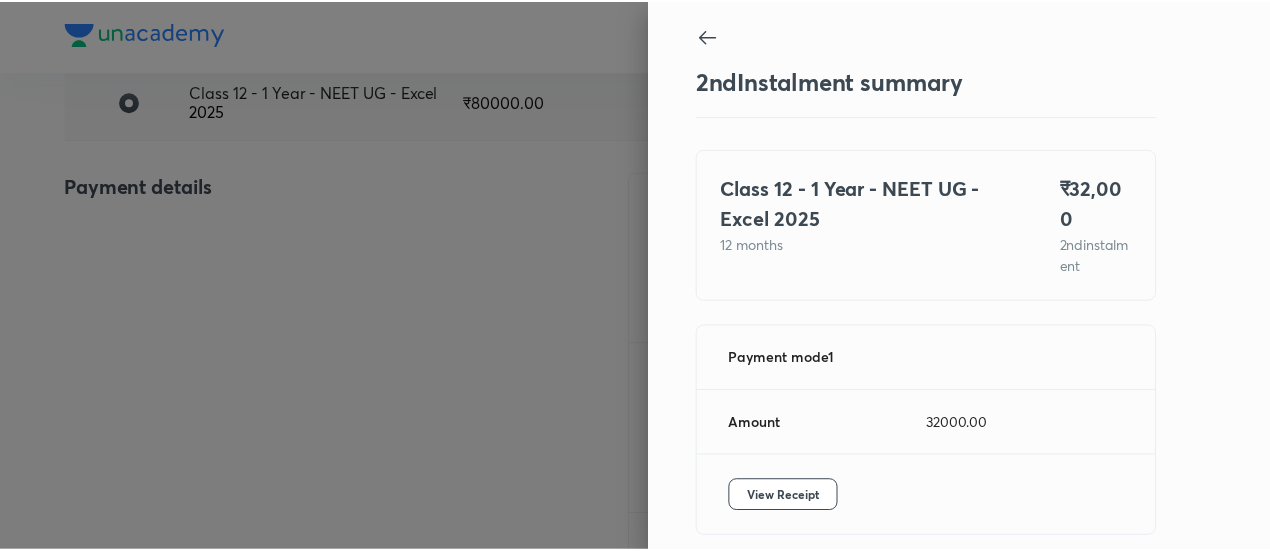 scroll, scrollTop: 67, scrollLeft: 0, axis: vertical 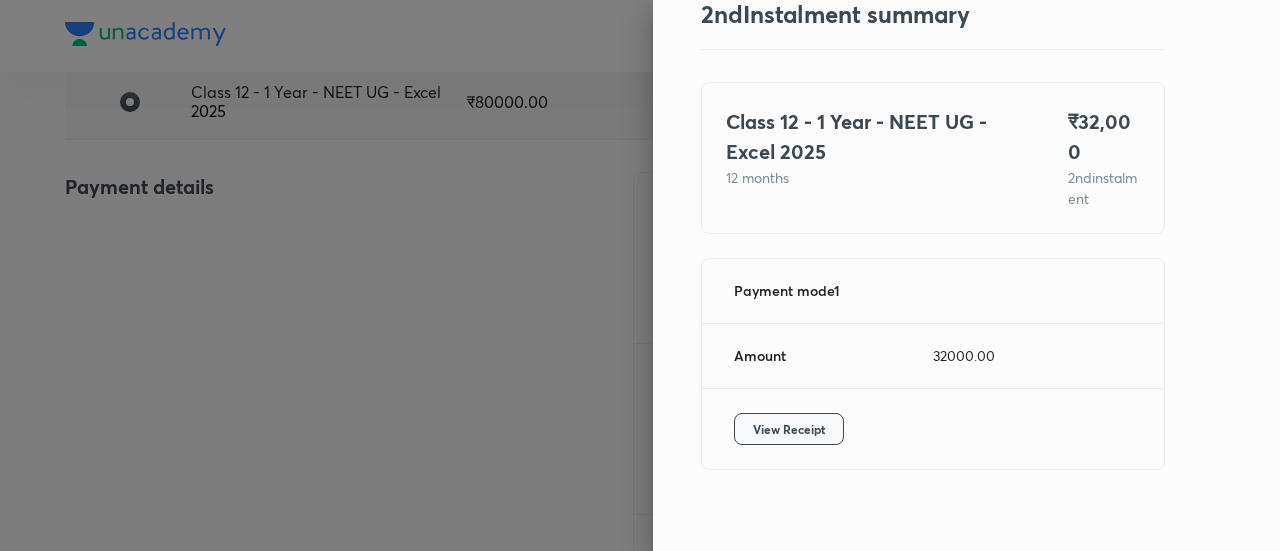 click on "View Receipt" at bounding box center [789, 429] 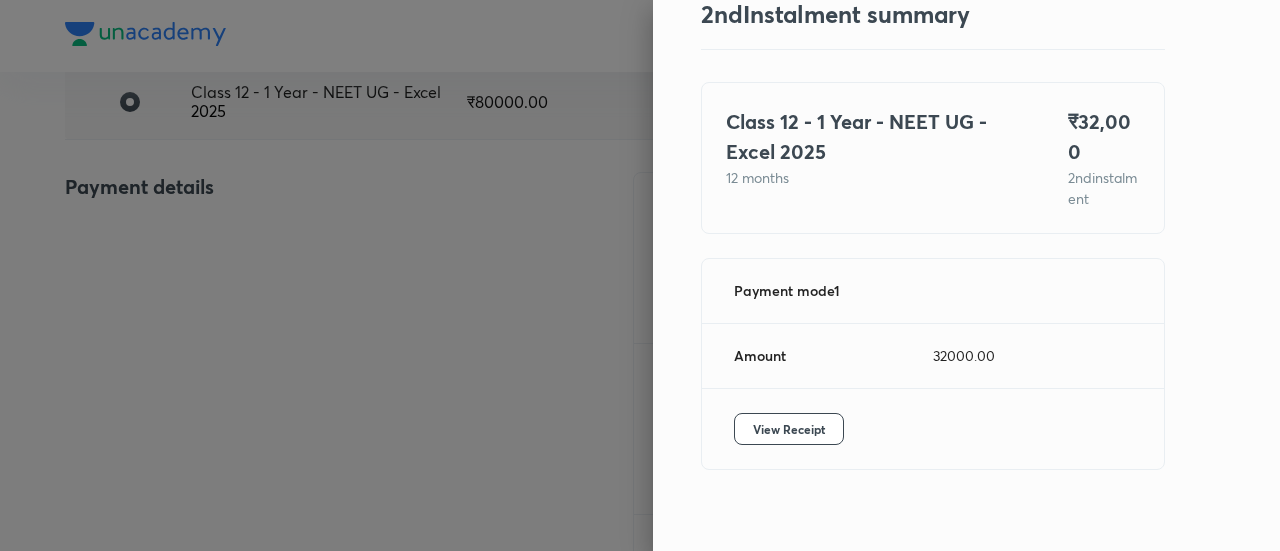 click at bounding box center [640, 275] 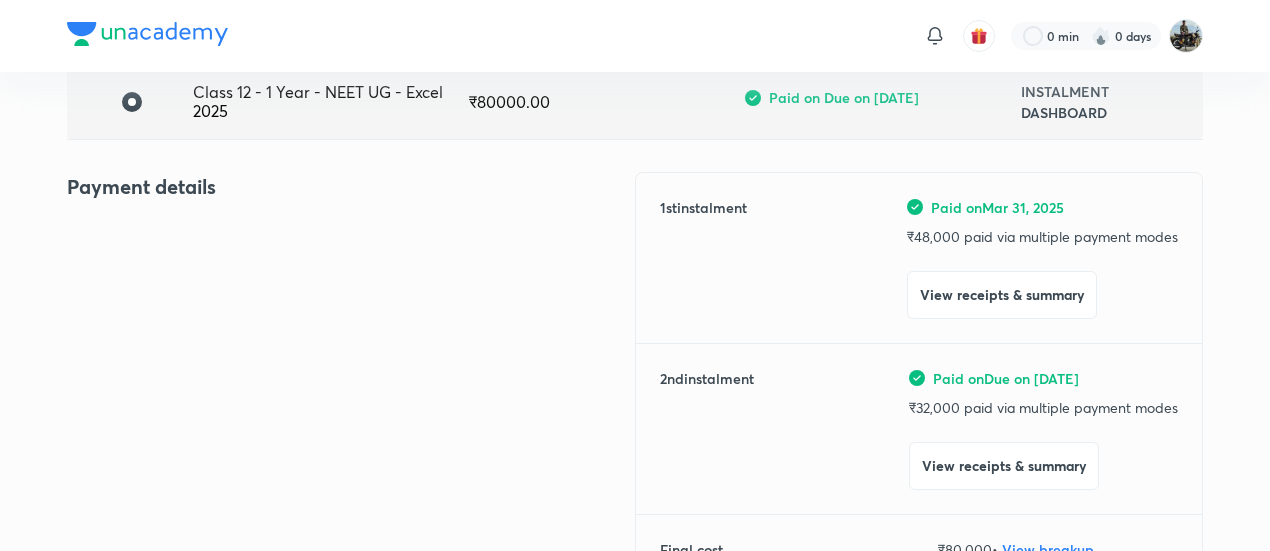 scroll, scrollTop: 0, scrollLeft: 0, axis: both 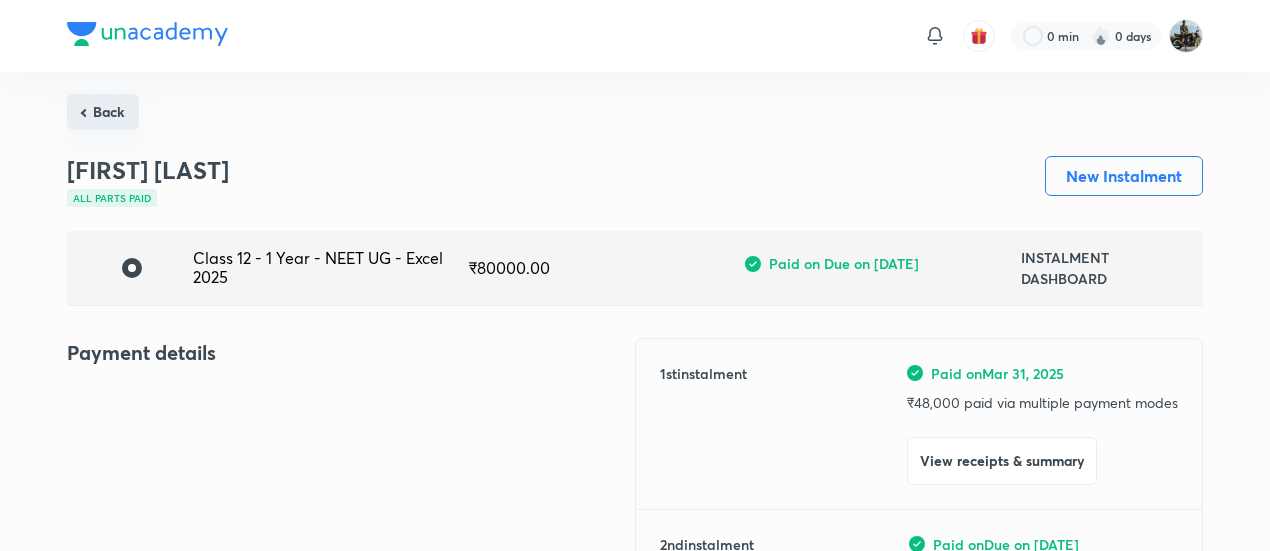 click on "Back" at bounding box center (103, 112) 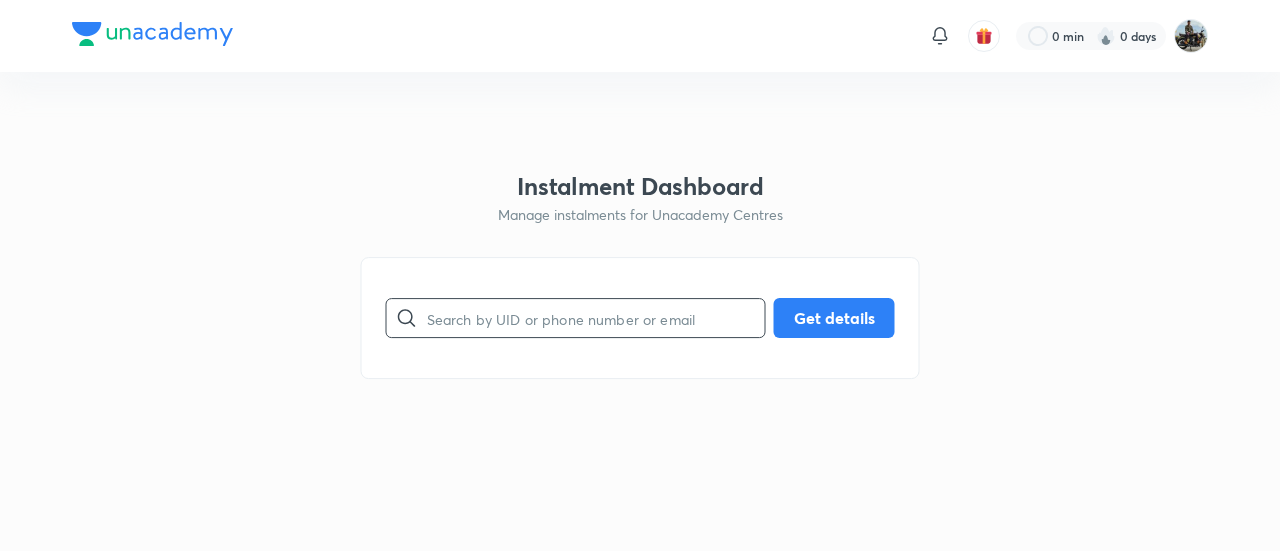 click at bounding box center (596, 318) 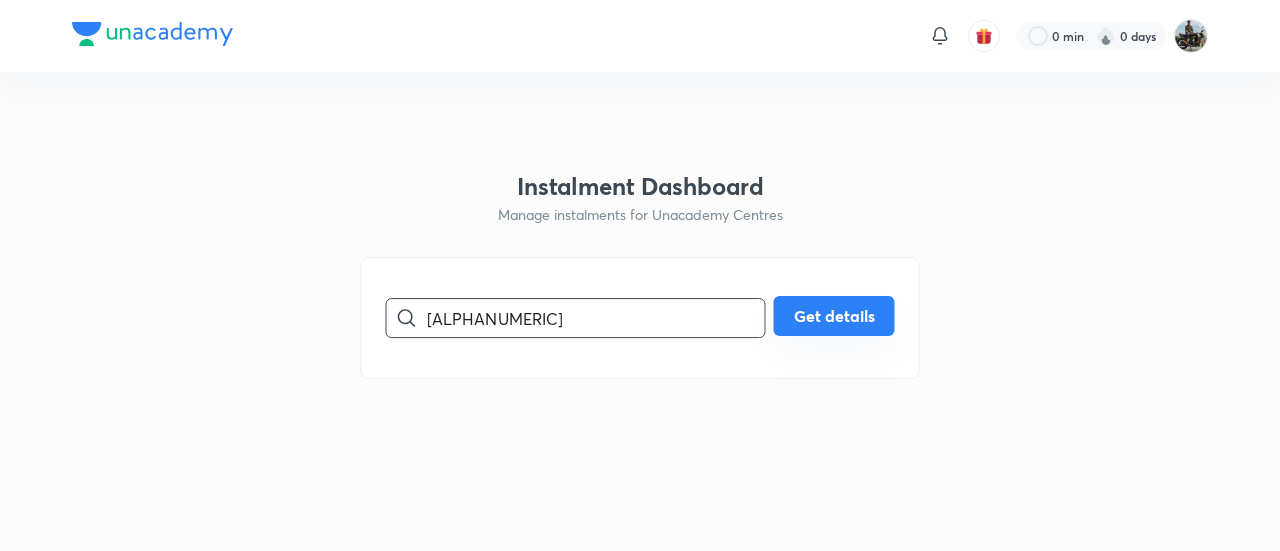 type on "[ALPHANUMERIC]" 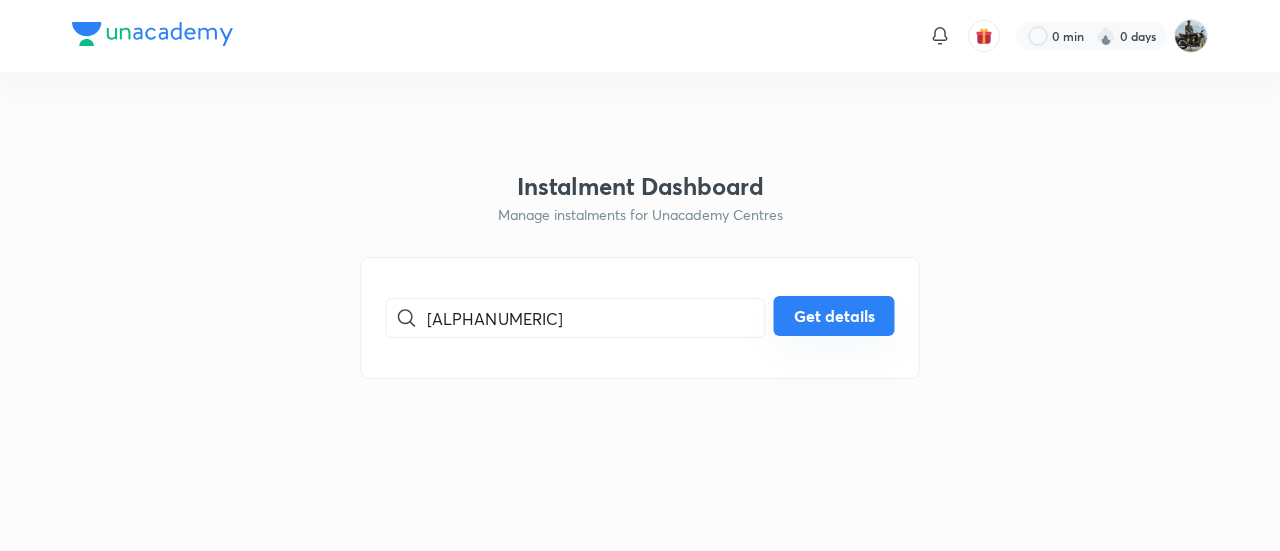 click on "Get details" at bounding box center (834, 316) 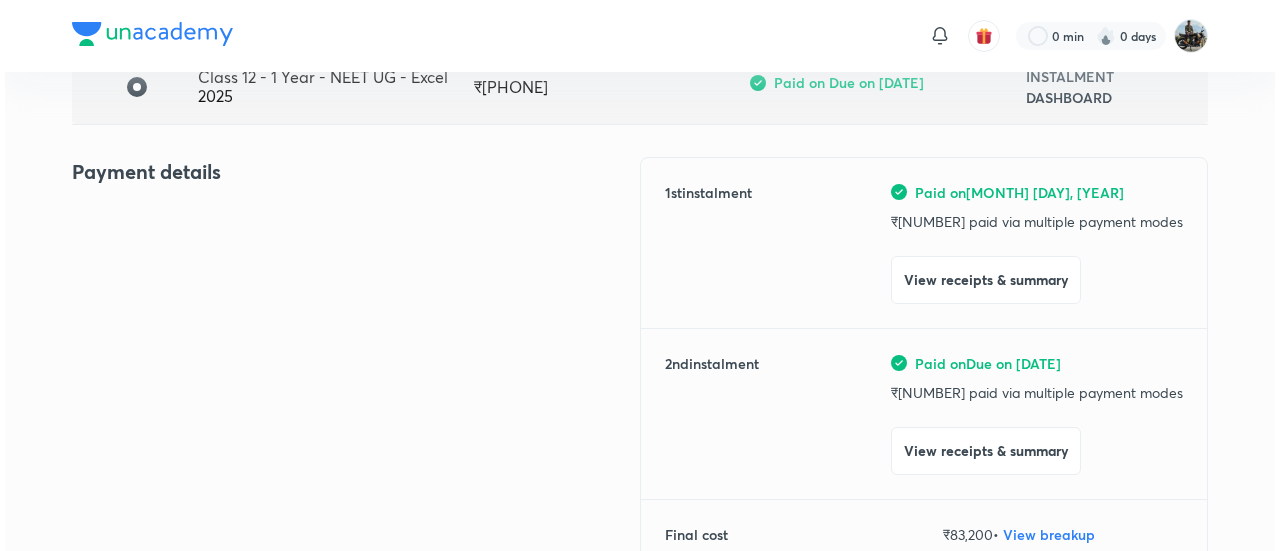 scroll, scrollTop: 182, scrollLeft: 0, axis: vertical 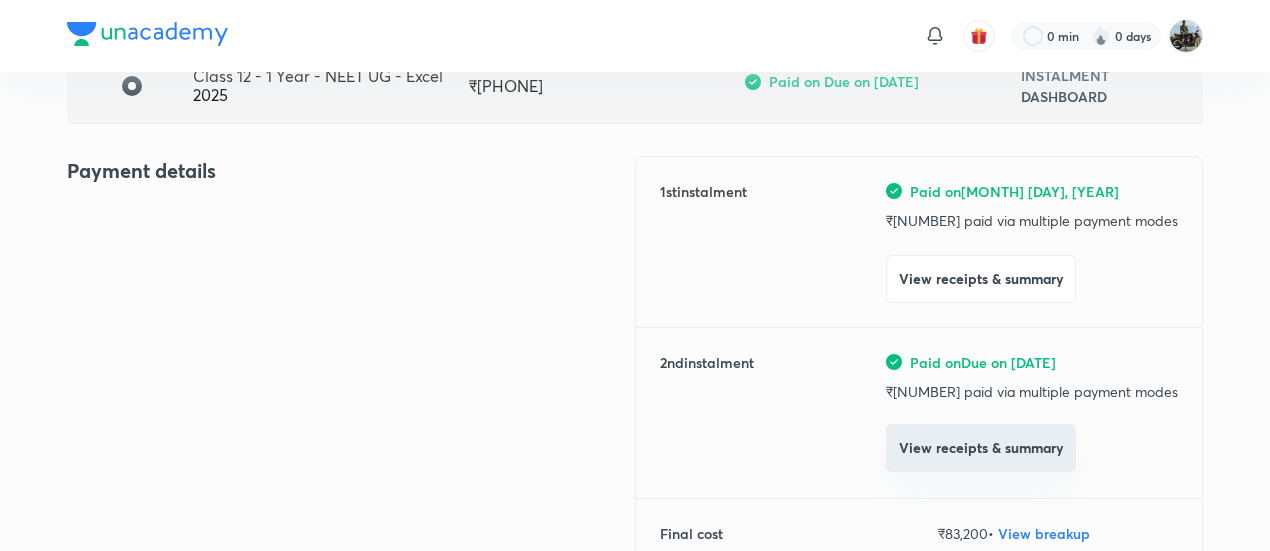 click on "View receipts & summary" at bounding box center (981, 448) 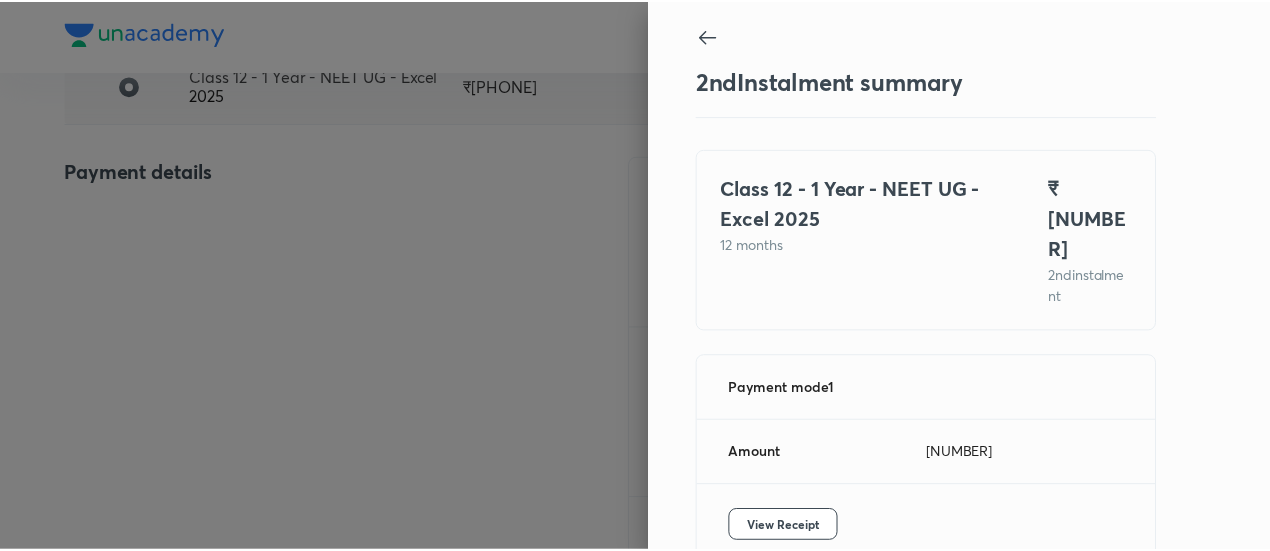 scroll, scrollTop: 67, scrollLeft: 0, axis: vertical 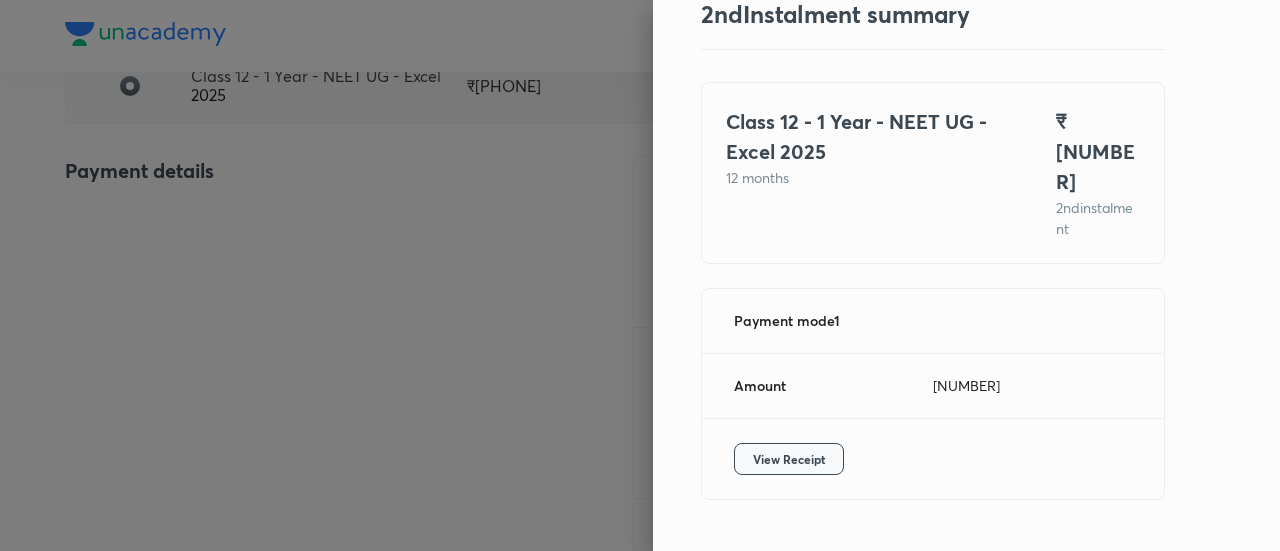 click on "View Receipt" at bounding box center [789, 459] 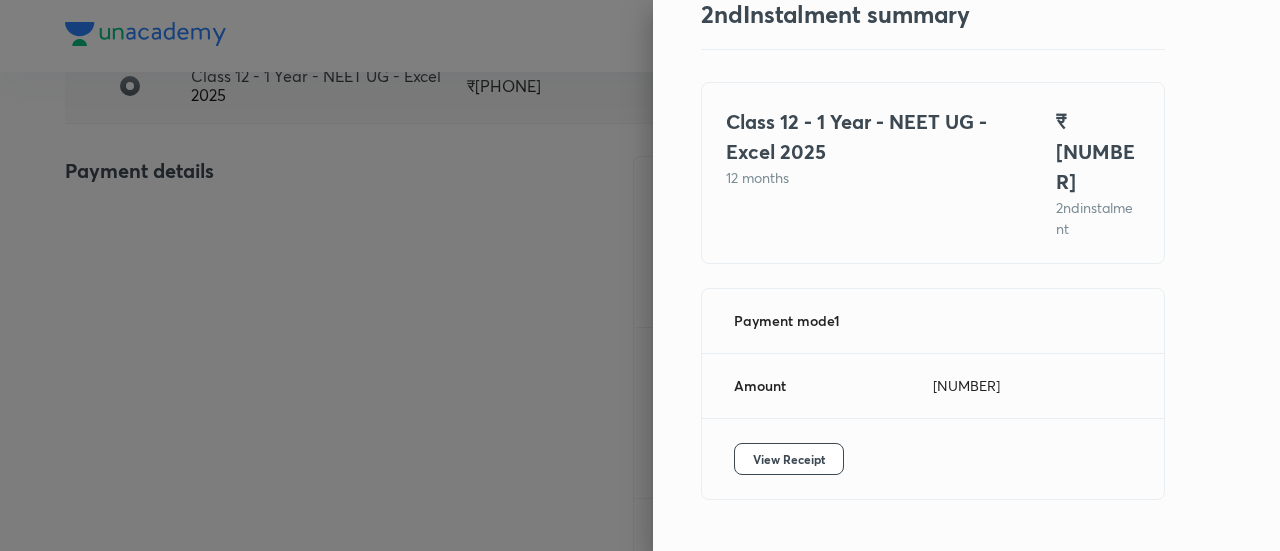 click at bounding box center [640, 275] 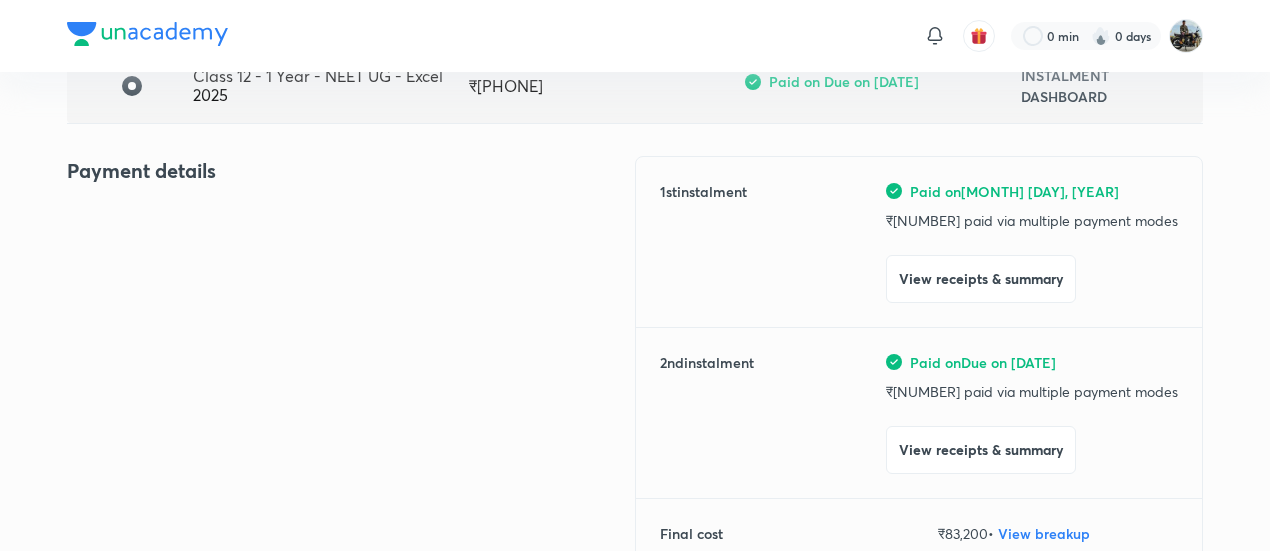 scroll, scrollTop: 0, scrollLeft: 0, axis: both 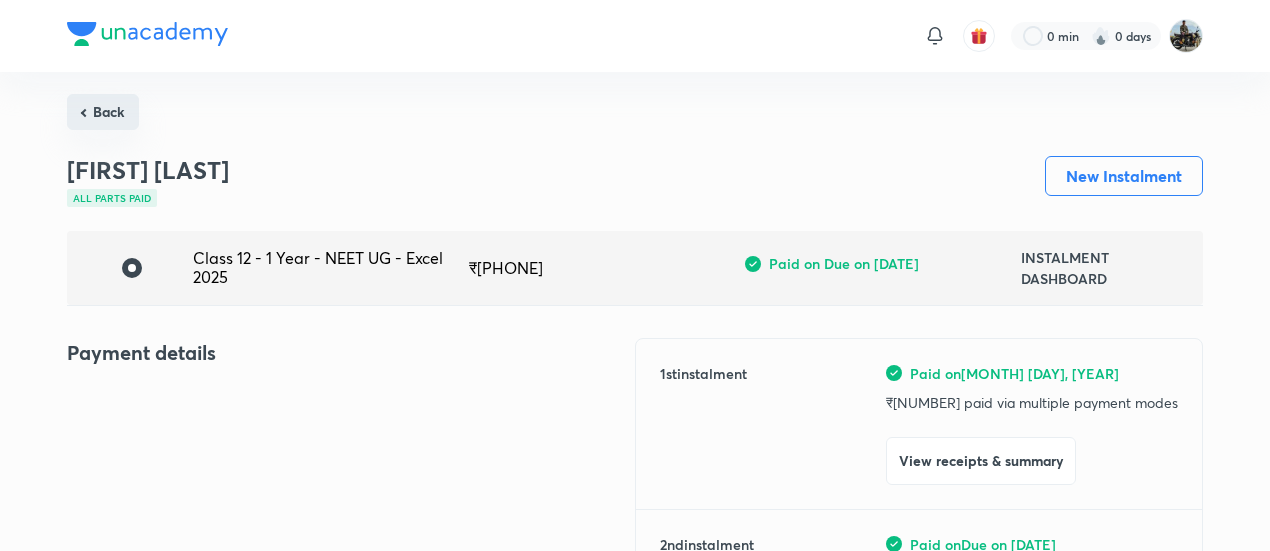 click on "Back" at bounding box center [103, 112] 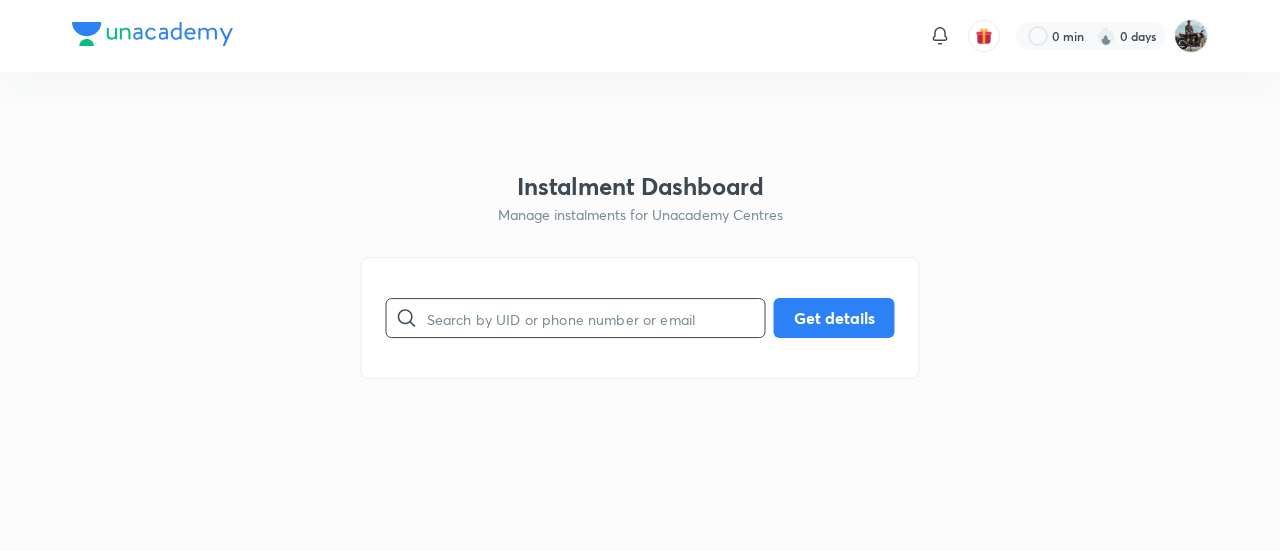 click at bounding box center (596, 318) 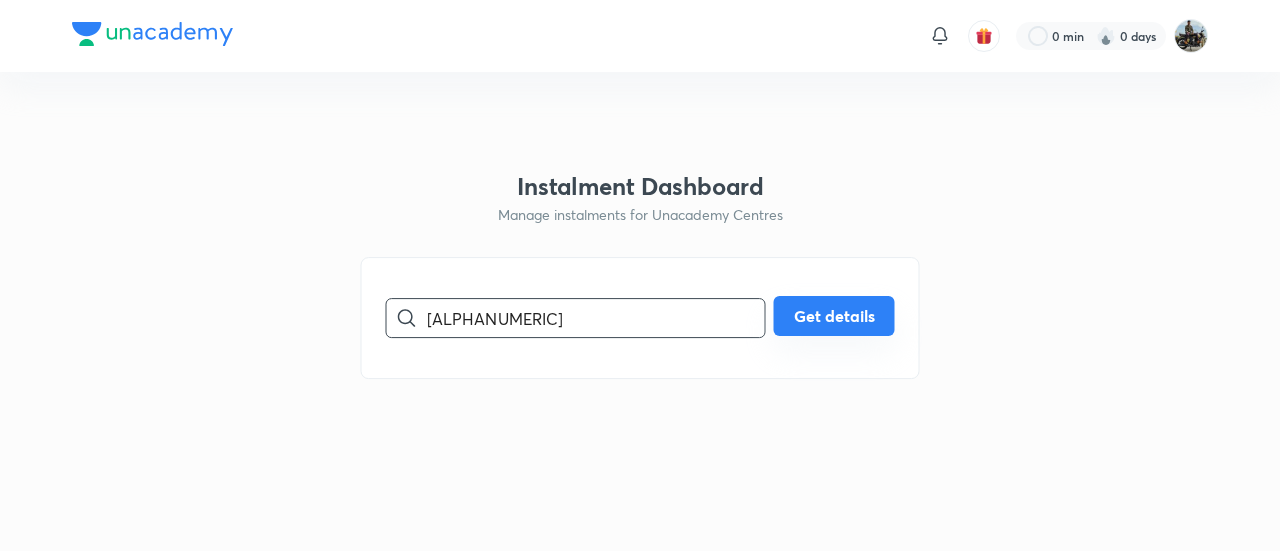 type on "[ALPHANUMERIC]" 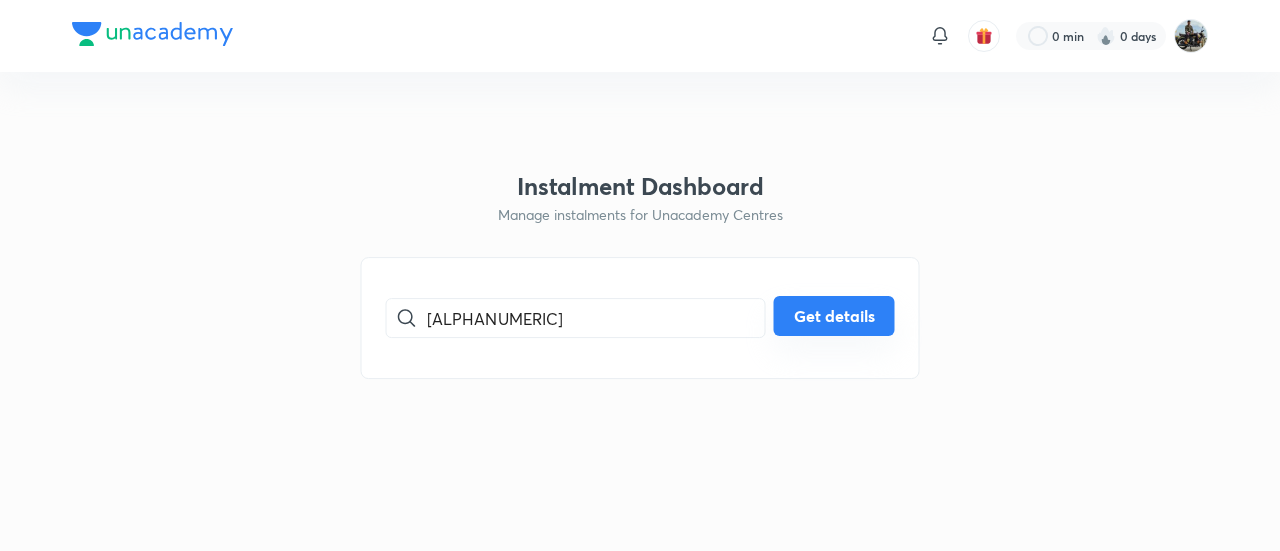 click on "Get details" at bounding box center (834, 316) 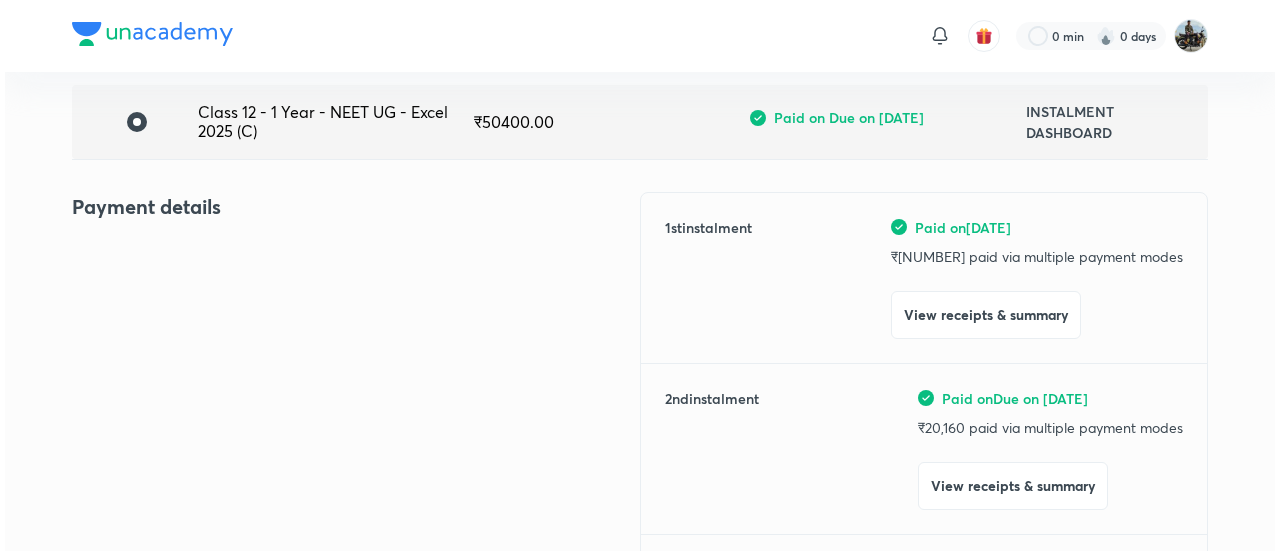 scroll, scrollTop: 155, scrollLeft: 0, axis: vertical 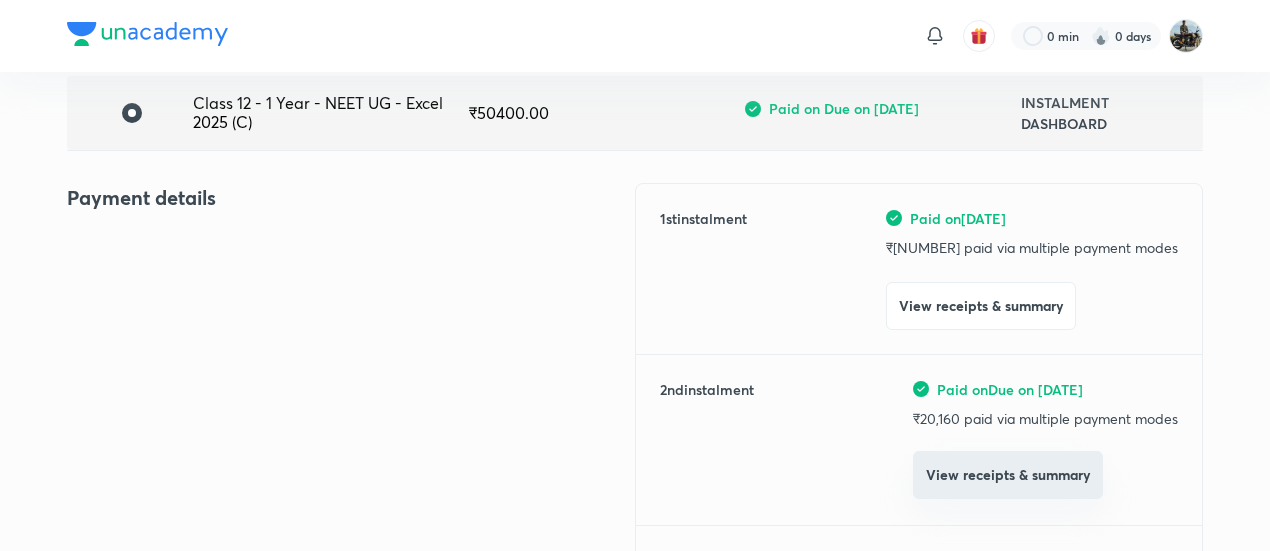 click on "View receipts & summary" at bounding box center [1008, 475] 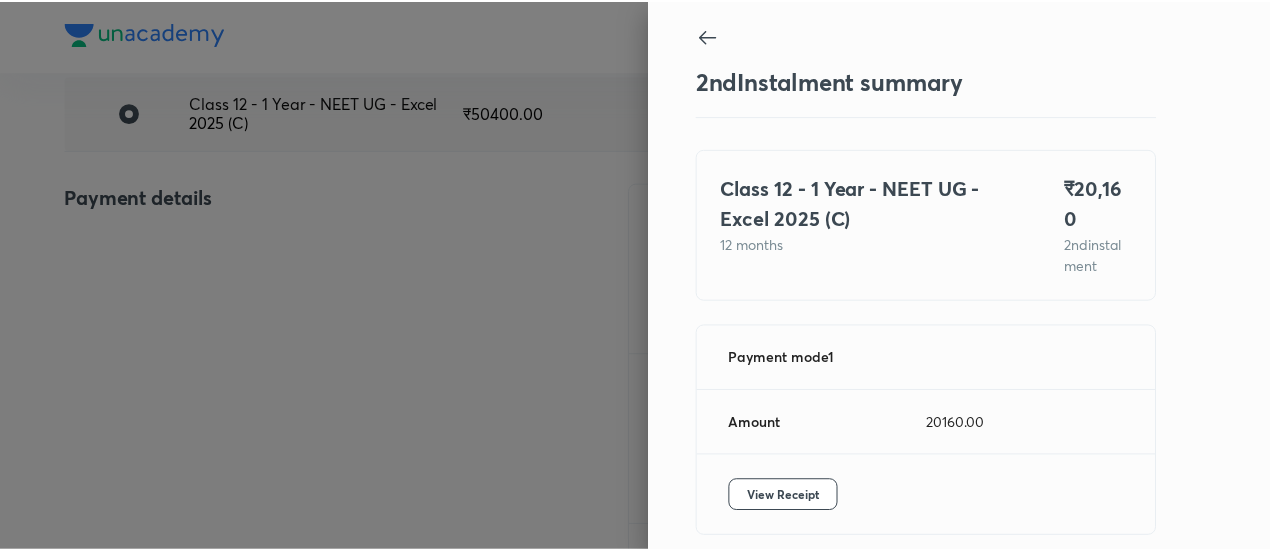 scroll, scrollTop: 67, scrollLeft: 0, axis: vertical 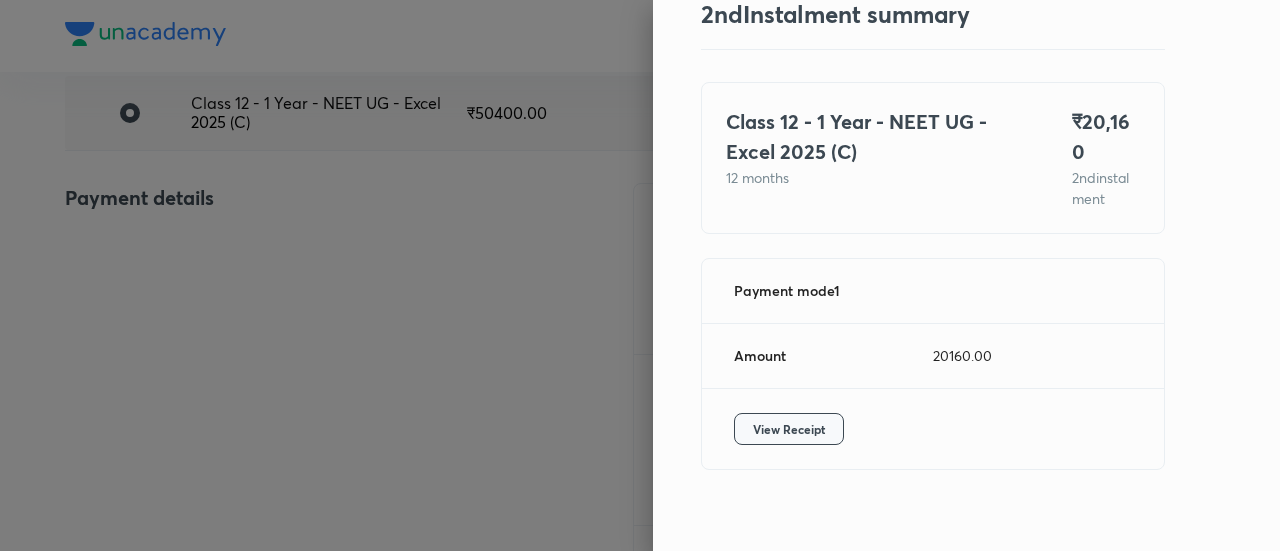 click on "View Receipt" at bounding box center [789, 429] 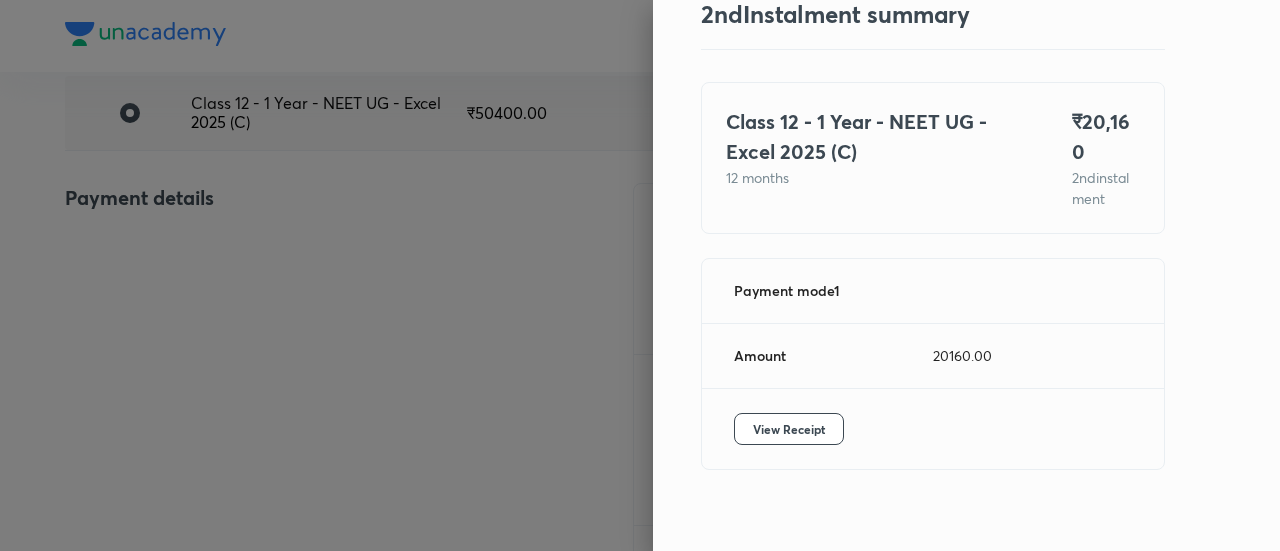 click at bounding box center [640, 275] 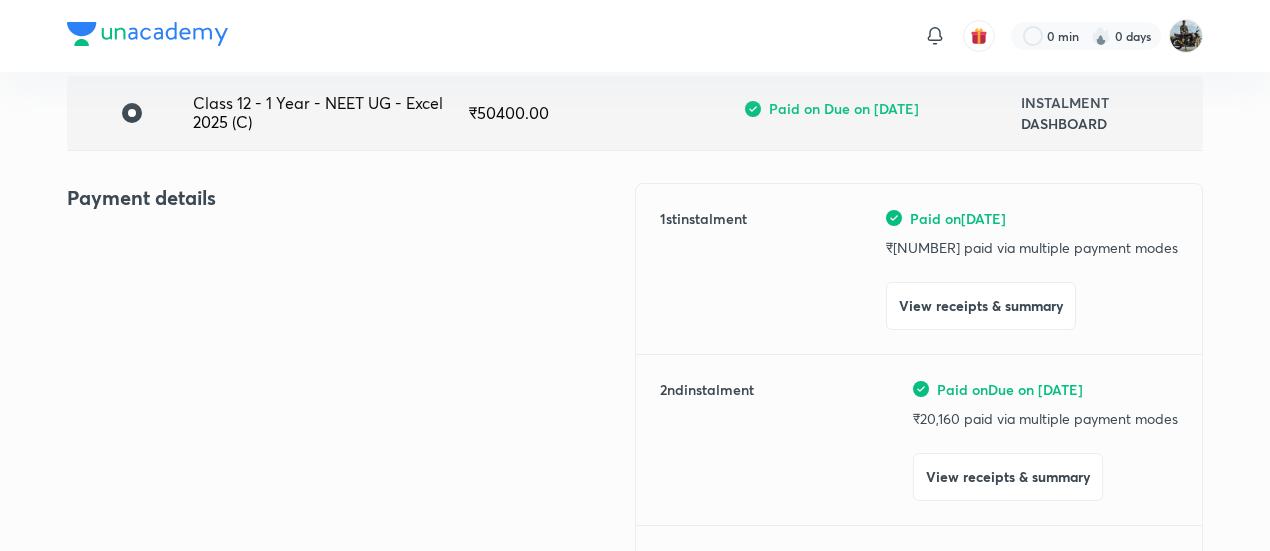 scroll, scrollTop: 0, scrollLeft: 0, axis: both 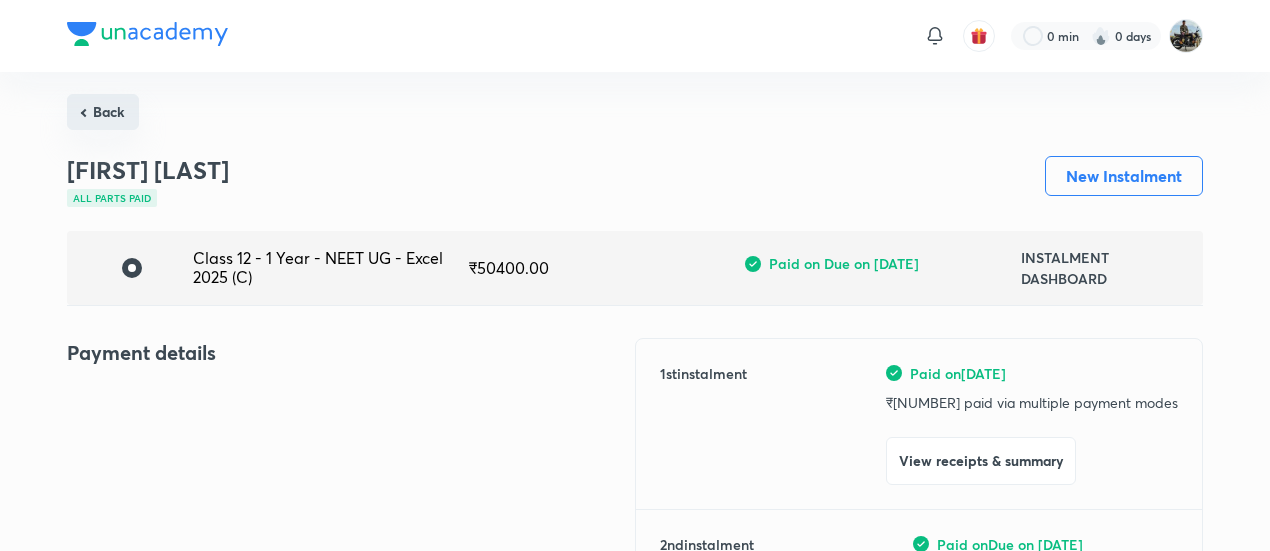 click on "Back" at bounding box center [103, 112] 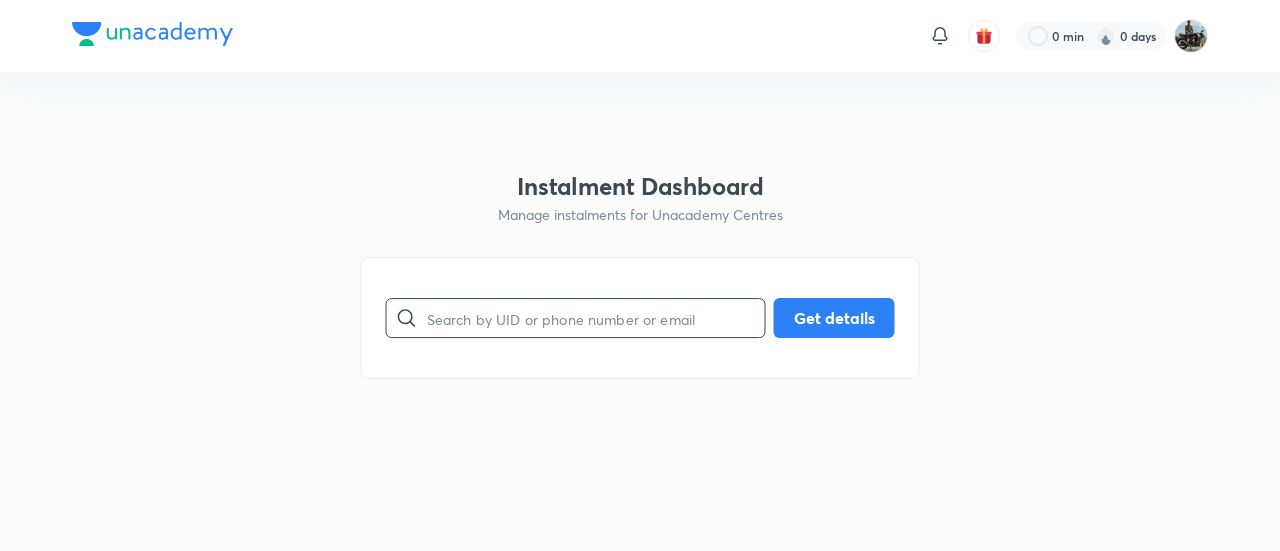 click at bounding box center [596, 318] 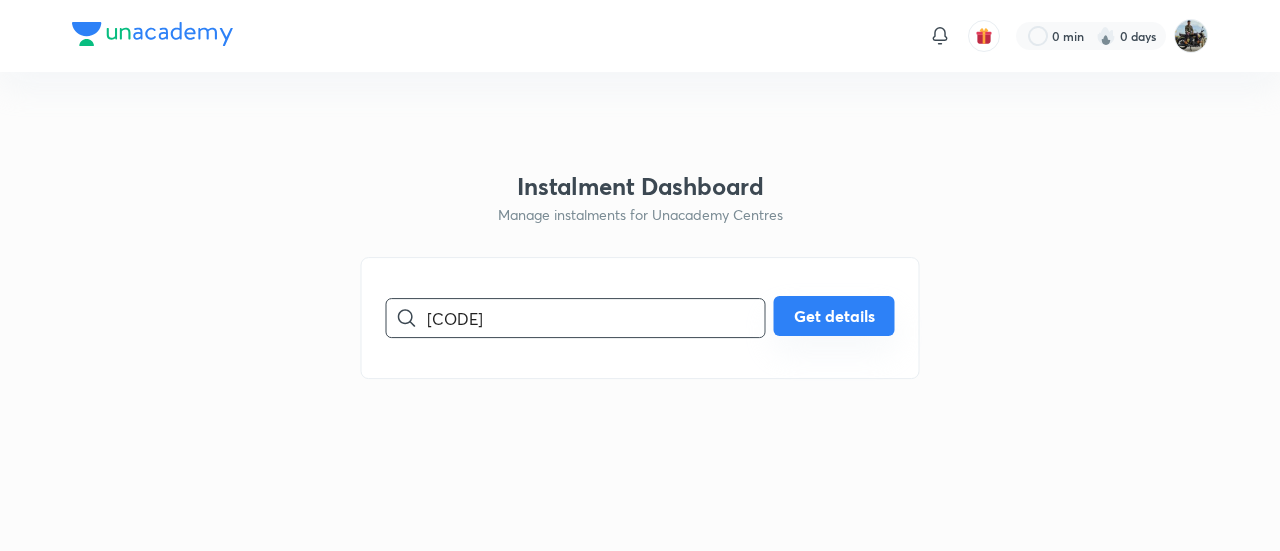type on "[CODE]" 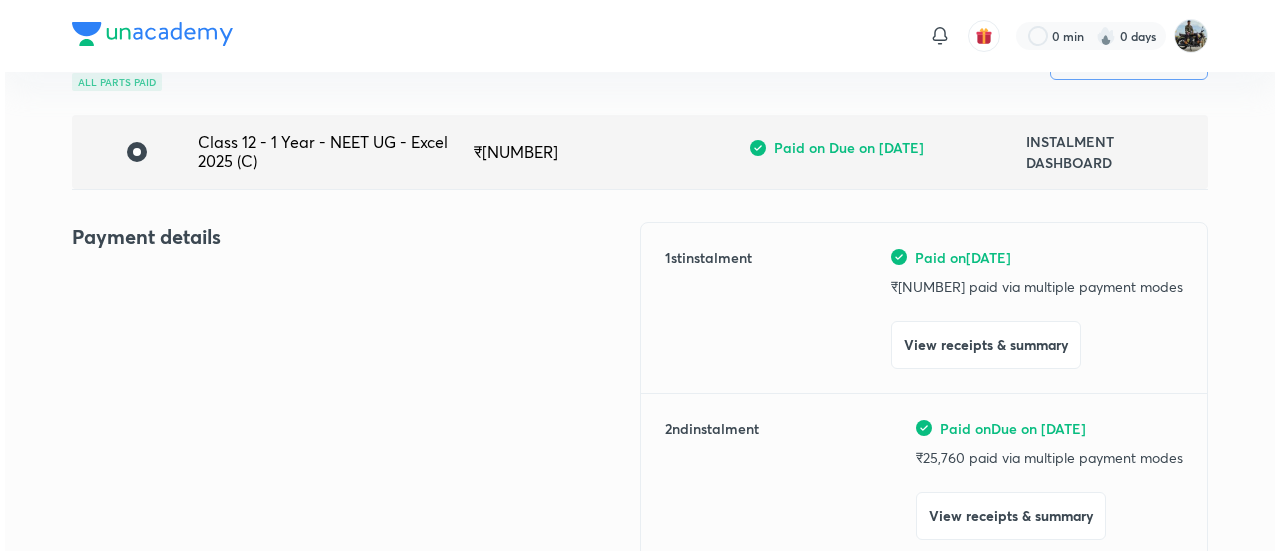 scroll, scrollTop: 119, scrollLeft: 0, axis: vertical 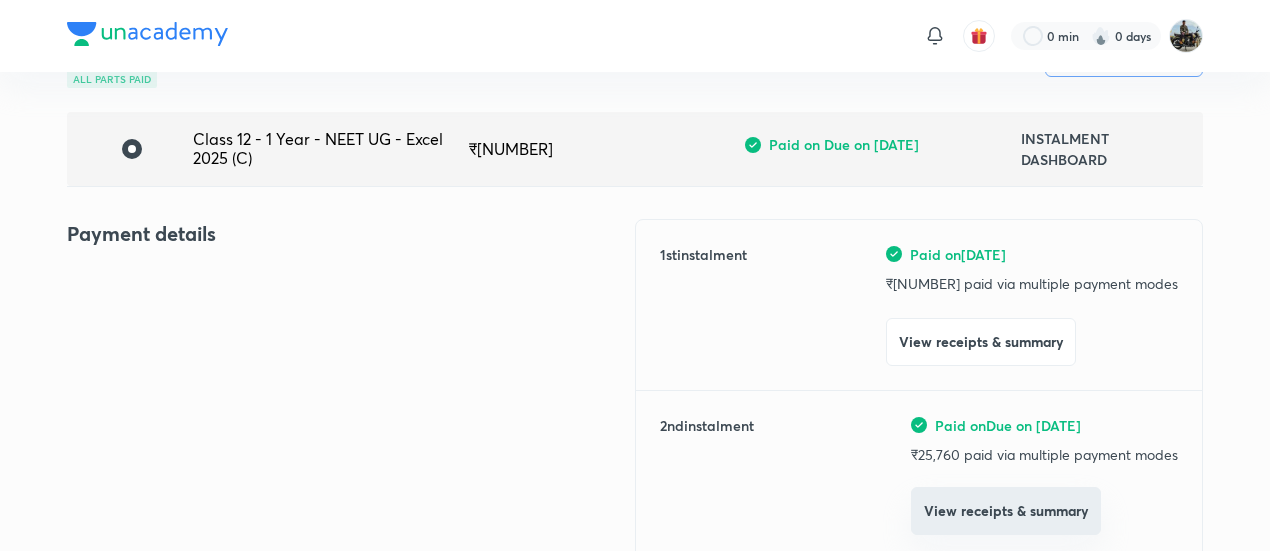 click on "View receipts & summary" at bounding box center [1006, 511] 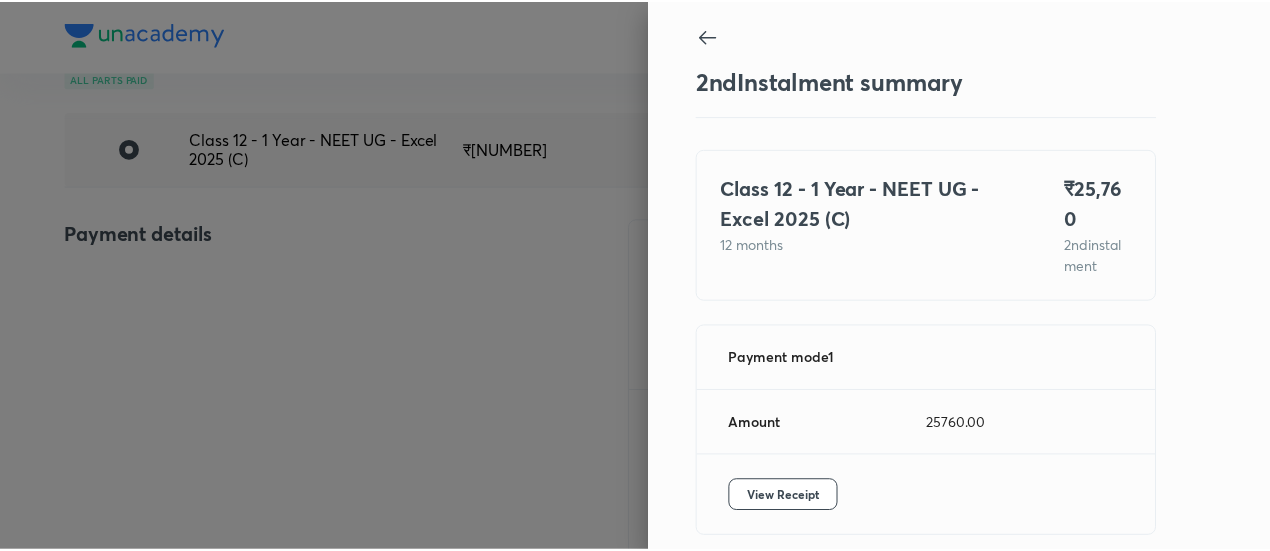 scroll, scrollTop: 67, scrollLeft: 0, axis: vertical 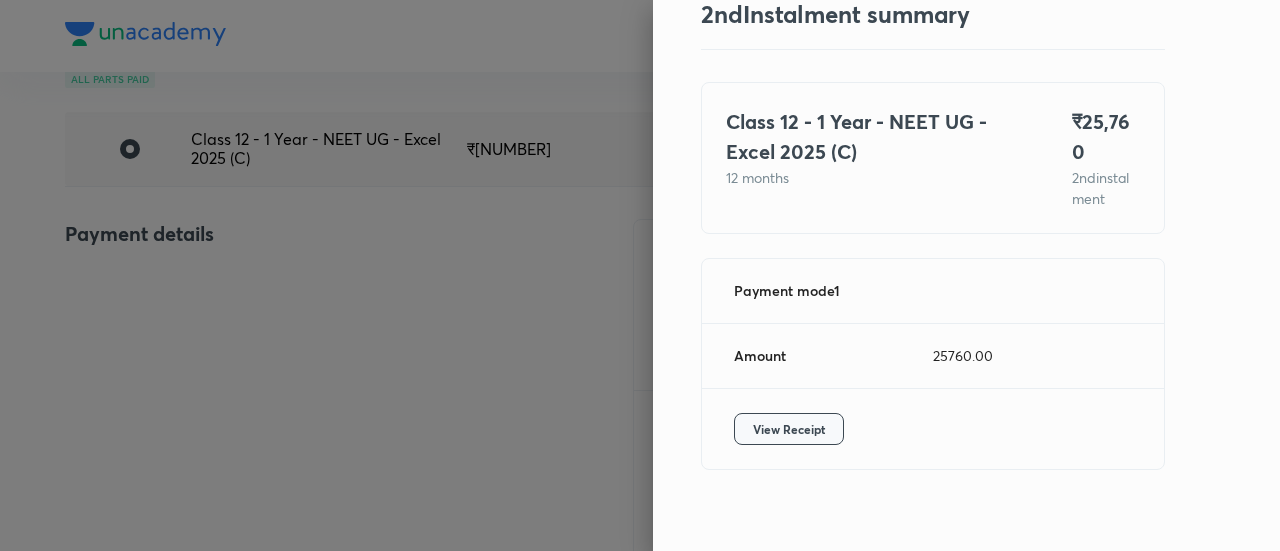 click on "View Receipt" at bounding box center [789, 429] 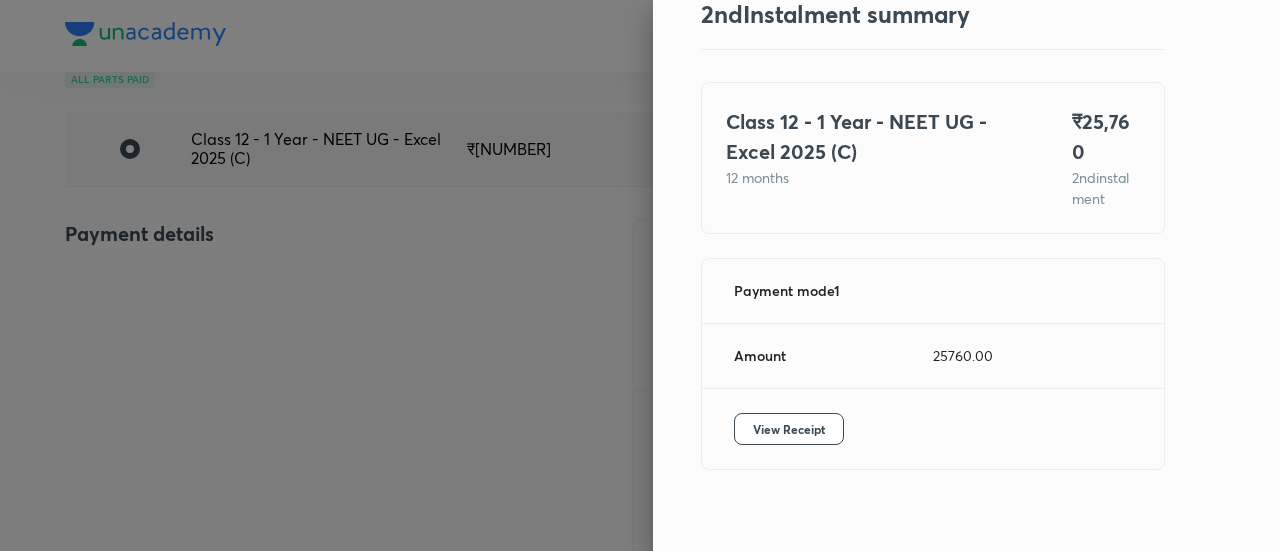click at bounding box center [640, 275] 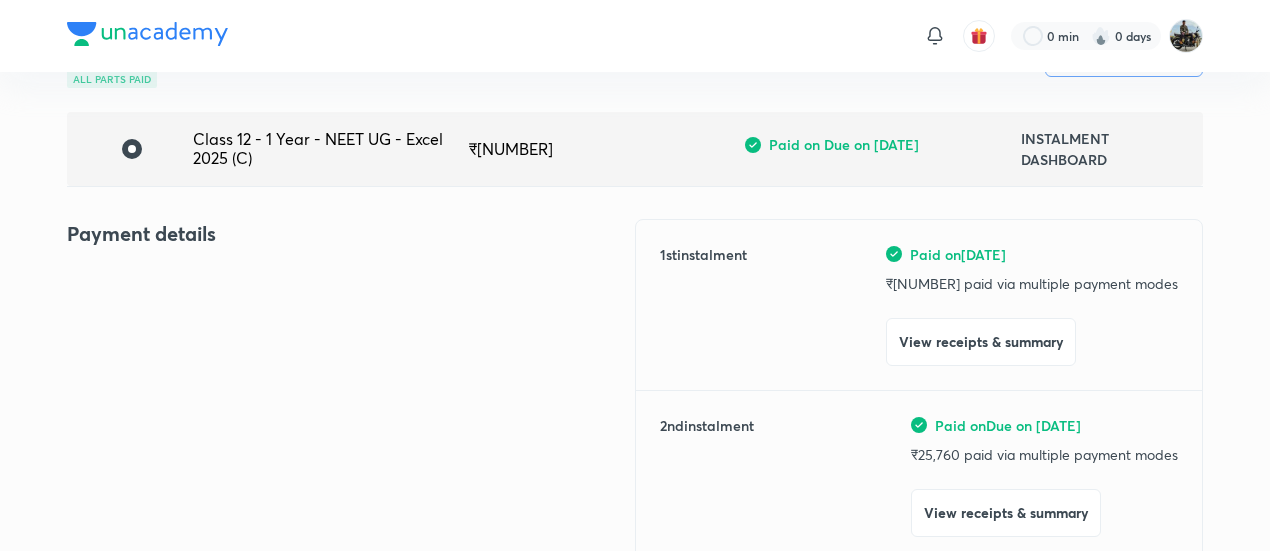 scroll, scrollTop: 0, scrollLeft: 0, axis: both 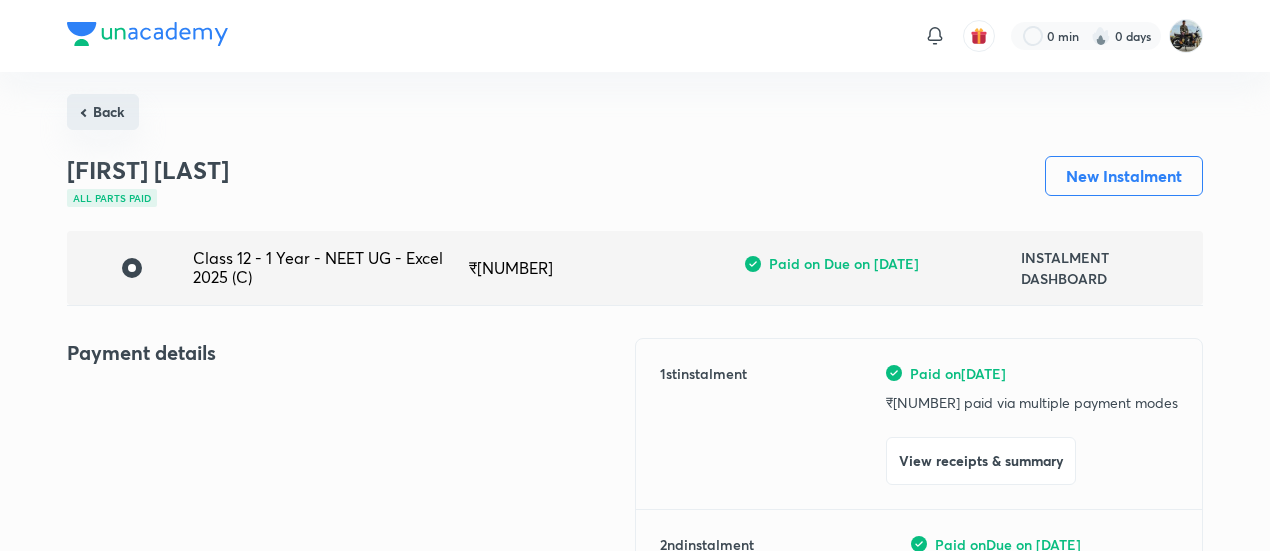 click on "Back" at bounding box center (103, 112) 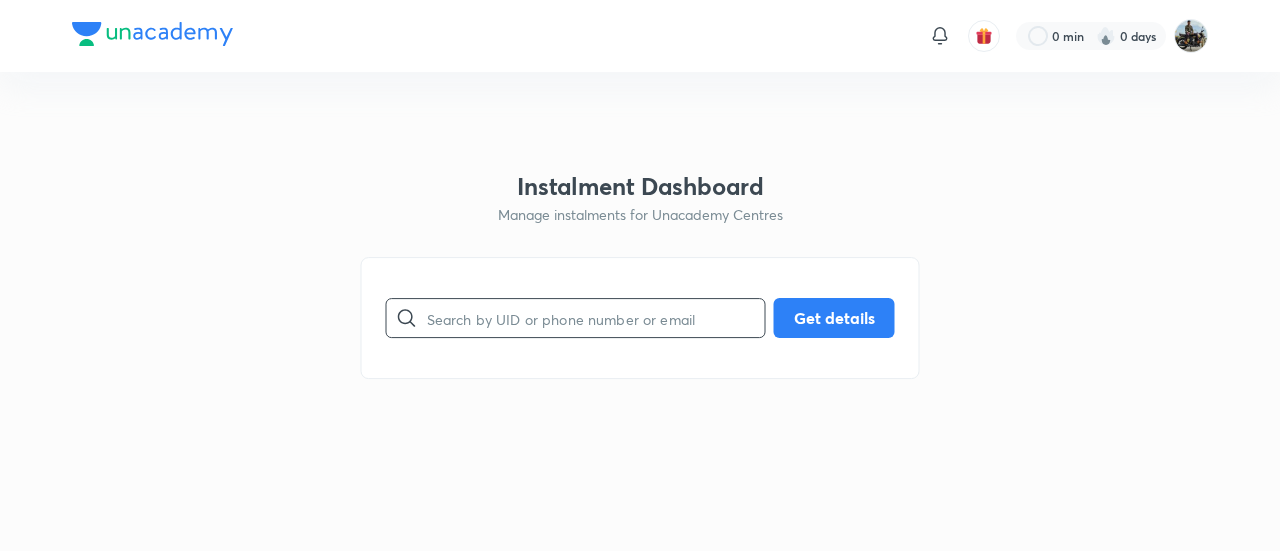 click at bounding box center (596, 318) 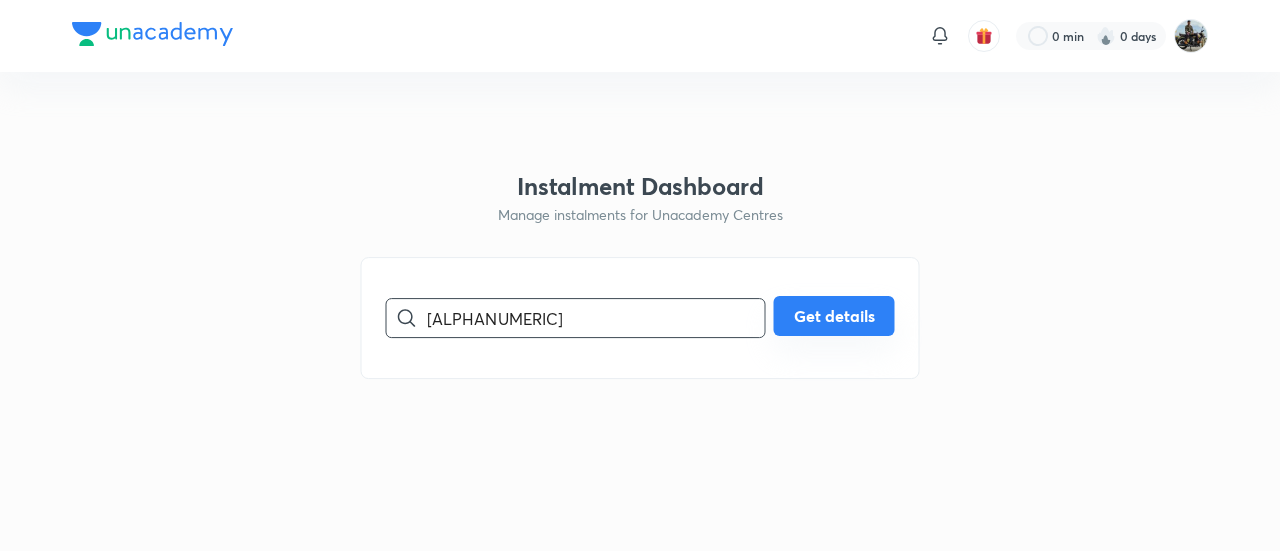 type on "[ALPHANUMERIC]" 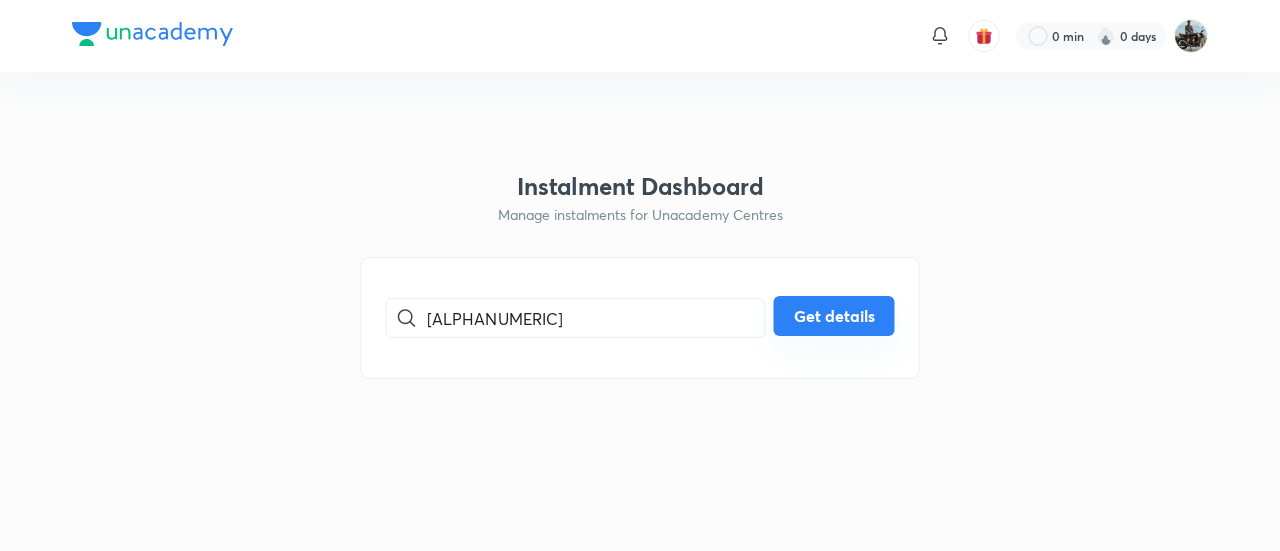 click on "Get details" at bounding box center (834, 316) 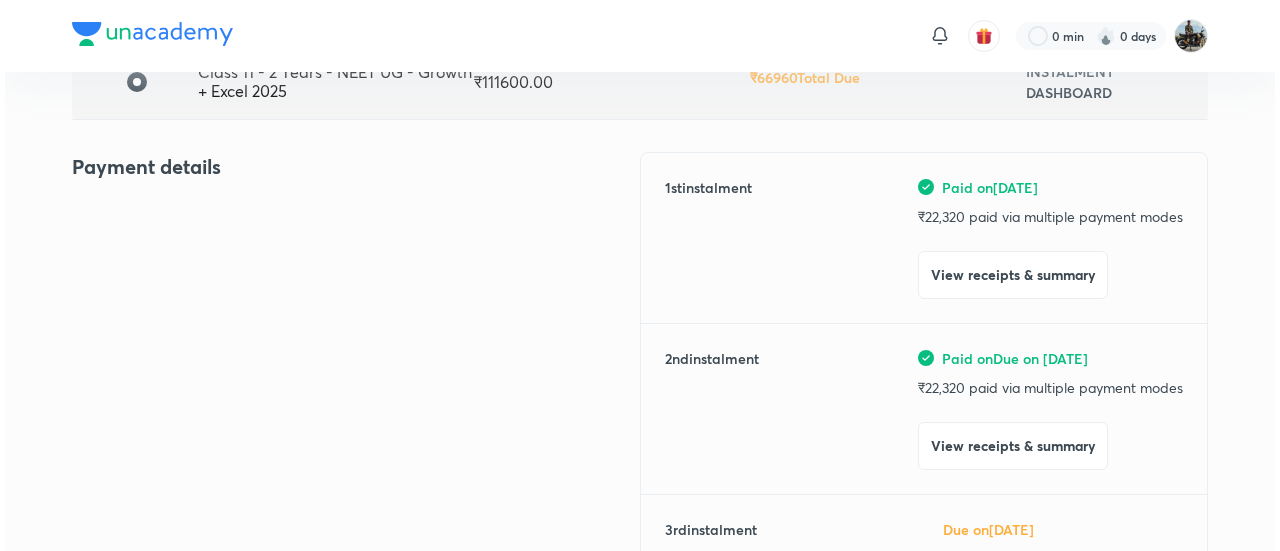 scroll, scrollTop: 194, scrollLeft: 0, axis: vertical 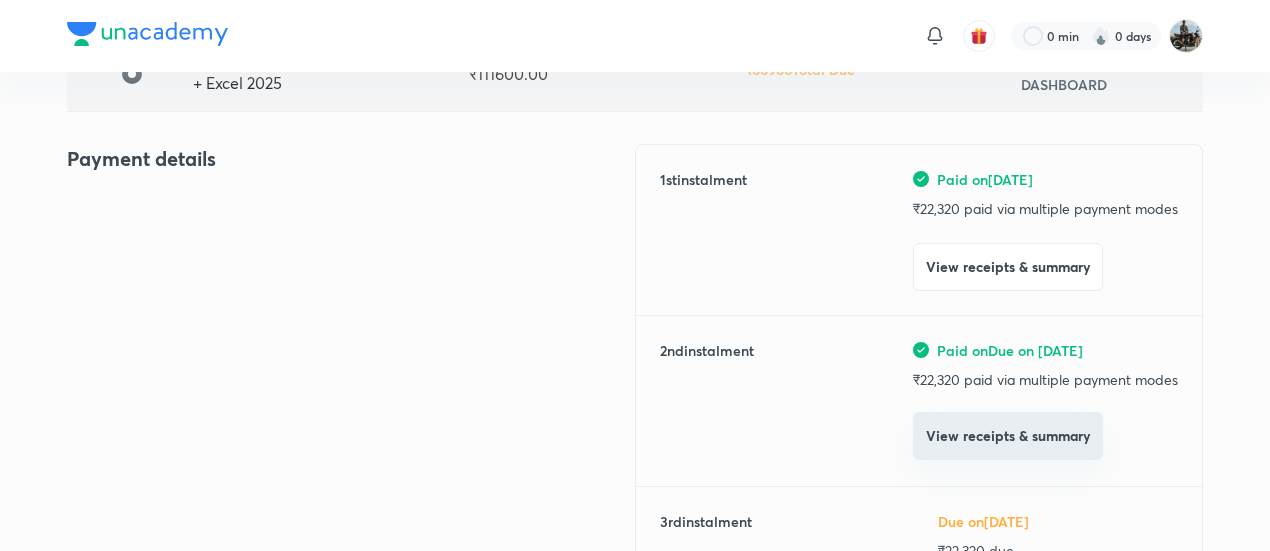 click on "View receipts & summary" at bounding box center [1008, 436] 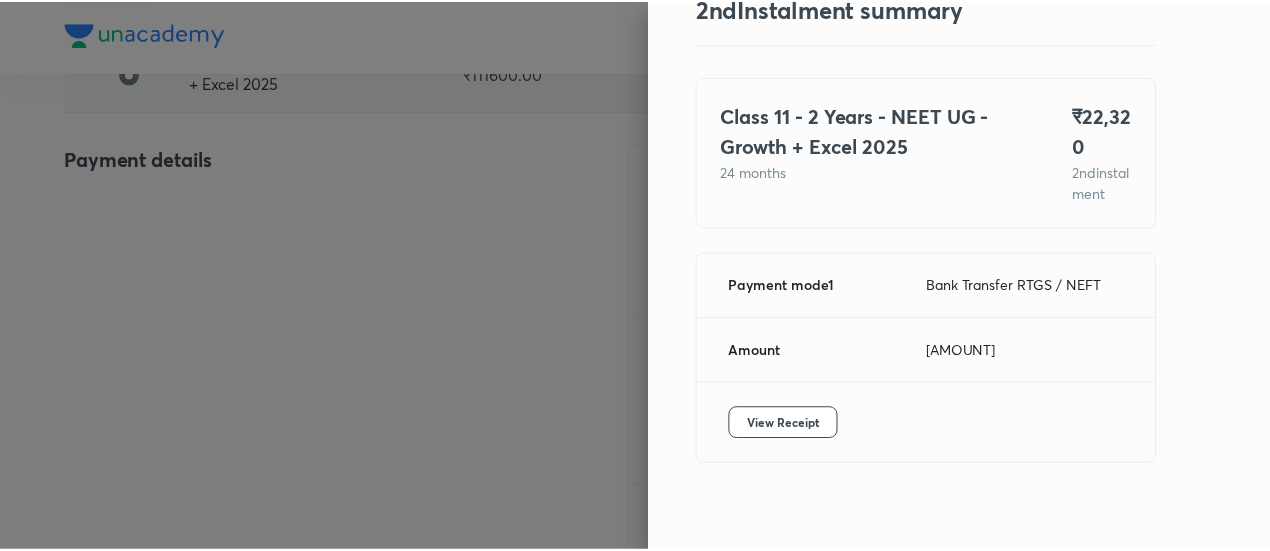 scroll, scrollTop: 109, scrollLeft: 0, axis: vertical 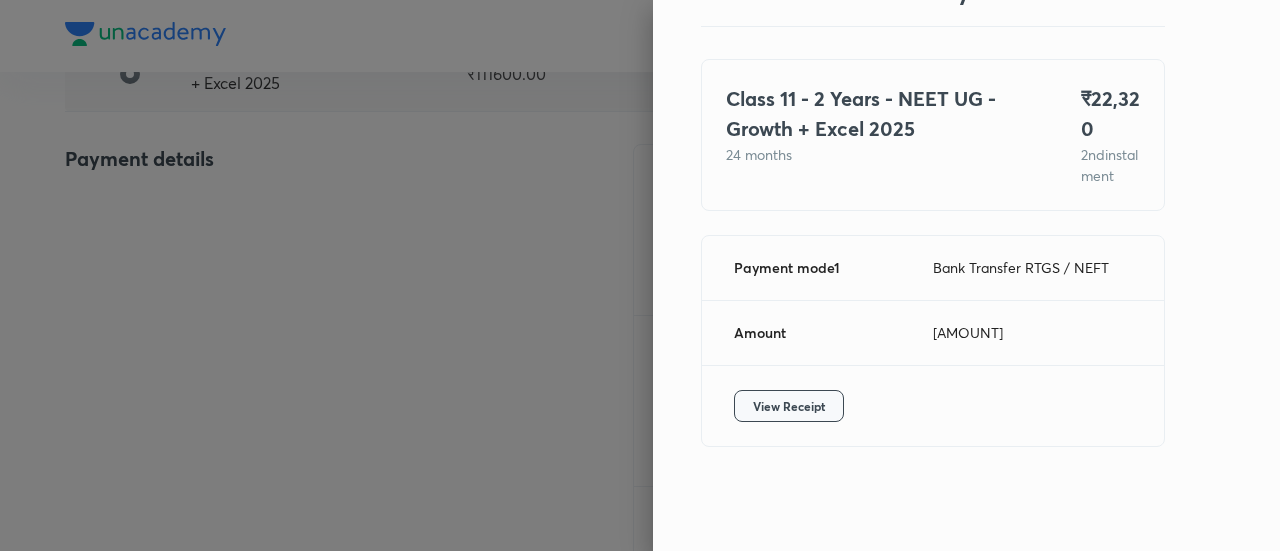 click on "View Receipt" at bounding box center (789, 406) 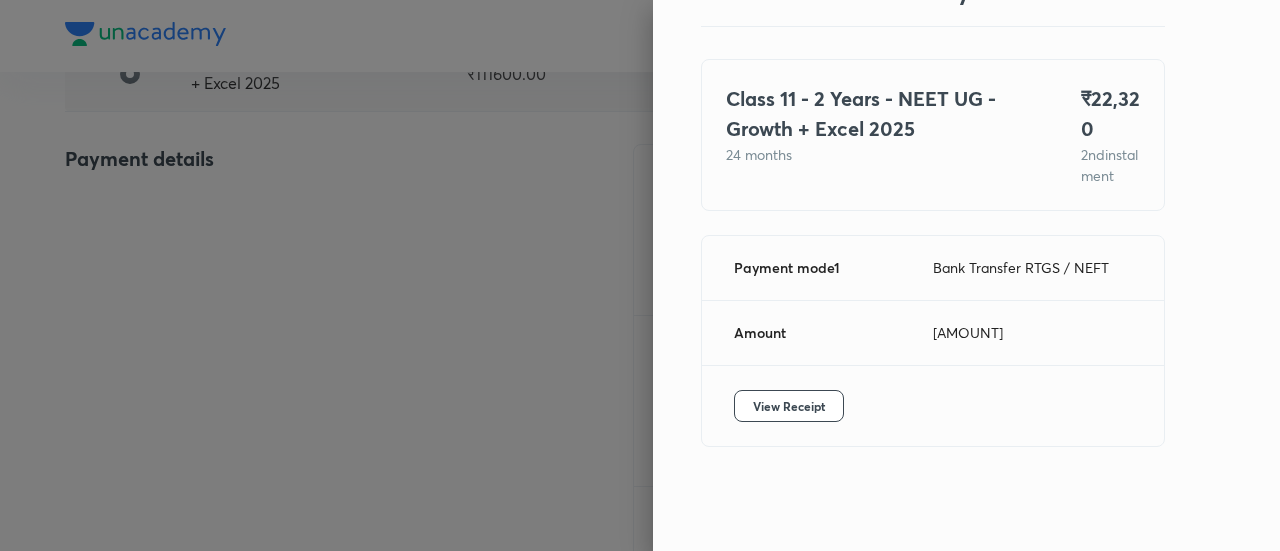 click at bounding box center [640, 275] 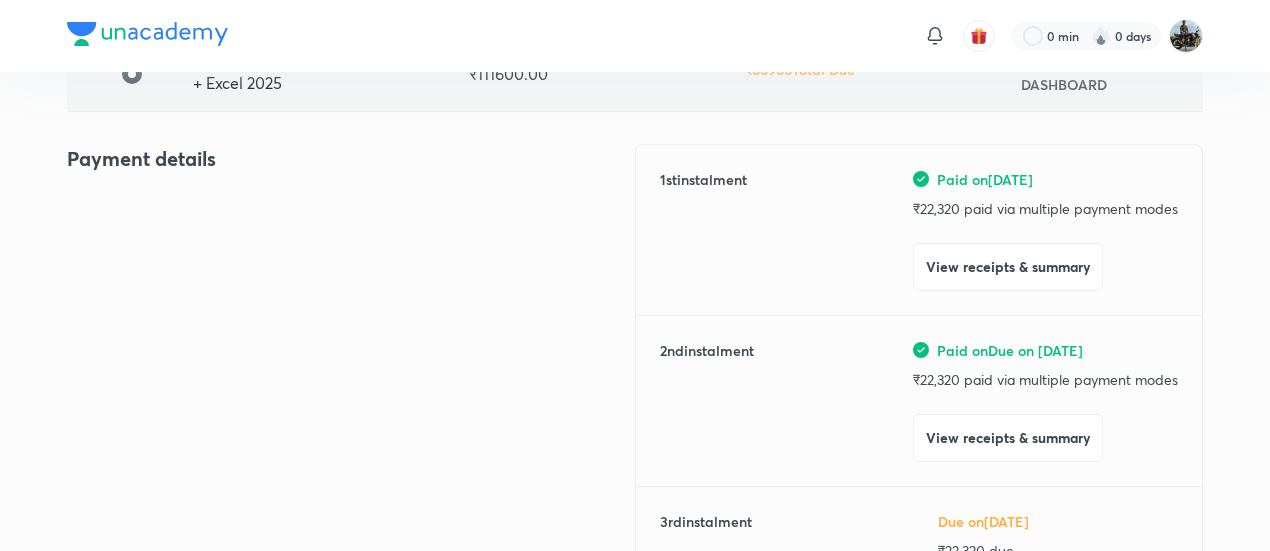 scroll, scrollTop: 0, scrollLeft: 0, axis: both 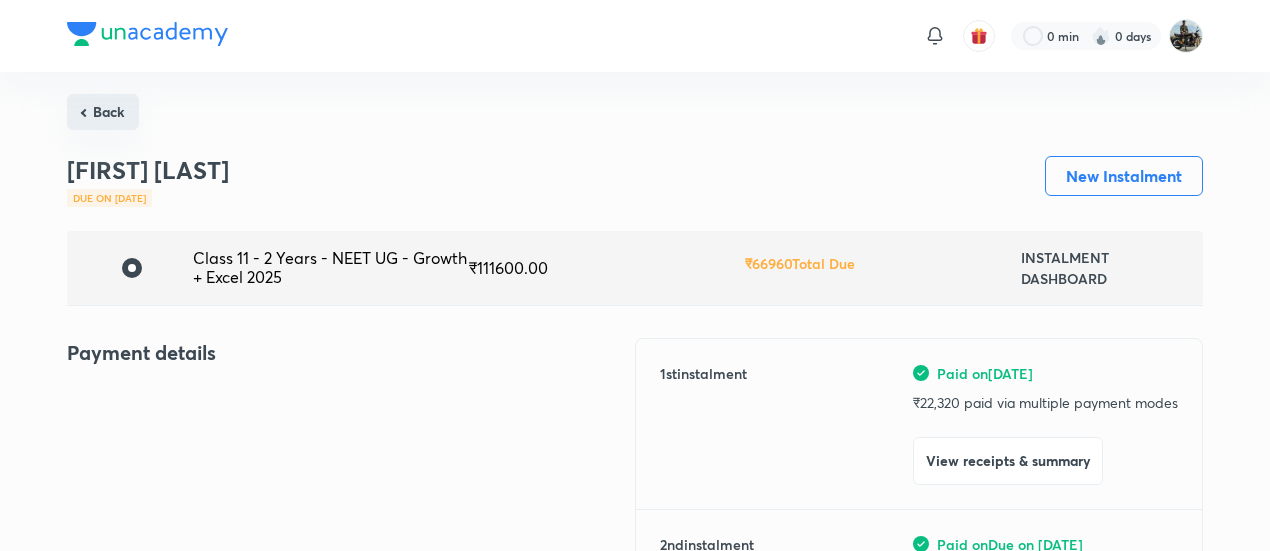click on "Back" at bounding box center [103, 112] 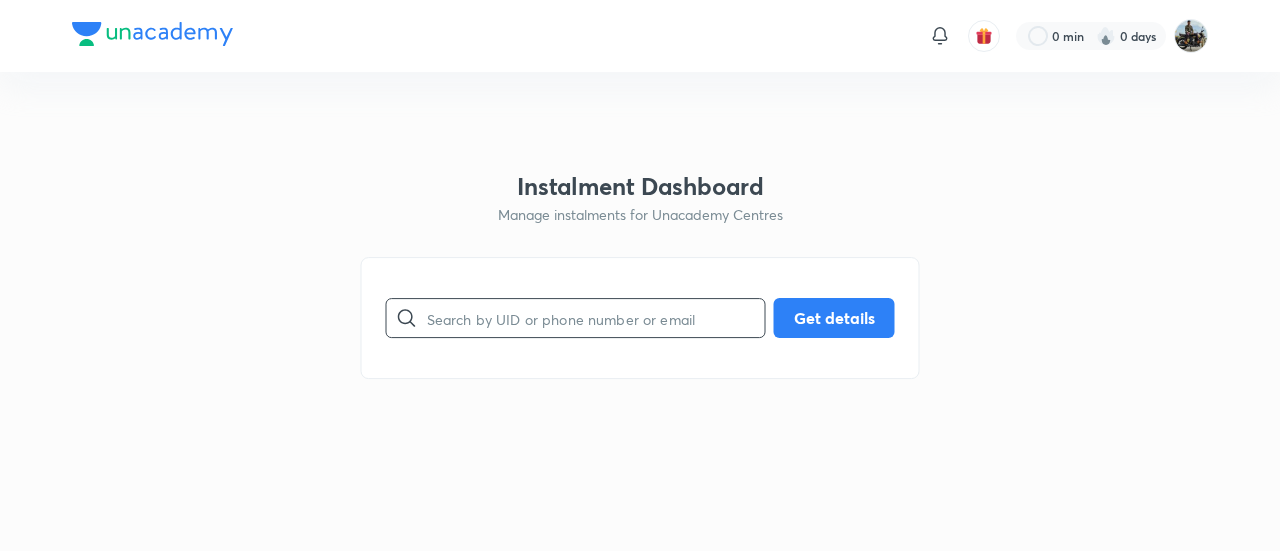 click at bounding box center (596, 318) 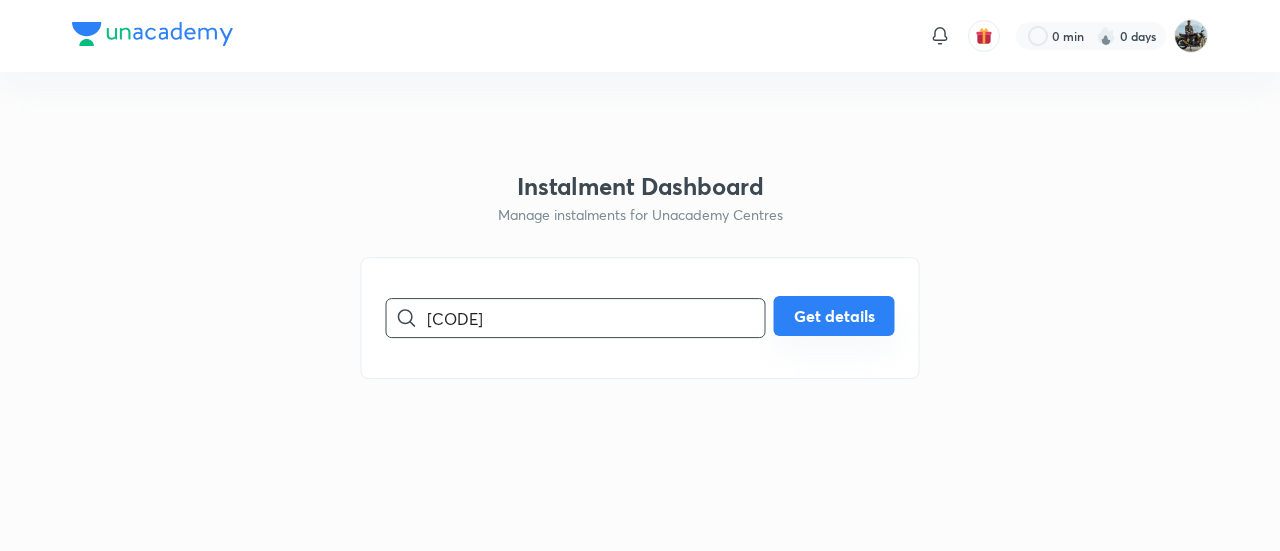 type on "[CODE]" 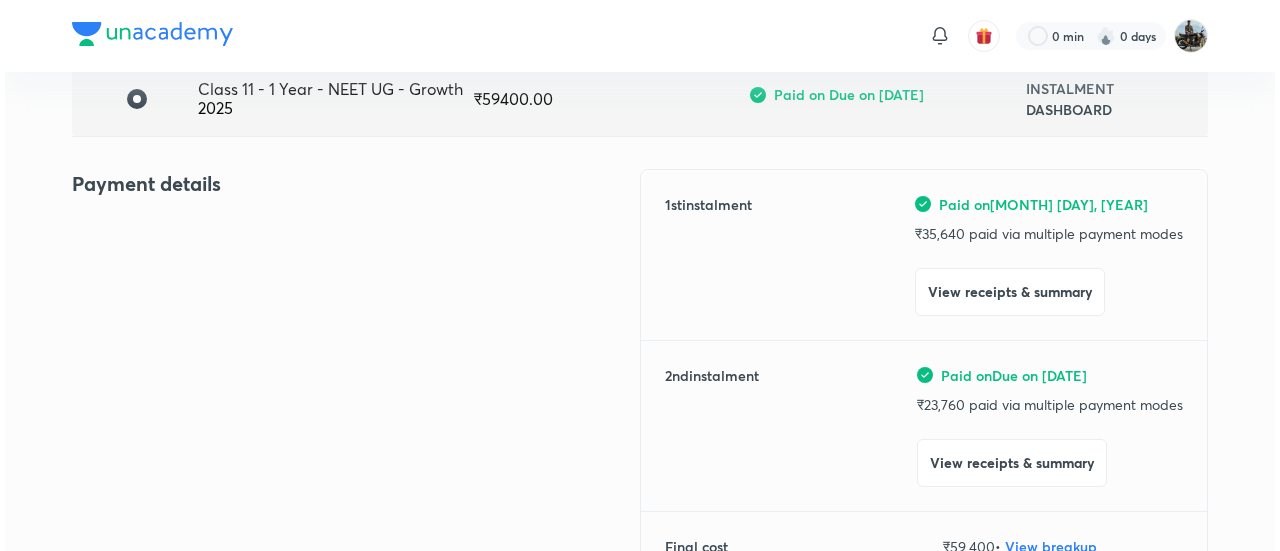 scroll, scrollTop: 170, scrollLeft: 0, axis: vertical 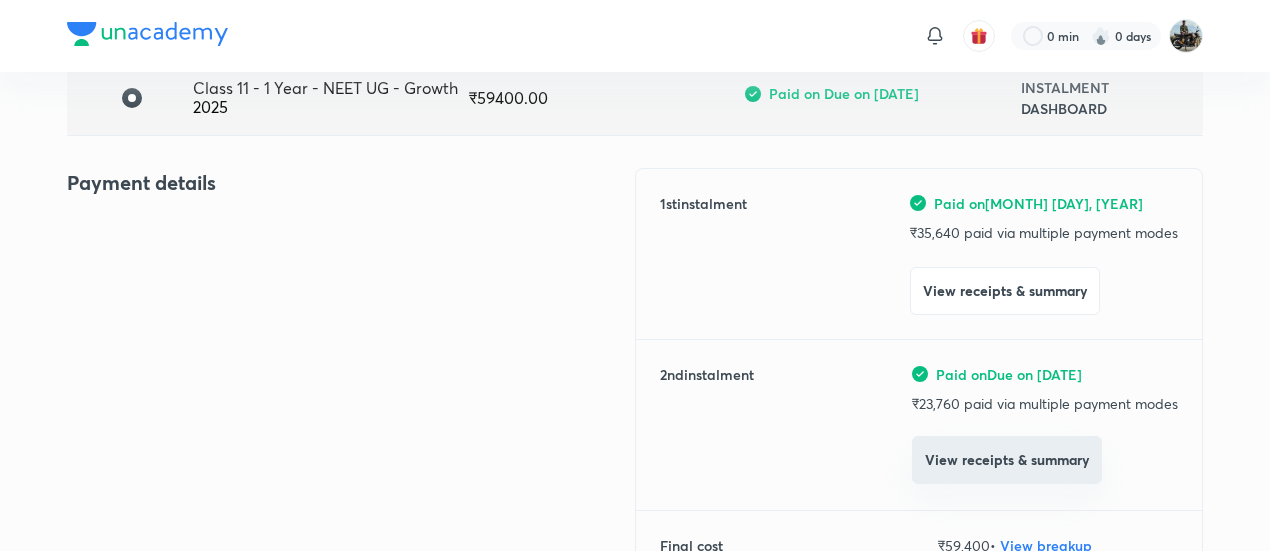 click on "View receipts & summary" at bounding box center [1007, 460] 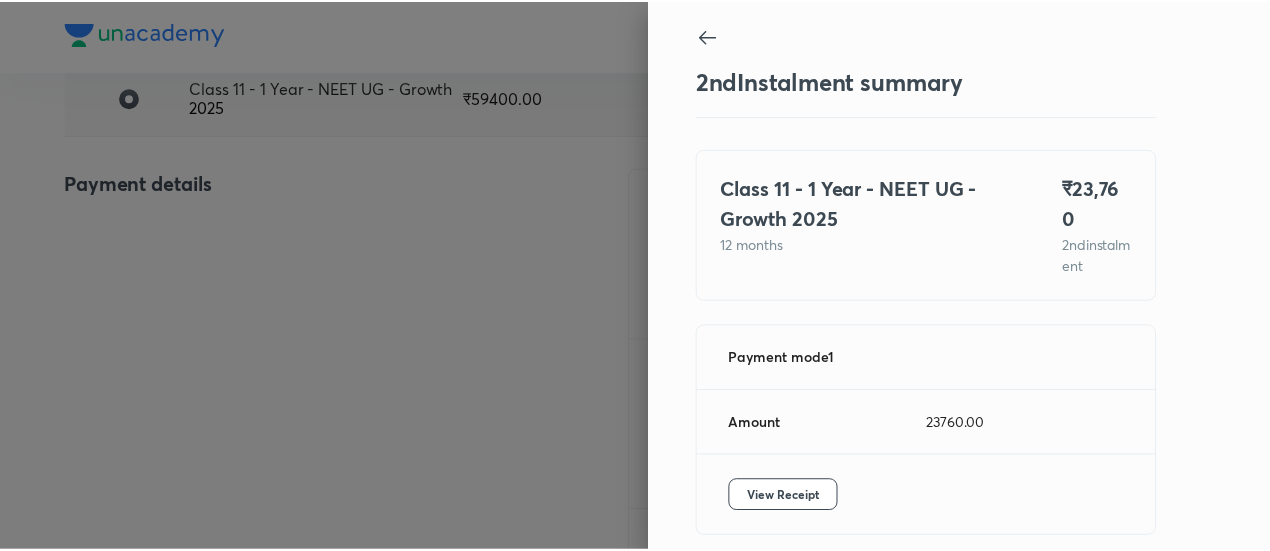 scroll, scrollTop: 67, scrollLeft: 0, axis: vertical 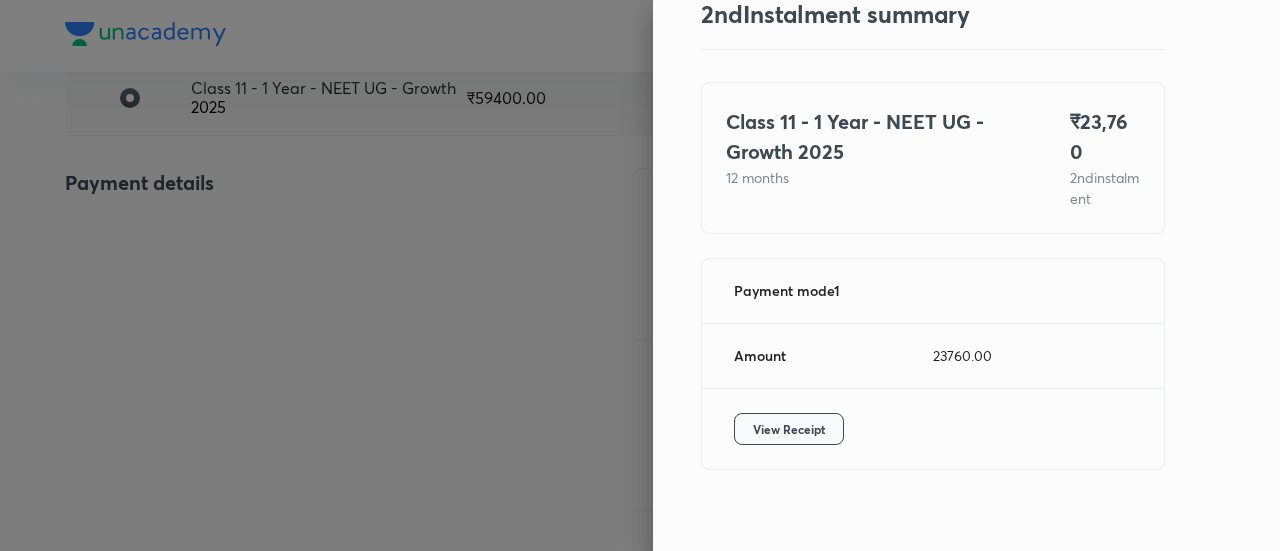 click on "View Receipt" at bounding box center (789, 429) 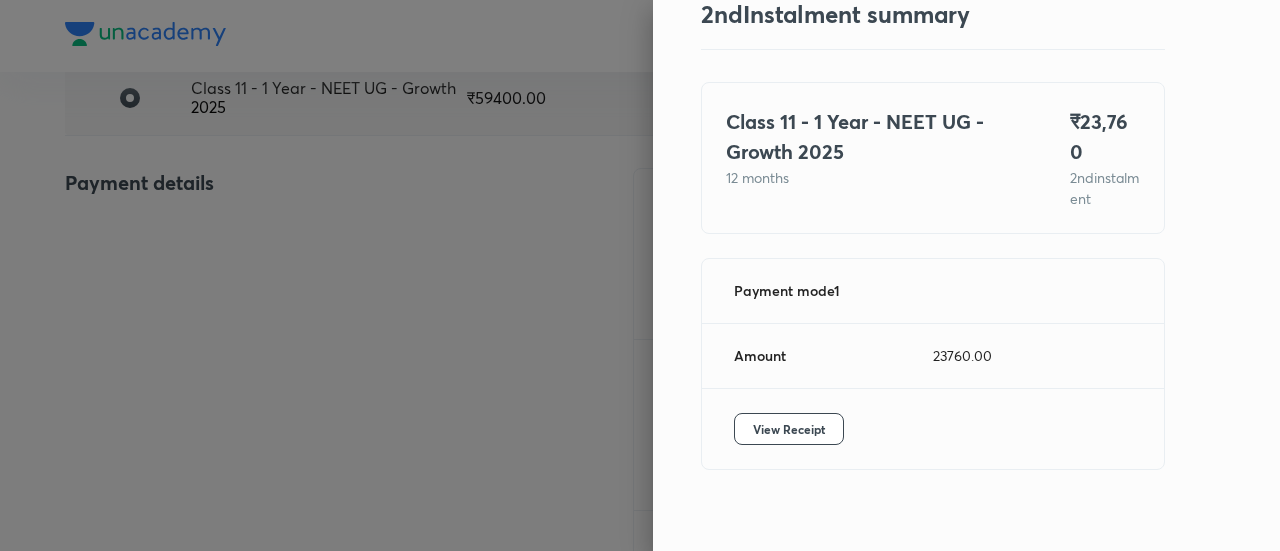 click at bounding box center [640, 275] 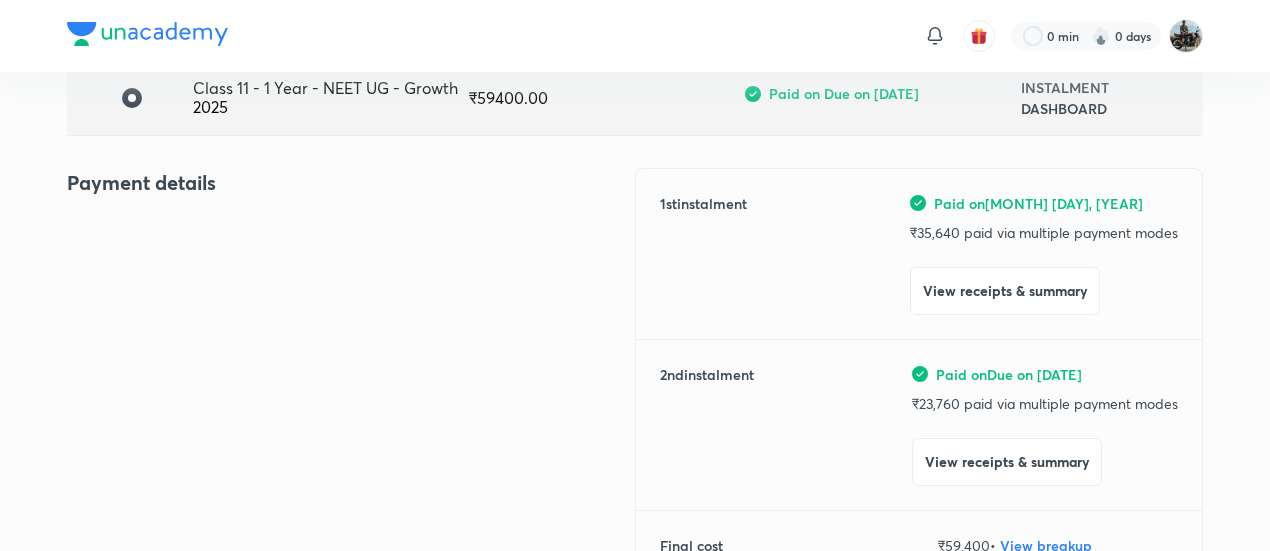 scroll, scrollTop: 0, scrollLeft: 0, axis: both 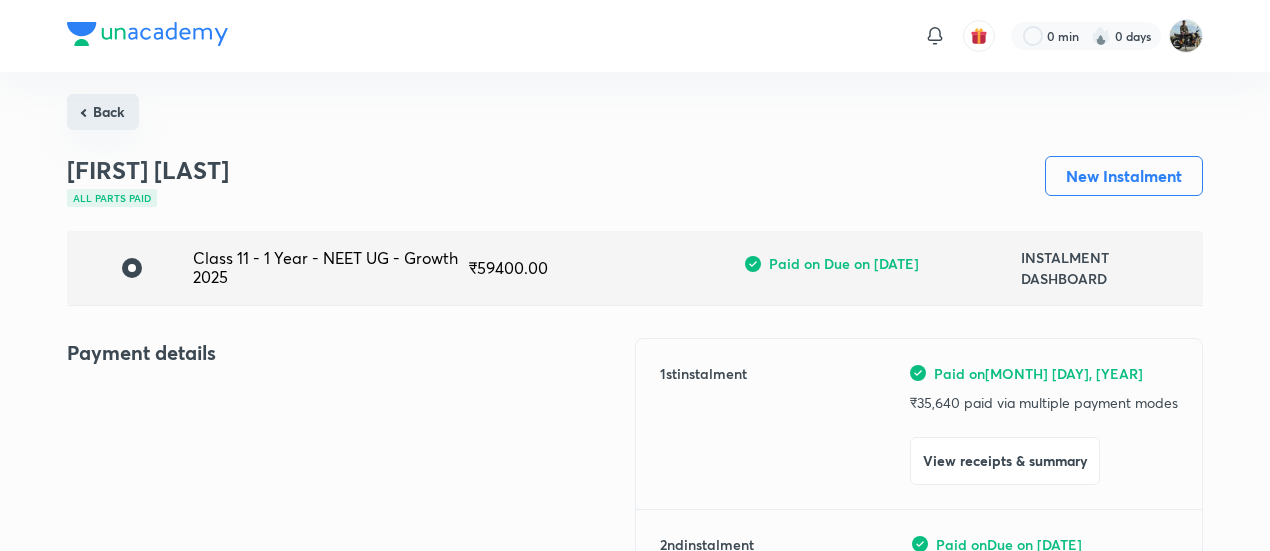 click on "Back" at bounding box center (103, 112) 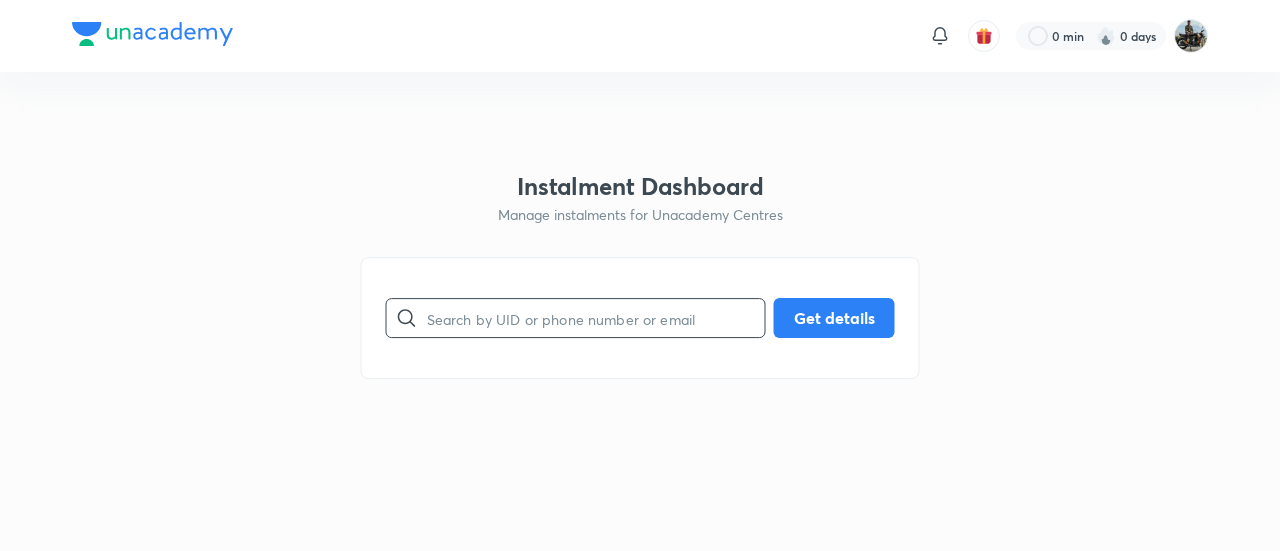 click at bounding box center (596, 318) 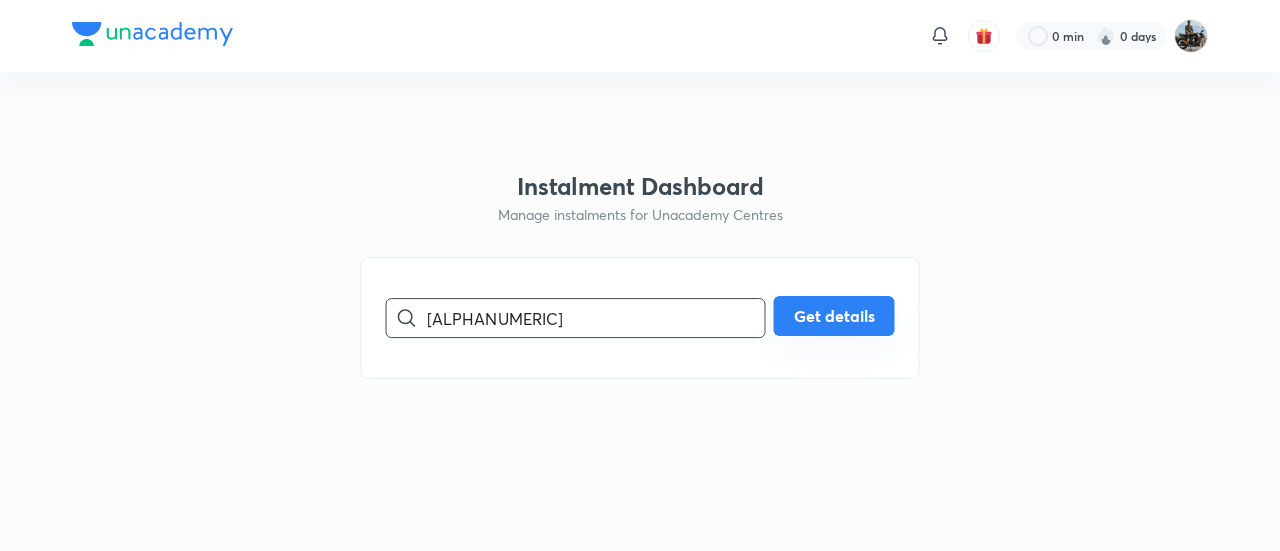 type on "[ALPHANUMERIC]" 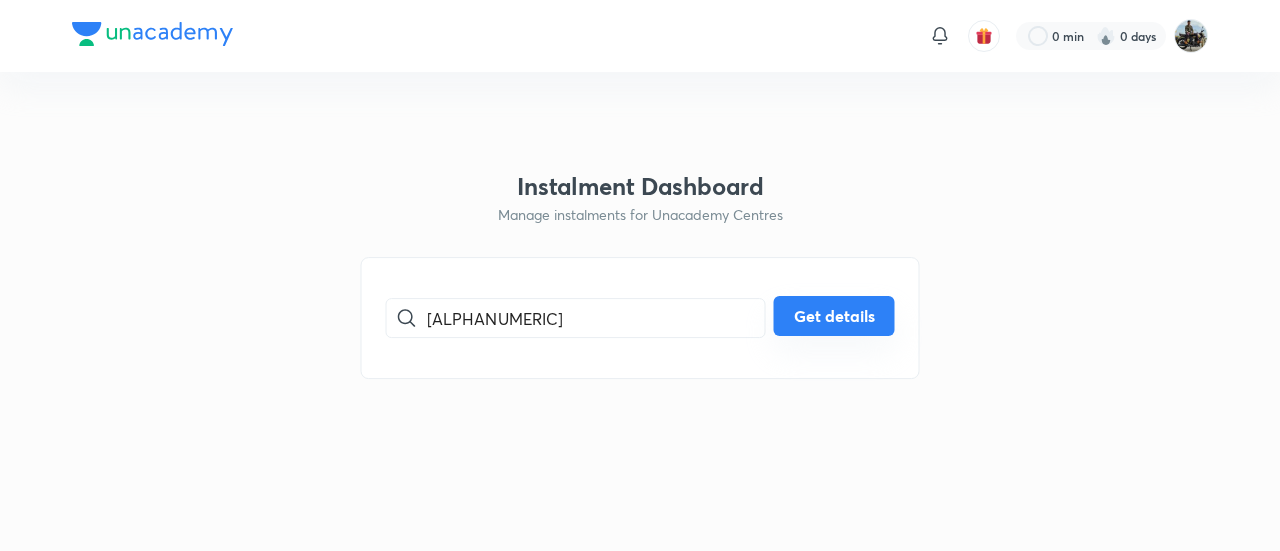 click on "Get details" at bounding box center (834, 316) 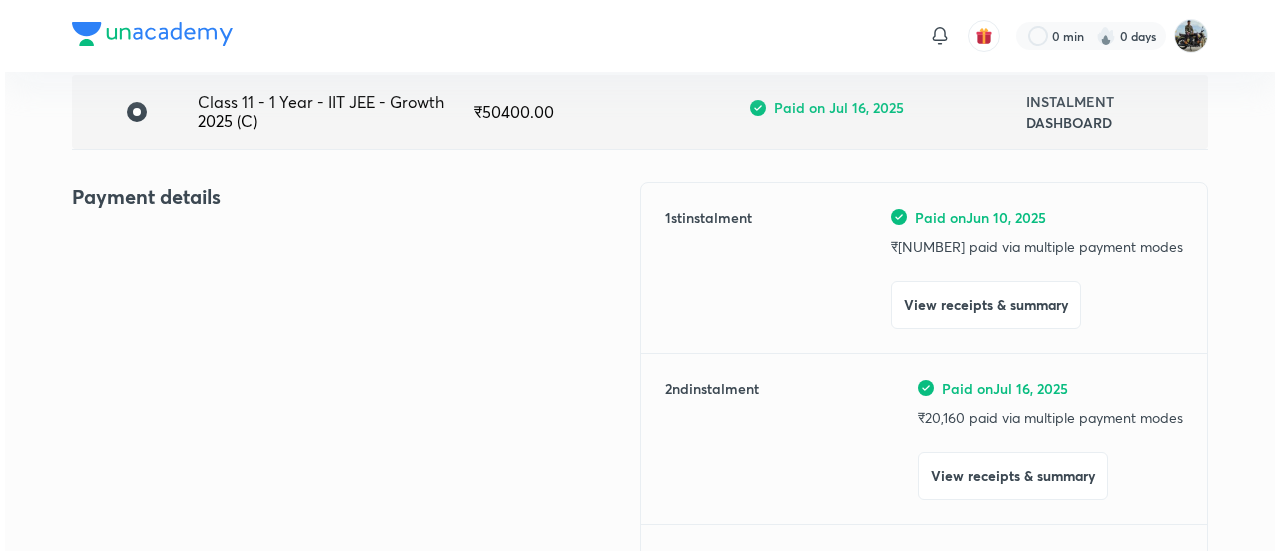 scroll, scrollTop: 190, scrollLeft: 0, axis: vertical 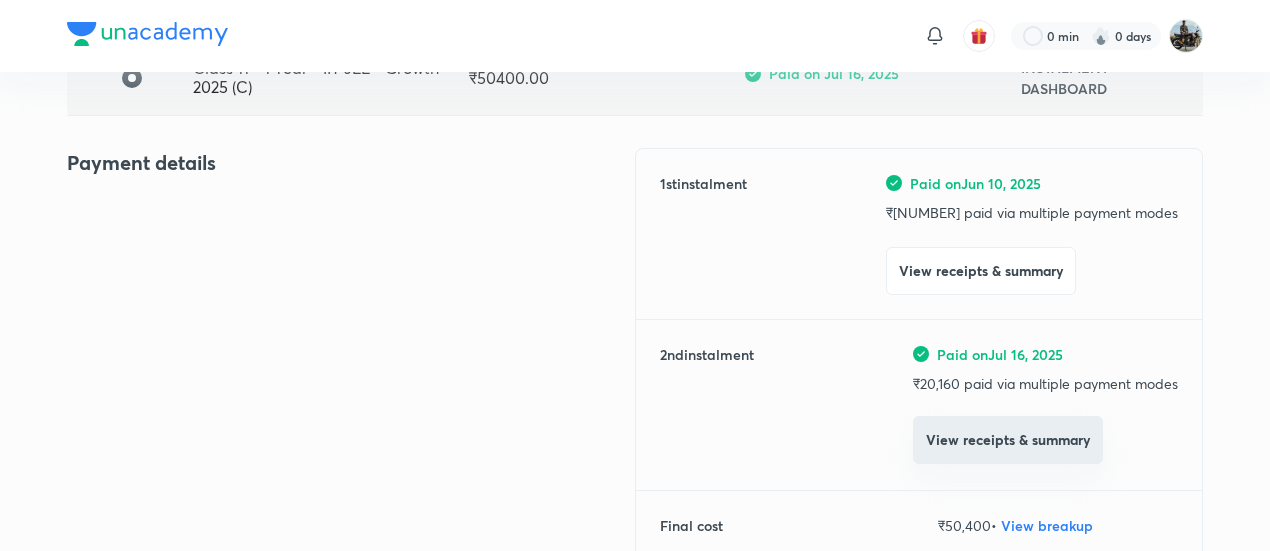 click on "View receipts & summary" at bounding box center [1008, 440] 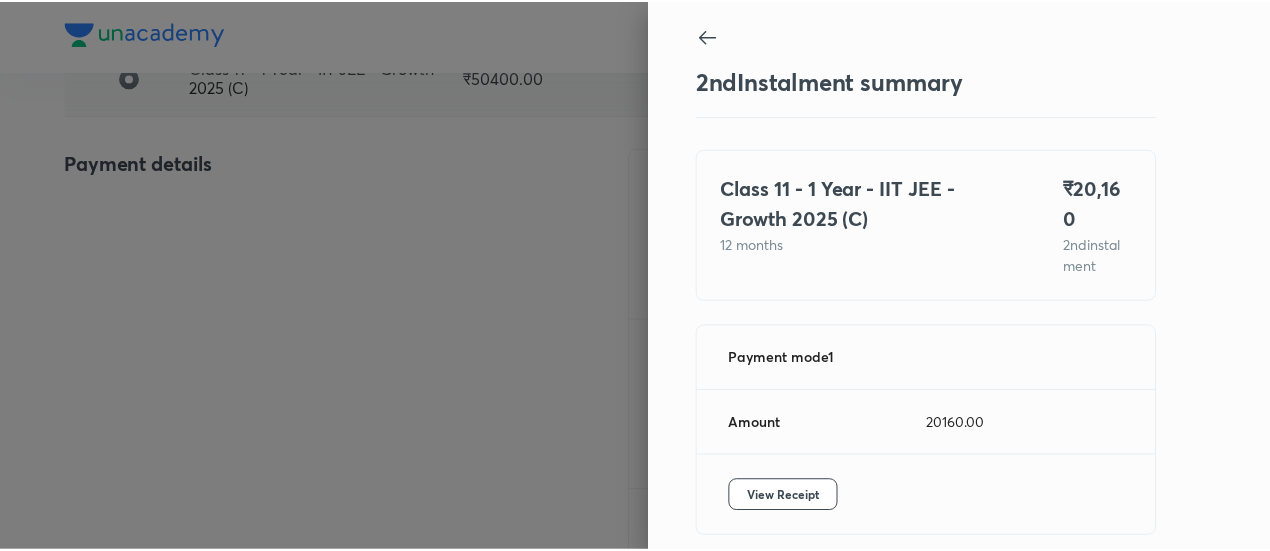 scroll, scrollTop: 67, scrollLeft: 0, axis: vertical 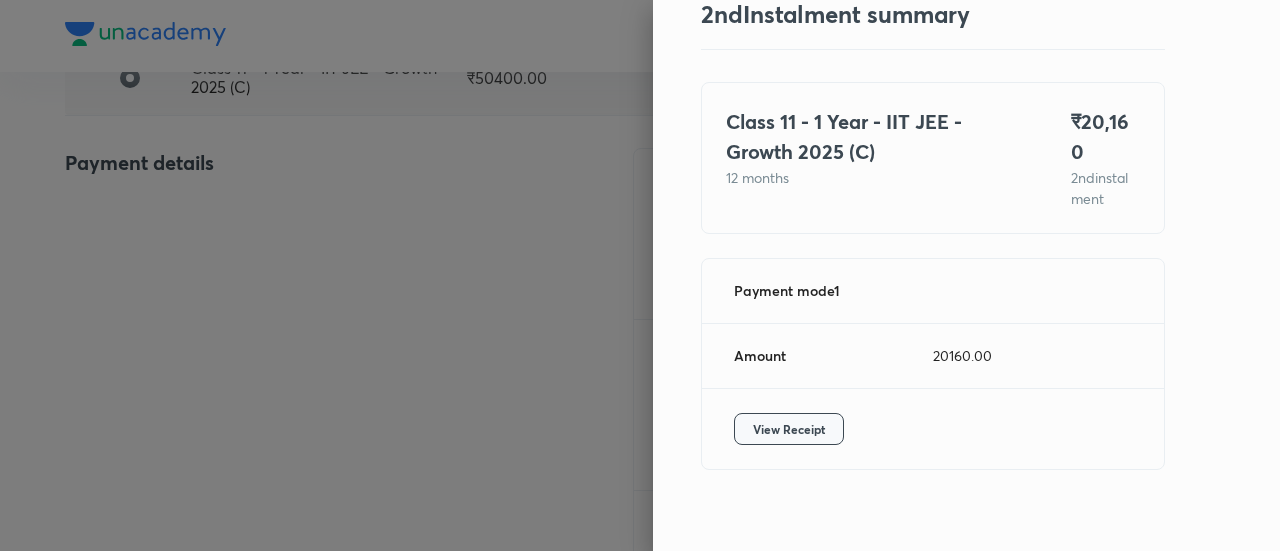 click on "View Receipt" at bounding box center [789, 429] 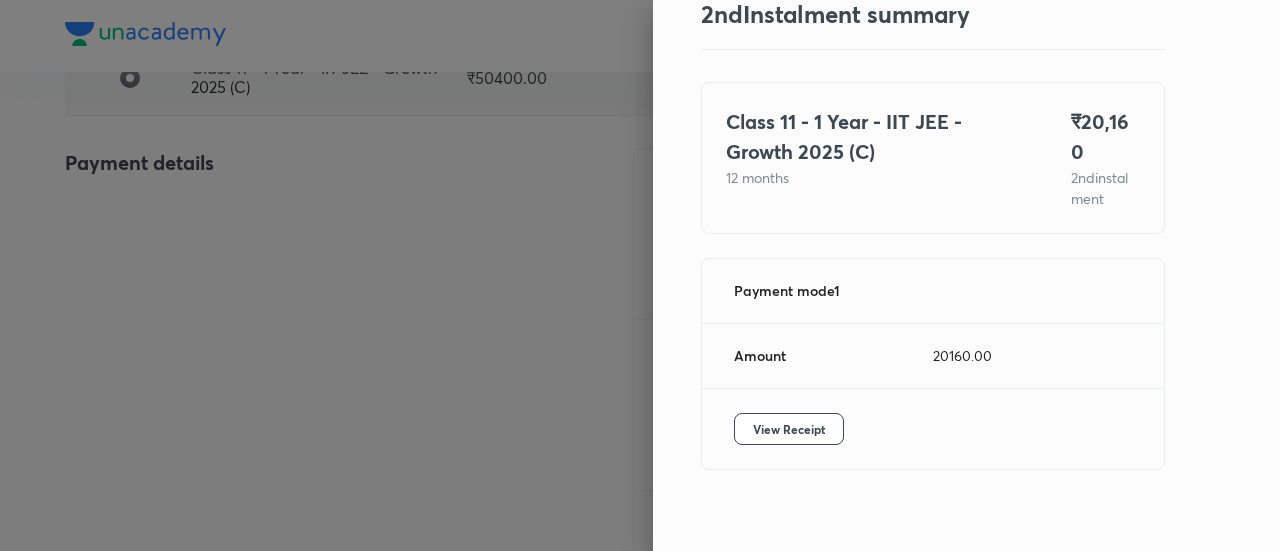 click at bounding box center [640, 275] 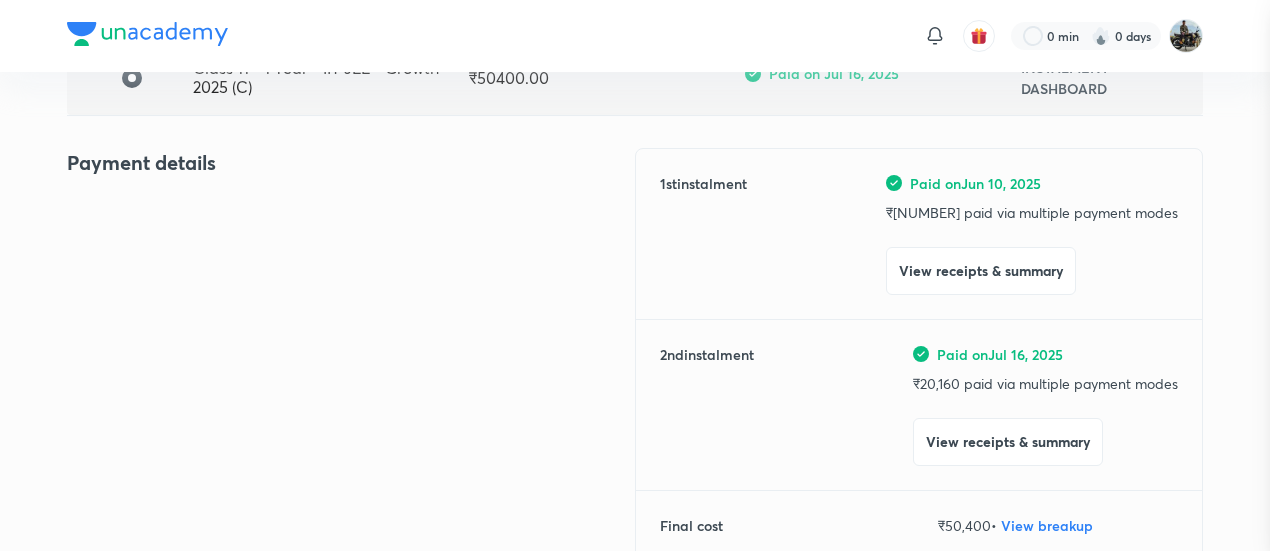 scroll, scrollTop: 0, scrollLeft: 0, axis: both 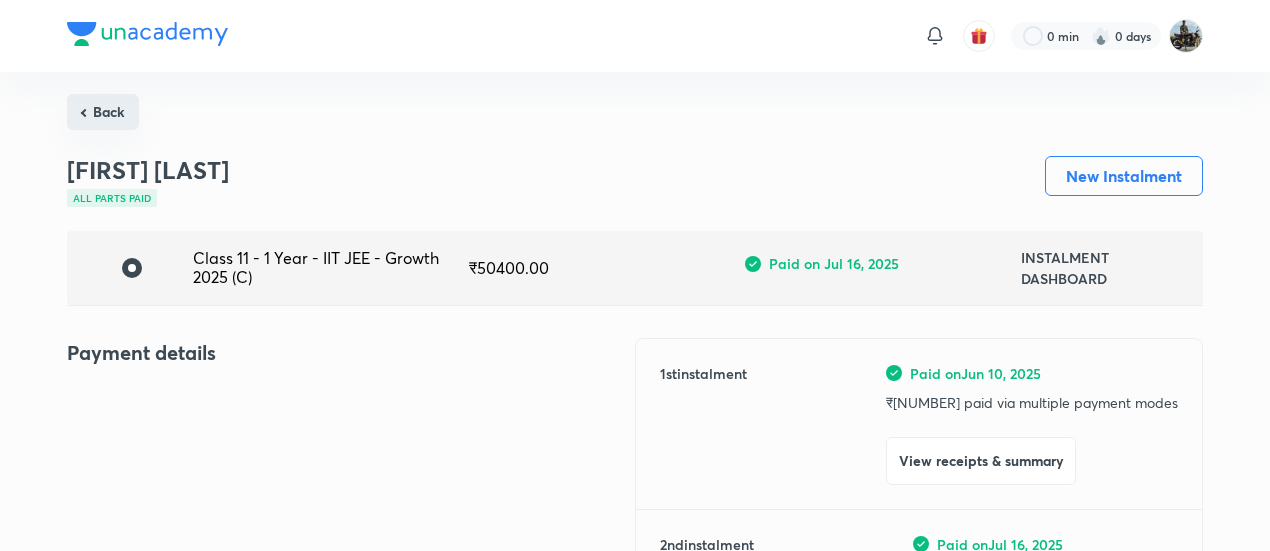 click on "Back" at bounding box center [103, 112] 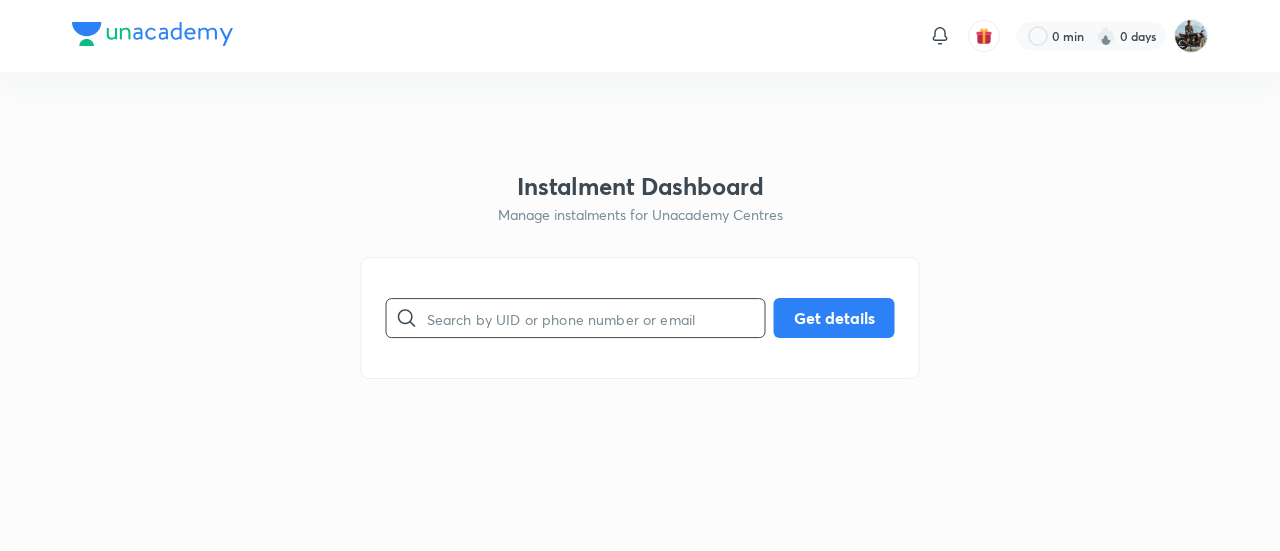 click at bounding box center (596, 318) 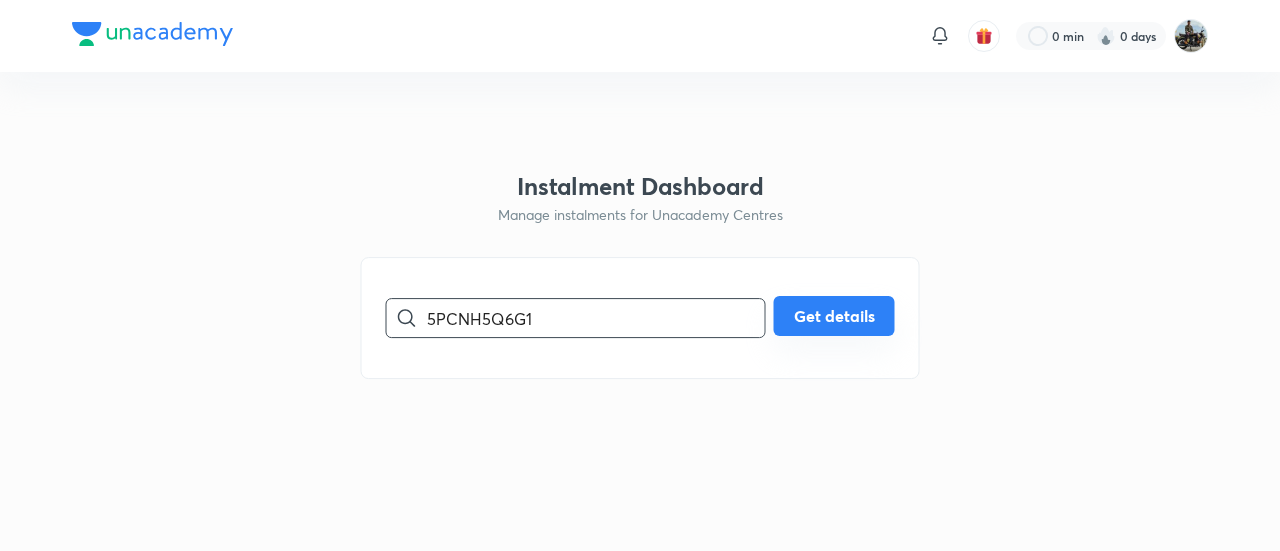 type on "5PCNH5Q6G1" 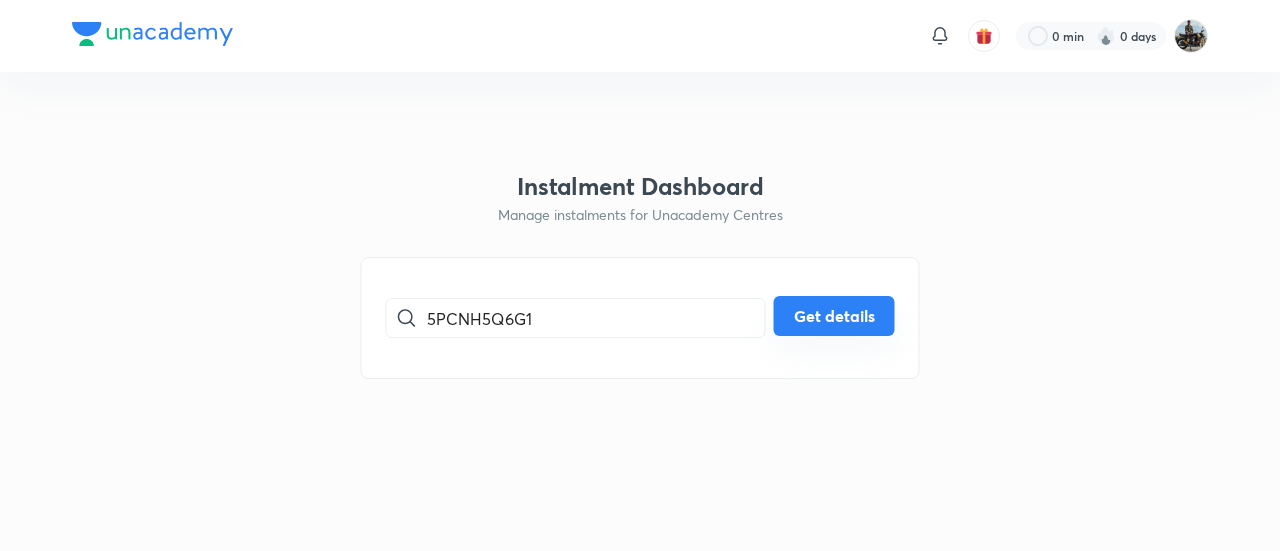 click on "Get details" at bounding box center [834, 316] 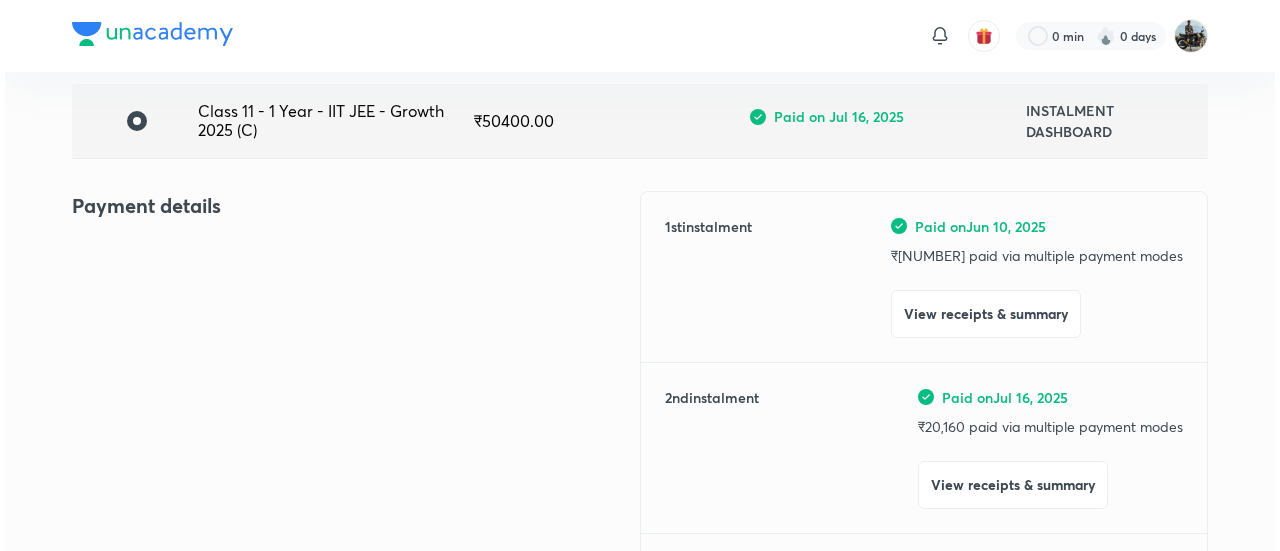 scroll, scrollTop: 174, scrollLeft: 0, axis: vertical 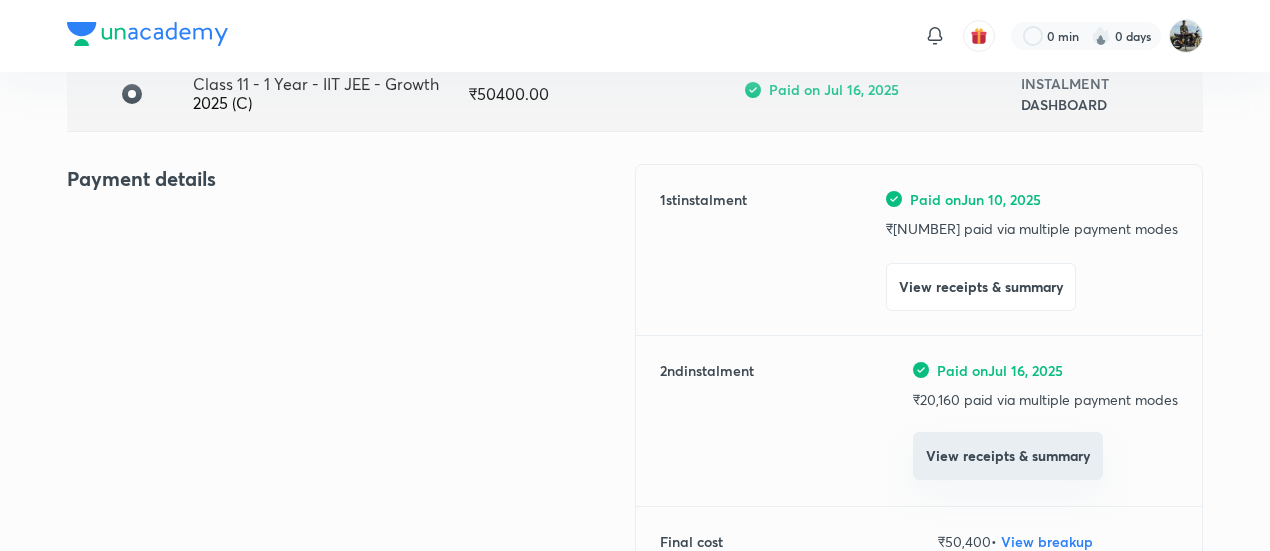 click on "View receipts & summary" at bounding box center (1008, 456) 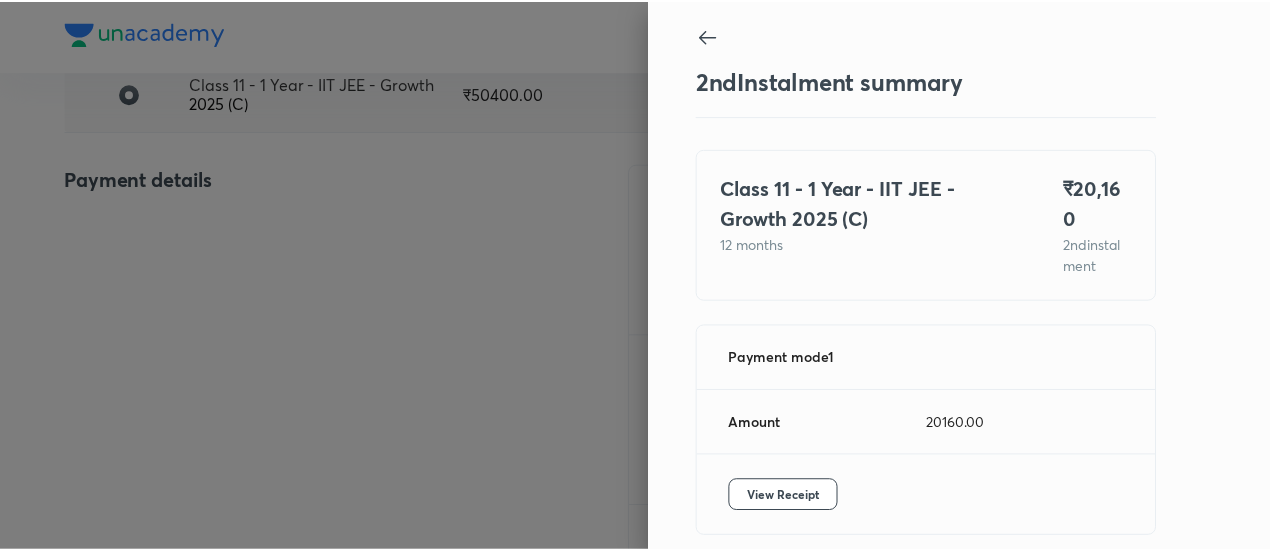 scroll, scrollTop: 67, scrollLeft: 0, axis: vertical 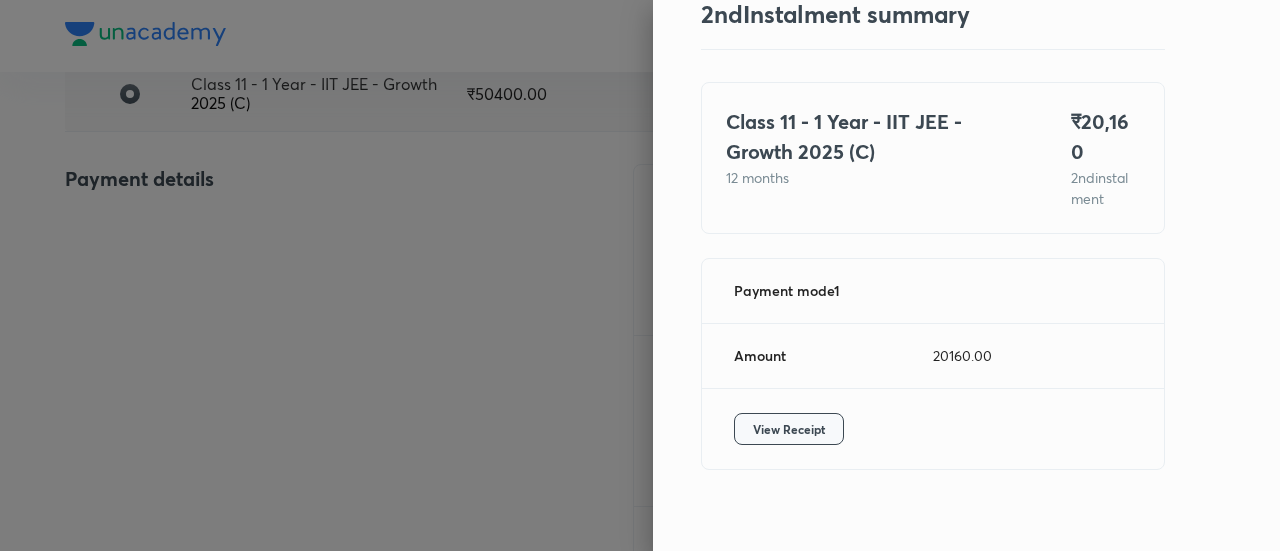 click on "View Receipt" at bounding box center (789, 429) 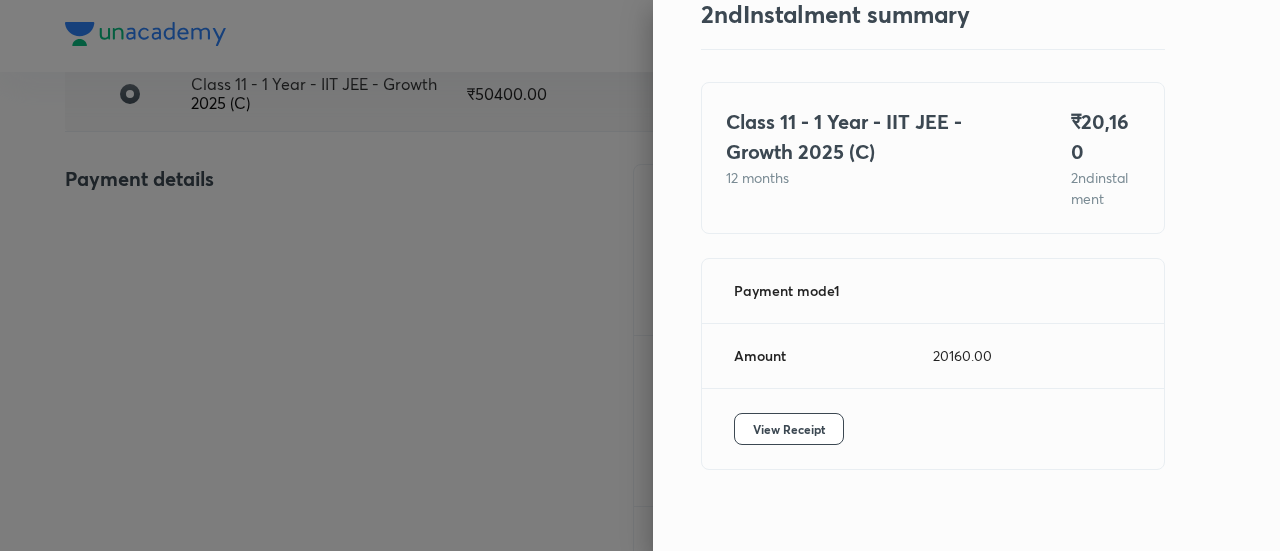 click at bounding box center [640, 275] 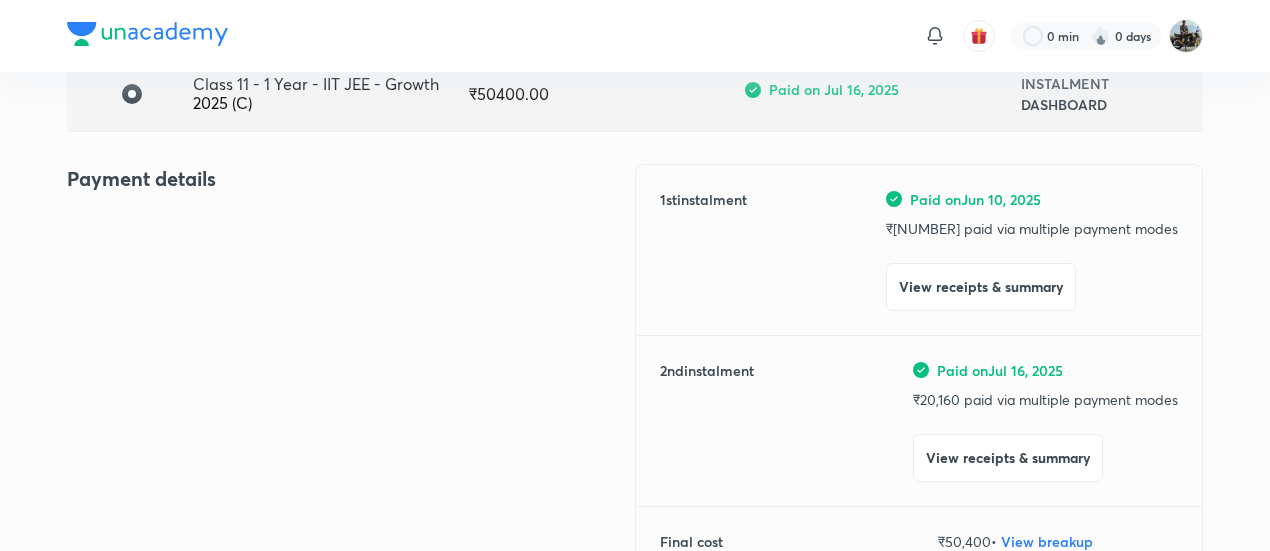 scroll, scrollTop: 0, scrollLeft: 0, axis: both 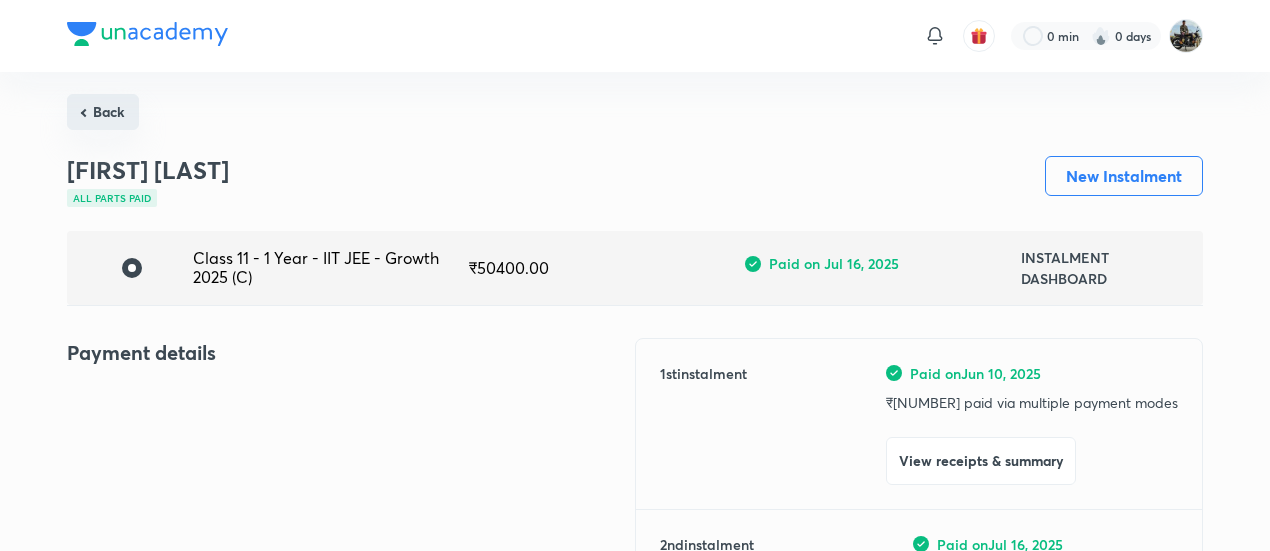 click on "Back" at bounding box center [103, 112] 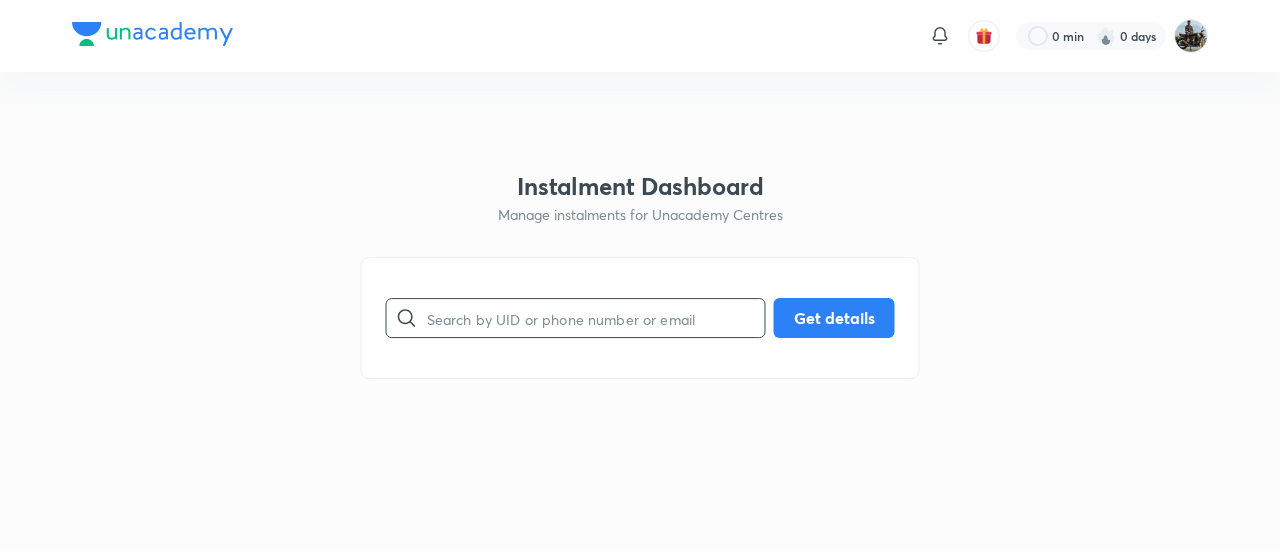 click at bounding box center [596, 318] 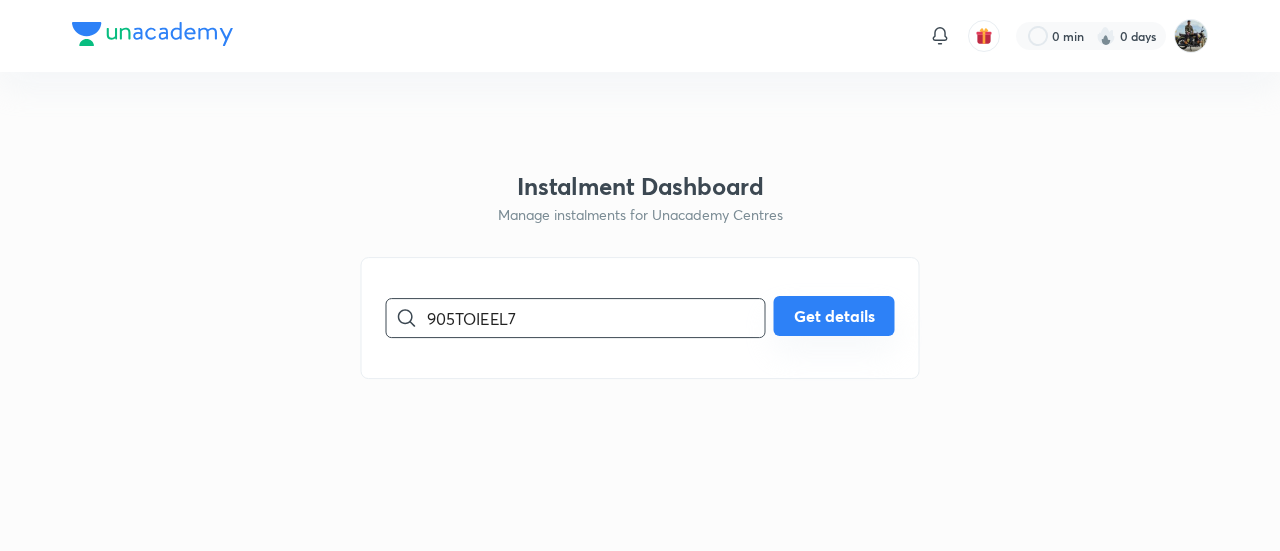 type on "905TOIEEL7" 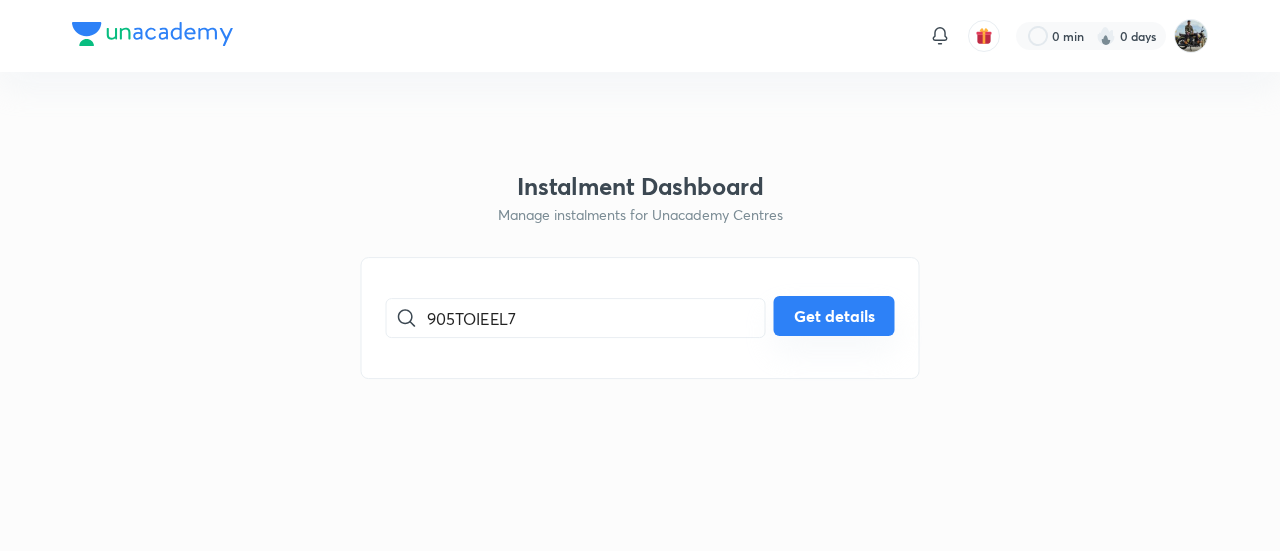 click on "Get details" at bounding box center [834, 316] 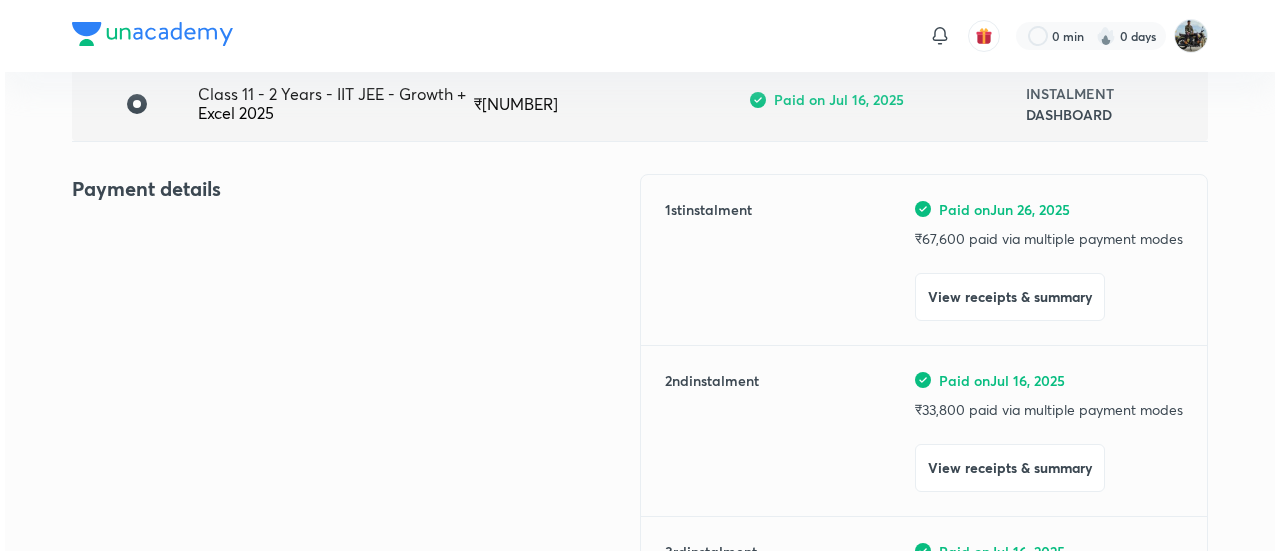 scroll, scrollTop: 165, scrollLeft: 0, axis: vertical 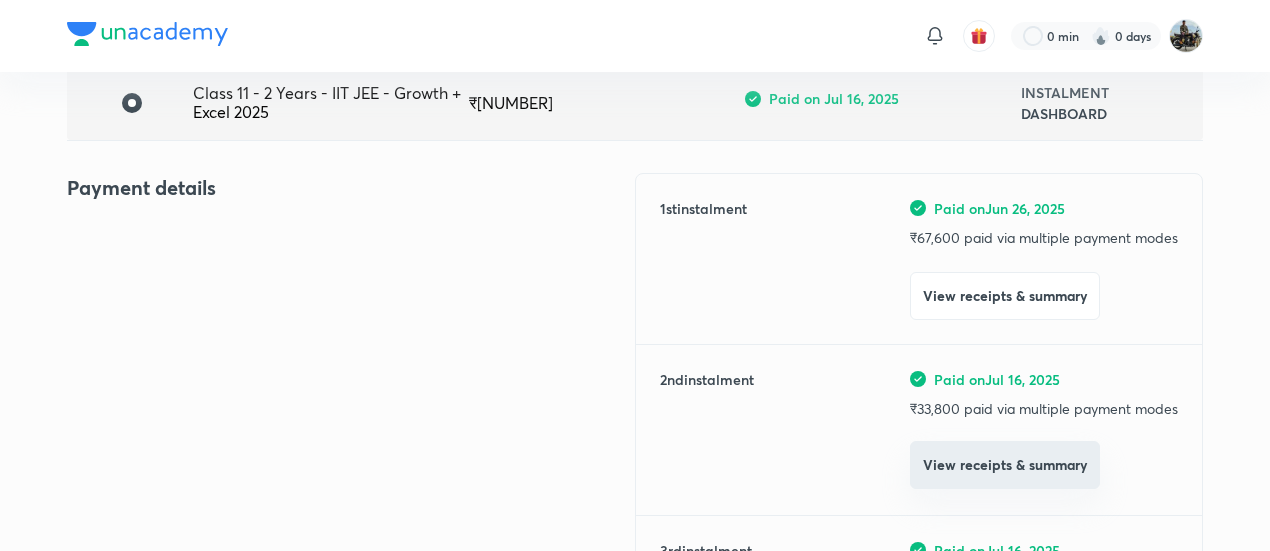 click on "View receipts & summary" at bounding box center [1005, 465] 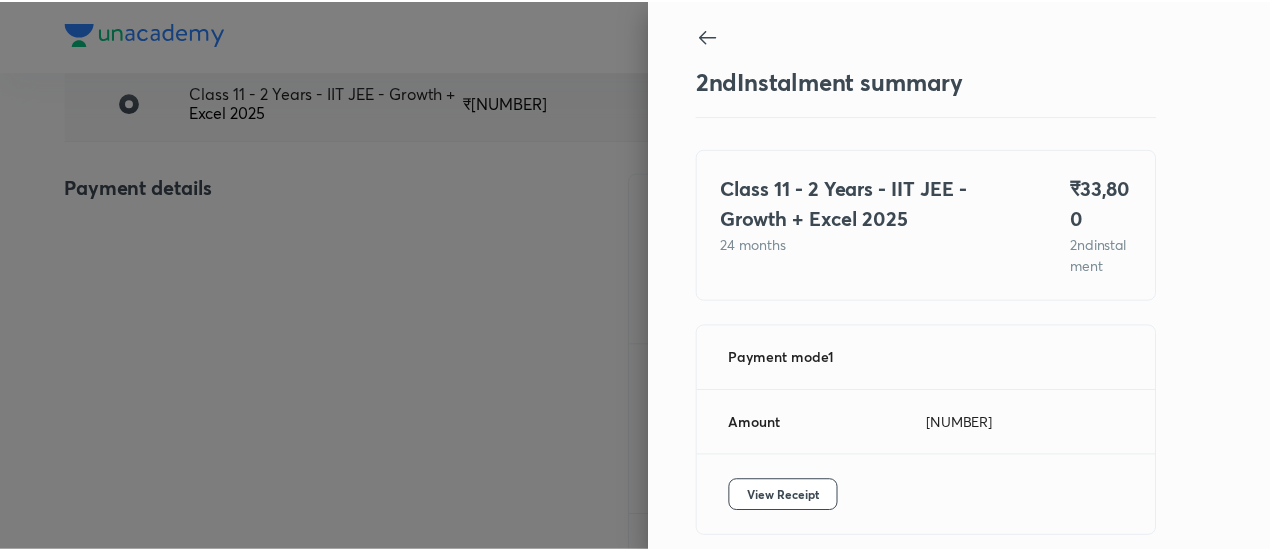 scroll, scrollTop: 109, scrollLeft: 0, axis: vertical 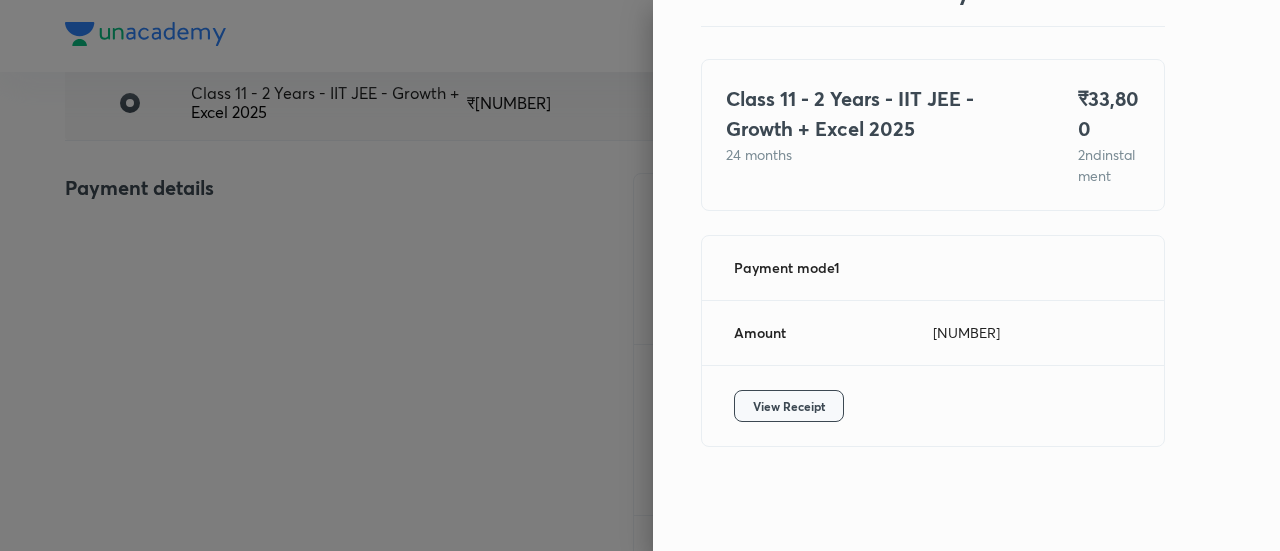 click on "View Receipt" at bounding box center [789, 406] 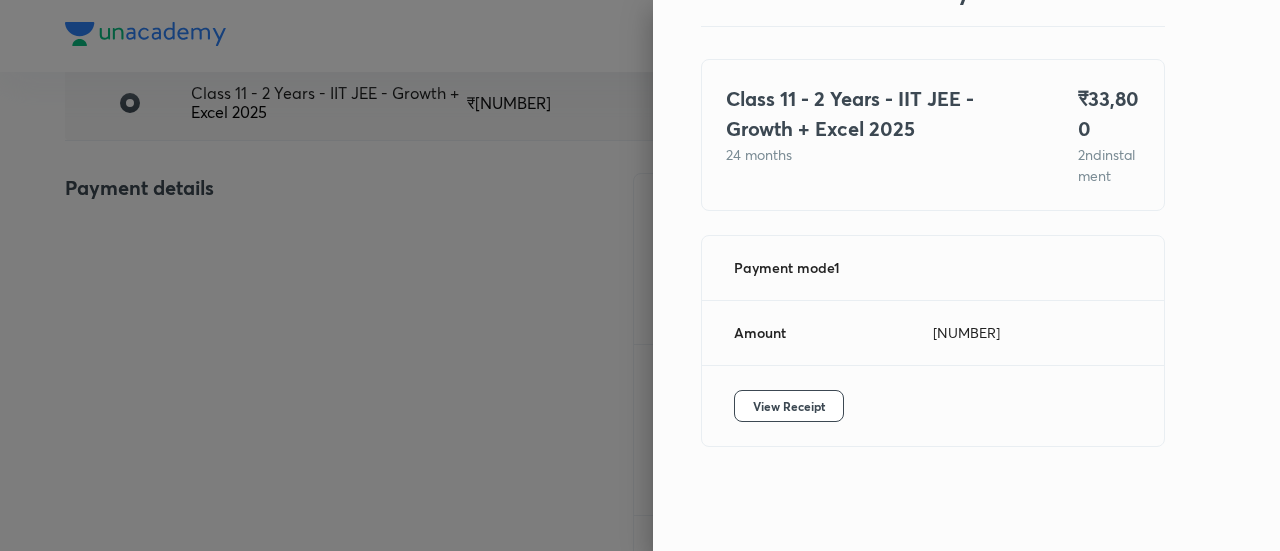 click at bounding box center (640, 275) 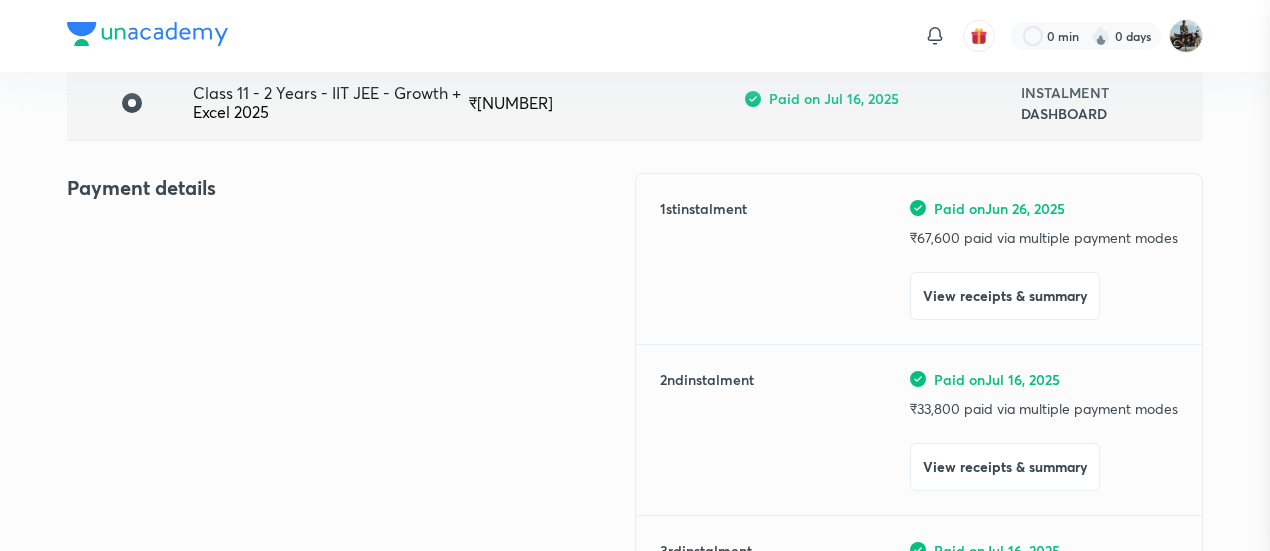 scroll, scrollTop: 0, scrollLeft: 0, axis: both 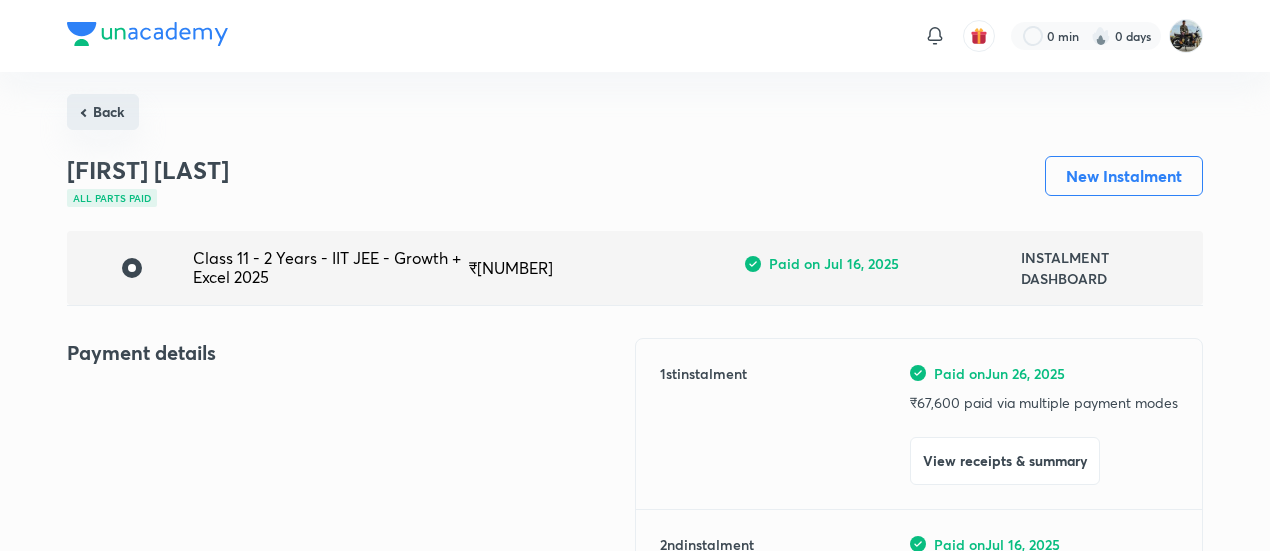 click on "Back" at bounding box center [103, 112] 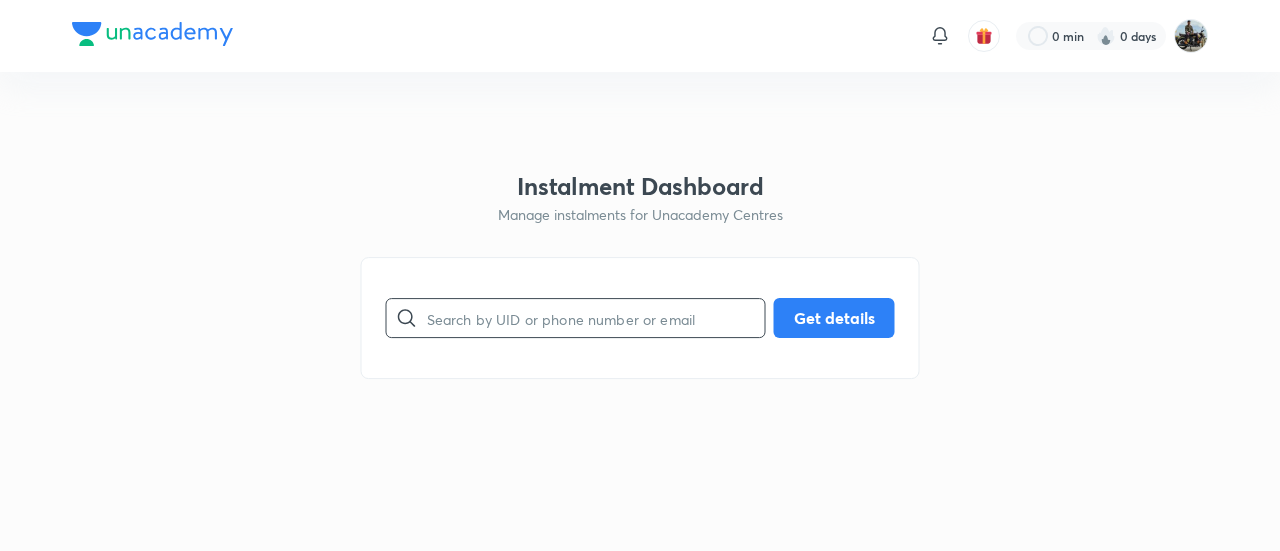 click at bounding box center [596, 318] 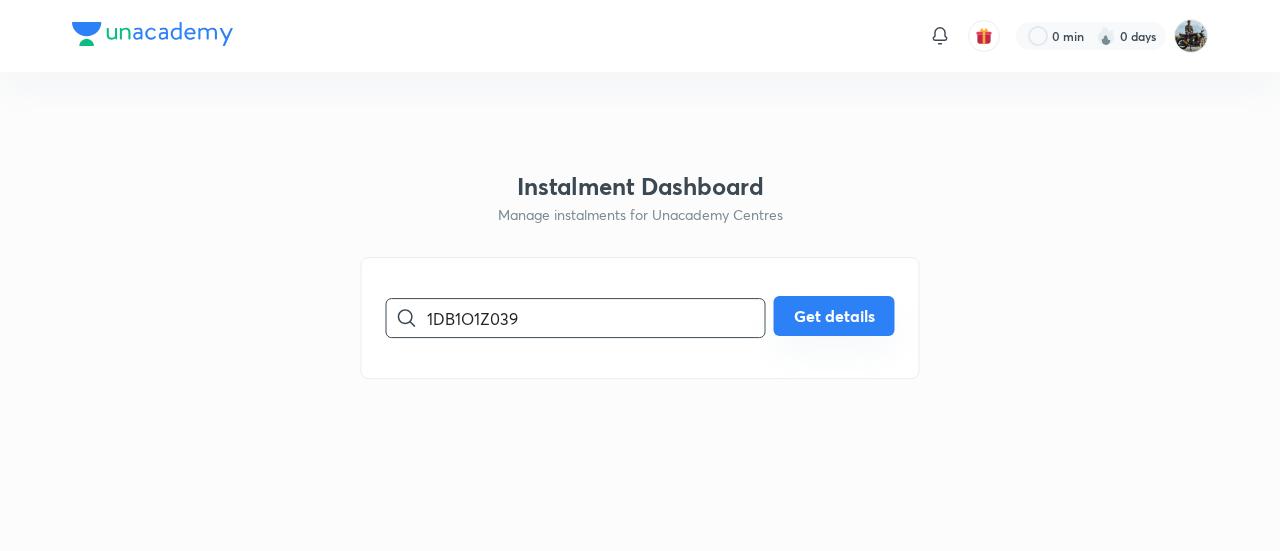 type on "1DB1O1Z039" 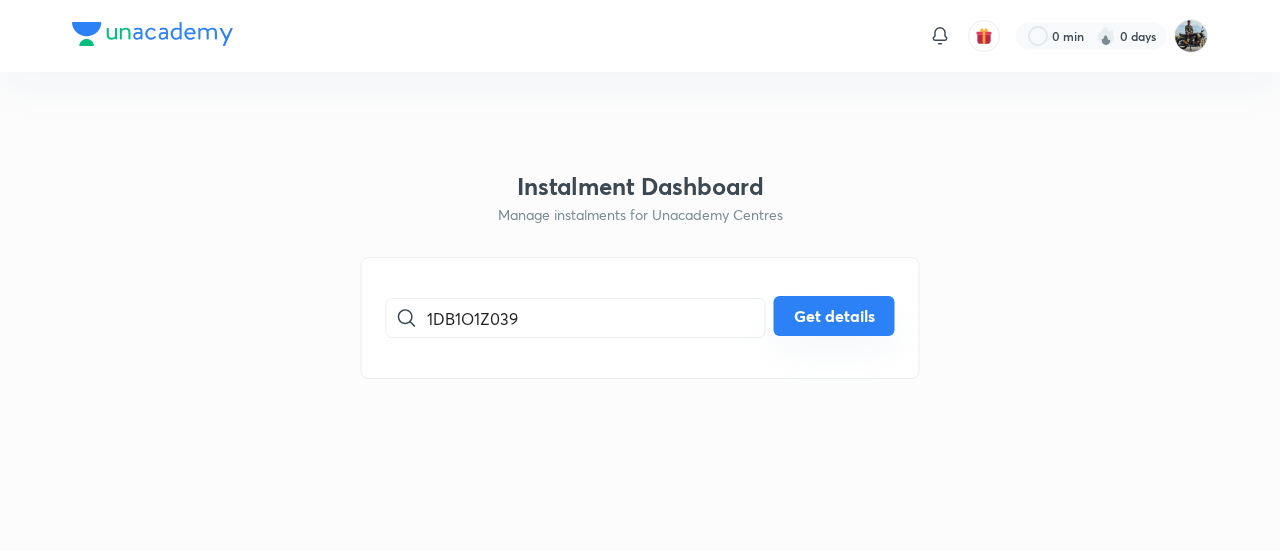 click on "Get details" at bounding box center (834, 316) 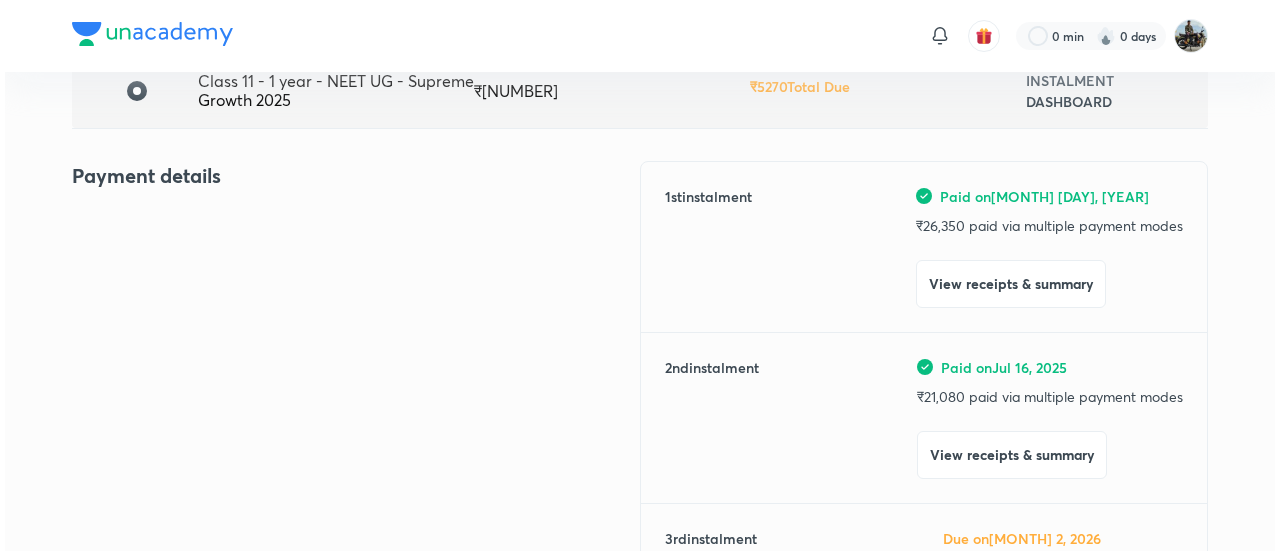 scroll, scrollTop: 185, scrollLeft: 0, axis: vertical 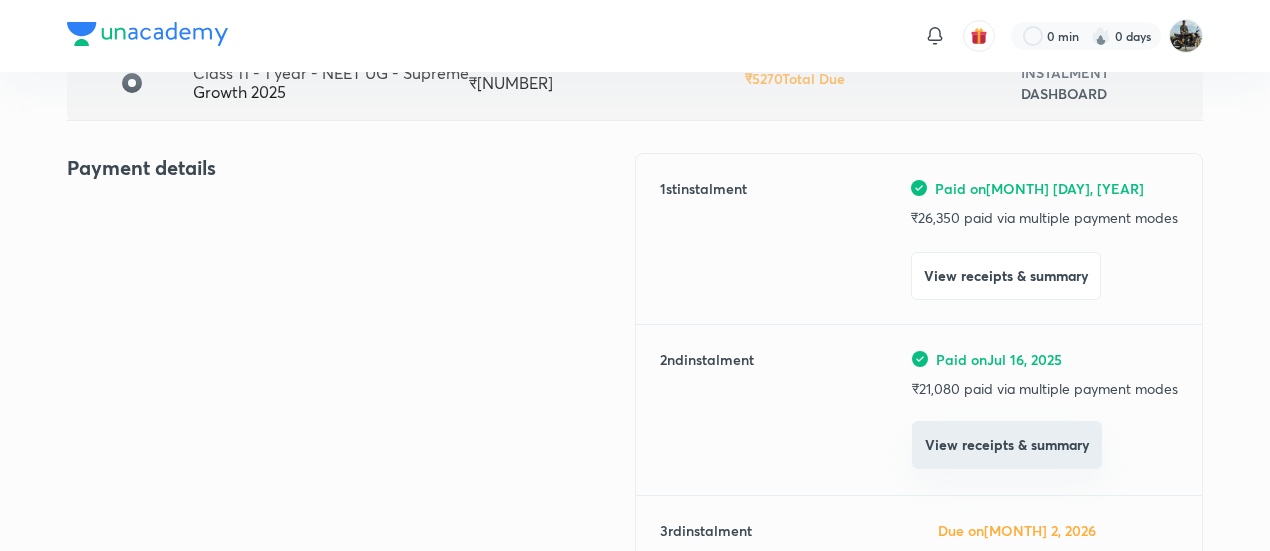 click on "View receipts & summary" at bounding box center [1007, 445] 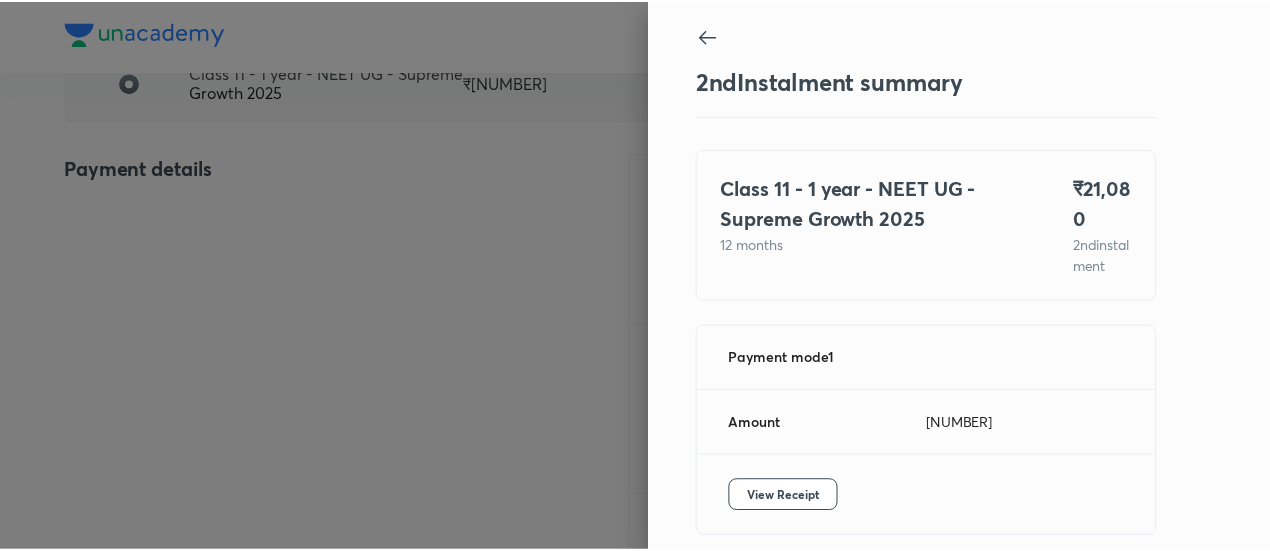 scroll, scrollTop: 109, scrollLeft: 0, axis: vertical 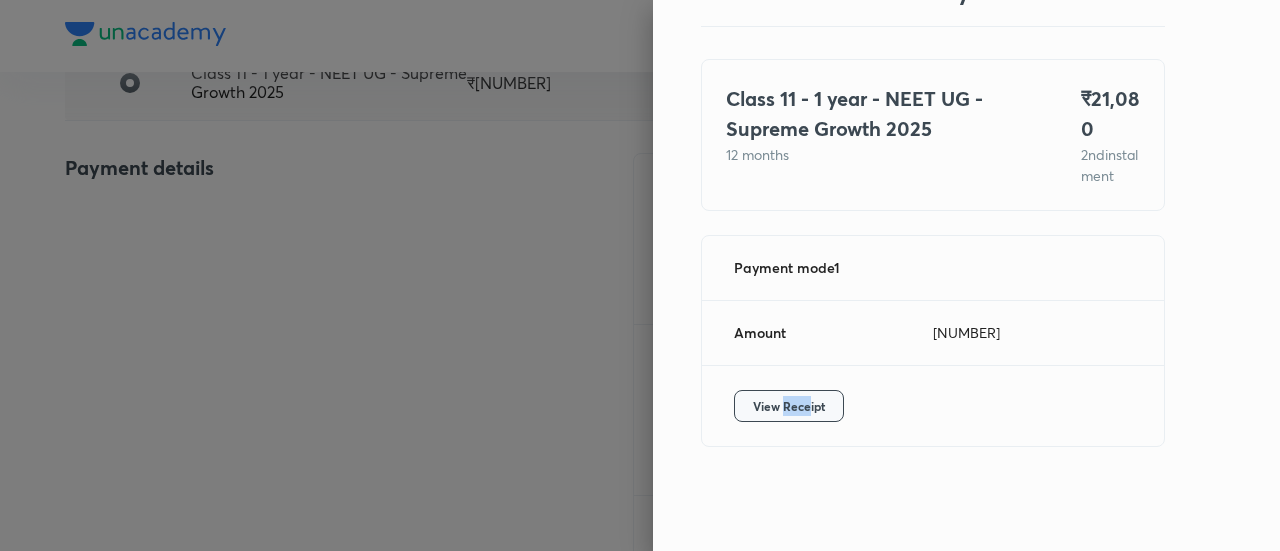 drag, startPoint x: 792, startPoint y: 423, endPoint x: 763, endPoint y: 407, distance: 33.12099 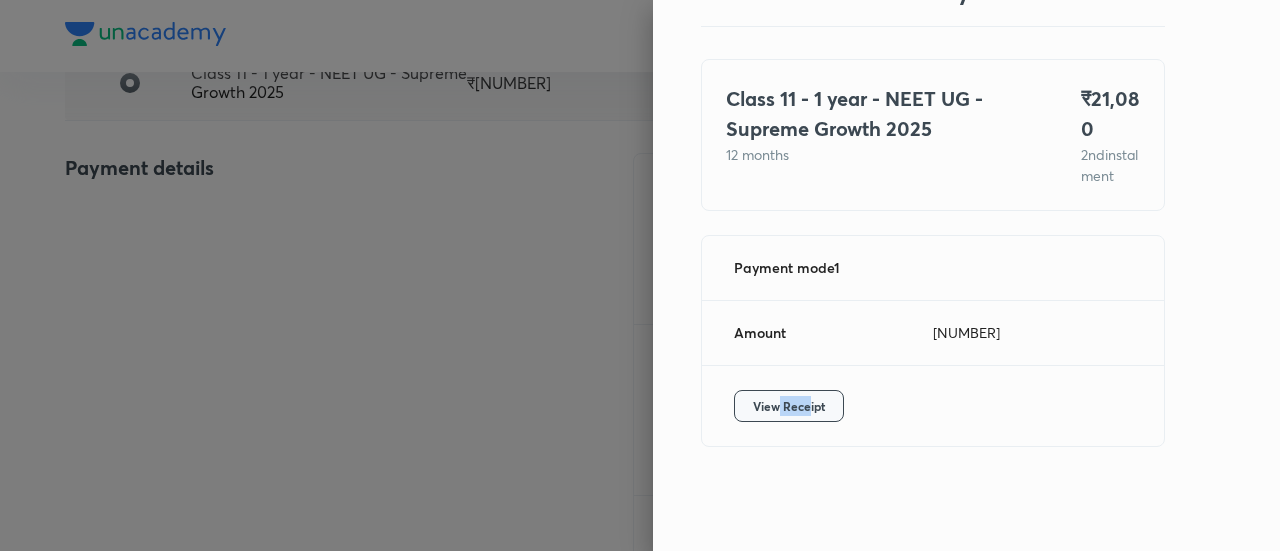 click on "View Receipt" at bounding box center [789, 406] 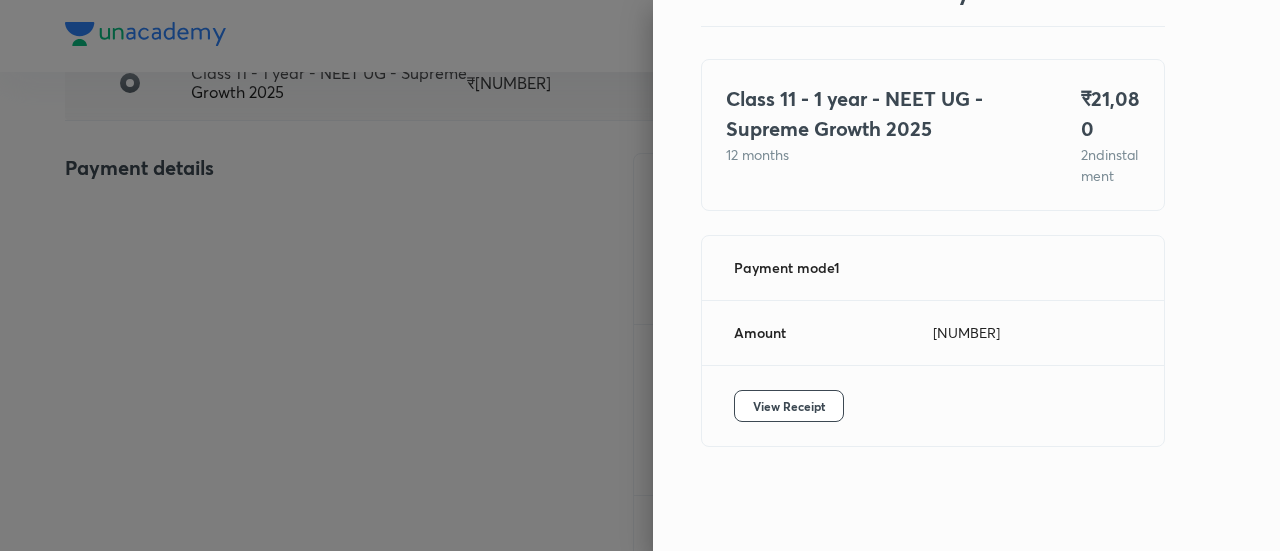 click at bounding box center (640, 275) 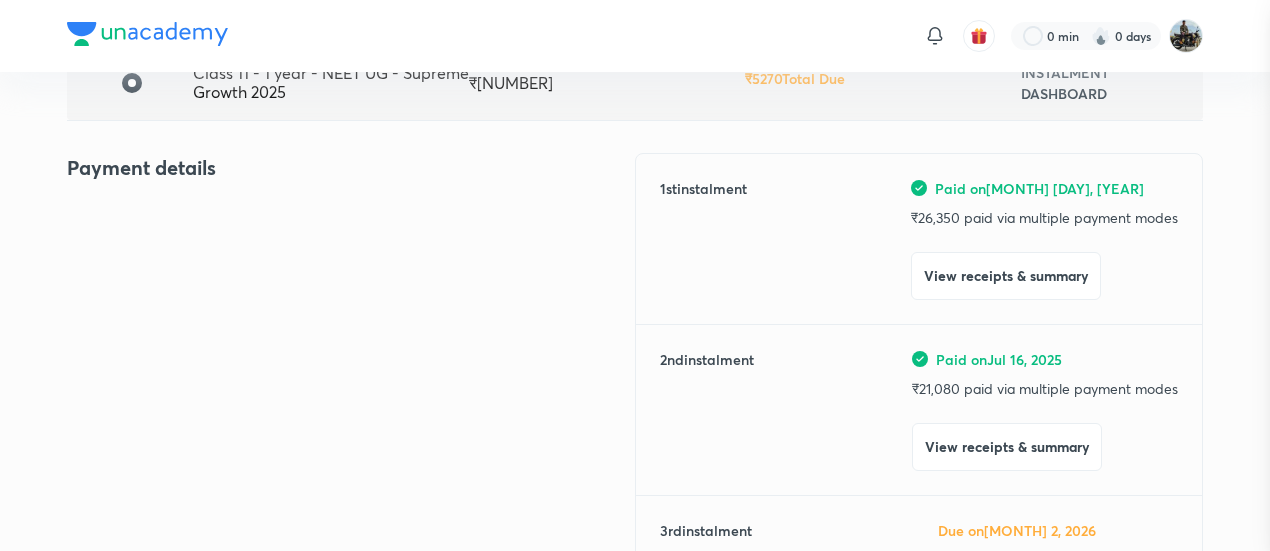 scroll, scrollTop: 0, scrollLeft: 0, axis: both 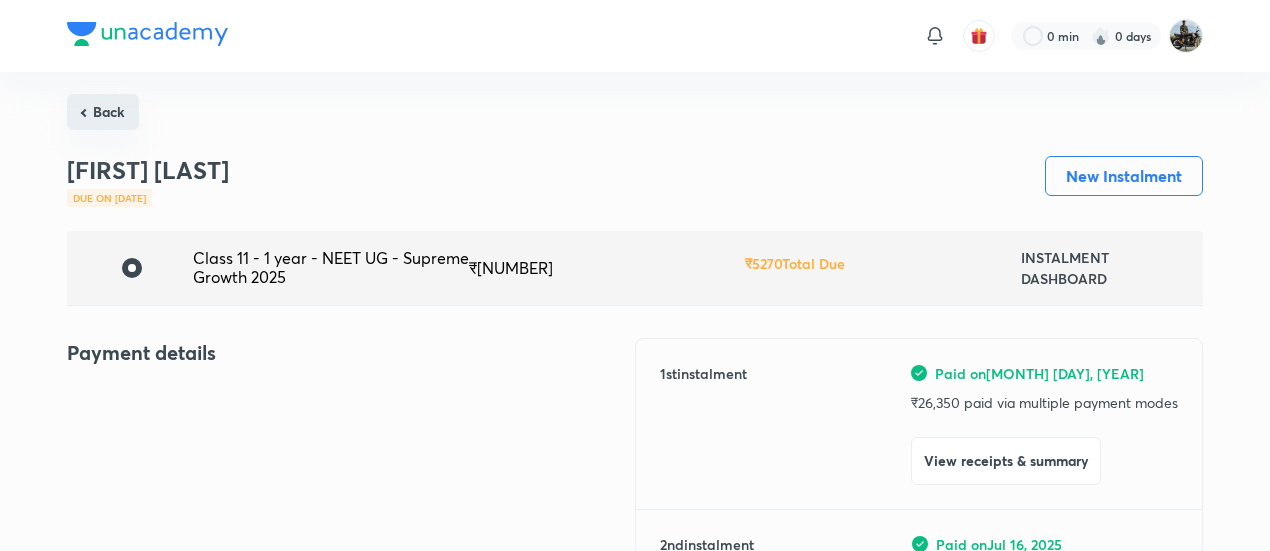 click on "Back" at bounding box center [103, 112] 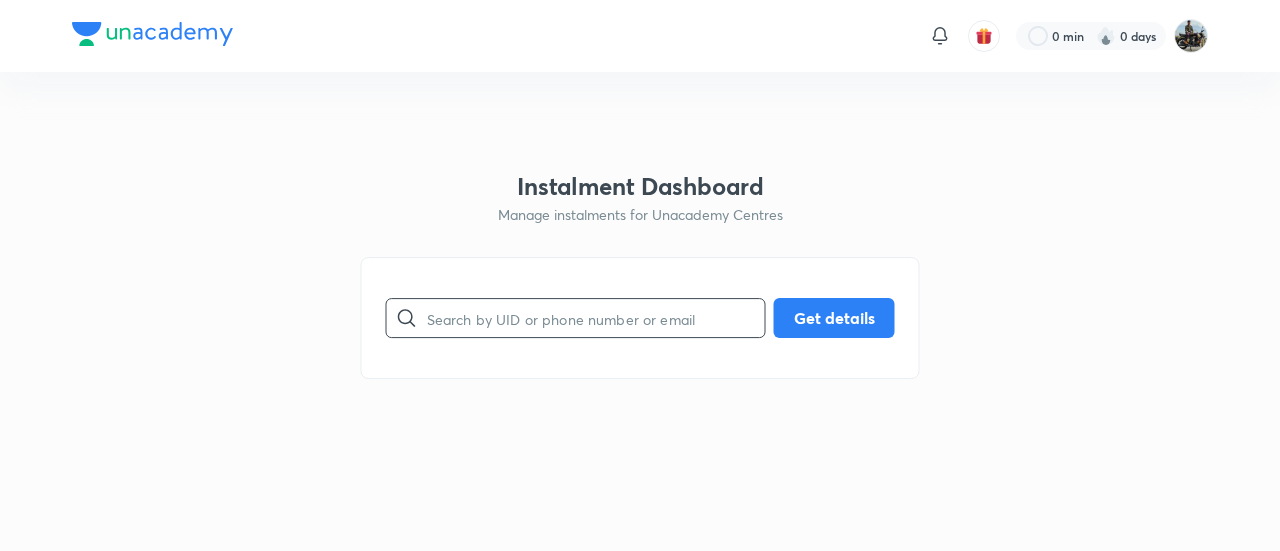 click at bounding box center [596, 318] 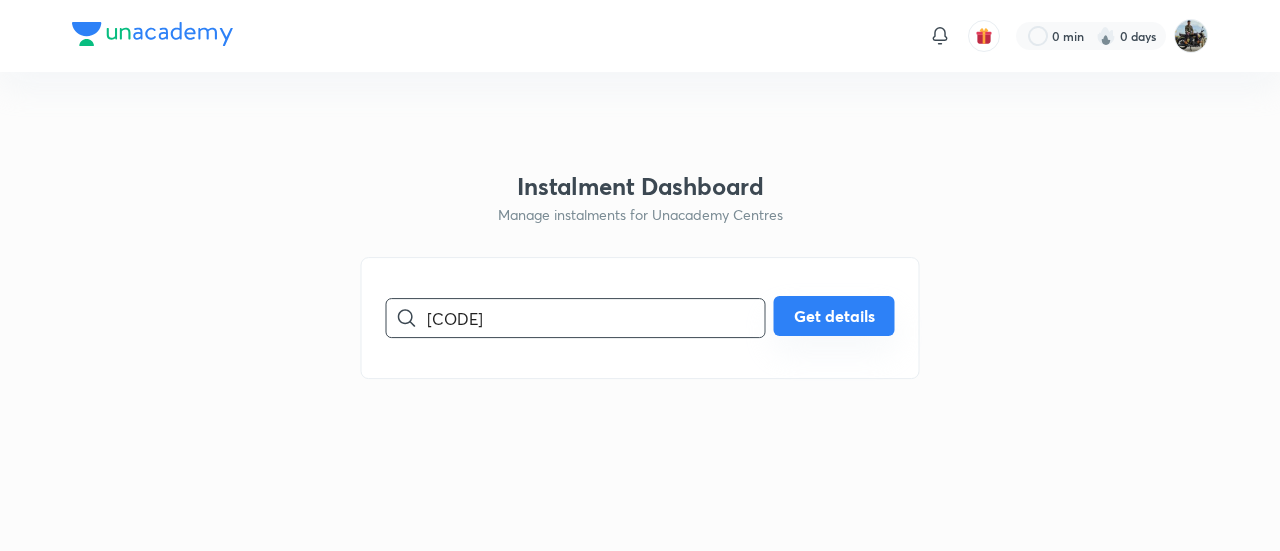 type on "[CODE]" 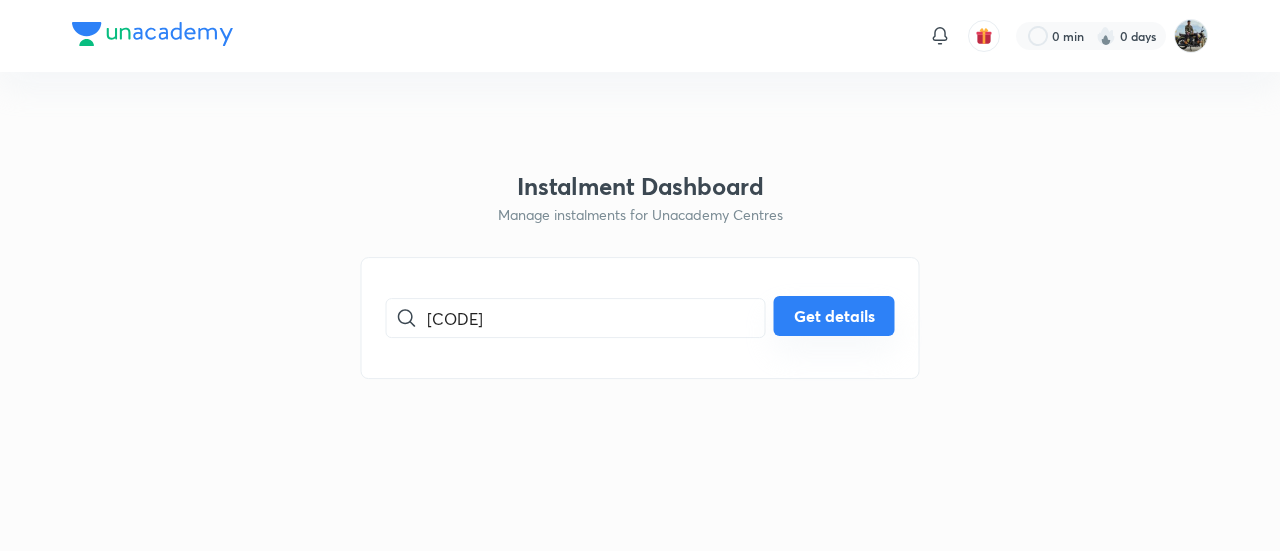click on "Get details" at bounding box center (834, 316) 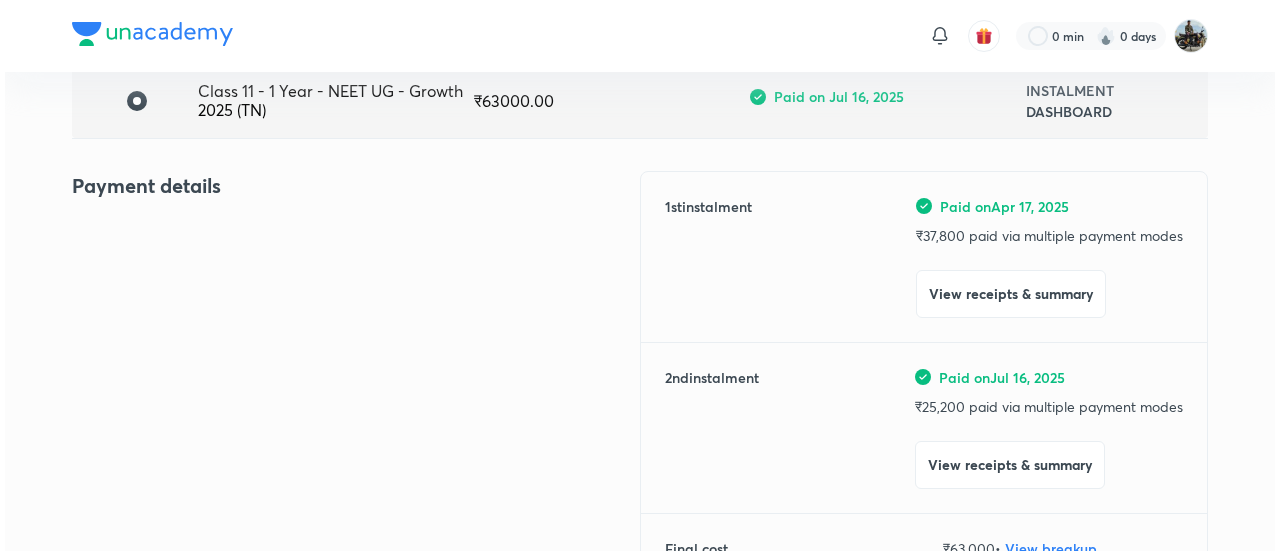 scroll, scrollTop: 168, scrollLeft: 0, axis: vertical 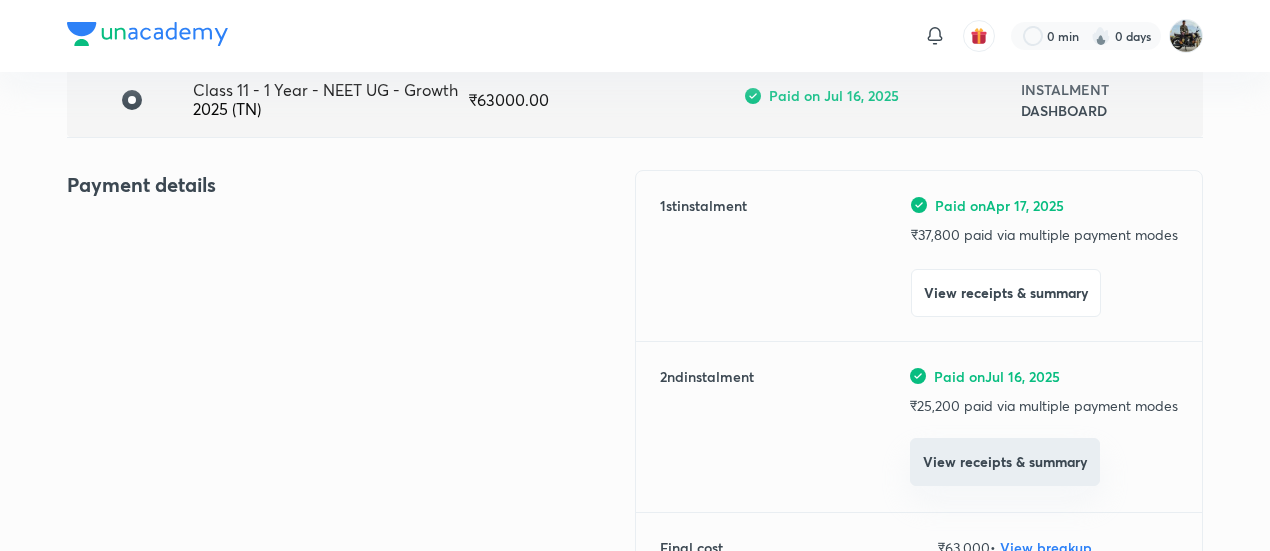 click on "View receipts & summary" at bounding box center (1005, 462) 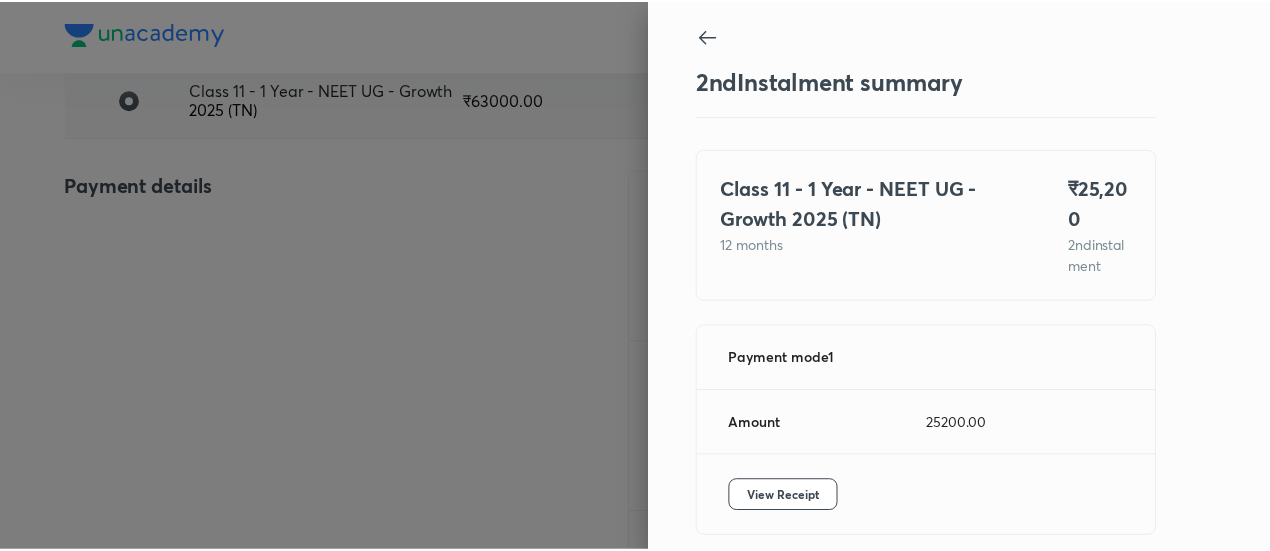 scroll, scrollTop: 109, scrollLeft: 0, axis: vertical 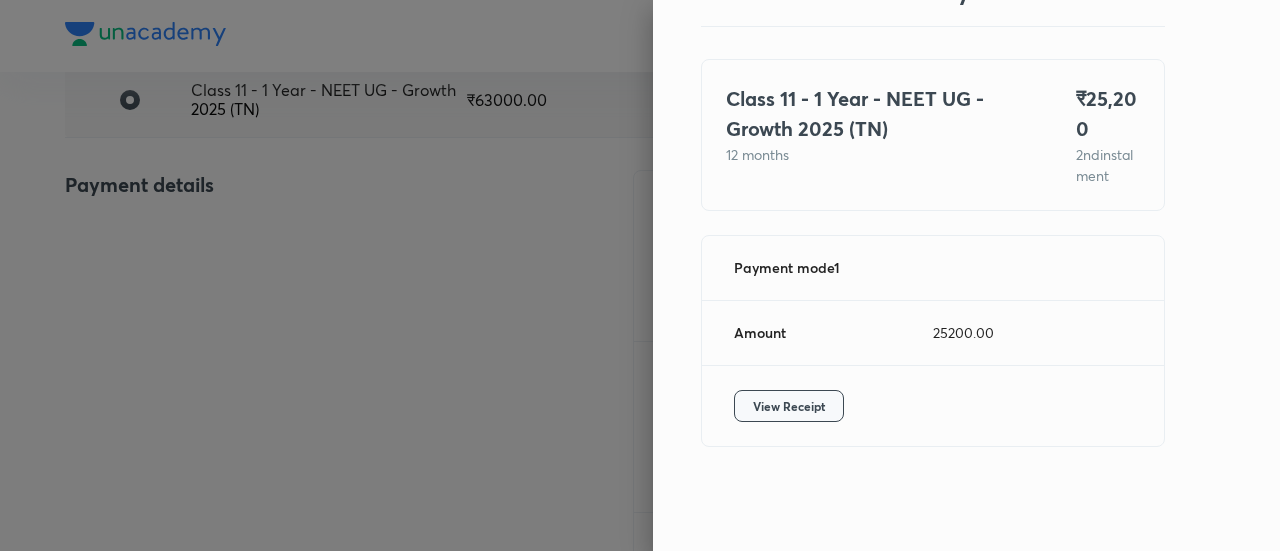 click on "View Receipt" at bounding box center [789, 406] 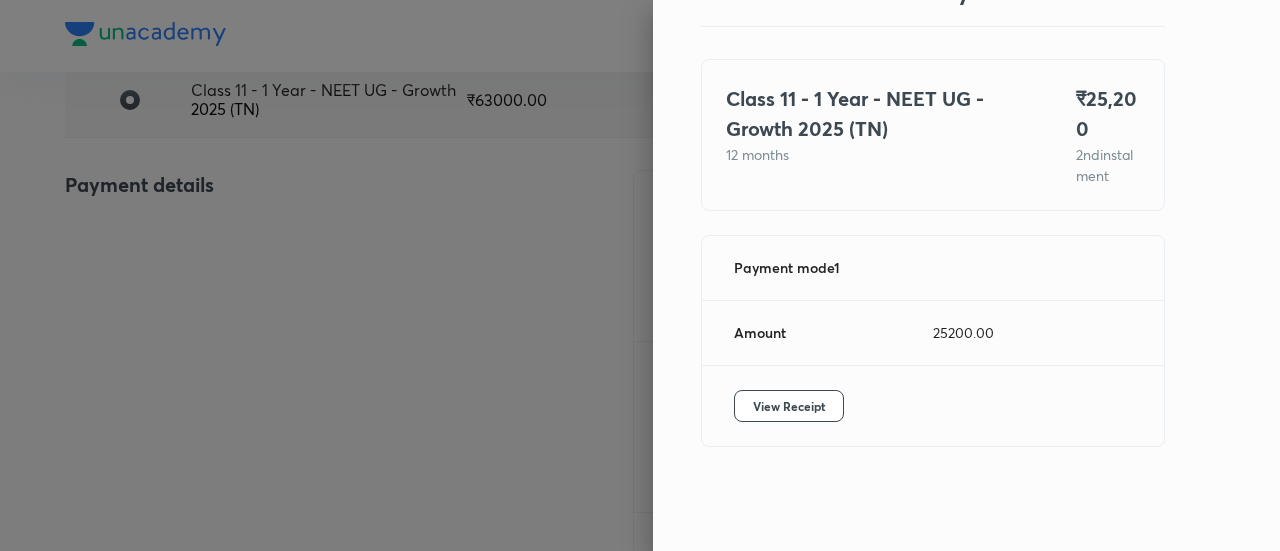 click at bounding box center [640, 275] 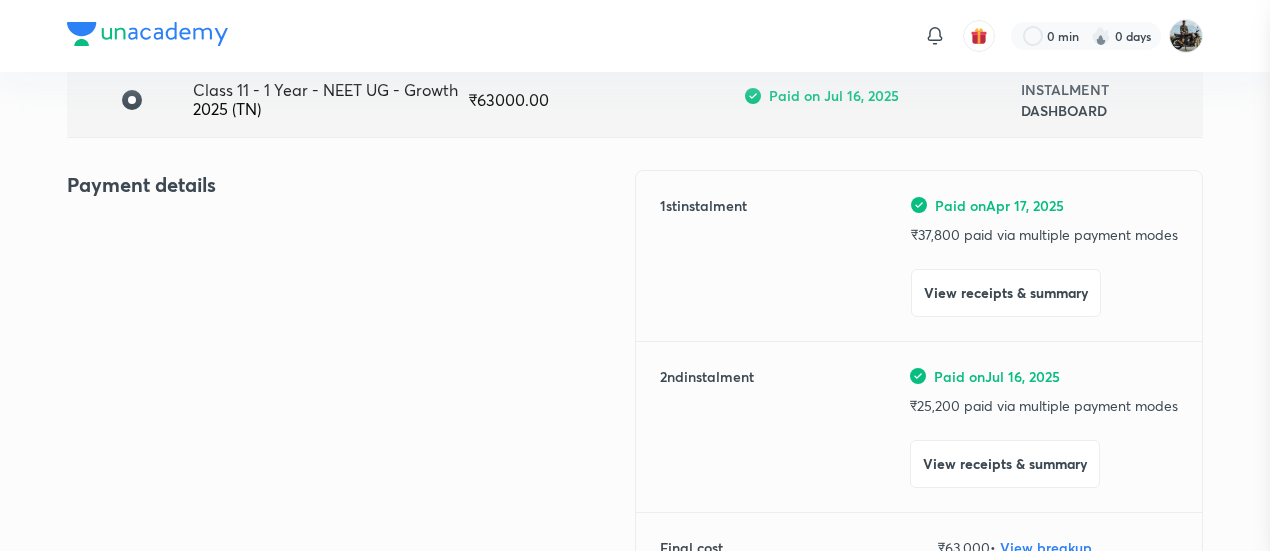 scroll, scrollTop: 0, scrollLeft: 0, axis: both 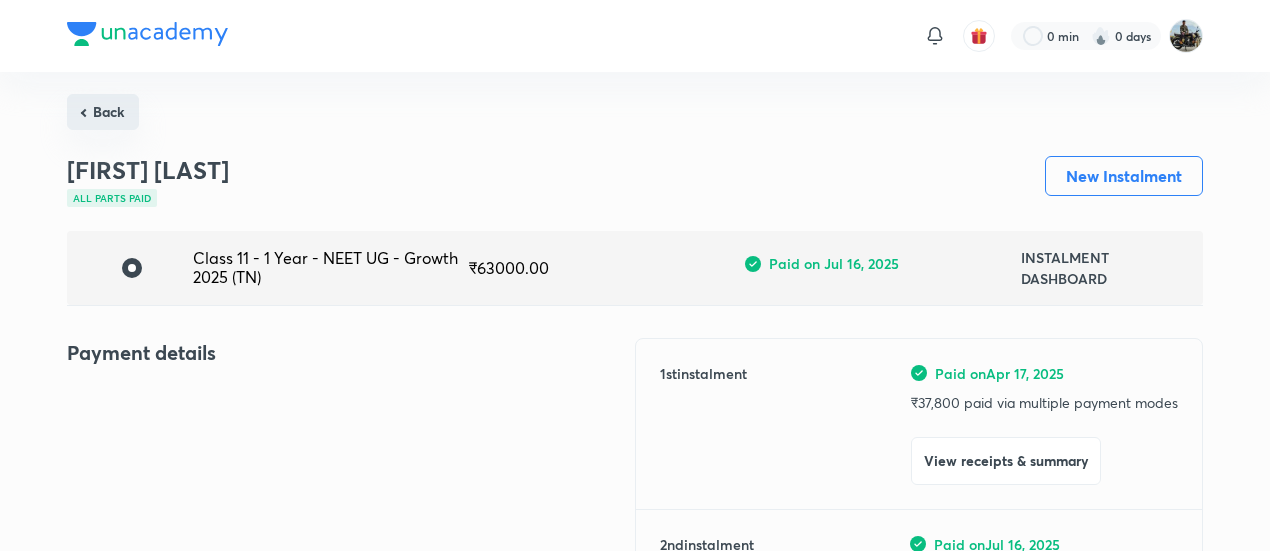 click on "Back" at bounding box center (103, 112) 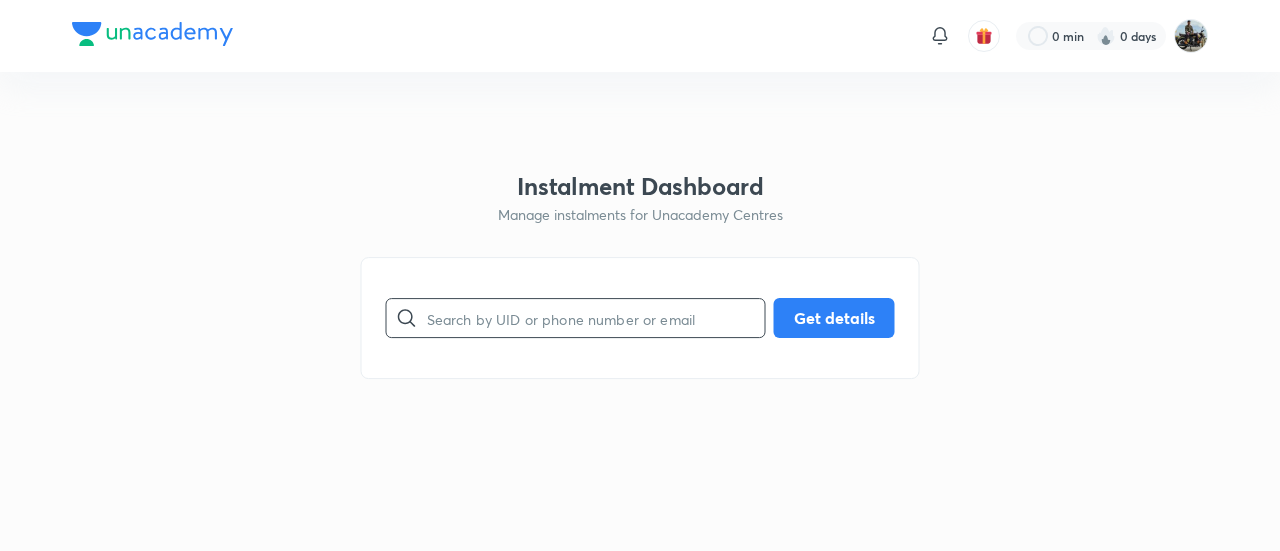 click at bounding box center [596, 318] 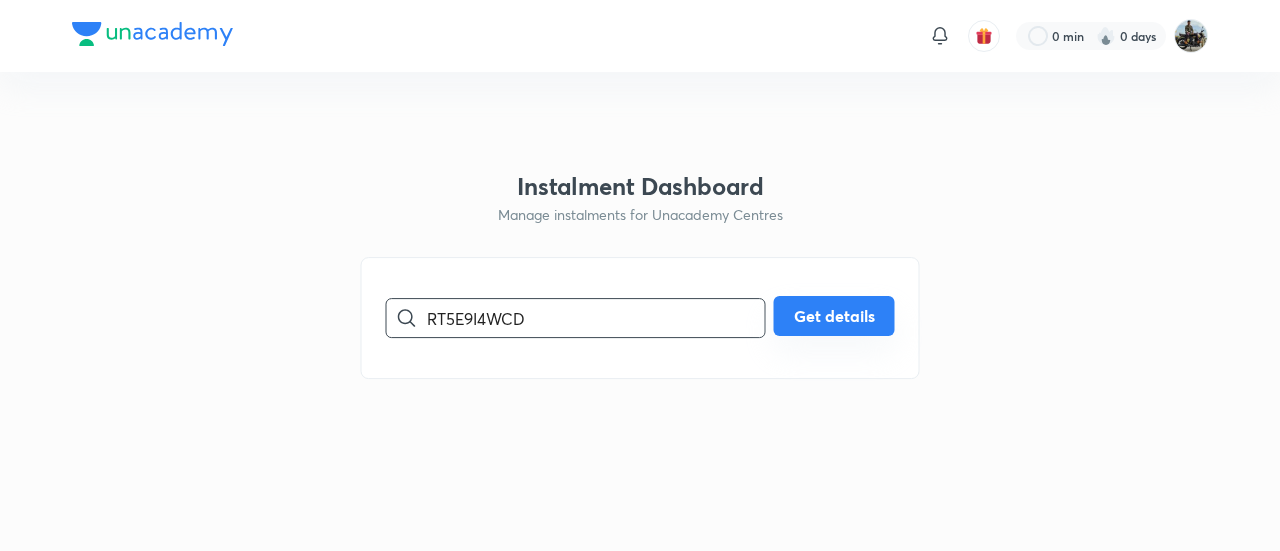 type on "RT5E9I4WCD" 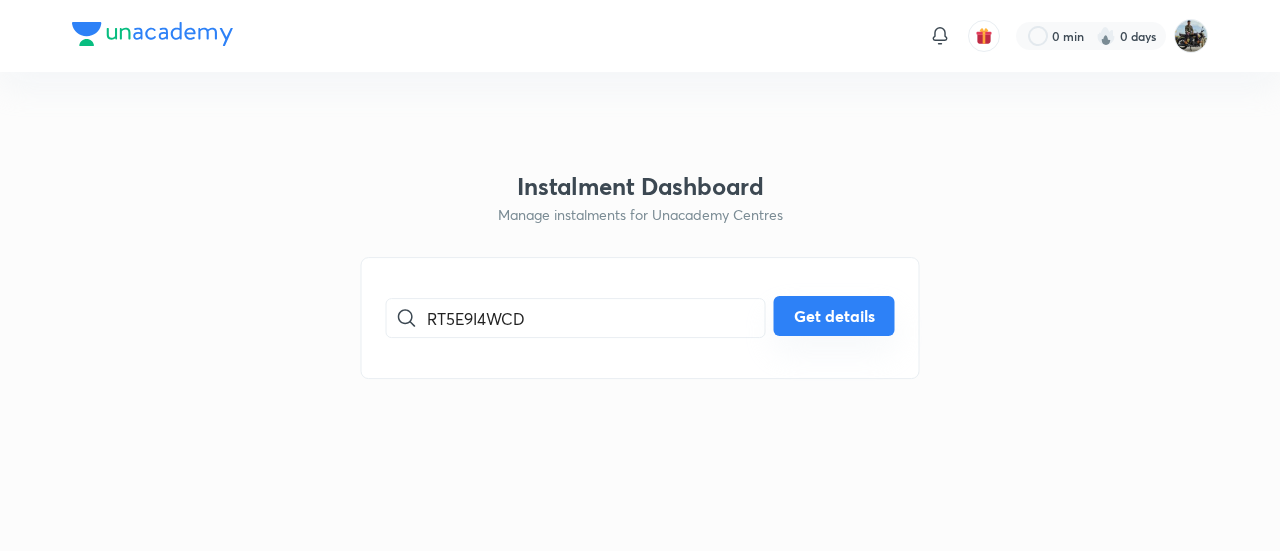 click on "Get details" at bounding box center [834, 316] 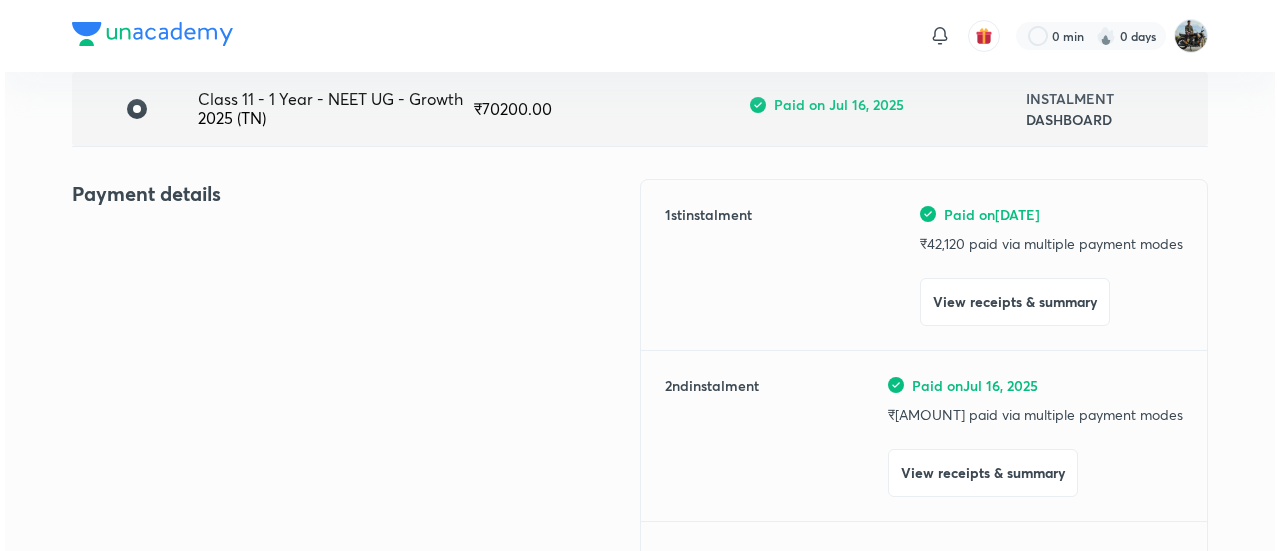scroll, scrollTop: 160, scrollLeft: 0, axis: vertical 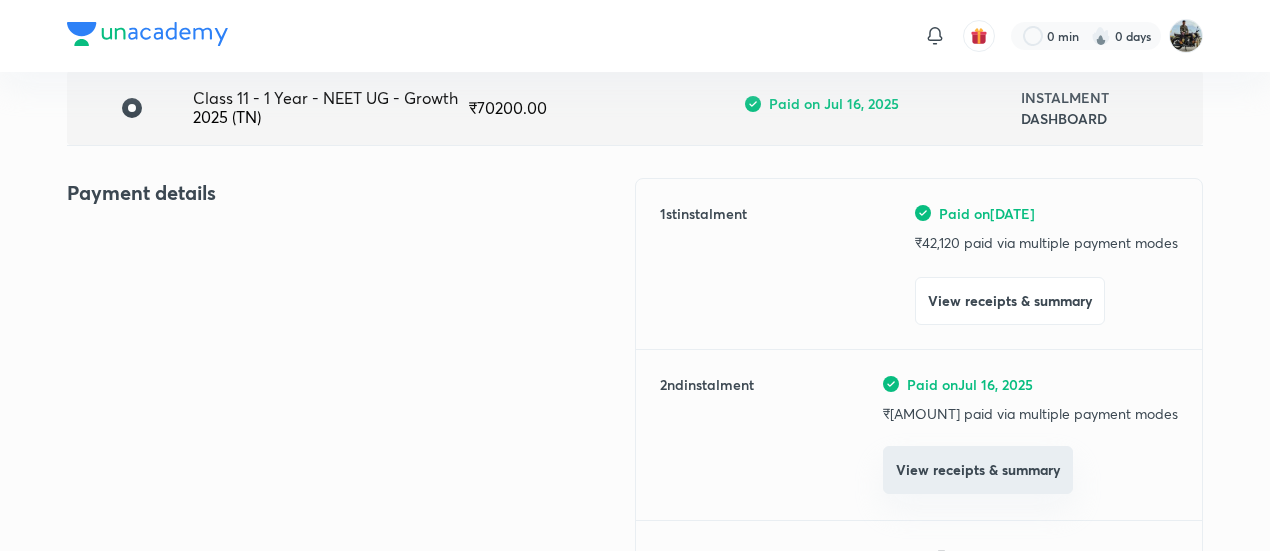click on "View receipts & summary" at bounding box center [978, 470] 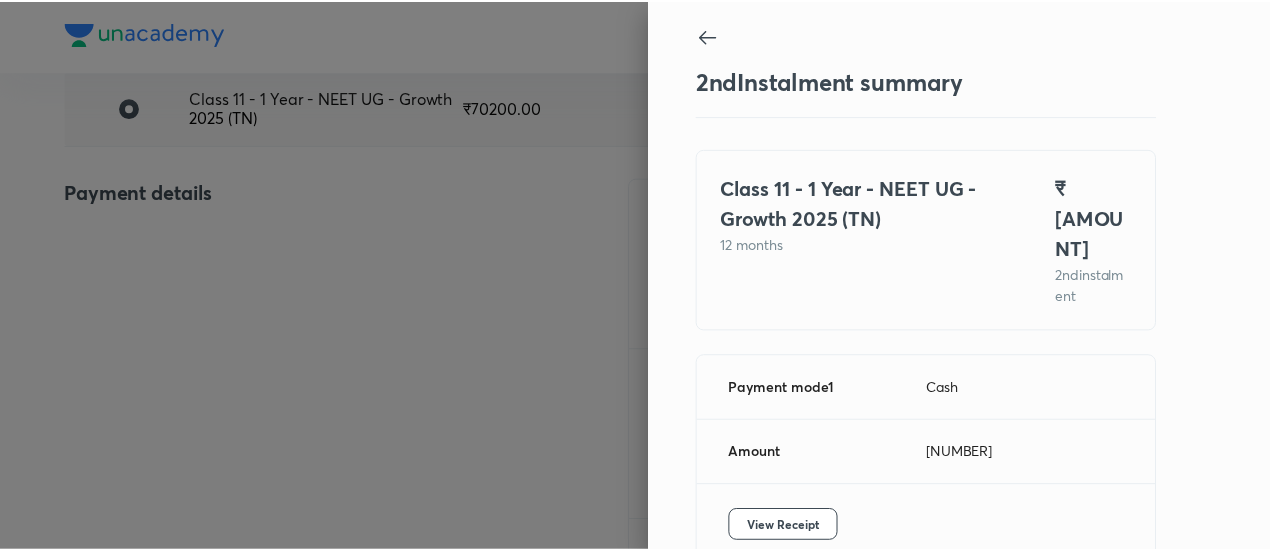 scroll, scrollTop: 109, scrollLeft: 0, axis: vertical 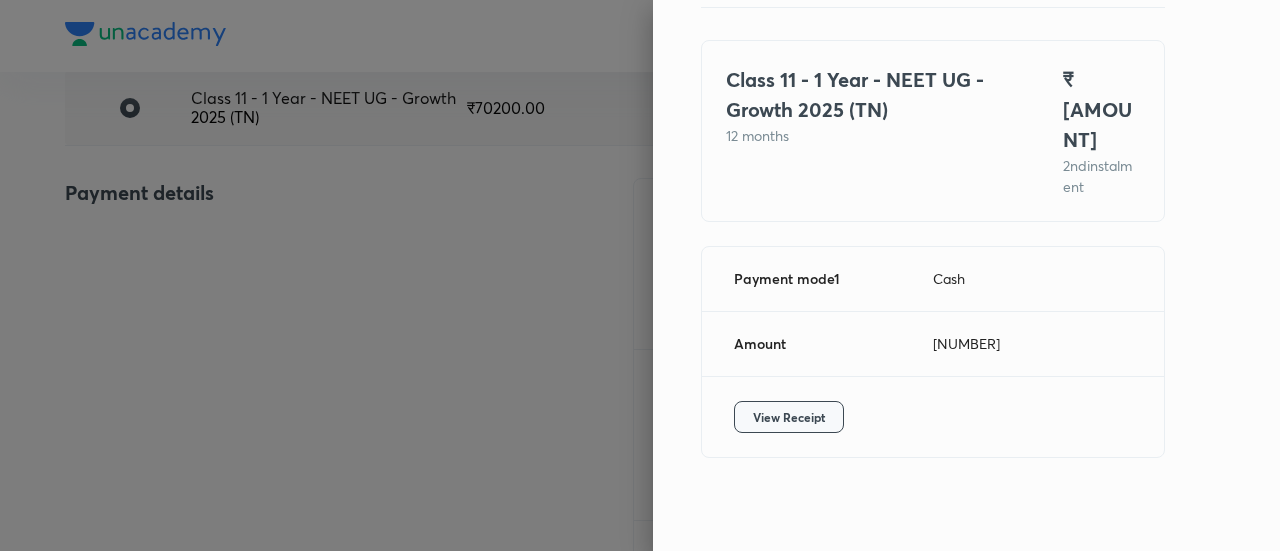 click on "View Receipt" at bounding box center [789, 417] 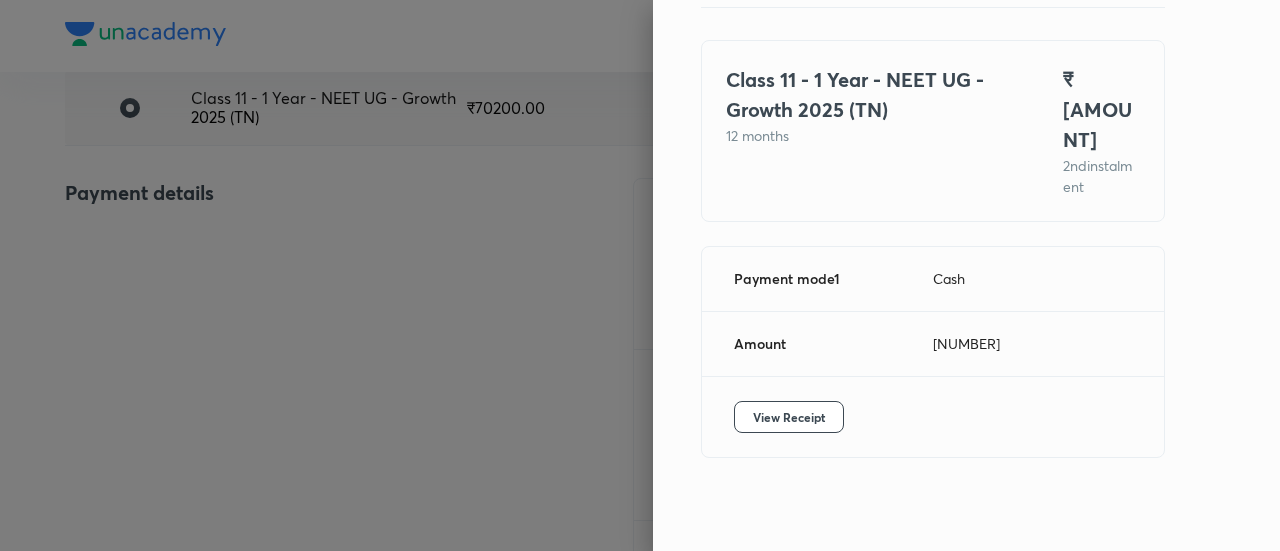 click at bounding box center [640, 275] 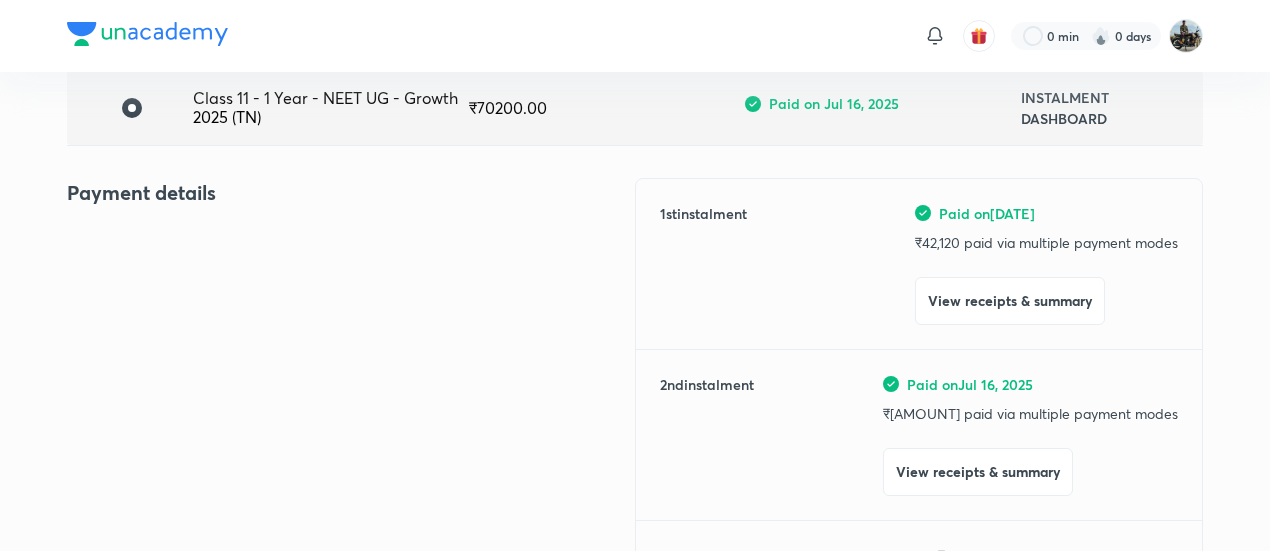scroll, scrollTop: 0, scrollLeft: 0, axis: both 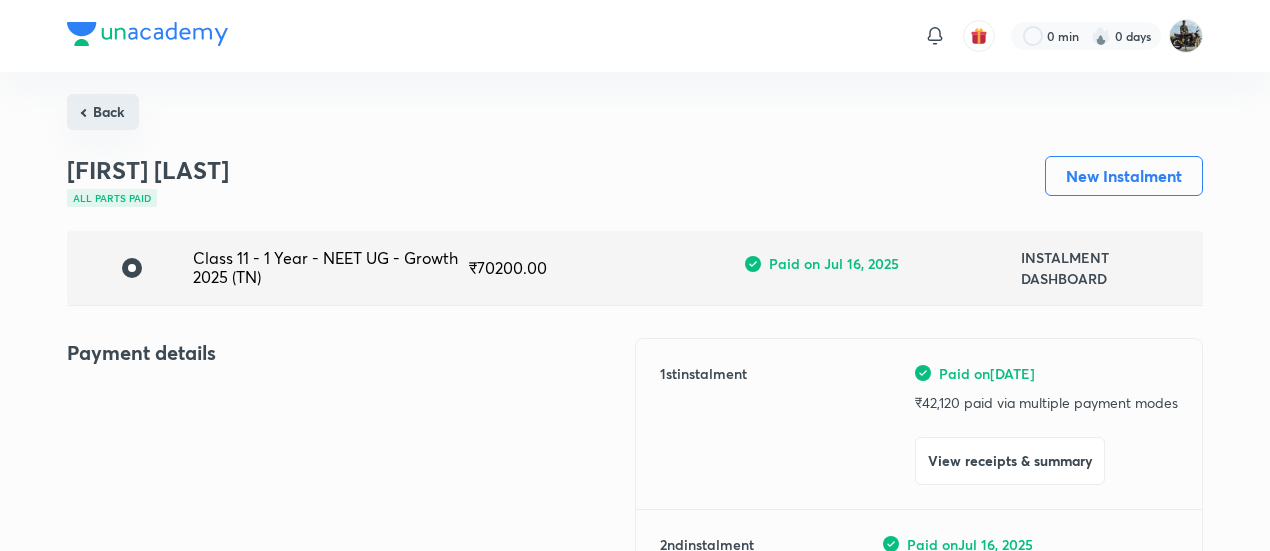 click on "Back" at bounding box center (103, 112) 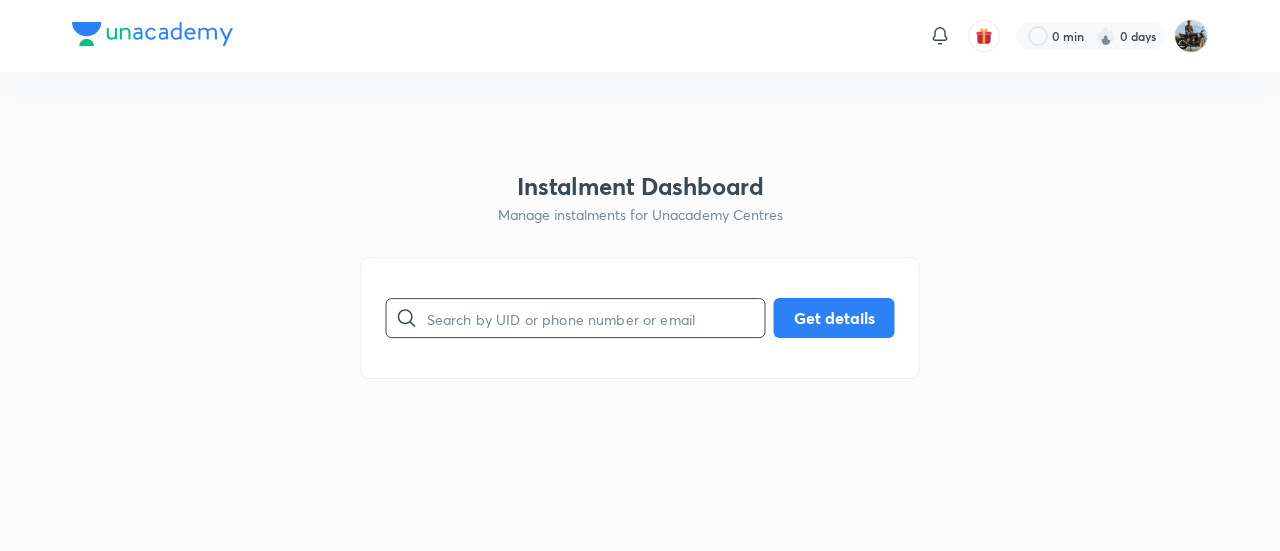 click at bounding box center (596, 318) 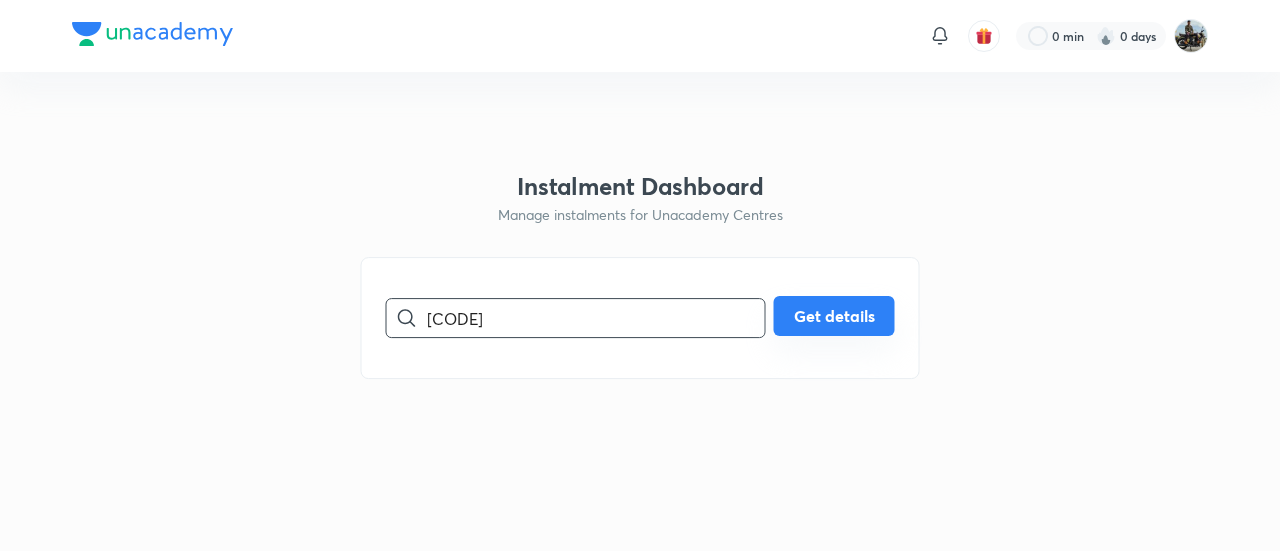 type on "[CODE]" 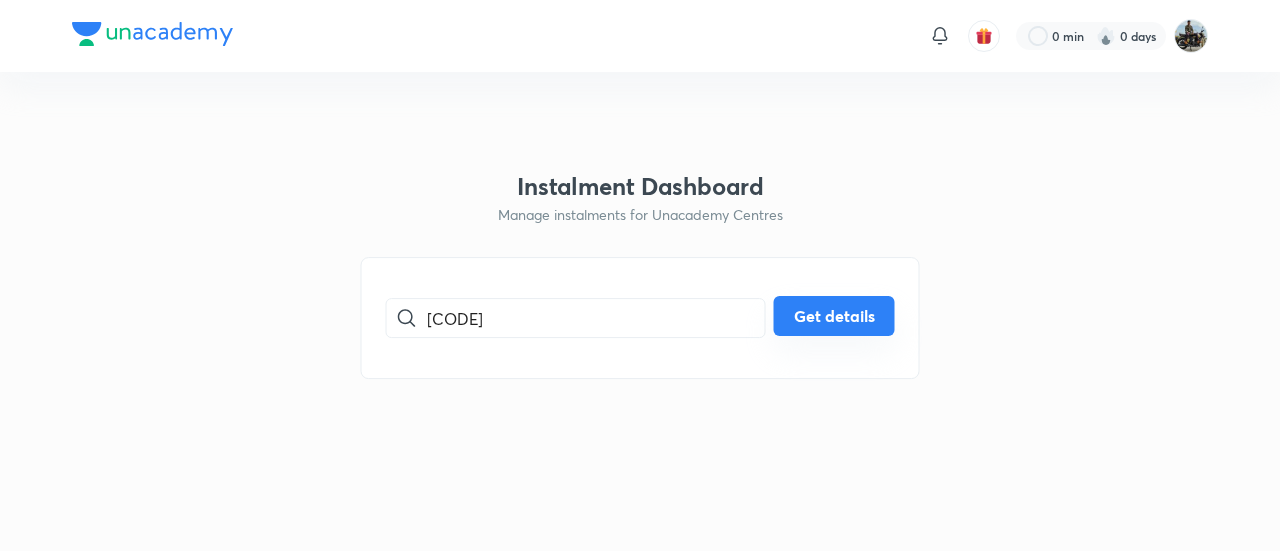 click on "Get details" at bounding box center (834, 316) 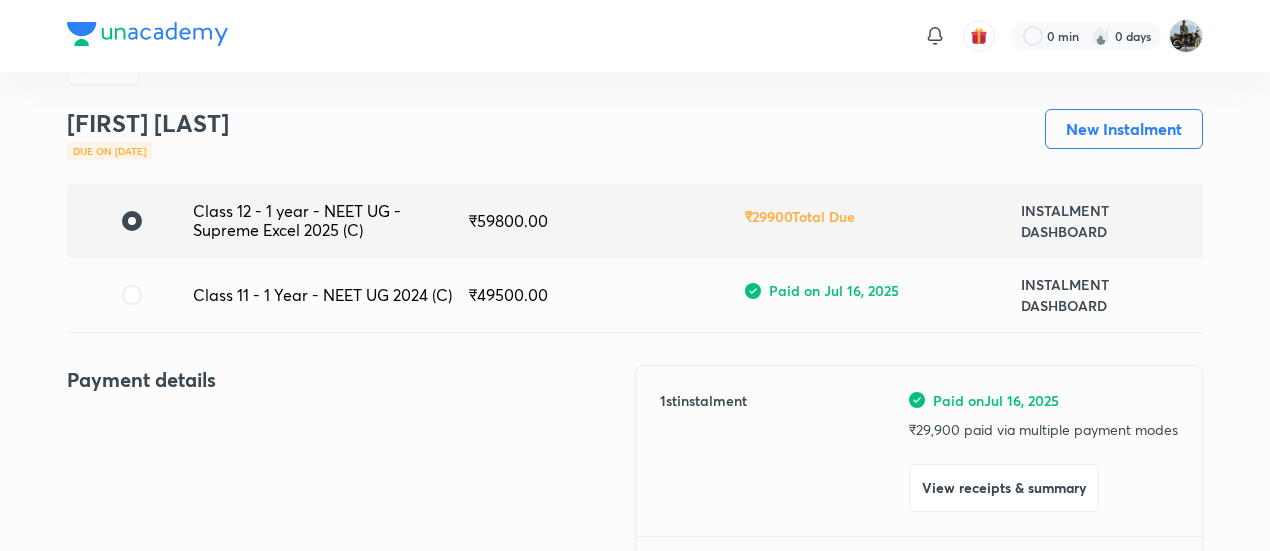 scroll, scrollTop: 15, scrollLeft: 0, axis: vertical 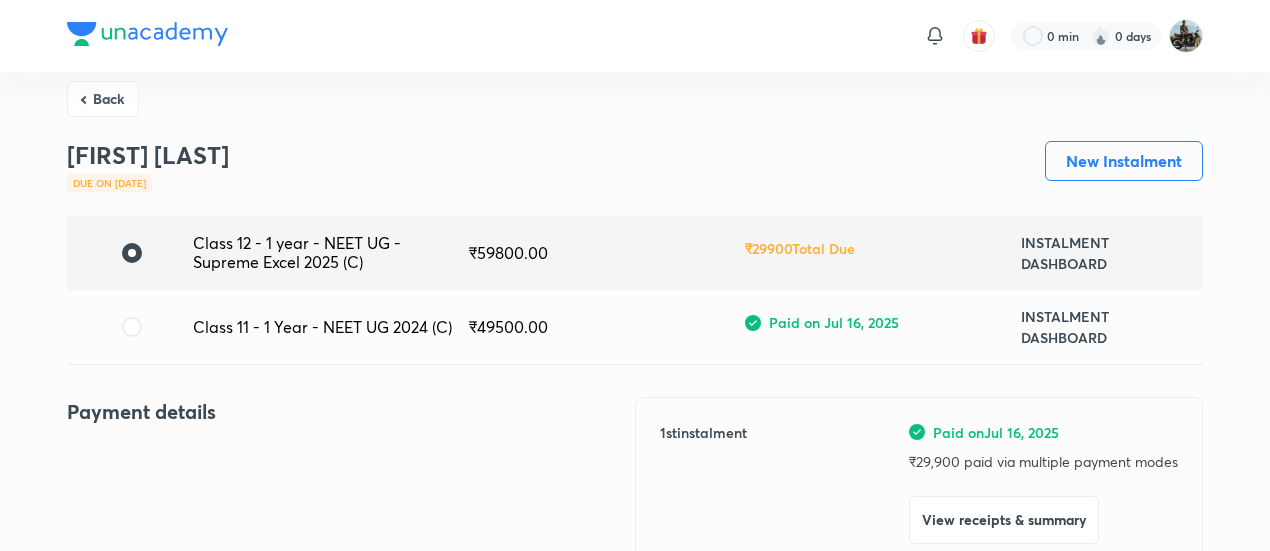 click on "₹ 49500.00" at bounding box center [607, 327] 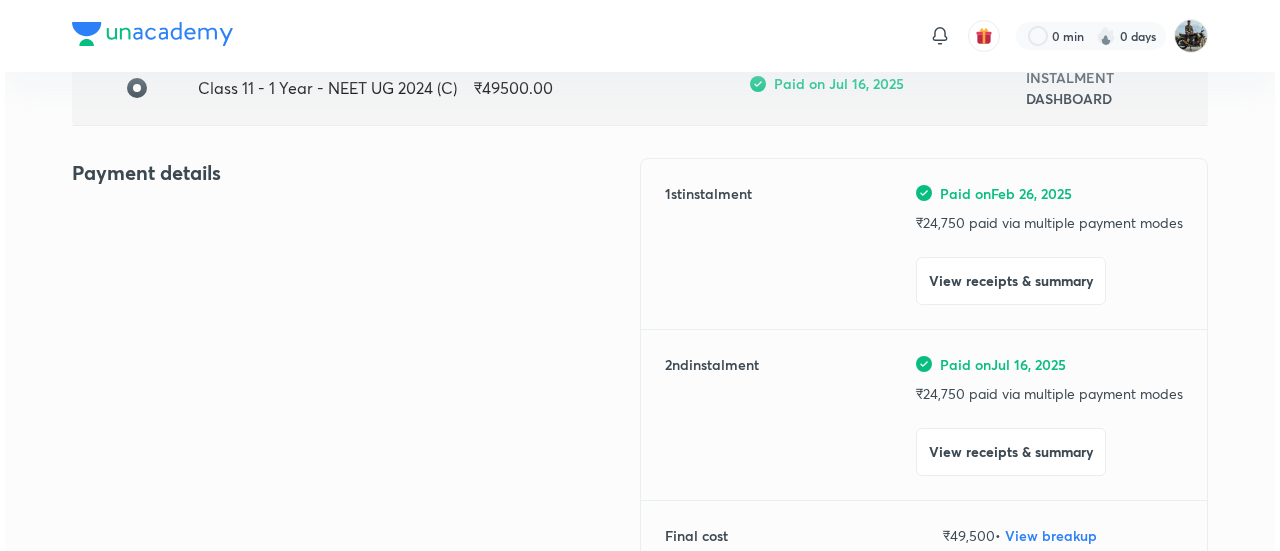 scroll, scrollTop: 260, scrollLeft: 0, axis: vertical 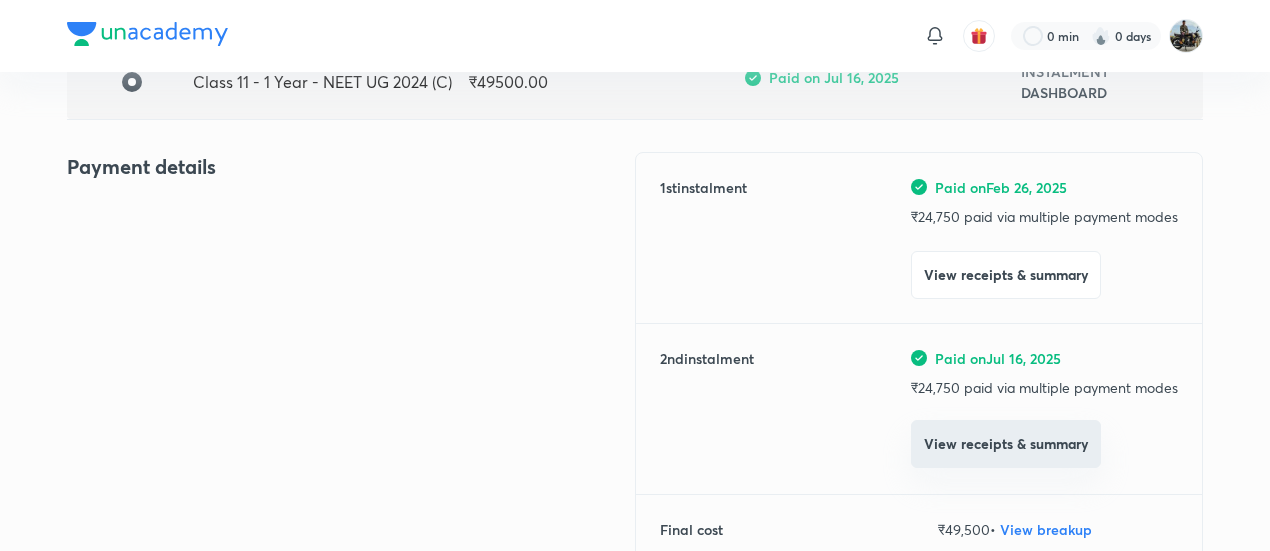 click on "View receipts & summary" at bounding box center (1006, 444) 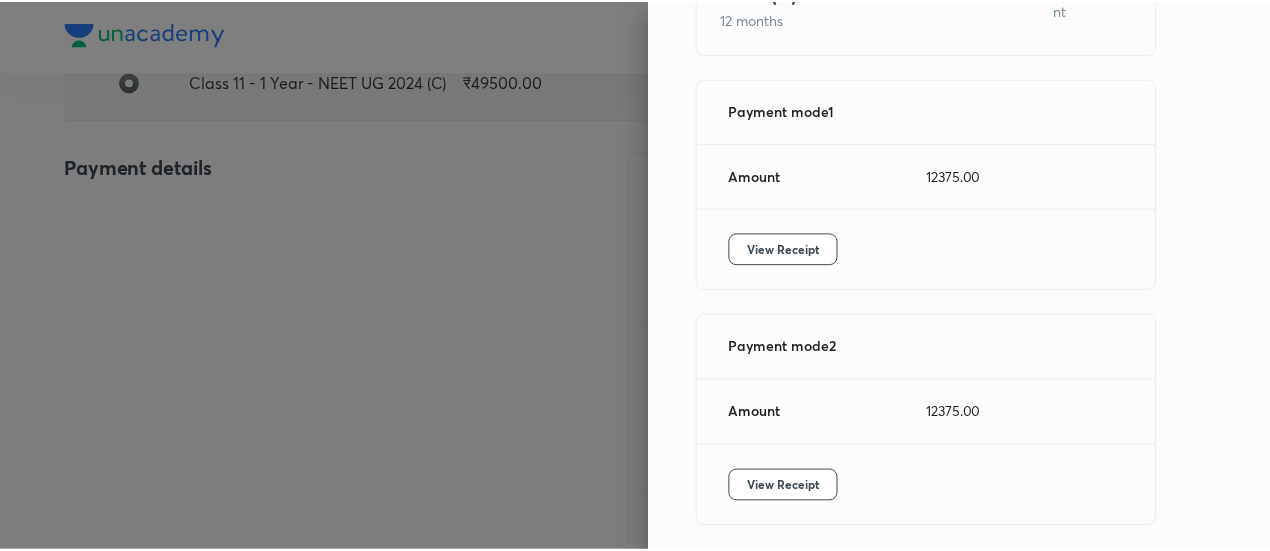 scroll, scrollTop: 302, scrollLeft: 0, axis: vertical 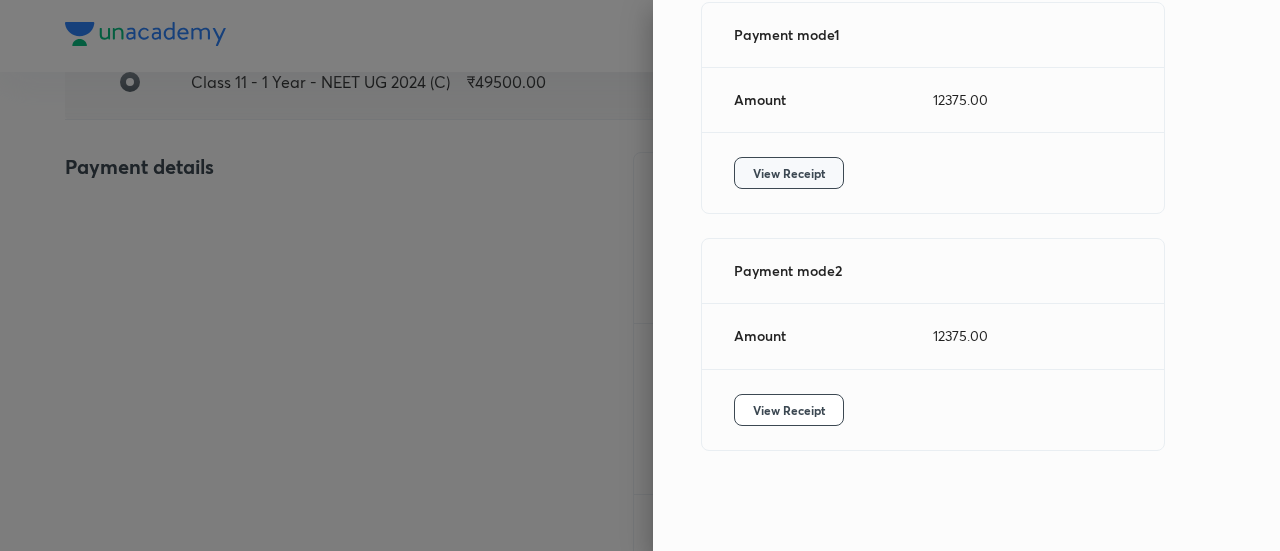 click on "View Receipt" at bounding box center (789, 173) 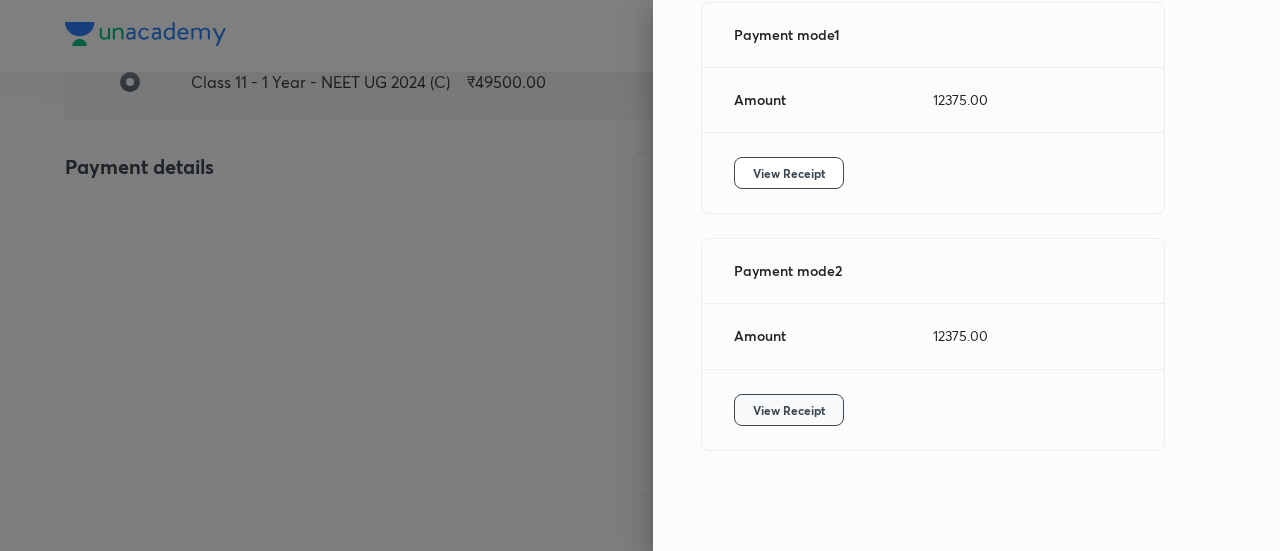 click on "View Receipt" at bounding box center (789, 410) 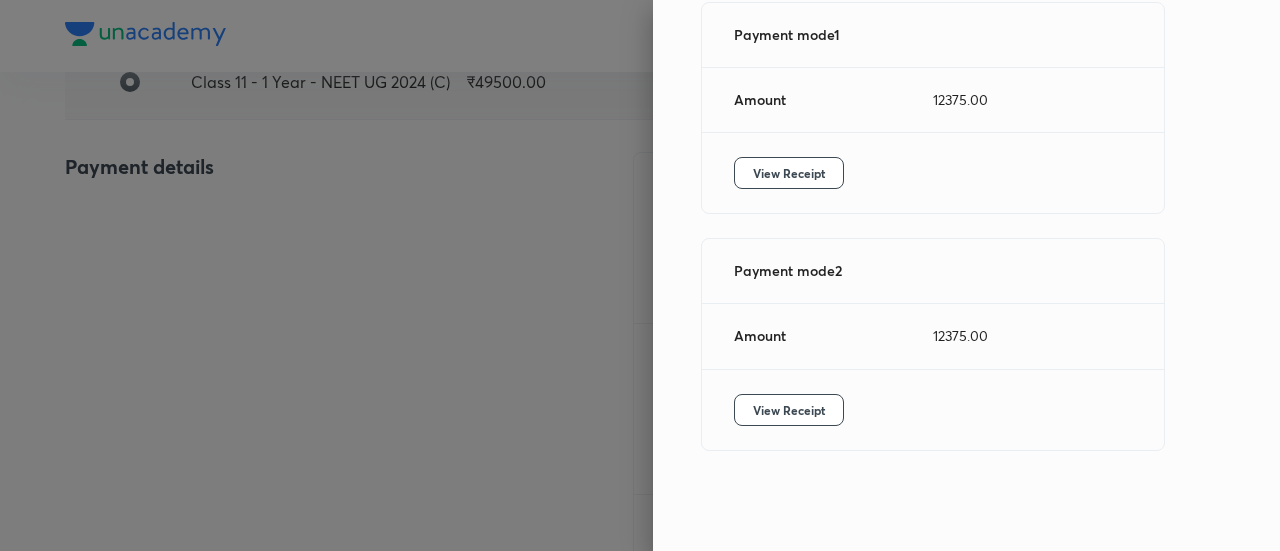 click at bounding box center [640, 275] 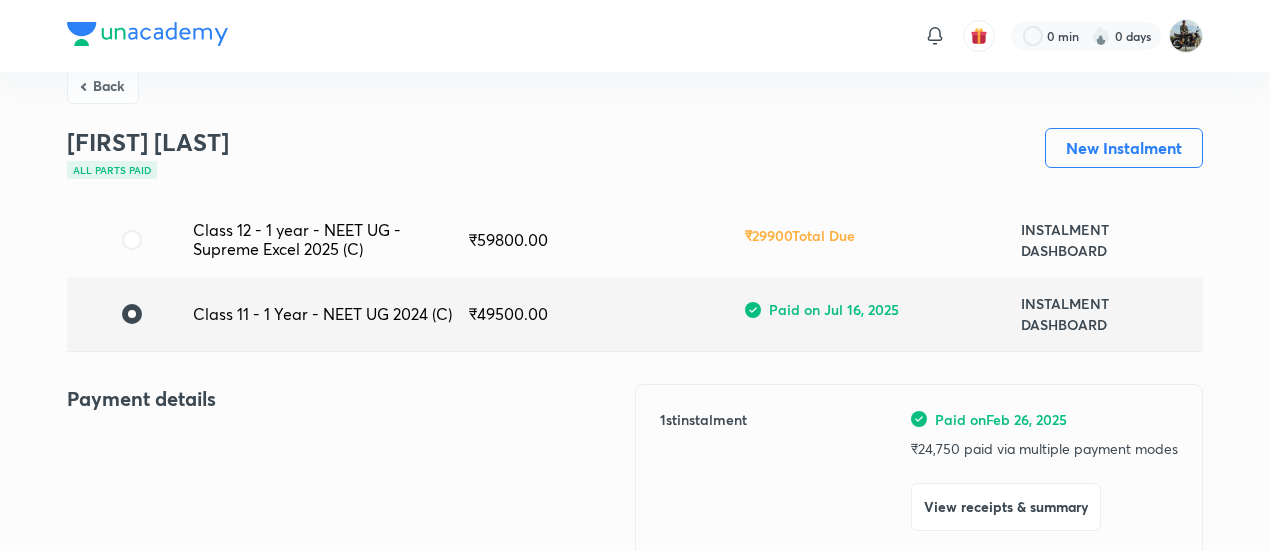 scroll, scrollTop: 0, scrollLeft: 0, axis: both 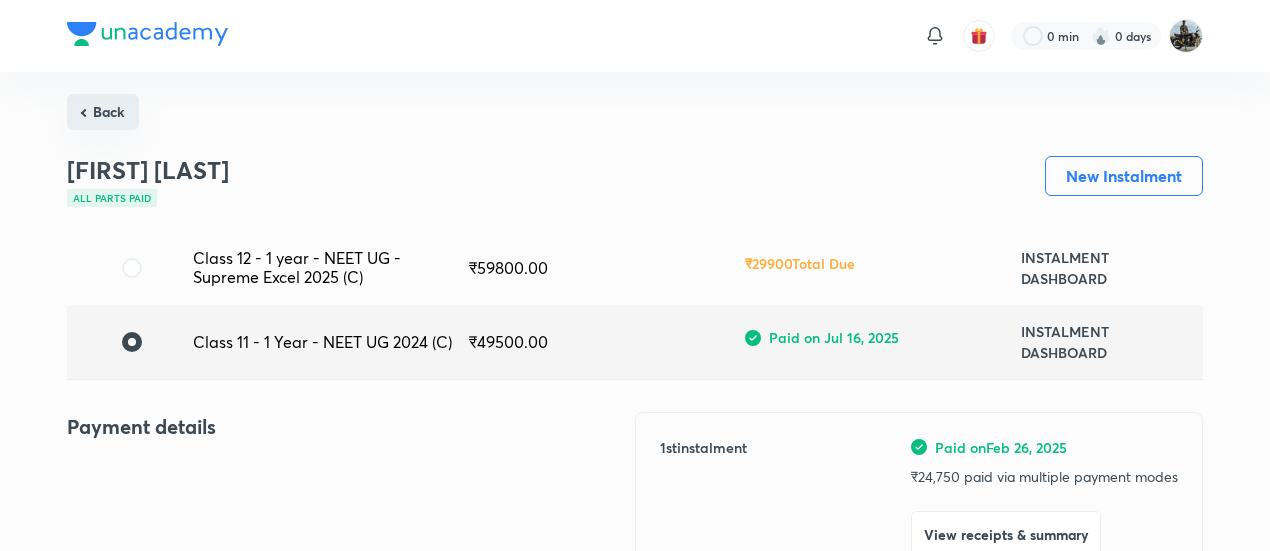 click on "Back" at bounding box center [103, 112] 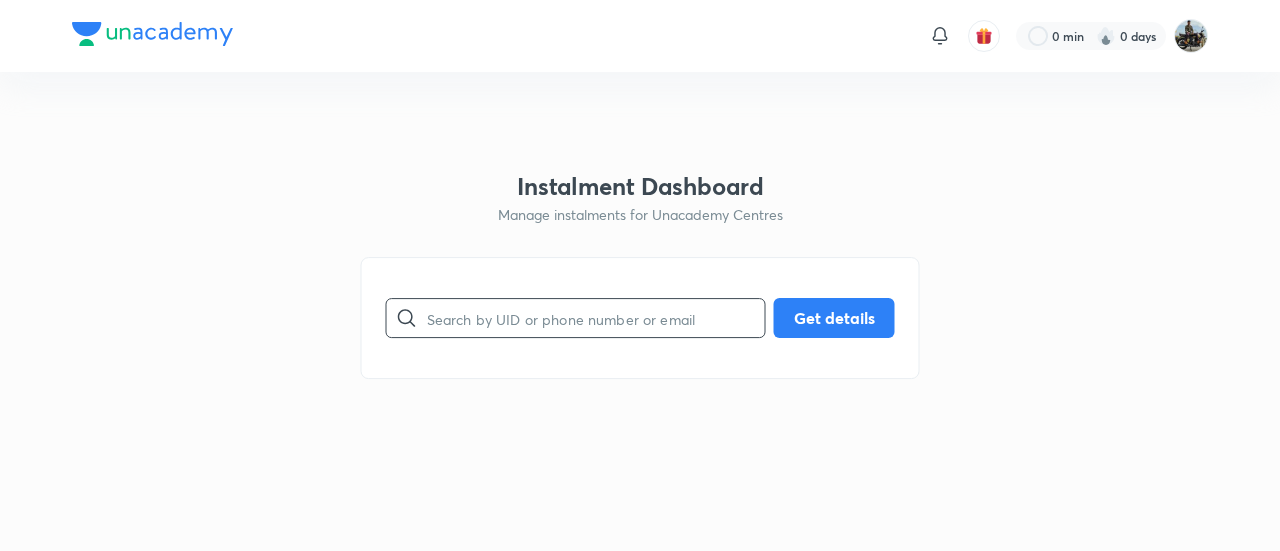 click at bounding box center [596, 318] 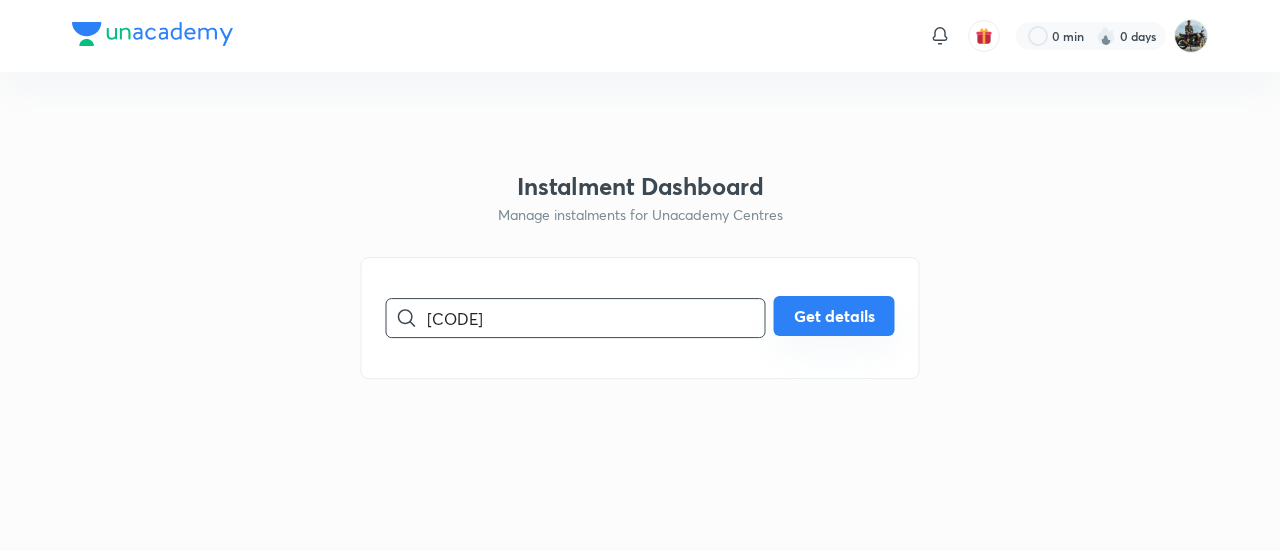type on "[CODE]" 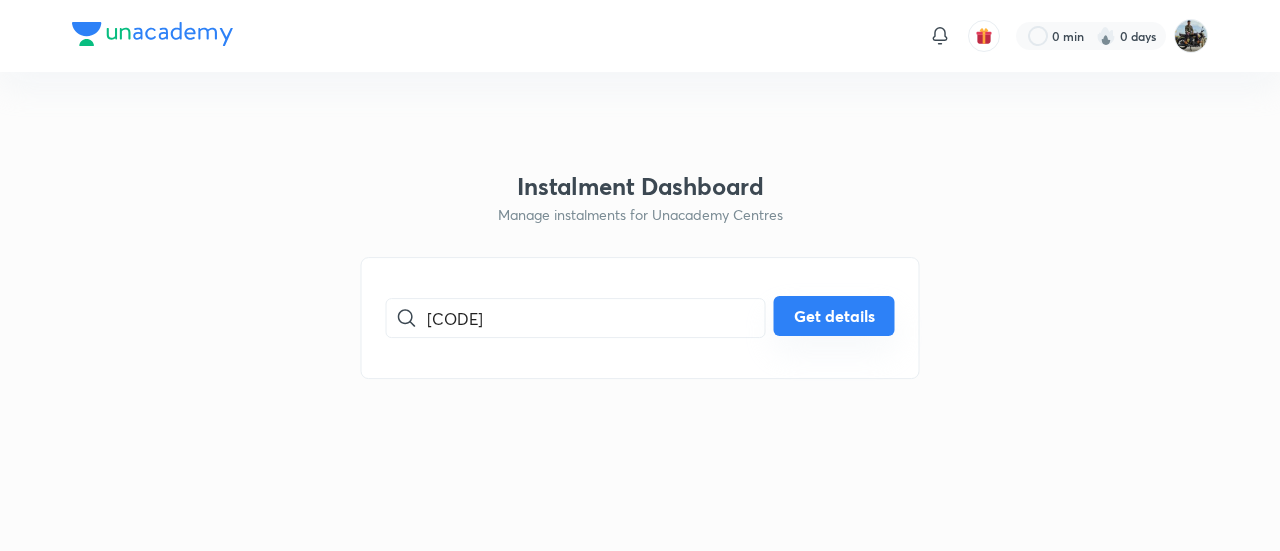click on "Get details" at bounding box center (834, 316) 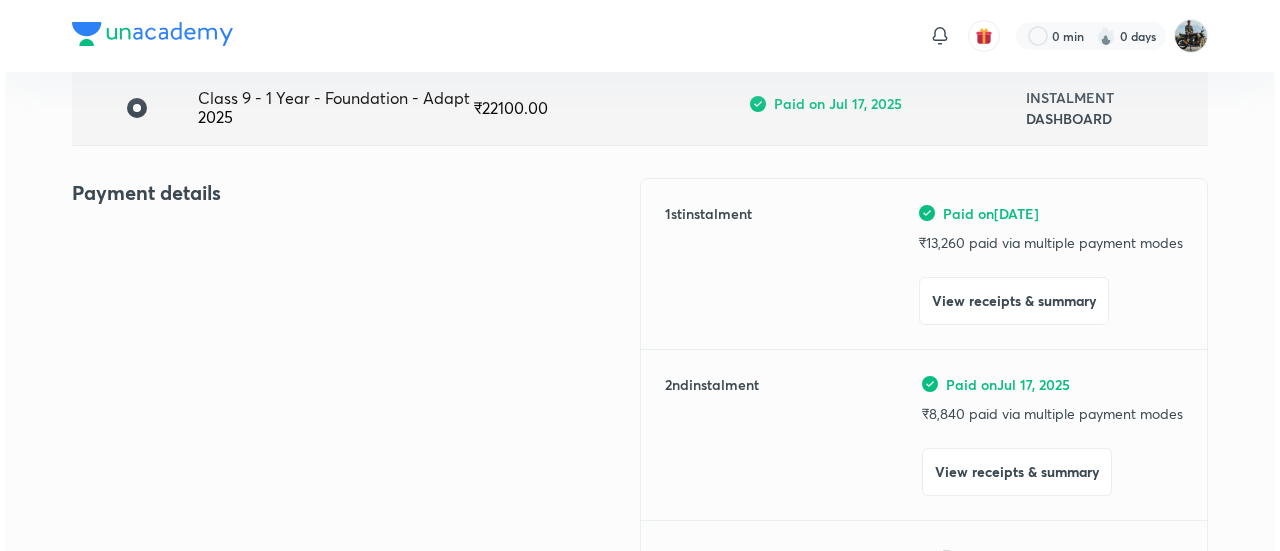 scroll, scrollTop: 189, scrollLeft: 0, axis: vertical 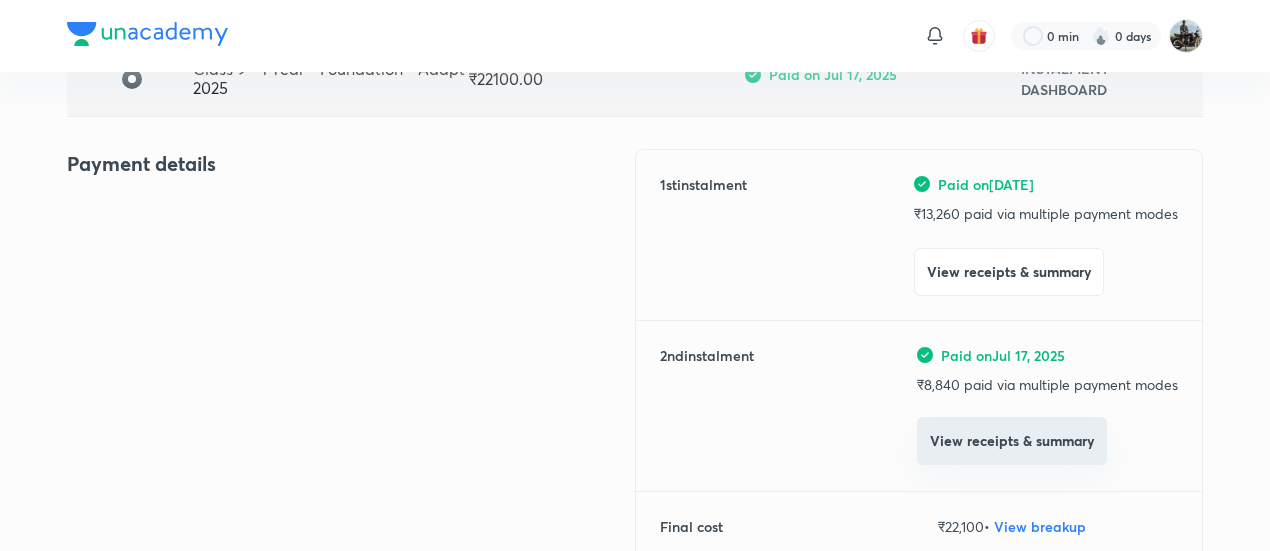 click on "View receipts & summary" at bounding box center (1012, 441) 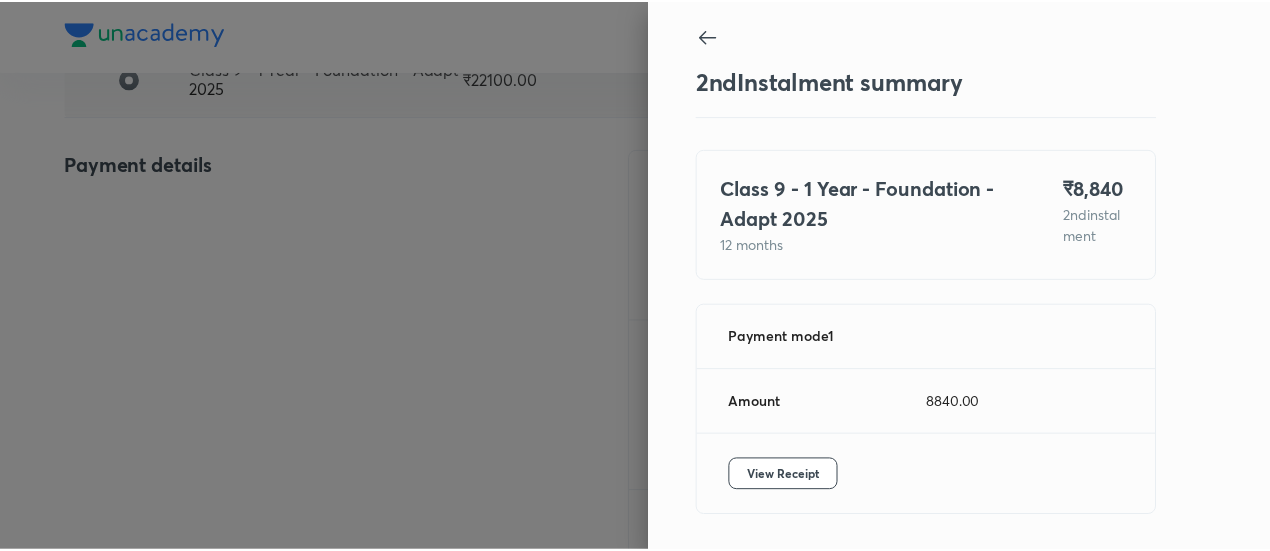 scroll, scrollTop: 67, scrollLeft: 0, axis: vertical 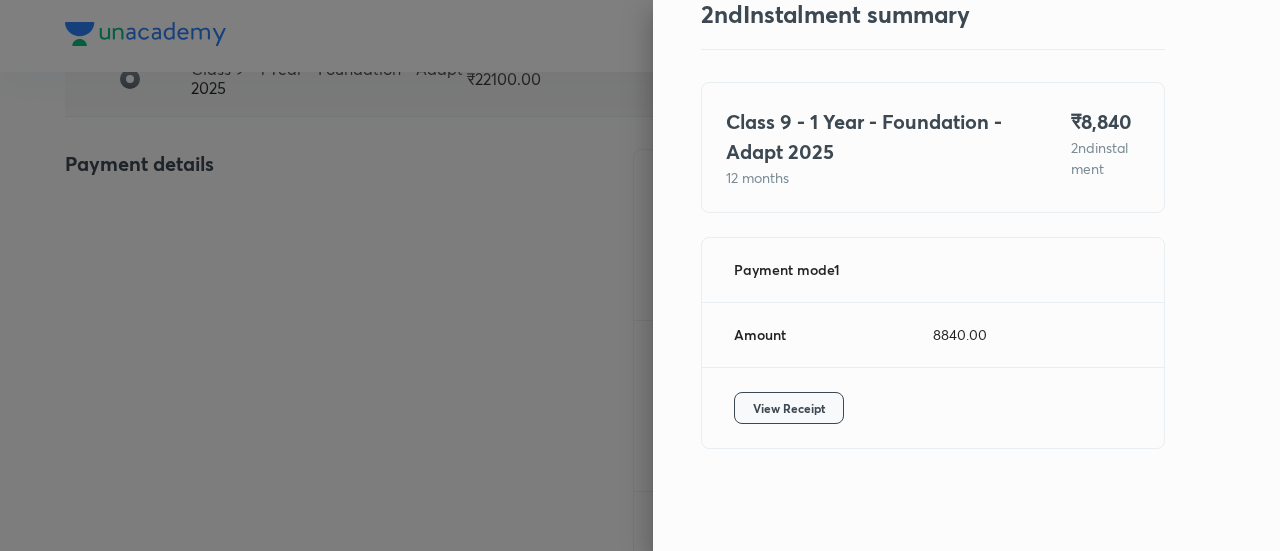 click on "View Receipt" at bounding box center [789, 408] 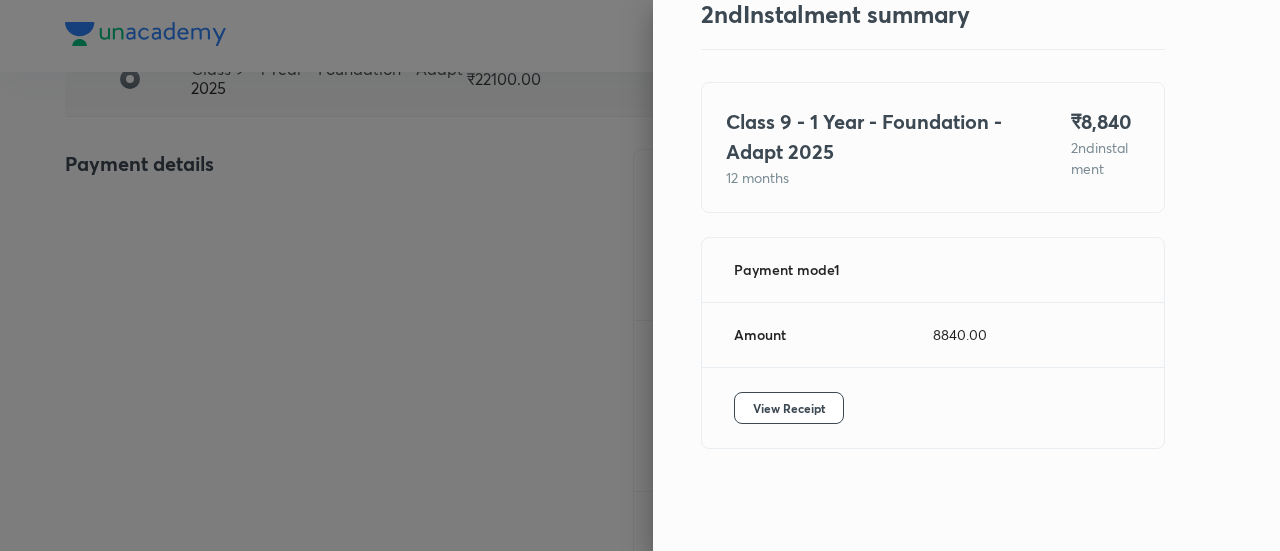 click at bounding box center (640, 275) 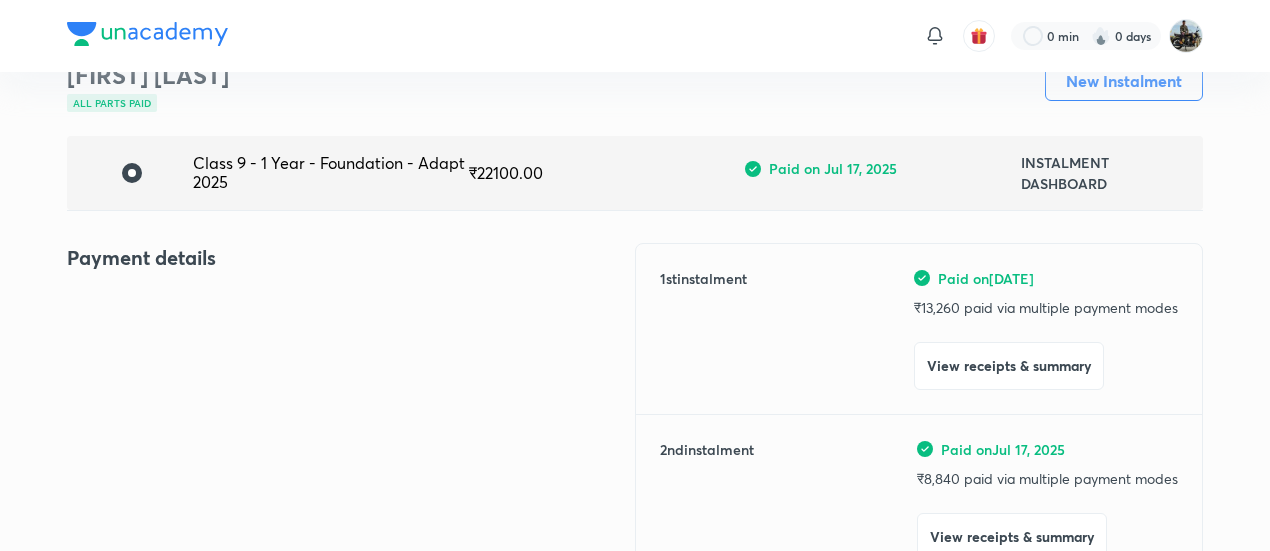scroll, scrollTop: 0, scrollLeft: 0, axis: both 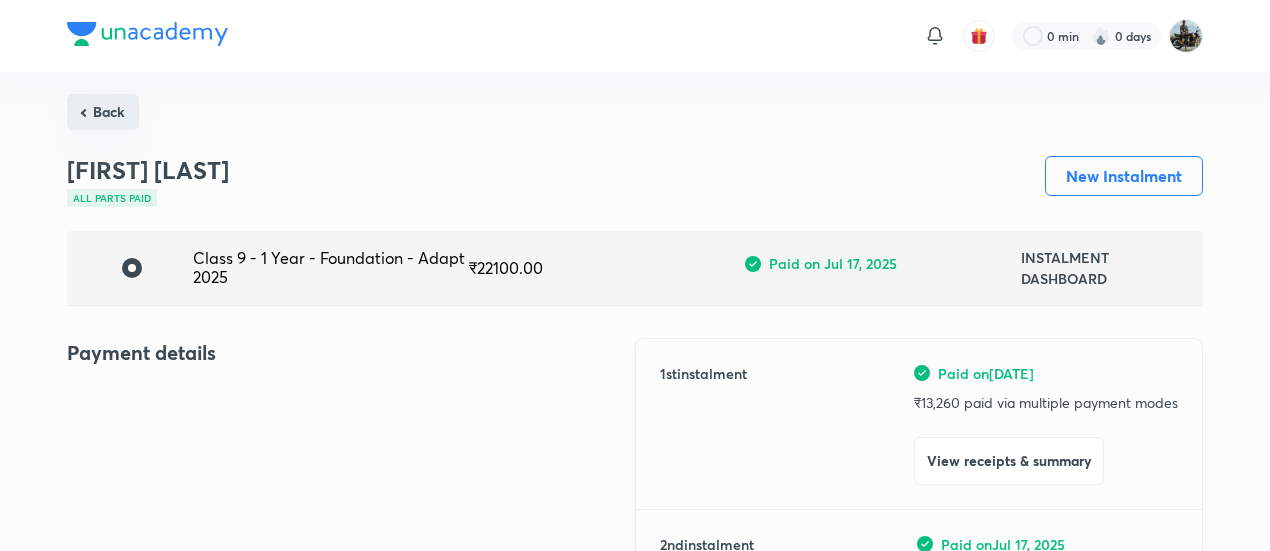 click on "Back" at bounding box center [103, 112] 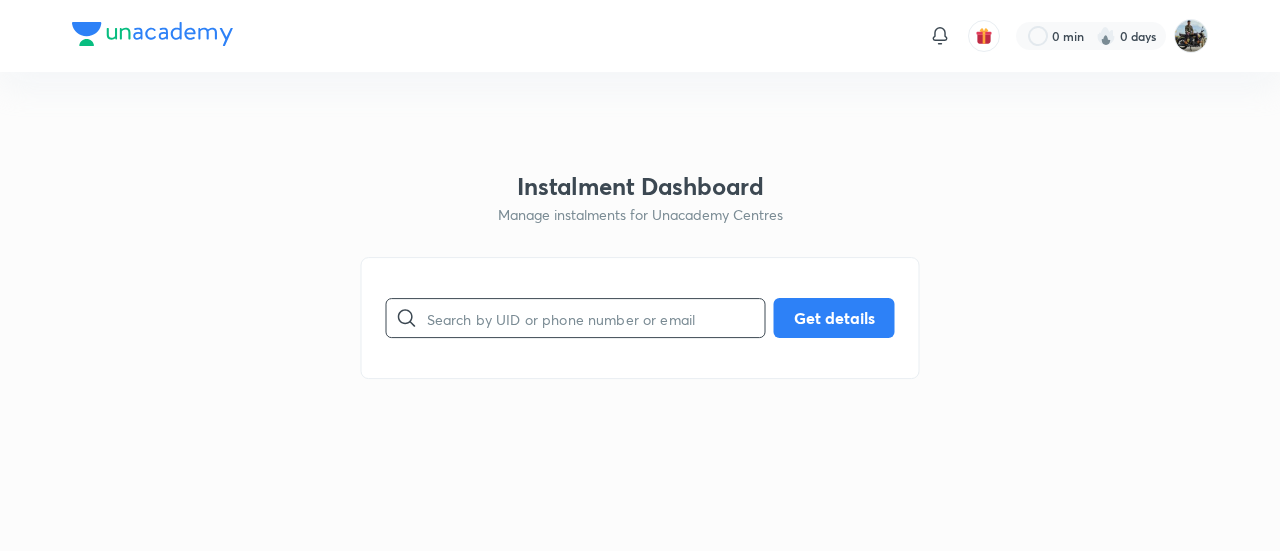 click at bounding box center (596, 318) 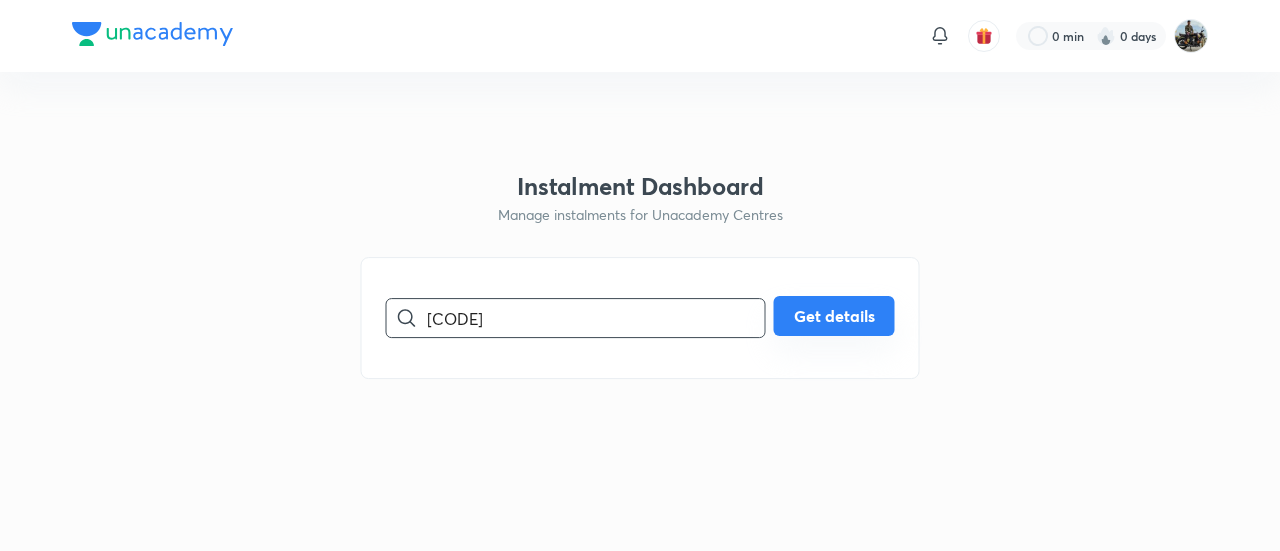 type on "[CODE]" 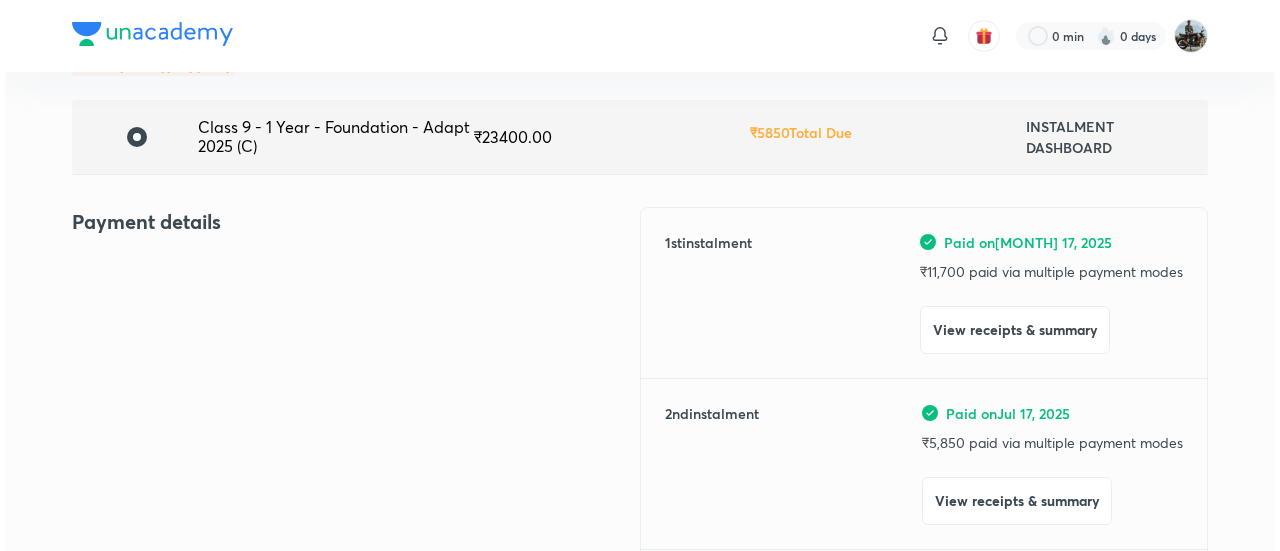 scroll, scrollTop: 132, scrollLeft: 0, axis: vertical 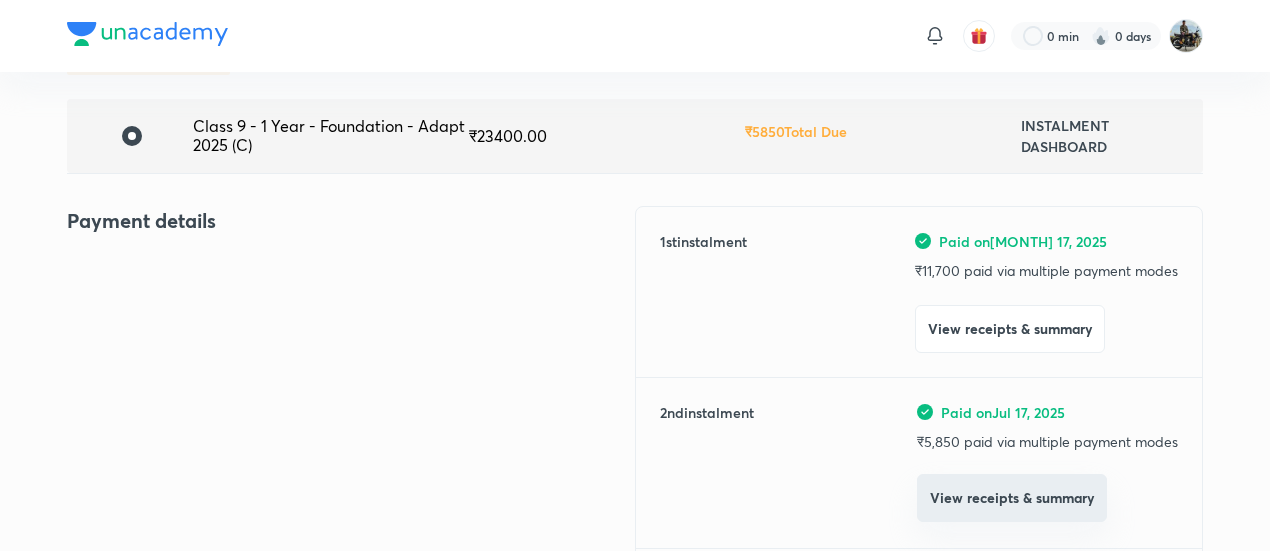 click on "View receipts & summary" at bounding box center (1012, 498) 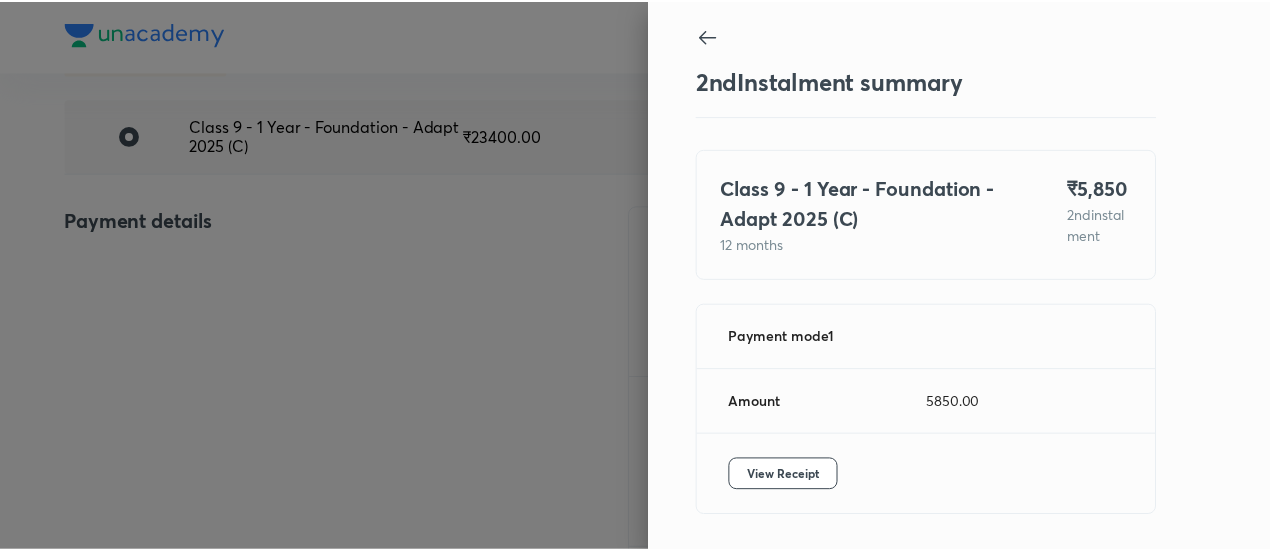 scroll, scrollTop: 67, scrollLeft: 0, axis: vertical 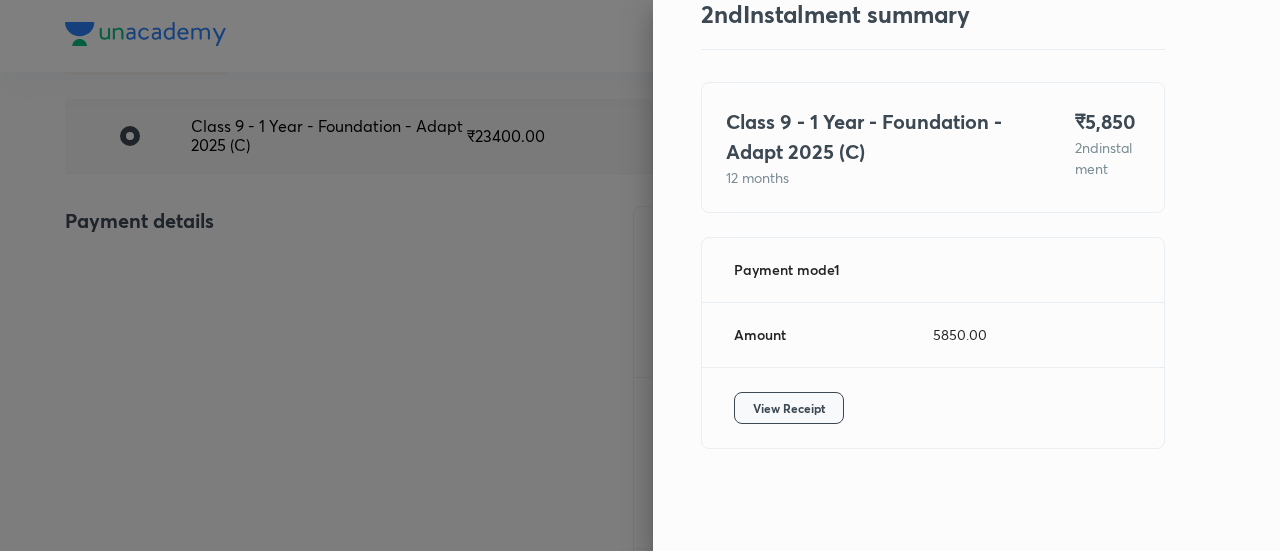 click on "View Receipt" at bounding box center [789, 408] 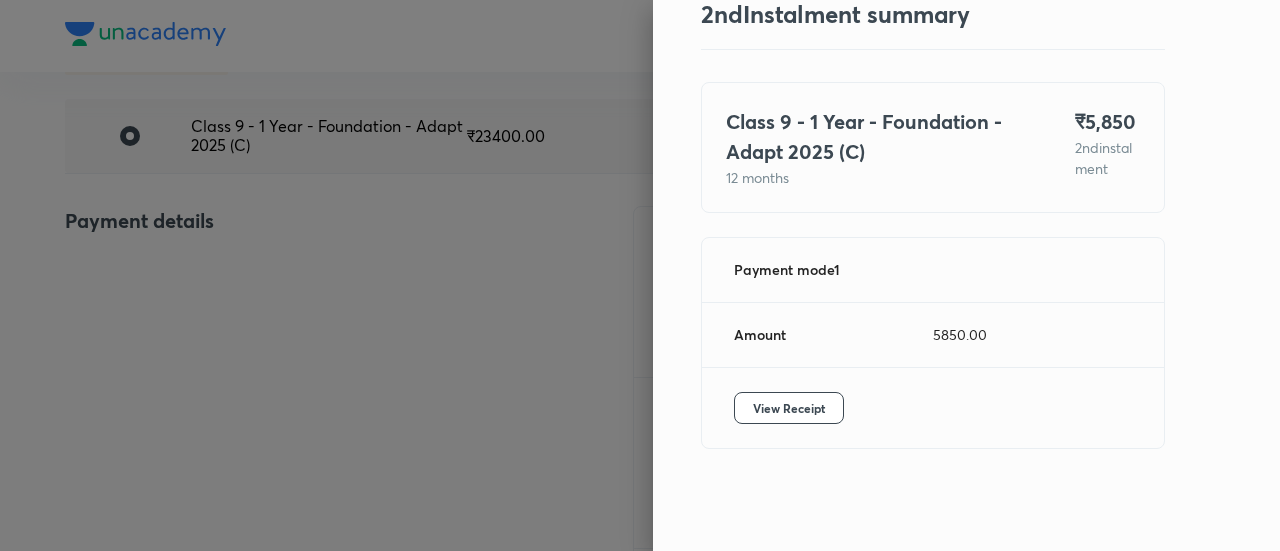 click at bounding box center [640, 275] 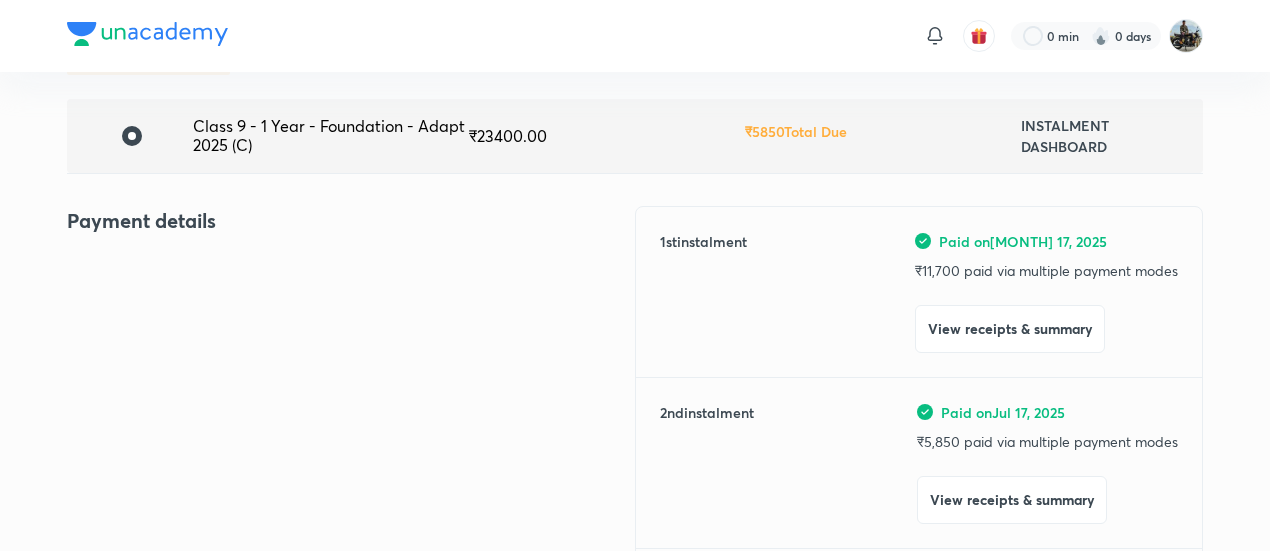 scroll, scrollTop: 0, scrollLeft: 0, axis: both 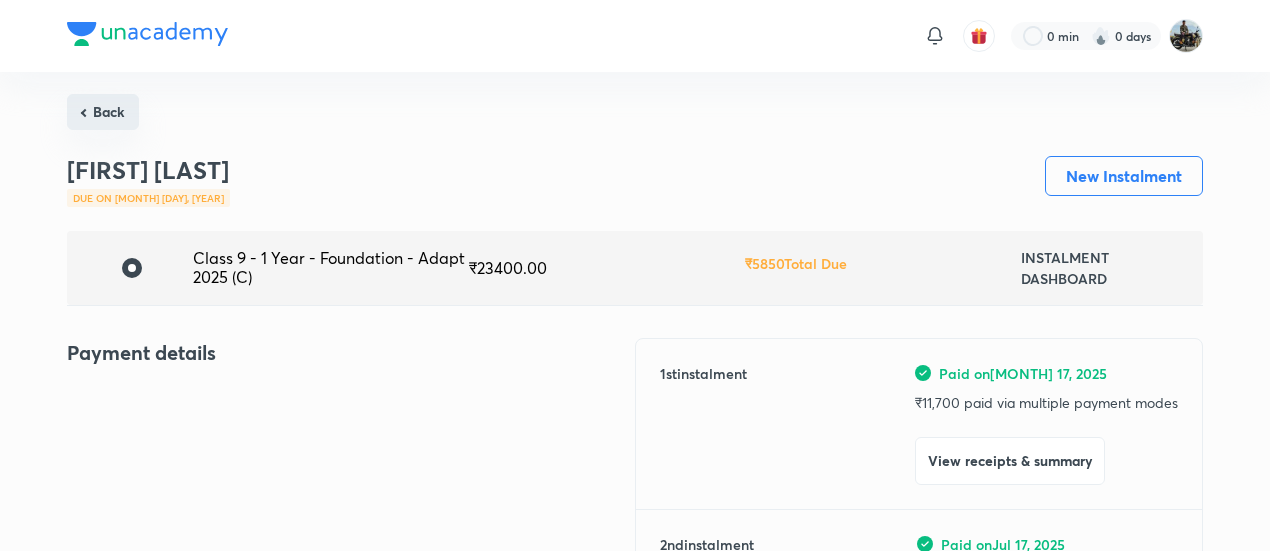 click on "Back" at bounding box center (103, 112) 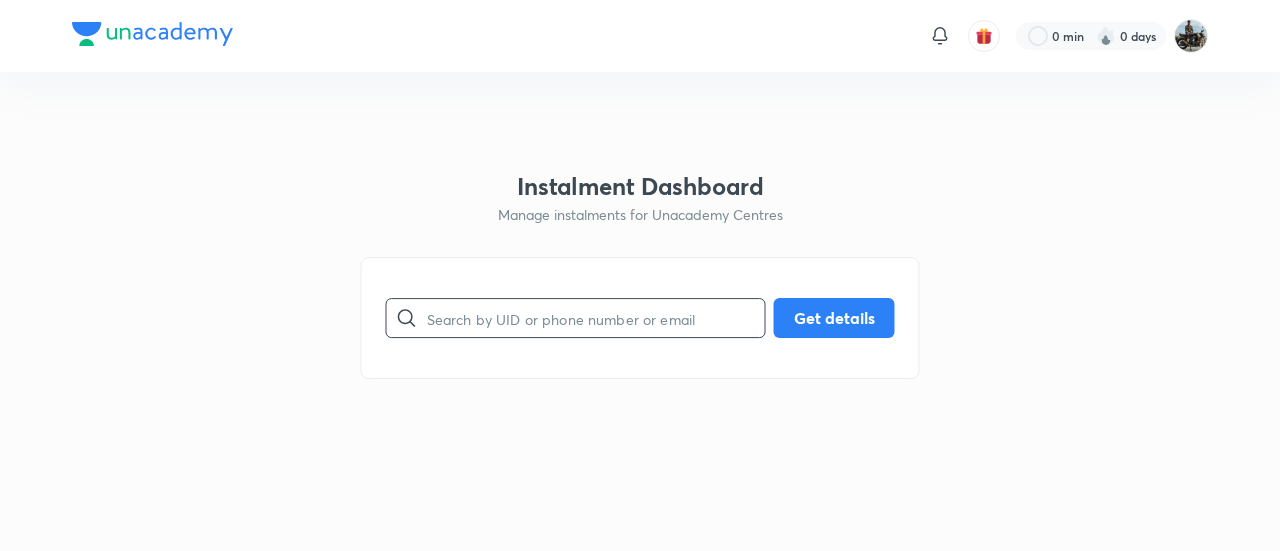click at bounding box center (596, 318) 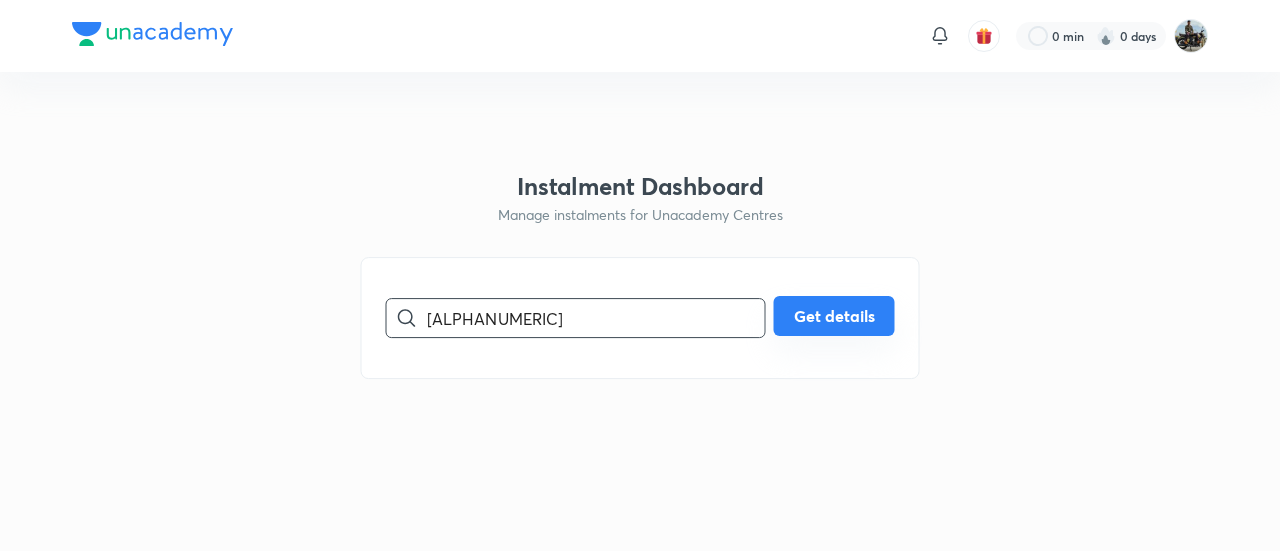 type on "[ALPHANUMERIC]" 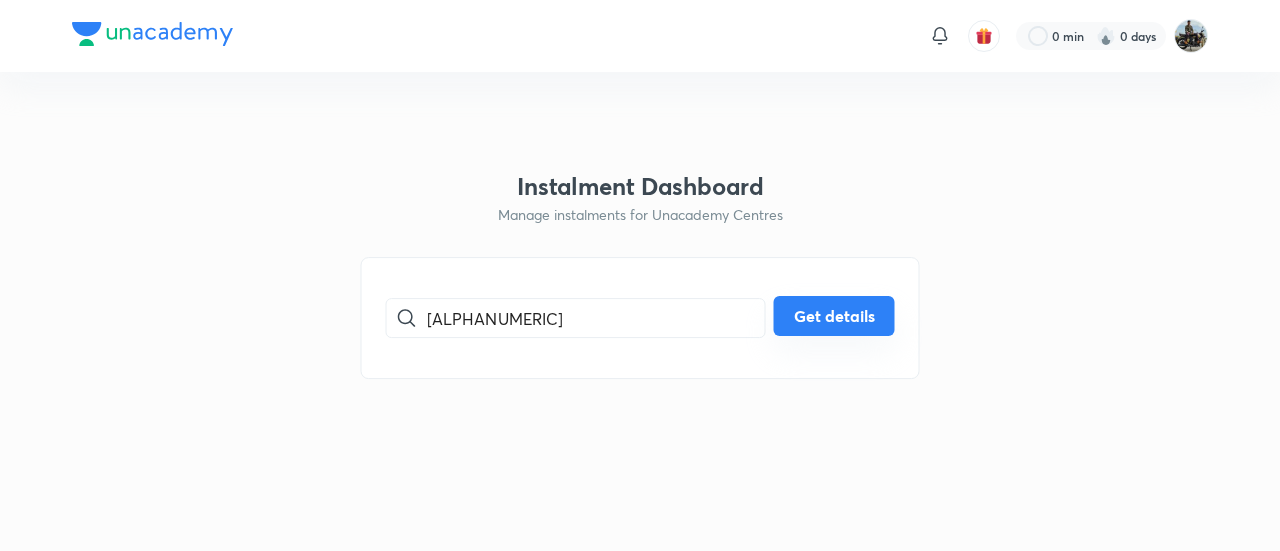 click on "Get details" at bounding box center (834, 316) 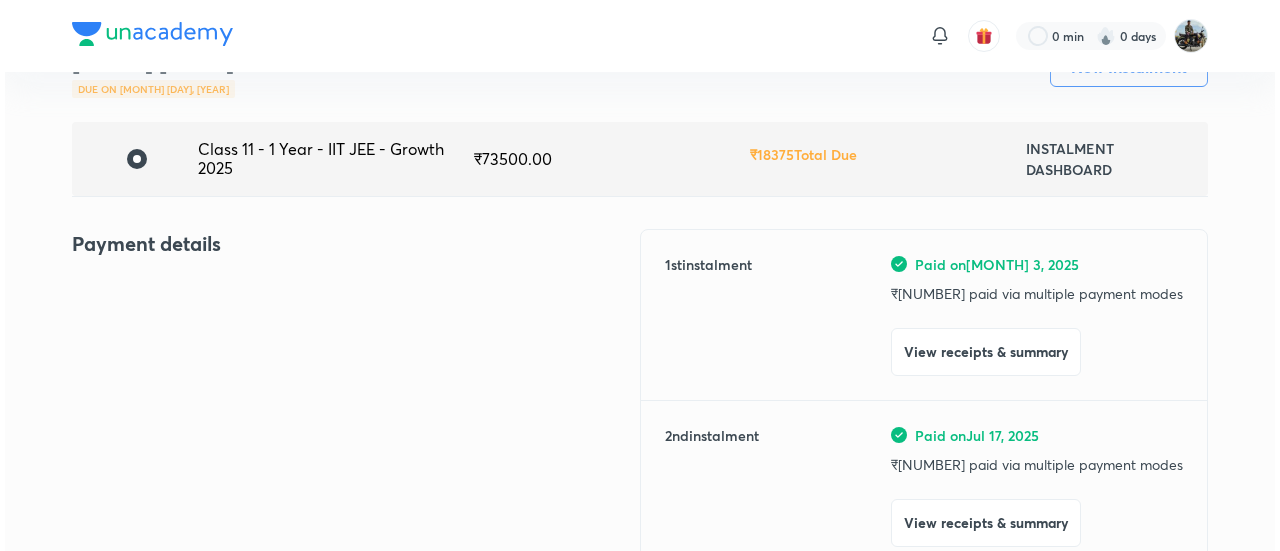 scroll, scrollTop: 129, scrollLeft: 0, axis: vertical 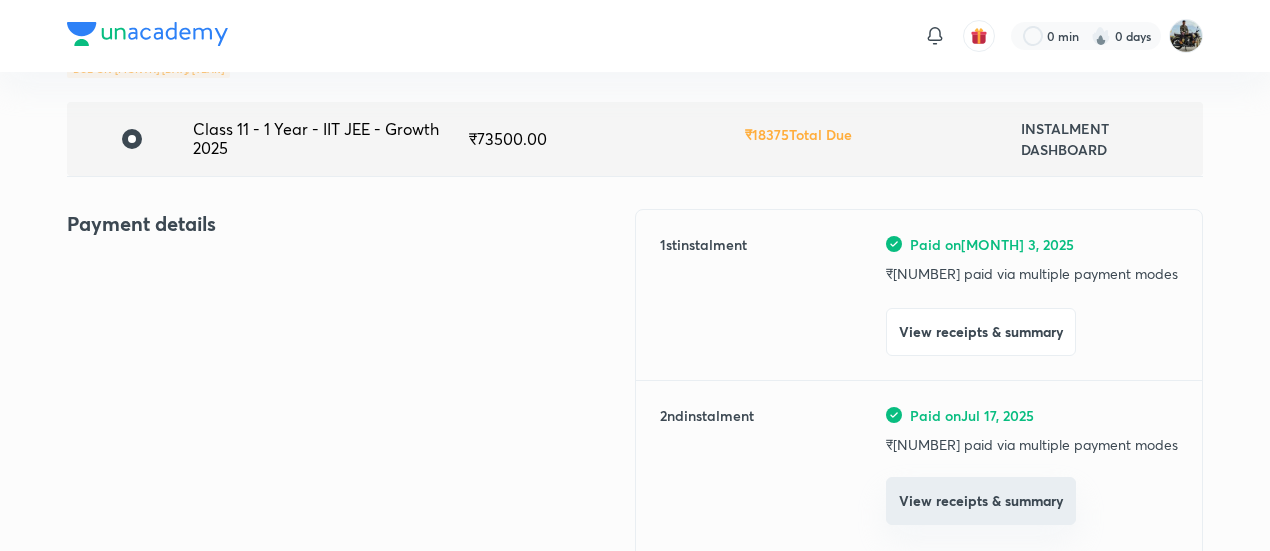 click on "View receipts & summary" at bounding box center (981, 501) 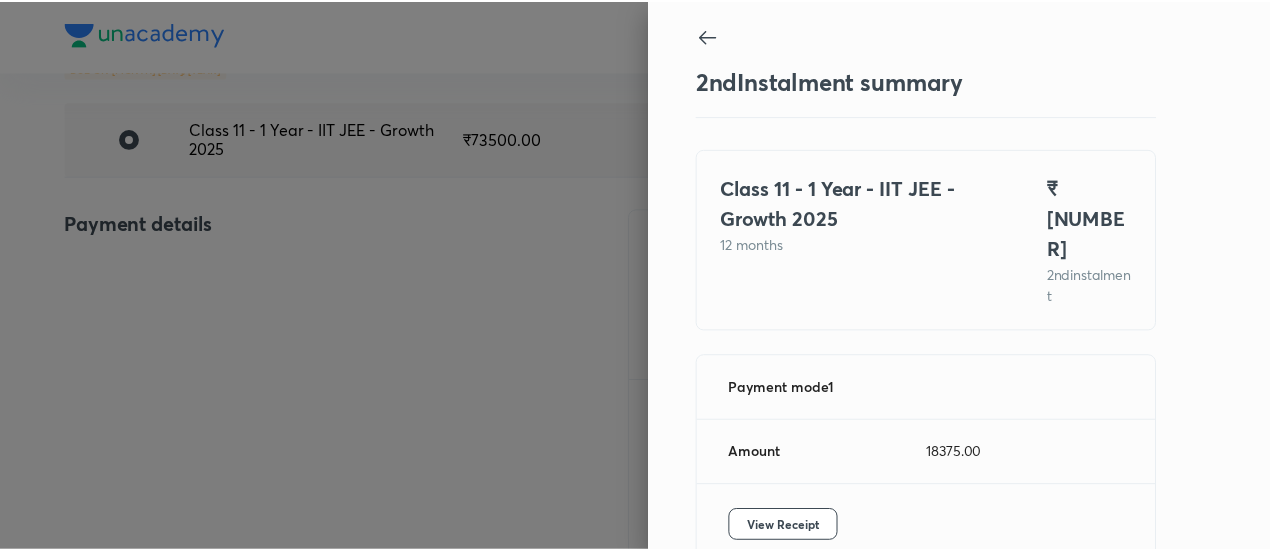 scroll, scrollTop: 67, scrollLeft: 0, axis: vertical 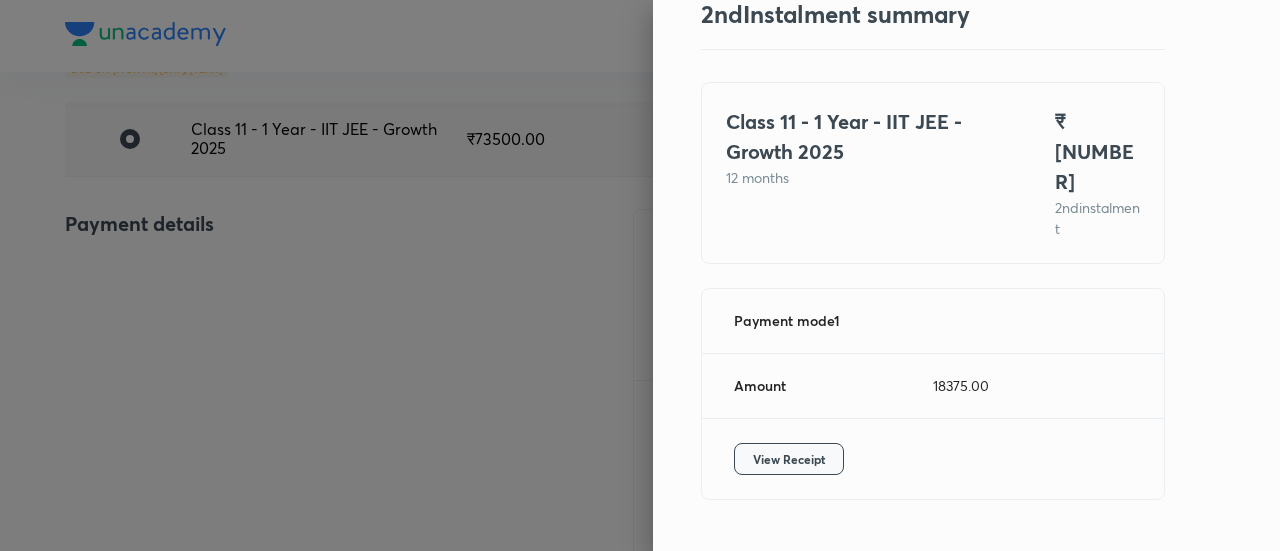 click on "View Receipt" at bounding box center (789, 459) 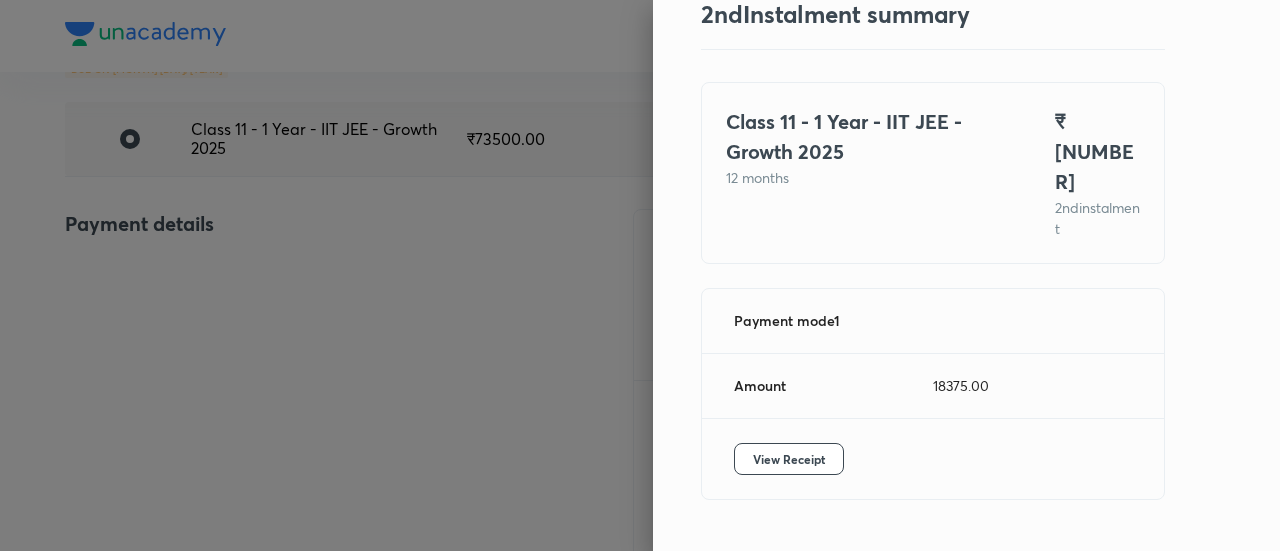 click at bounding box center (640, 275) 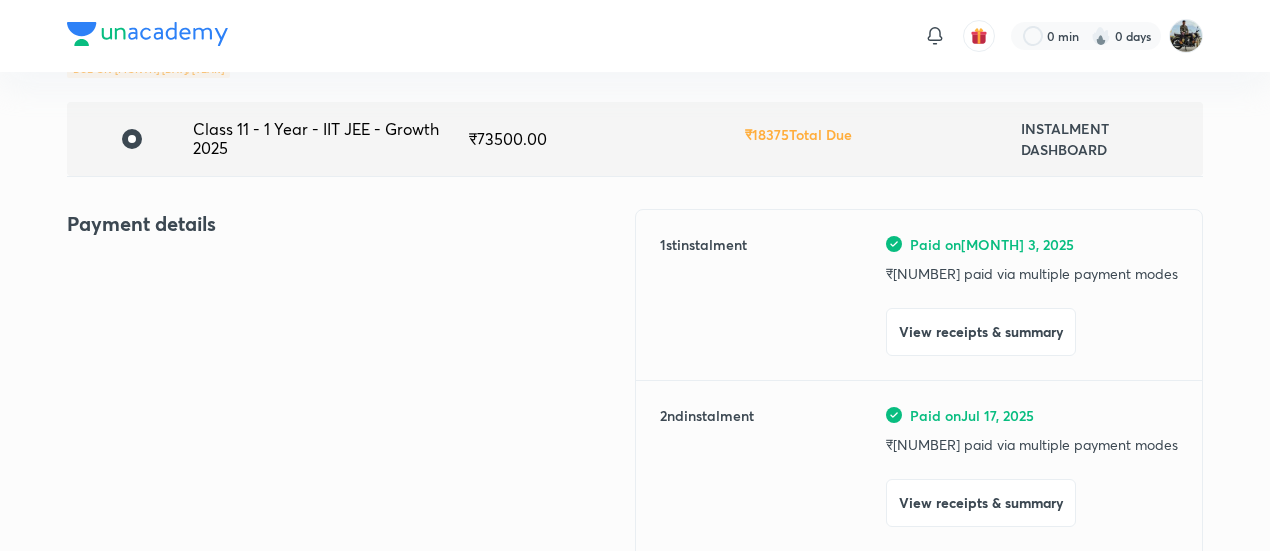 scroll, scrollTop: 0, scrollLeft: 0, axis: both 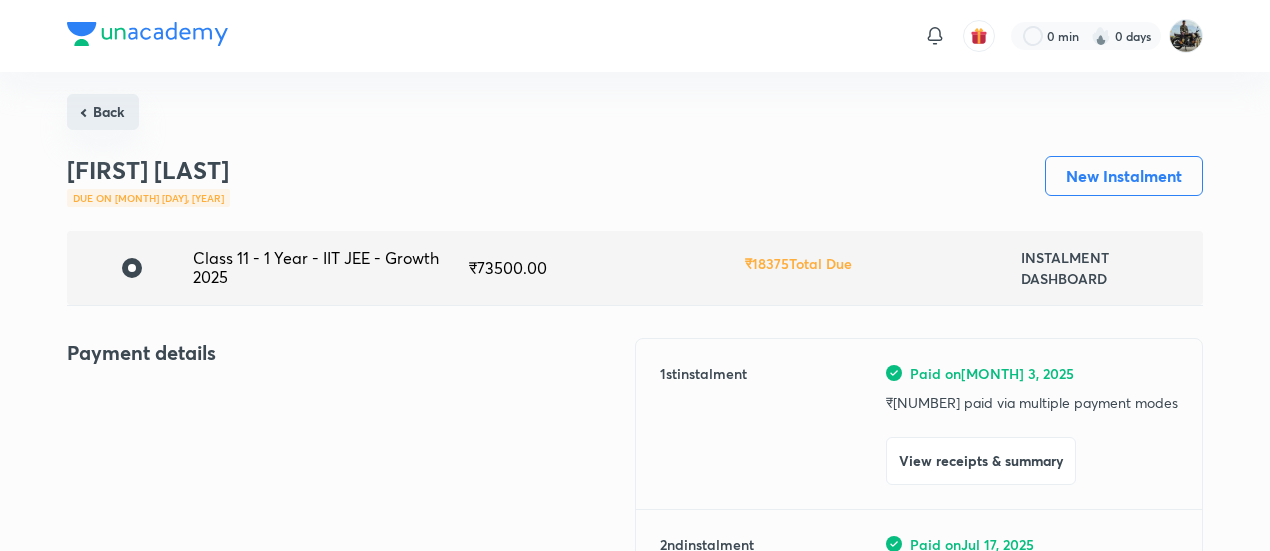 click on "Back" at bounding box center [103, 112] 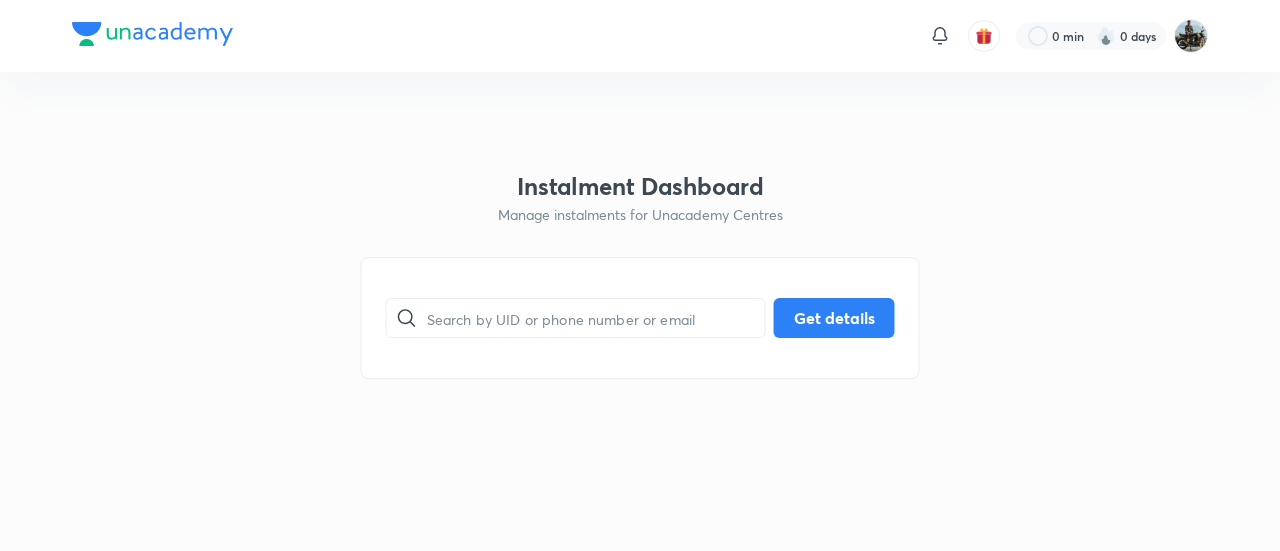 click on "​ Get details" at bounding box center (640, 318) 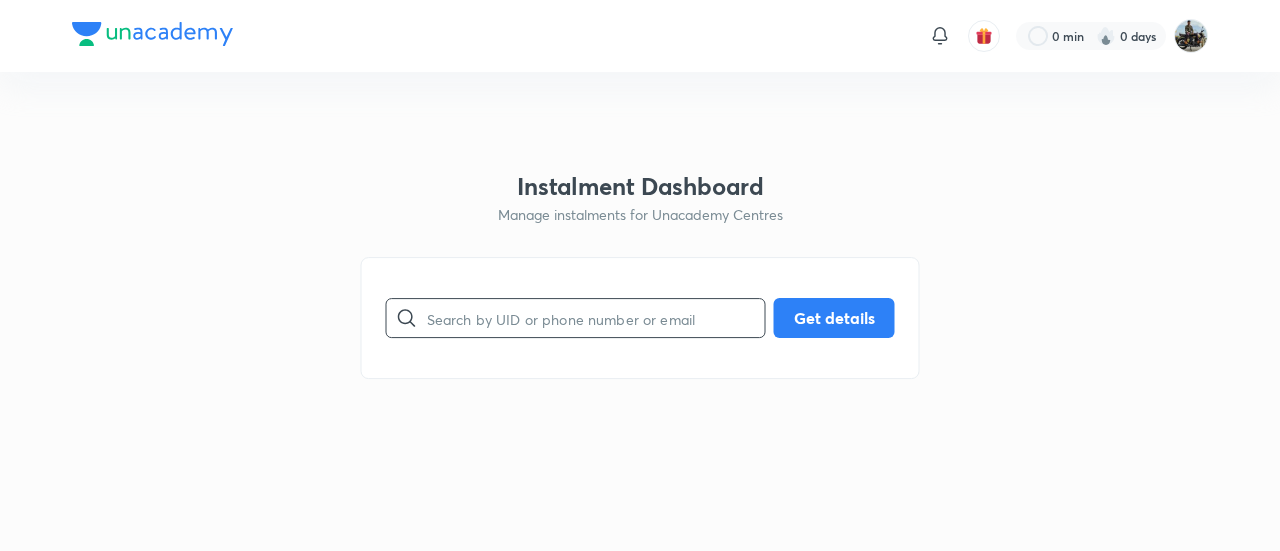 click at bounding box center (596, 318) 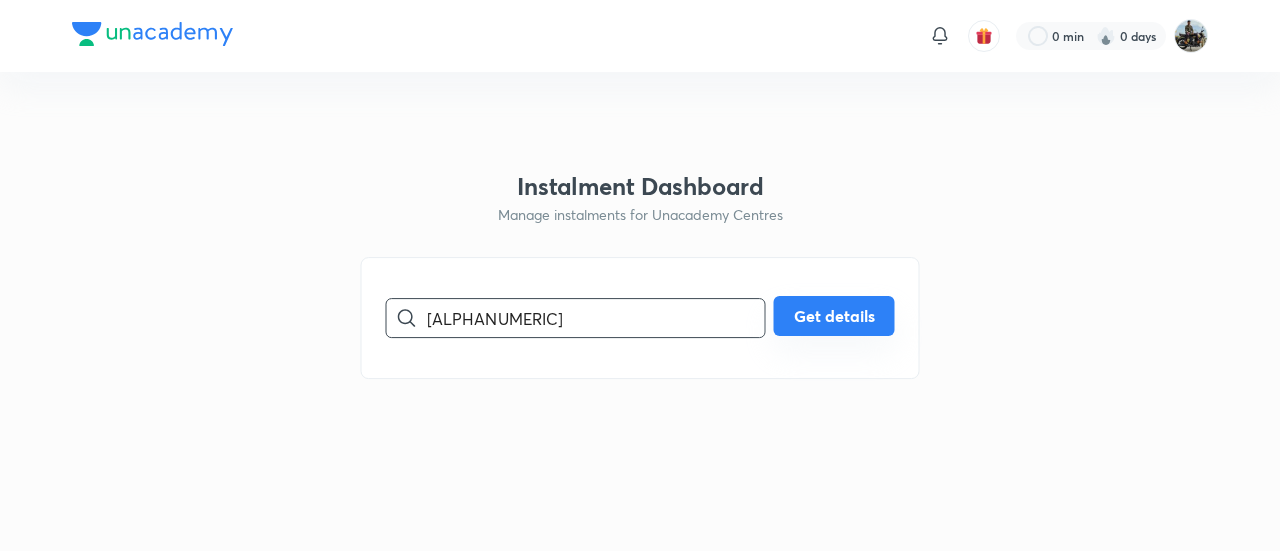 type on "[ALPHANUMERIC]" 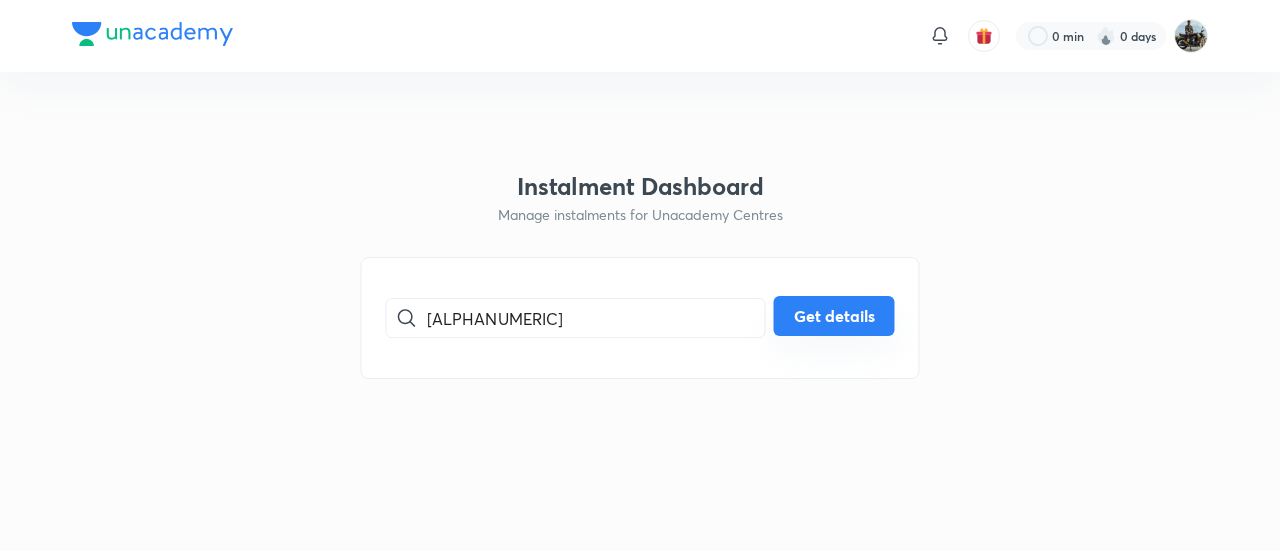 click on "Get details" at bounding box center (834, 316) 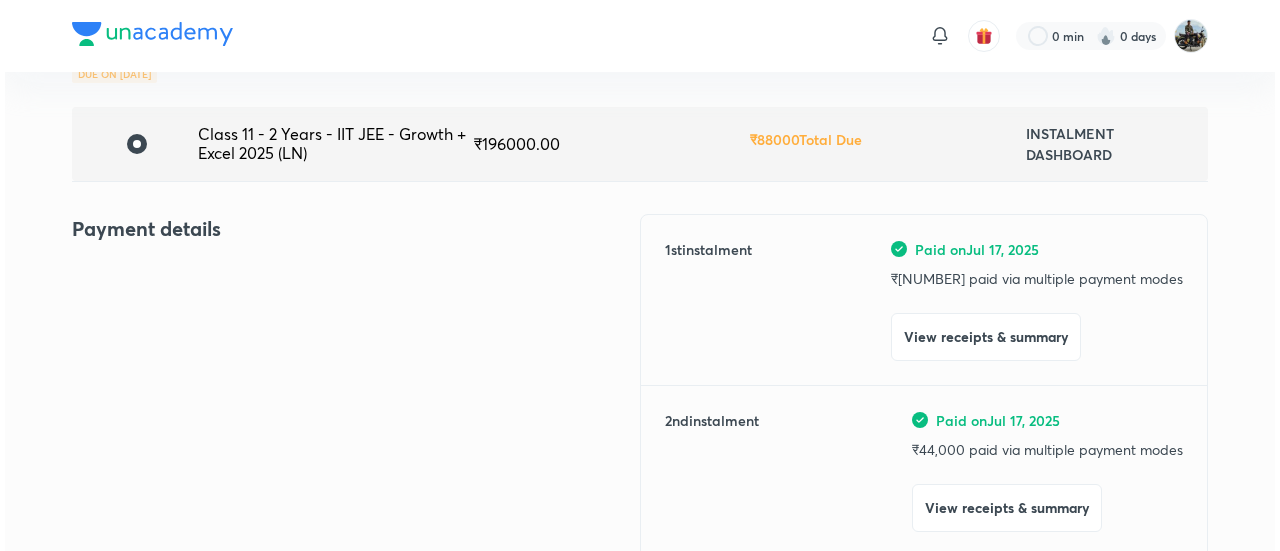 scroll, scrollTop: 136, scrollLeft: 0, axis: vertical 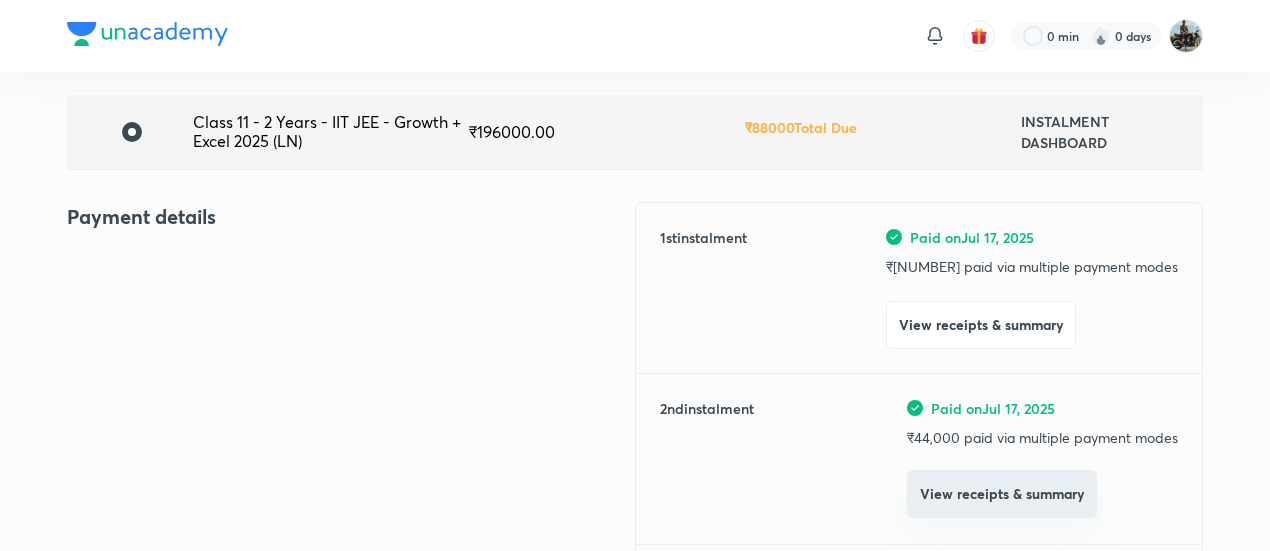 click on "View receipts & summary" at bounding box center [1002, 494] 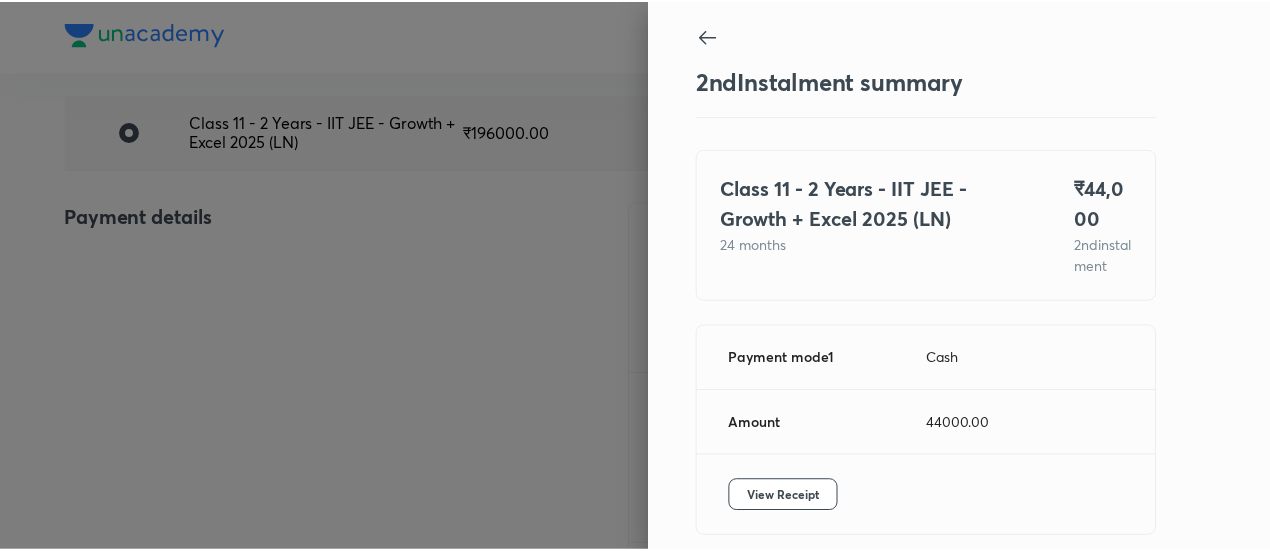 scroll, scrollTop: 109, scrollLeft: 0, axis: vertical 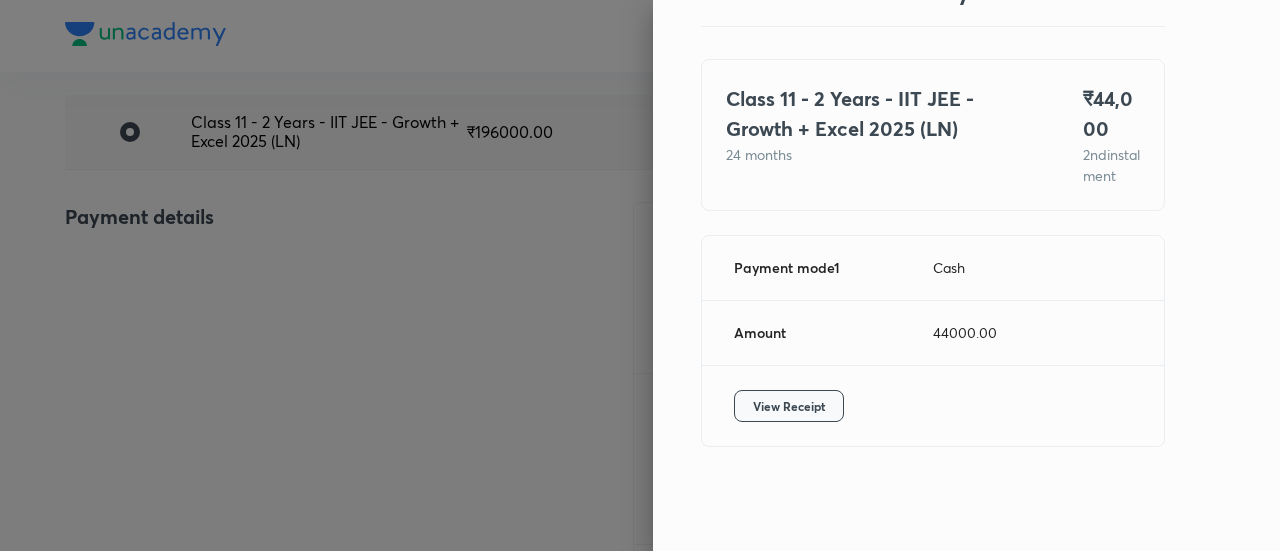 click on "View Receipt" at bounding box center [789, 406] 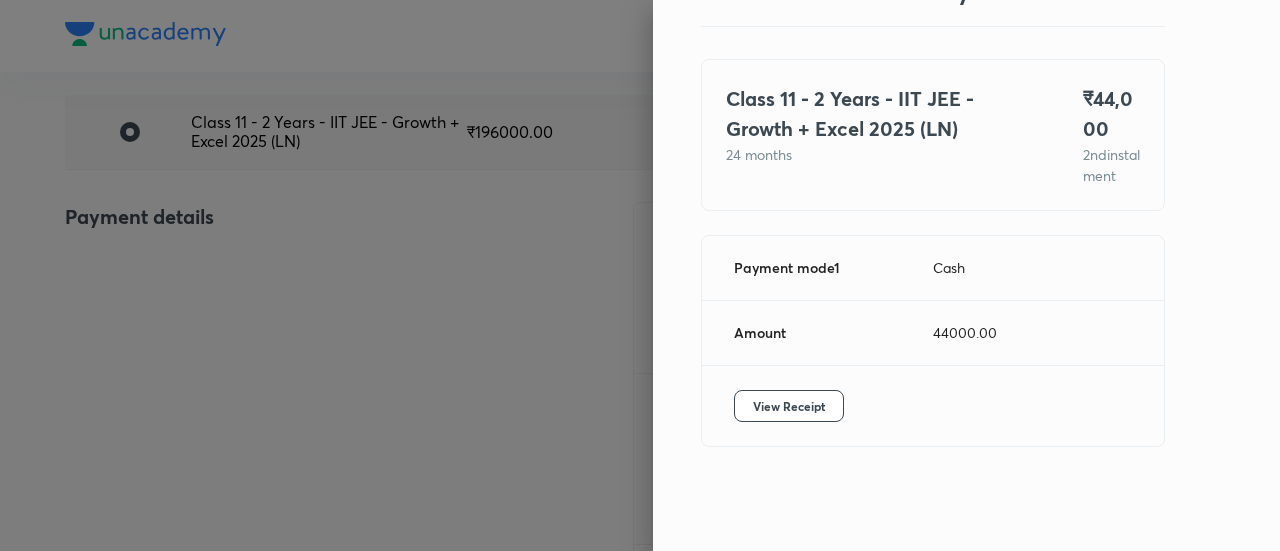 click at bounding box center (640, 275) 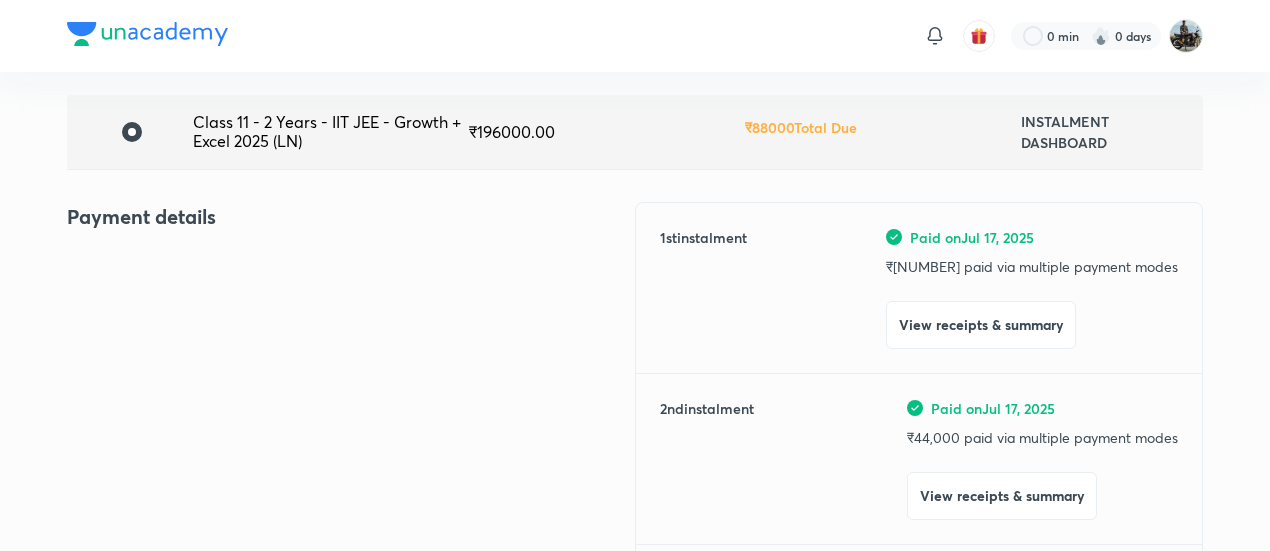 scroll, scrollTop: 0, scrollLeft: 0, axis: both 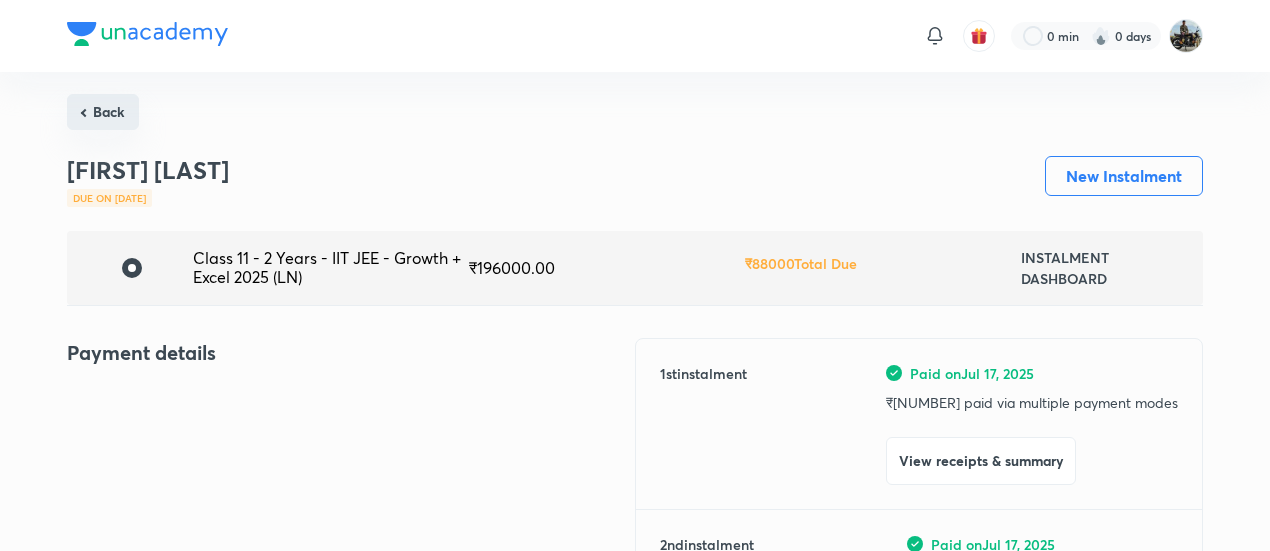 click on "Back" at bounding box center (103, 112) 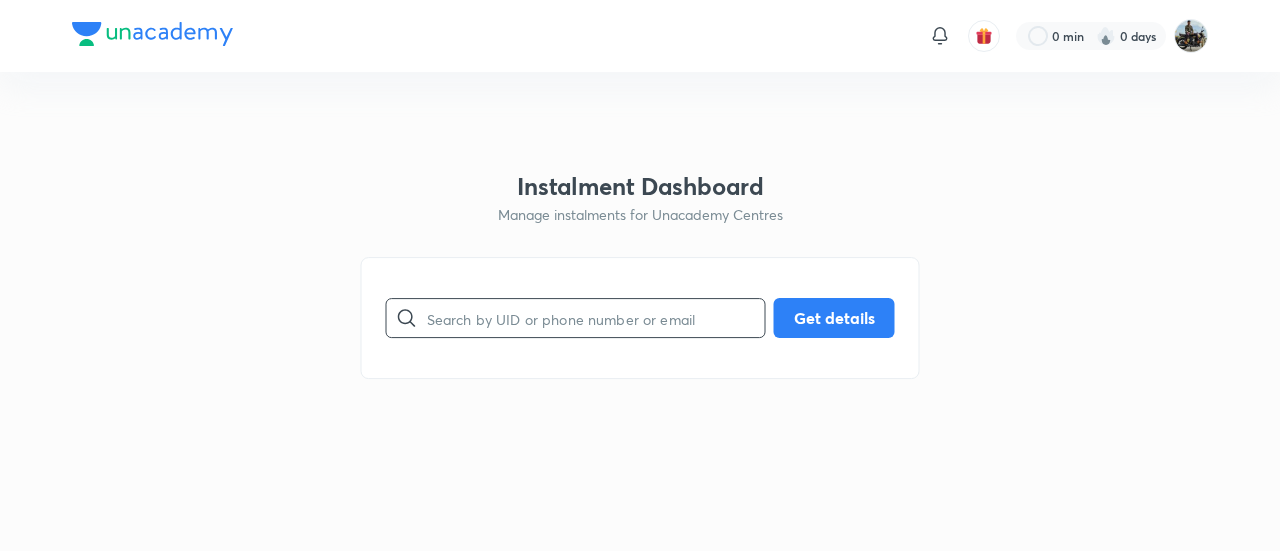 click at bounding box center [596, 318] 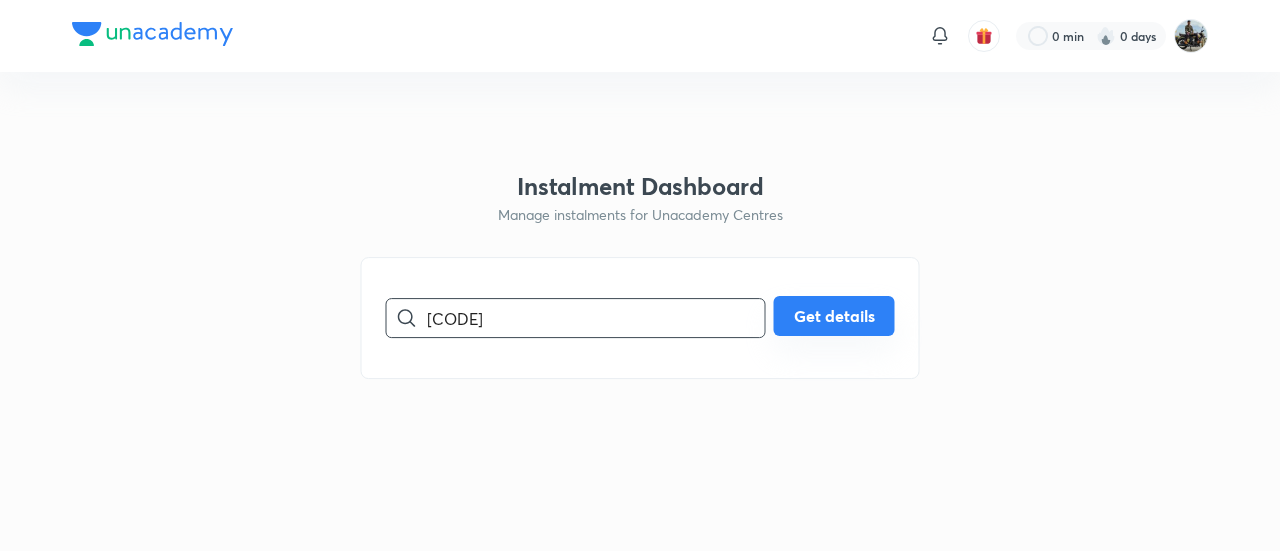 type on "[CODE]" 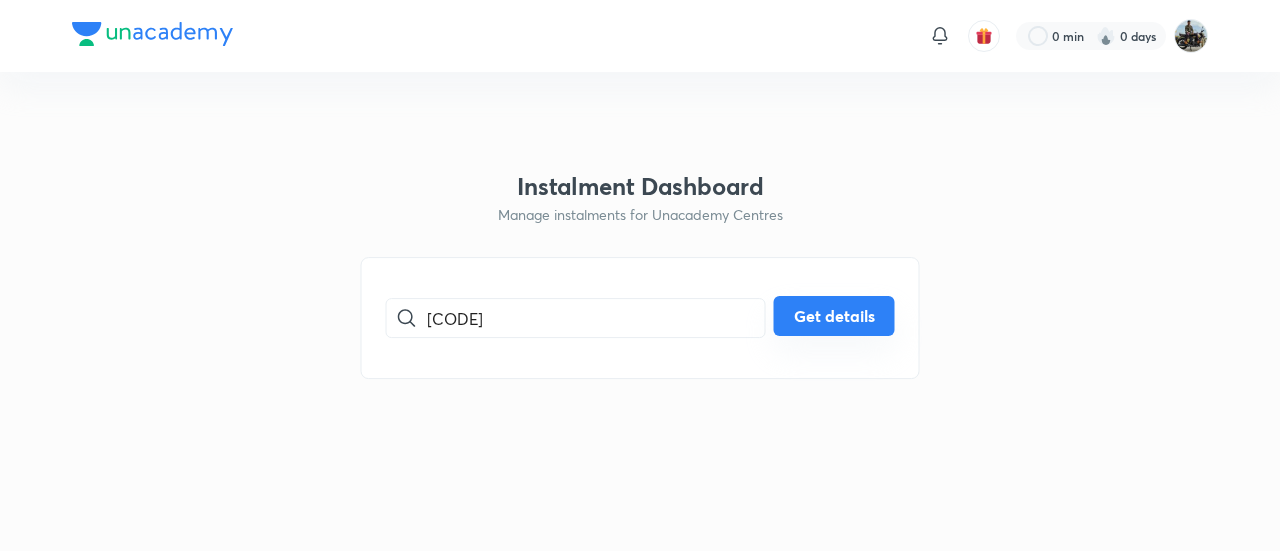 click on "Get details" at bounding box center (834, 316) 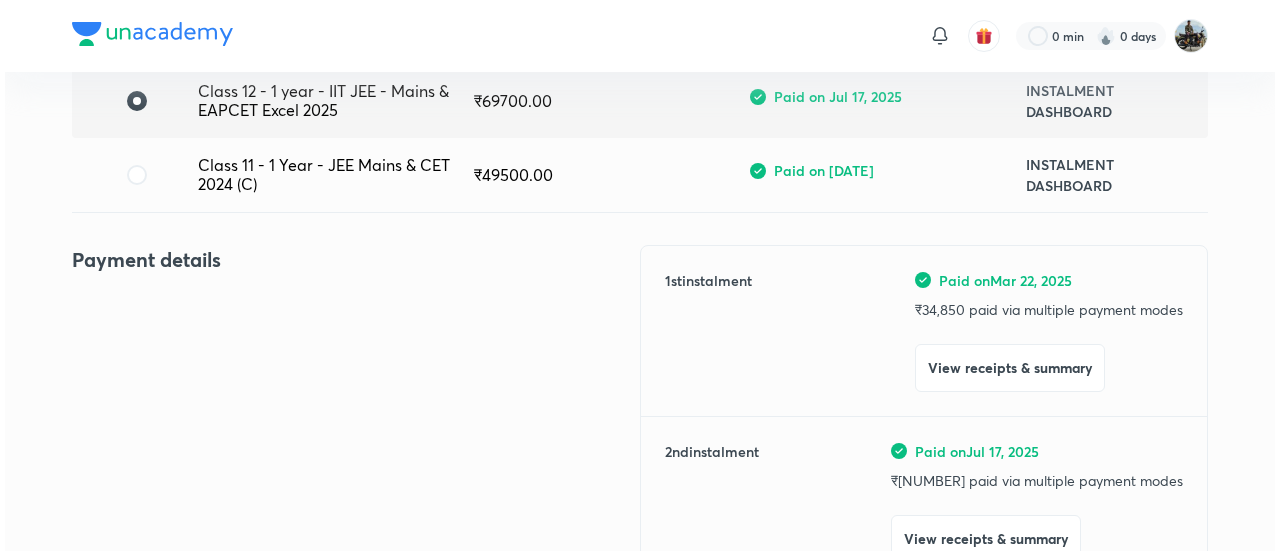 scroll, scrollTop: 177, scrollLeft: 0, axis: vertical 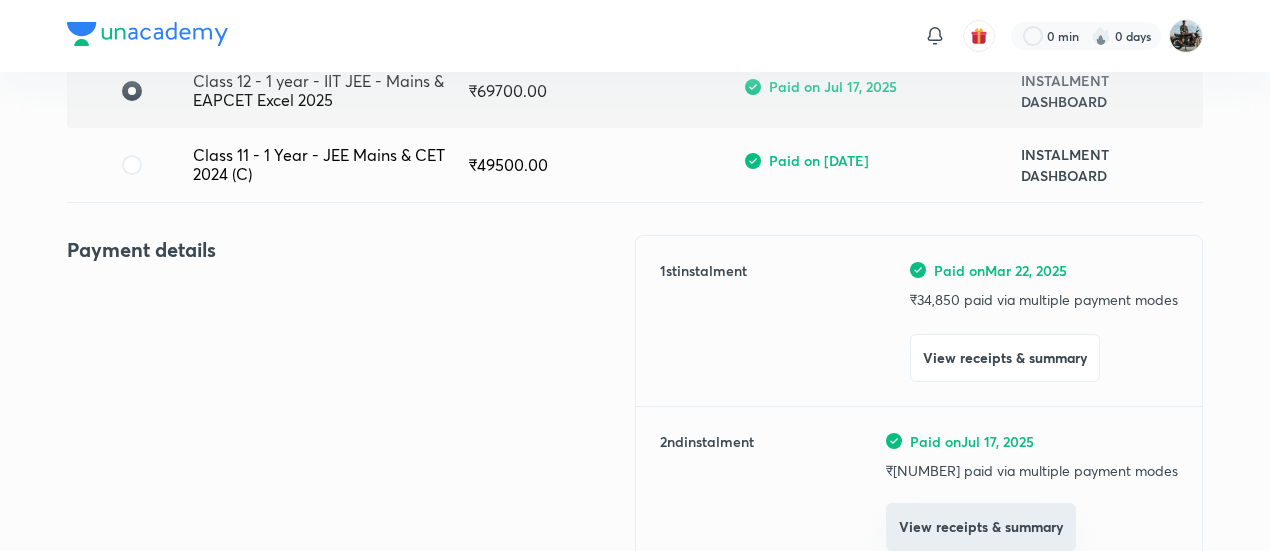 click on "View receipts & summary" at bounding box center (981, 527) 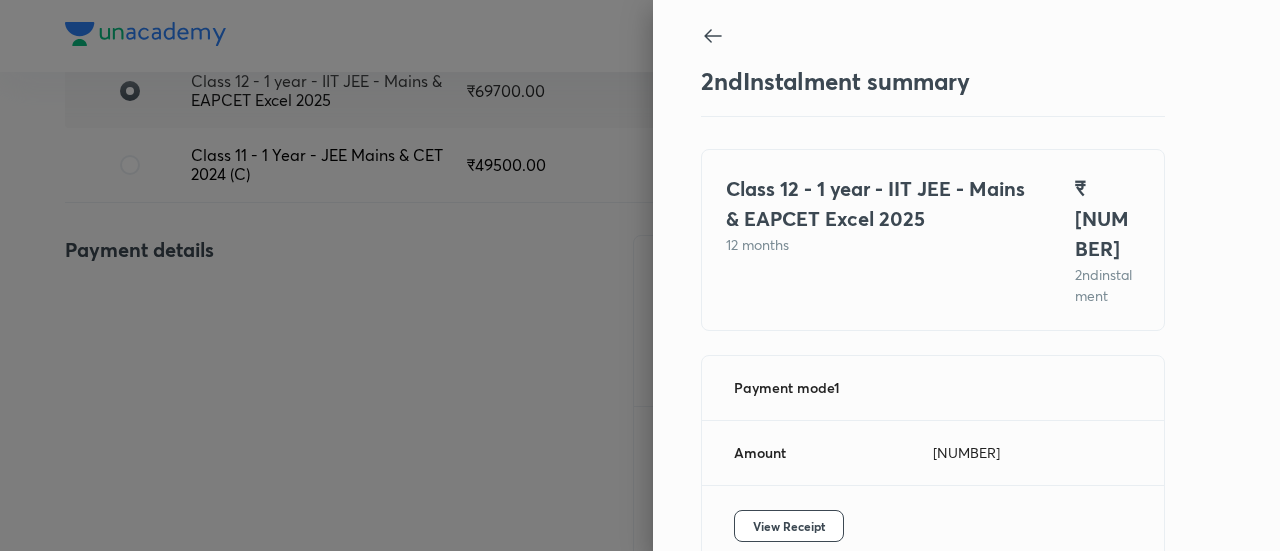 scroll, scrollTop: 109, scrollLeft: 0, axis: vertical 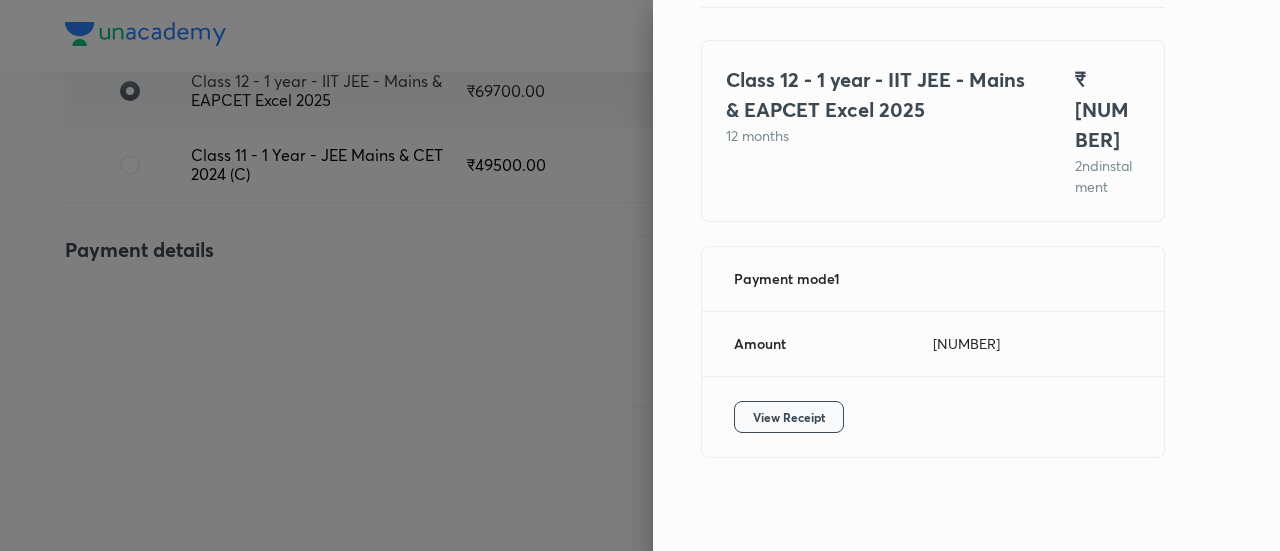 click on "View Receipt" at bounding box center (789, 417) 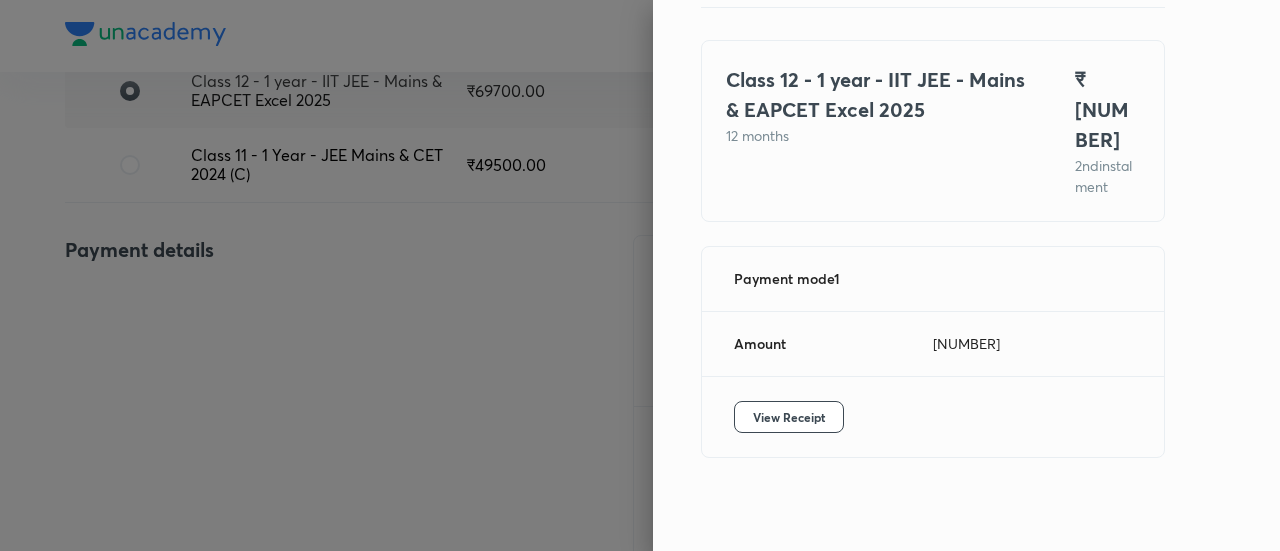 click at bounding box center [640, 275] 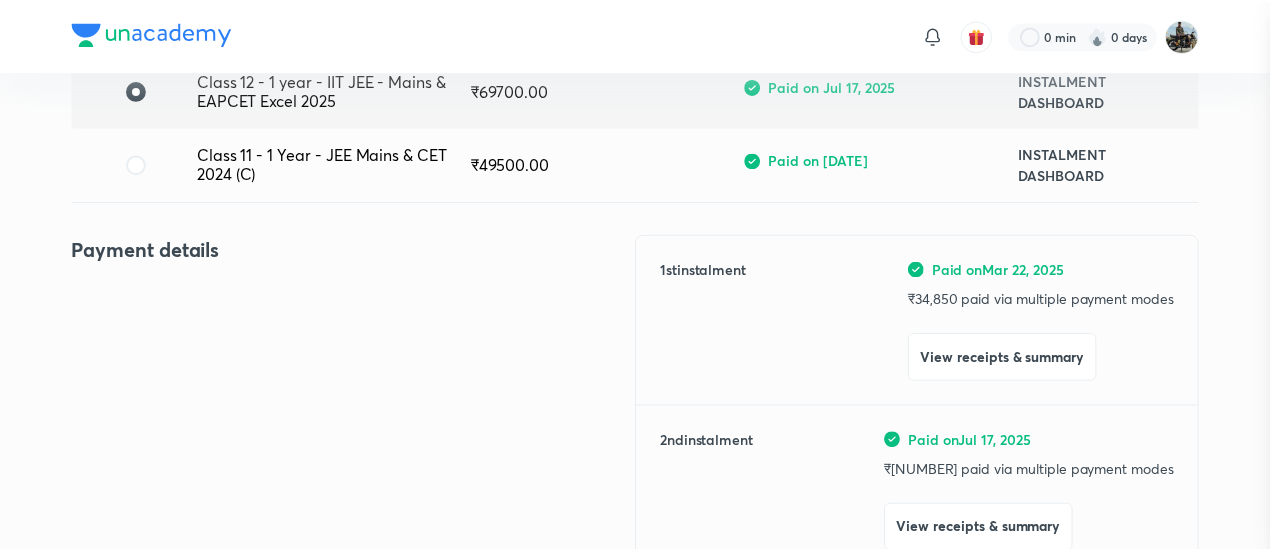 scroll, scrollTop: 178, scrollLeft: 0, axis: vertical 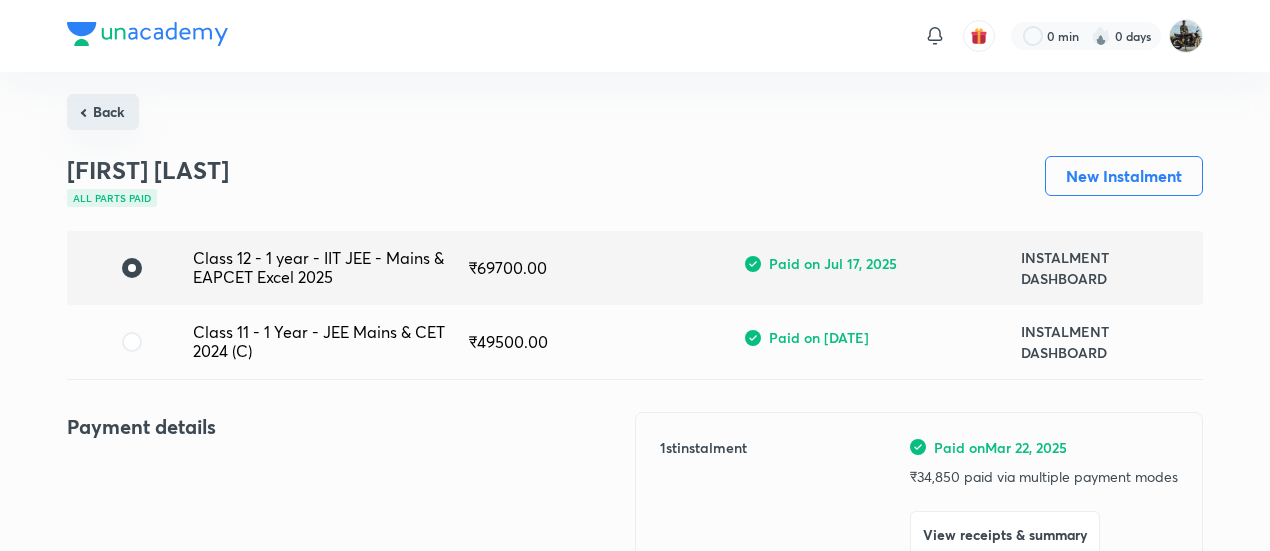 click on "Back" at bounding box center (103, 112) 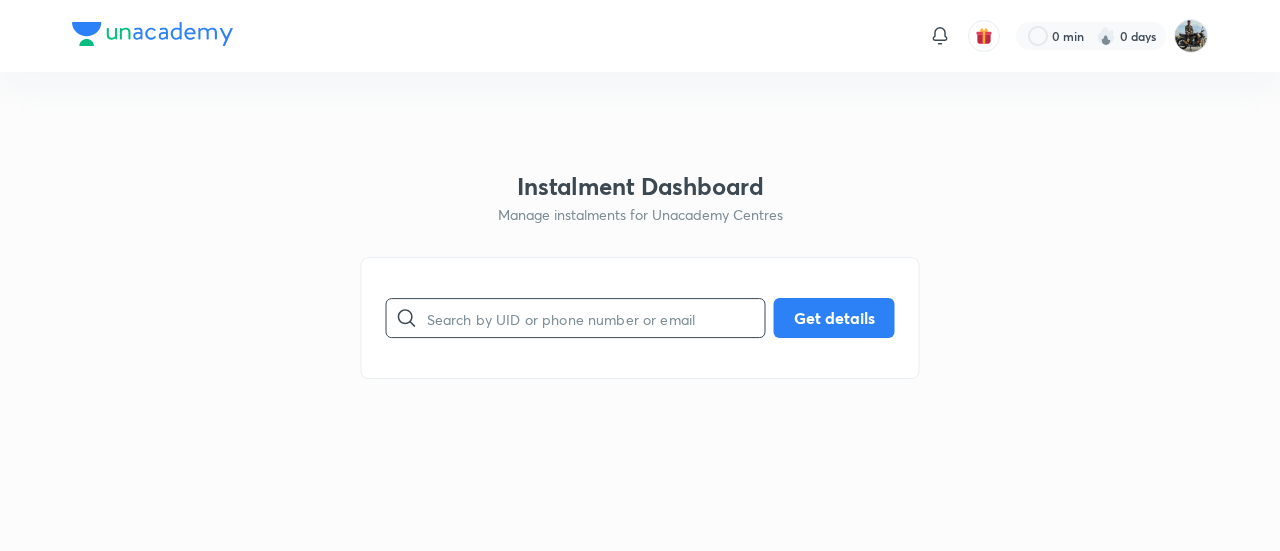 click at bounding box center (596, 318) 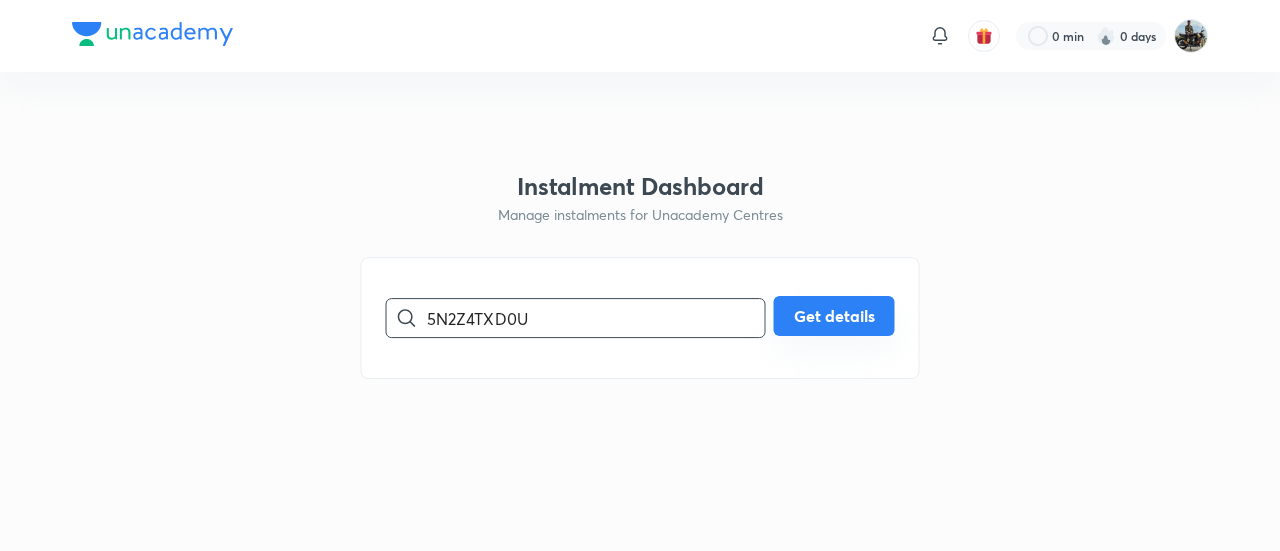 type on "5N2Z4TXD0U" 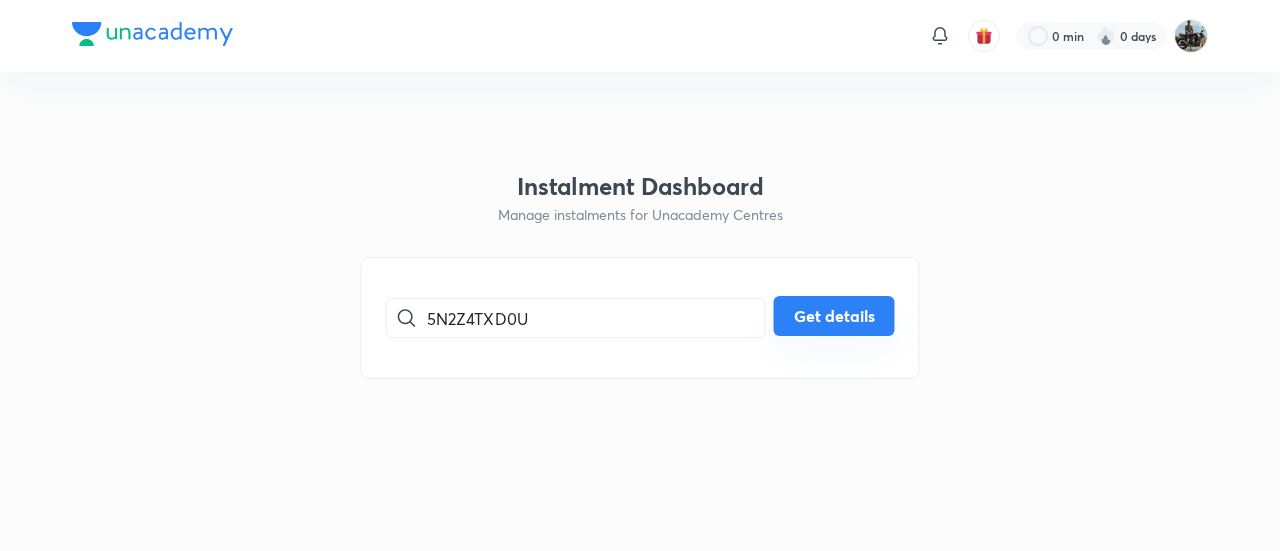 click on "Get details" at bounding box center [834, 316] 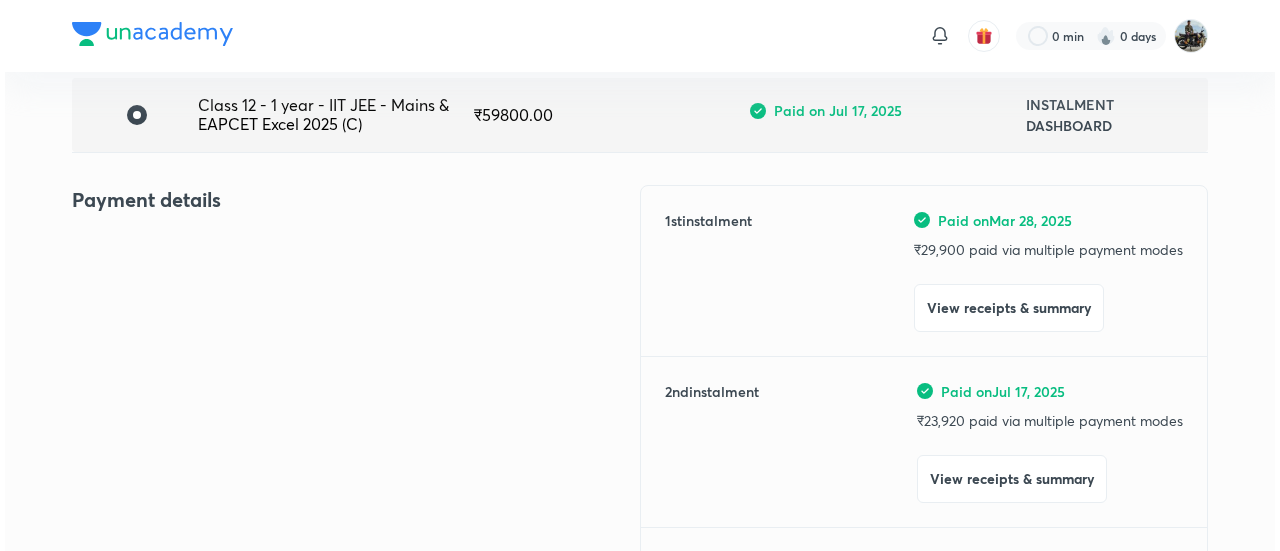 scroll, scrollTop: 157, scrollLeft: 0, axis: vertical 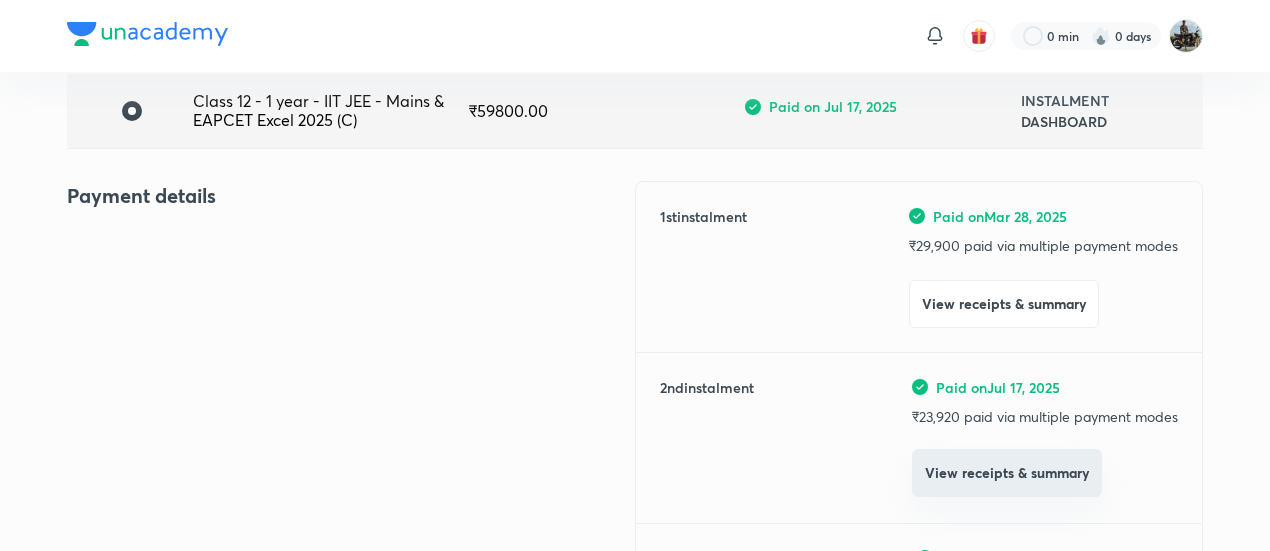 click on "View receipts & summary" at bounding box center (1007, 473) 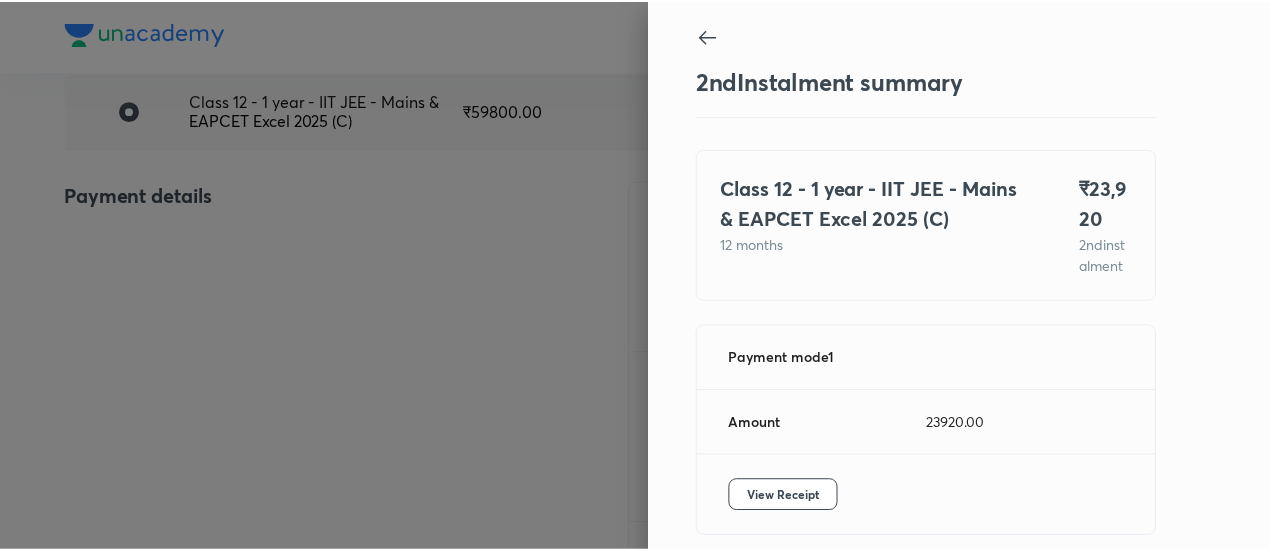 scroll, scrollTop: 109, scrollLeft: 0, axis: vertical 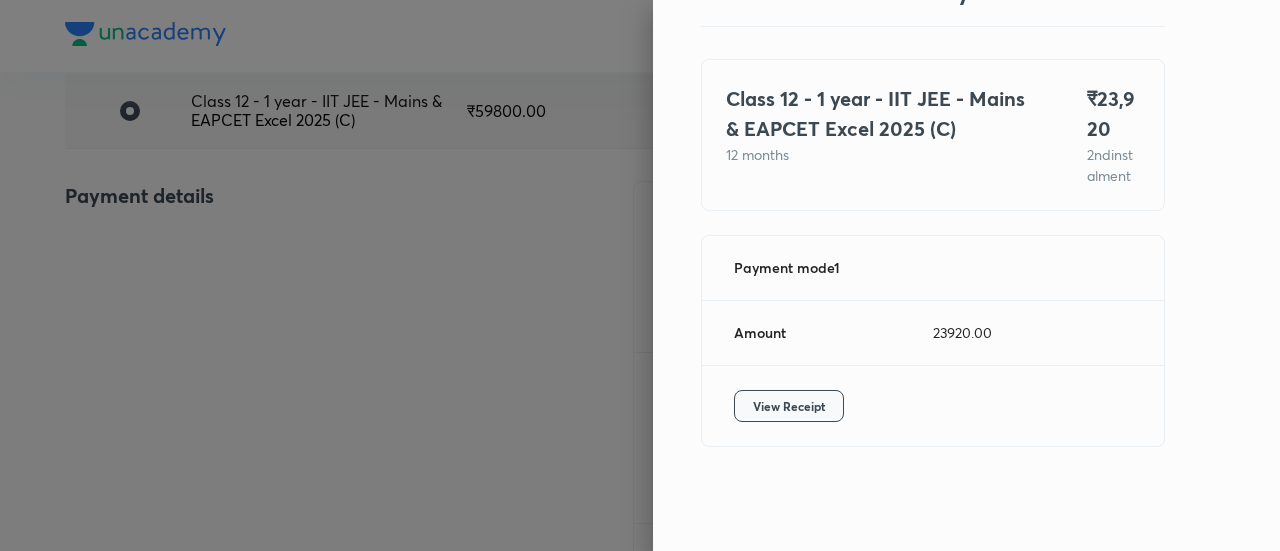 click on "View Receipt" at bounding box center [789, 406] 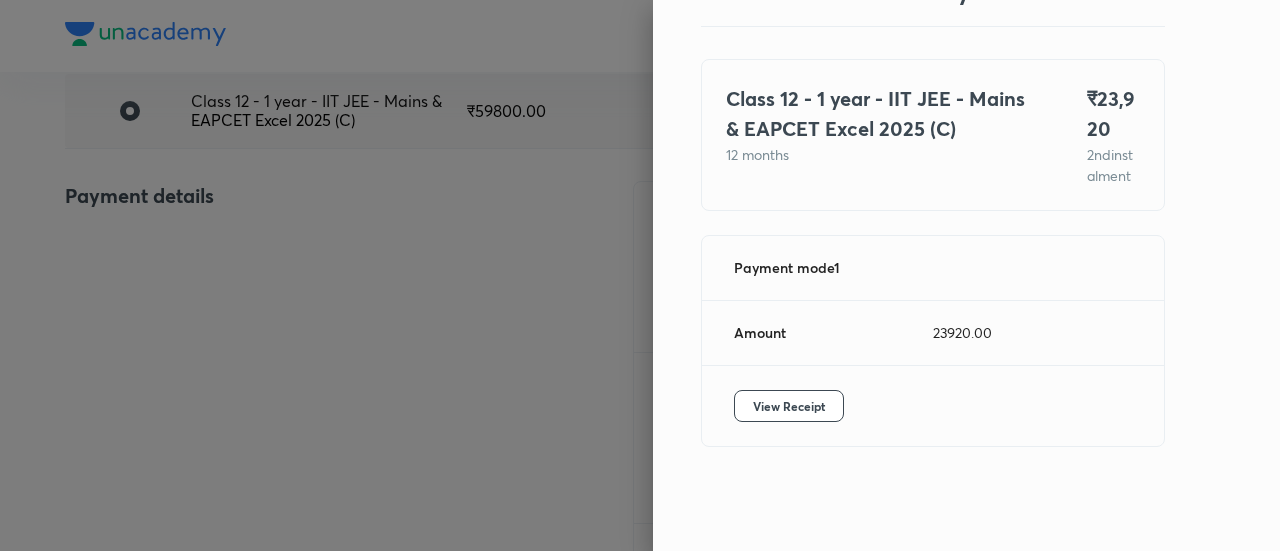 click at bounding box center [640, 275] 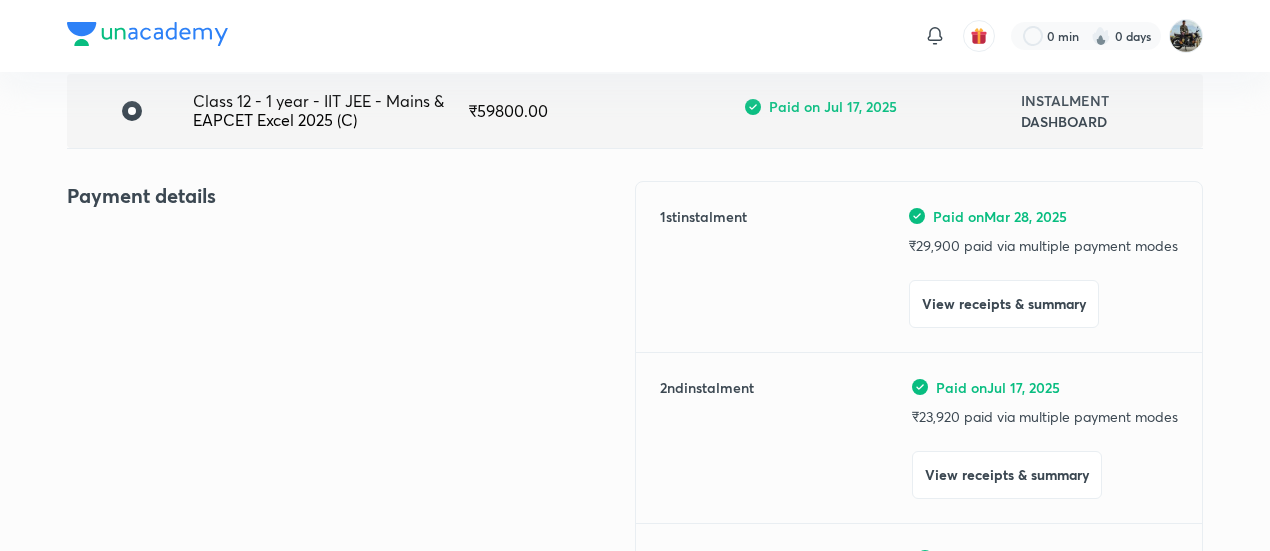 scroll, scrollTop: 0, scrollLeft: 0, axis: both 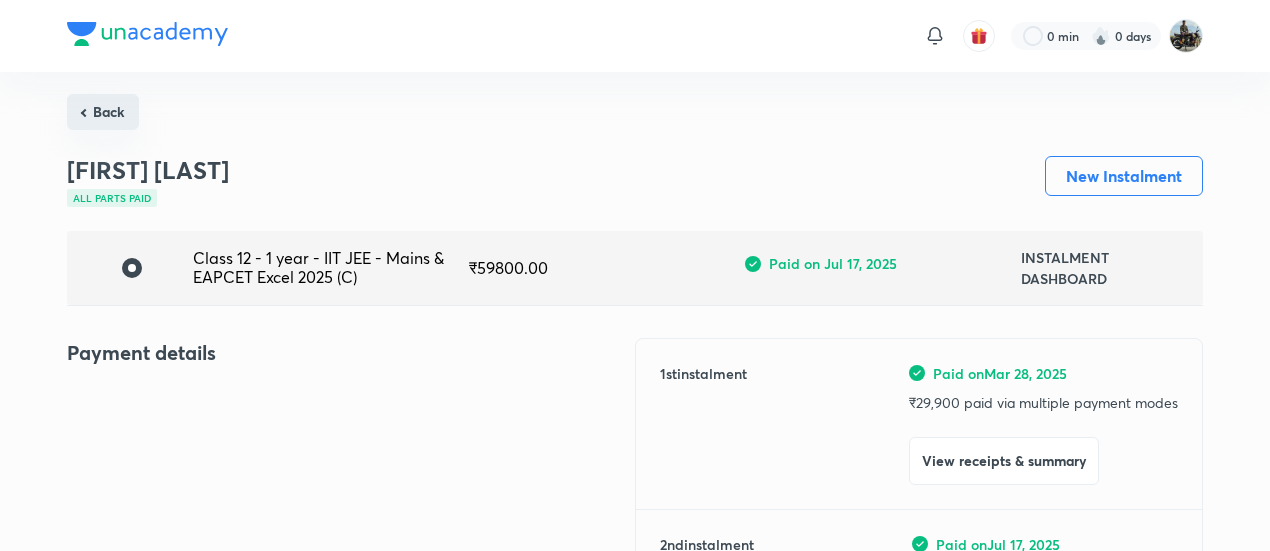 click on "Back" at bounding box center [103, 112] 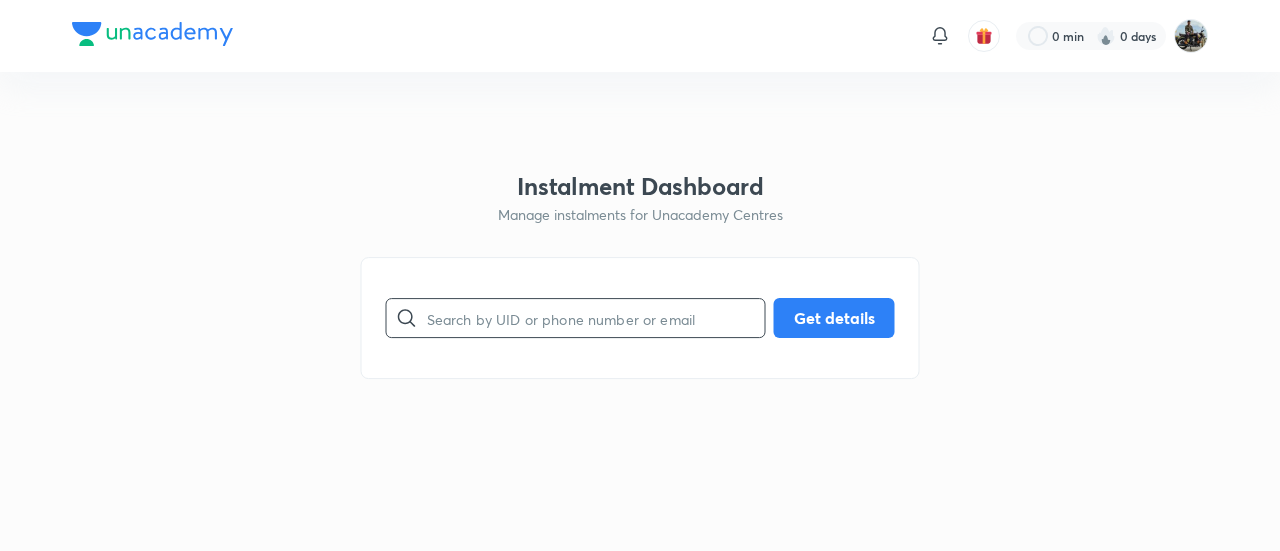 click at bounding box center [596, 318] 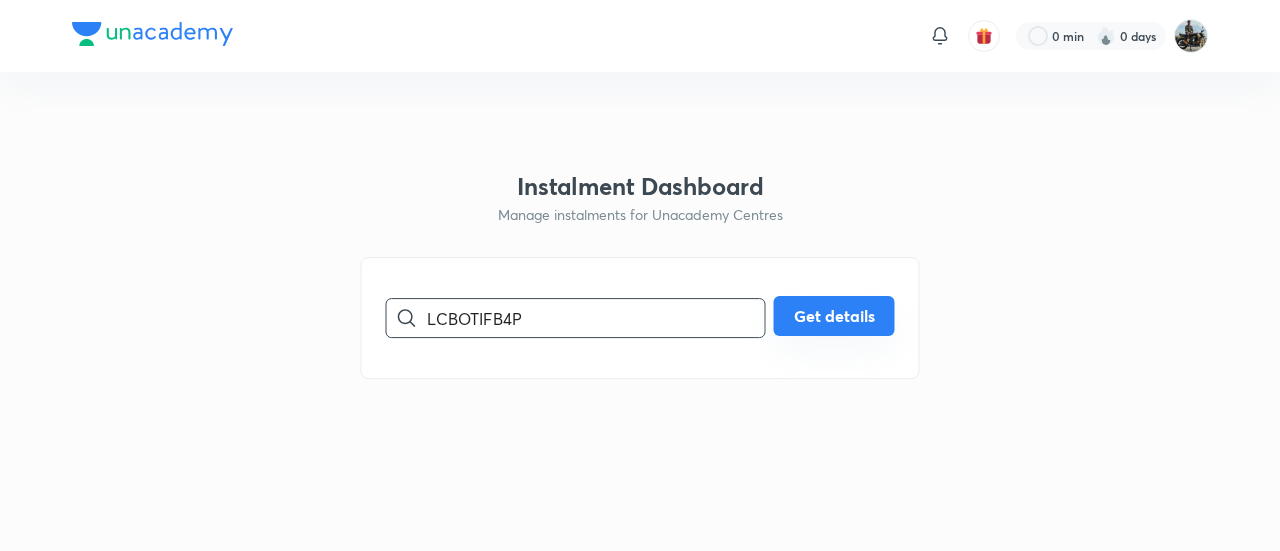 type on "LCBOTIFB4P" 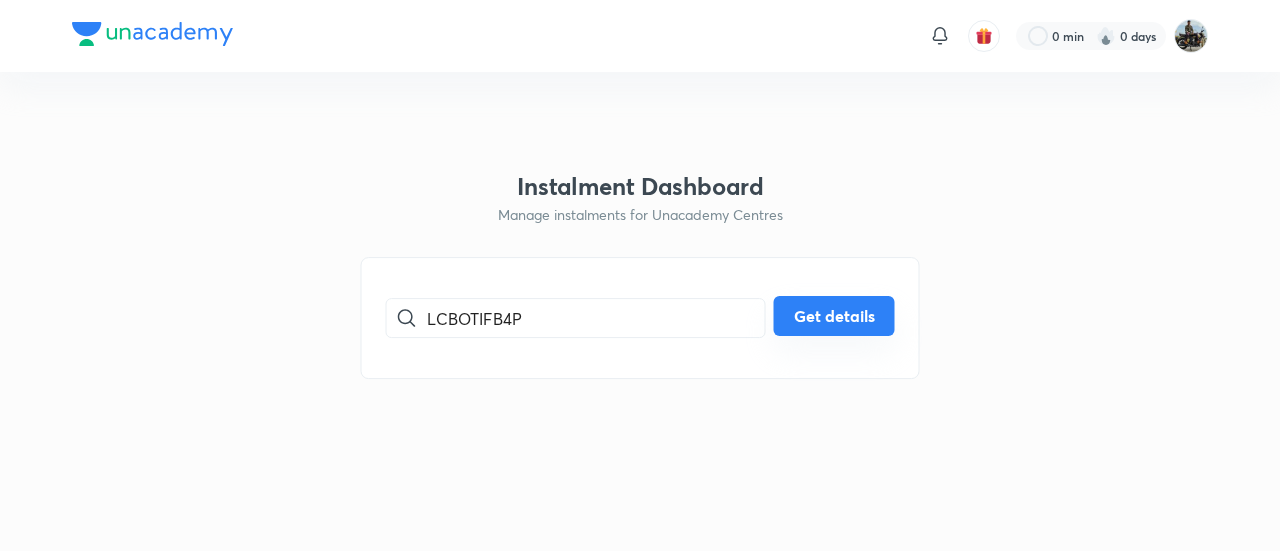 click on "Get details" at bounding box center (834, 316) 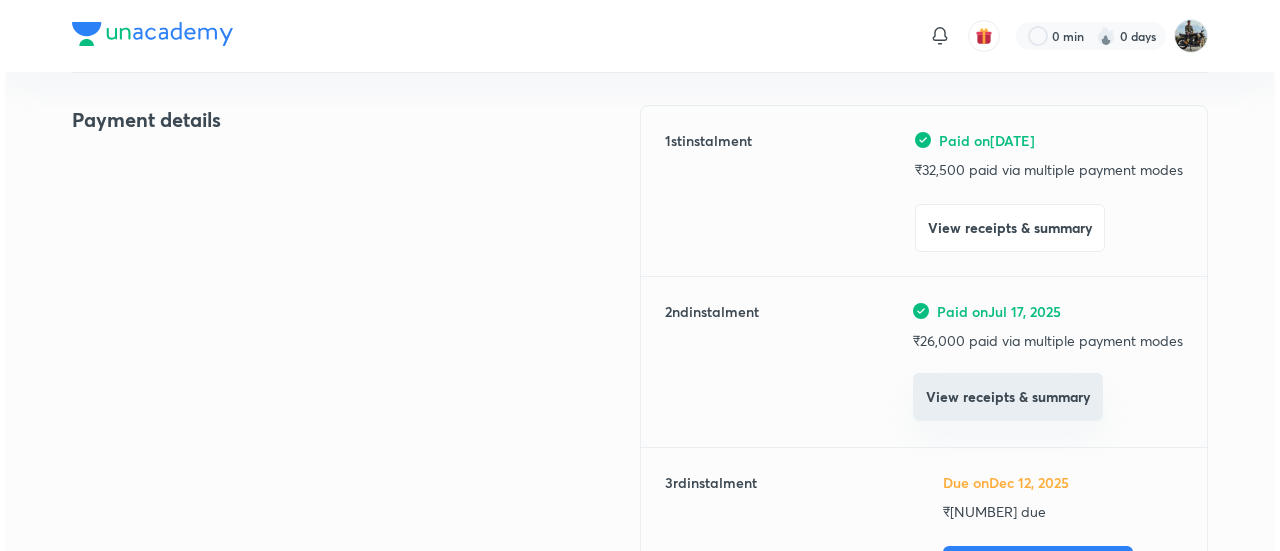 scroll, scrollTop: 234, scrollLeft: 0, axis: vertical 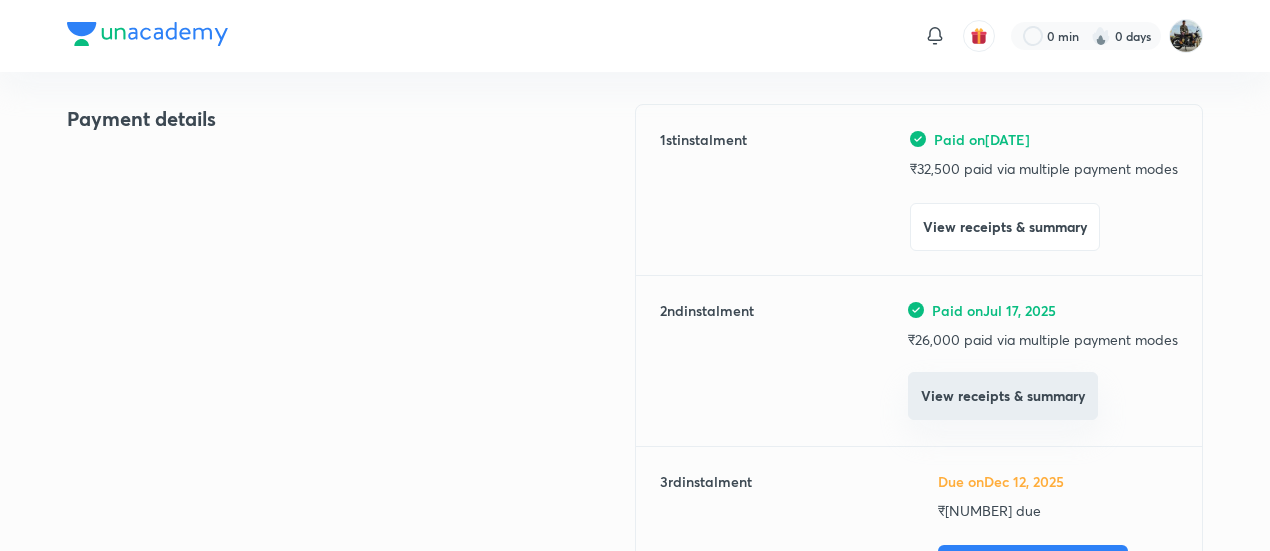 click on "View receipts & summary" at bounding box center [1003, 396] 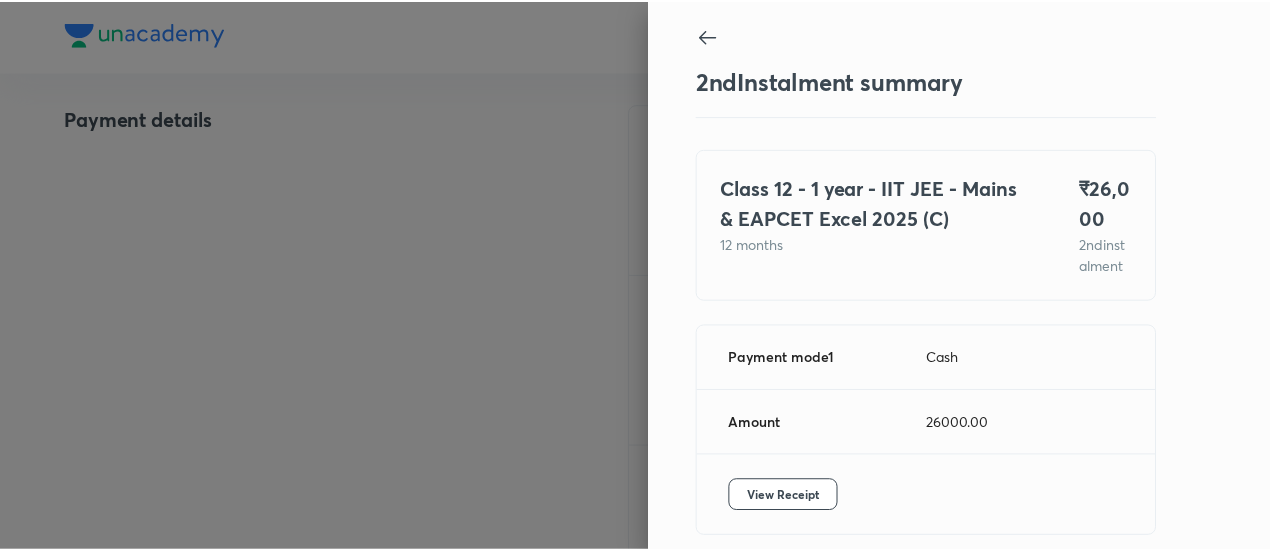 scroll, scrollTop: 109, scrollLeft: 0, axis: vertical 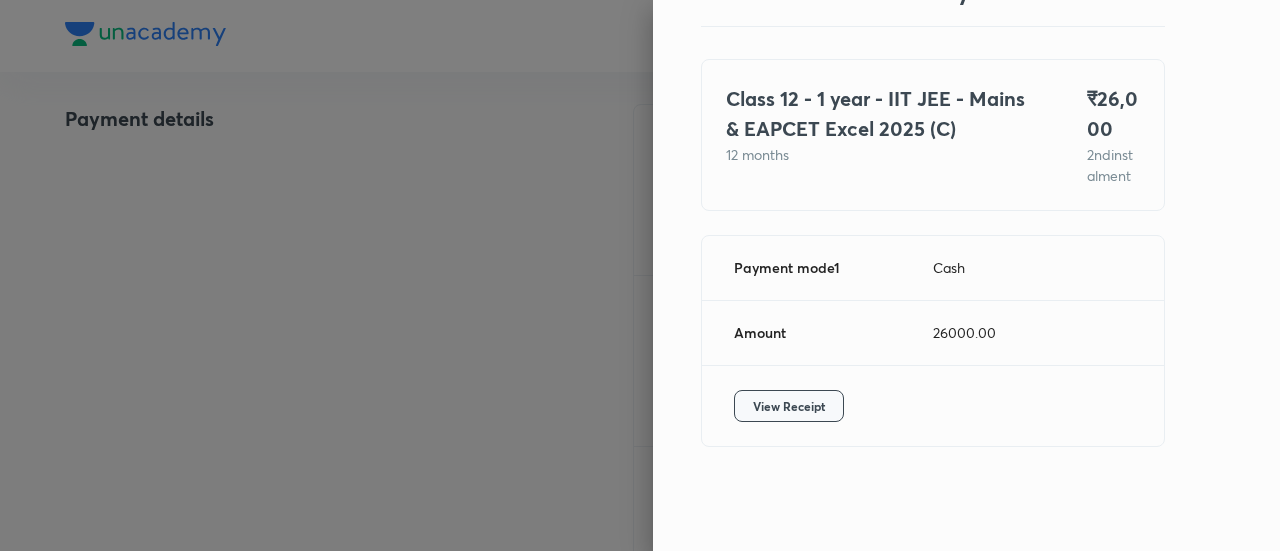 click on "View Receipt" at bounding box center (789, 406) 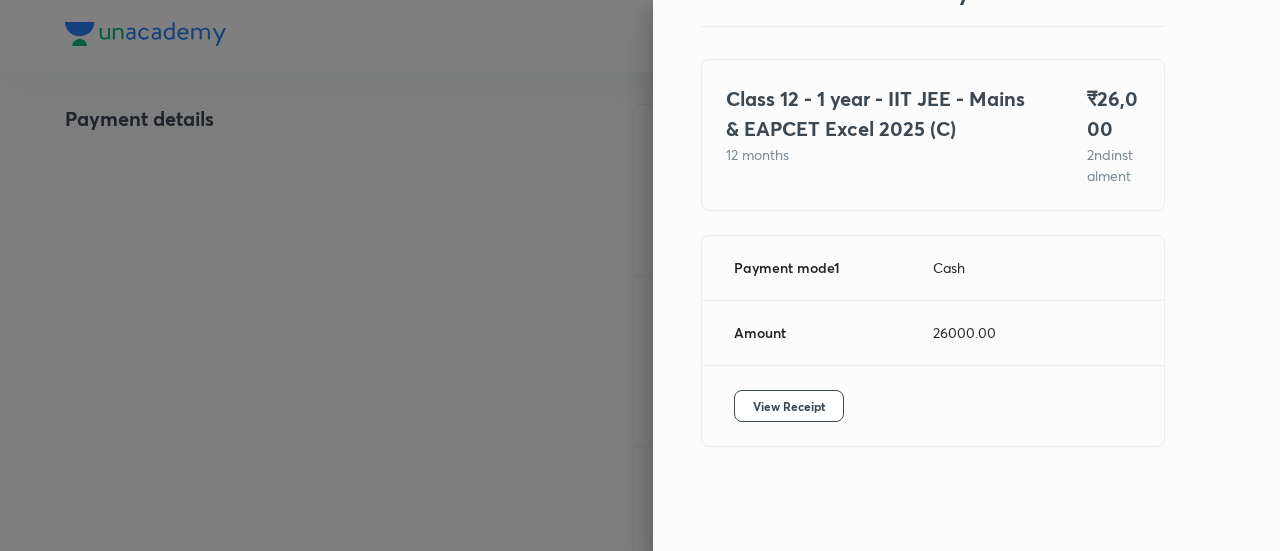 click at bounding box center [640, 275] 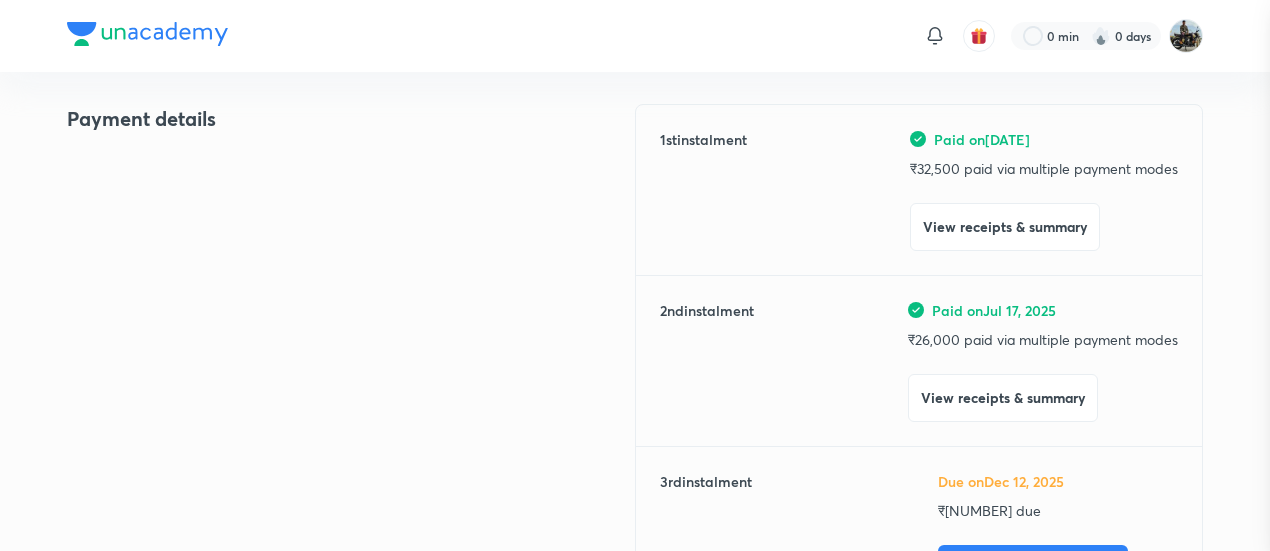 click at bounding box center [635, 275] 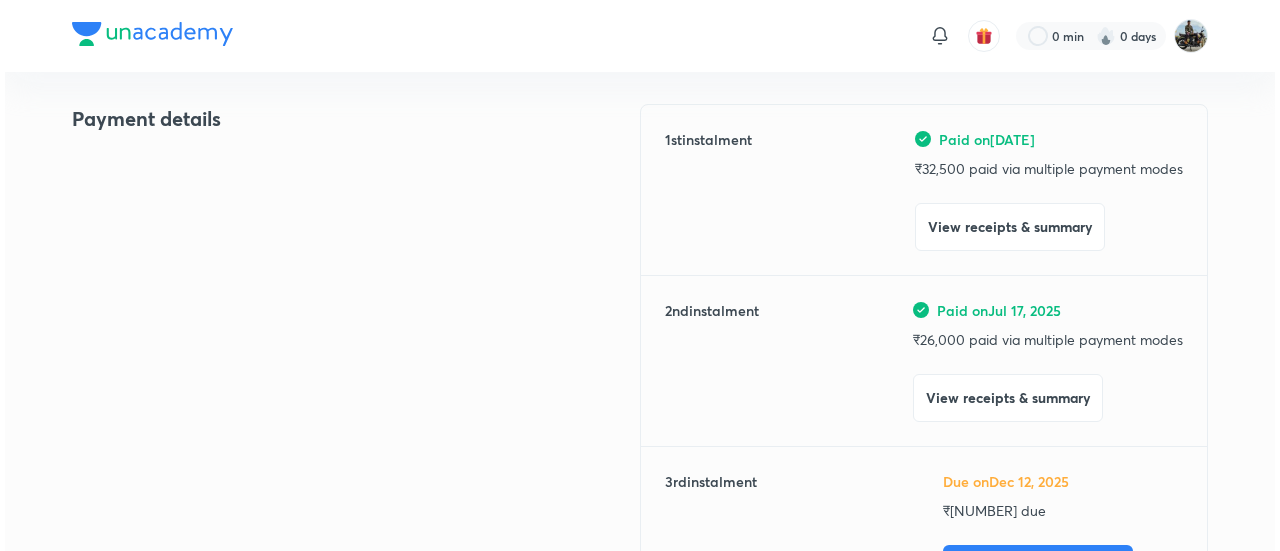 scroll, scrollTop: 0, scrollLeft: 0, axis: both 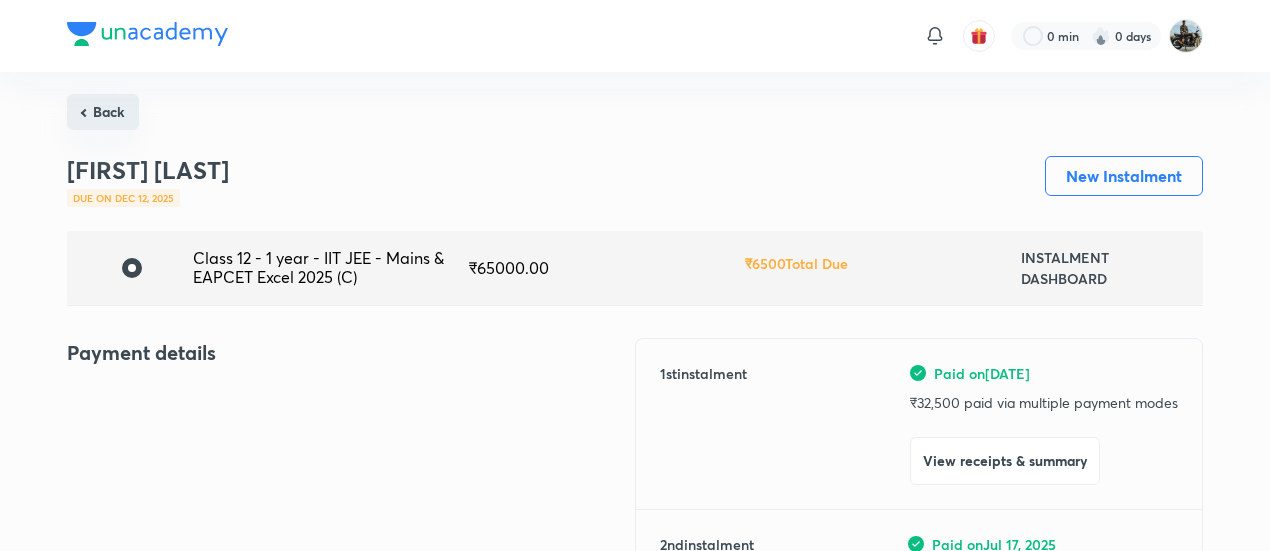 click on "Back" at bounding box center [103, 112] 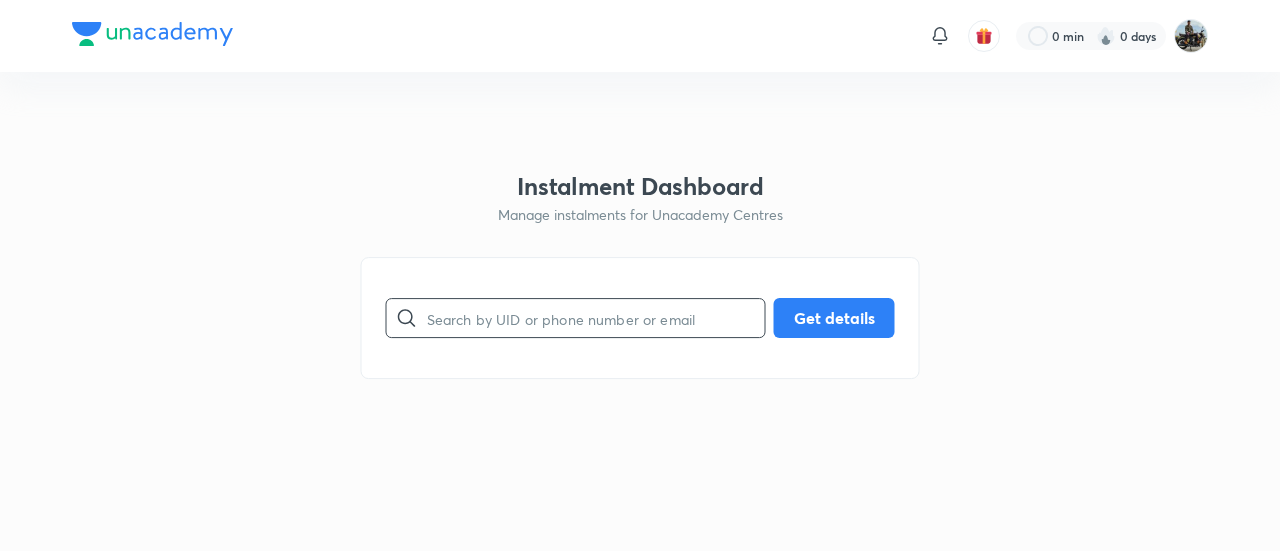 click at bounding box center (596, 318) 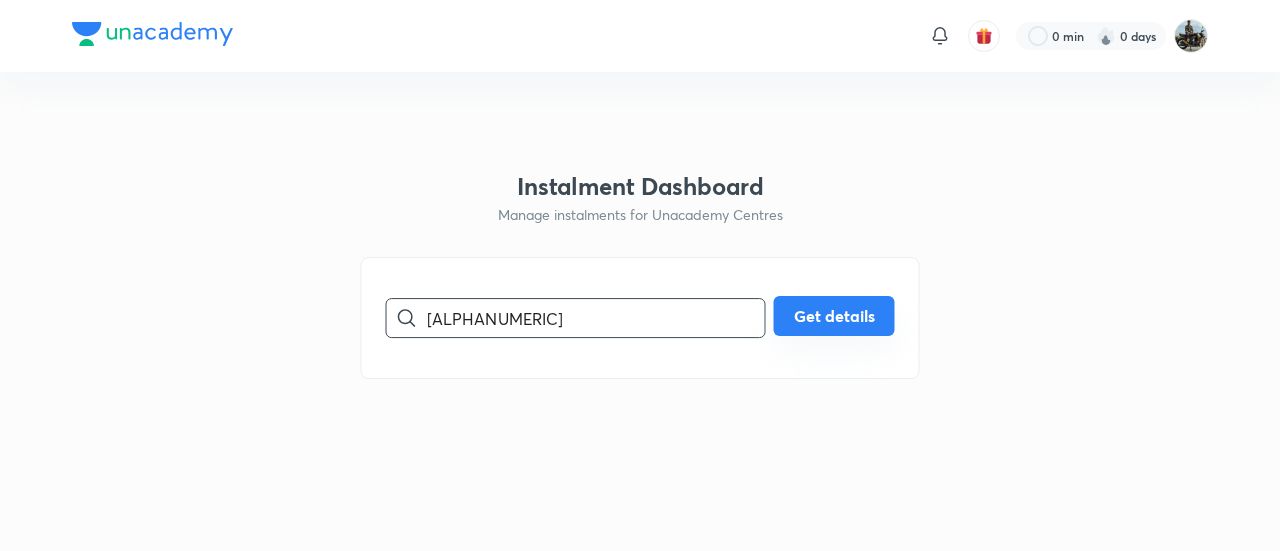 type on "[ALPHANUMERIC]" 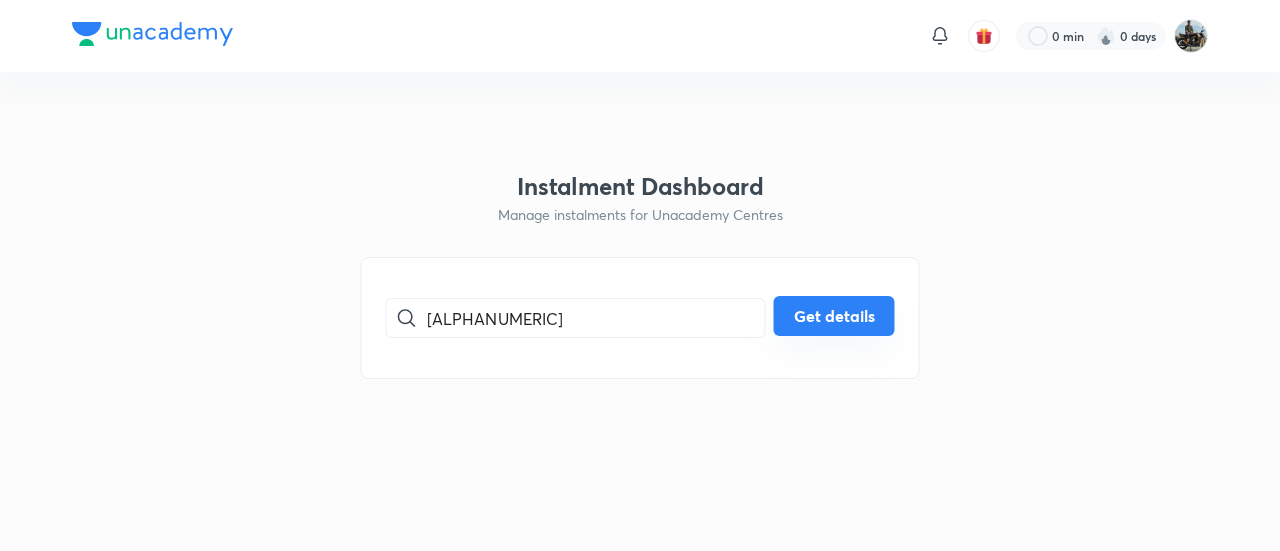 click on "Get details" at bounding box center (834, 316) 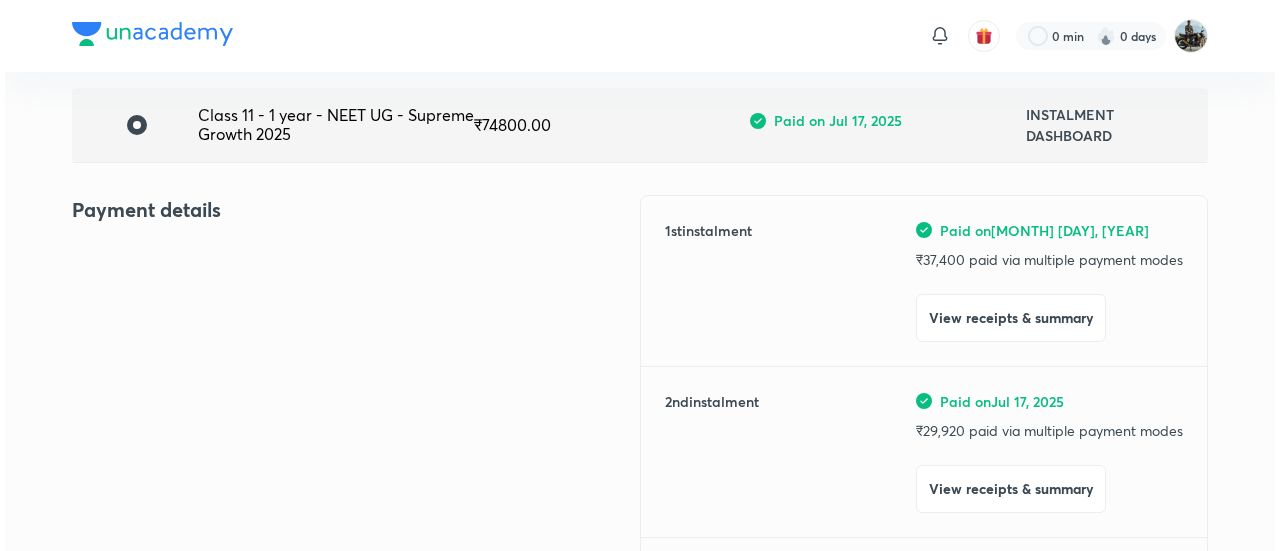scroll, scrollTop: 145, scrollLeft: 0, axis: vertical 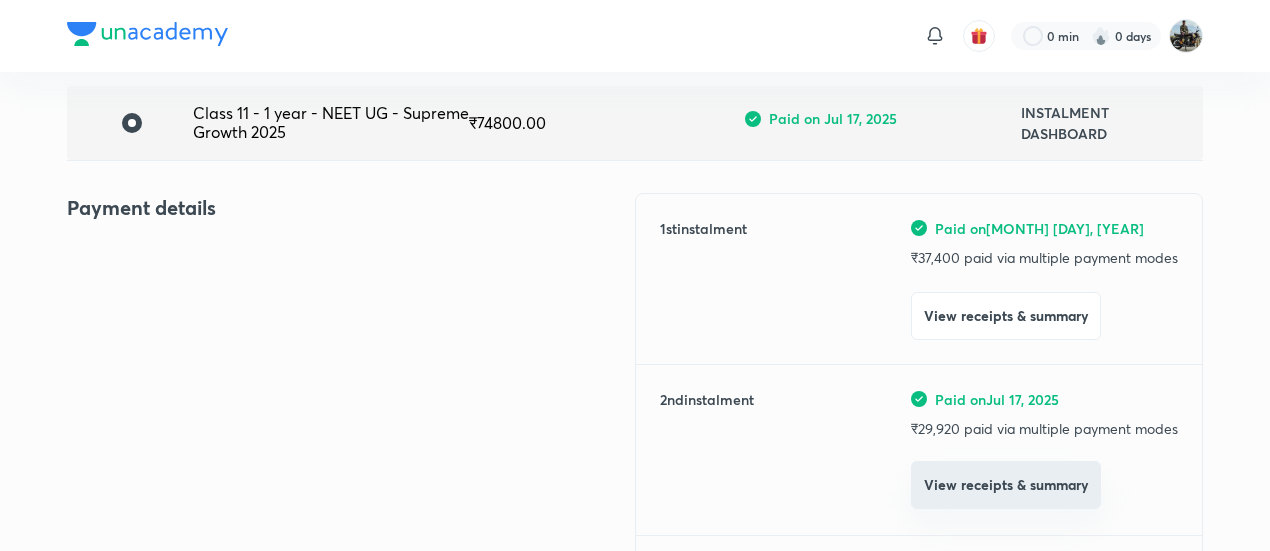 click on "View receipts & summary" at bounding box center [1006, 485] 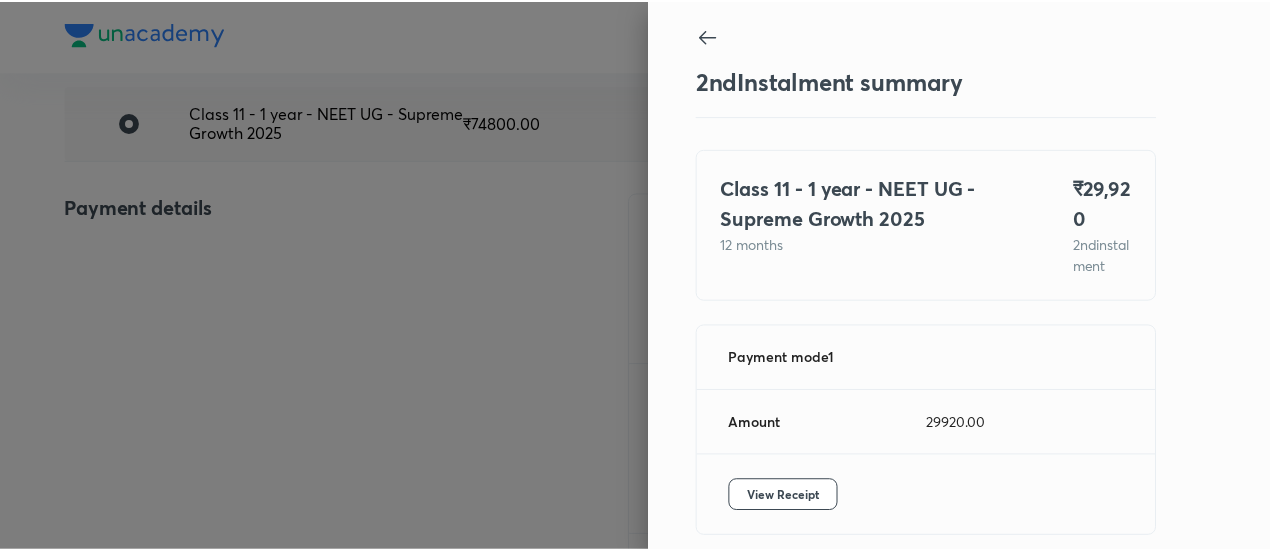 scroll, scrollTop: 109, scrollLeft: 0, axis: vertical 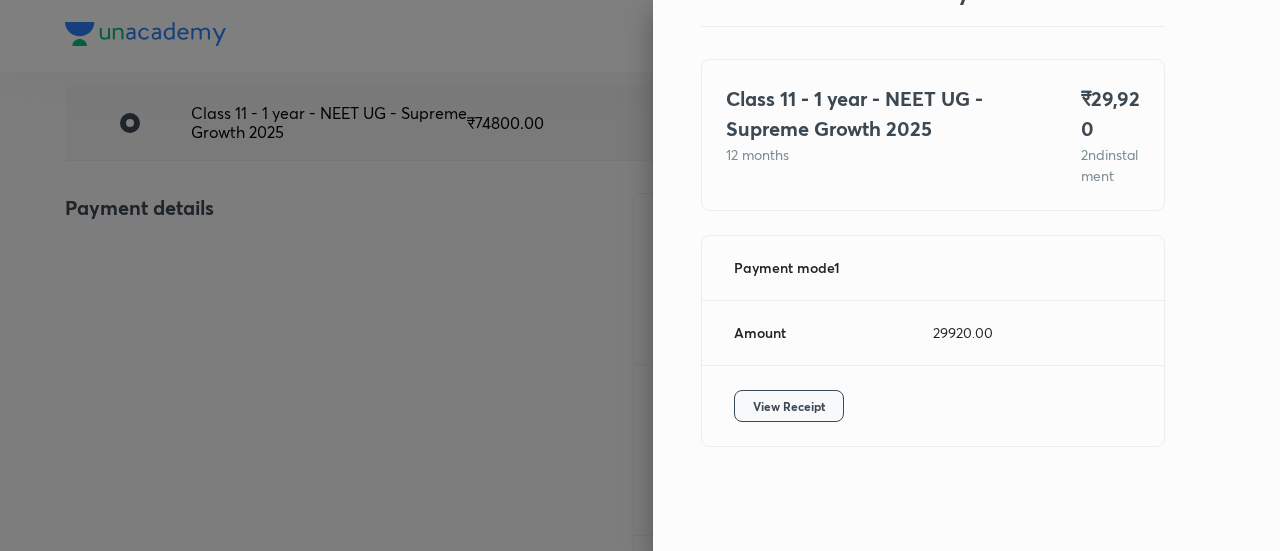 click on "View Receipt" at bounding box center [789, 406] 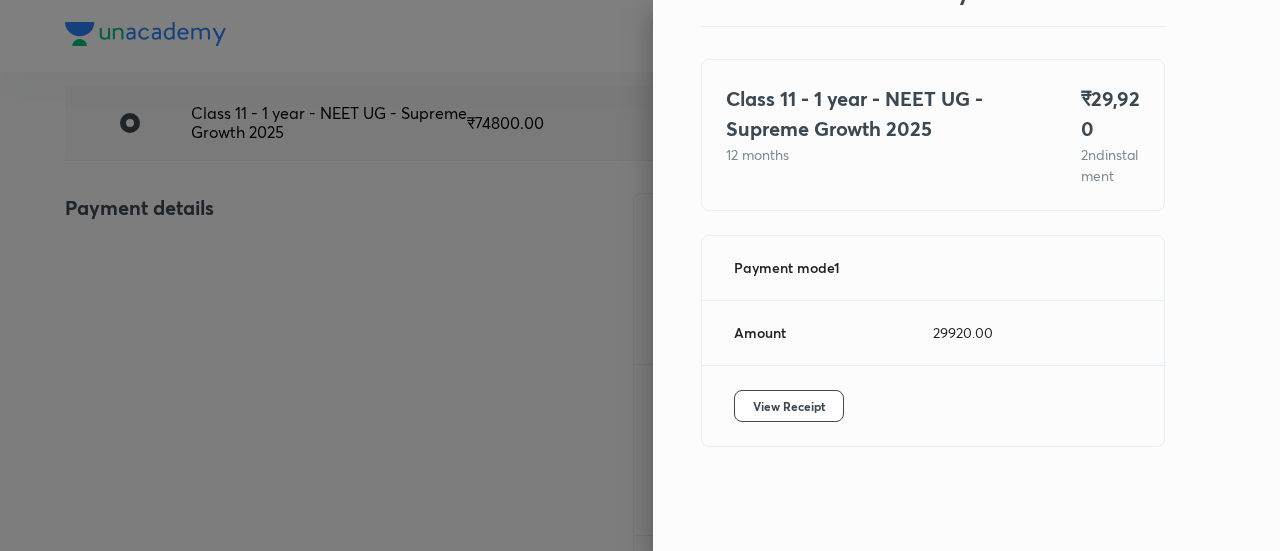 click at bounding box center [640, 275] 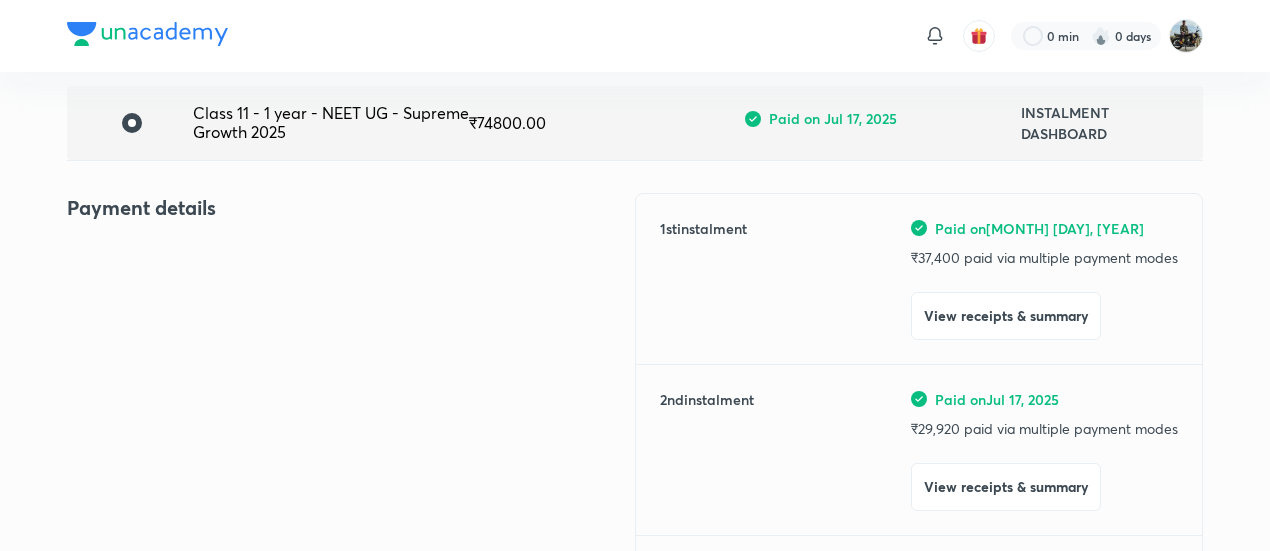 scroll, scrollTop: 0, scrollLeft: 0, axis: both 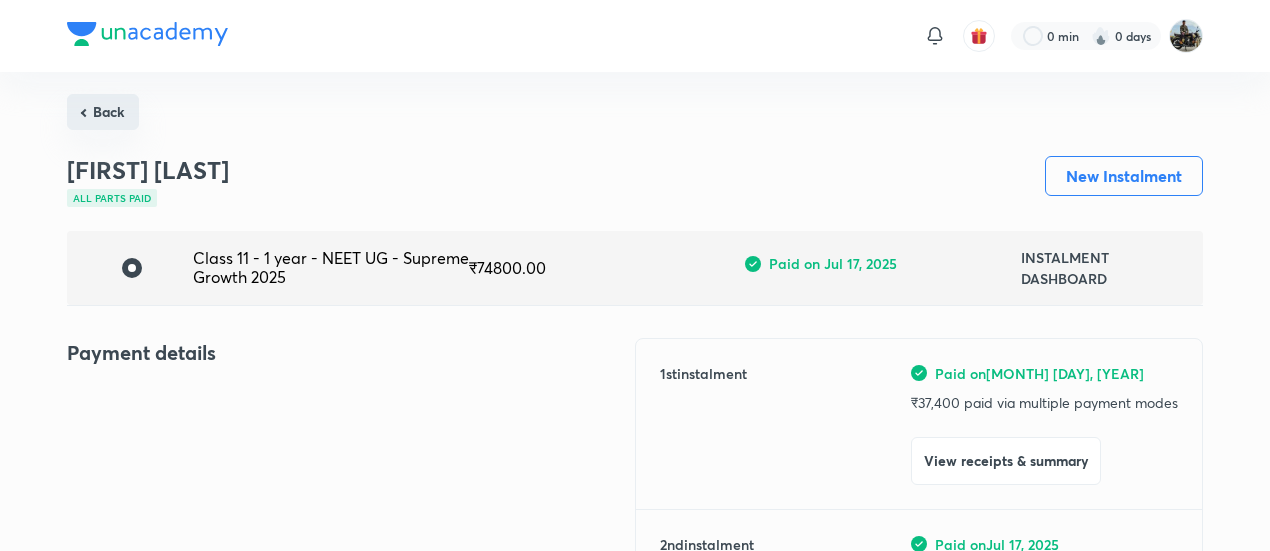 click on "Back" at bounding box center (103, 112) 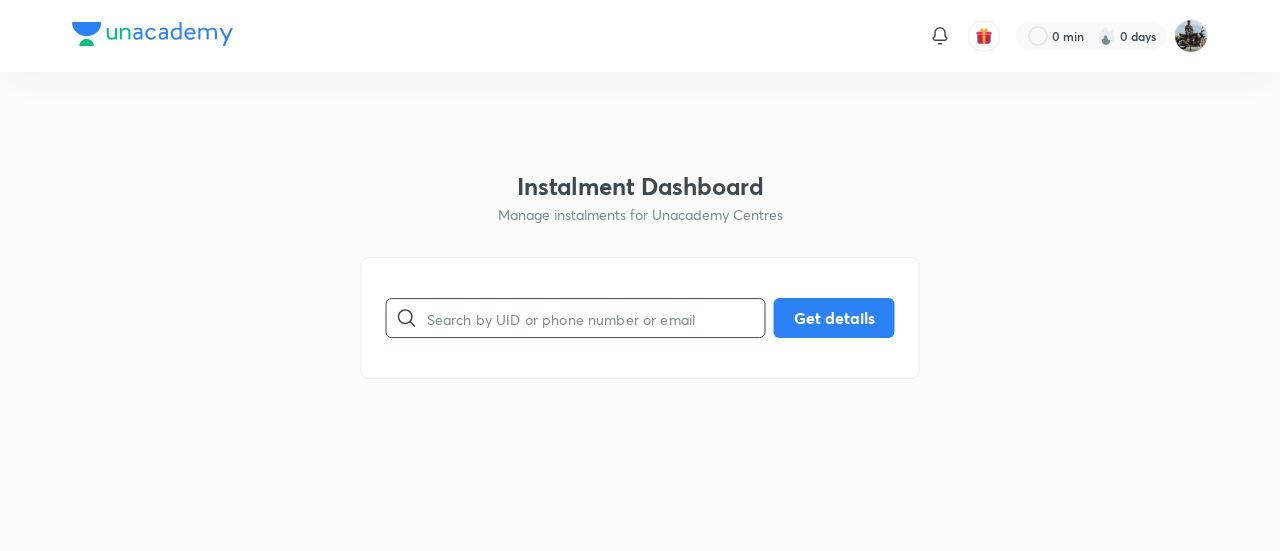 click at bounding box center [596, 318] 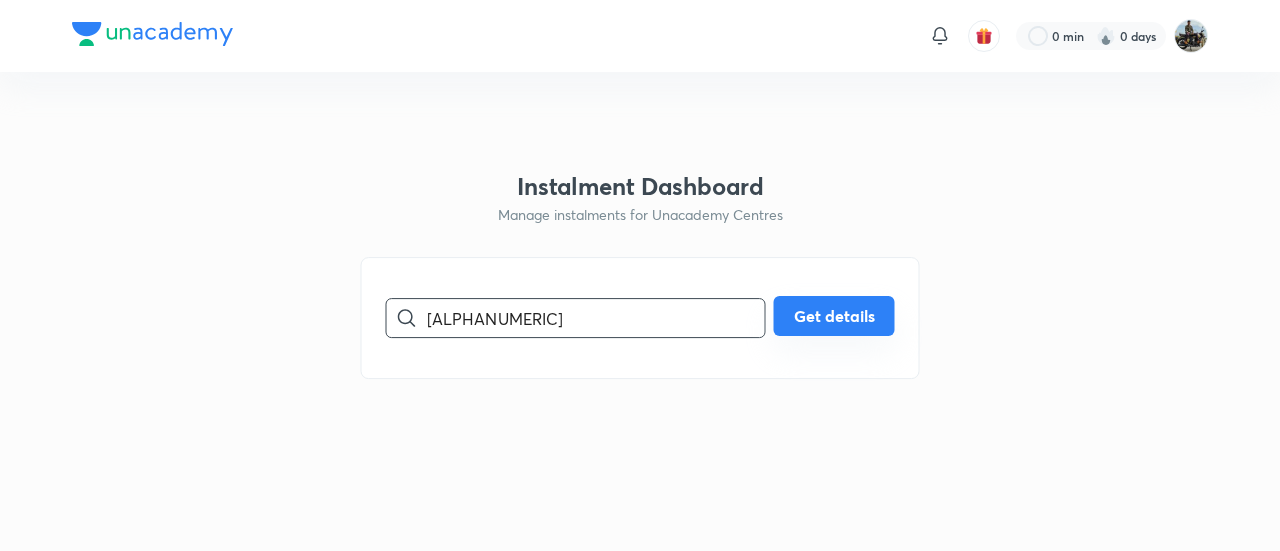 type on "[ALPHANUMERIC]" 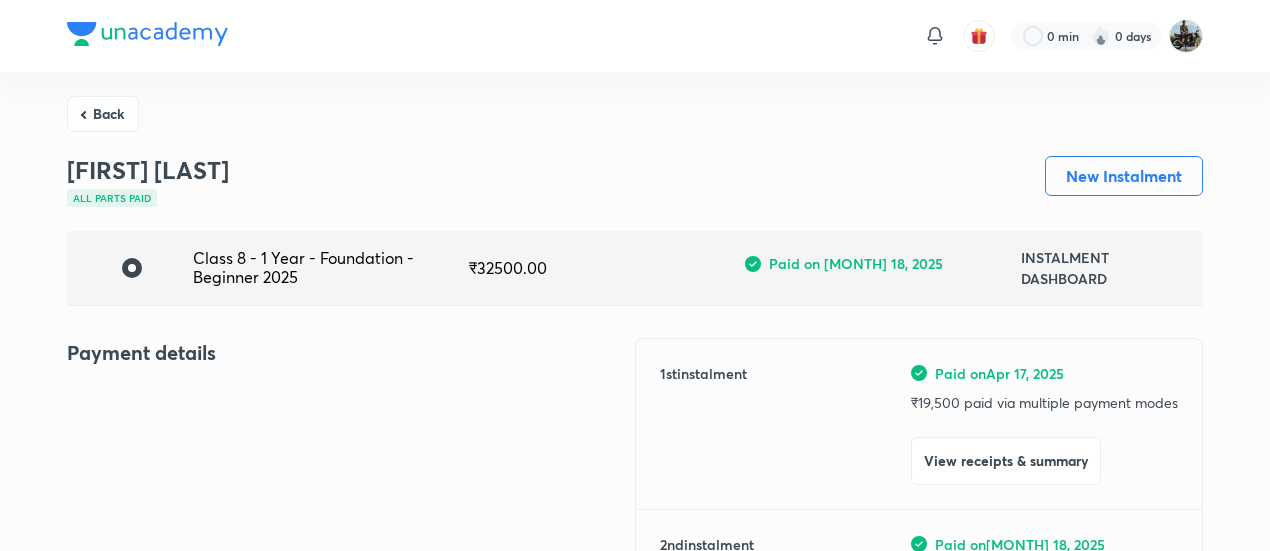 click on "Back [FIRST] [LAST] All parts paid New Instalment   Class 8 - 1 Year - Foundation - Beginner 2025   ₹ [AMOUNT] Paid on   [DATE]   INSTALMENT DASHBOARD Payment details 1 st  instalment Paid on  [DATE] ₹ [AMOUNT]   paid via multiple payment modes View receipts & summary 2 nd  instalment Paid on  [DATE] ₹ [AMOUNT]   paid via multiple payment modes View receipts & summary Final cost ₹ [AMOUNT]  •   View breakup Student details Name [FIRST] [LAST] UID [CODE] Email [EMAIL] Contact number [PHONE] Plan details Plan  Class 8 - 1 Year - Foundation - Beginner 2025  Centre Agartala Duration 12 months Goal Foundation" at bounding box center [635, 832] 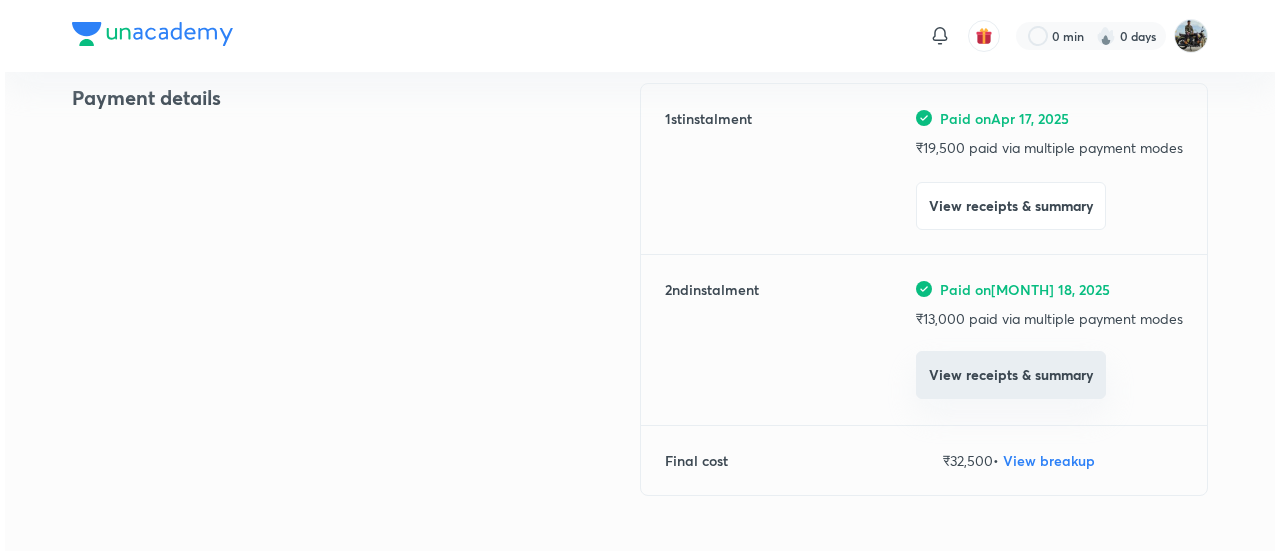 scroll, scrollTop: 257, scrollLeft: 0, axis: vertical 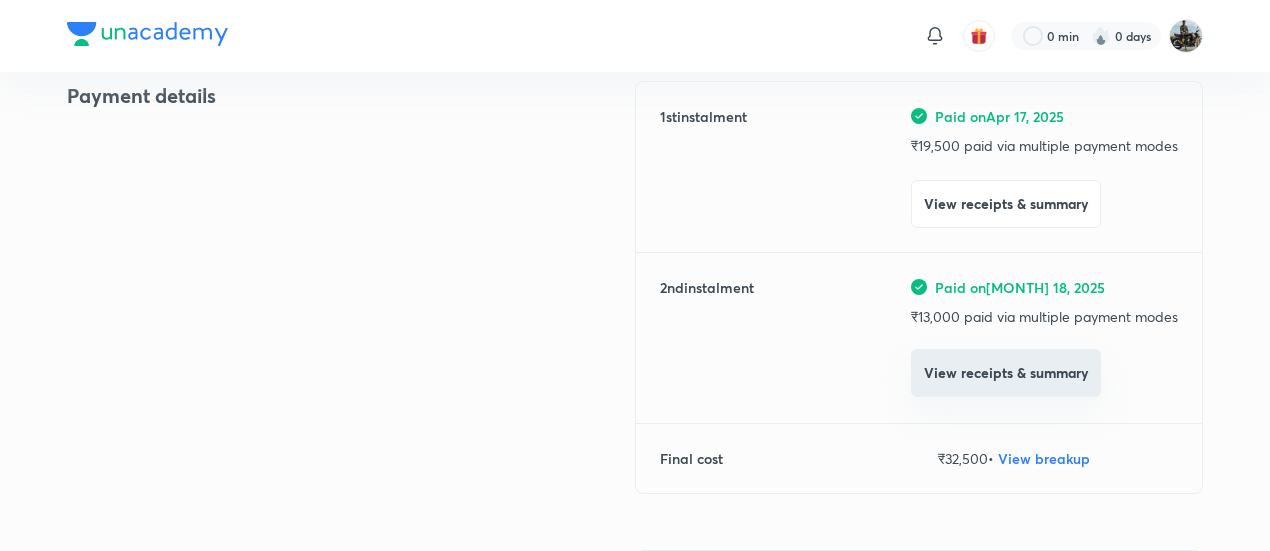 click on "View receipts & summary" at bounding box center (1006, 373) 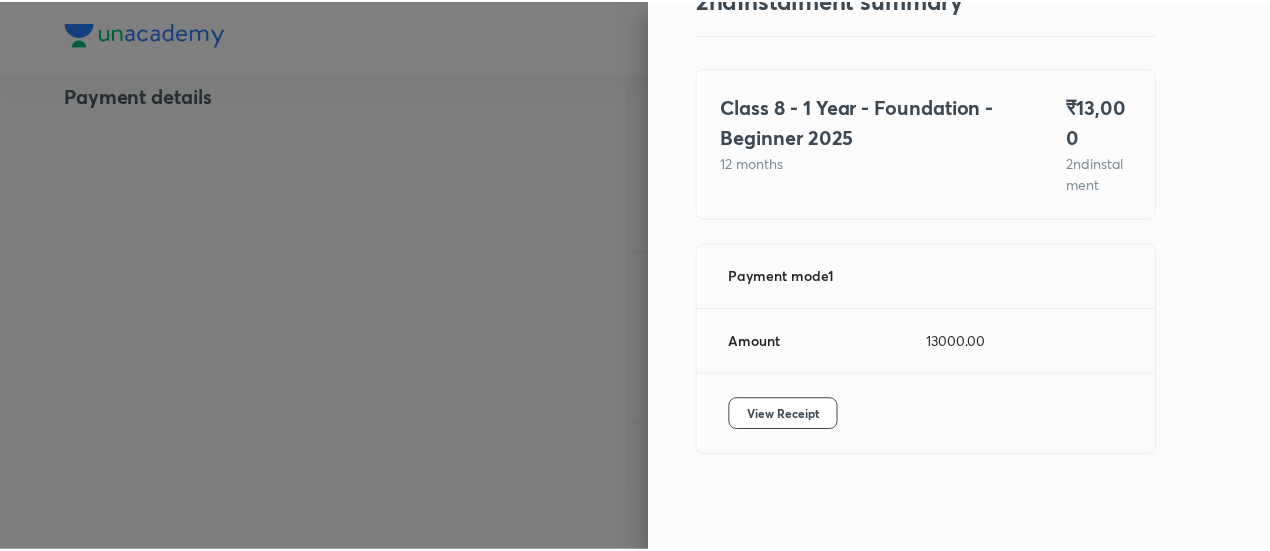 scroll, scrollTop: 88, scrollLeft: 0, axis: vertical 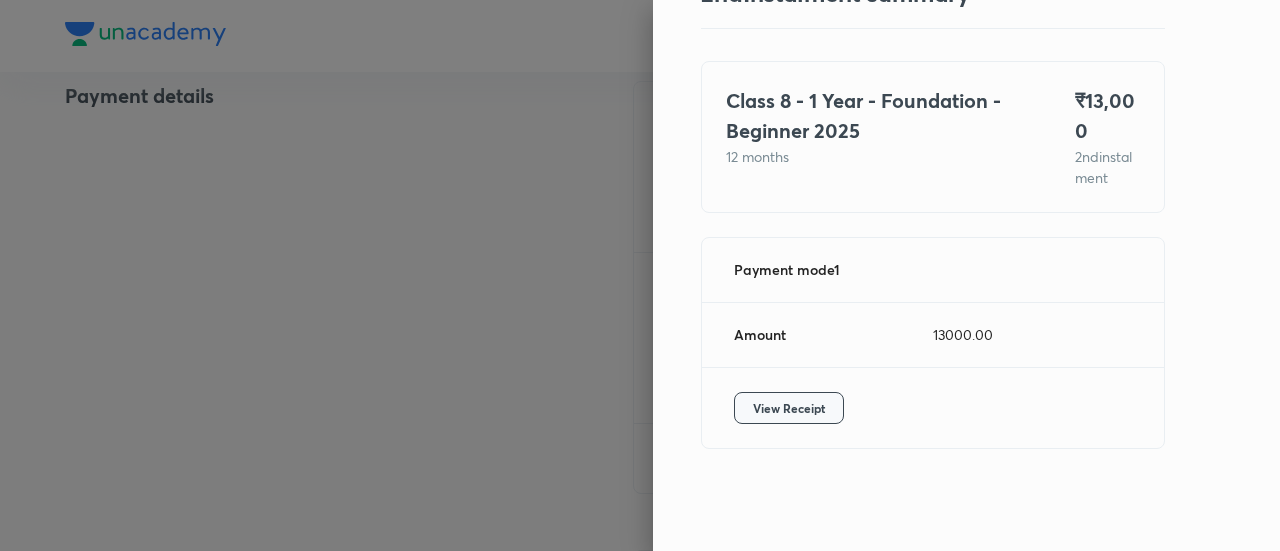 click on "View Receipt" at bounding box center (789, 408) 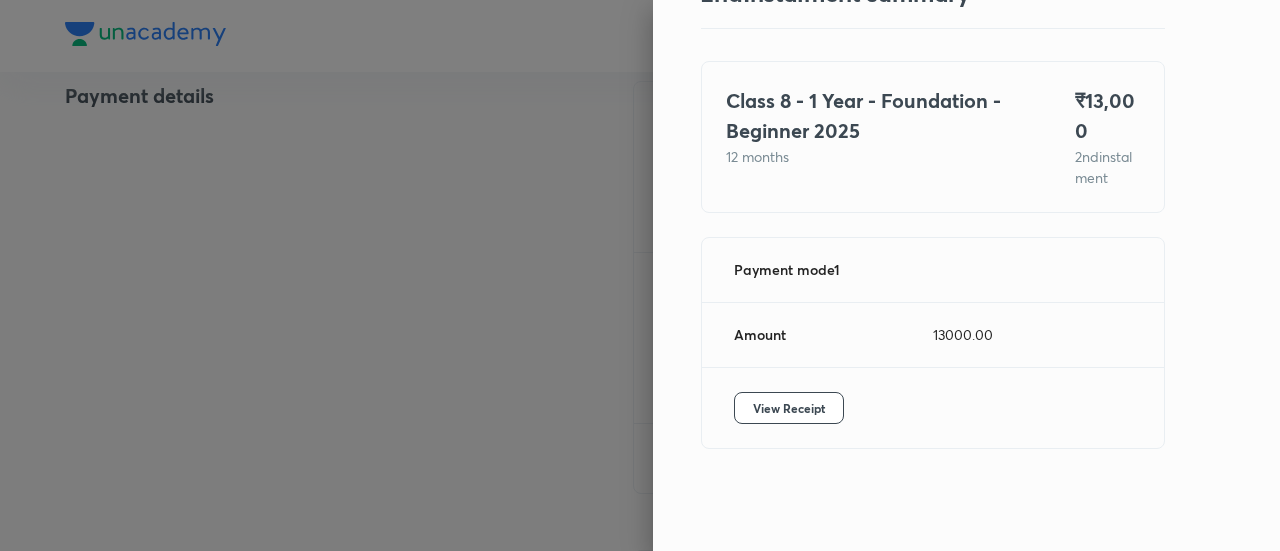 click at bounding box center [640, 275] 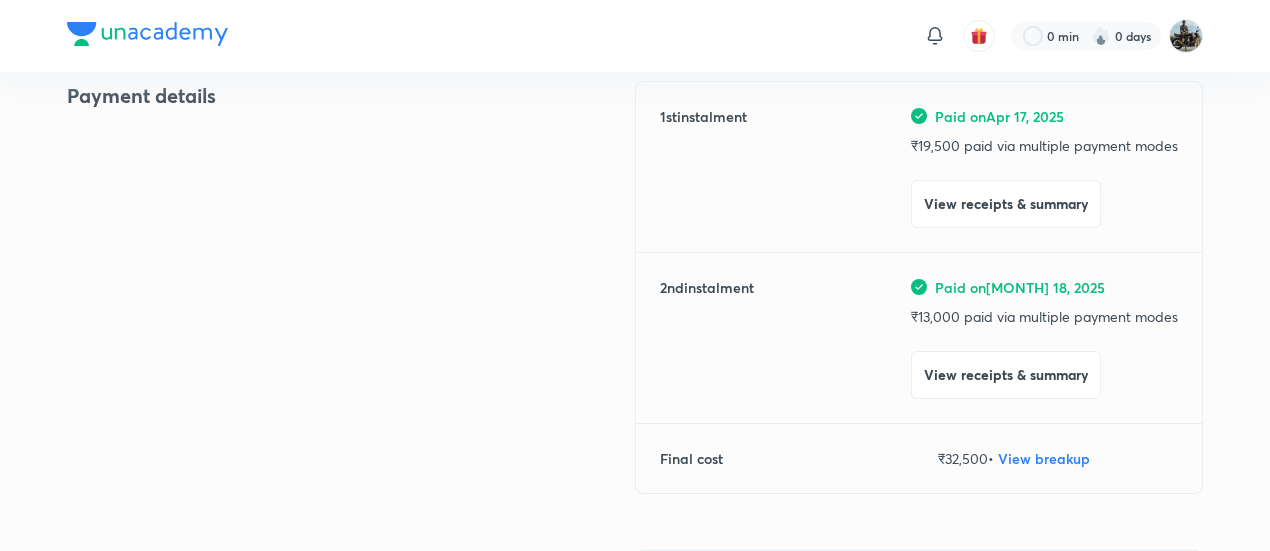 scroll, scrollTop: 0, scrollLeft: 0, axis: both 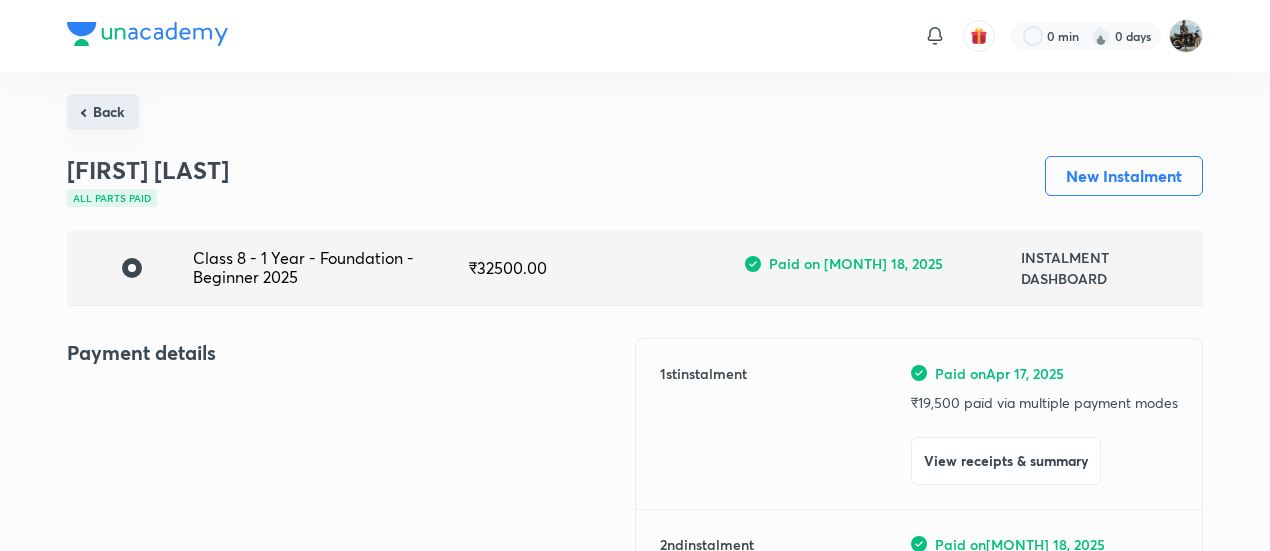 click on "Back" at bounding box center (103, 112) 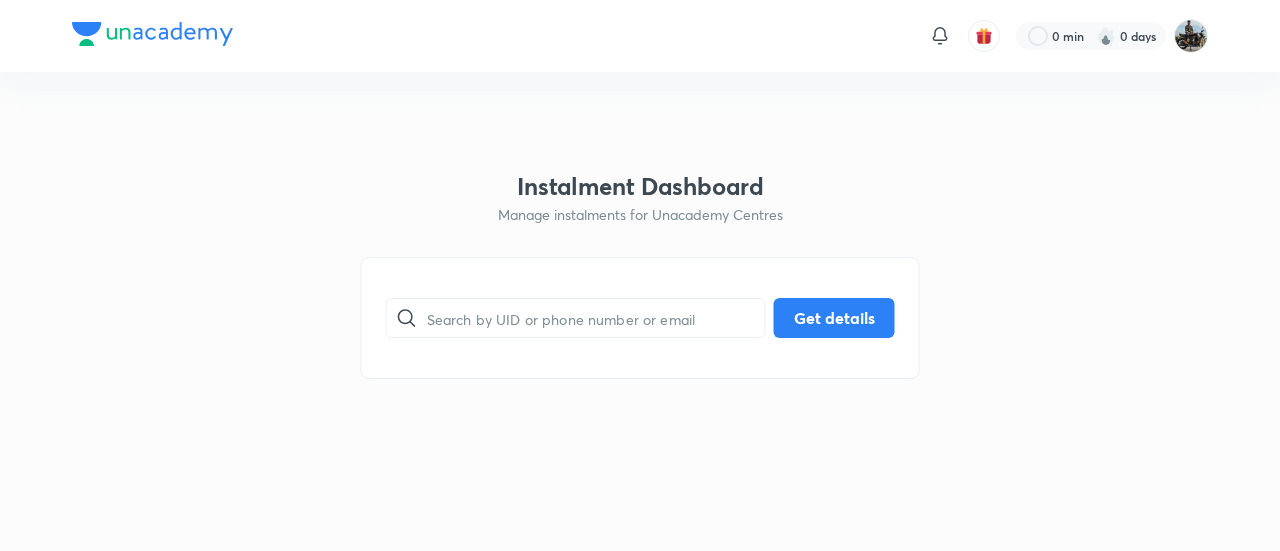 click on "0 min 0 days Instalment Dashboard Manage instalments for Unacademy Centres ​ Get details No internet connection" at bounding box center (640, 36) 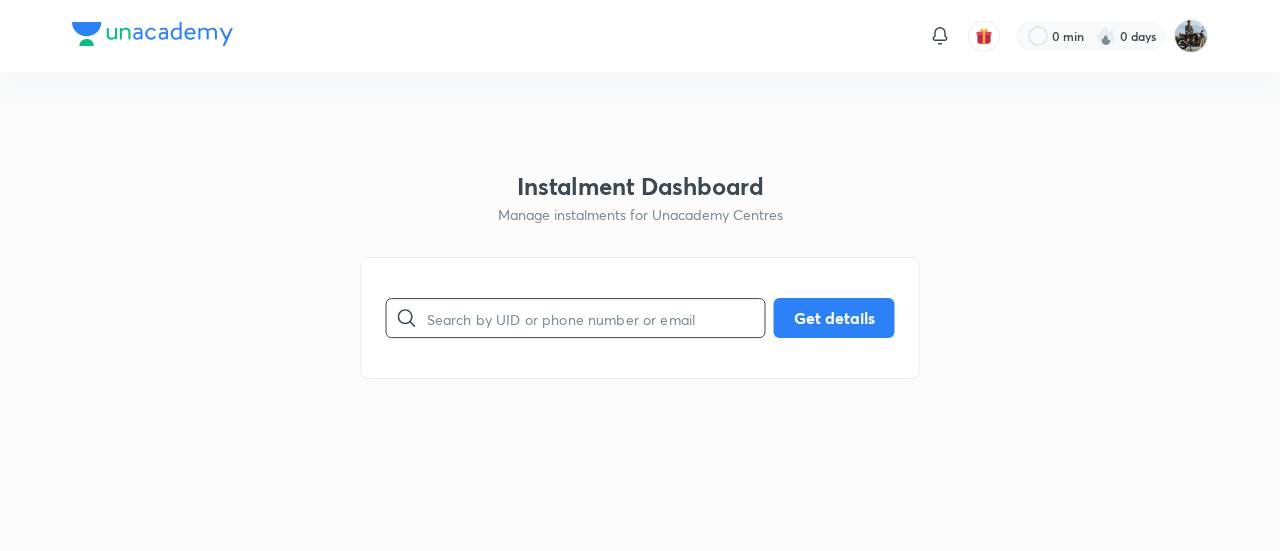click at bounding box center (596, 318) 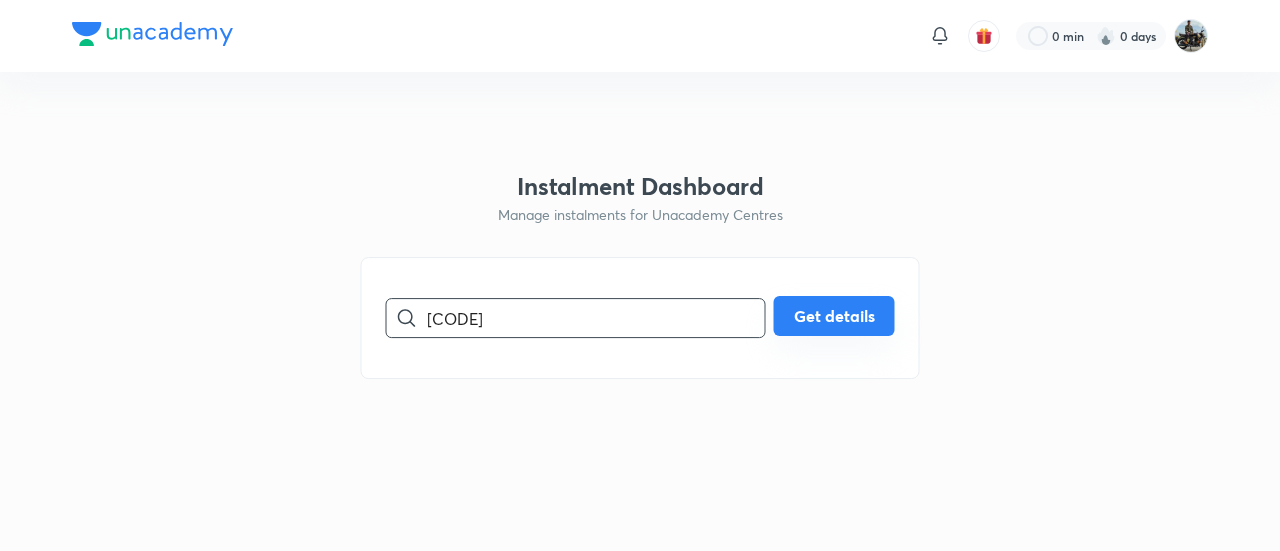 type on "[CODE]" 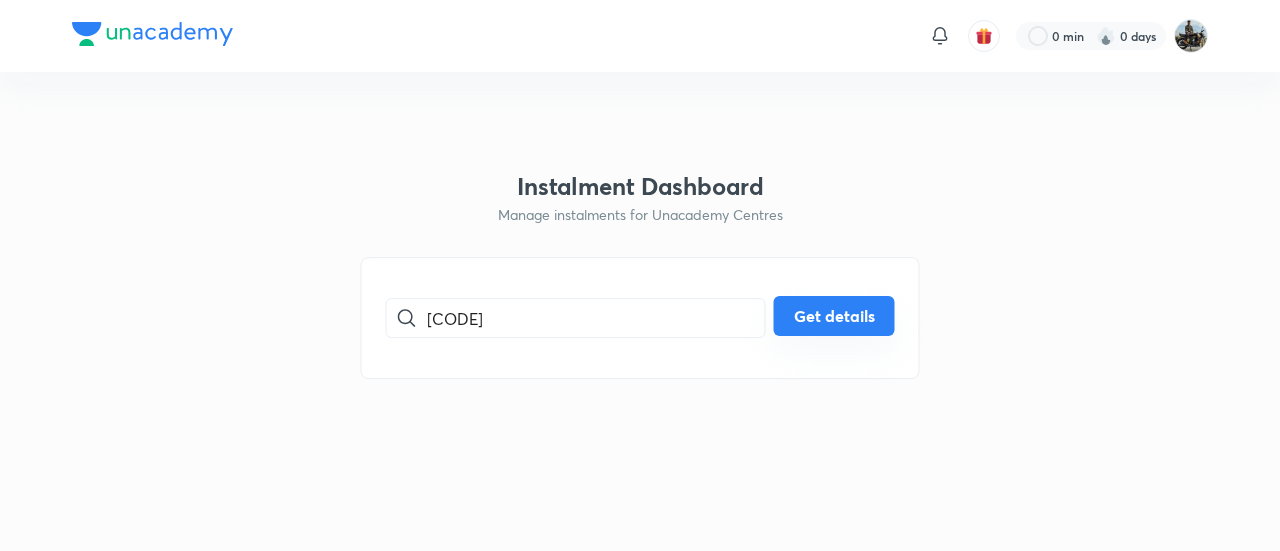 click on "Get details" at bounding box center [834, 316] 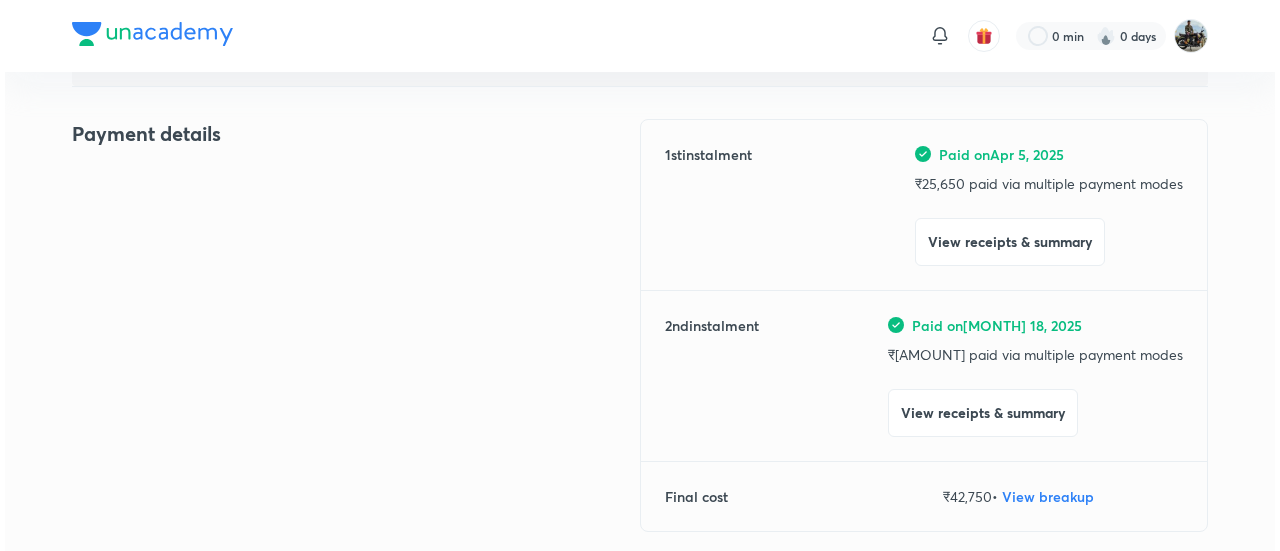 scroll, scrollTop: 220, scrollLeft: 0, axis: vertical 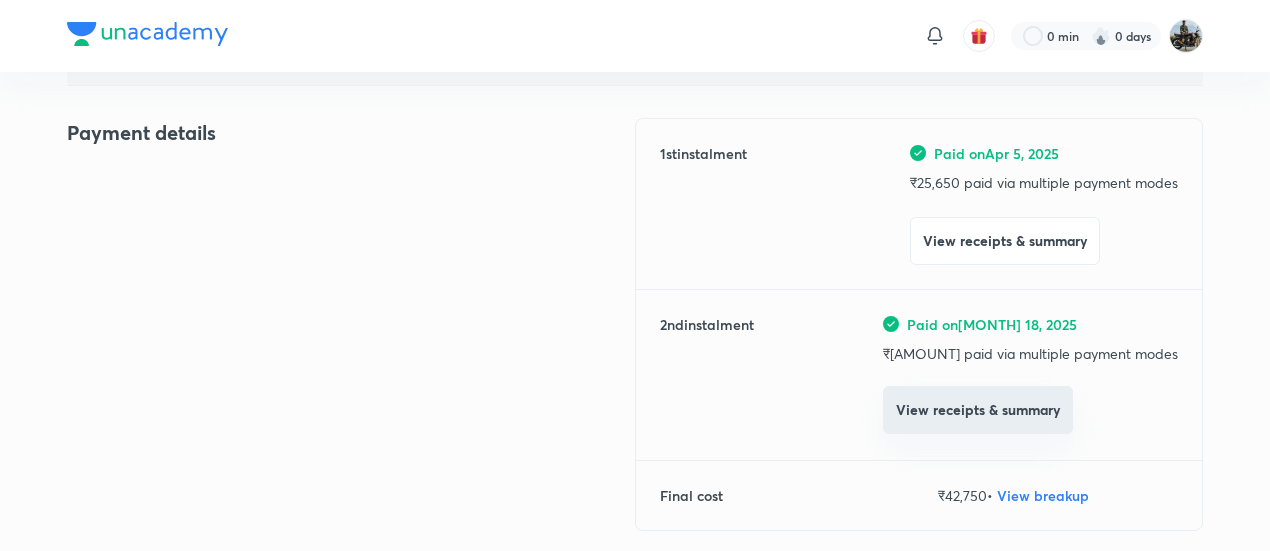 click on "View receipts & summary" at bounding box center (978, 410) 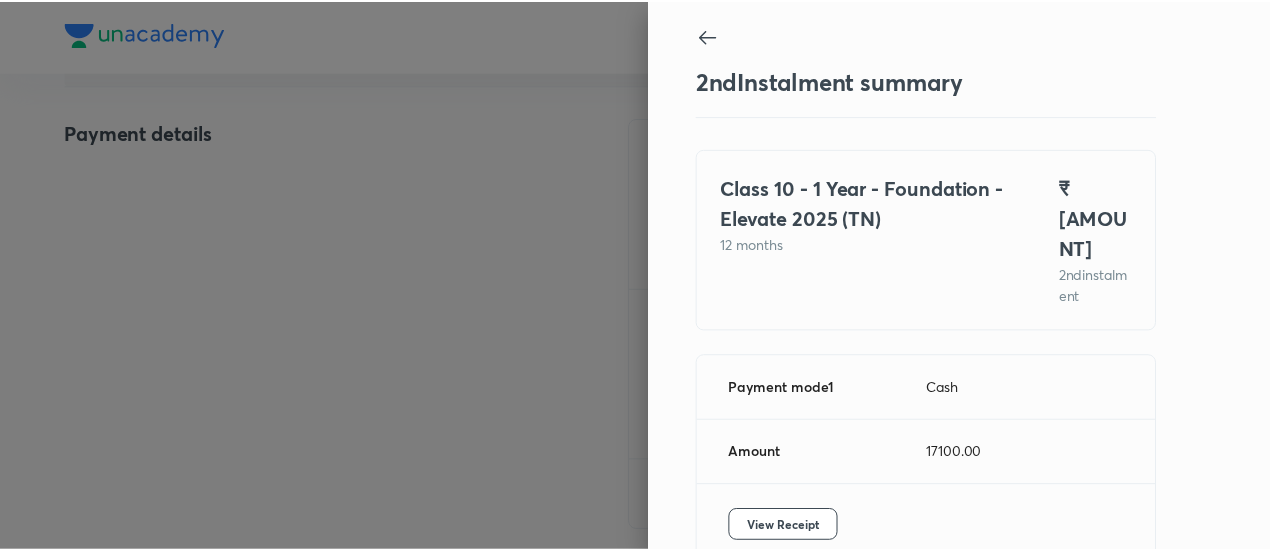 scroll, scrollTop: 109, scrollLeft: 0, axis: vertical 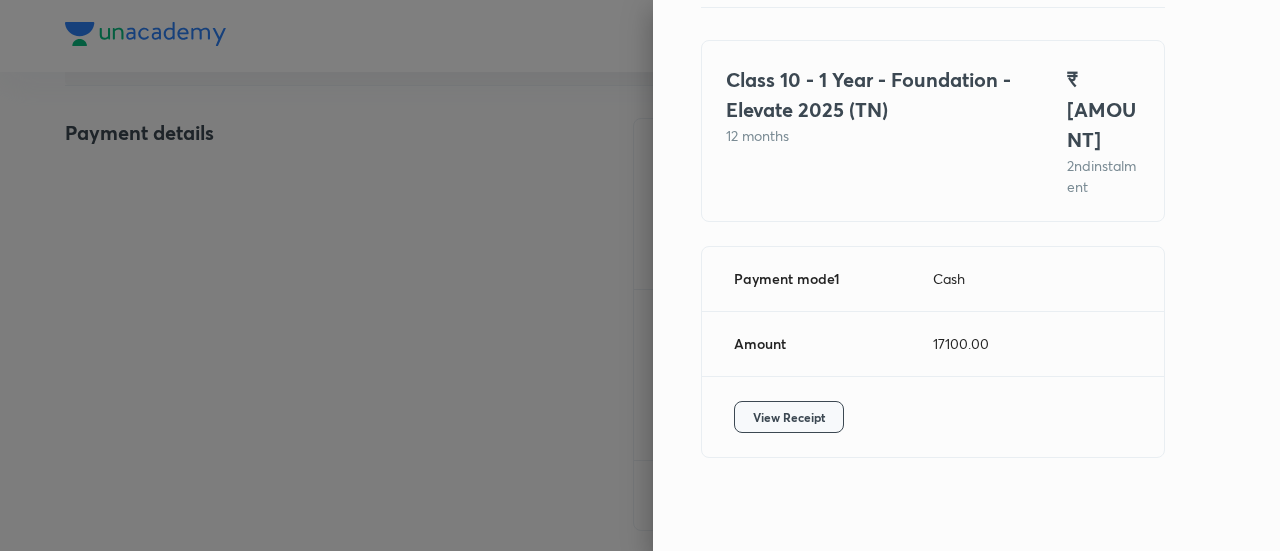 click on "View Receipt" at bounding box center [789, 417] 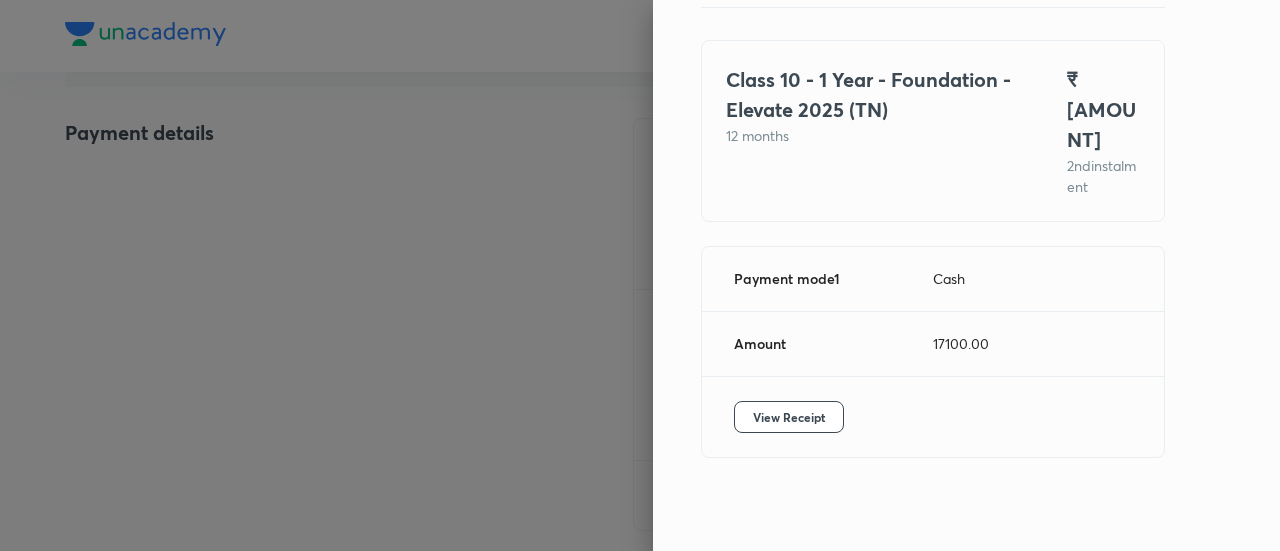 click at bounding box center (640, 275) 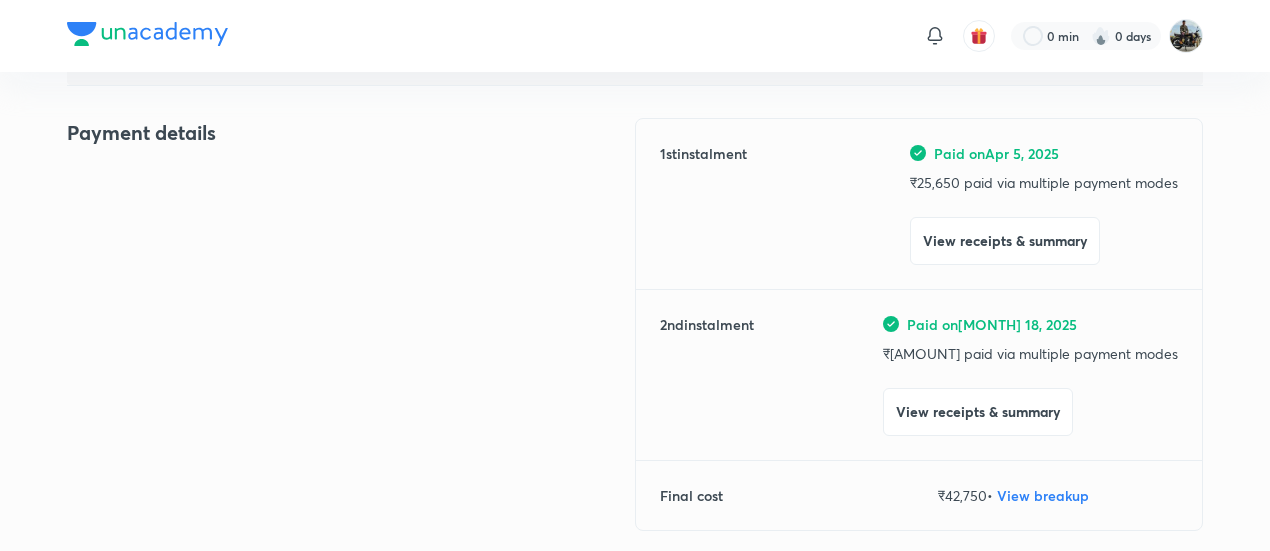 scroll, scrollTop: 0, scrollLeft: 0, axis: both 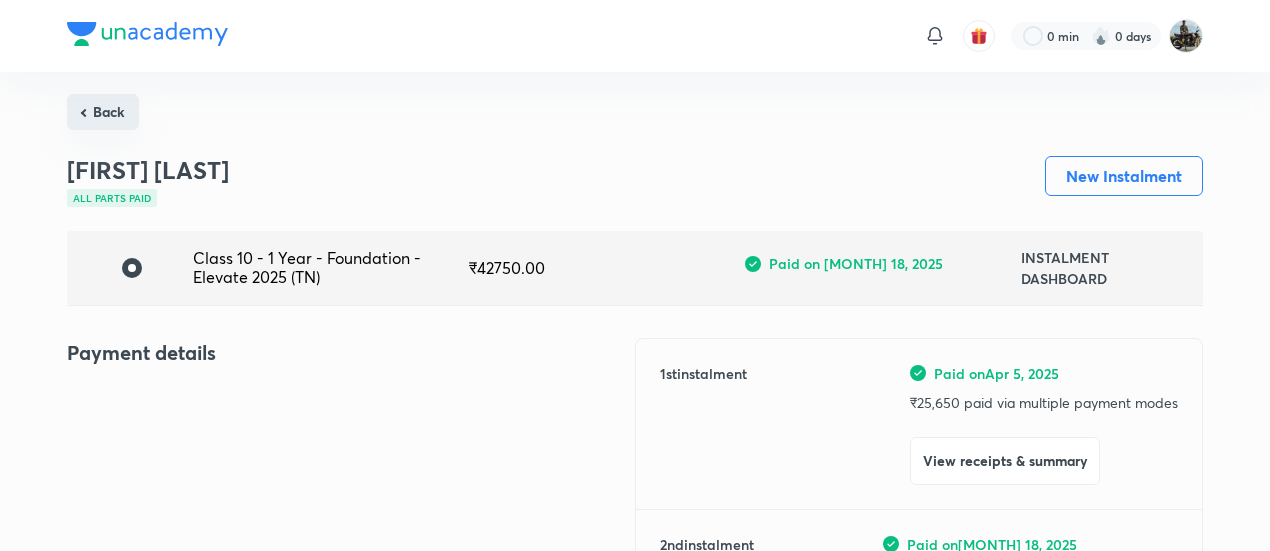 click on "Back" at bounding box center (103, 112) 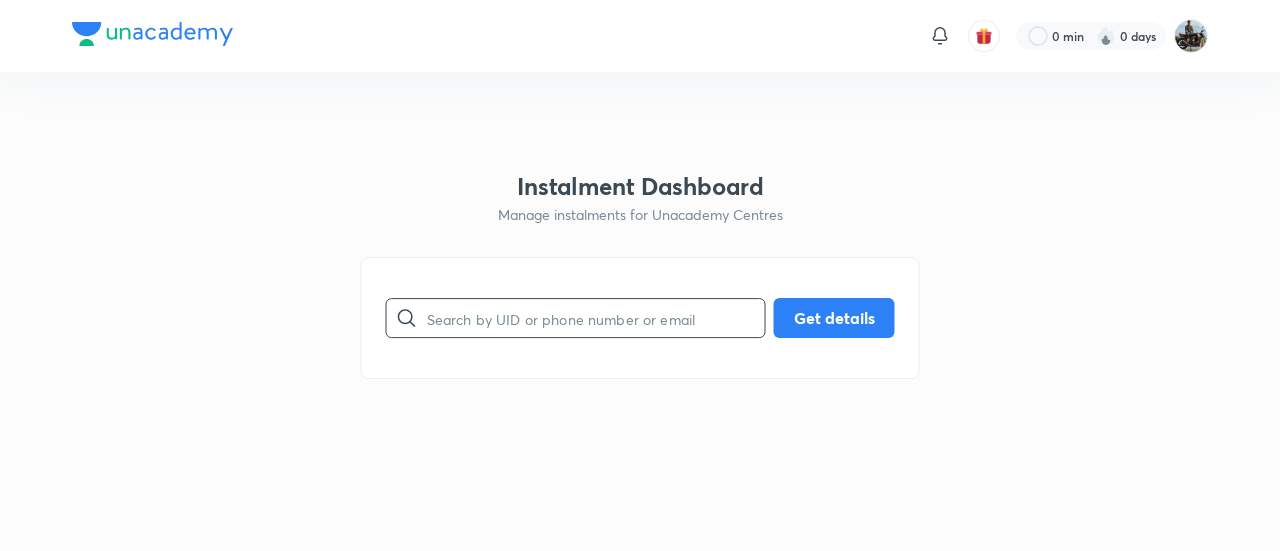 click at bounding box center (596, 318) 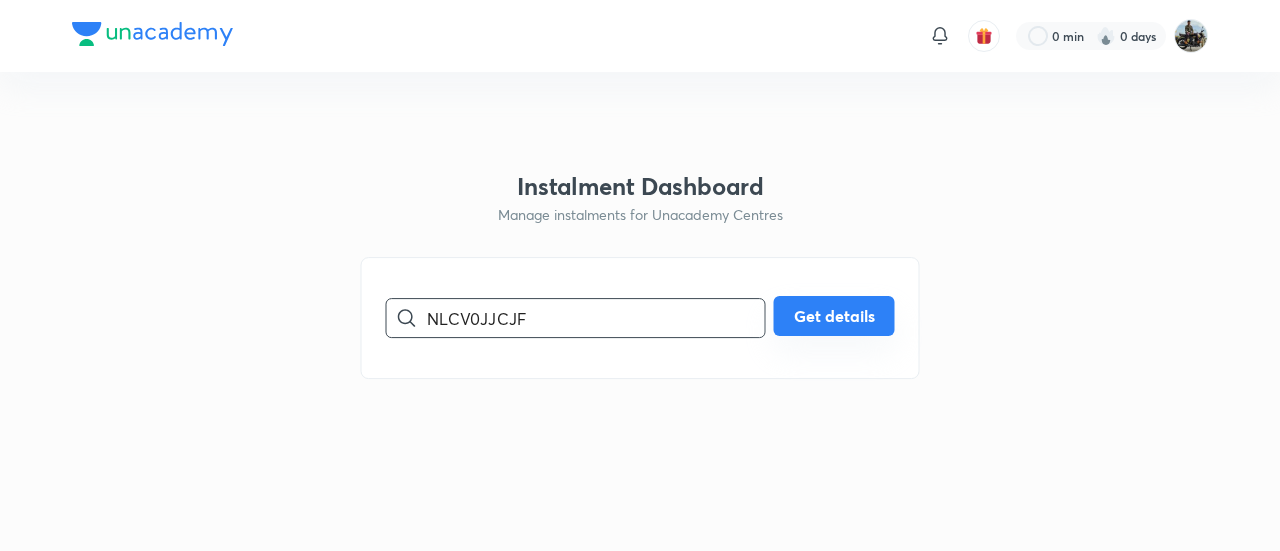 type on "NLCV0JJCJF" 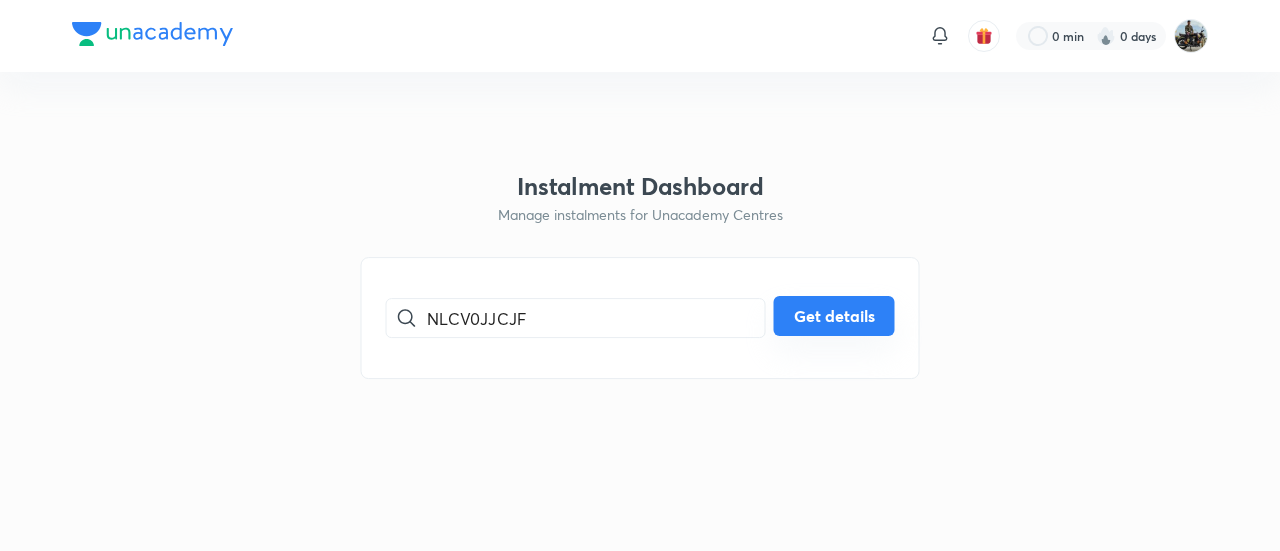 click on "Get details" at bounding box center [834, 316] 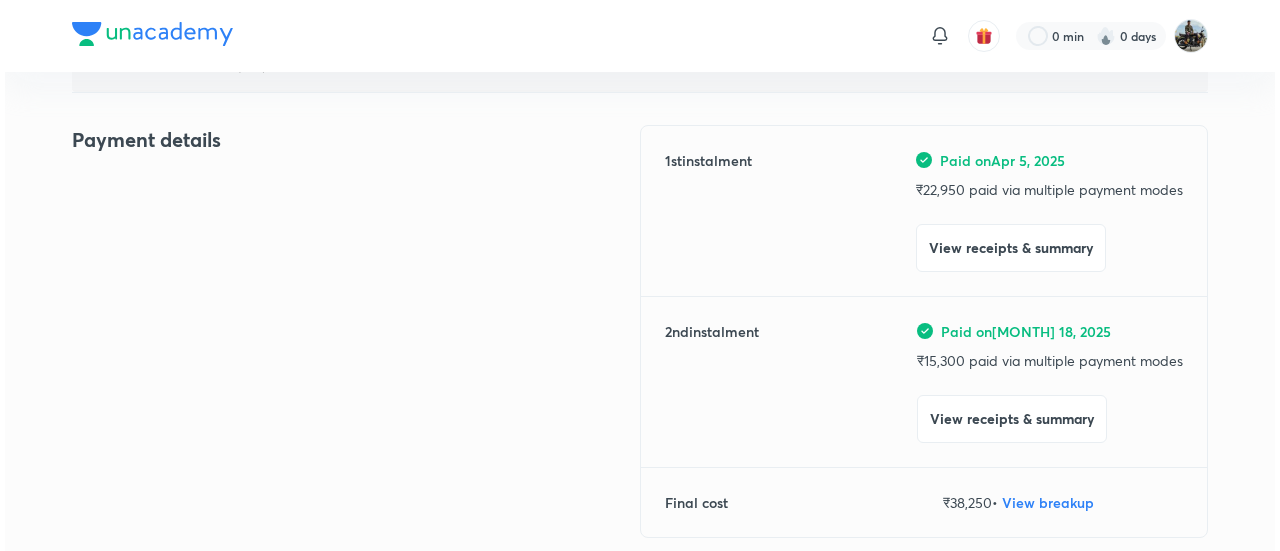 scroll, scrollTop: 216, scrollLeft: 0, axis: vertical 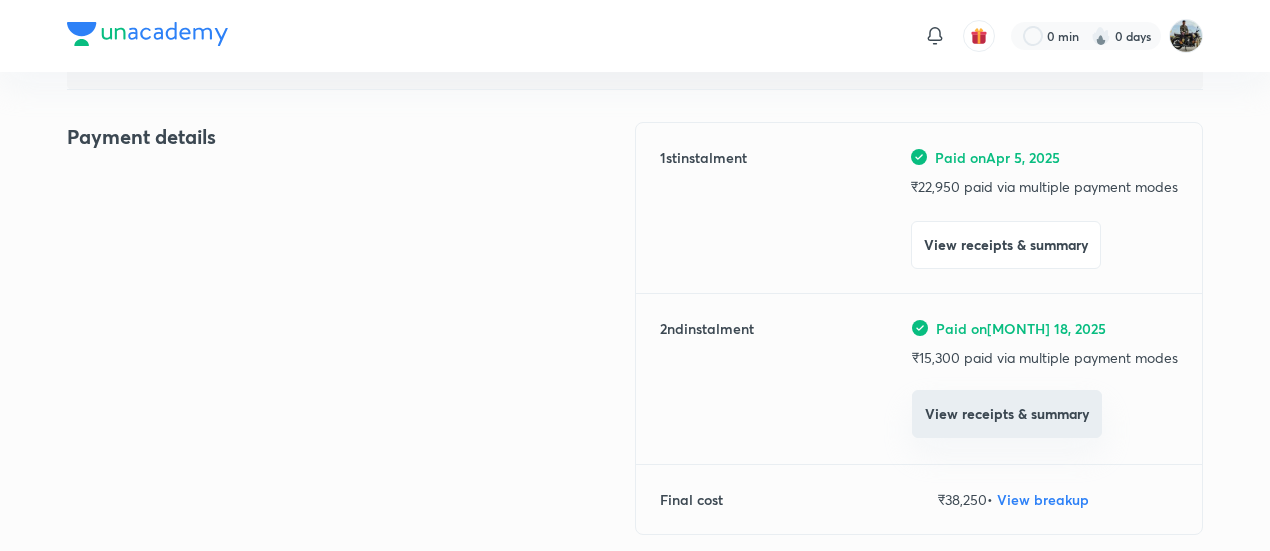 click on "View receipts & summary" at bounding box center [1007, 414] 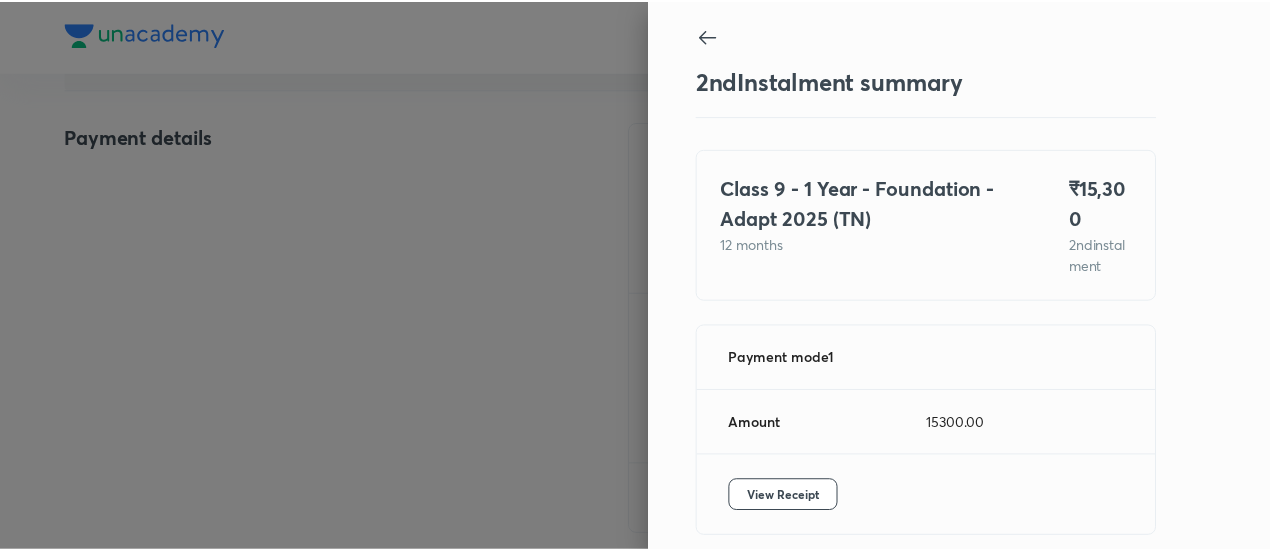 scroll, scrollTop: 109, scrollLeft: 0, axis: vertical 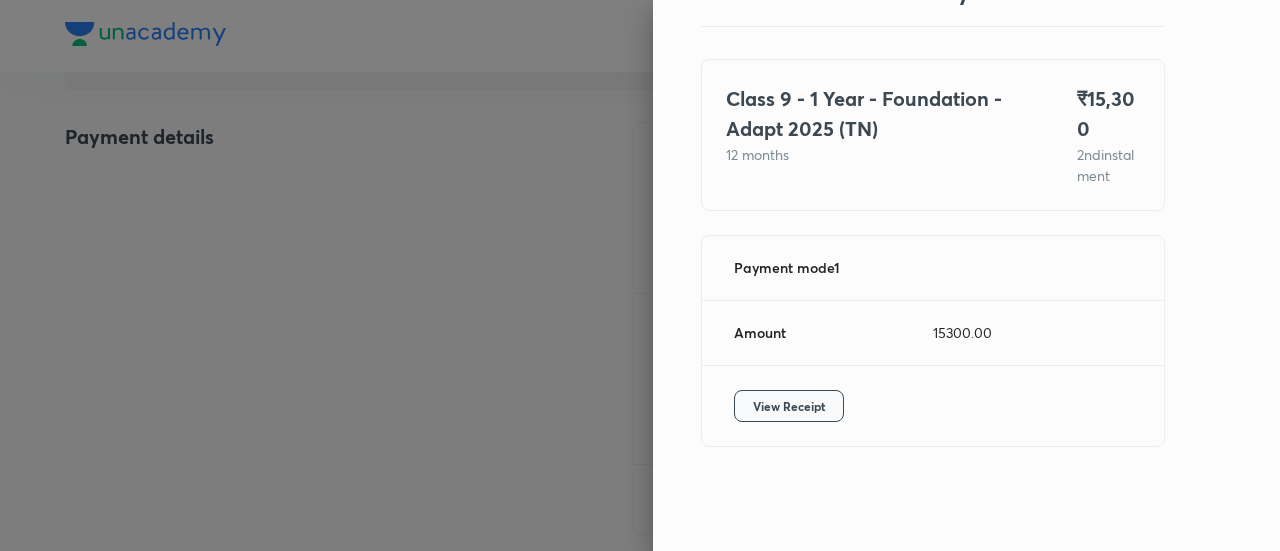 click on "View Receipt" at bounding box center [789, 406] 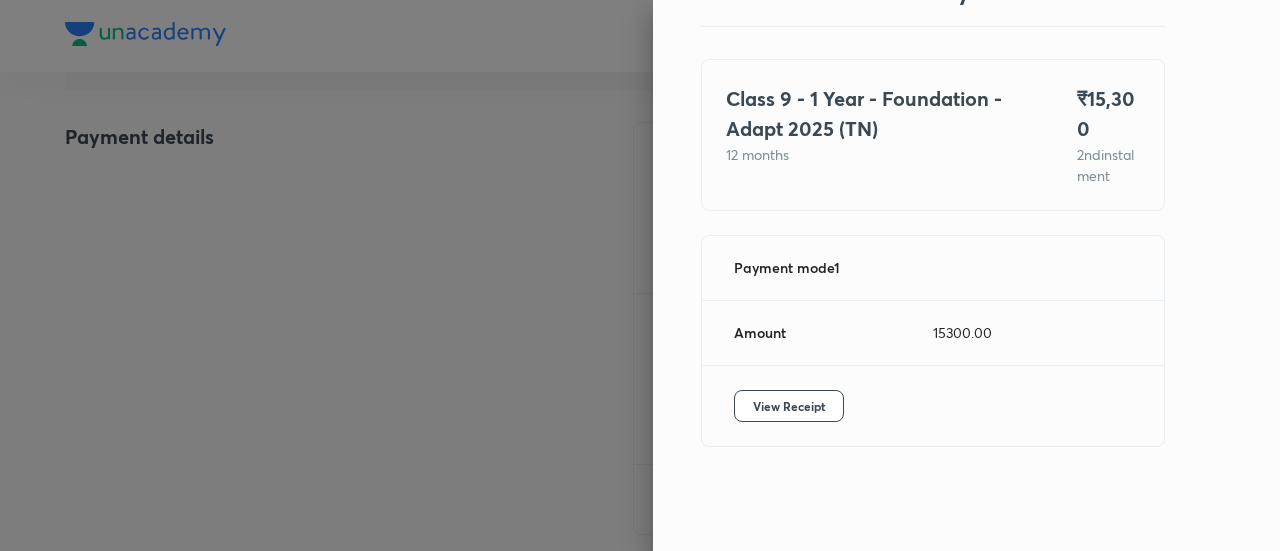click at bounding box center [640, 275] 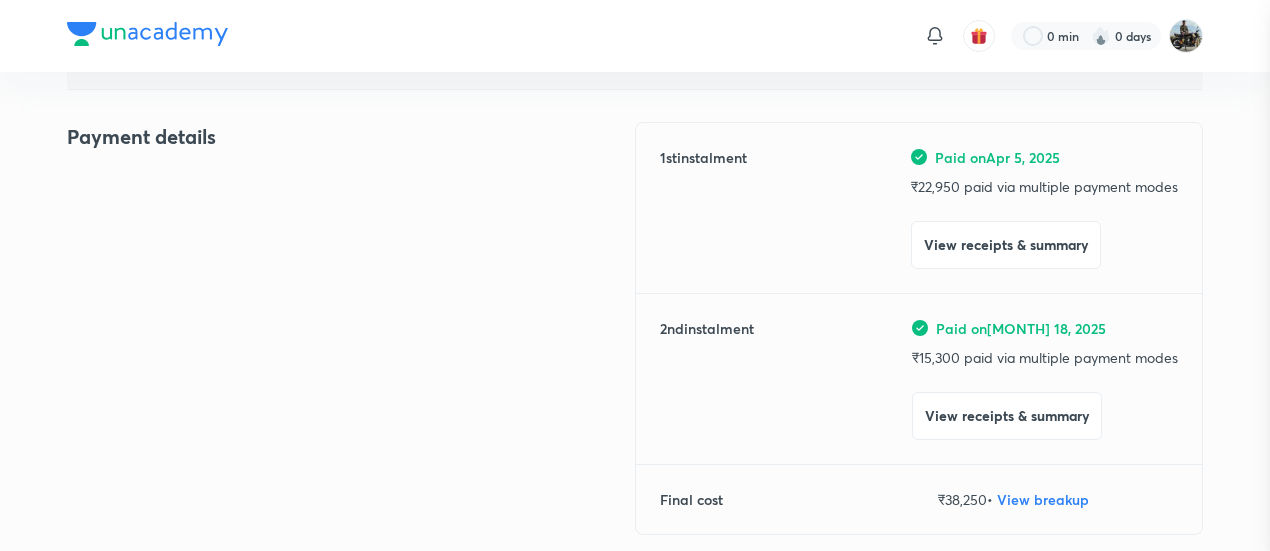 click at bounding box center (635, 275) 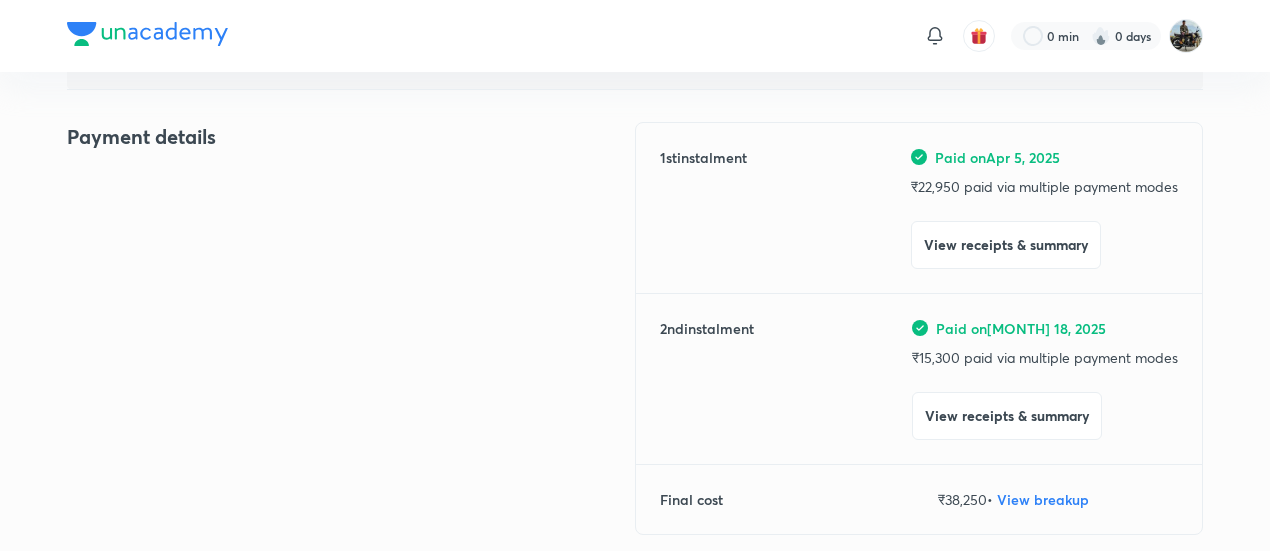 scroll, scrollTop: 0, scrollLeft: 0, axis: both 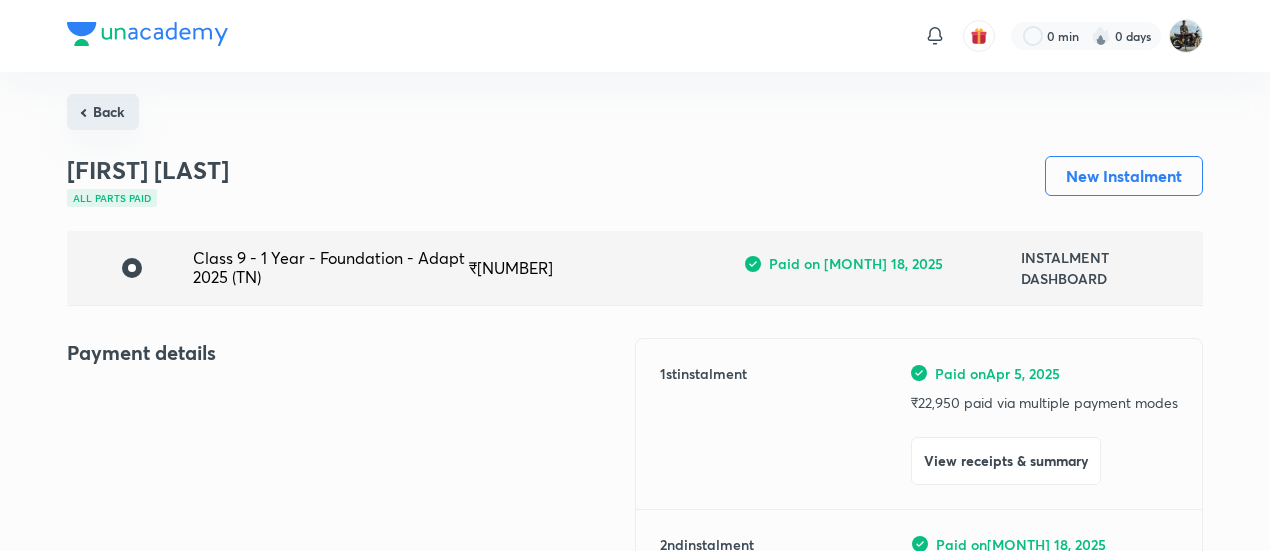 click on "Back" at bounding box center (103, 112) 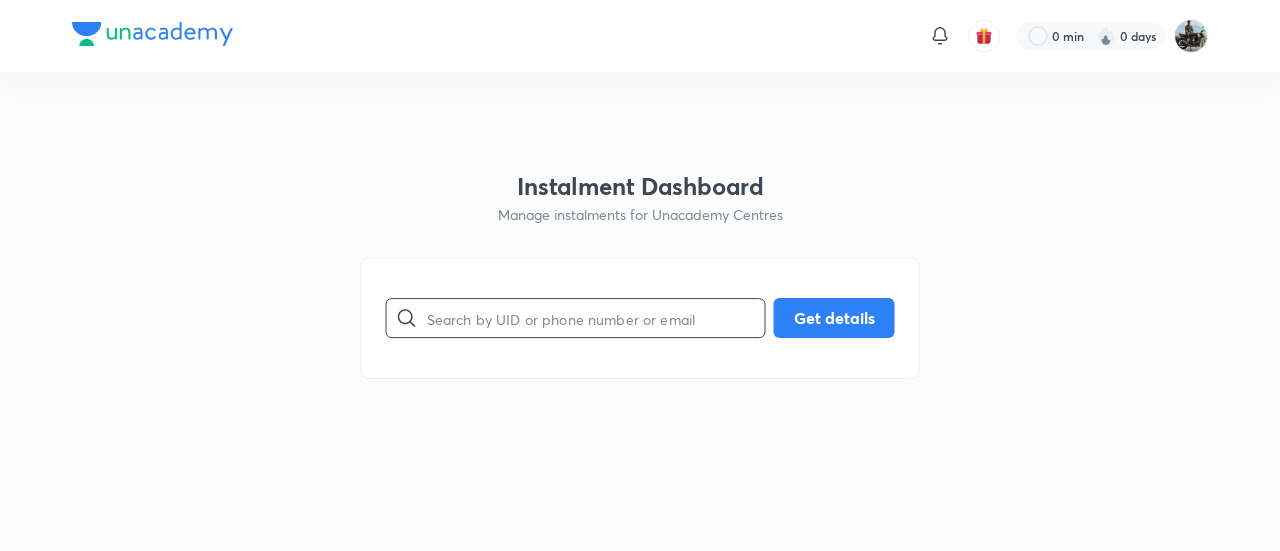 click at bounding box center [596, 318] 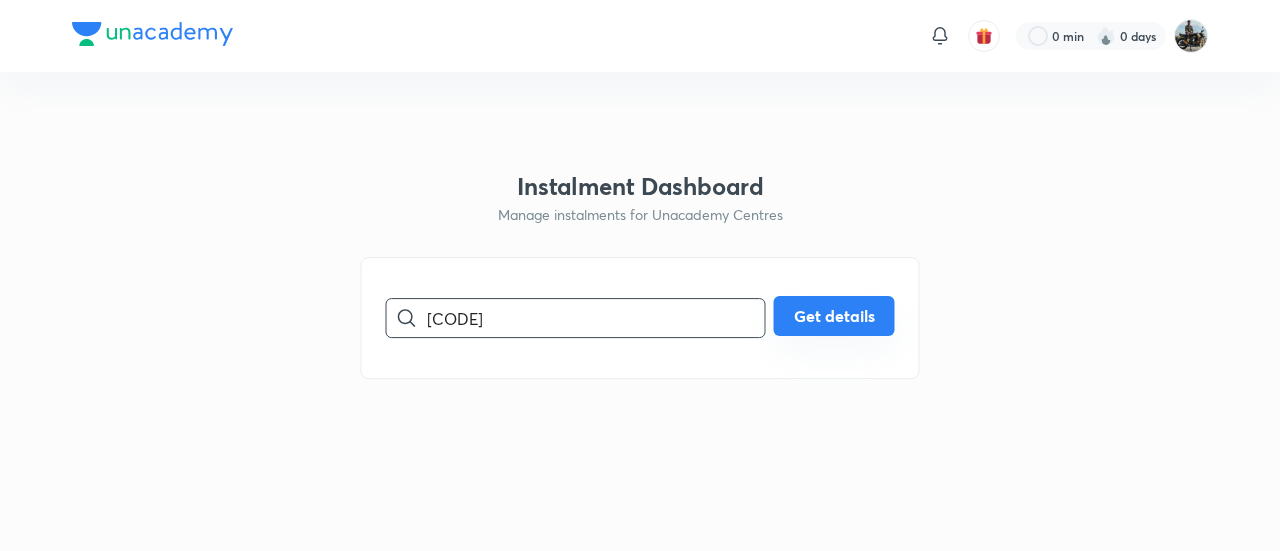 type on "[CODE]" 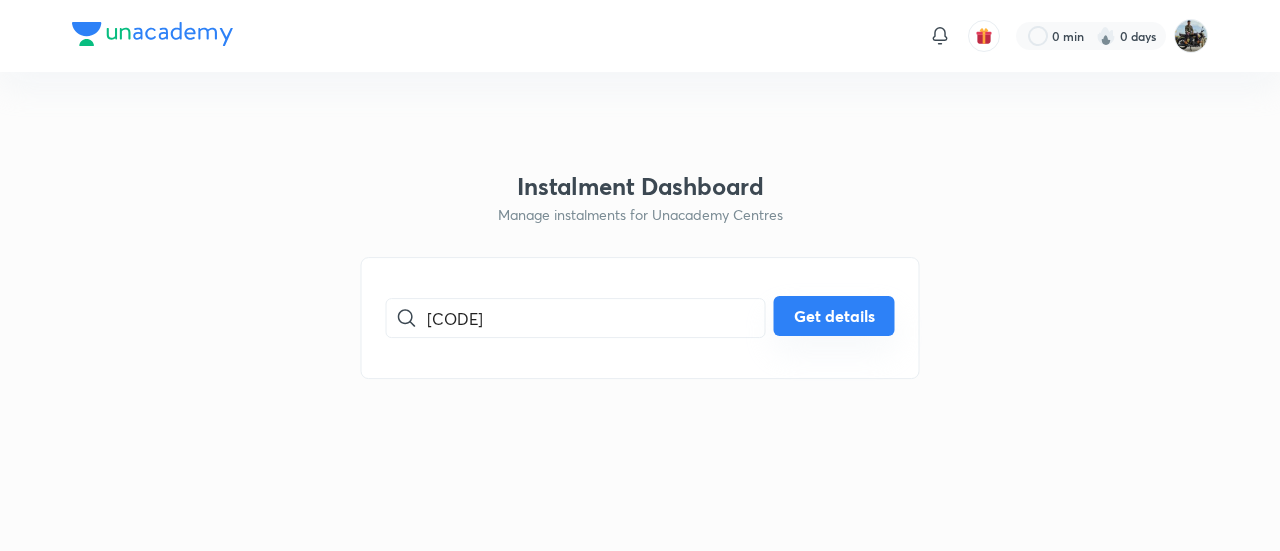 click on "Get details" at bounding box center [834, 316] 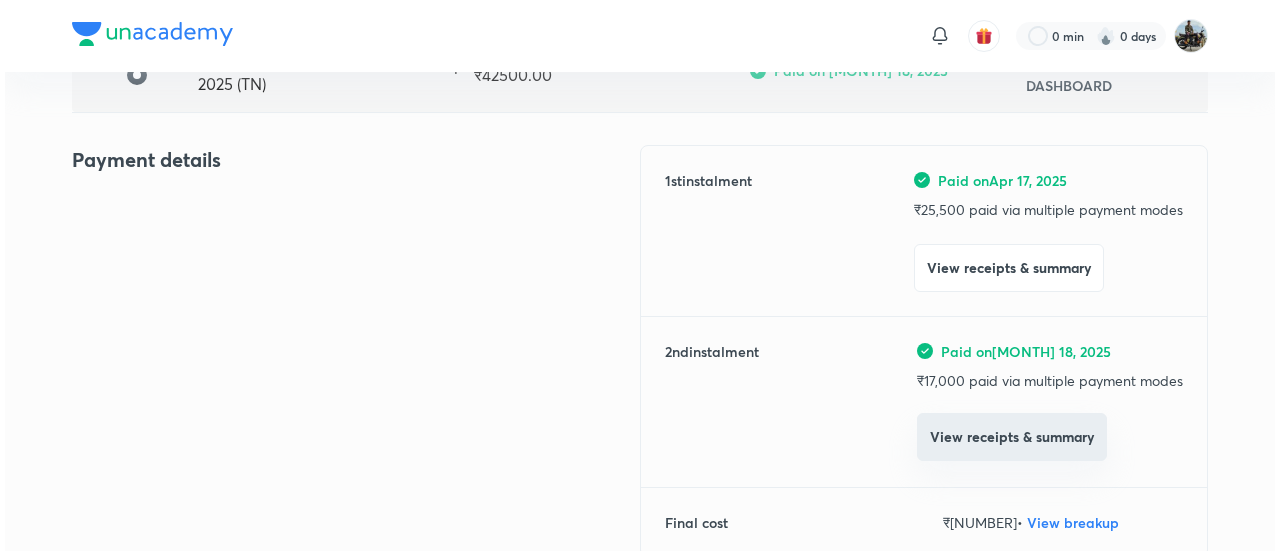 scroll, scrollTop: 194, scrollLeft: 0, axis: vertical 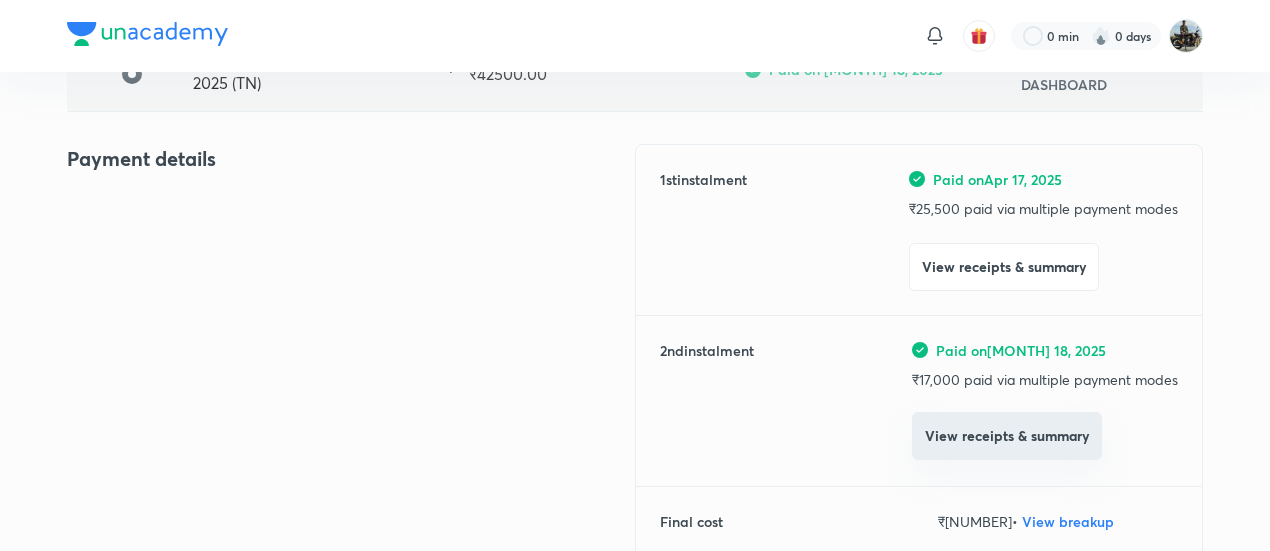 click on "View receipts & summary" at bounding box center (1007, 436) 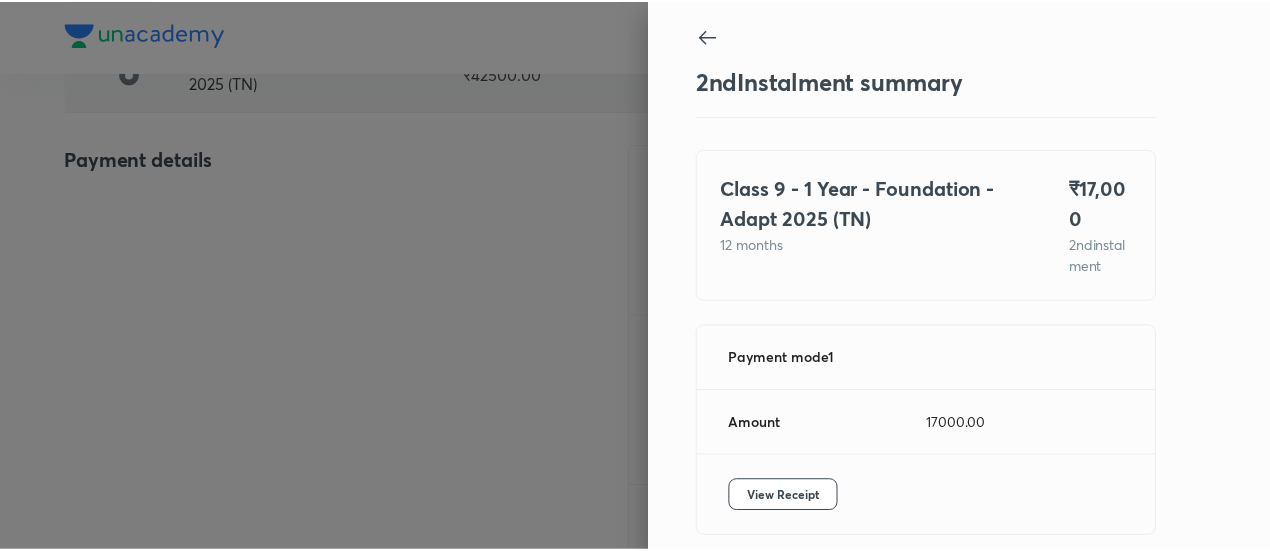 scroll, scrollTop: 109, scrollLeft: 0, axis: vertical 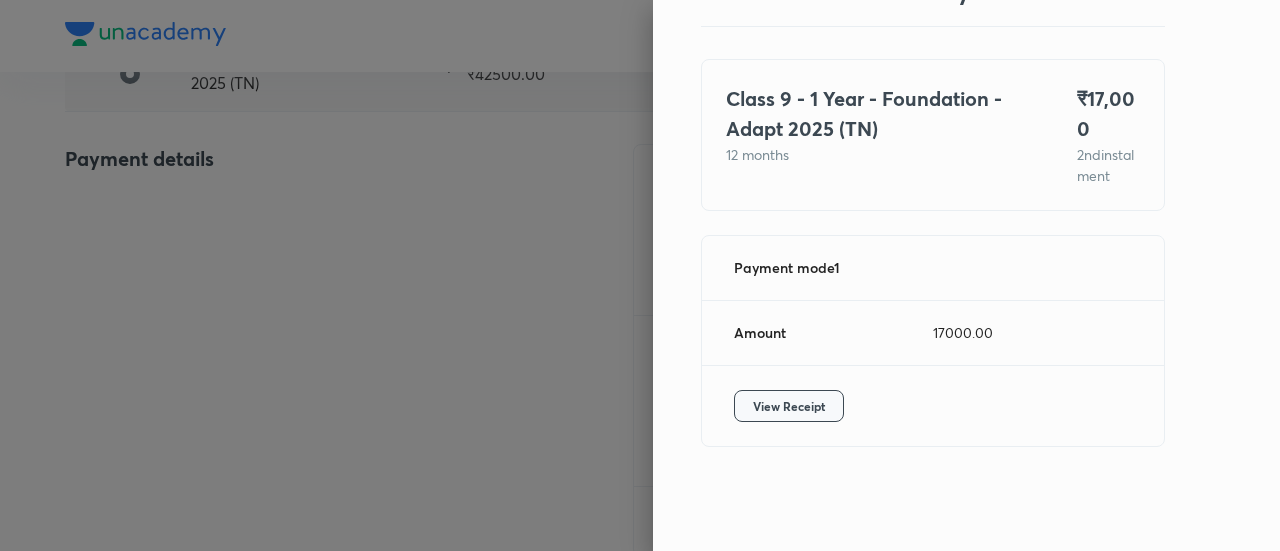 click on "View Receipt" at bounding box center [789, 406] 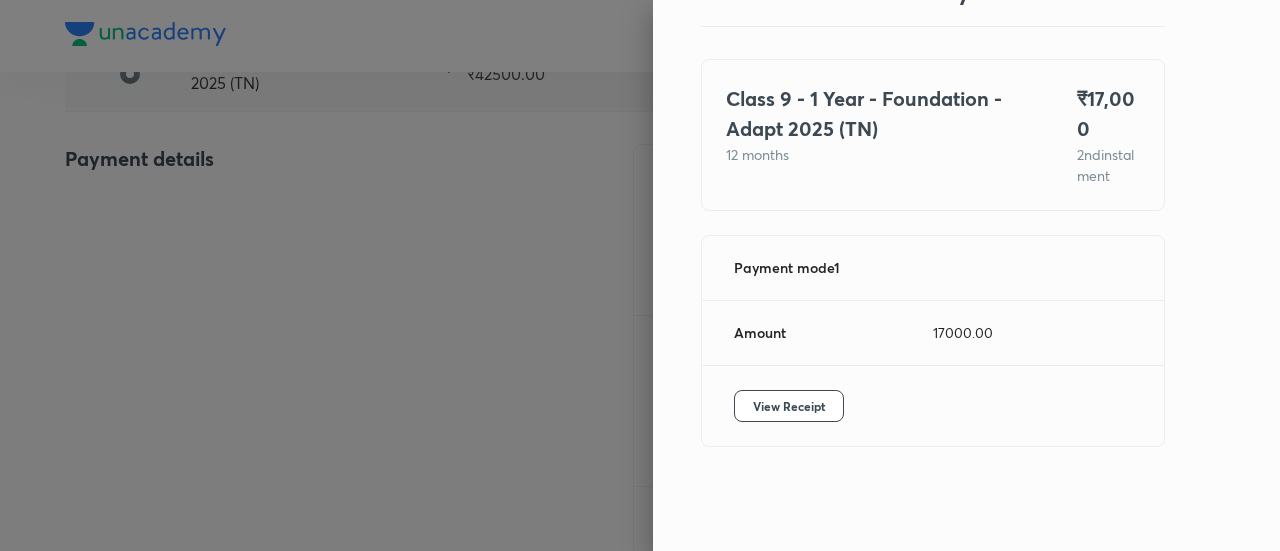 click at bounding box center [640, 275] 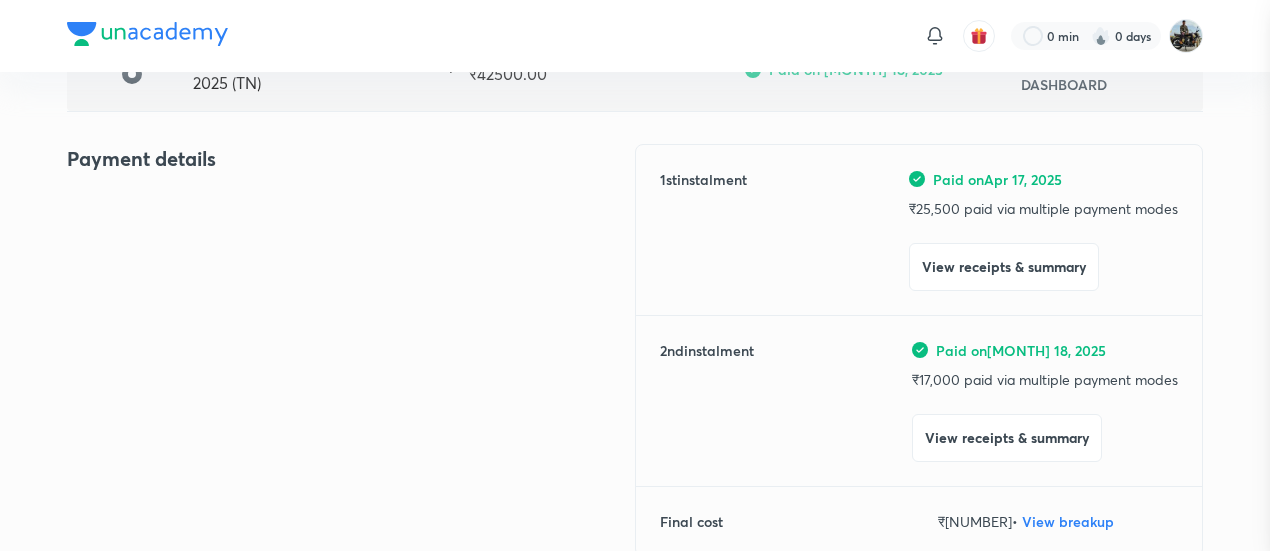 click at bounding box center (635, 275) 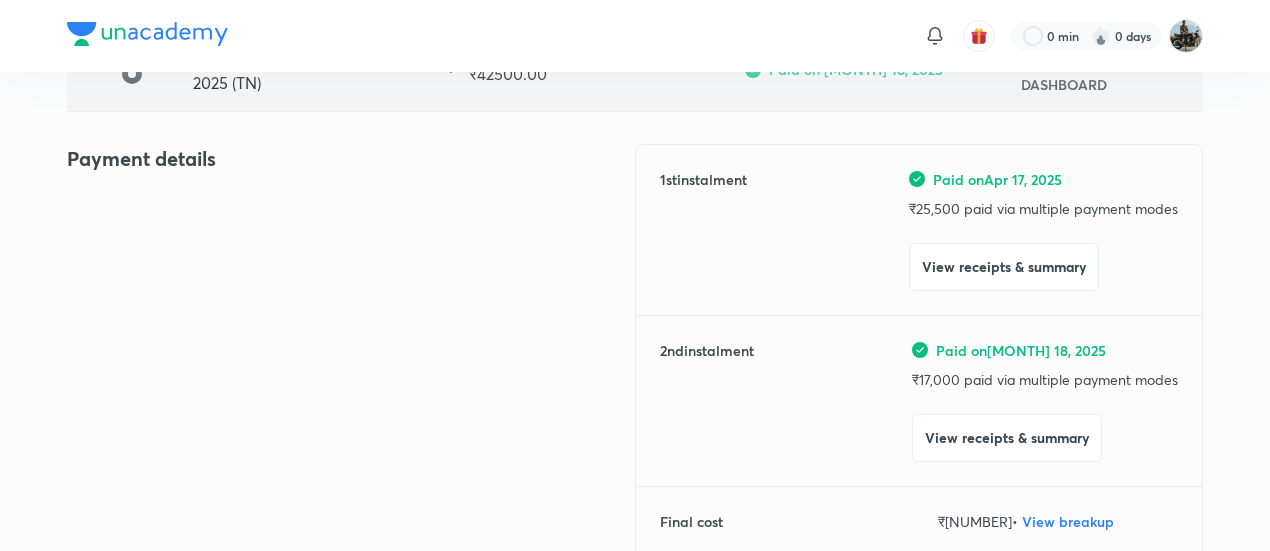 scroll, scrollTop: 0, scrollLeft: 0, axis: both 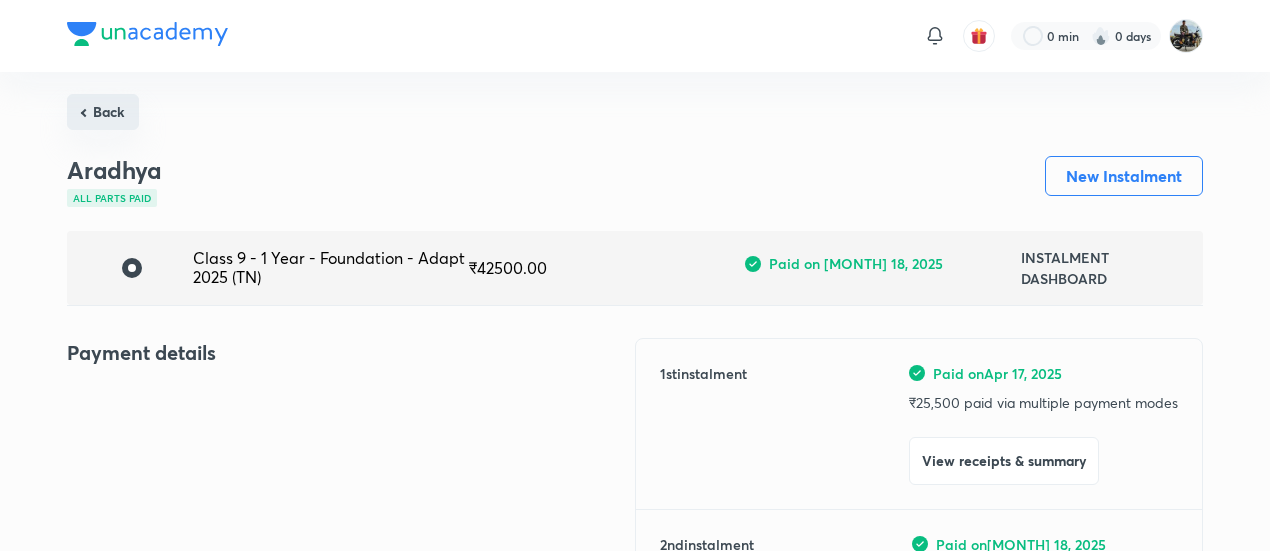 click on "Back" at bounding box center (103, 112) 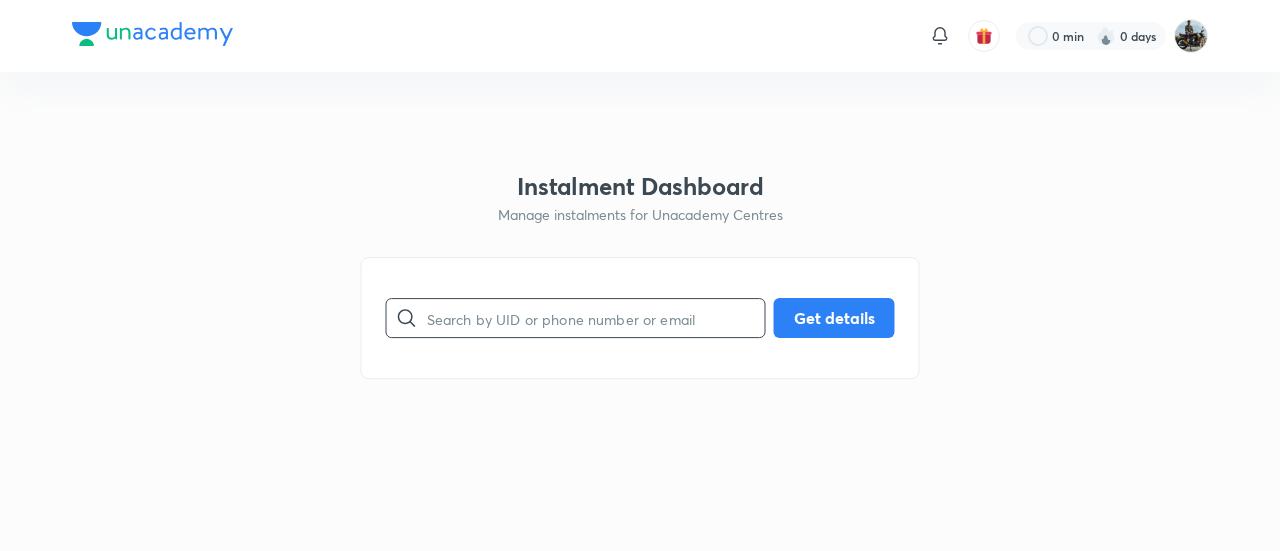click at bounding box center (596, 318) 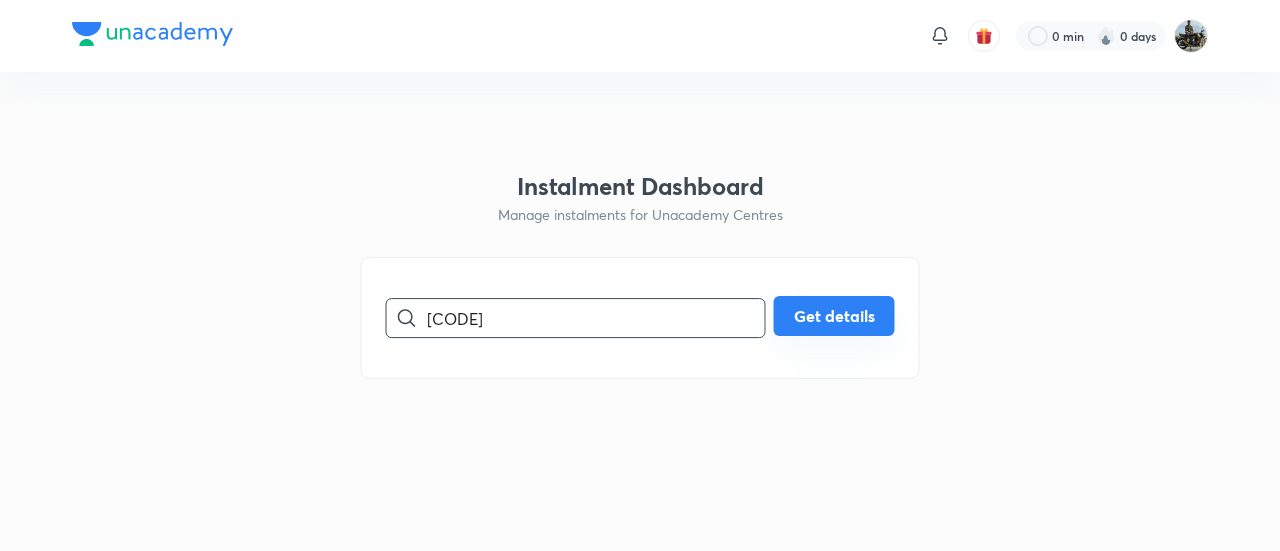 type on "[CODE]" 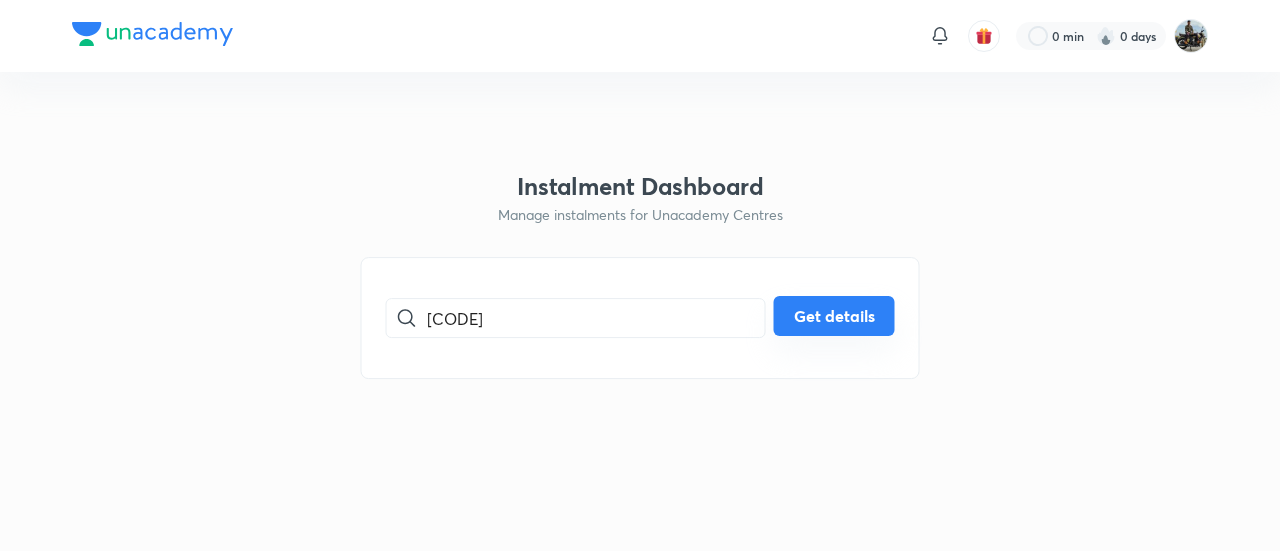 click on "Get details" at bounding box center (834, 316) 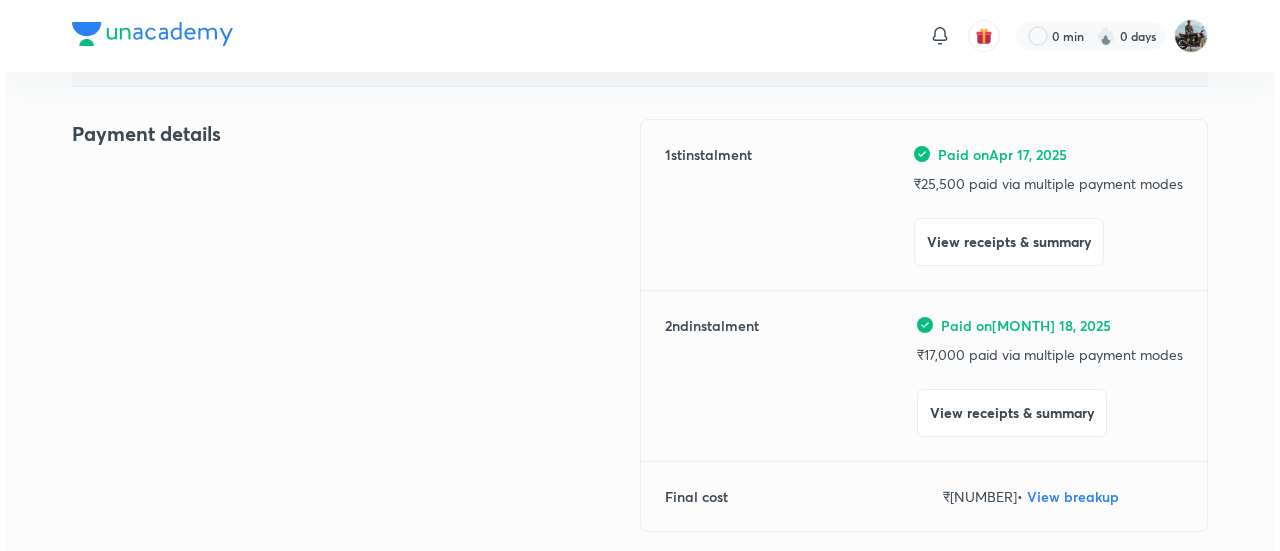 scroll, scrollTop: 220, scrollLeft: 0, axis: vertical 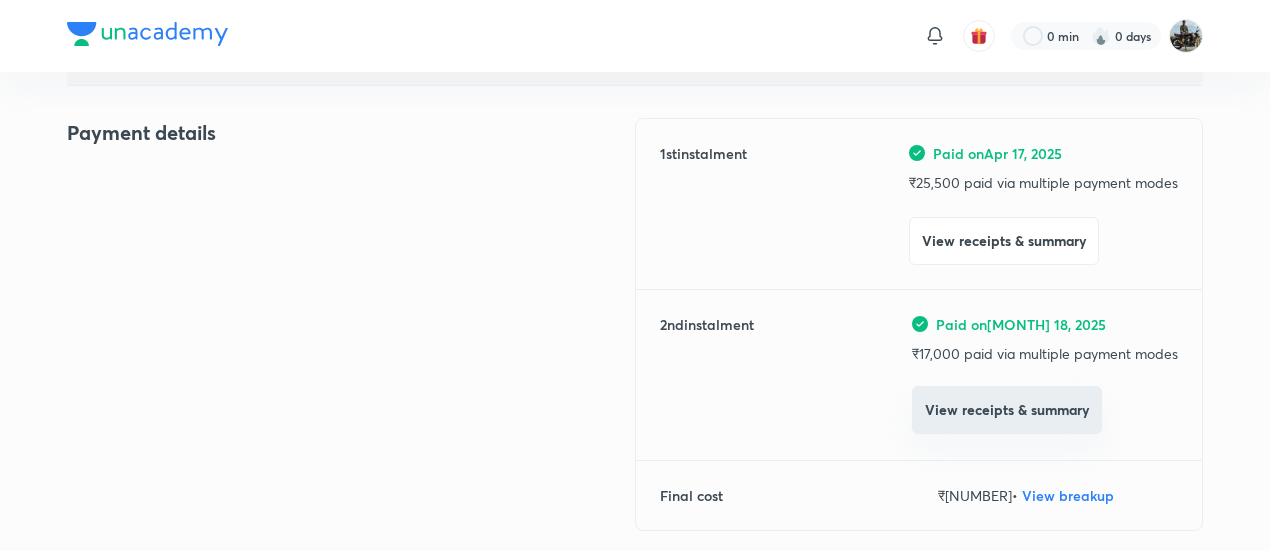 click on "View receipts & summary" at bounding box center (1007, 410) 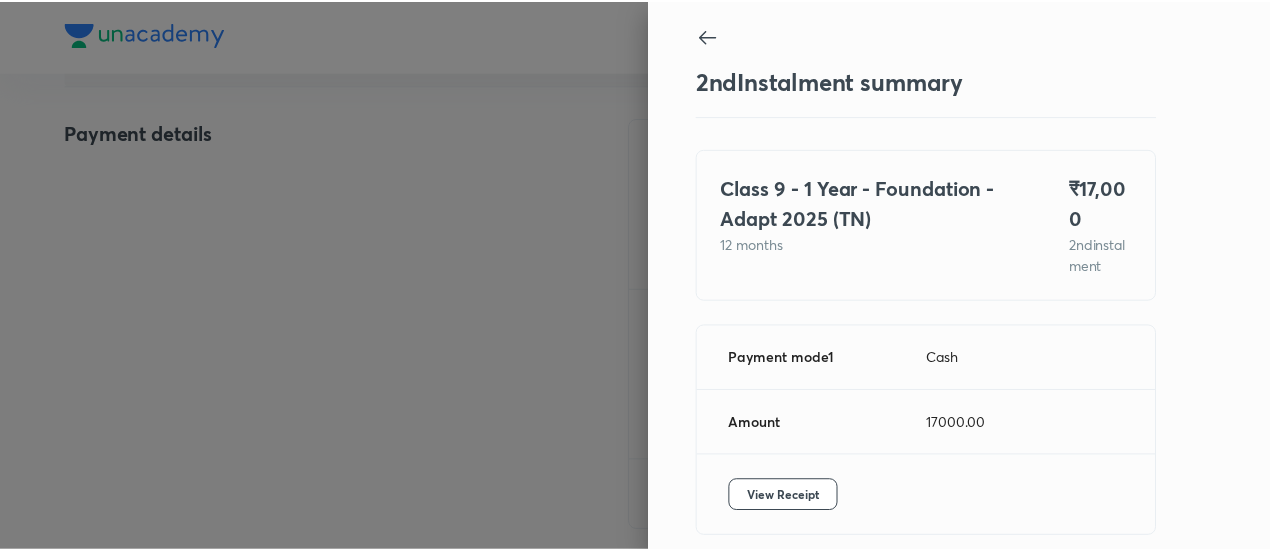 scroll, scrollTop: 109, scrollLeft: 0, axis: vertical 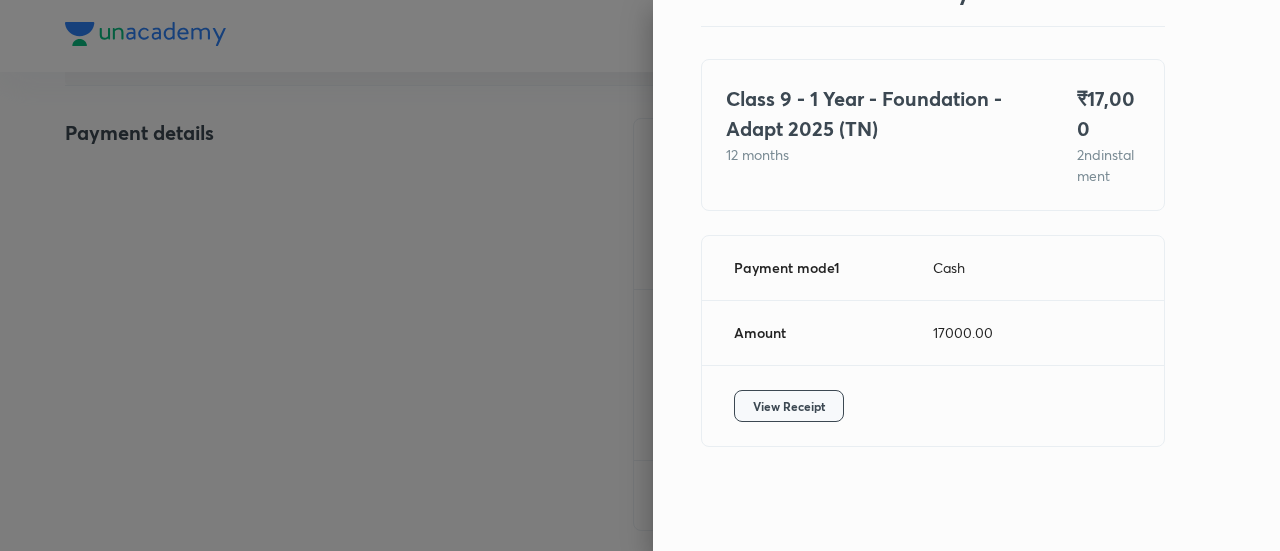 click on "View Receipt" at bounding box center (789, 406) 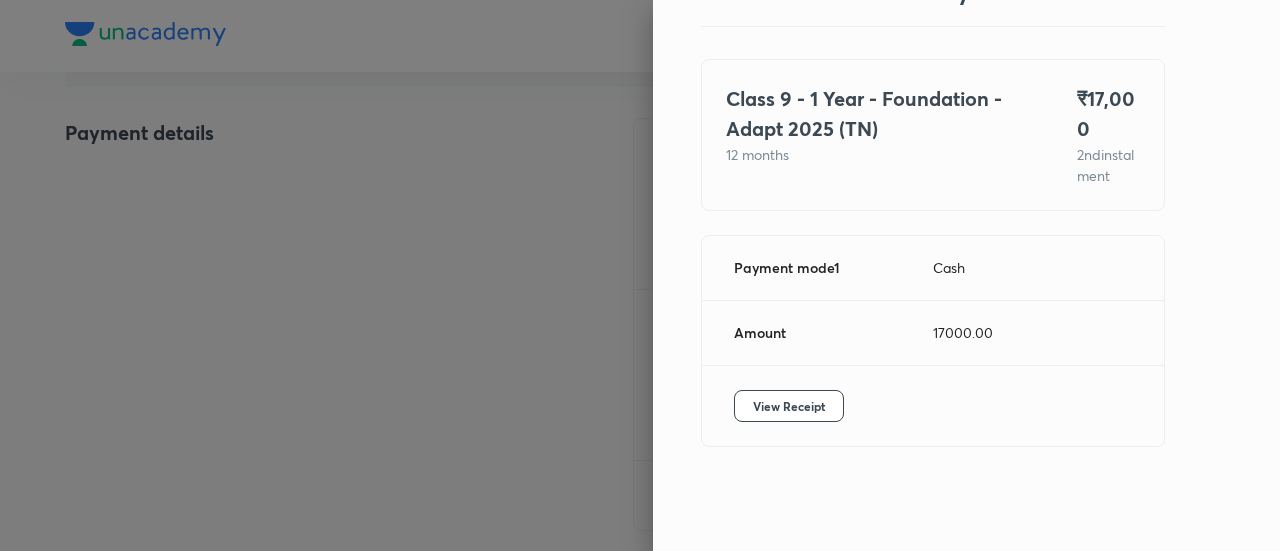 click at bounding box center [640, 275] 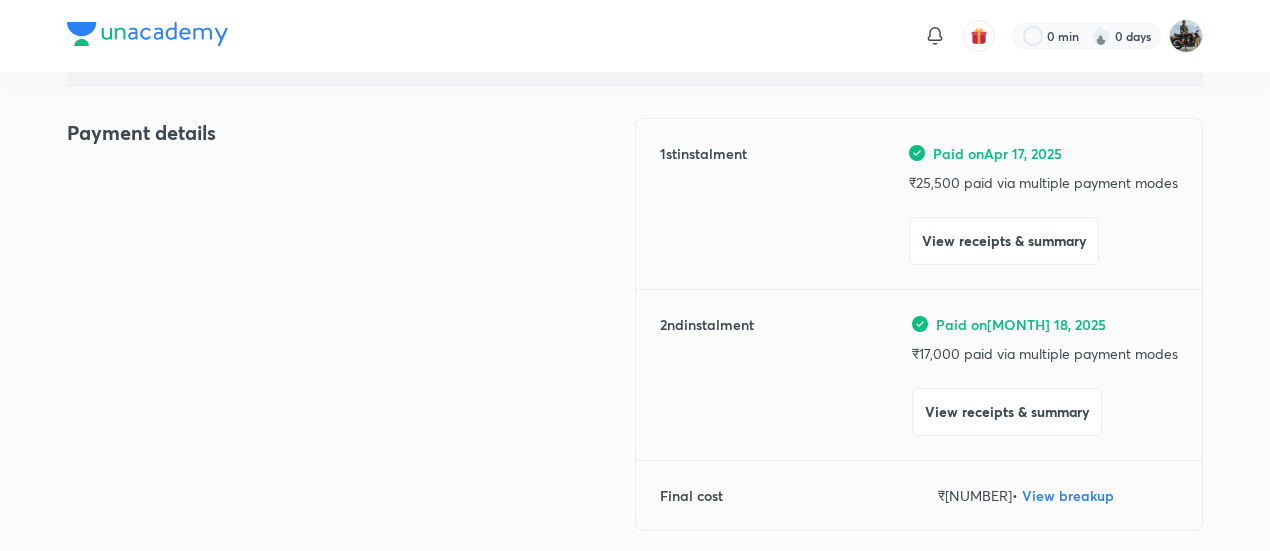 scroll, scrollTop: 0, scrollLeft: 0, axis: both 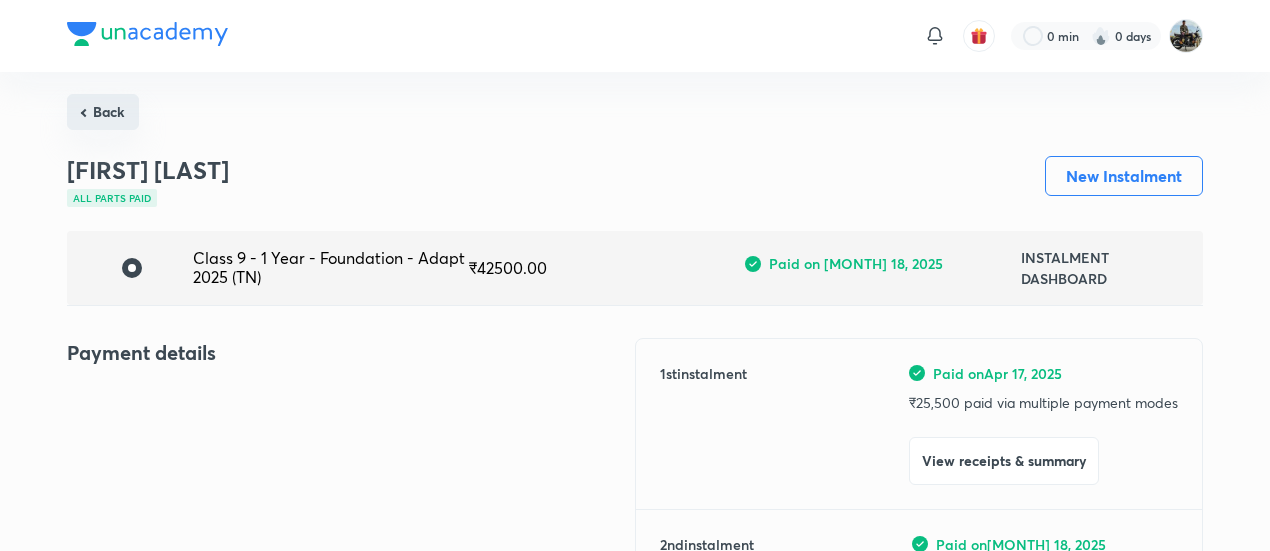 click on "Back" at bounding box center (103, 112) 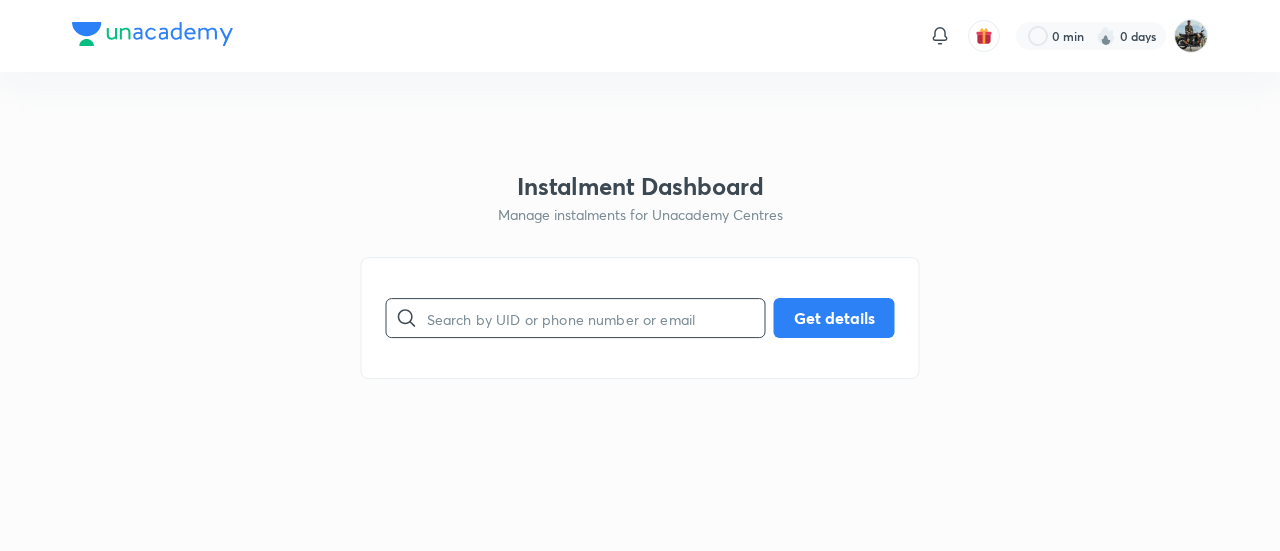click at bounding box center (596, 318) 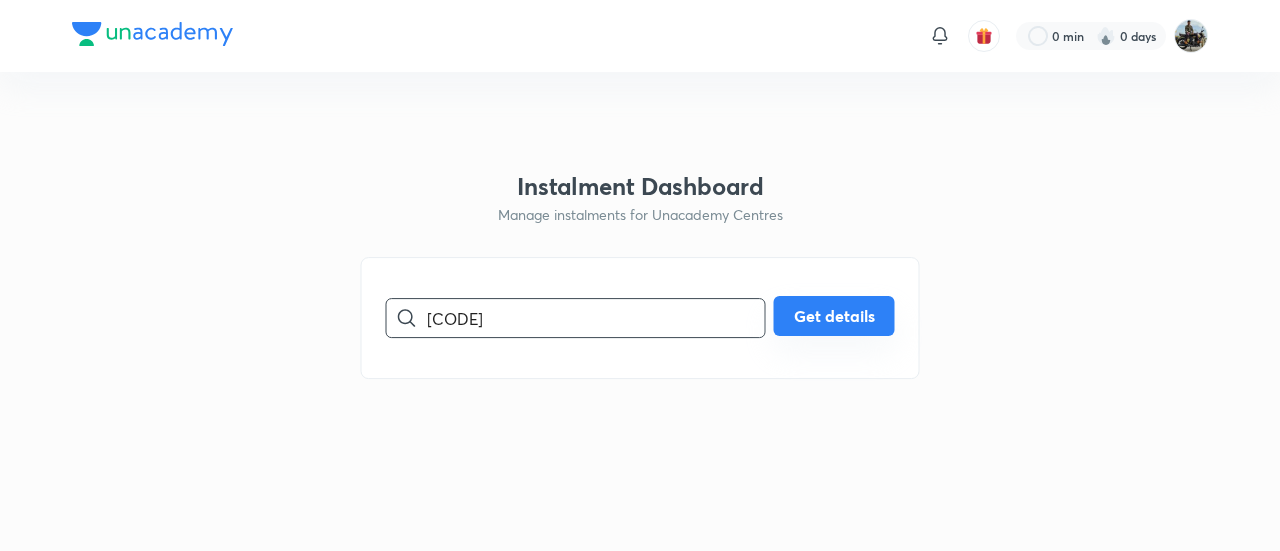 type on "[CODE]" 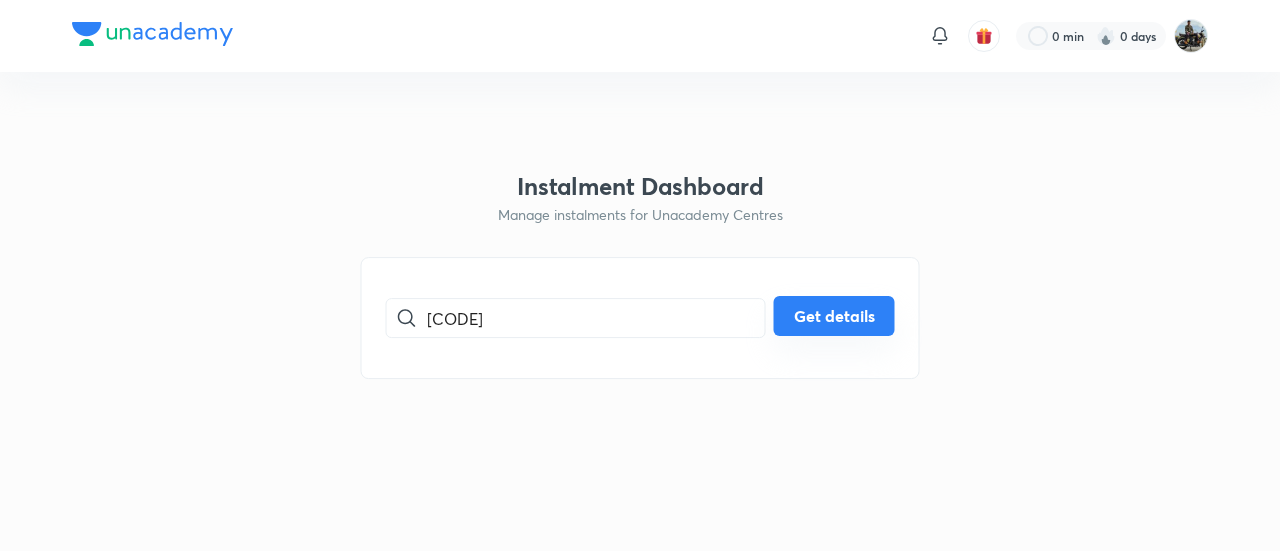 click on "Get details" at bounding box center [834, 316] 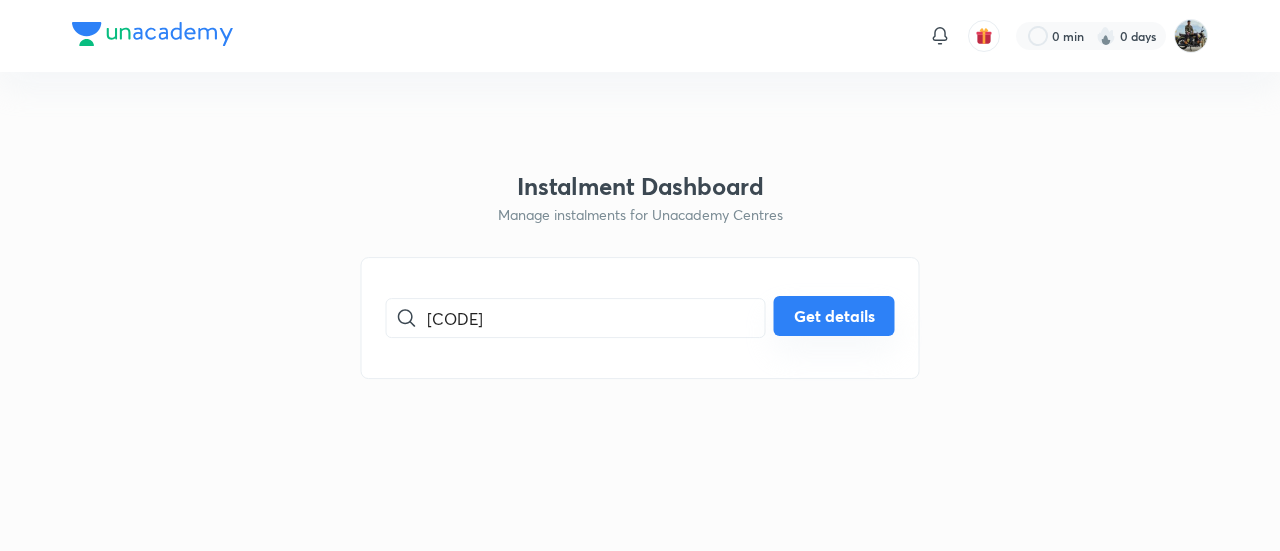 click on "Get details" at bounding box center (834, 316) 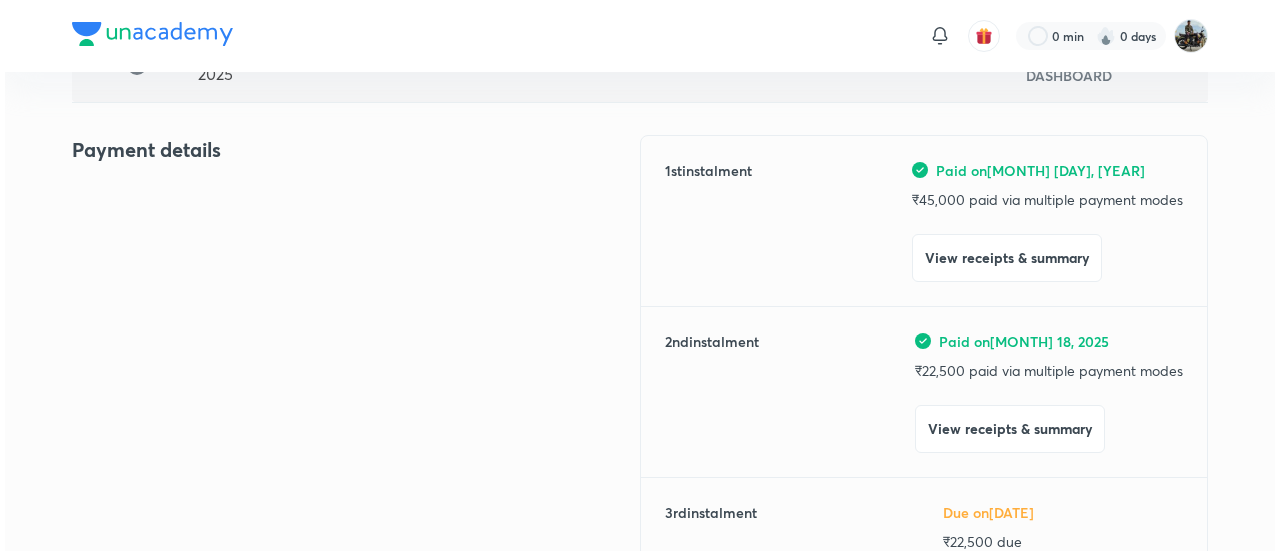 scroll, scrollTop: 204, scrollLeft: 0, axis: vertical 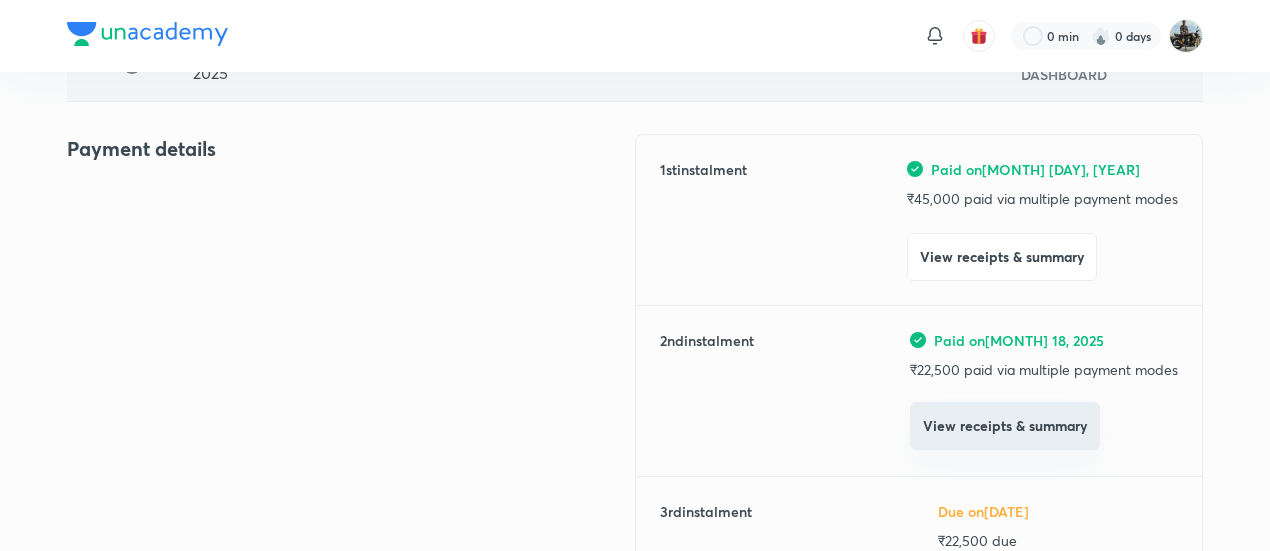 click on "View receipts & summary" at bounding box center (1005, 426) 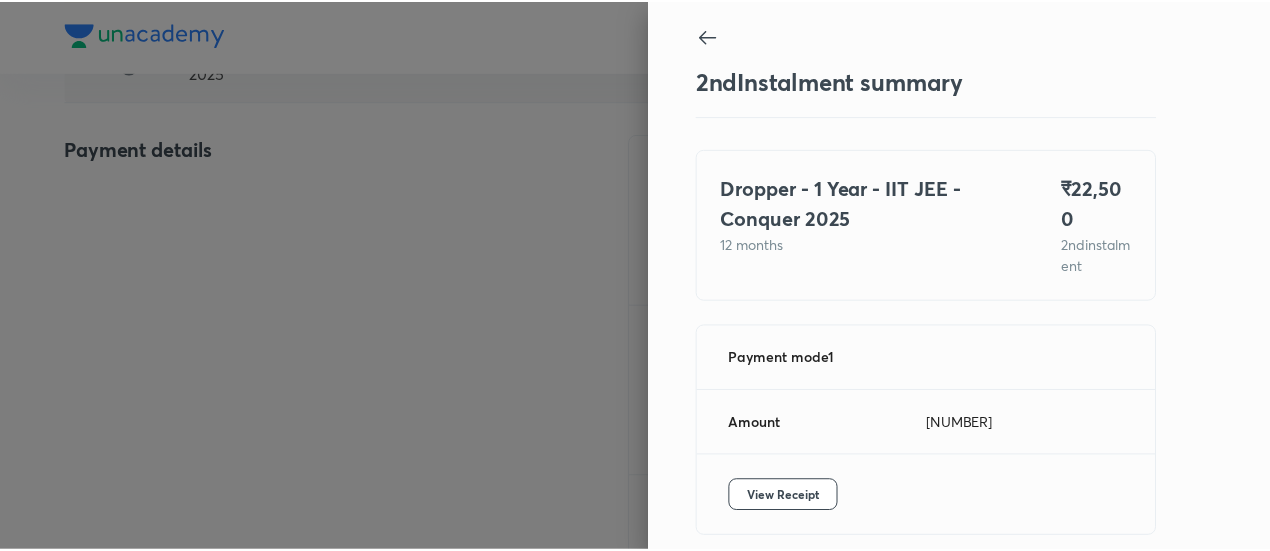 scroll, scrollTop: 67, scrollLeft: 0, axis: vertical 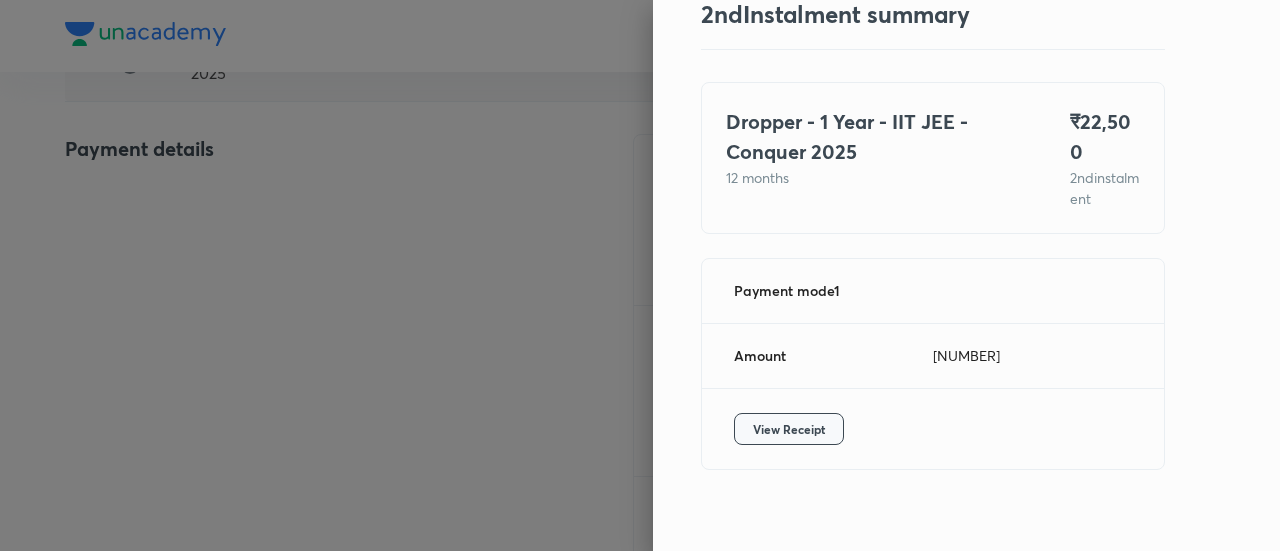 click on "View Receipt" at bounding box center (789, 429) 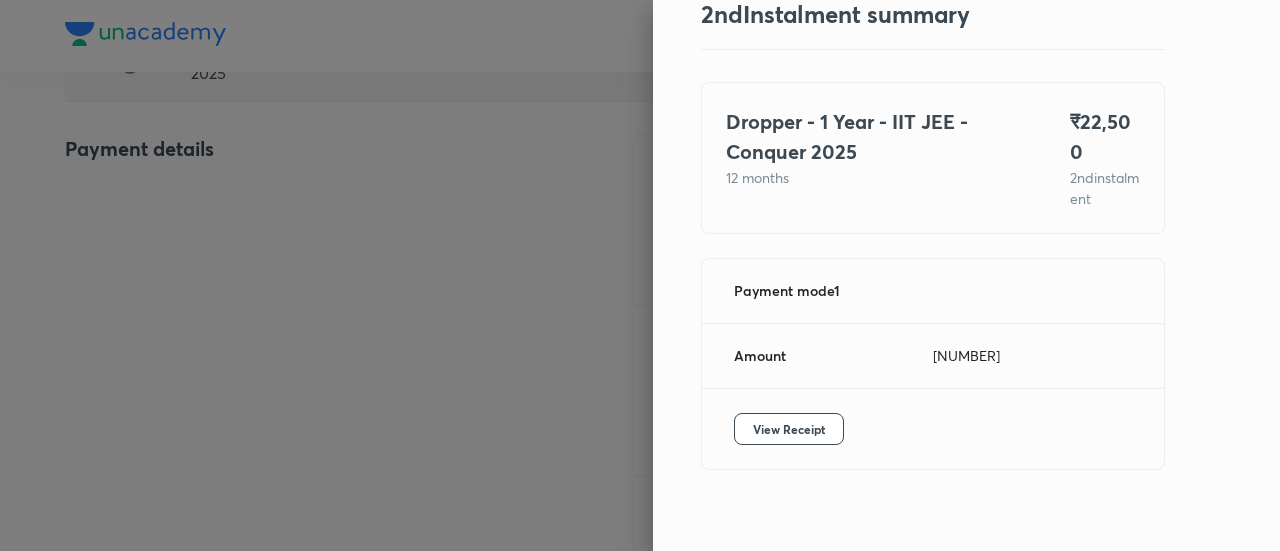 click at bounding box center [640, 275] 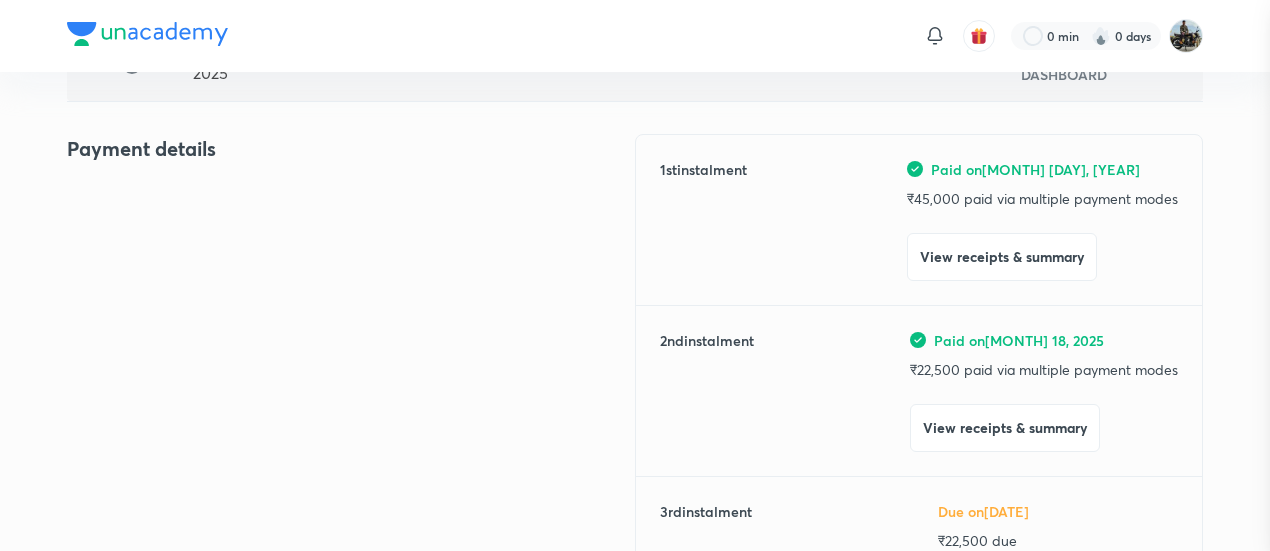 click at bounding box center (635, 275) 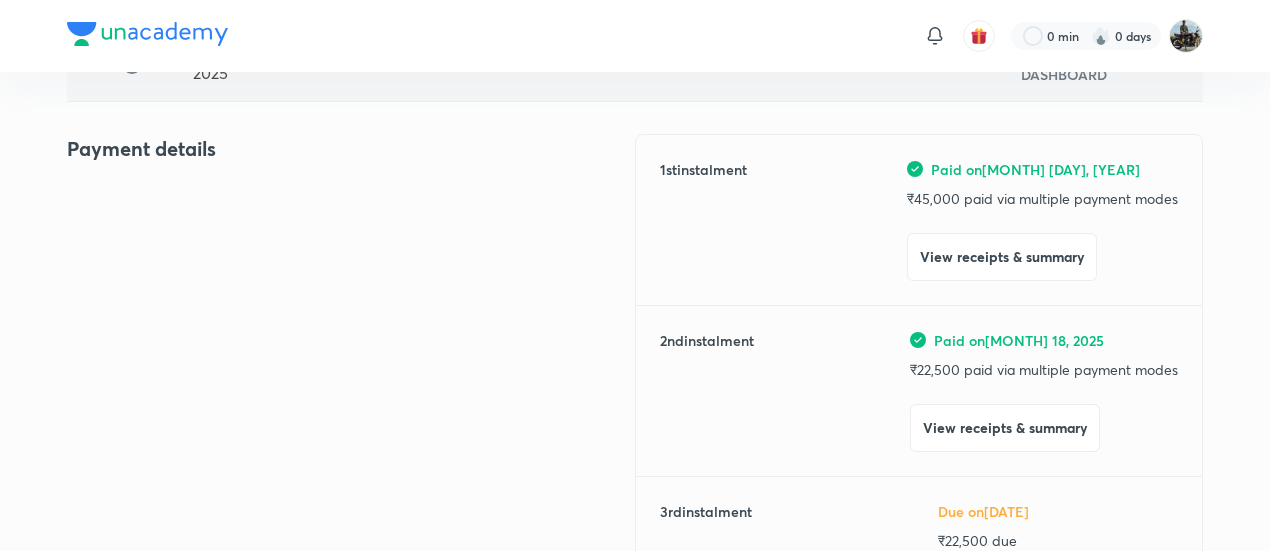 scroll, scrollTop: 0, scrollLeft: 0, axis: both 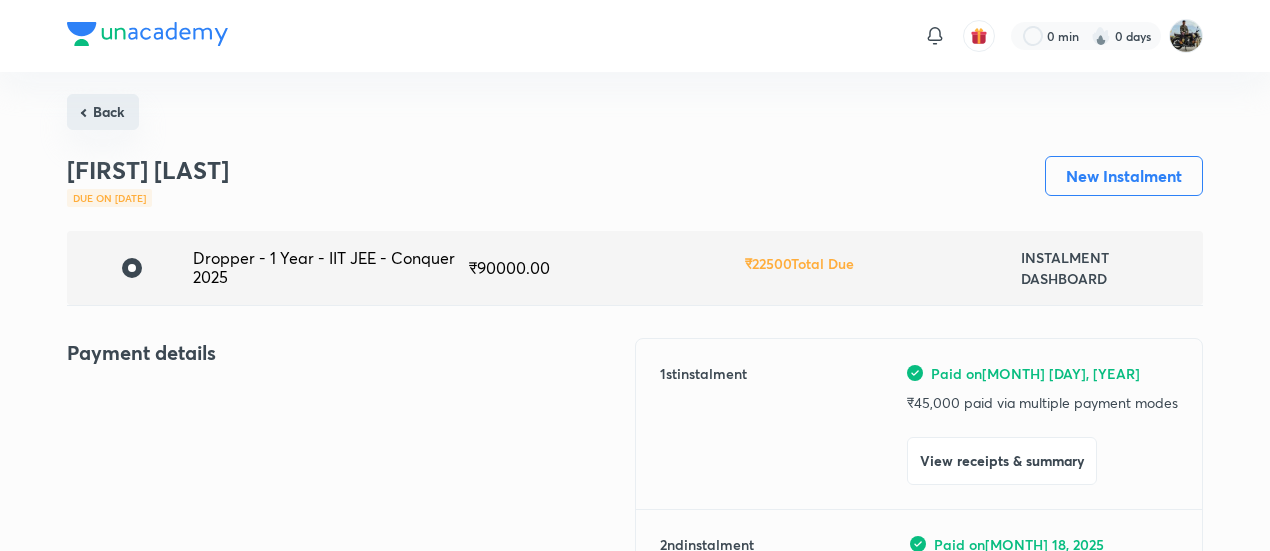 click on "Back" at bounding box center (103, 112) 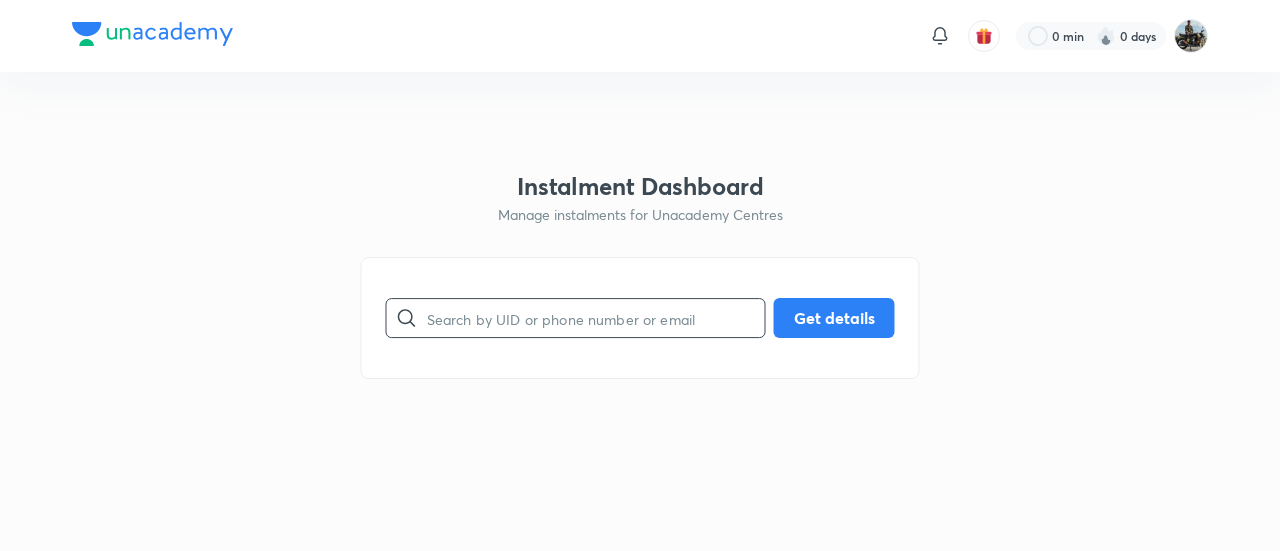 click at bounding box center (596, 318) 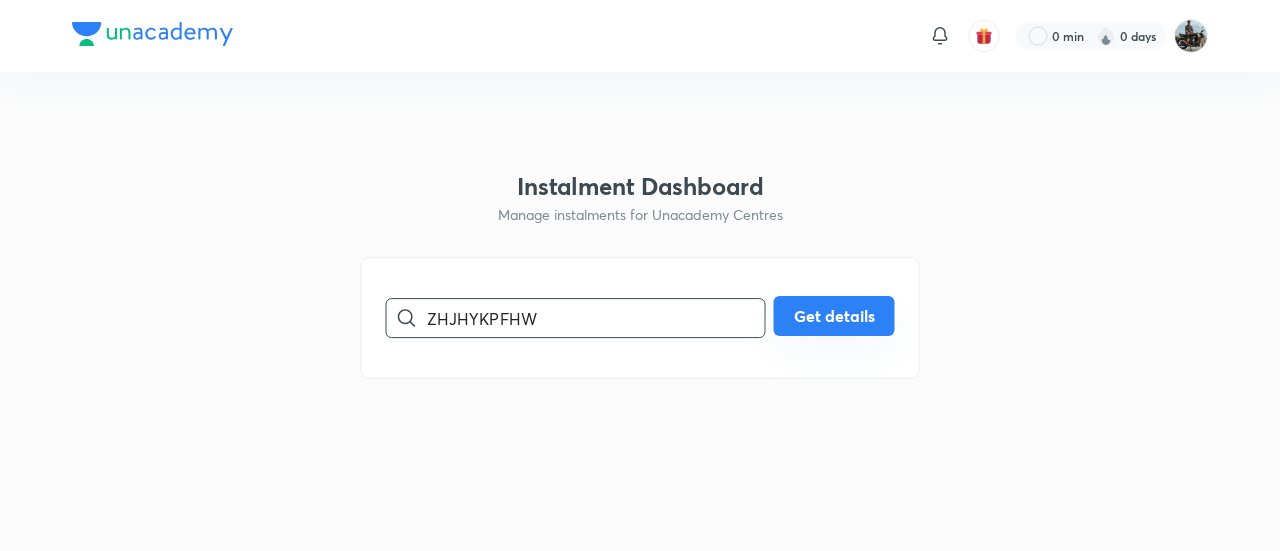 type on "ZHJHYKPFHW" 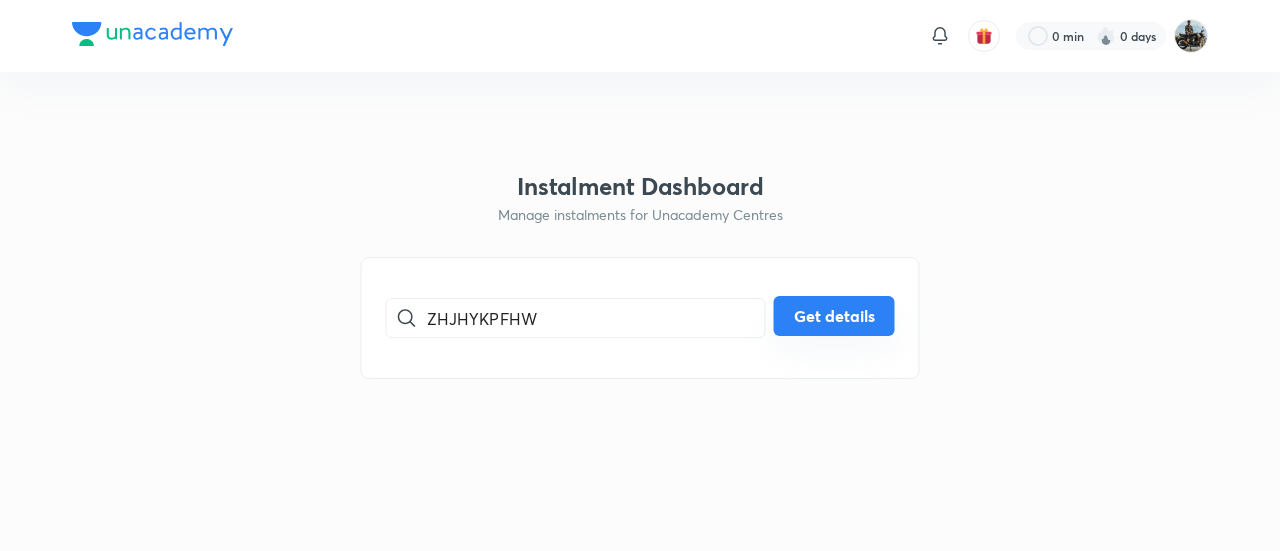 click on "Get details" at bounding box center [834, 316] 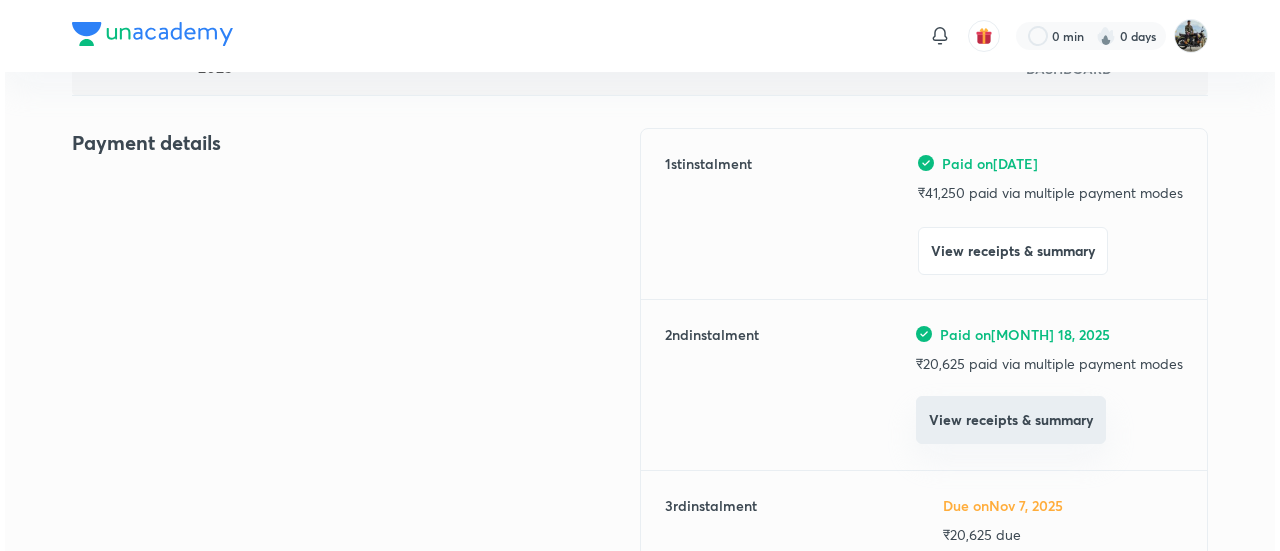scroll, scrollTop: 212, scrollLeft: 0, axis: vertical 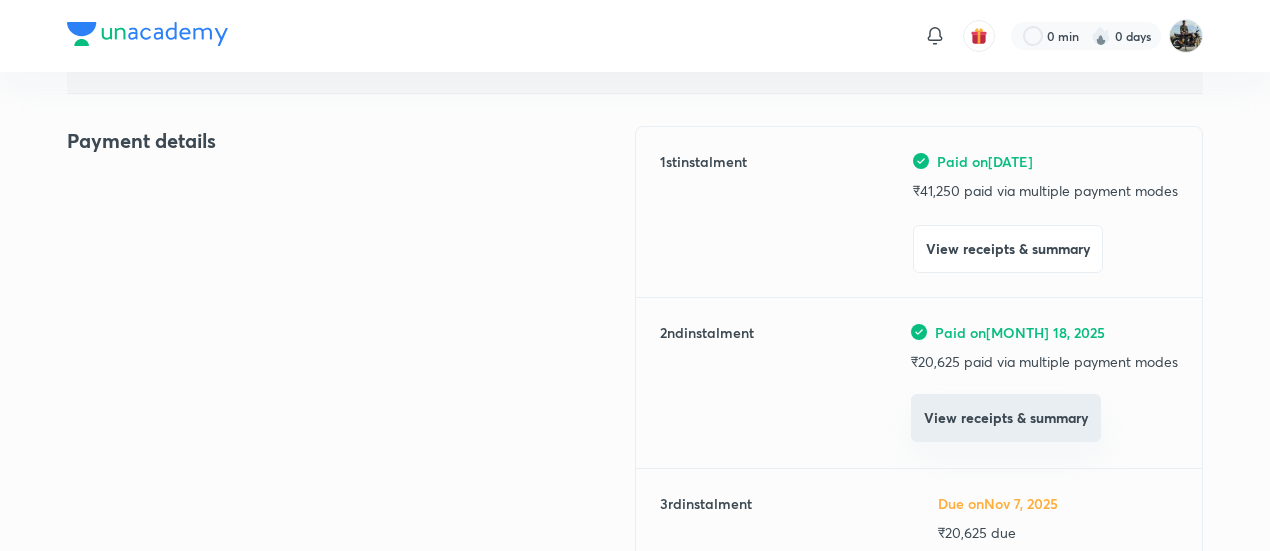 click on "View receipts & summary" at bounding box center (1006, 418) 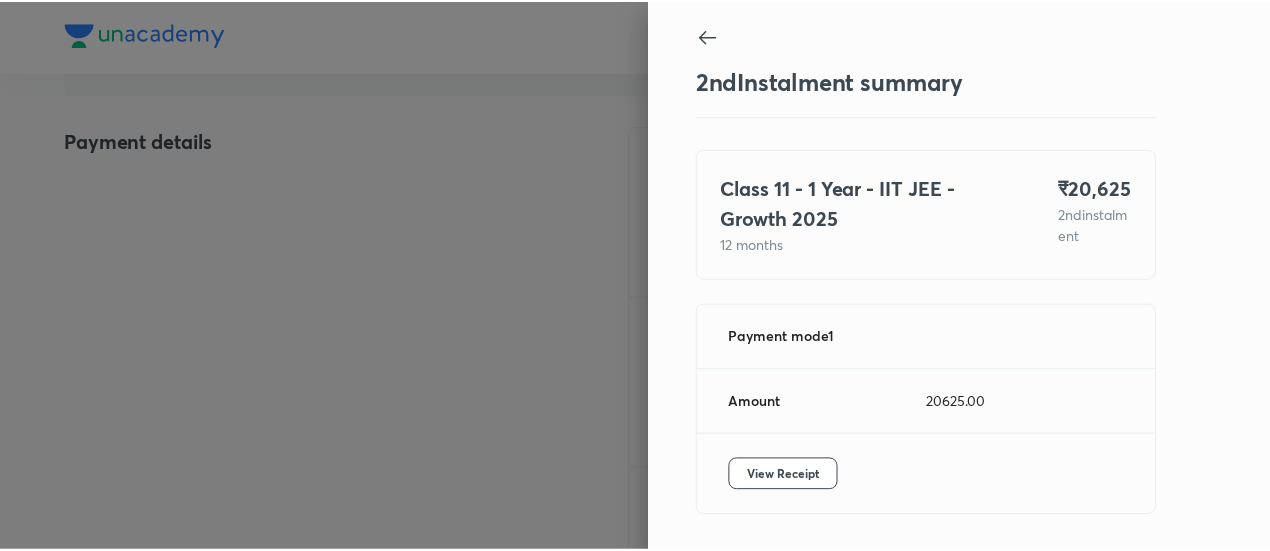 scroll, scrollTop: 67, scrollLeft: 0, axis: vertical 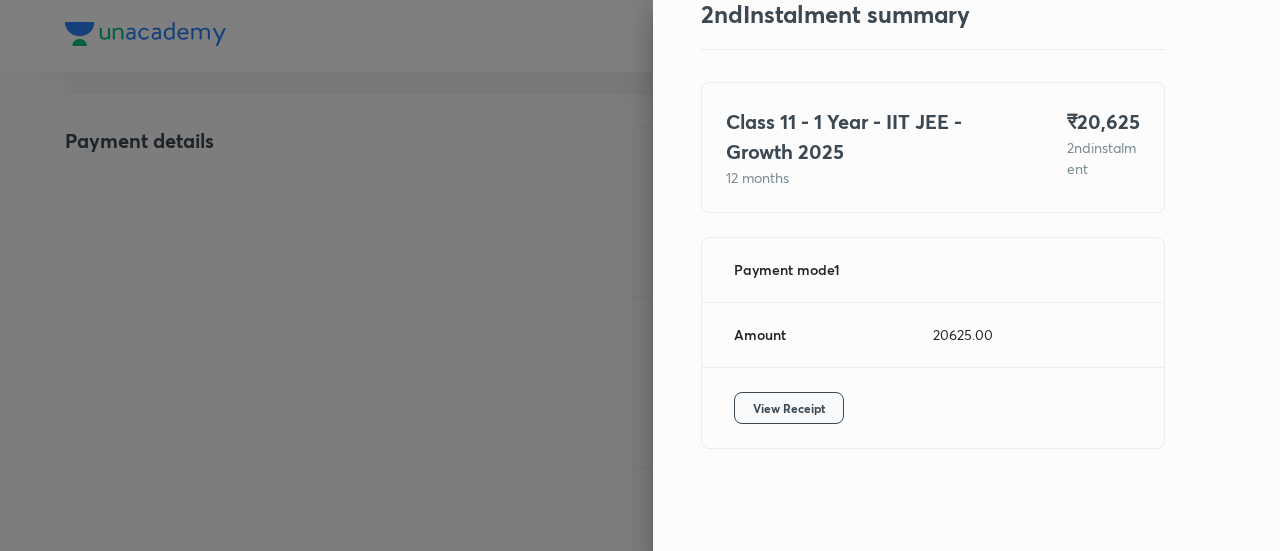 click on "View Receipt" at bounding box center [789, 408] 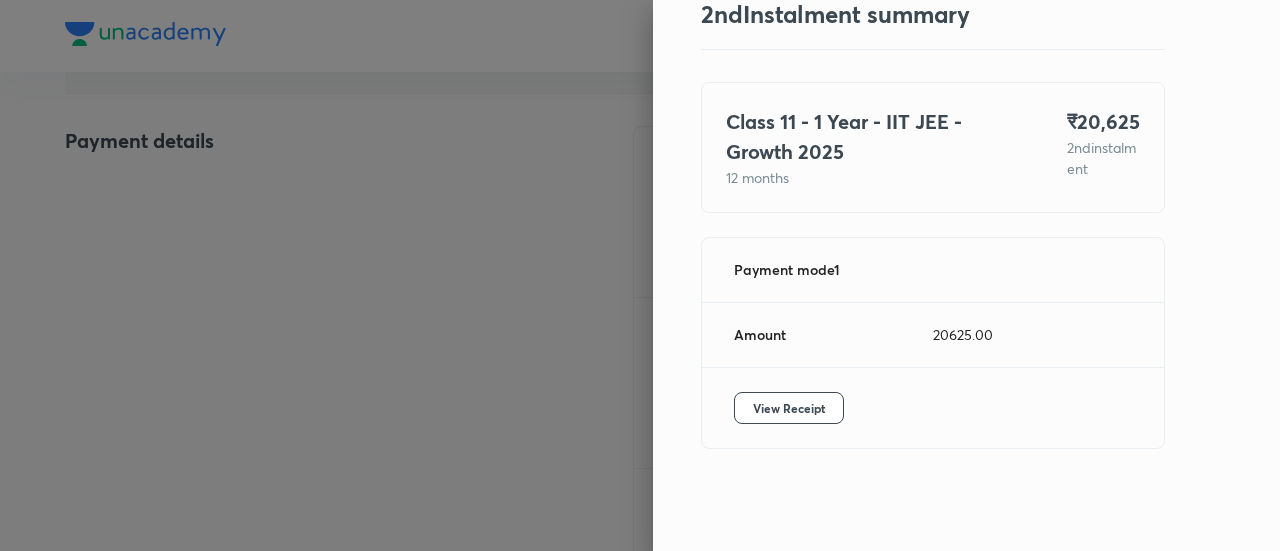 click at bounding box center (640, 275) 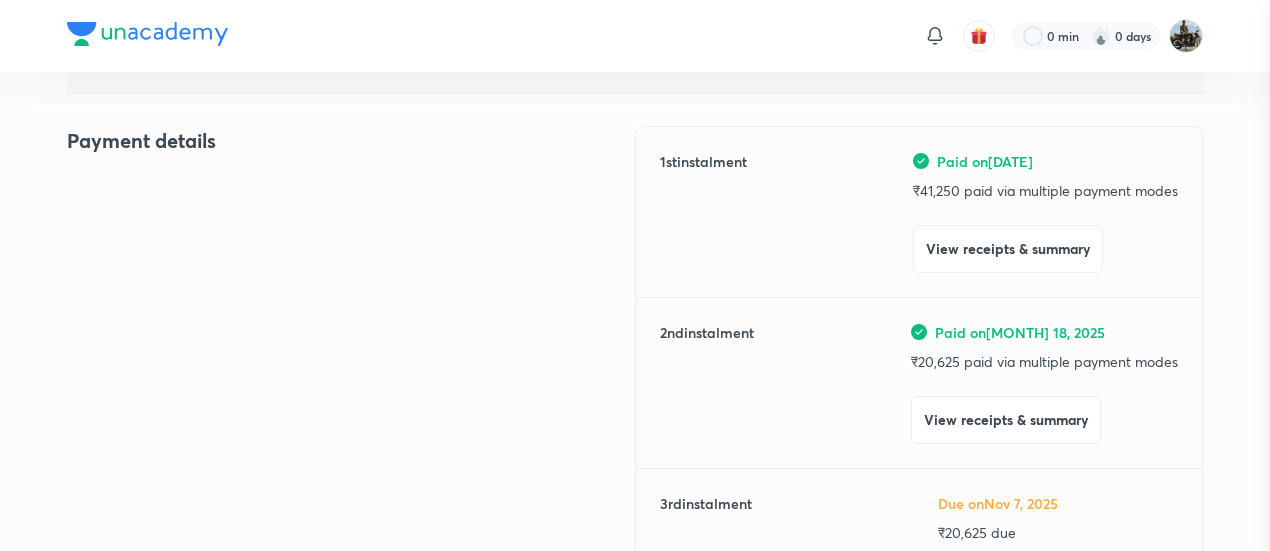 scroll, scrollTop: 0, scrollLeft: 0, axis: both 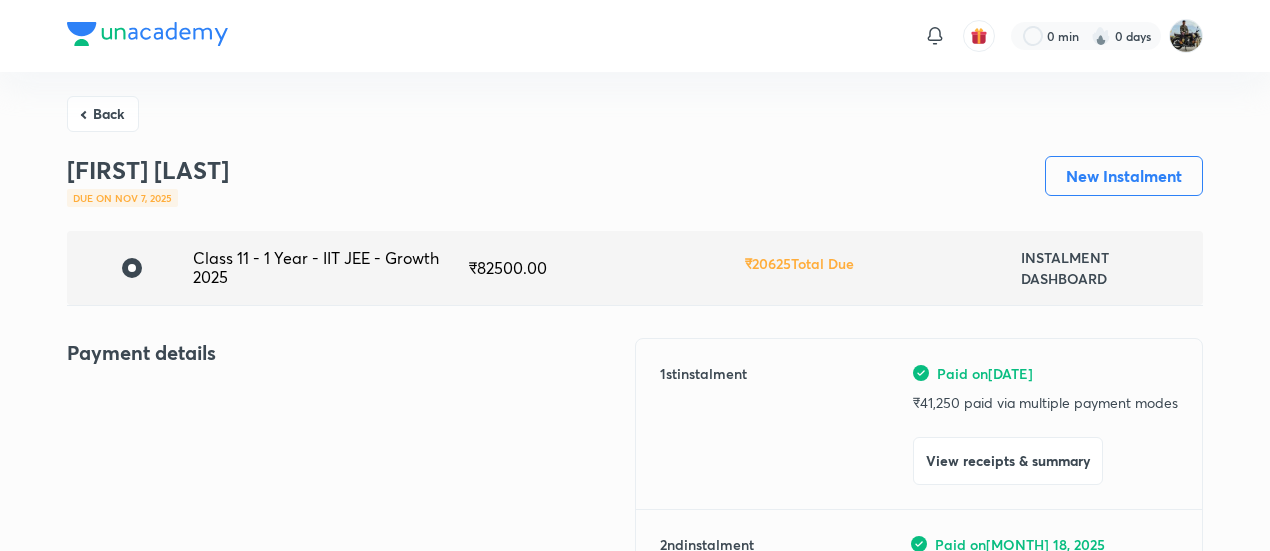 click on "Back [FIRST] [LAST] Due on [MONTH] 7, 2025 New Instalment Class 11 - 1 Year - IIT JEE - Growth 2025 ₹ 82500.00 ₹ 20625 Total Due INSTALMENT DASHBOARD Payment details 1 st instalment Paid on [MONTH] 11, 2025 ₹ 41,250 paid via multiple payment modes View receipts & summary 2 nd instalment Paid on [MONTH] 18, 2025 ₹ 20,625 paid via multiple payment modes View receipts & summary 3 rd instalment Due on [MONTH] 7, 2025 ₹ 20,625 due Pay now Final cost ₹ 82,500 • View breakup Student details Name [FIRST] [LAST] UID [CODE] Email [EMAIL] Contact number [PHONE] Plan details Plan Class 11 - 1 Year - IIT JEE - Growth 2025 Centre Agartala Duration 12 months Goal IIT JEE" at bounding box center [635, 906] 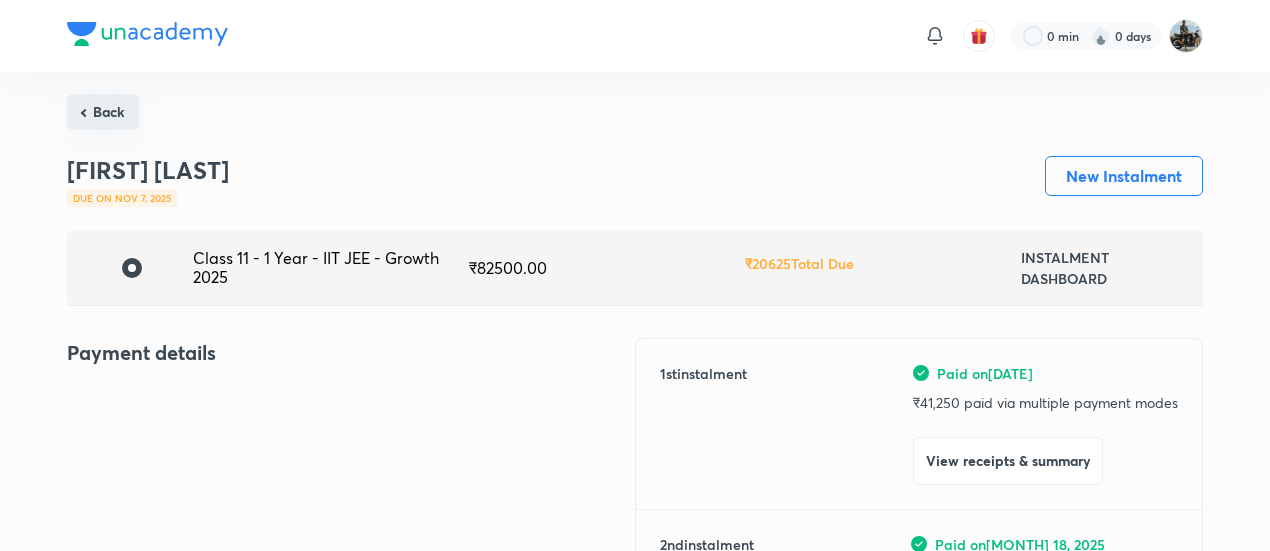 click on "Back" at bounding box center [103, 112] 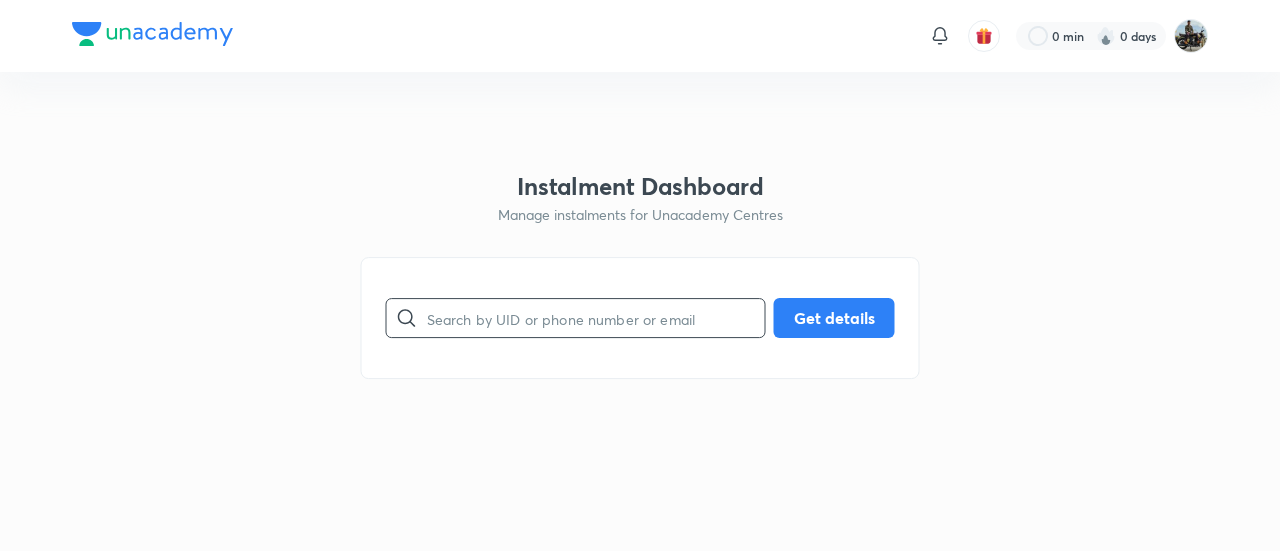 click at bounding box center [596, 318] 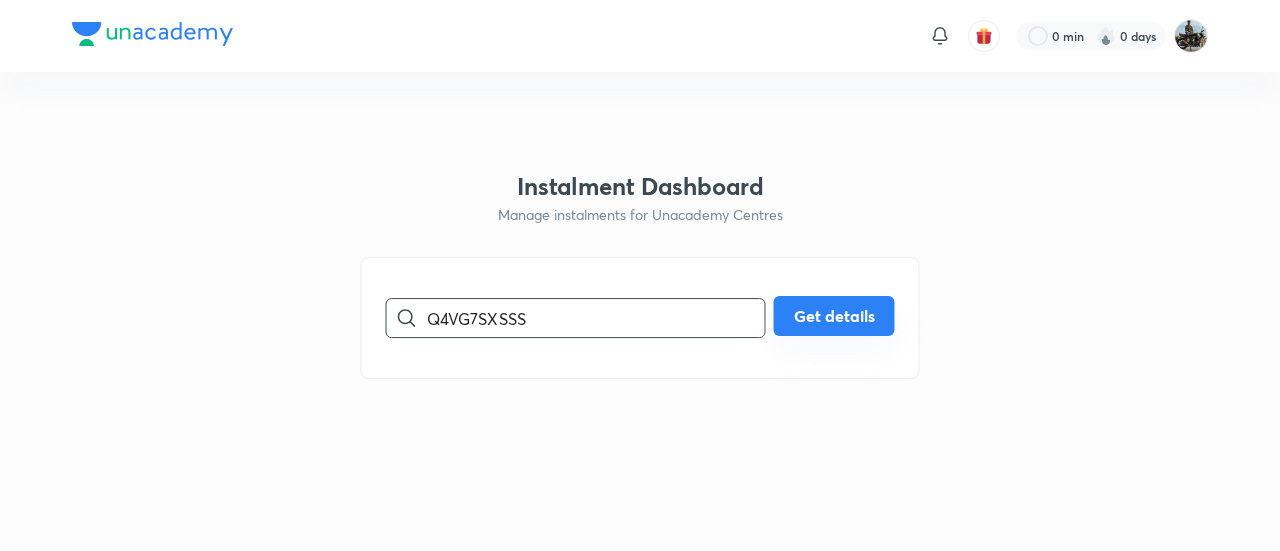 type on "Q4VG7SXSSS" 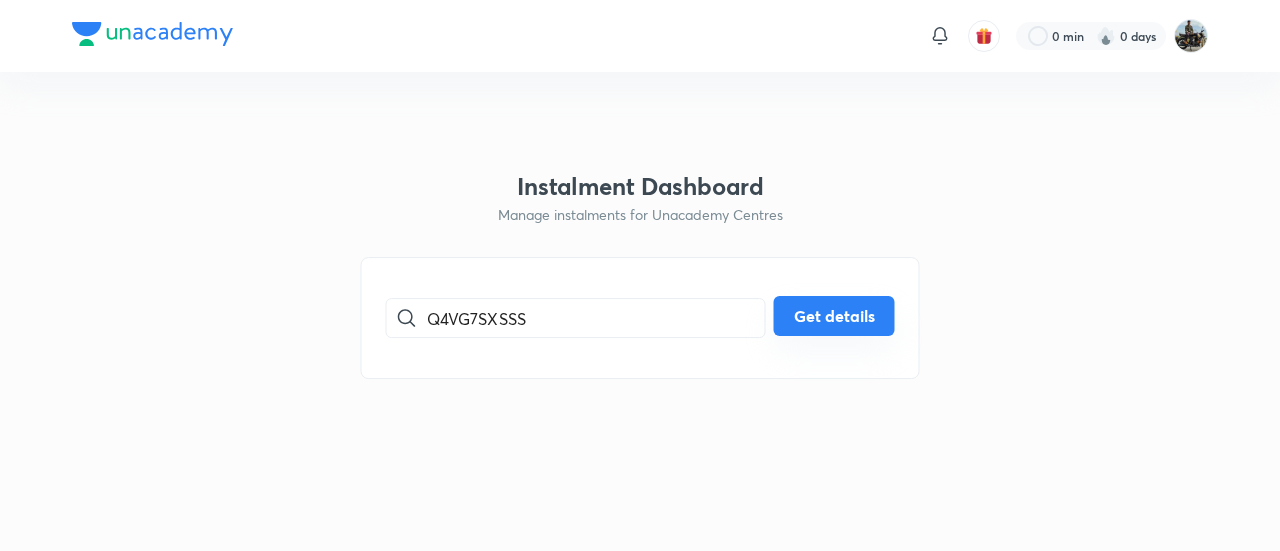 click on "Get details" at bounding box center [834, 316] 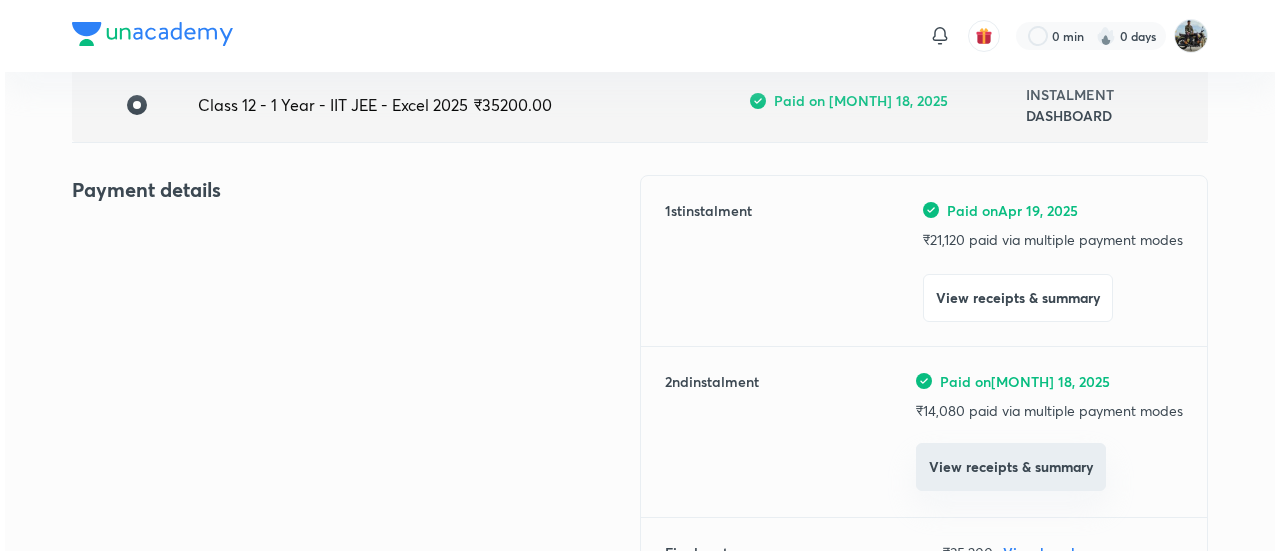 scroll, scrollTop: 164, scrollLeft: 0, axis: vertical 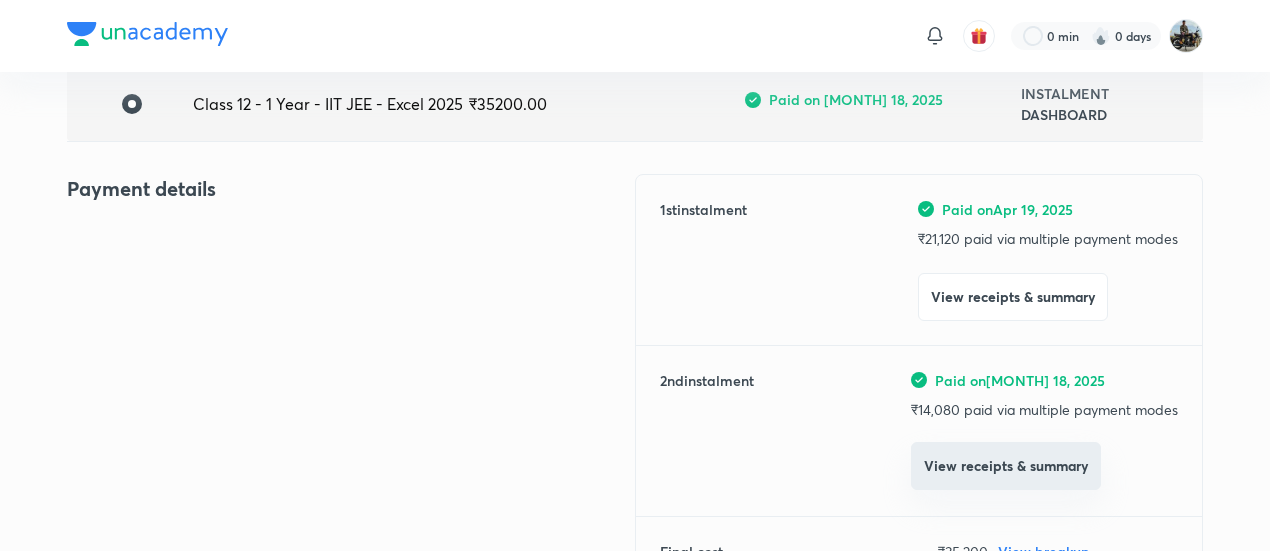 click on "View receipts & summary" at bounding box center (1006, 466) 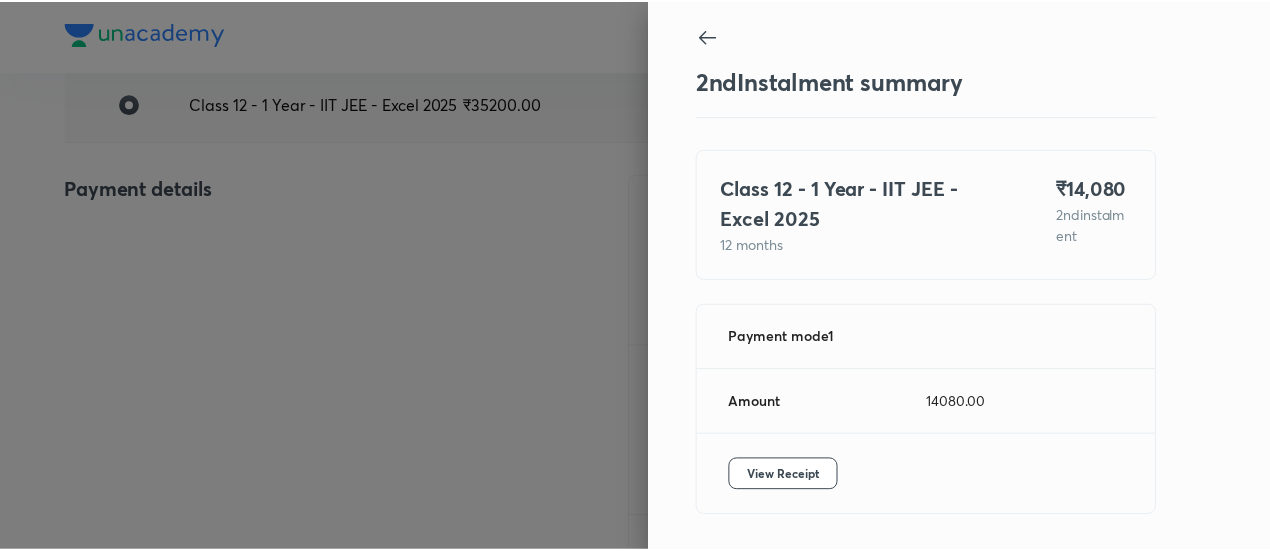scroll, scrollTop: 67, scrollLeft: 0, axis: vertical 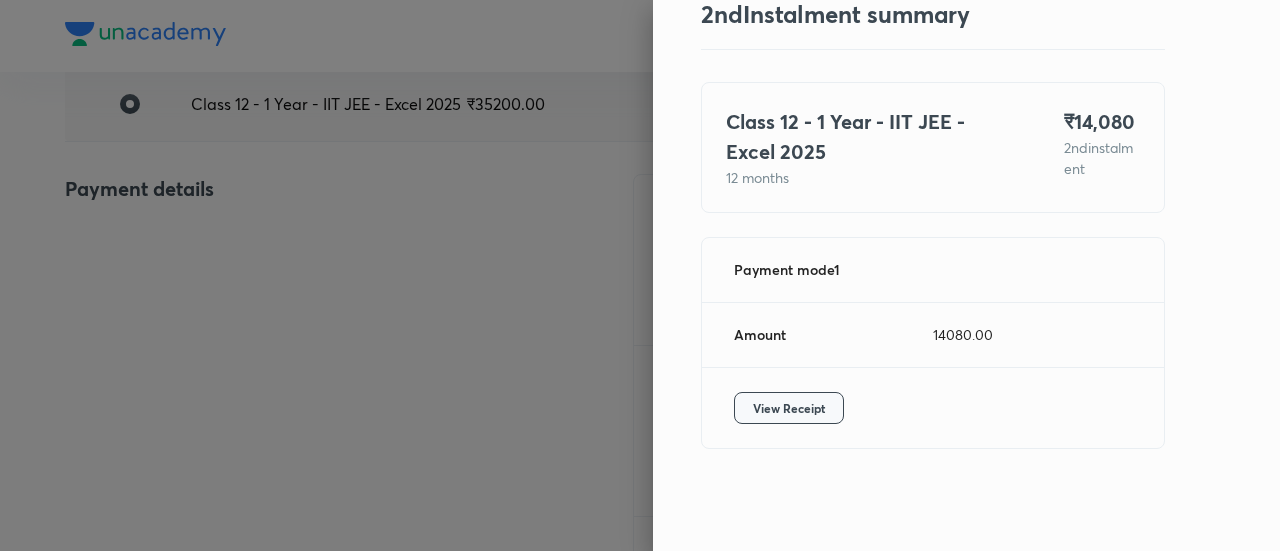 click on "View Receipt" at bounding box center [789, 408] 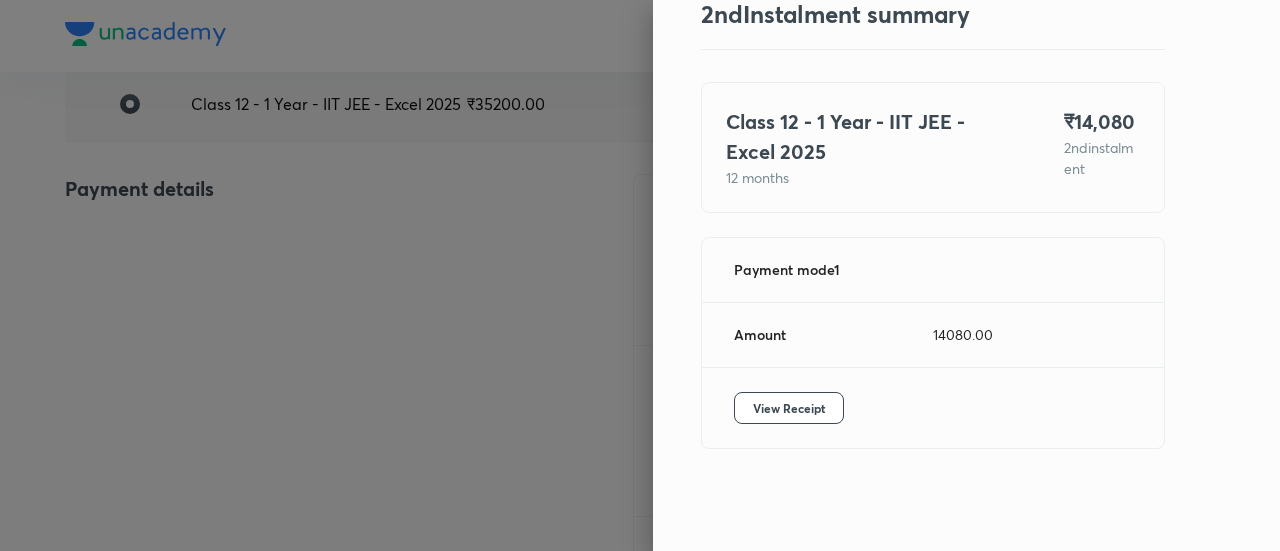 click at bounding box center [640, 275] 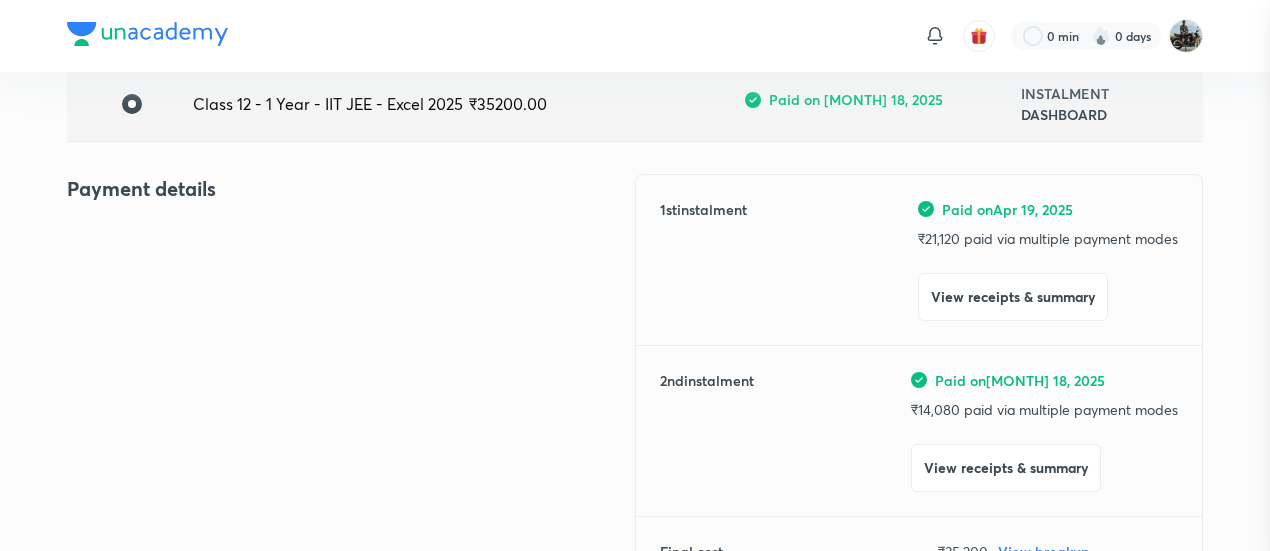 click at bounding box center (635, 275) 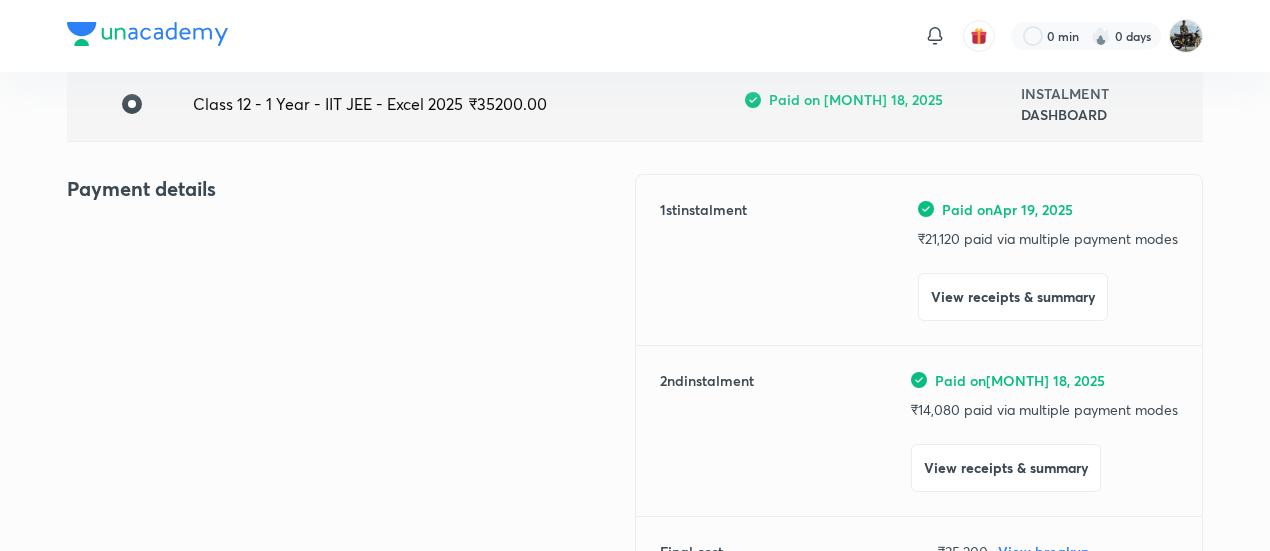 scroll, scrollTop: 0, scrollLeft: 0, axis: both 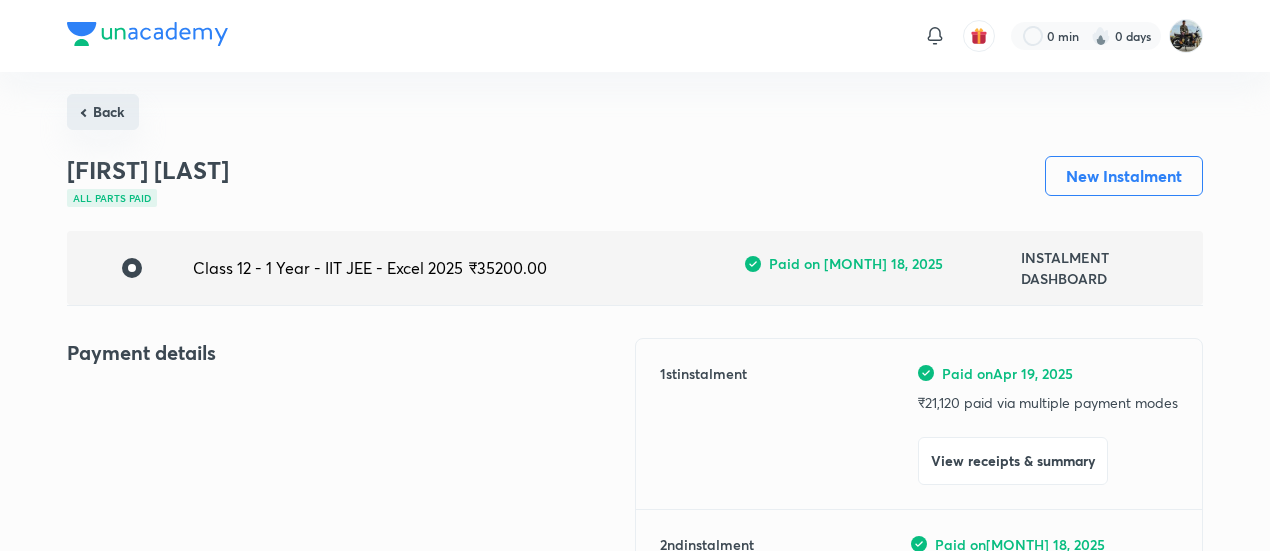 click on "Back" at bounding box center (103, 112) 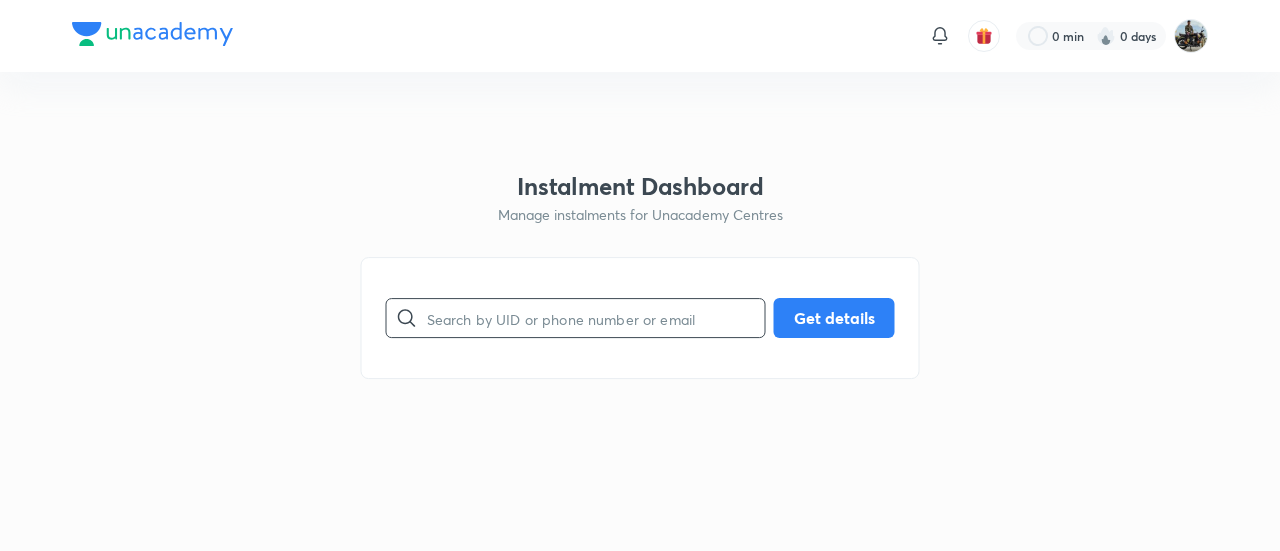click at bounding box center (596, 318) 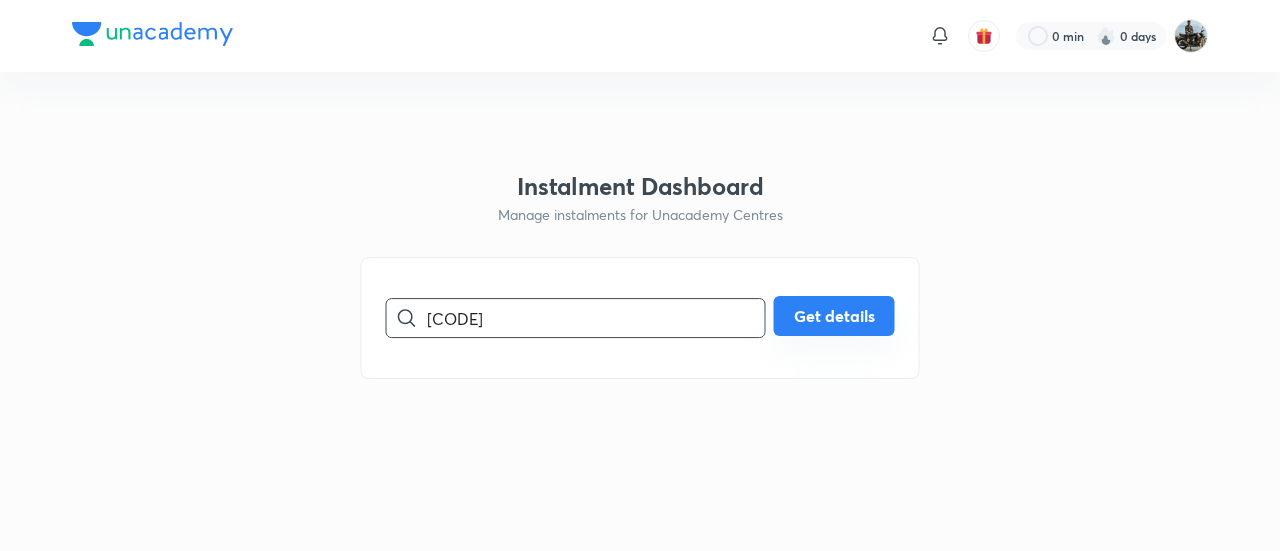 type on "[CODE]" 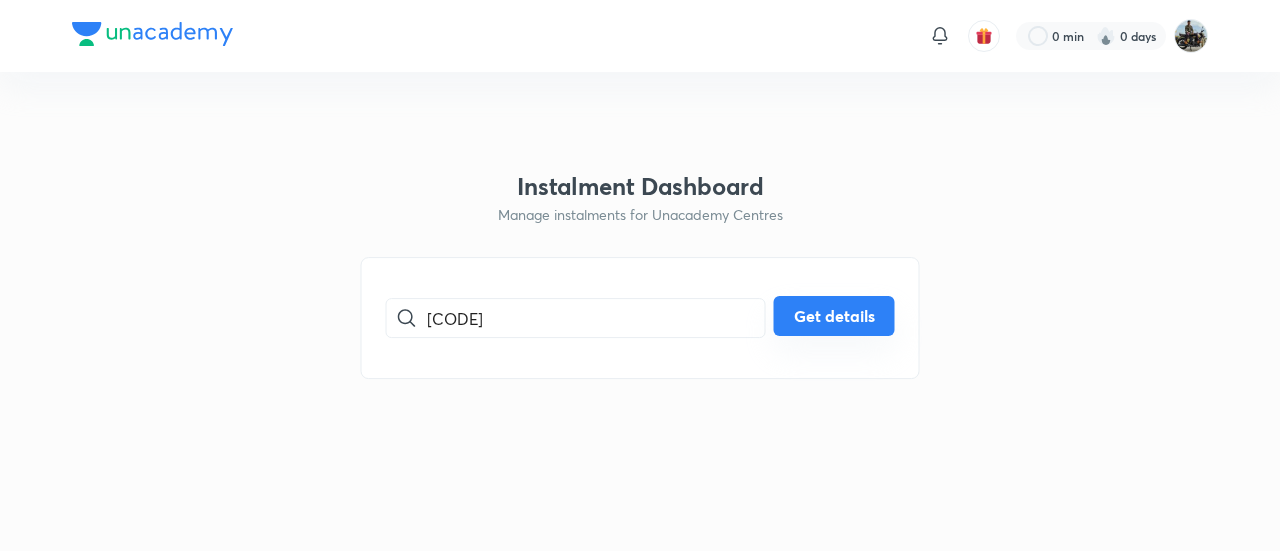 click on "Get details" at bounding box center (834, 316) 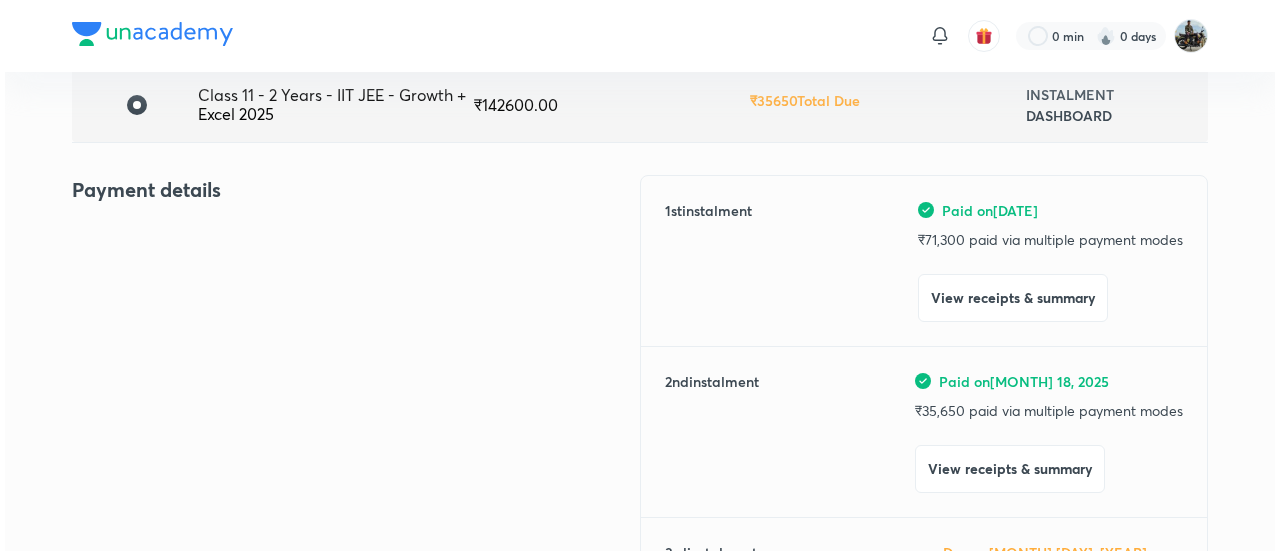 scroll, scrollTop: 165, scrollLeft: 0, axis: vertical 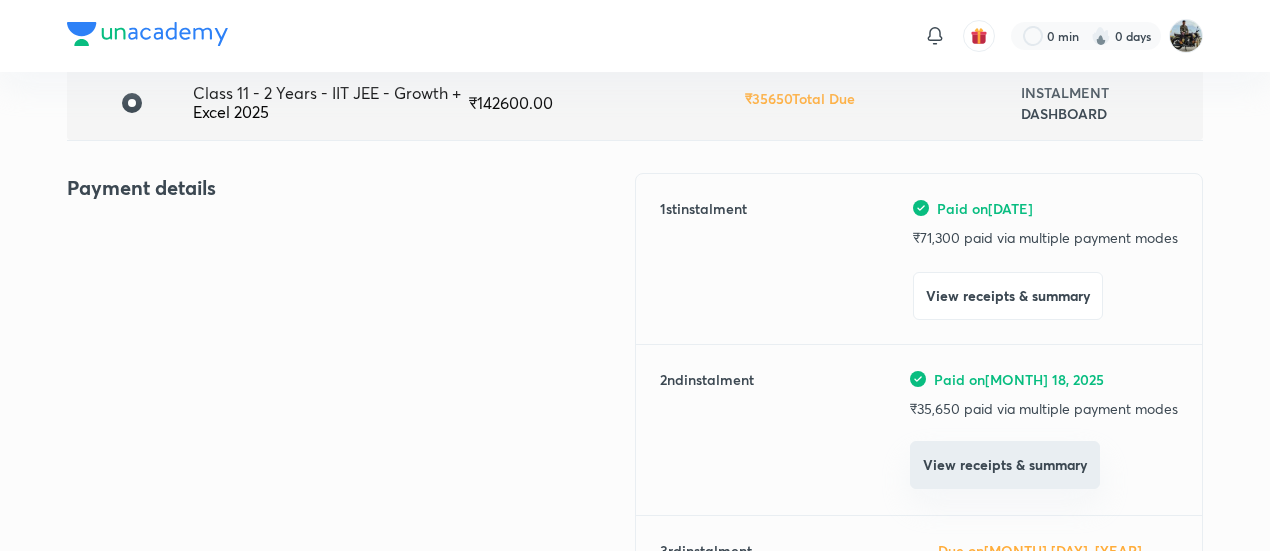 click on "View receipts & summary" at bounding box center [1005, 465] 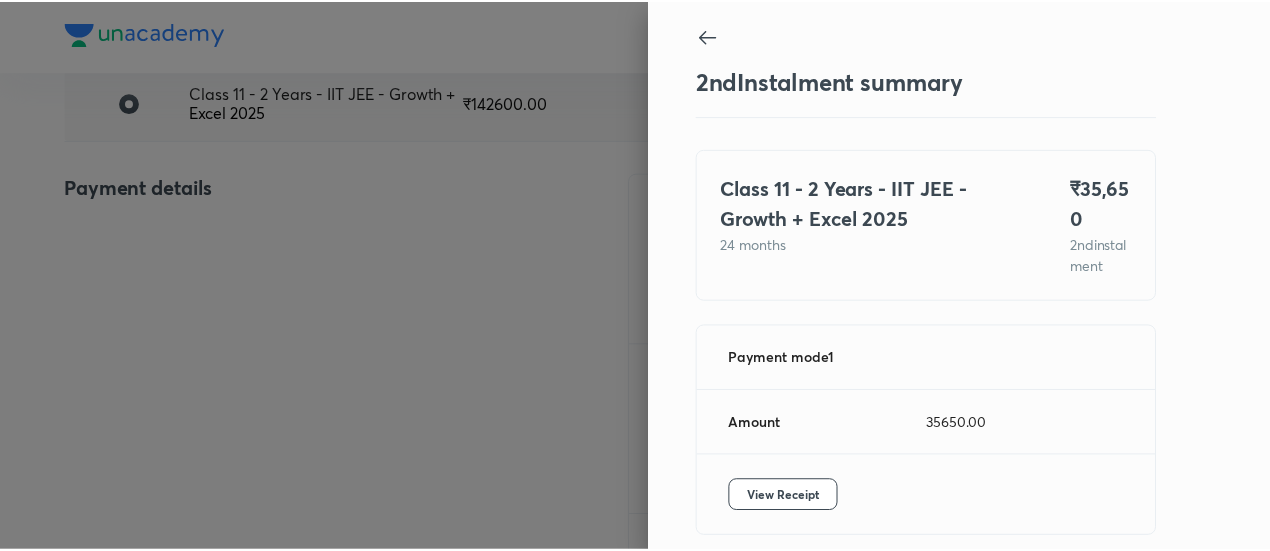 scroll, scrollTop: 109, scrollLeft: 0, axis: vertical 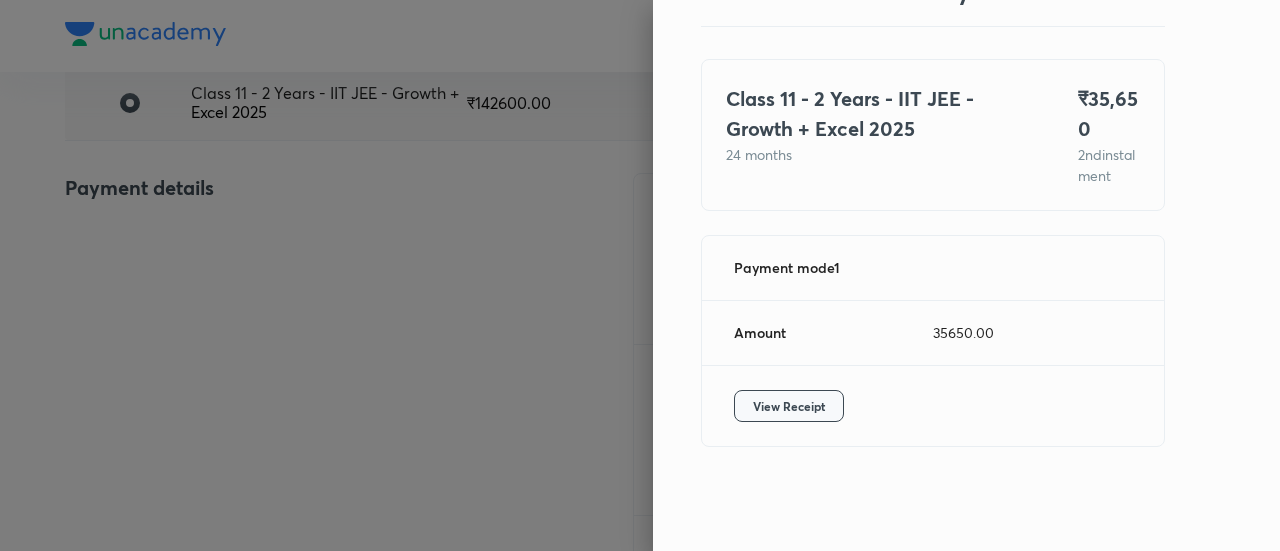 click on "View Receipt" at bounding box center (789, 406) 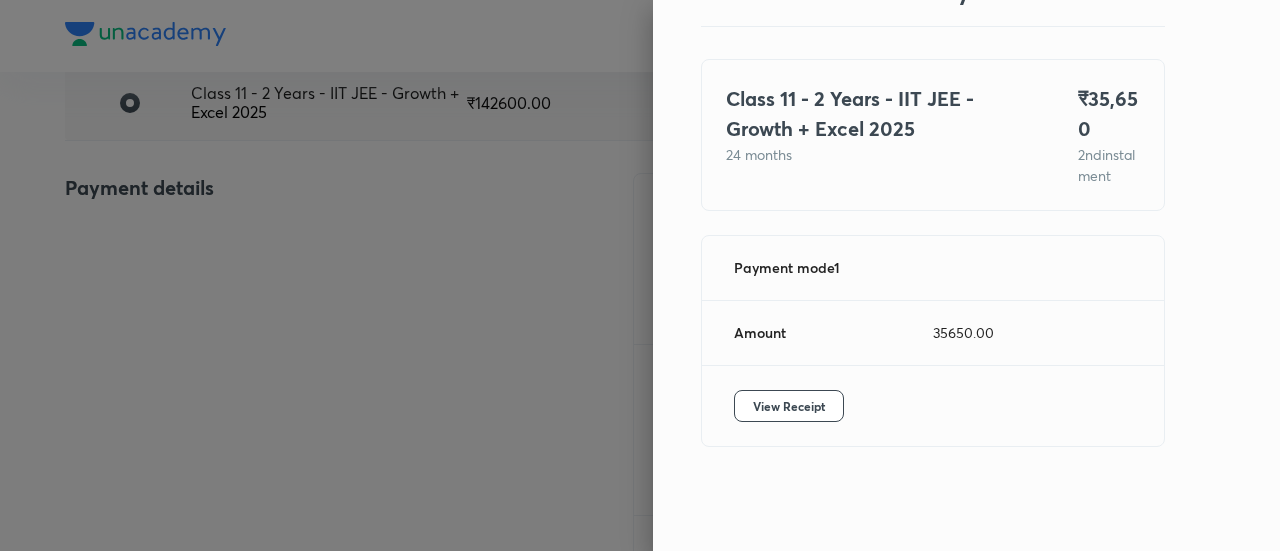 click at bounding box center [640, 275] 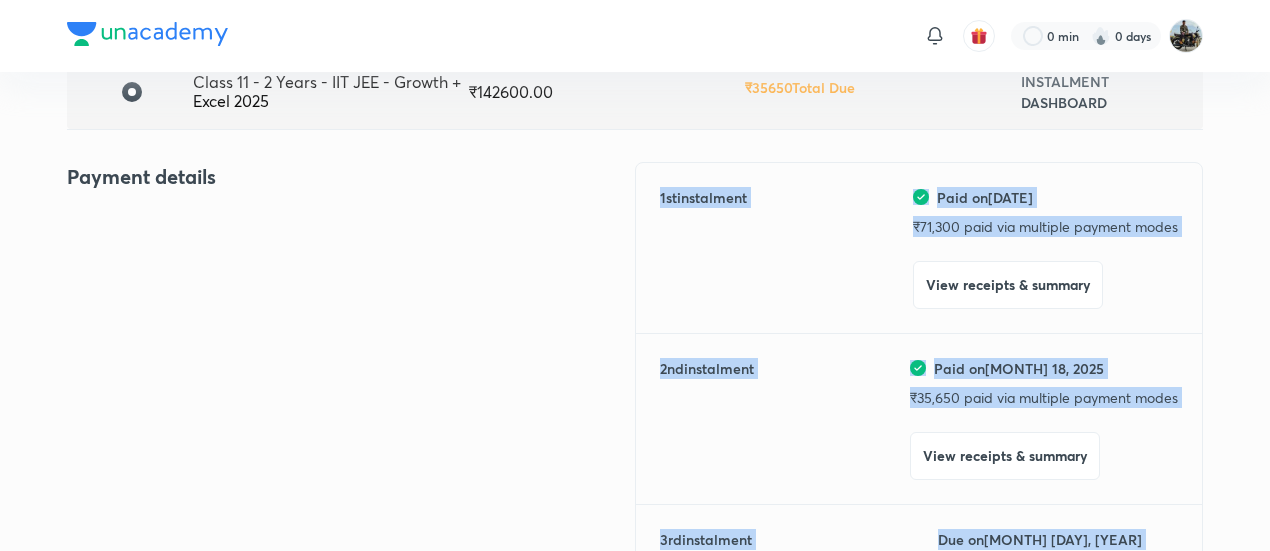 drag, startPoint x: 226, startPoint y: 182, endPoint x: 343, endPoint y: 598, distance: 432.14 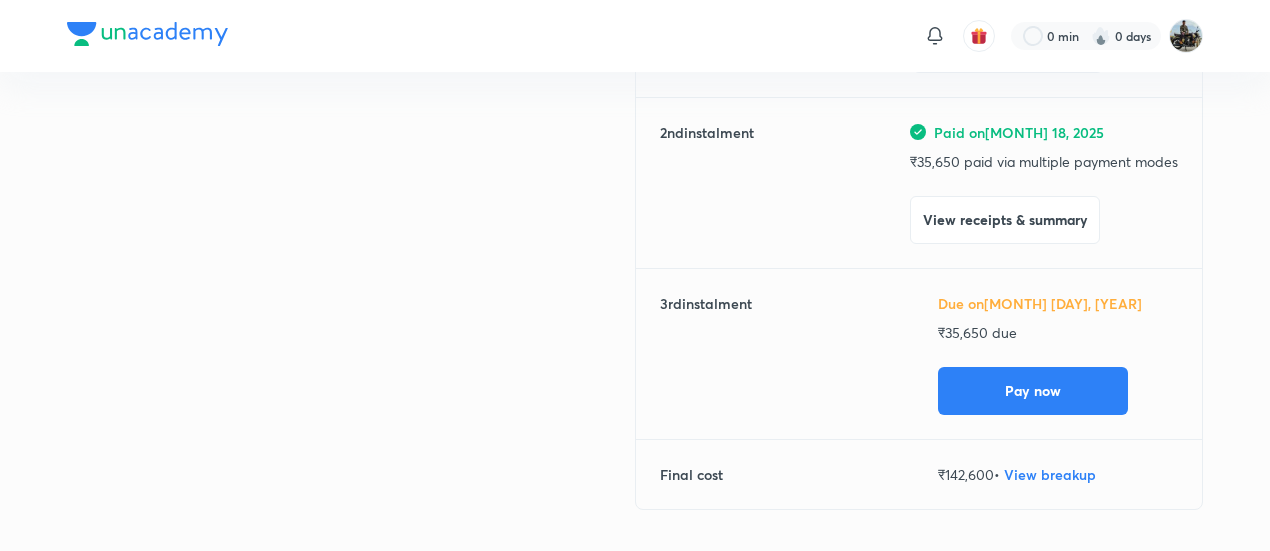 scroll, scrollTop: 0, scrollLeft: 0, axis: both 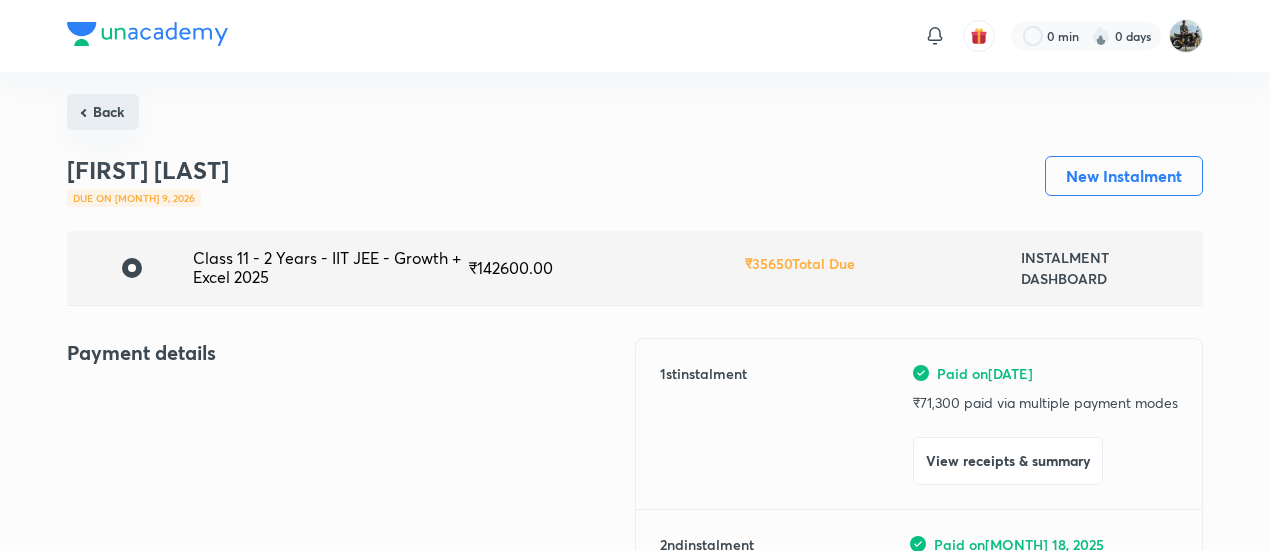click on "Back" at bounding box center [103, 112] 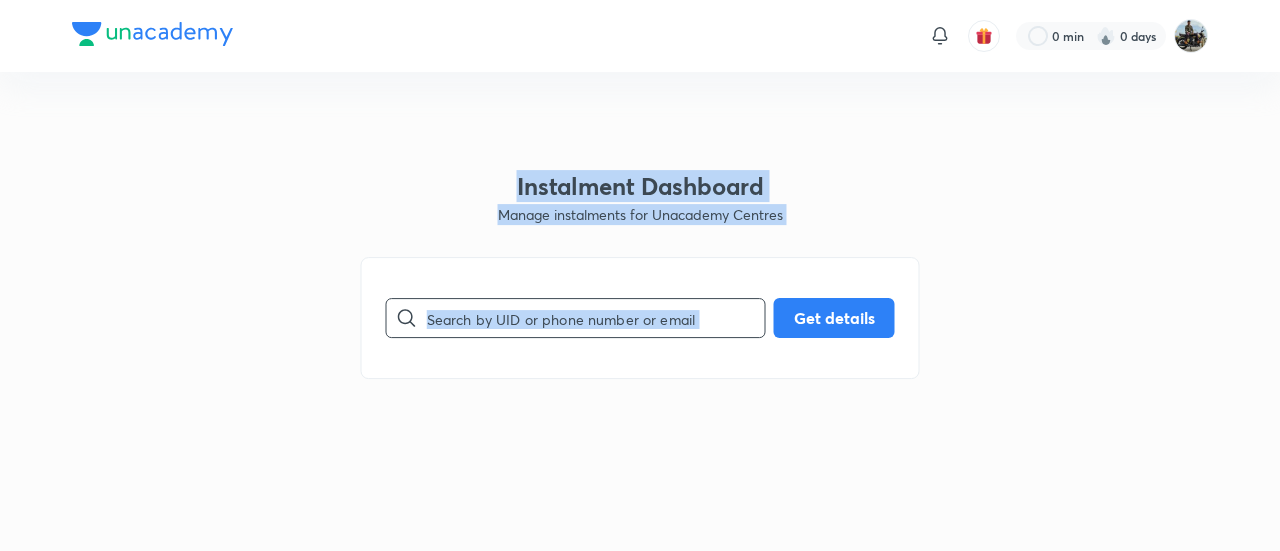 click at bounding box center [596, 318] 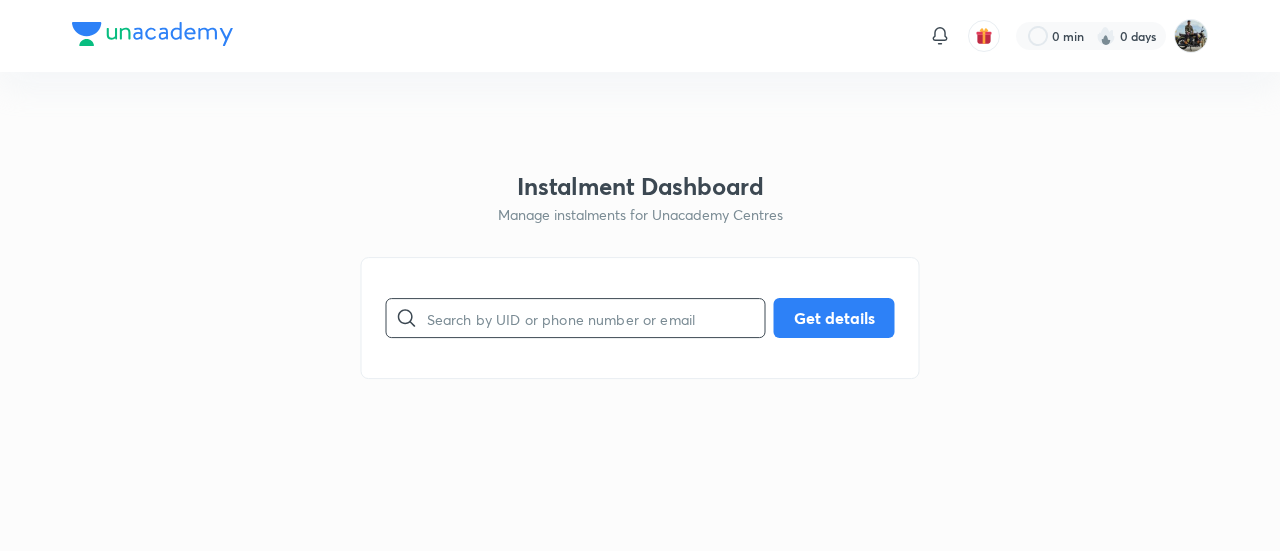 paste on "VI6MSURBX3" 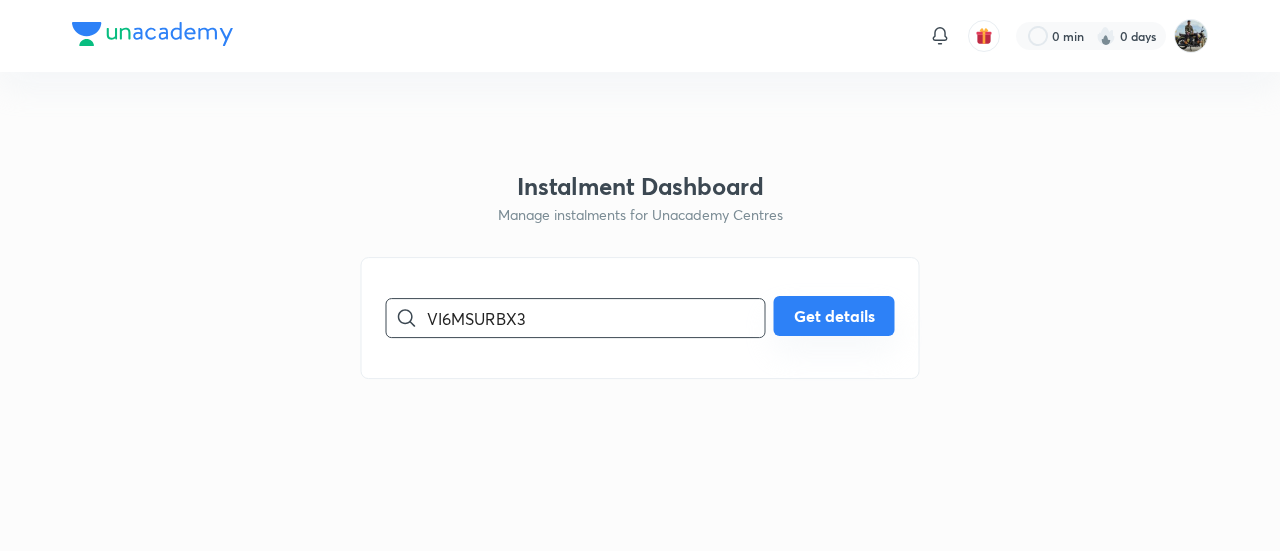 type on "VI6MSURBX3" 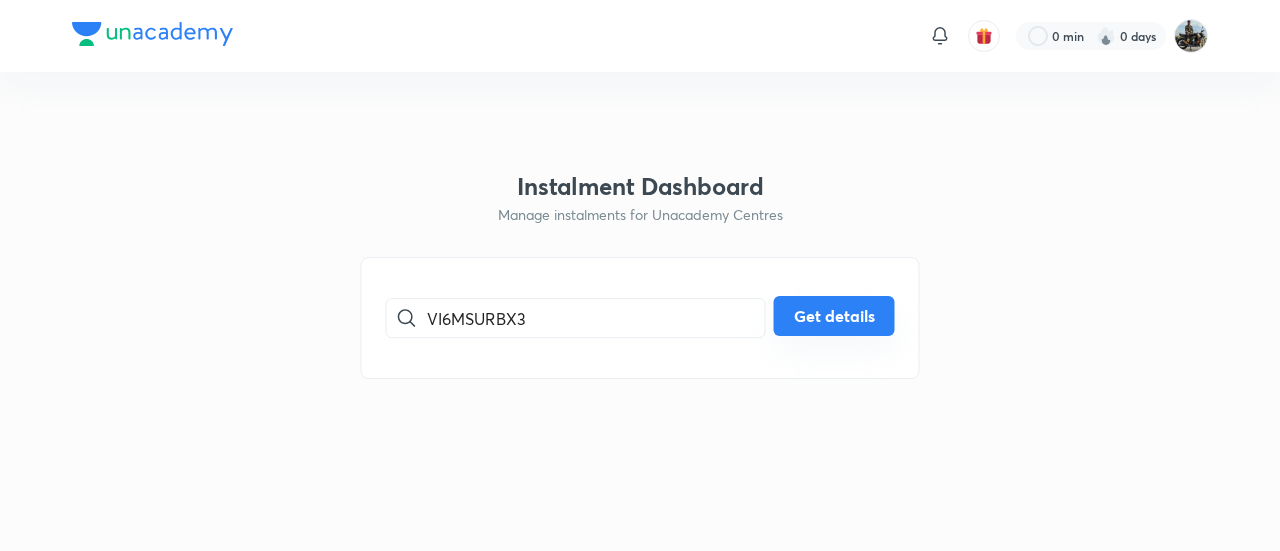 click on "Get details" at bounding box center [834, 316] 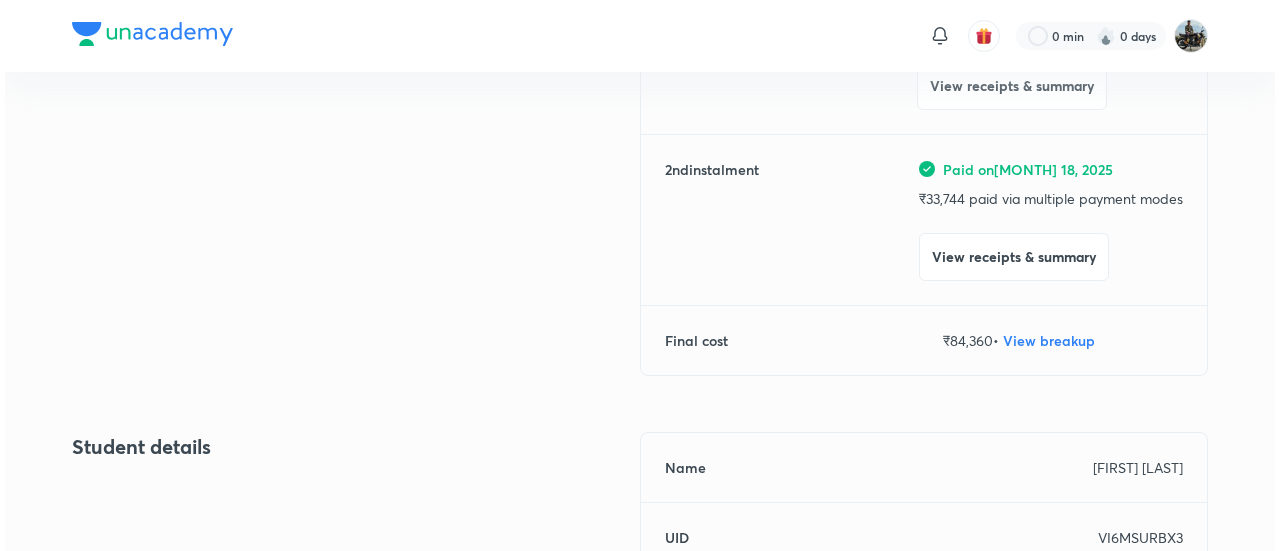 scroll, scrollTop: 405, scrollLeft: 0, axis: vertical 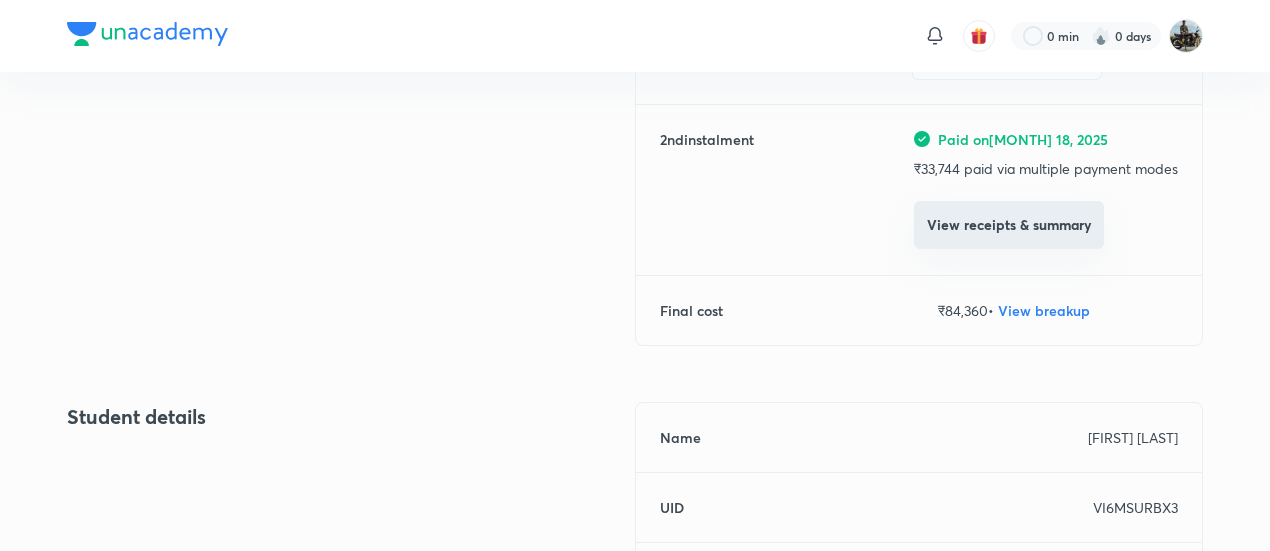 click on "View receipts & summary" at bounding box center (1009, 225) 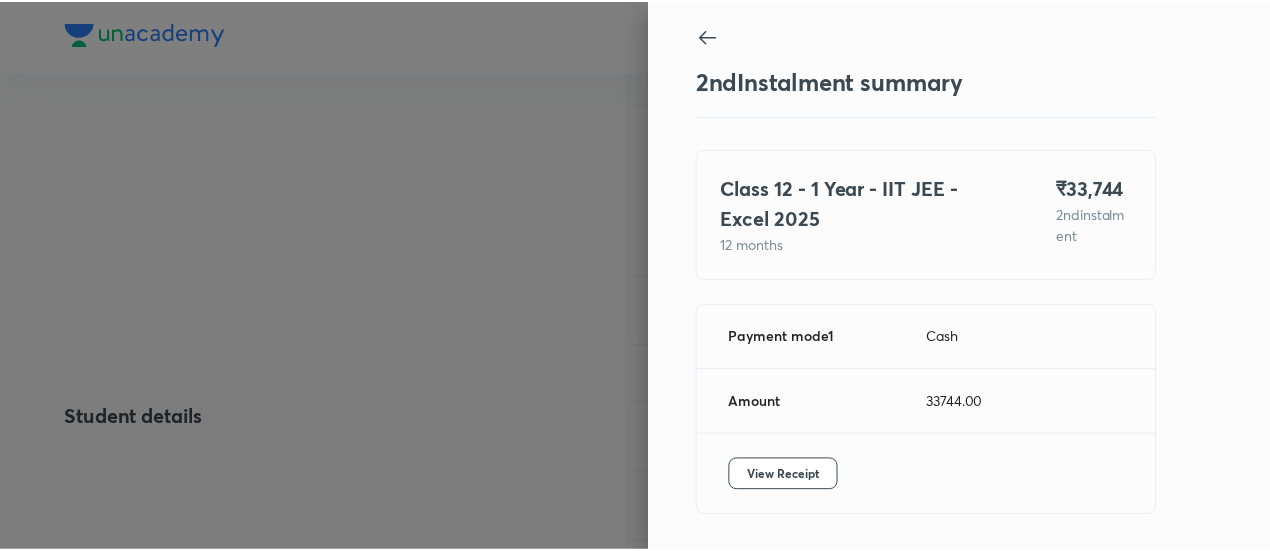 scroll, scrollTop: 67, scrollLeft: 0, axis: vertical 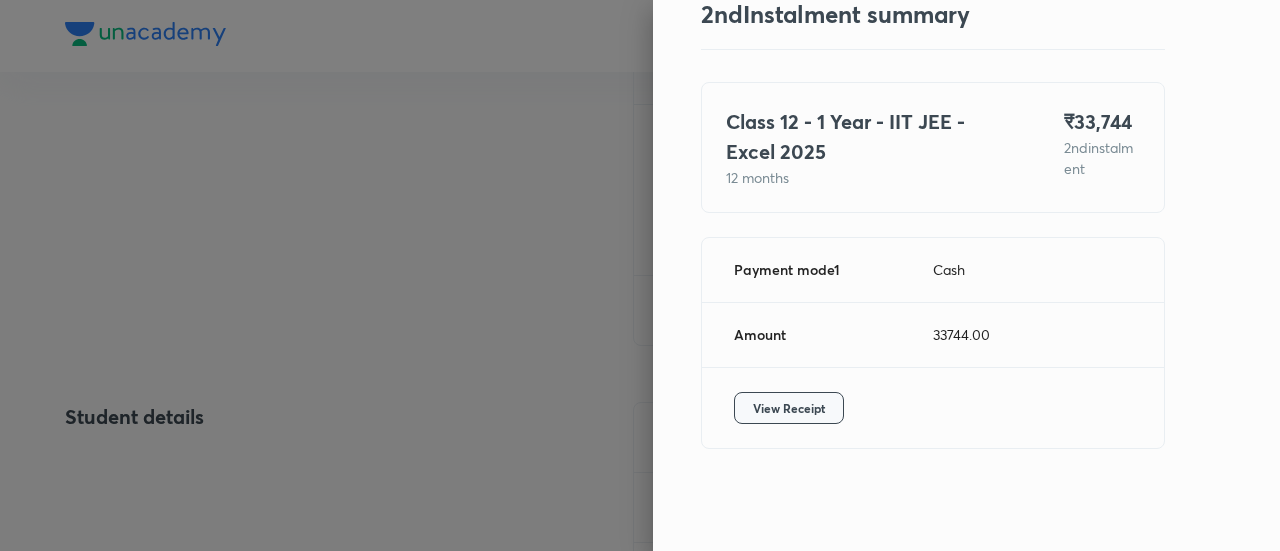 click on "View Receipt" at bounding box center (789, 408) 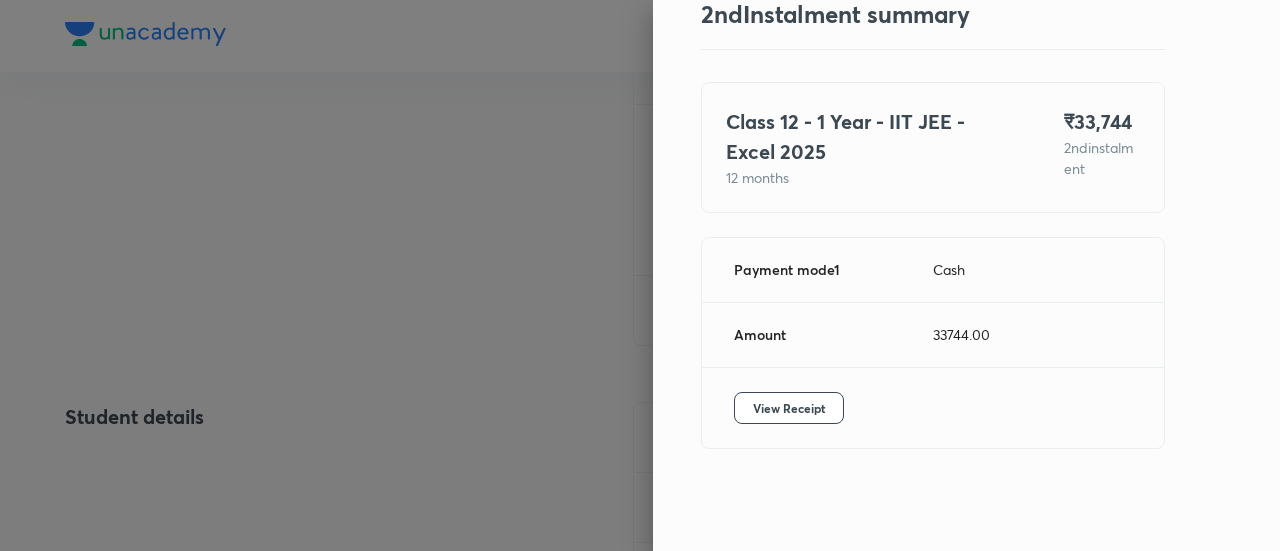 click at bounding box center [640, 275] 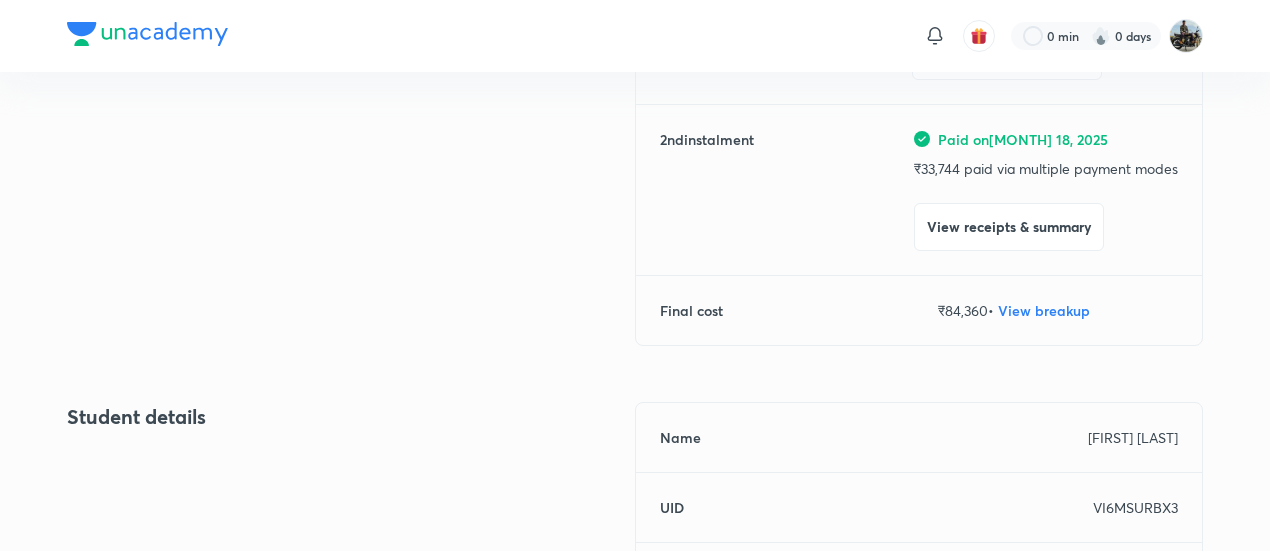 scroll, scrollTop: 0, scrollLeft: 0, axis: both 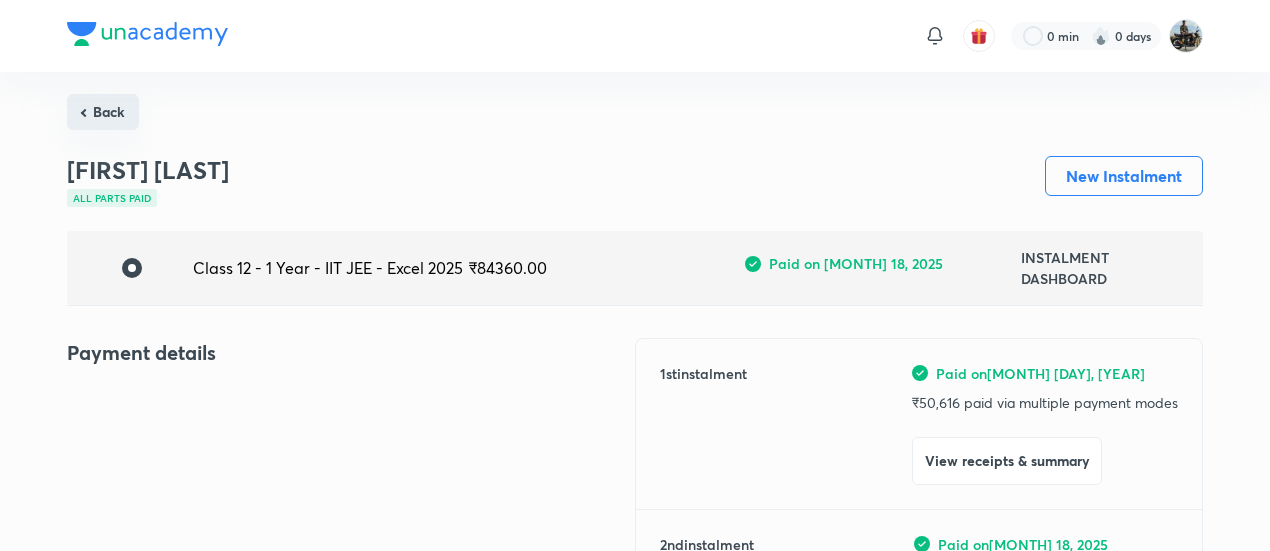 click on "Back" at bounding box center (103, 112) 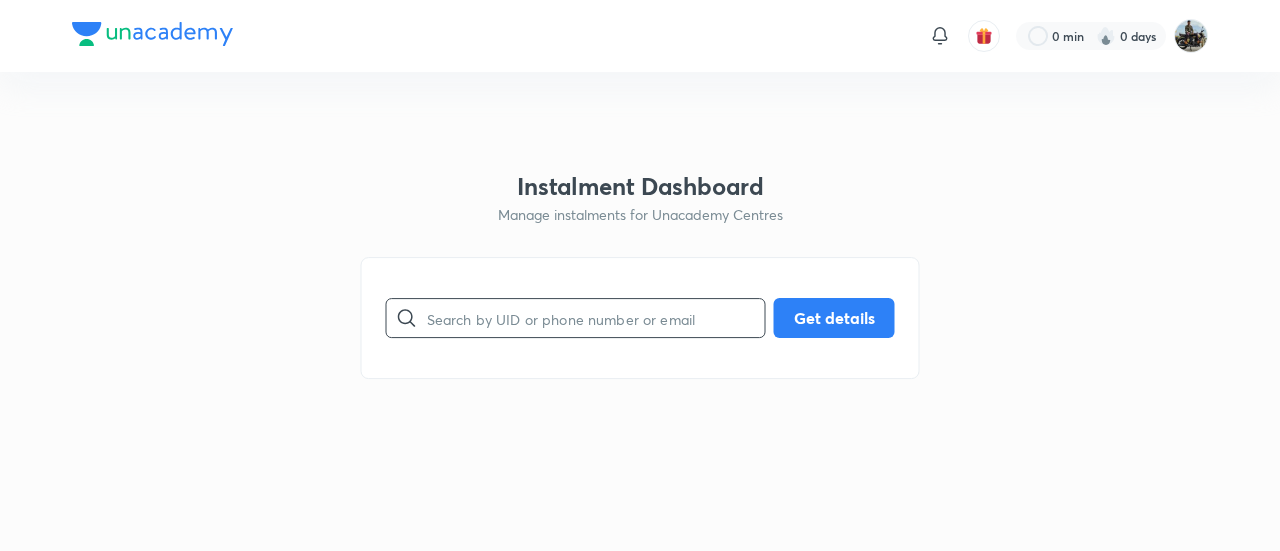 click at bounding box center [596, 318] 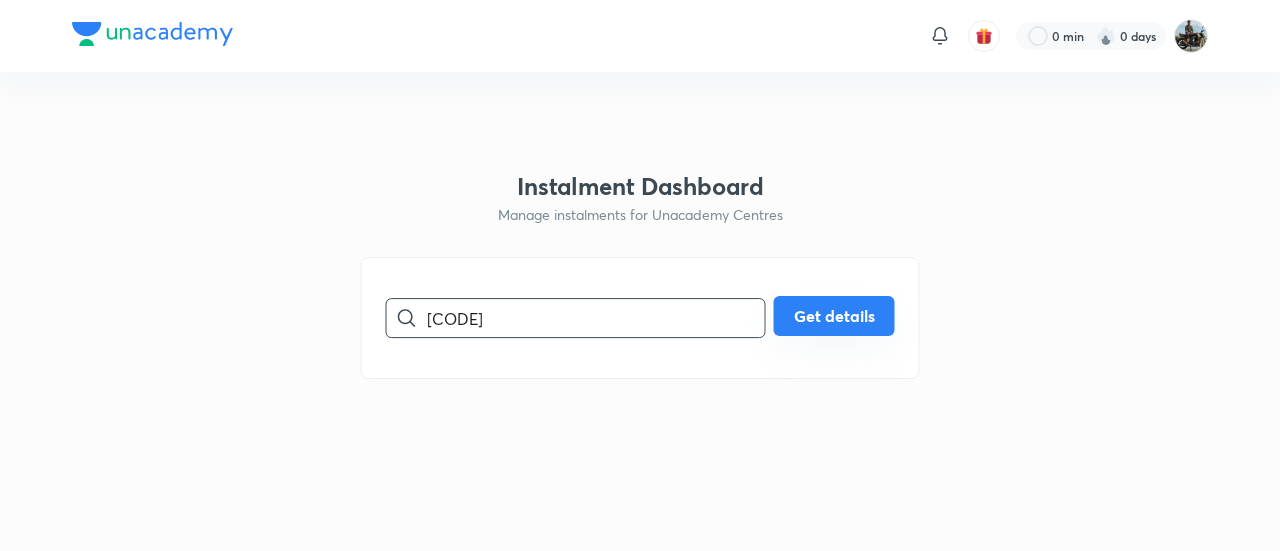 type on "[CODE]" 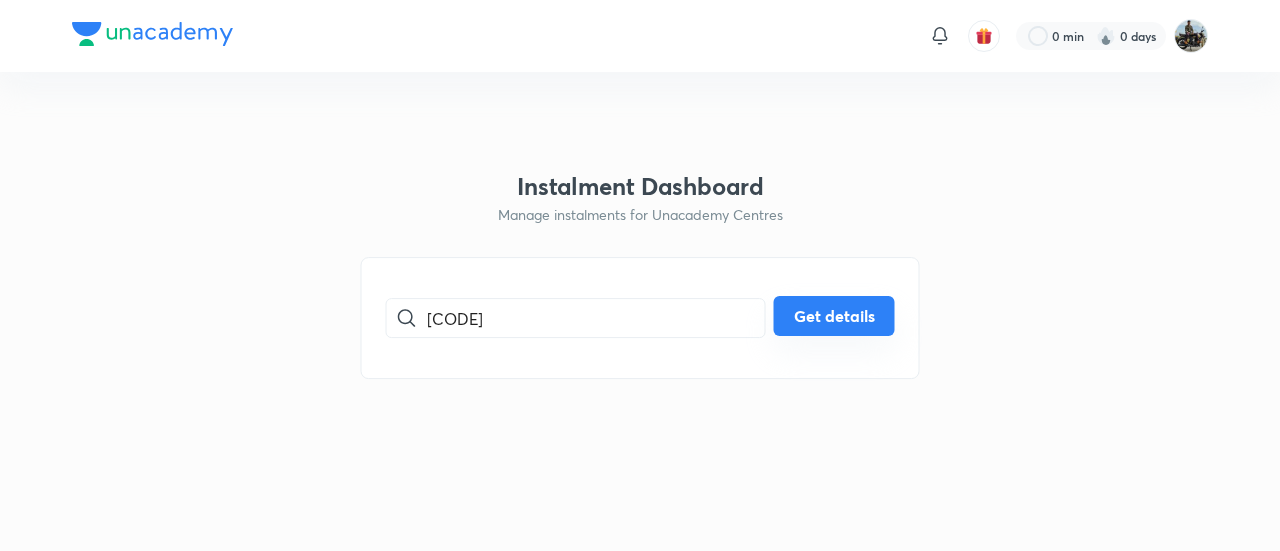 click on "Get details" at bounding box center [834, 316] 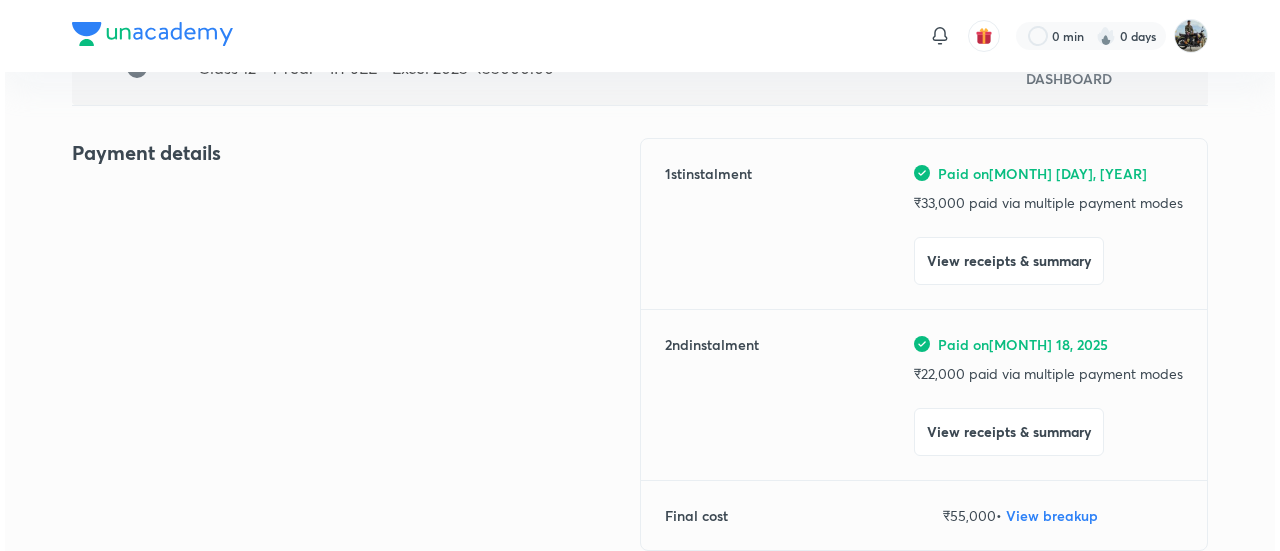 scroll, scrollTop: 203, scrollLeft: 0, axis: vertical 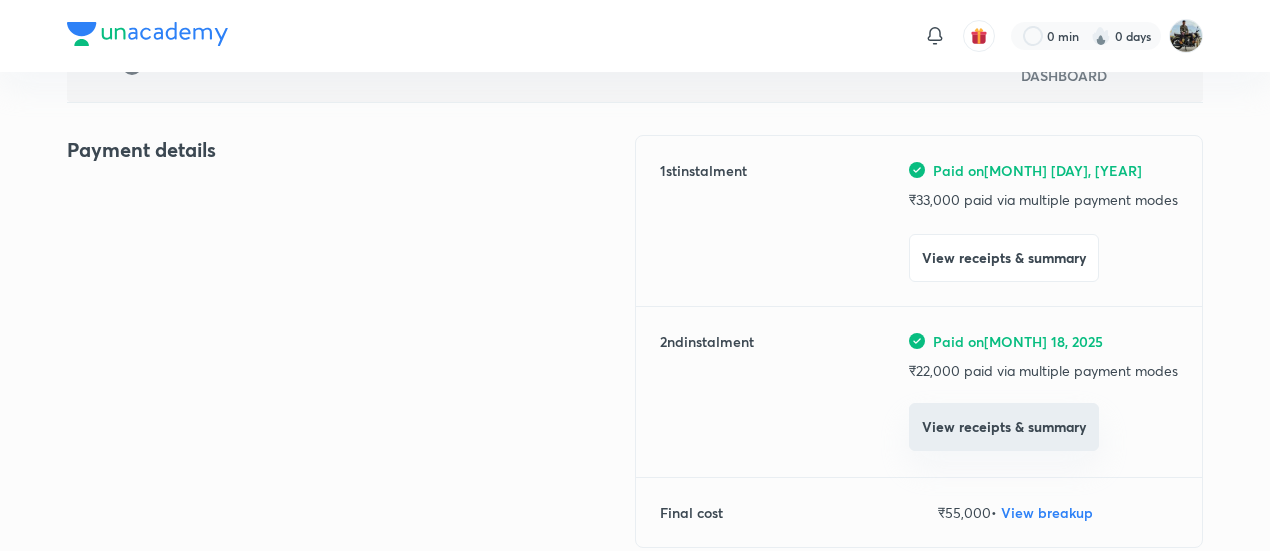 click on "View receipts & summary" at bounding box center (1004, 427) 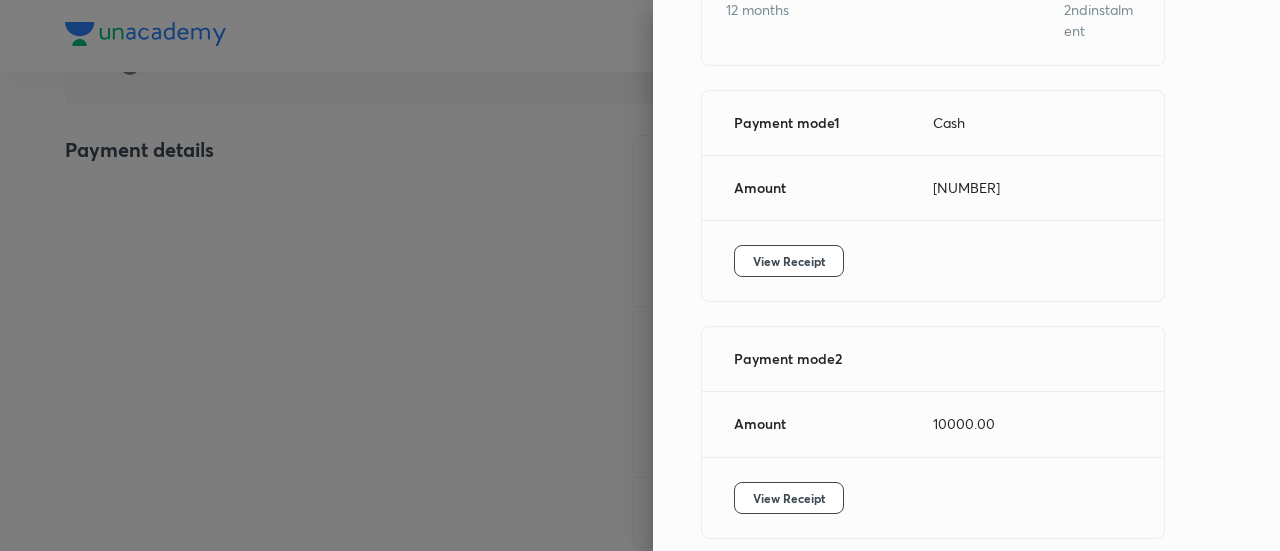 scroll, scrollTop: 264, scrollLeft: 0, axis: vertical 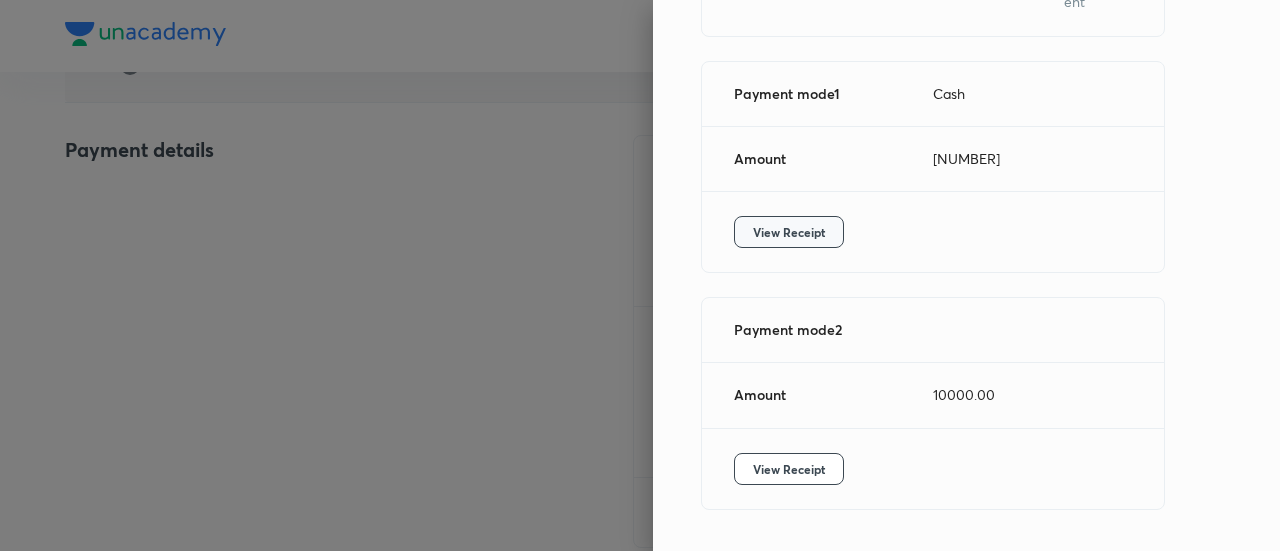 click on "View Receipt" at bounding box center (789, 232) 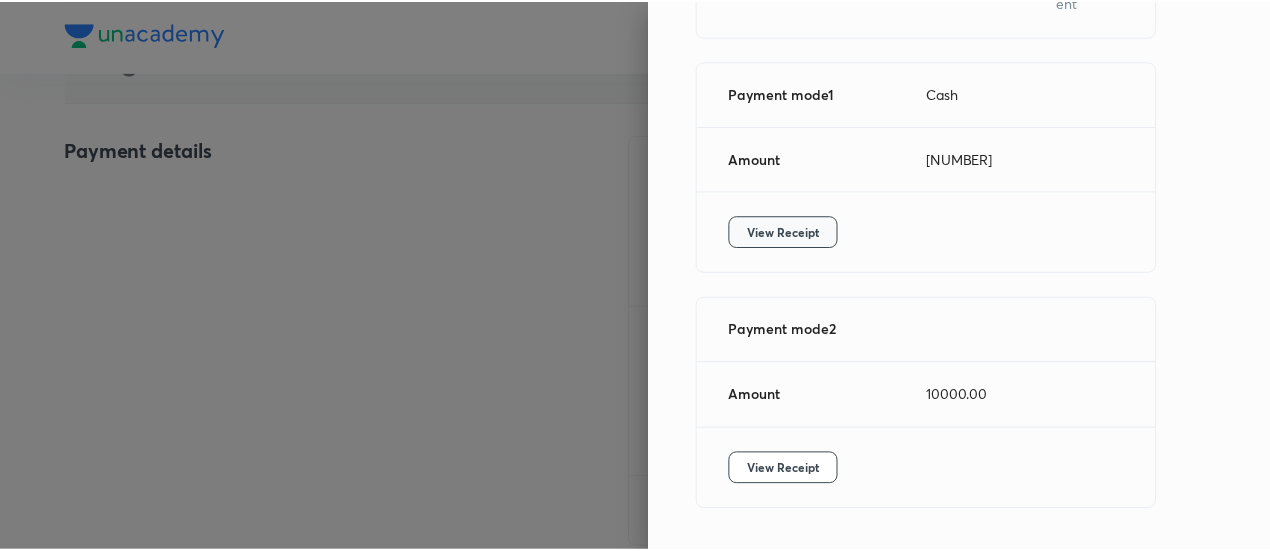 scroll, scrollTop: 302, scrollLeft: 0, axis: vertical 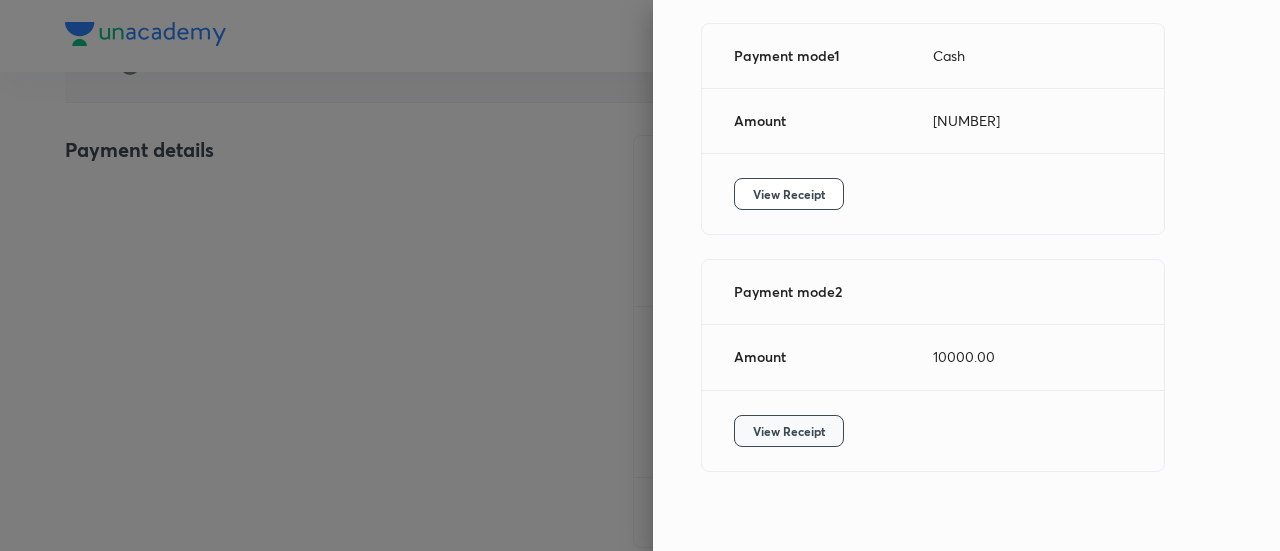 click on "View Receipt" at bounding box center [789, 431] 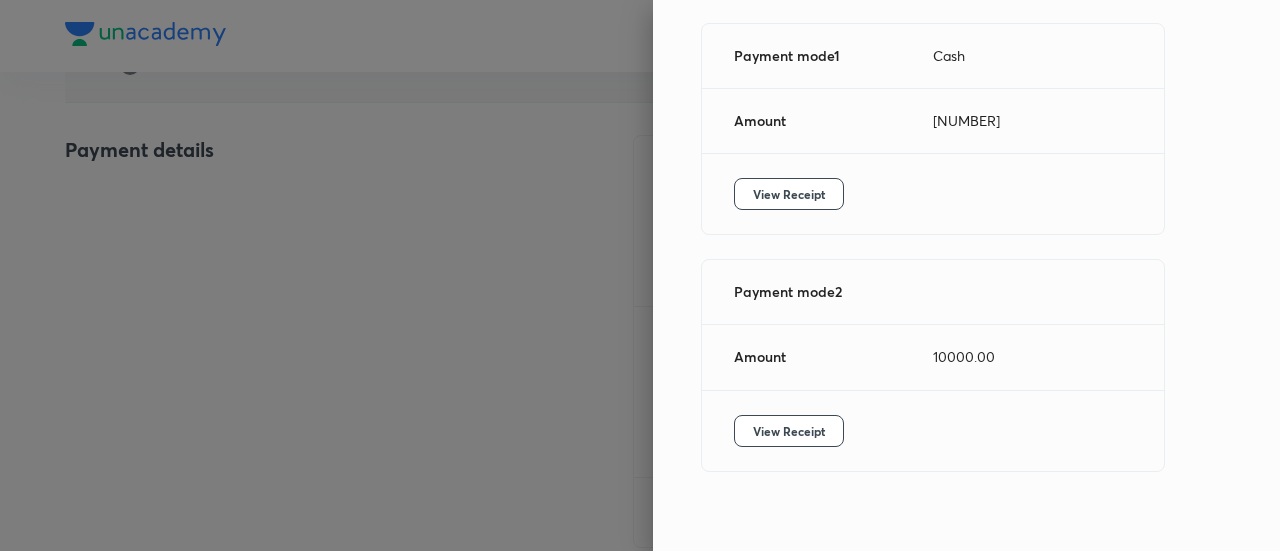 click at bounding box center (640, 275) 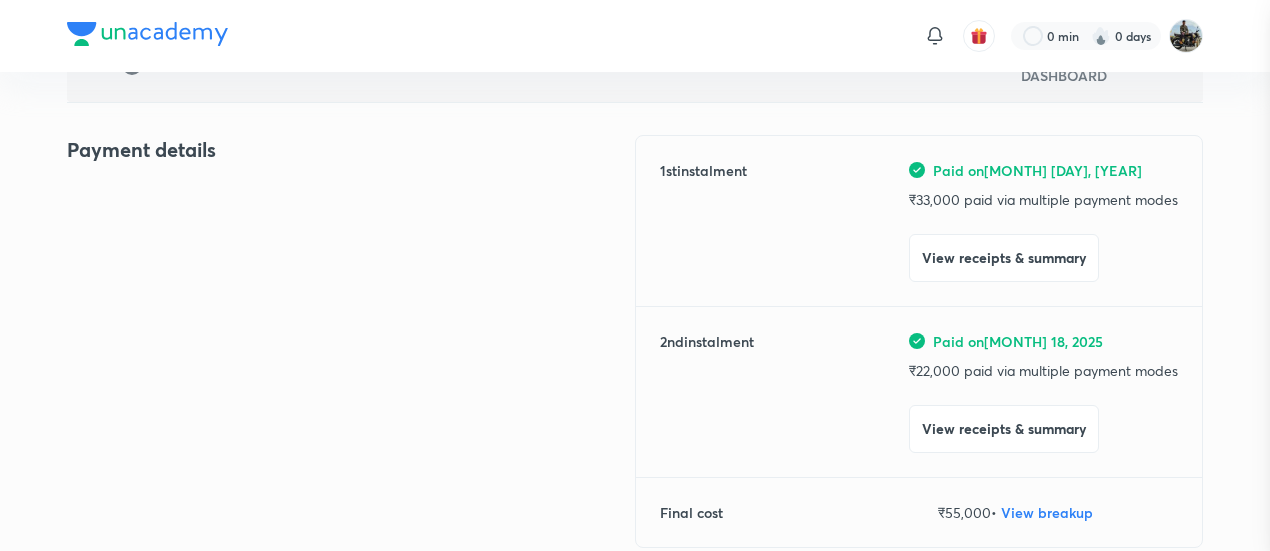click at bounding box center [635, 275] 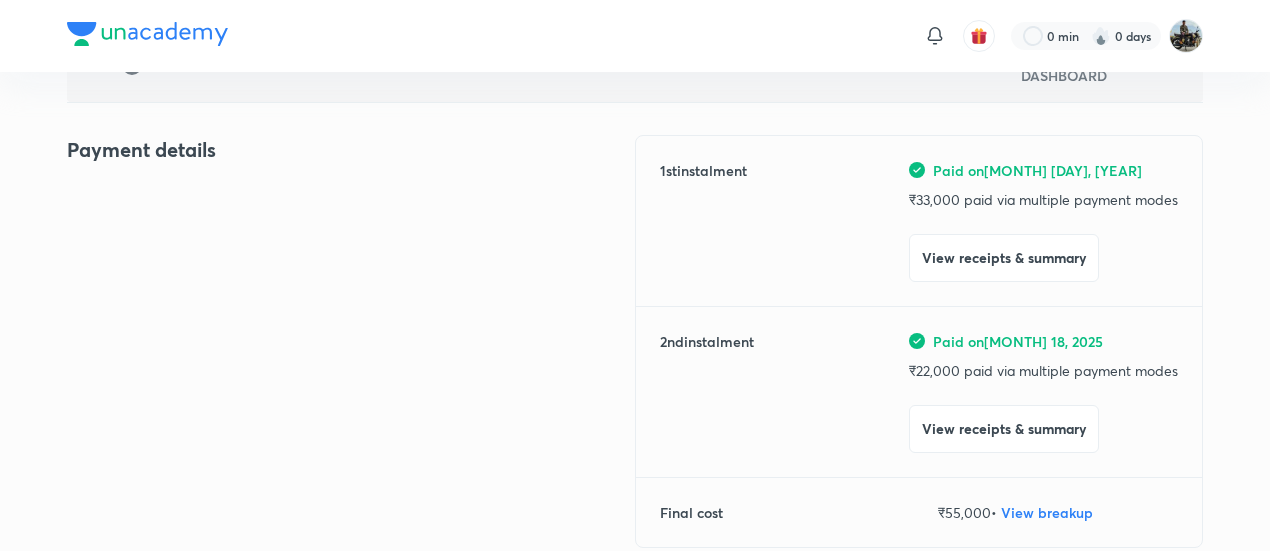 scroll, scrollTop: 0, scrollLeft: 0, axis: both 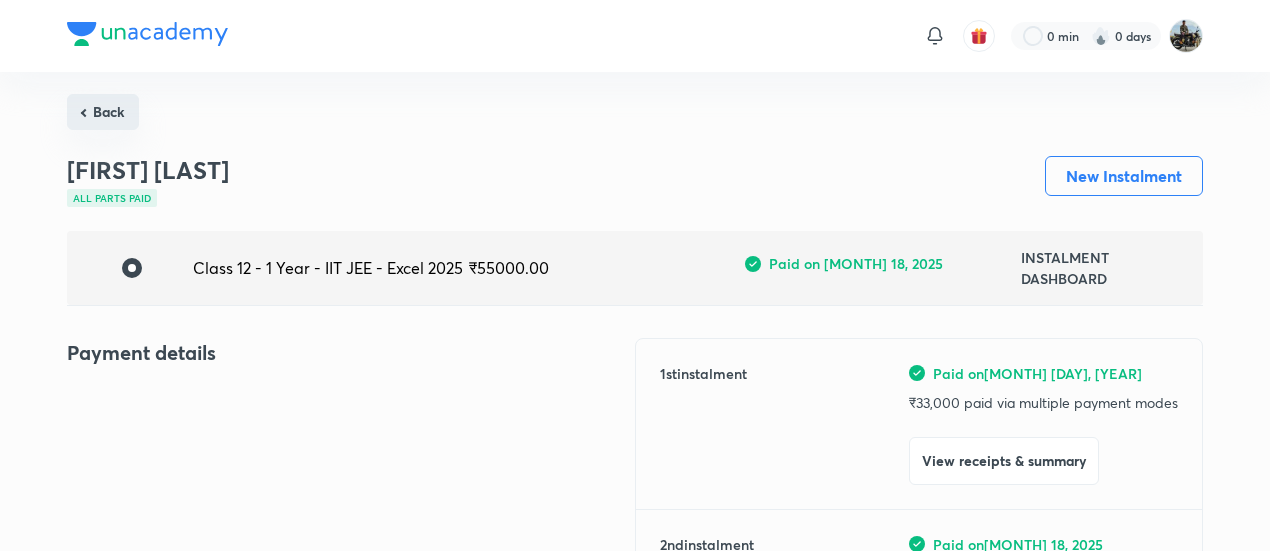 click on "Back" at bounding box center (103, 112) 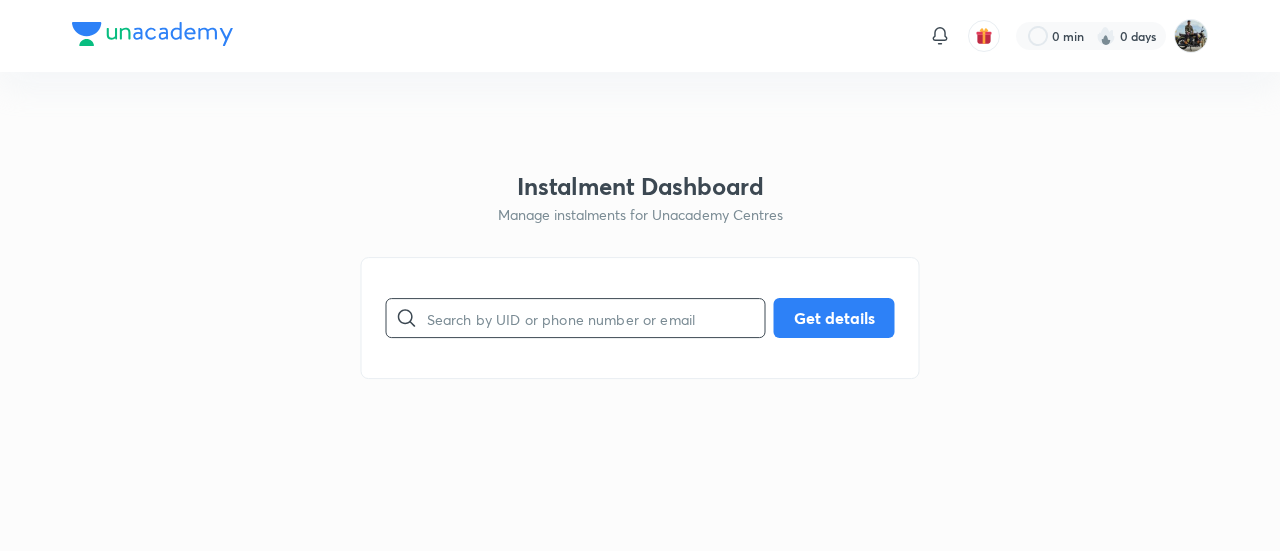 click at bounding box center (596, 318) 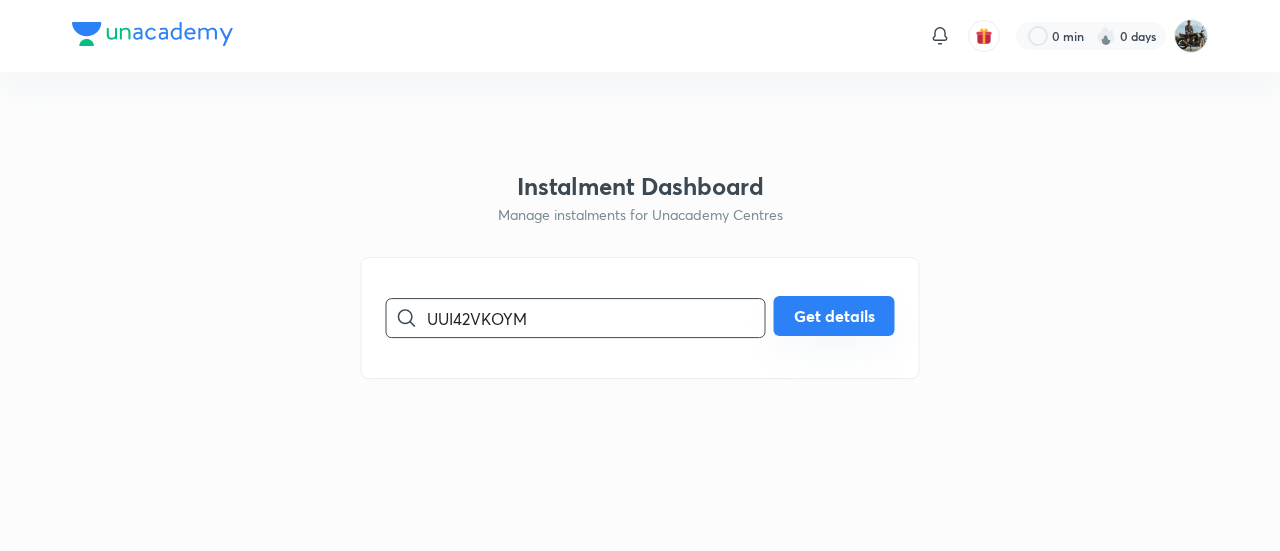 type on "UUI42VKOYM" 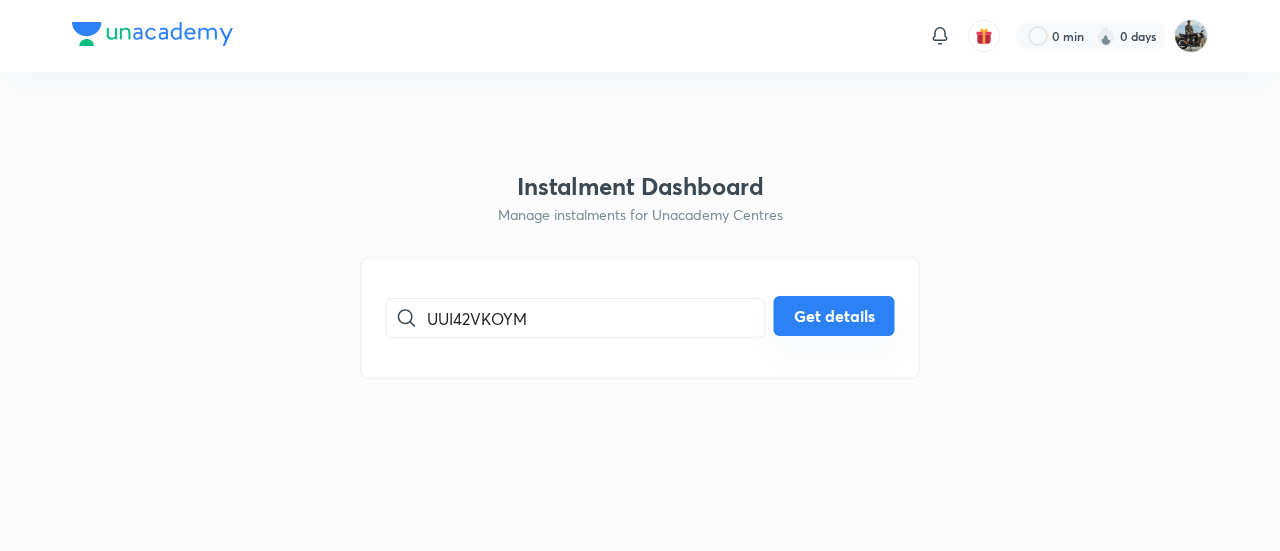 click on "Get details" at bounding box center (834, 316) 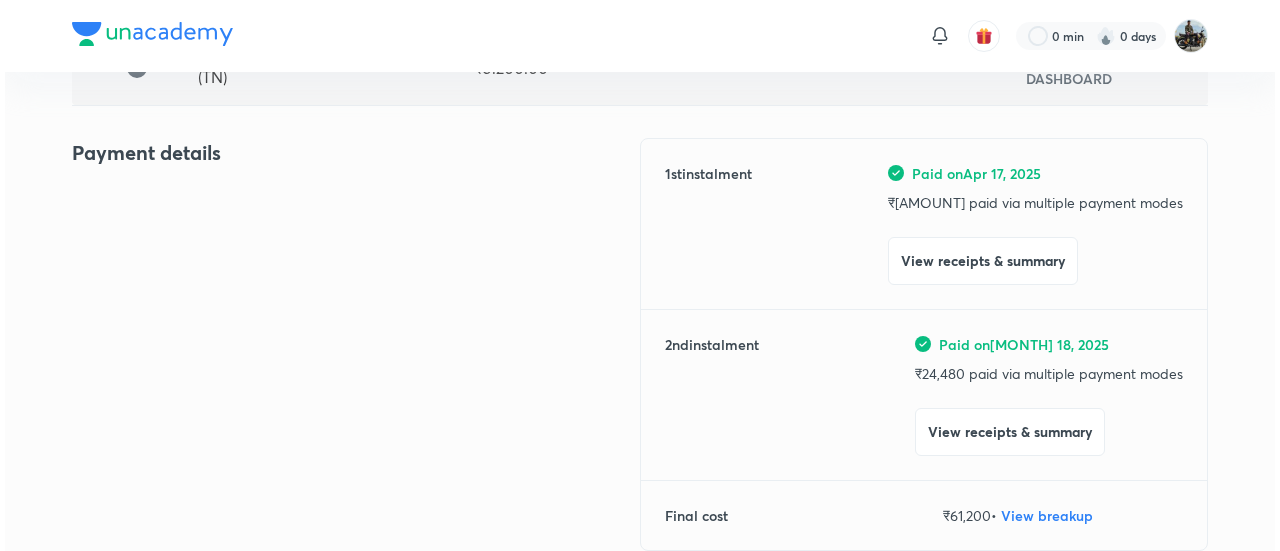 scroll, scrollTop: 209, scrollLeft: 0, axis: vertical 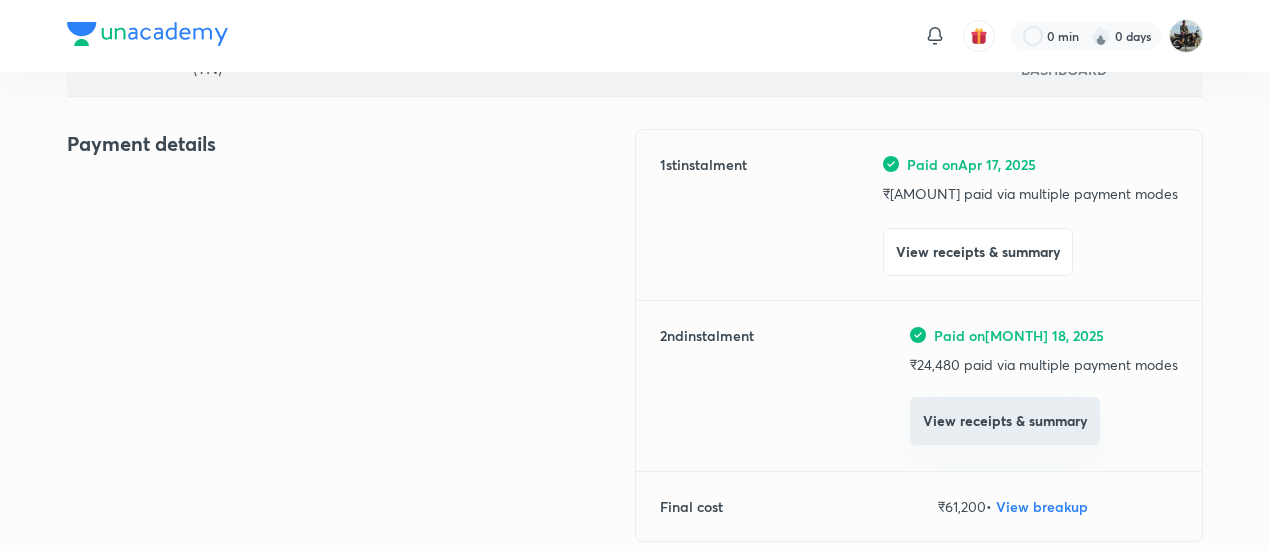 click on "View receipts & summary" at bounding box center [1005, 421] 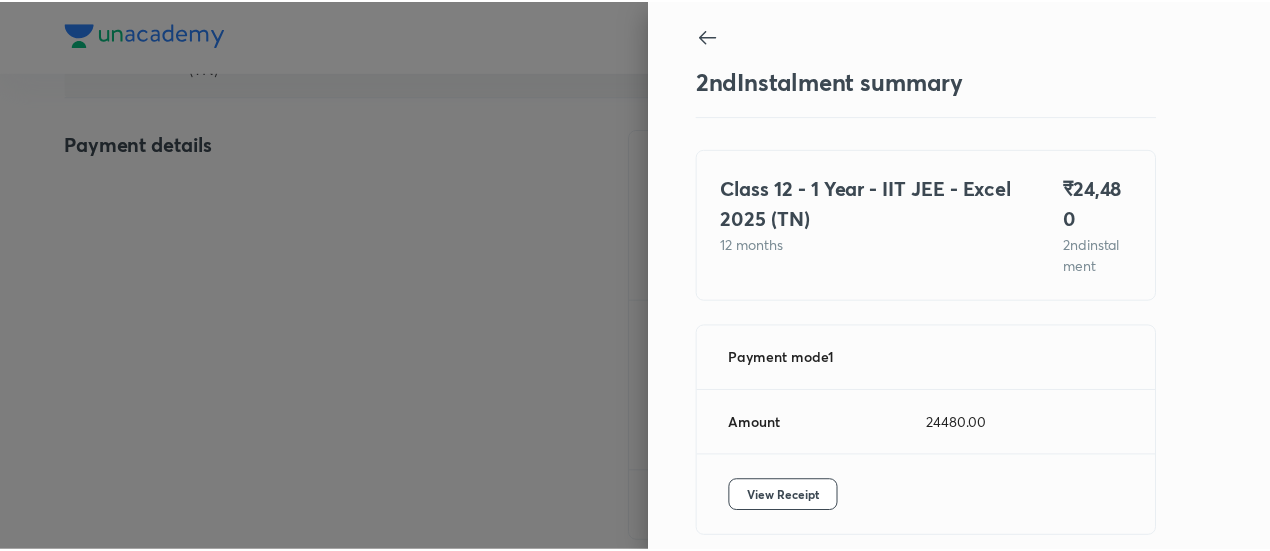 scroll, scrollTop: 88, scrollLeft: 0, axis: vertical 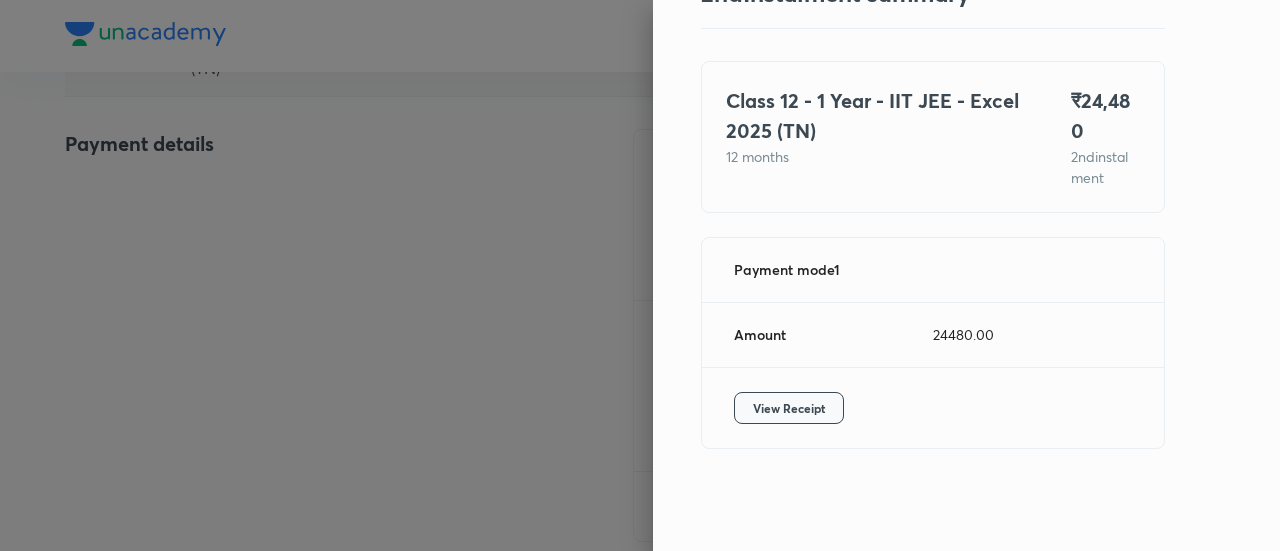 click on "View Receipt" at bounding box center (789, 408) 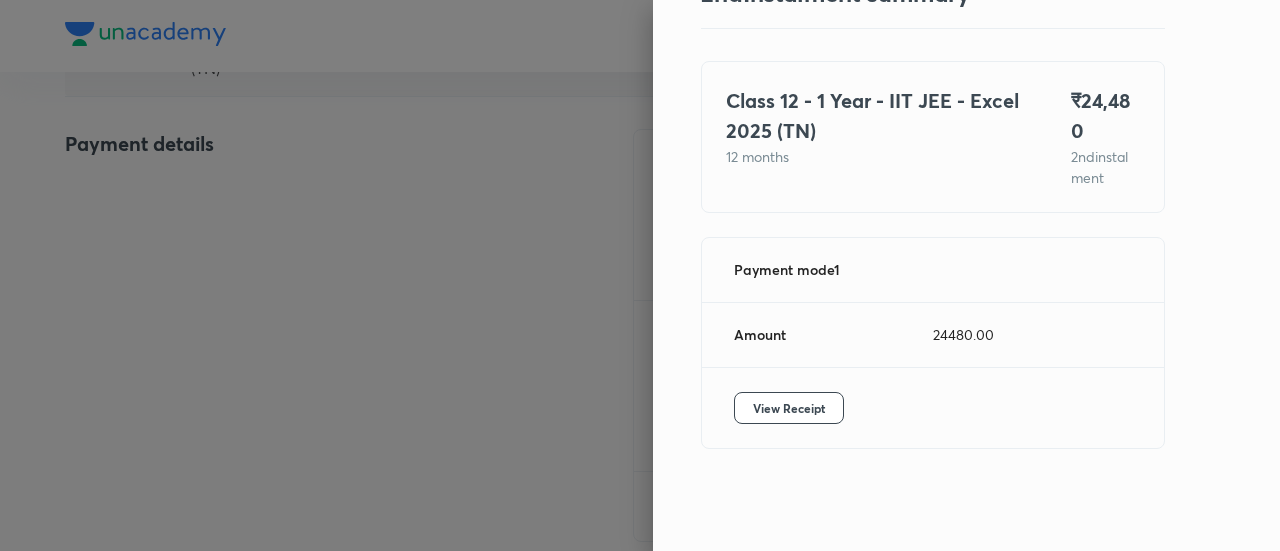 click at bounding box center [640, 275] 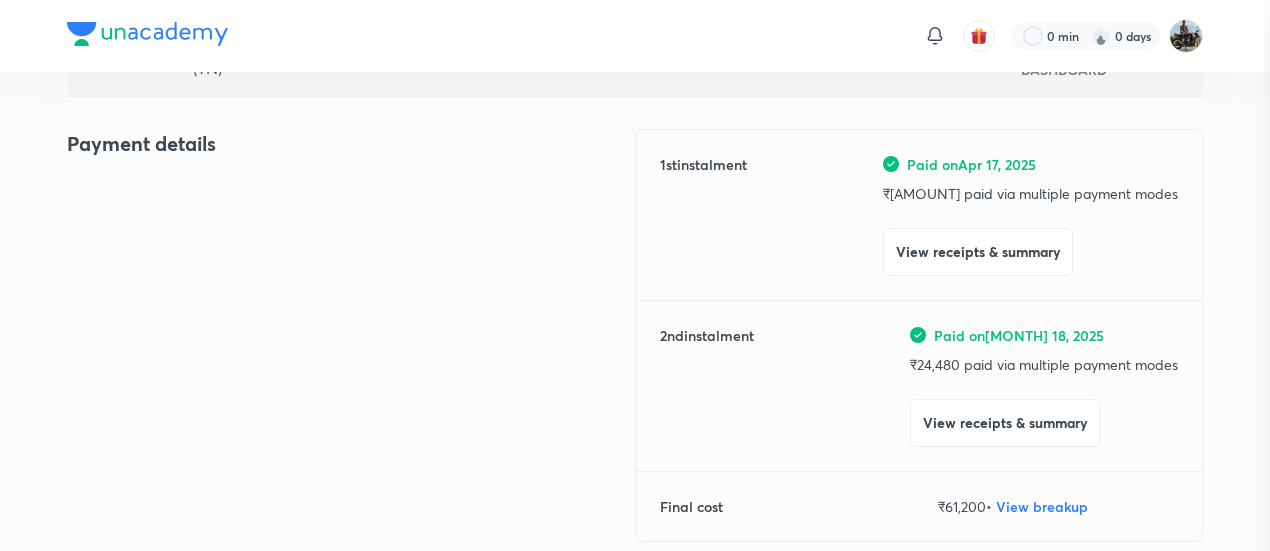 click at bounding box center [635, 275] 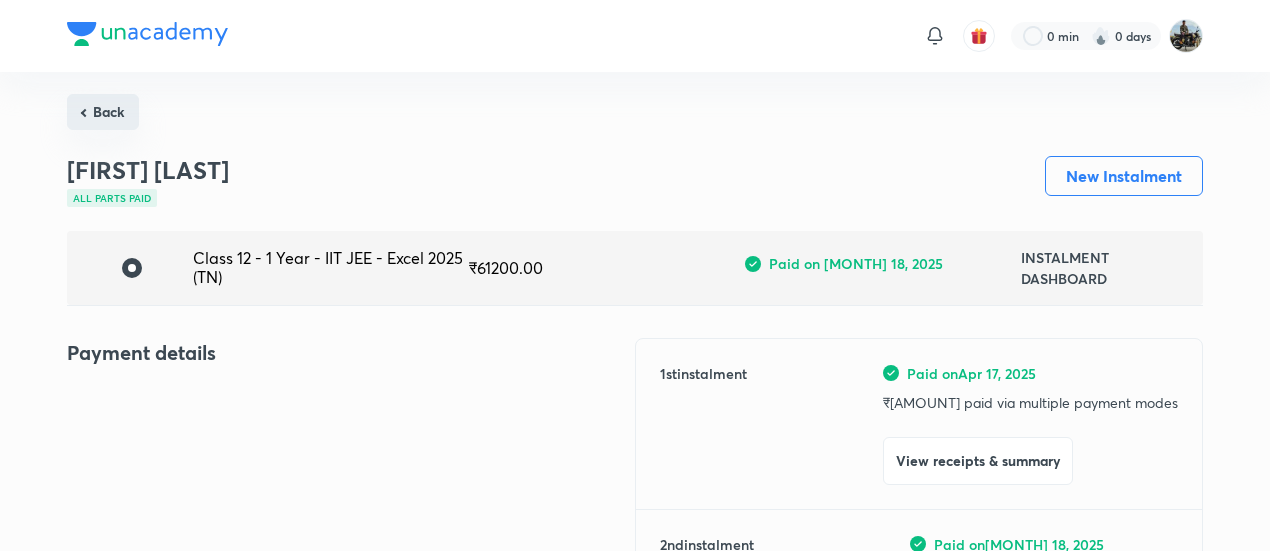 click on "Back" at bounding box center [103, 112] 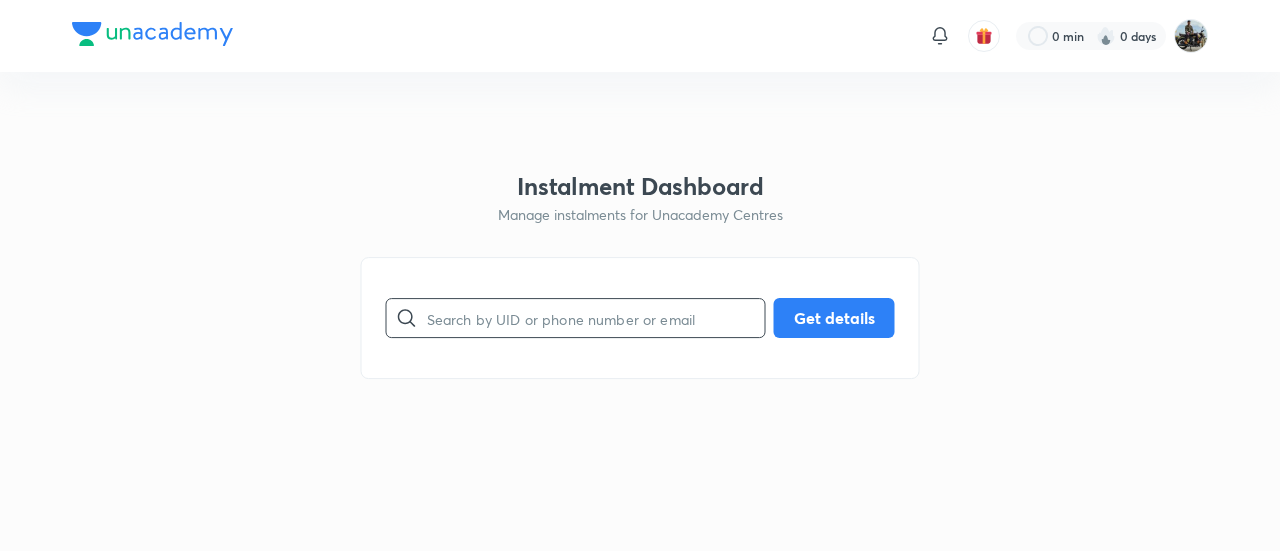 click at bounding box center (596, 318) 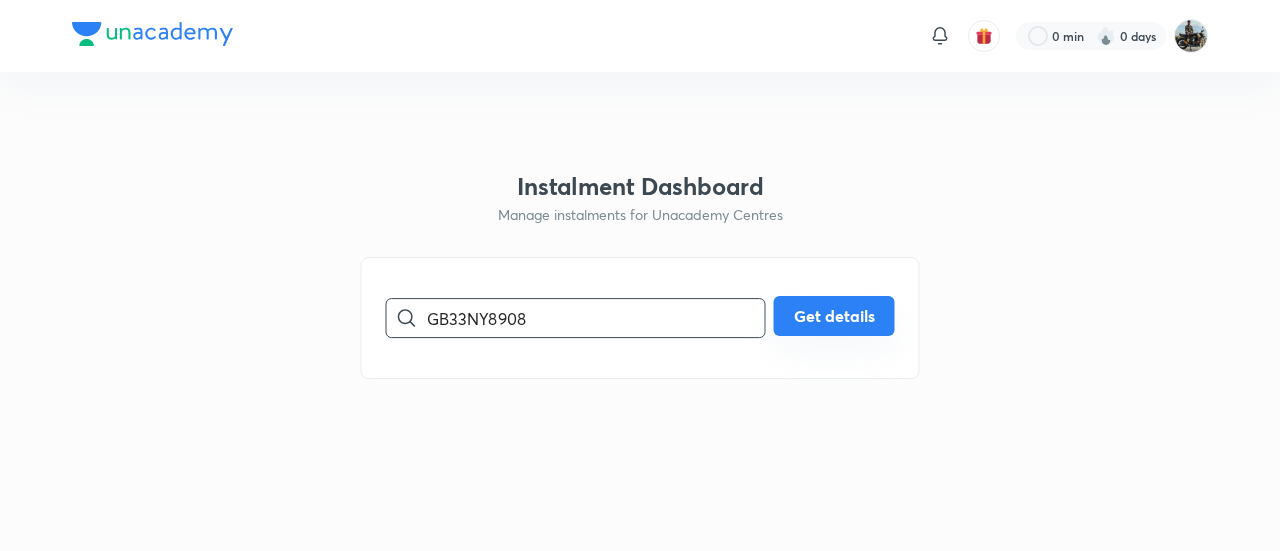 type on "GB33NY8908" 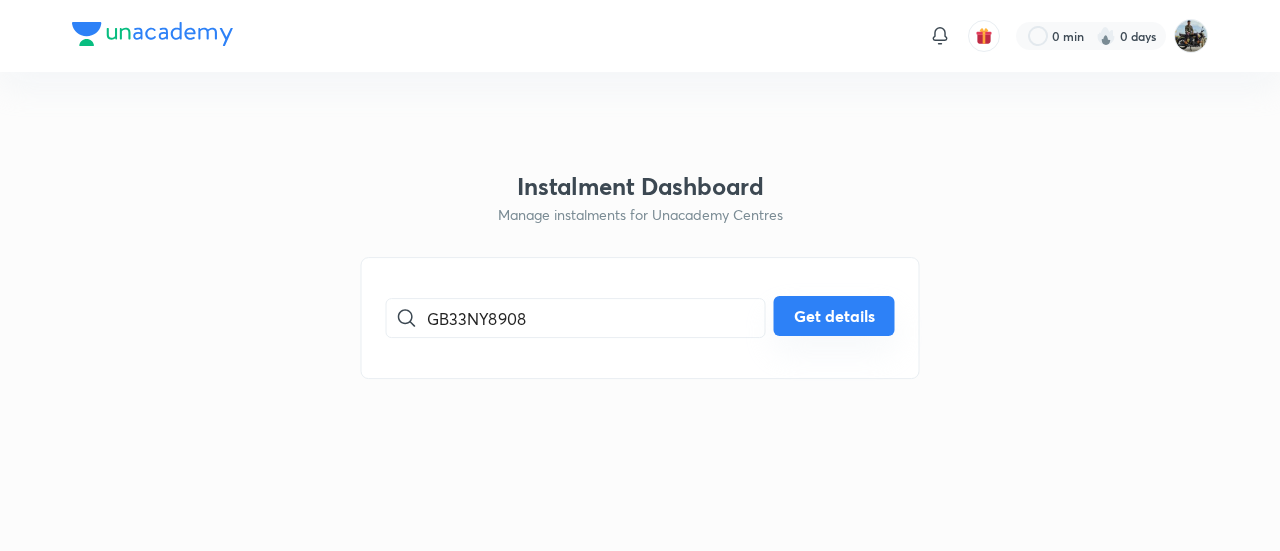 click on "Get details" at bounding box center (834, 316) 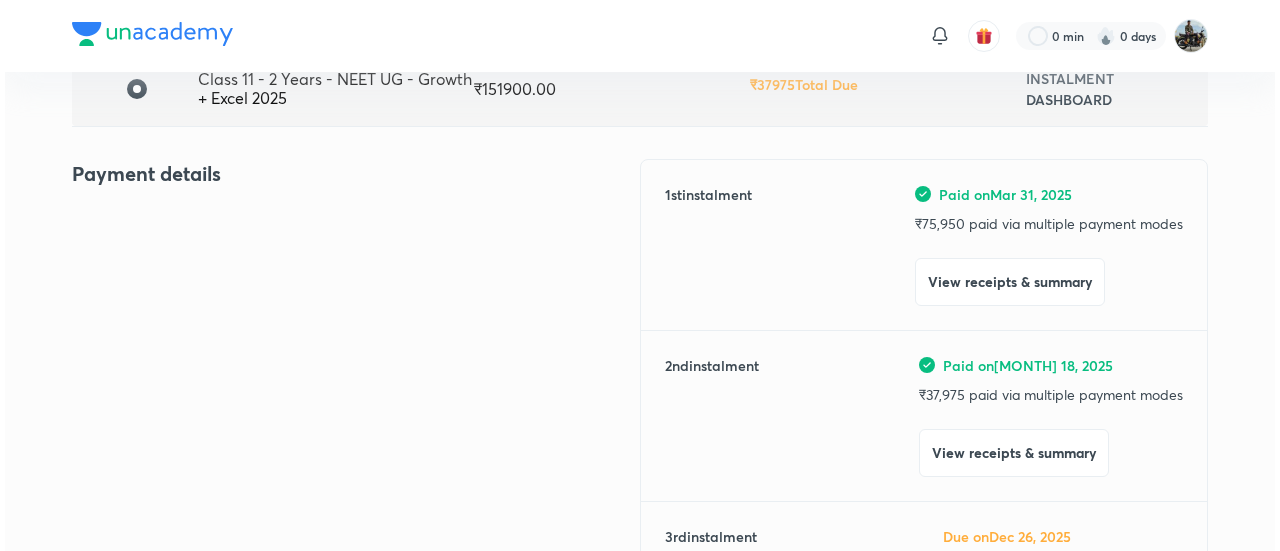 scroll, scrollTop: 180, scrollLeft: 0, axis: vertical 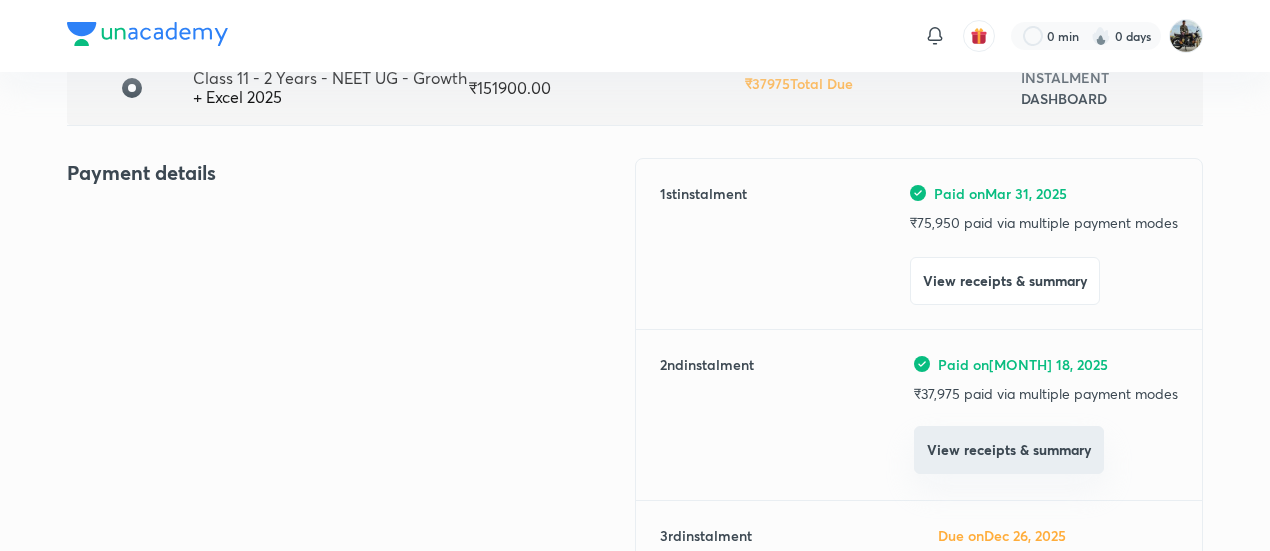 click on "View receipts & summary" at bounding box center [1009, 450] 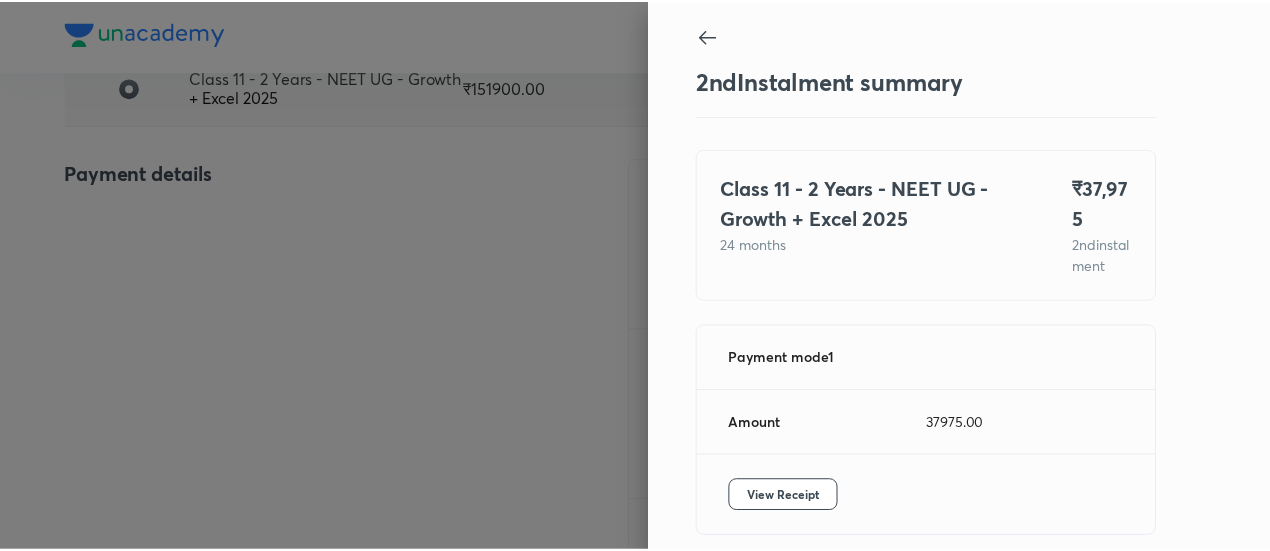 scroll, scrollTop: 109, scrollLeft: 0, axis: vertical 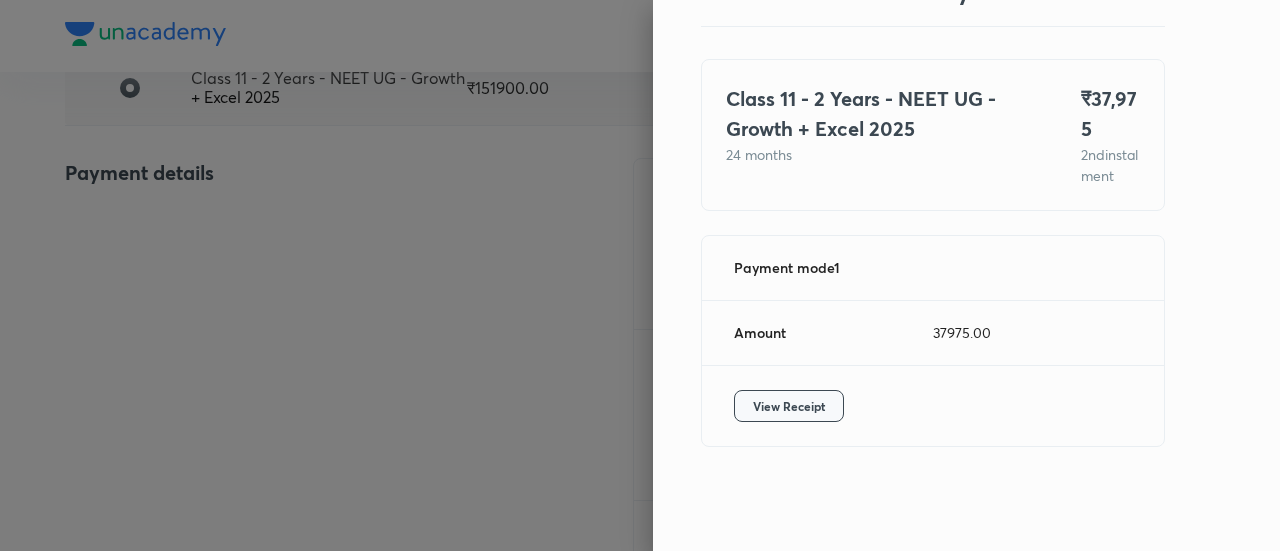 click on "View Receipt" at bounding box center [789, 406] 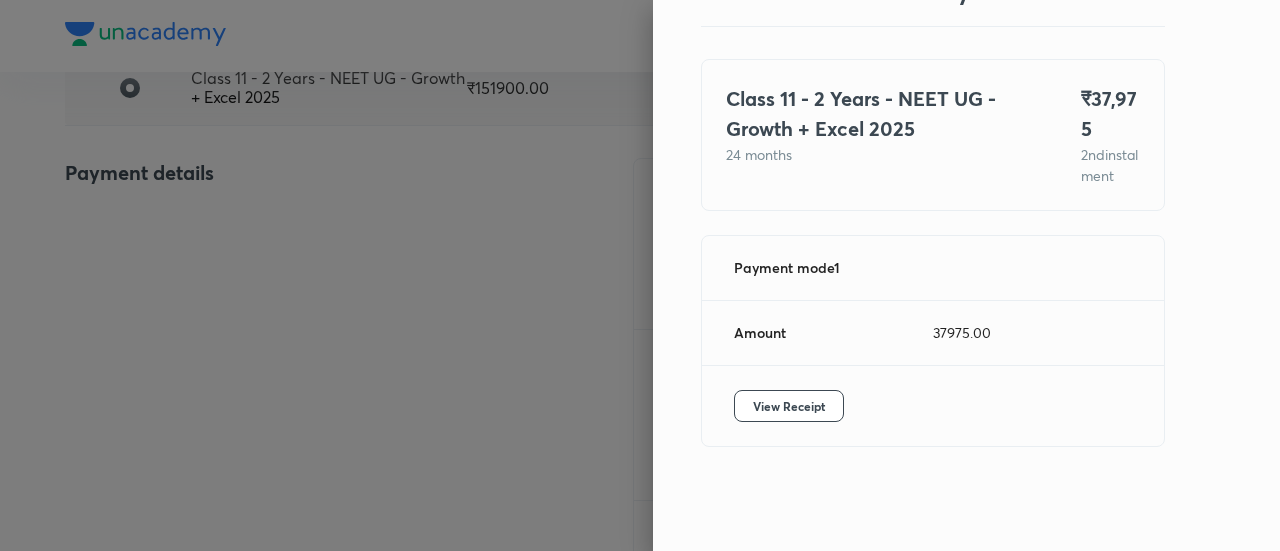 click at bounding box center [640, 275] 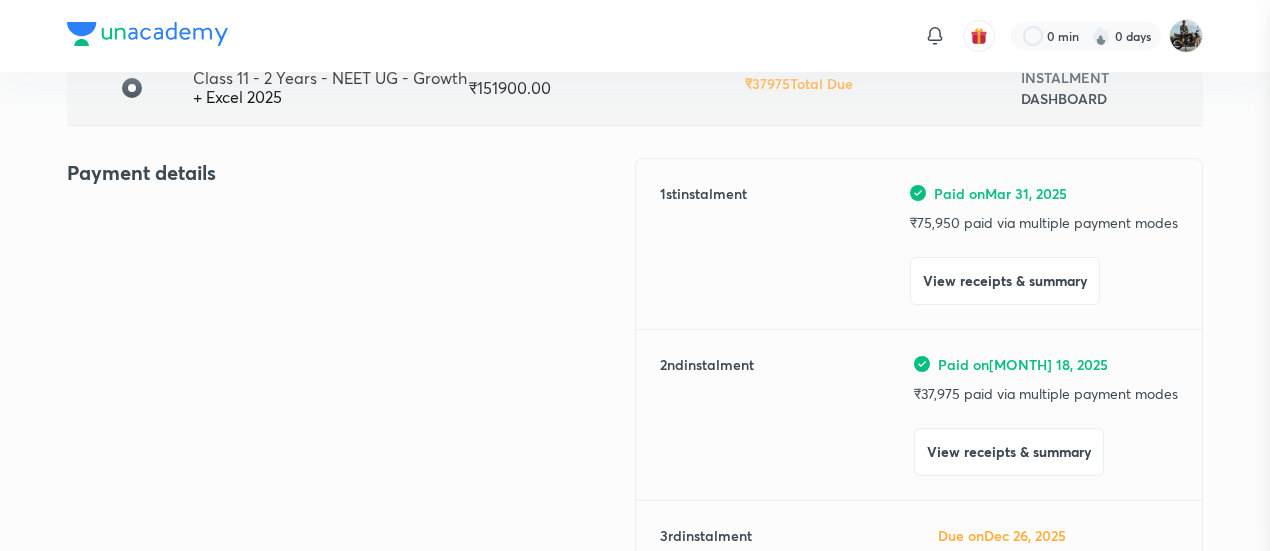 scroll, scrollTop: 0, scrollLeft: 0, axis: both 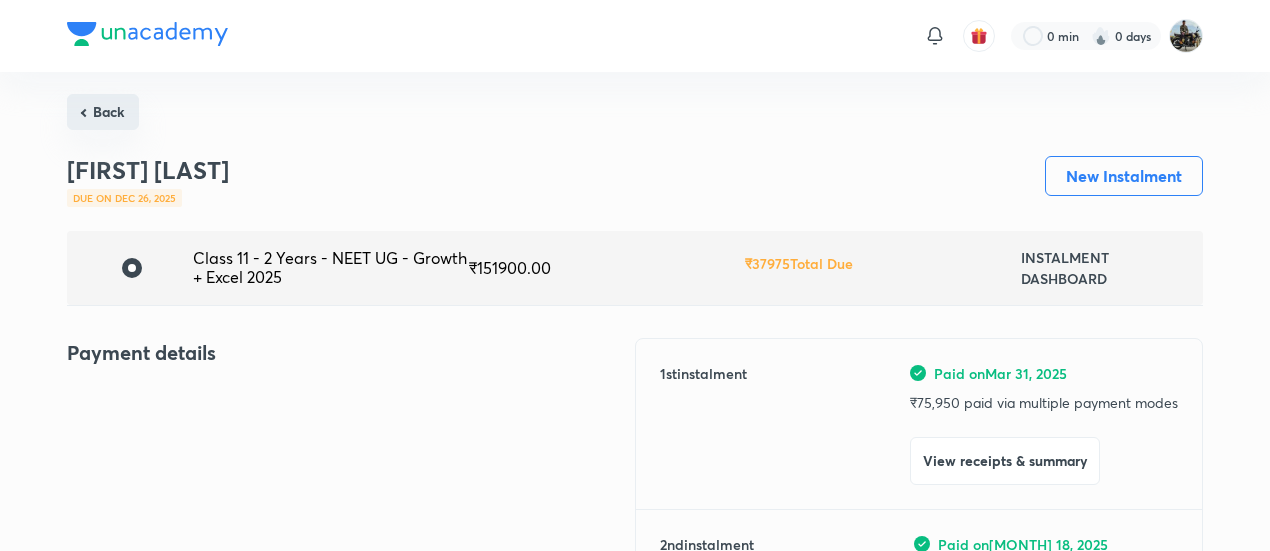 click on "Back" at bounding box center (103, 112) 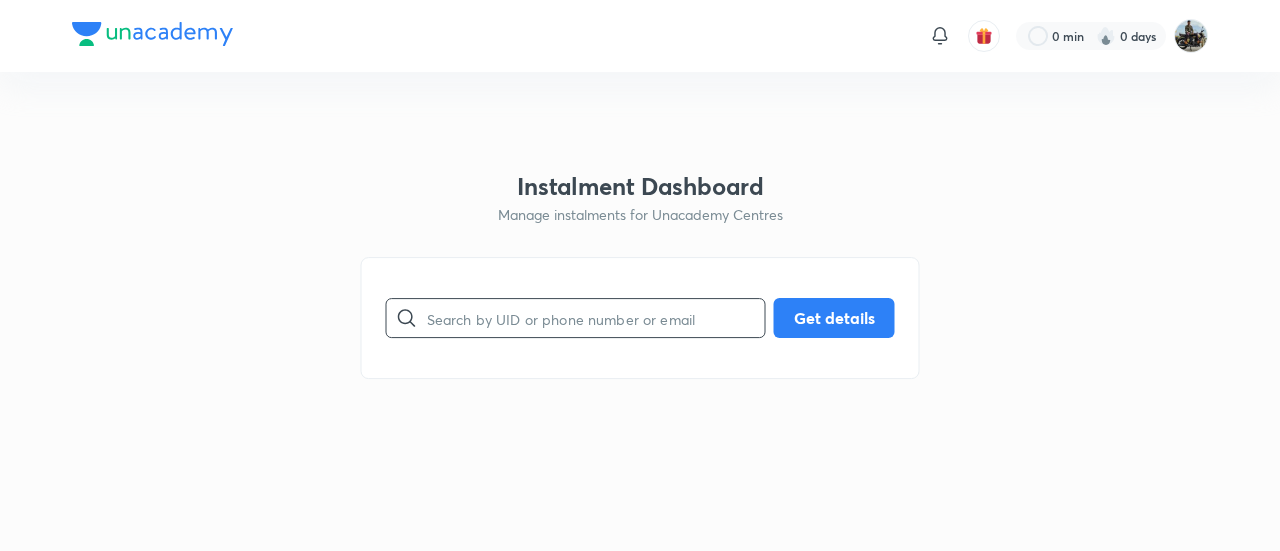 click at bounding box center [596, 318] 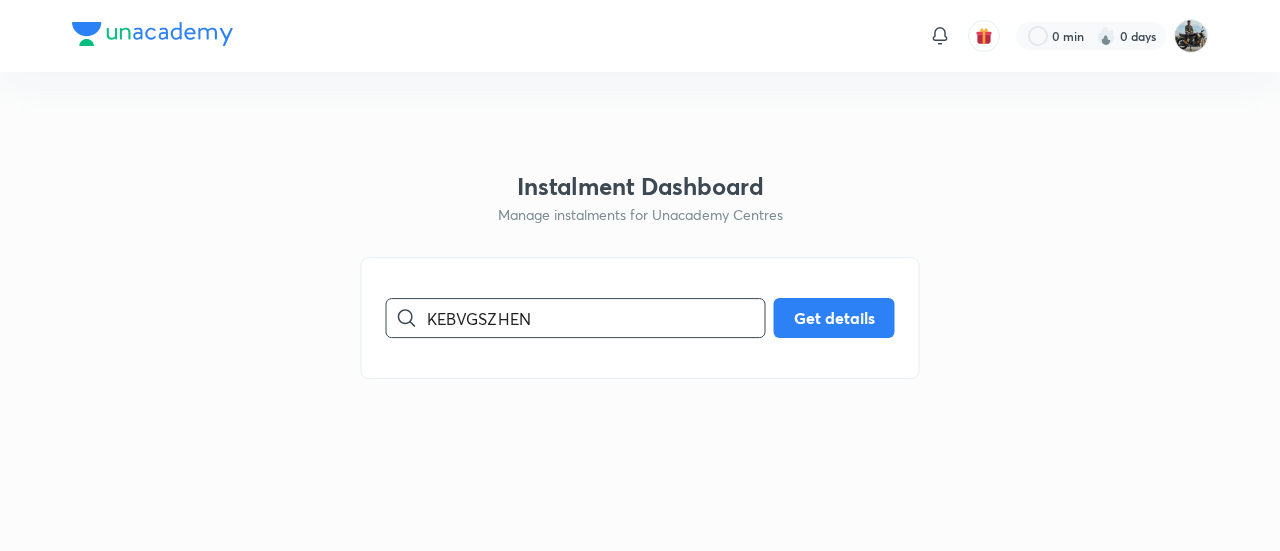 type on "KEBVGSZHEN" 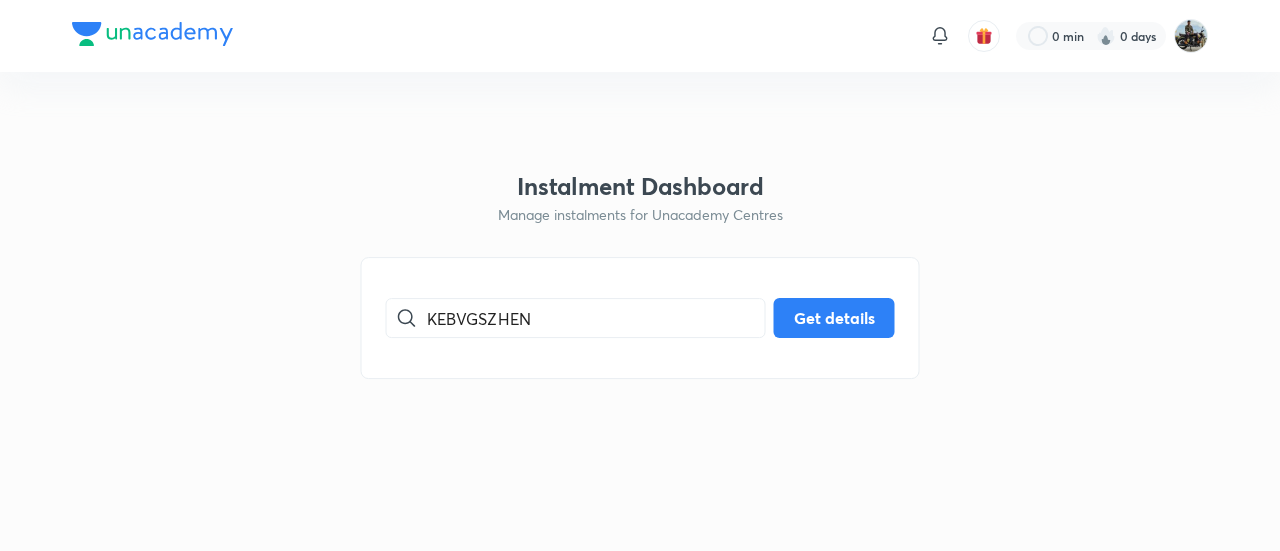 click on "KEBVGSZHEN" at bounding box center [640, 318] 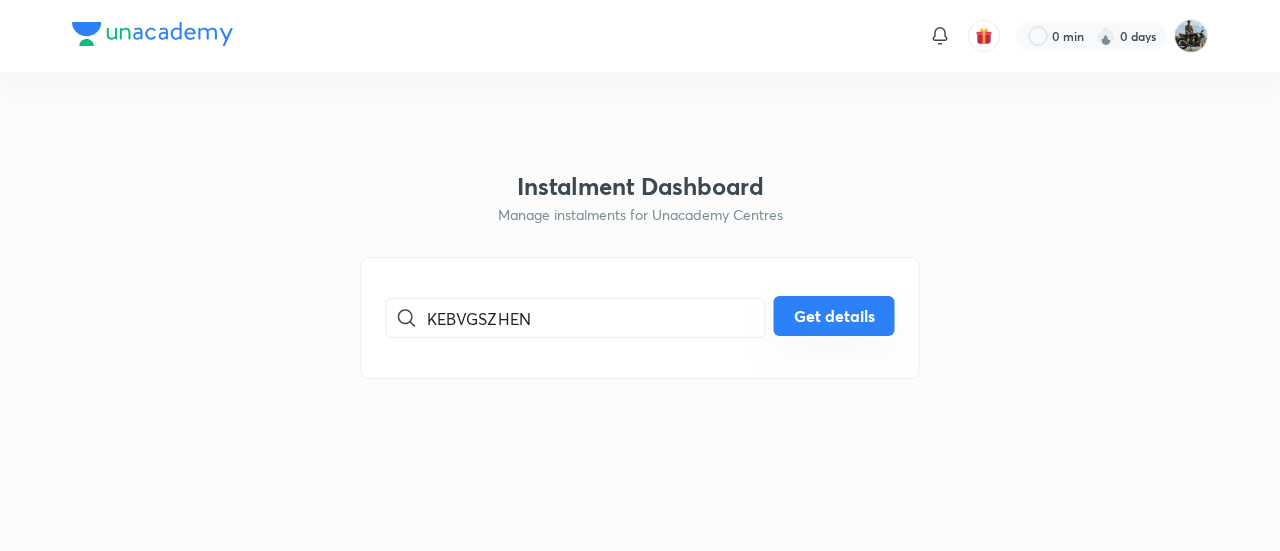 click on "Get details" at bounding box center (834, 316) 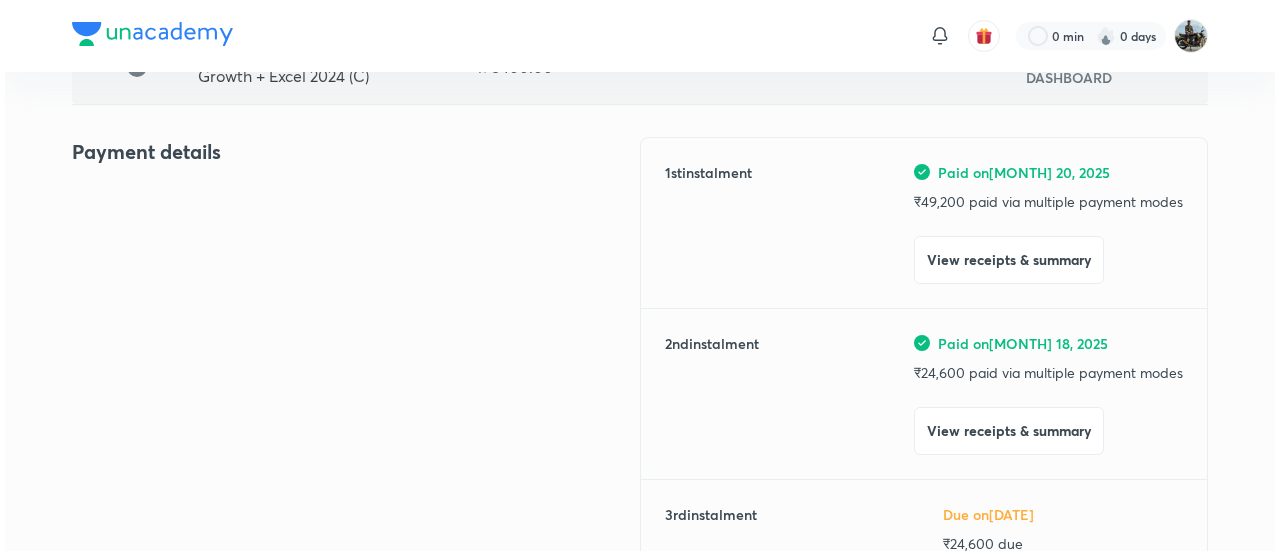scroll, scrollTop: 213, scrollLeft: 0, axis: vertical 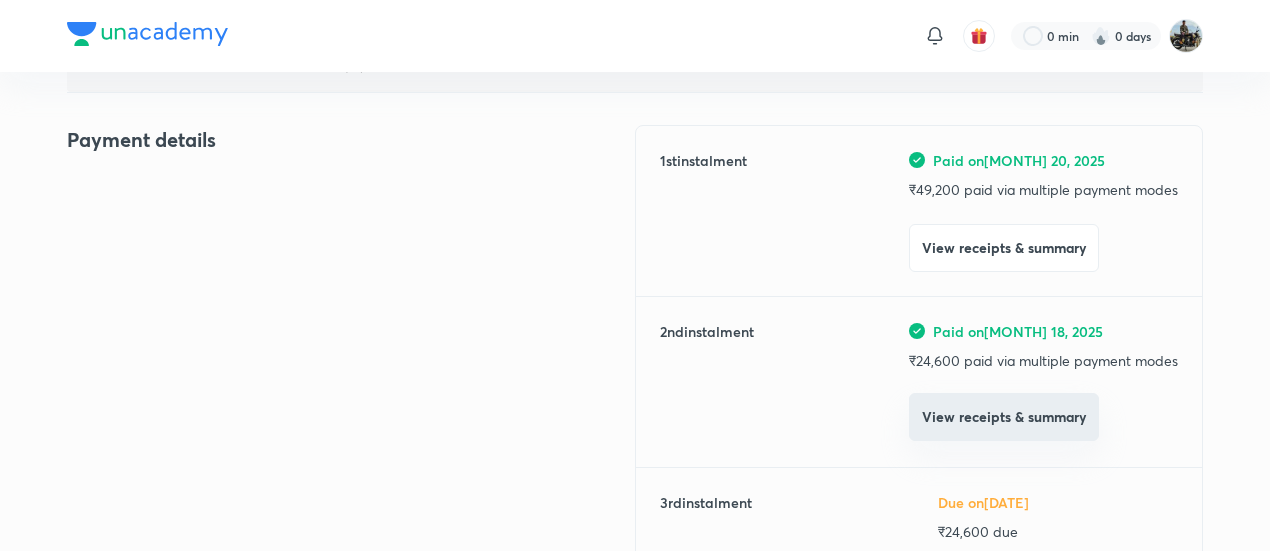 click on "View receipts & summary" at bounding box center [1004, 417] 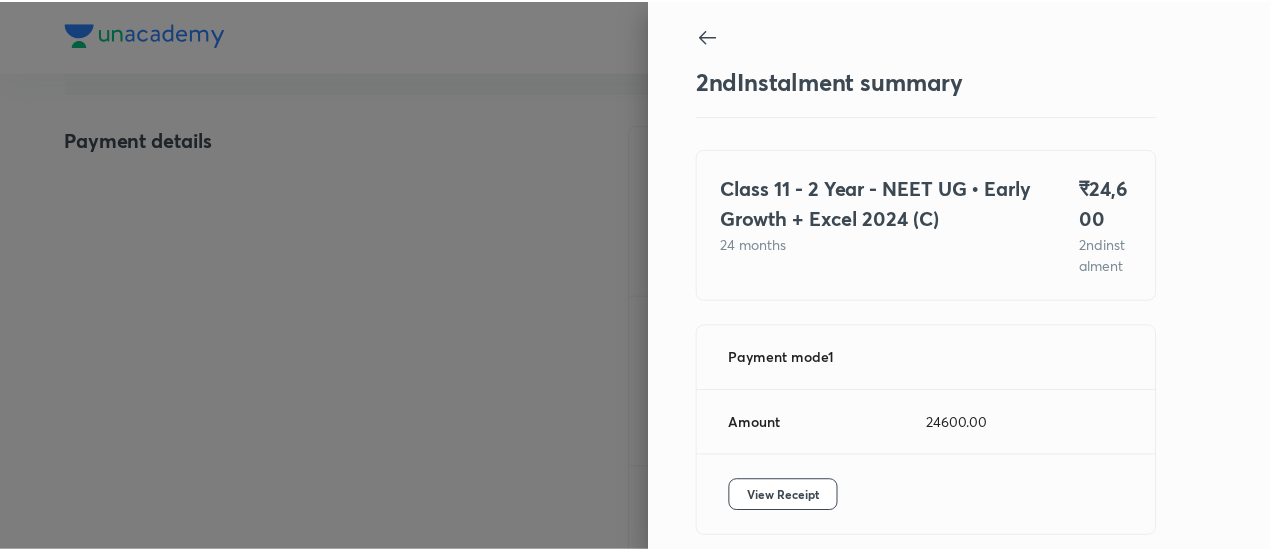 scroll, scrollTop: 109, scrollLeft: 0, axis: vertical 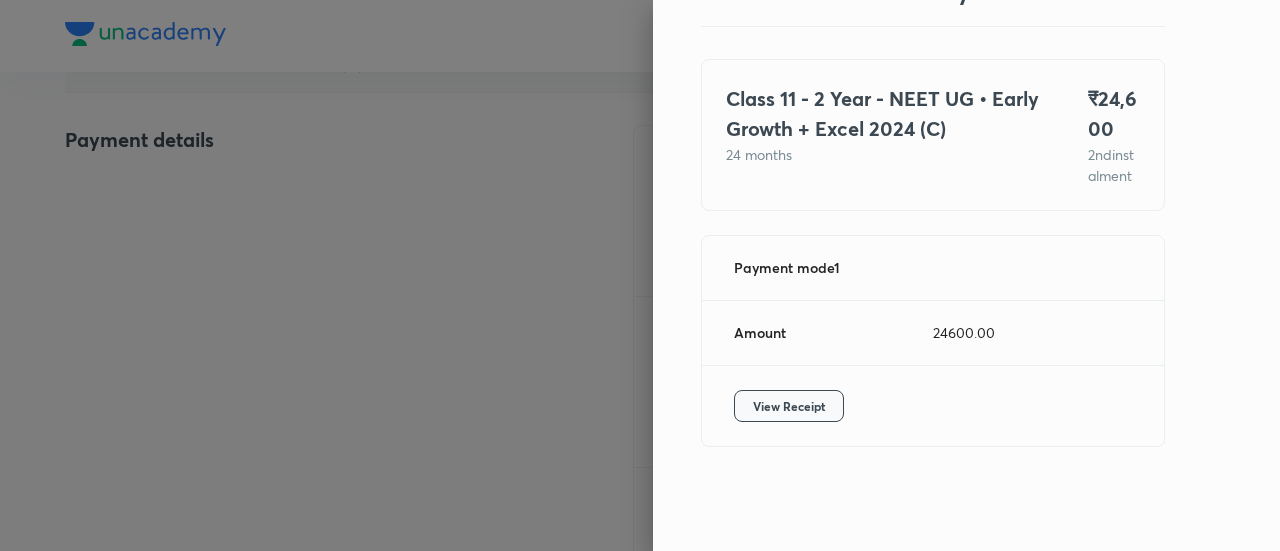 click on "View Receipt" at bounding box center [789, 406] 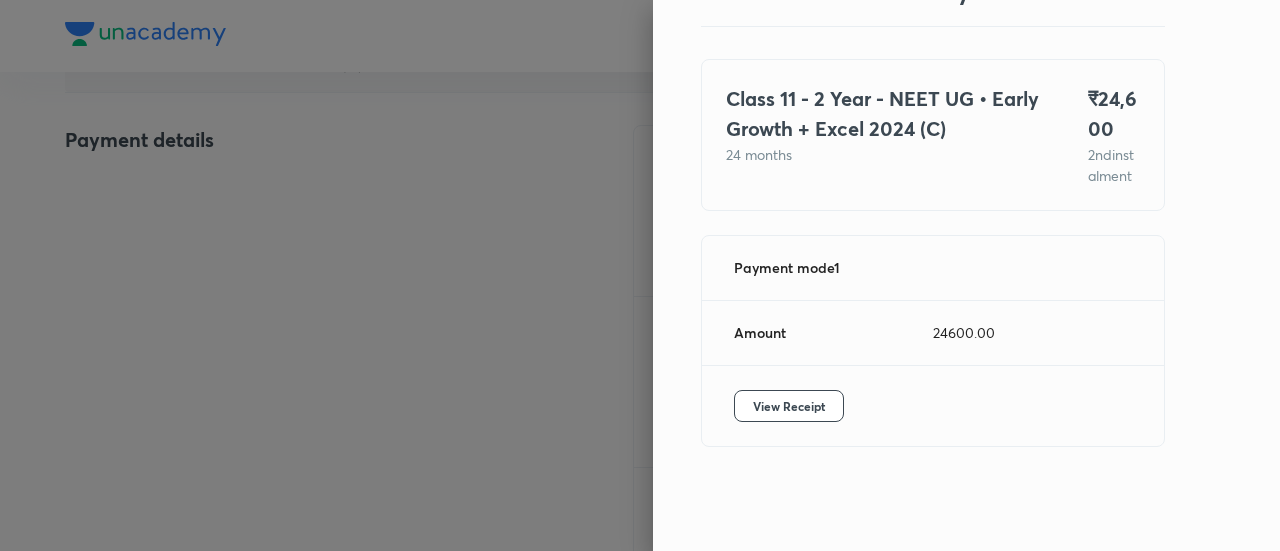 click at bounding box center (640, 275) 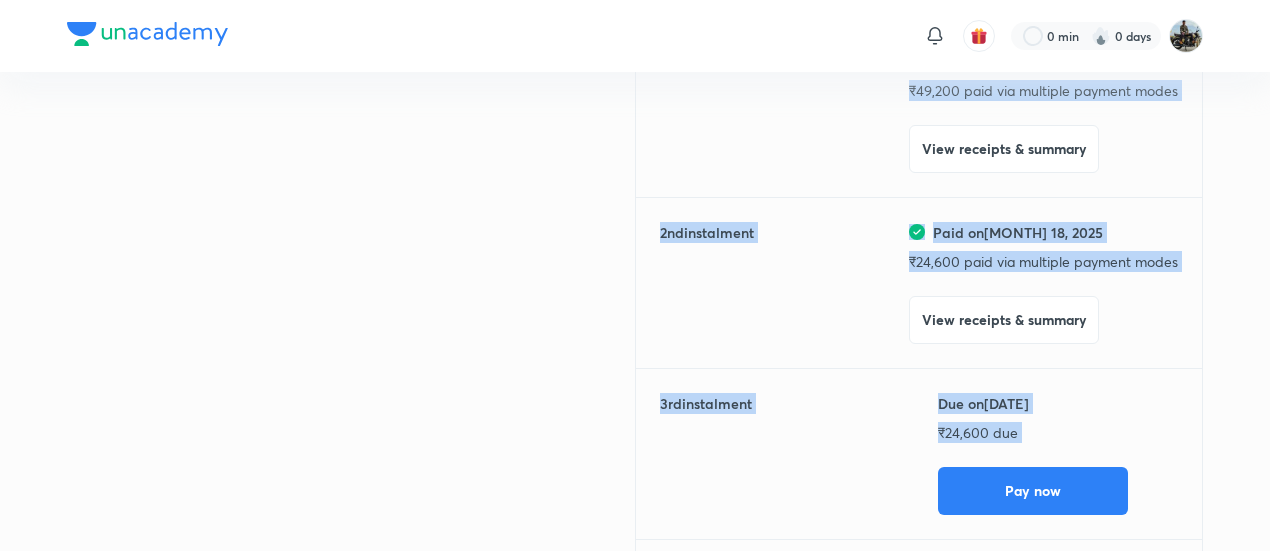 drag, startPoint x: 212, startPoint y: 204, endPoint x: 259, endPoint y: 598, distance: 396.7934 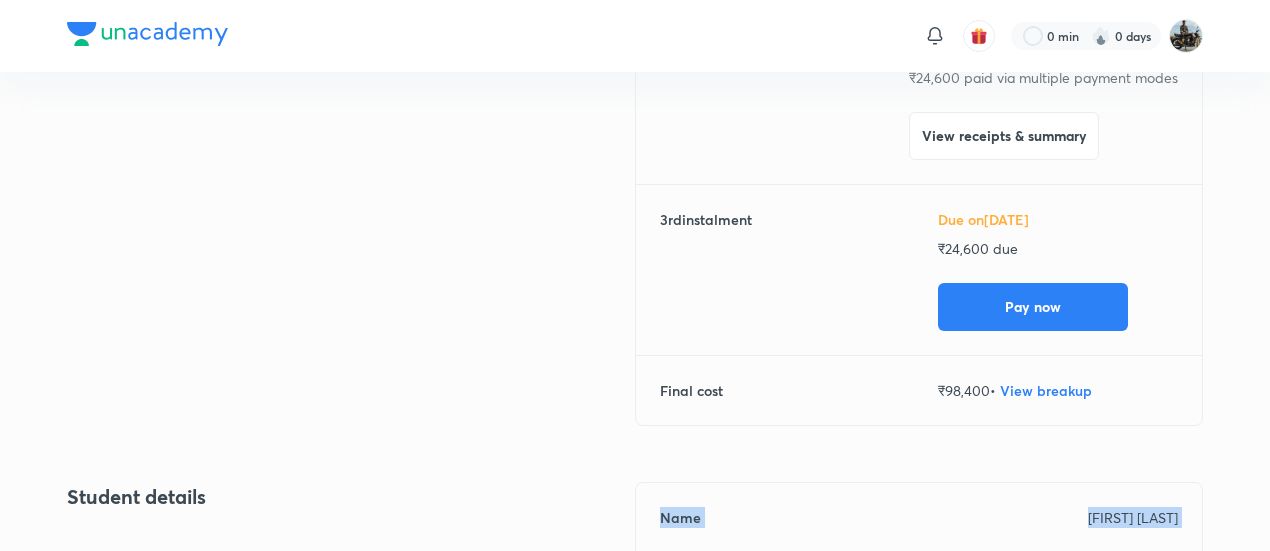 scroll, scrollTop: 0, scrollLeft: 0, axis: both 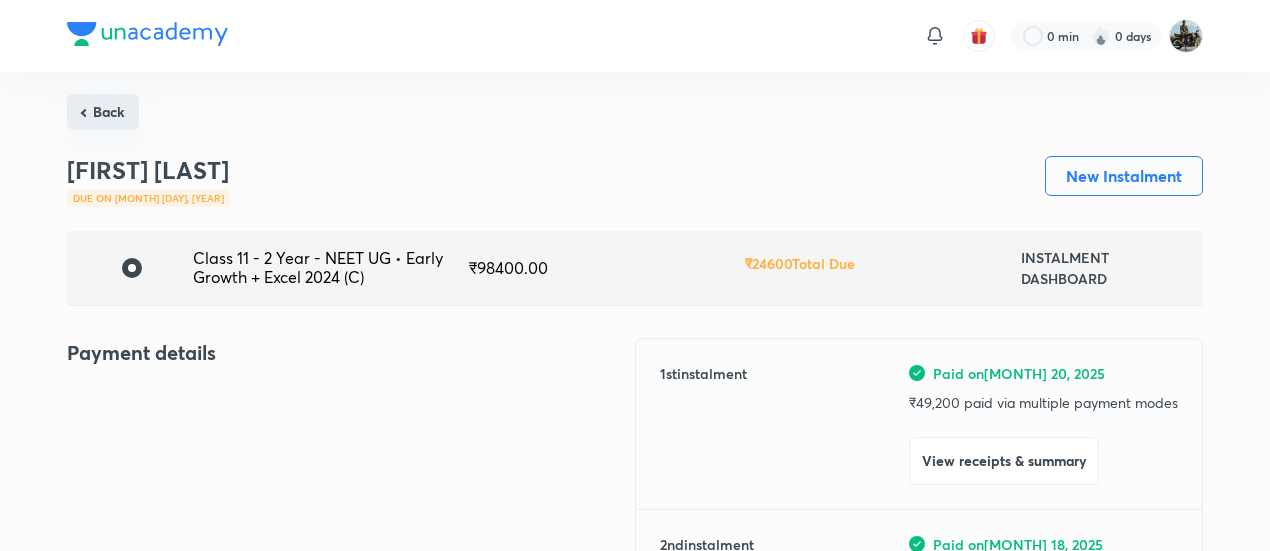 click on "Back" at bounding box center [103, 112] 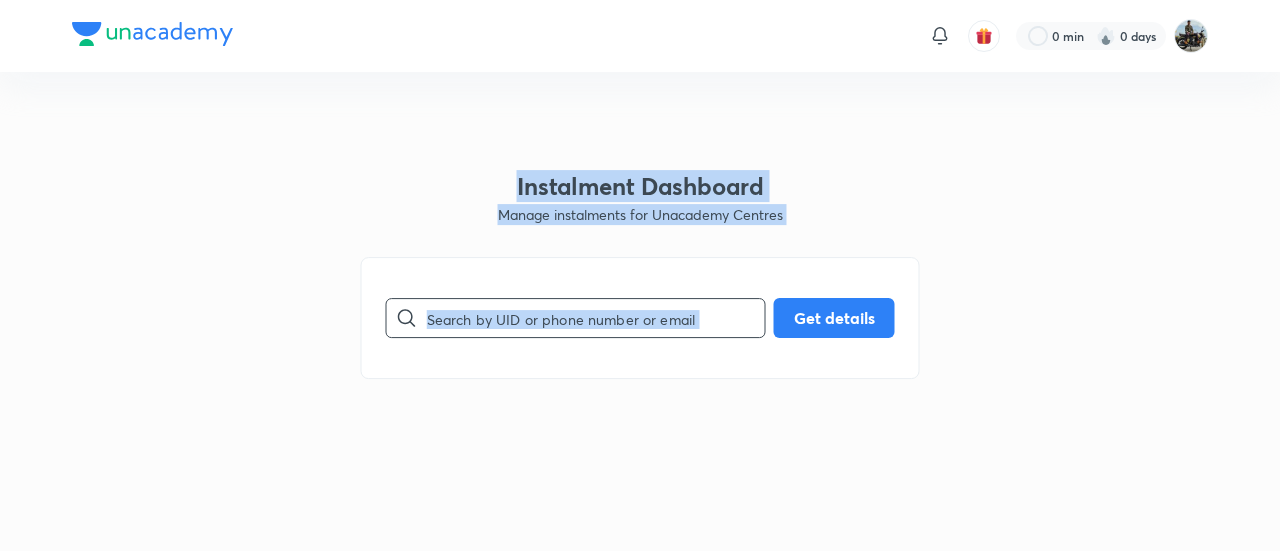 click at bounding box center [596, 318] 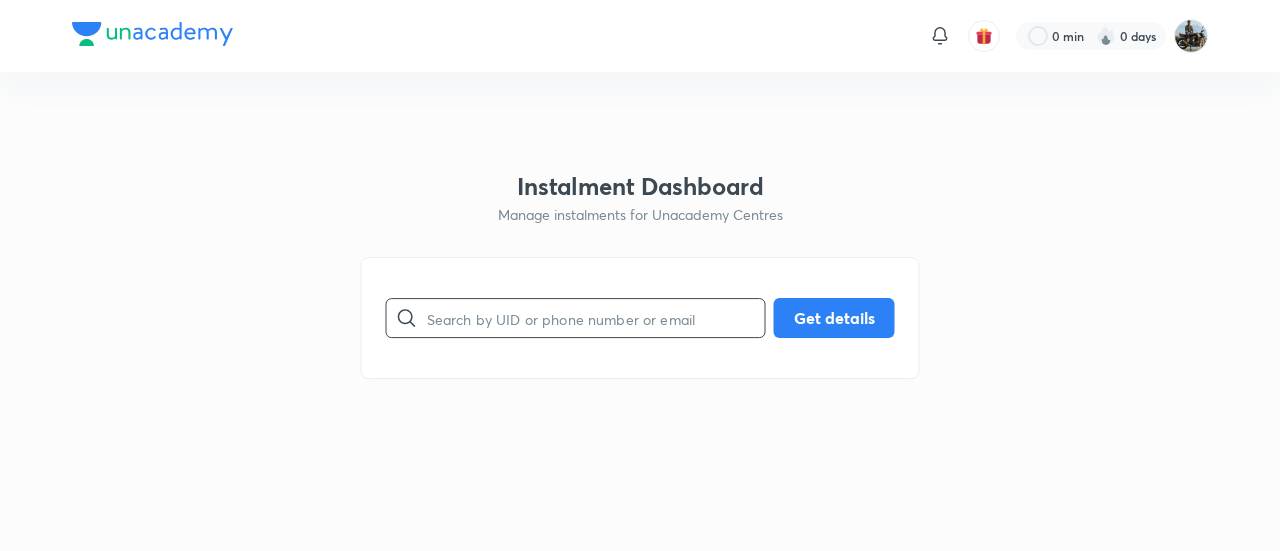 paste on "U1BQBQTIWT" 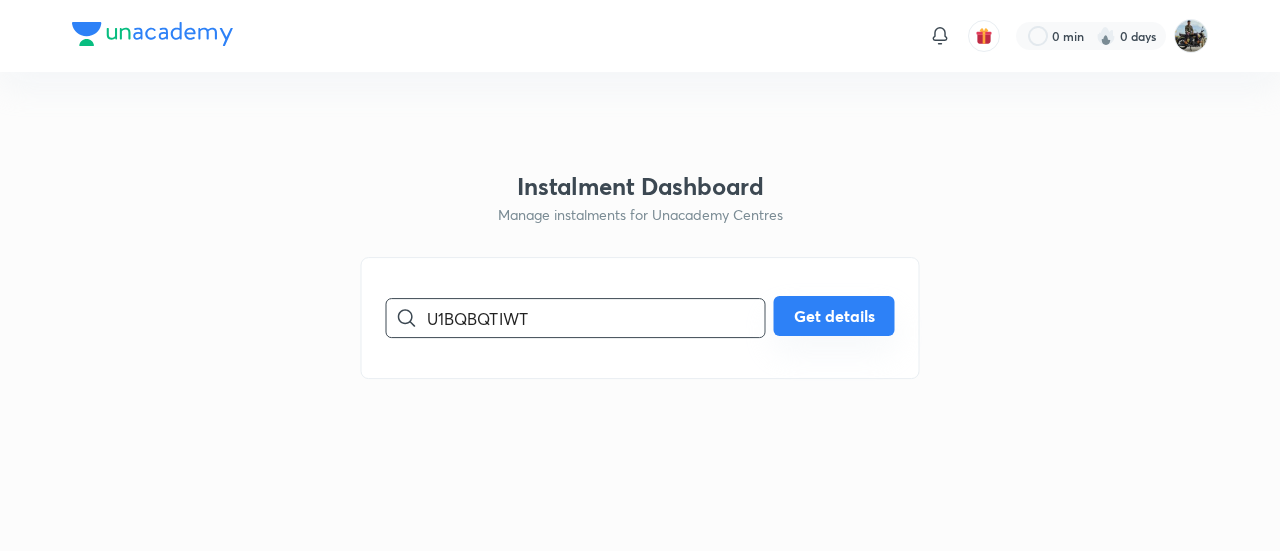 type on "U1BQBQTIWT" 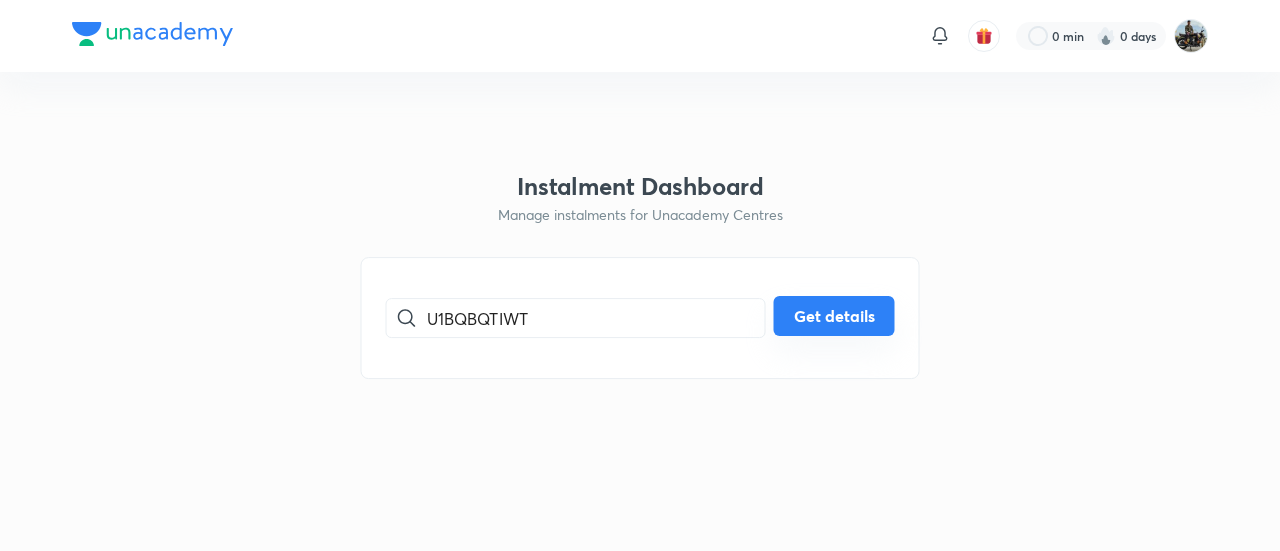 click on "Get details" at bounding box center [834, 316] 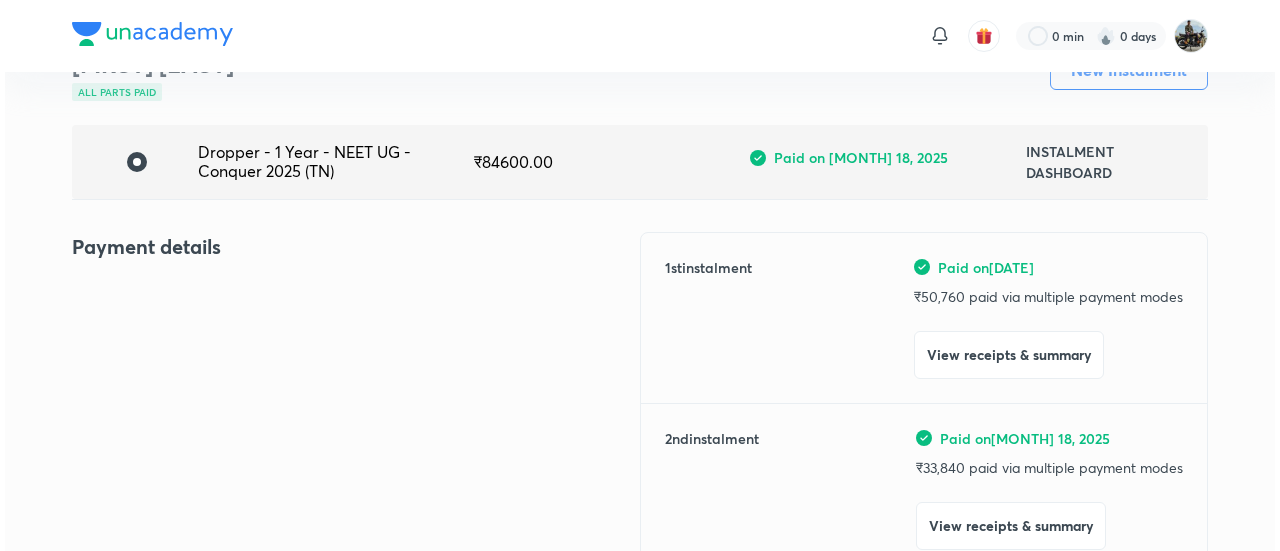 scroll, scrollTop: 111, scrollLeft: 0, axis: vertical 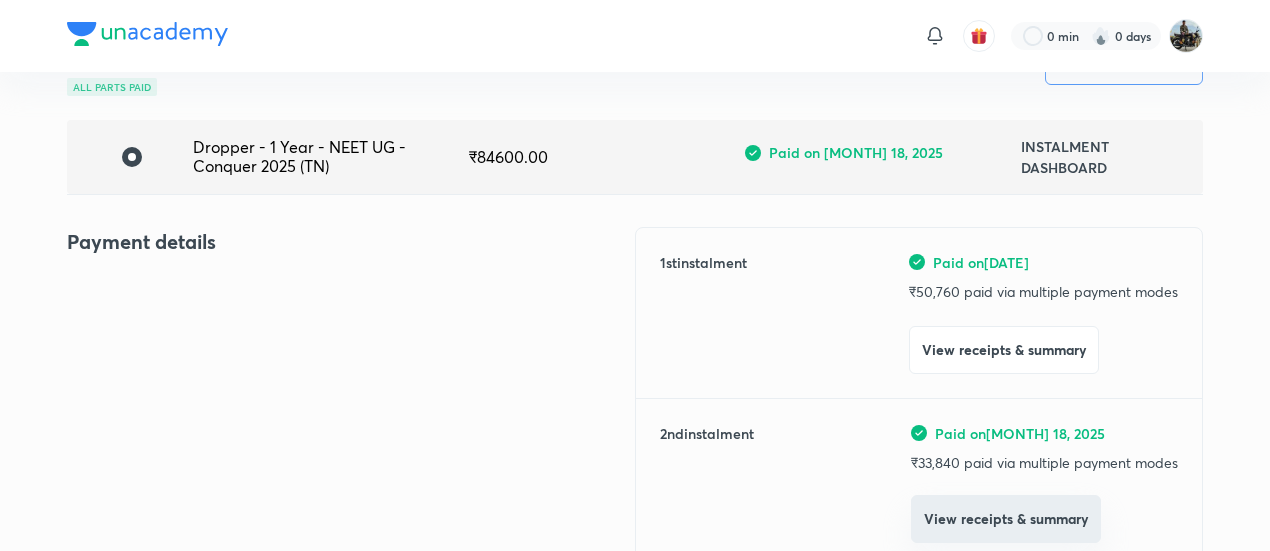click on "View receipts & summary" at bounding box center (1006, 519) 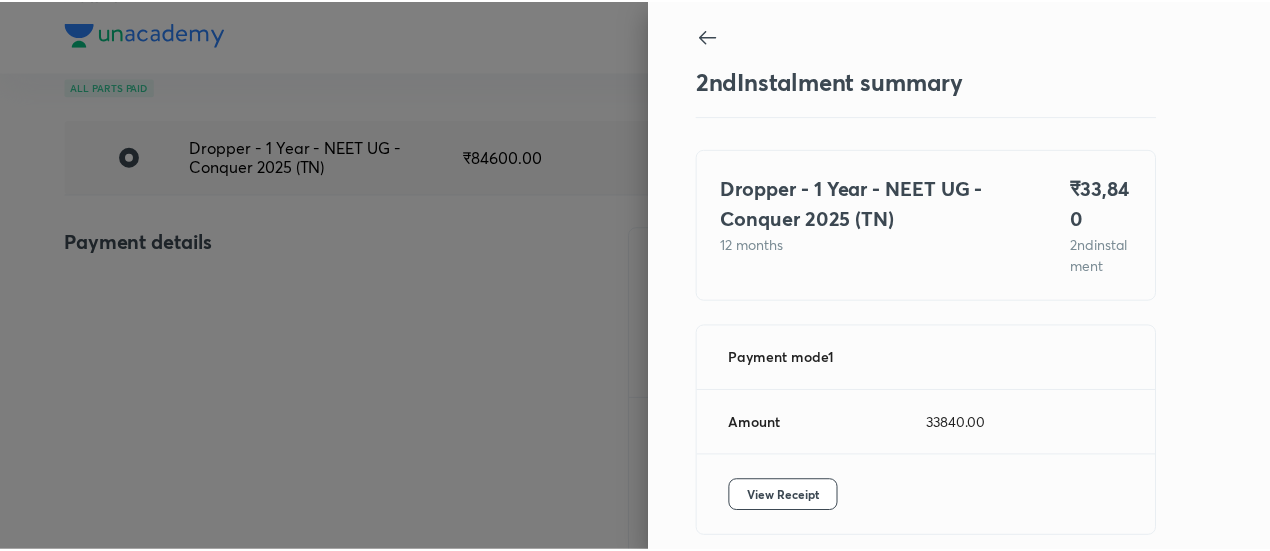 scroll, scrollTop: 109, scrollLeft: 0, axis: vertical 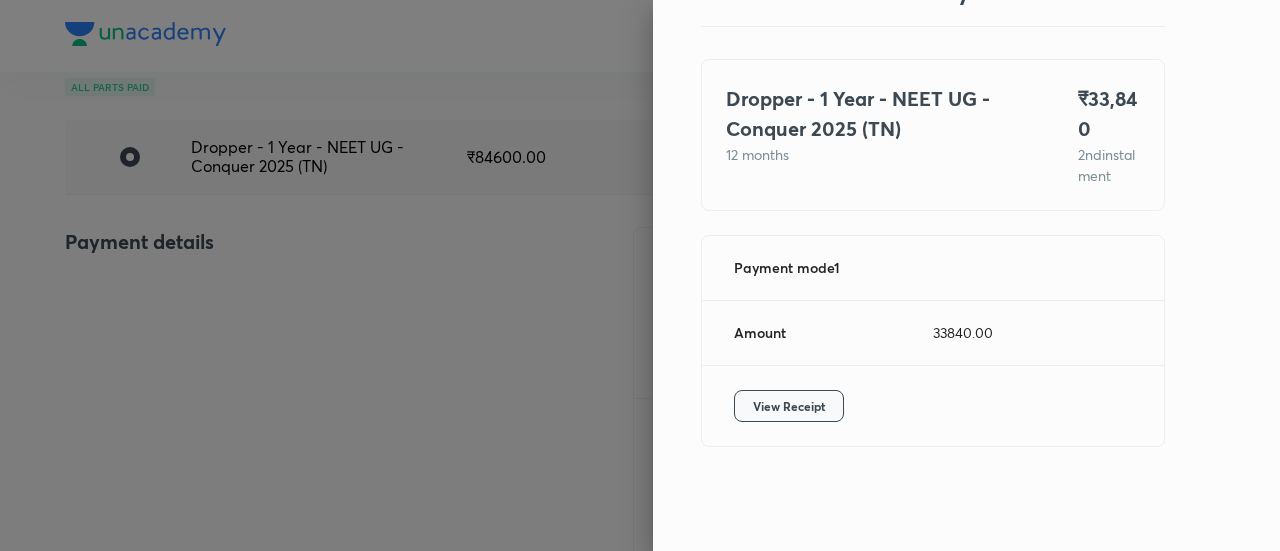 click on "View Receipt" at bounding box center (789, 406) 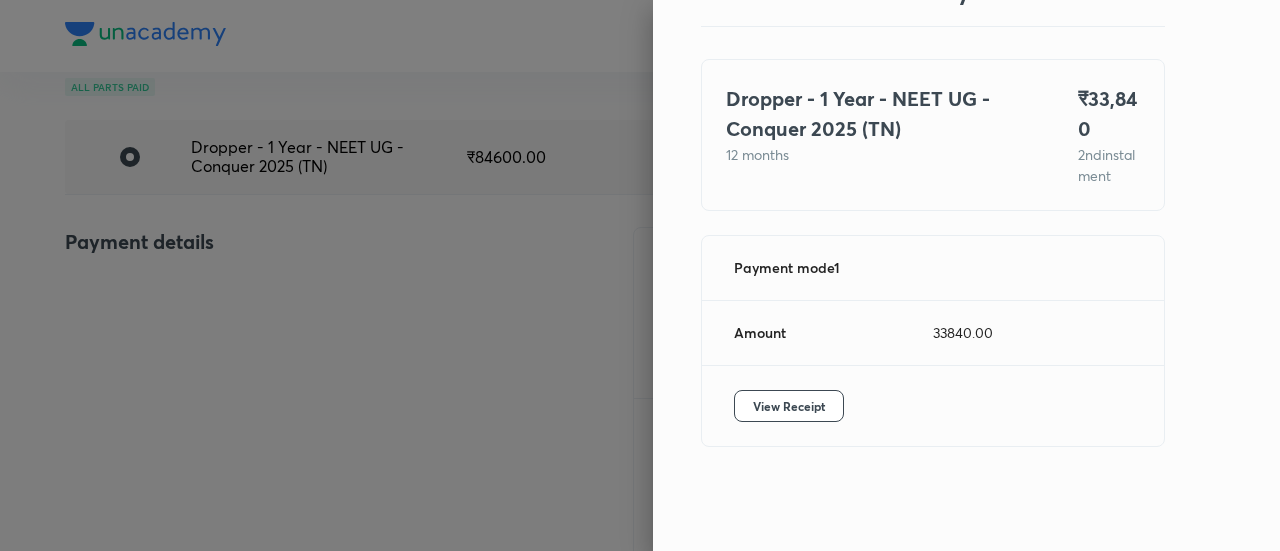 click at bounding box center [640, 275] 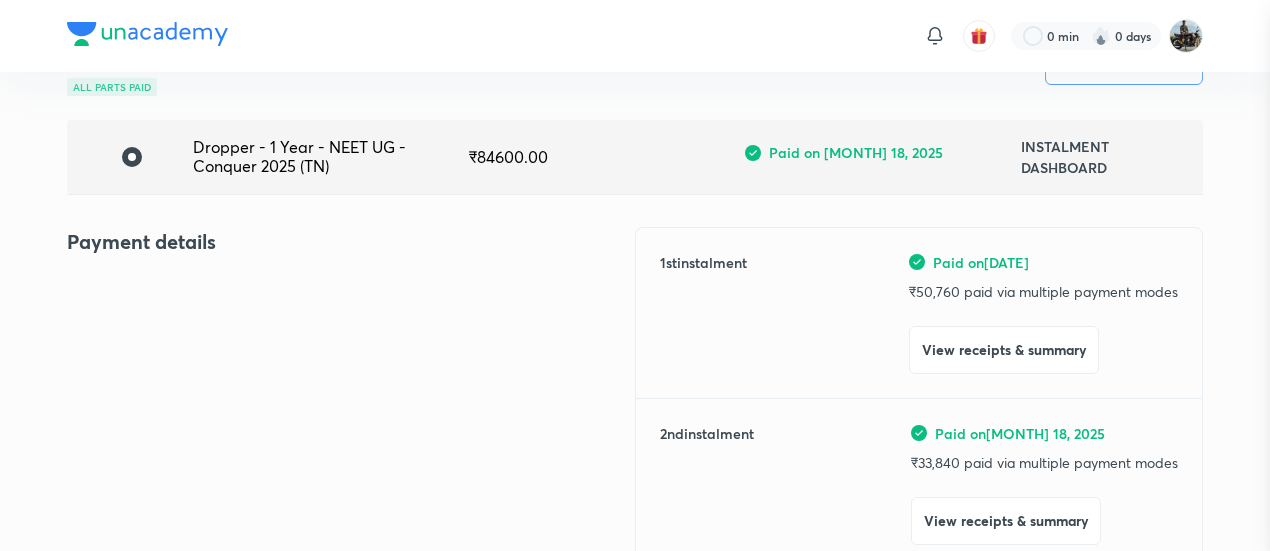 click at bounding box center (635, 275) 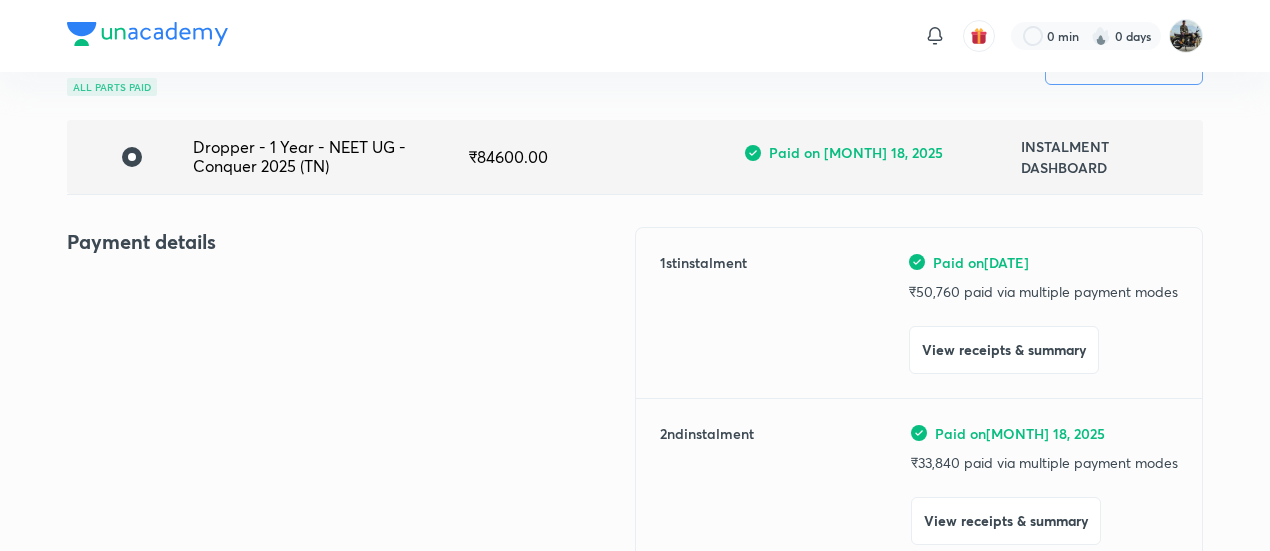 scroll, scrollTop: 0, scrollLeft: 0, axis: both 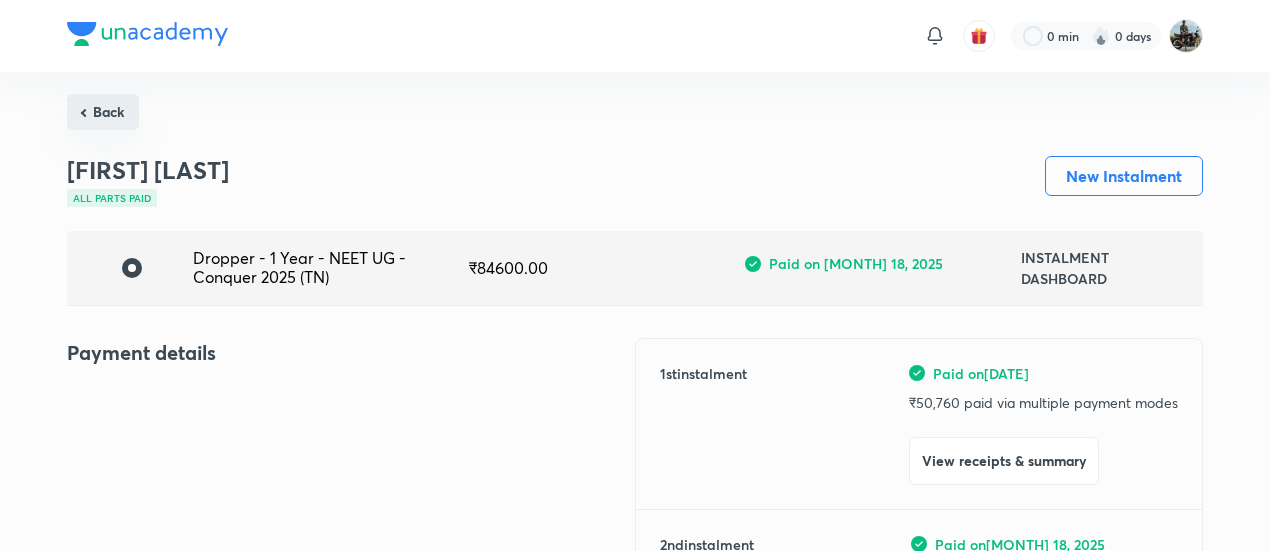 click on "Back" at bounding box center [103, 112] 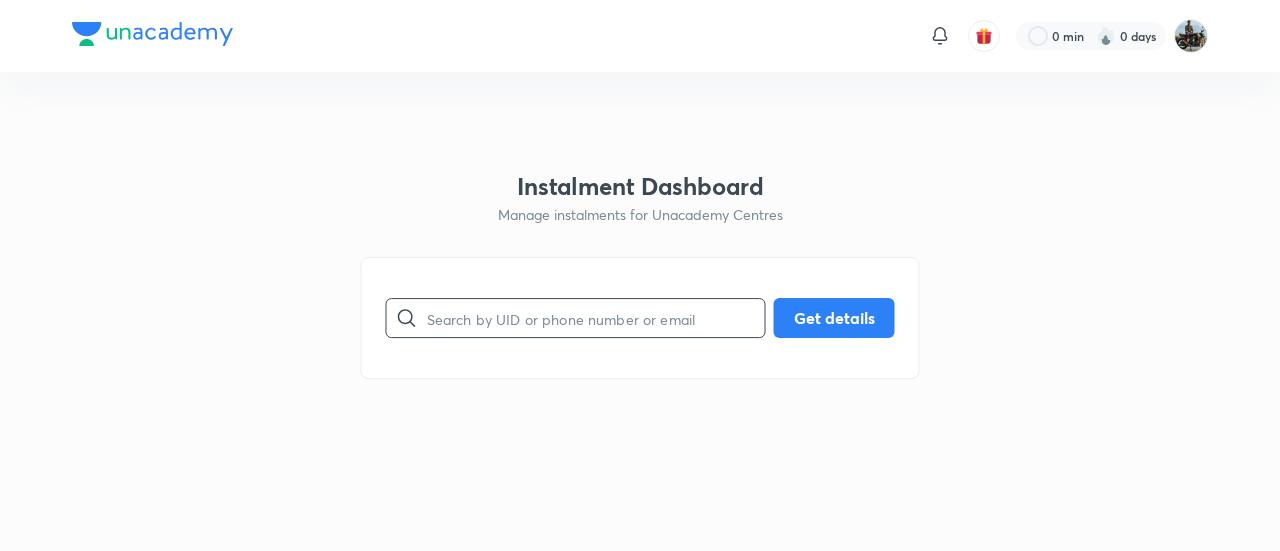 click at bounding box center [596, 318] 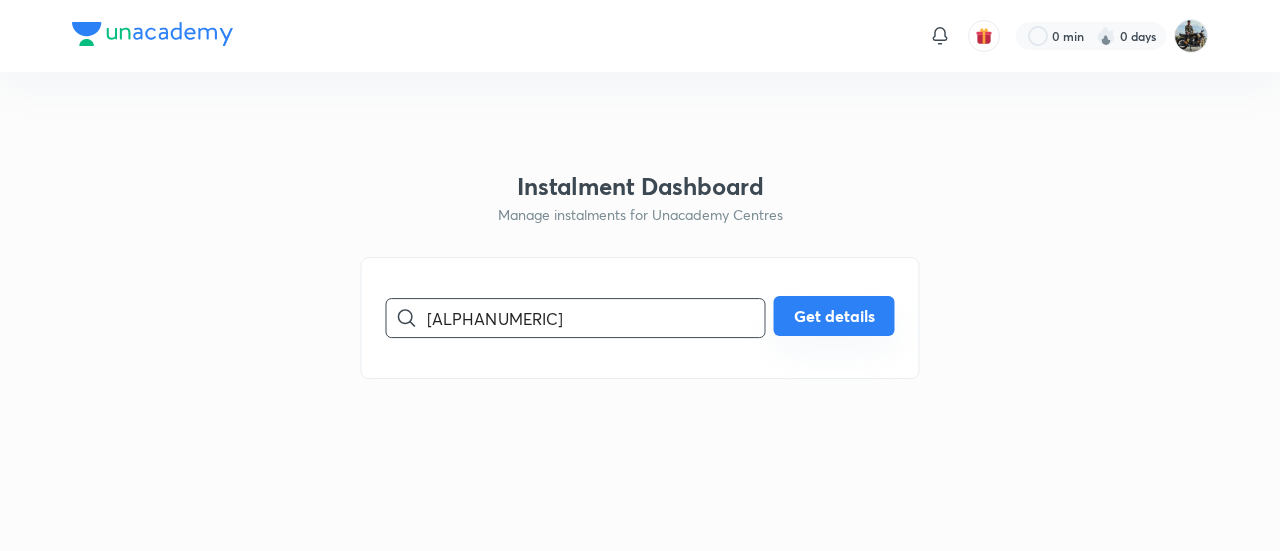 type on "[ALPHANUMERIC]" 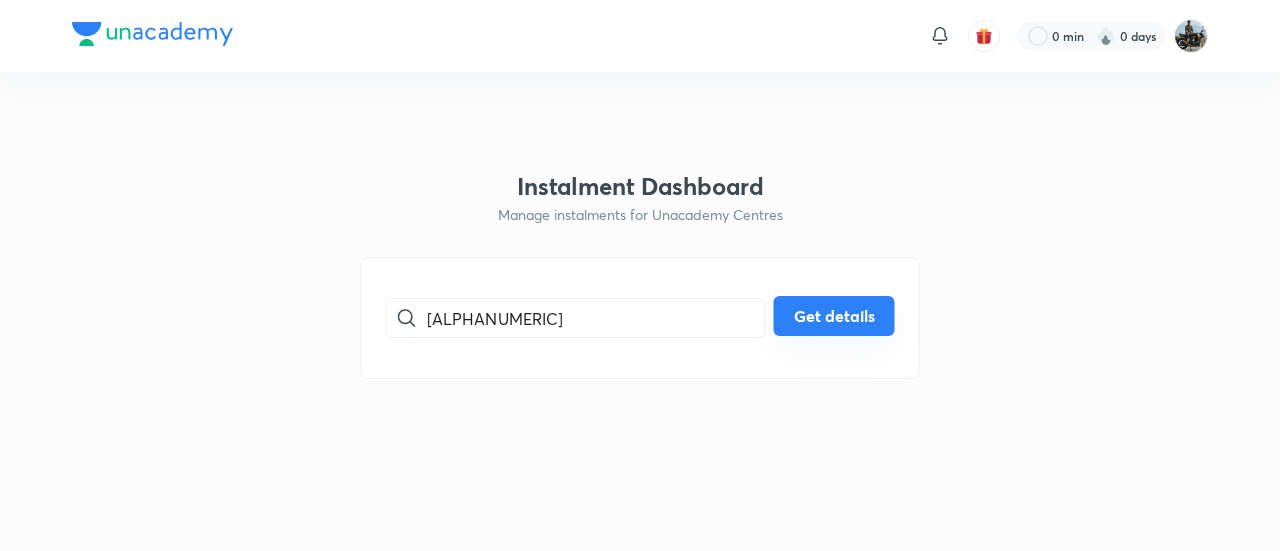 click on "Get details" at bounding box center [834, 316] 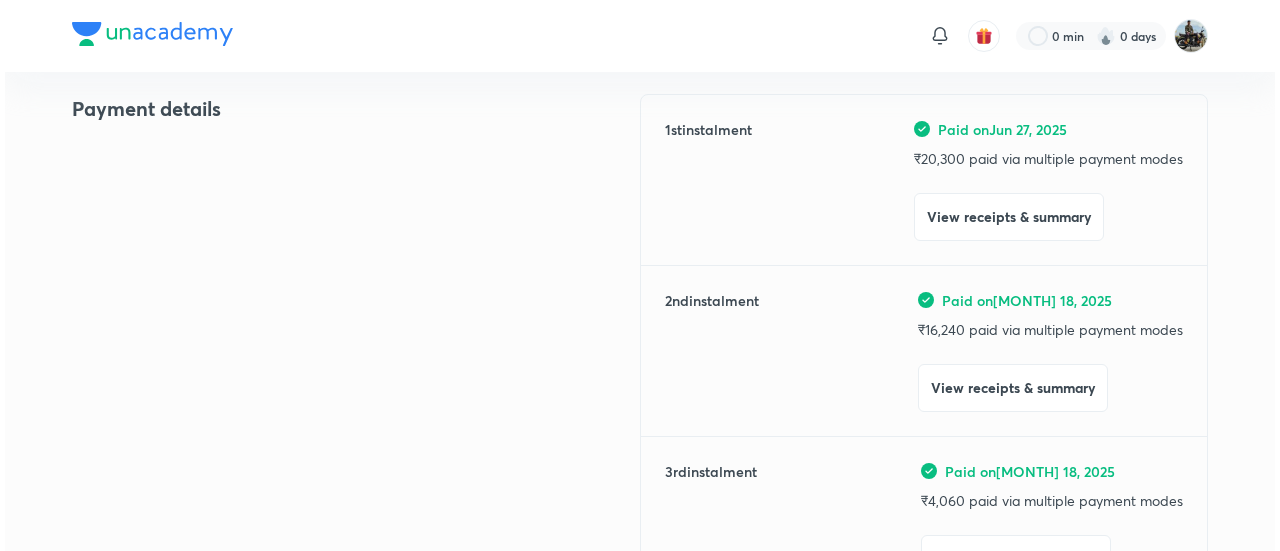 scroll, scrollTop: 246, scrollLeft: 0, axis: vertical 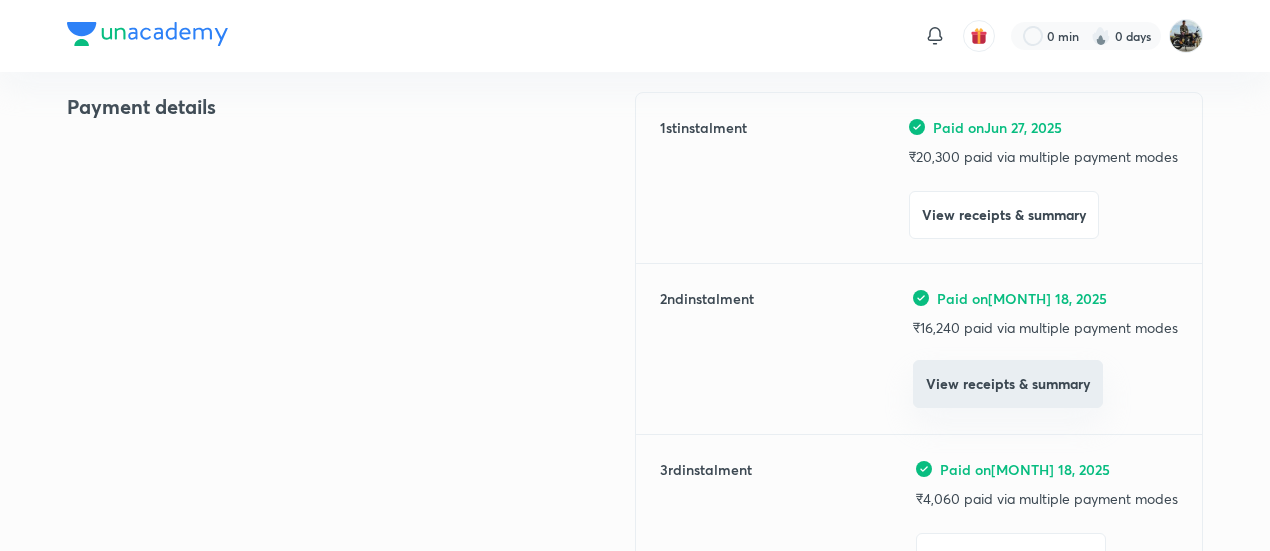 click on "View receipts & summary" at bounding box center (1008, 384) 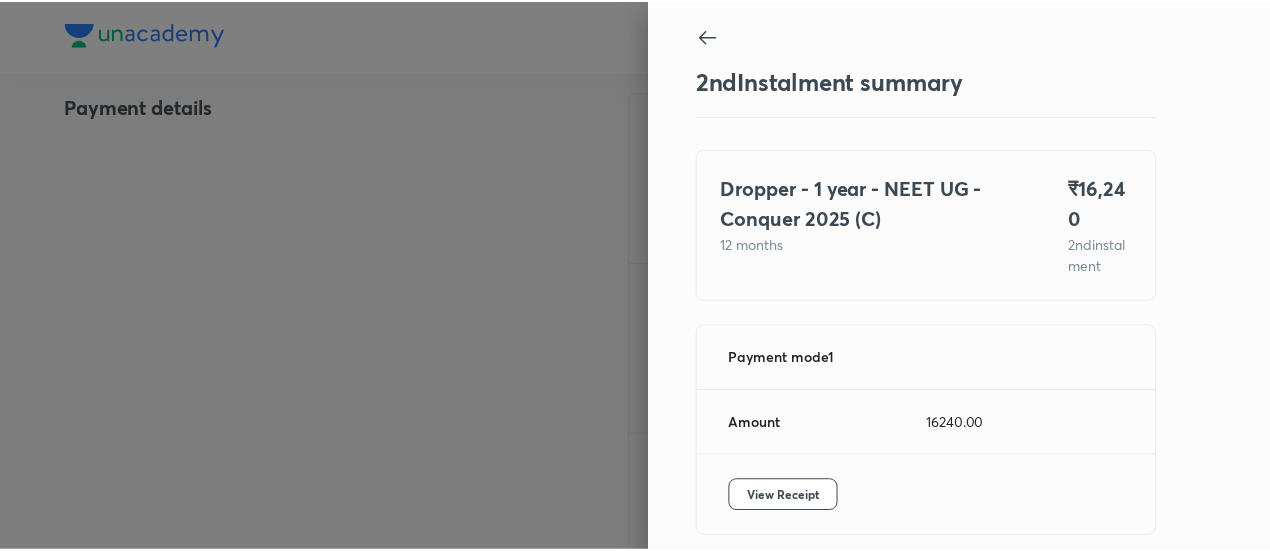 scroll, scrollTop: 109, scrollLeft: 0, axis: vertical 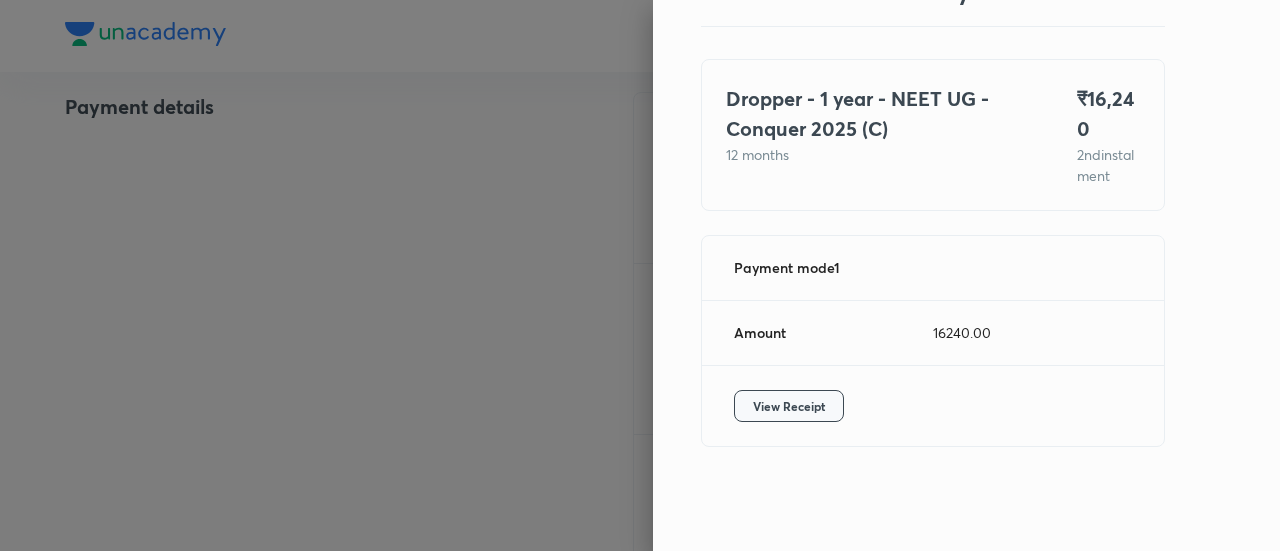 click on "View Receipt" at bounding box center (789, 406) 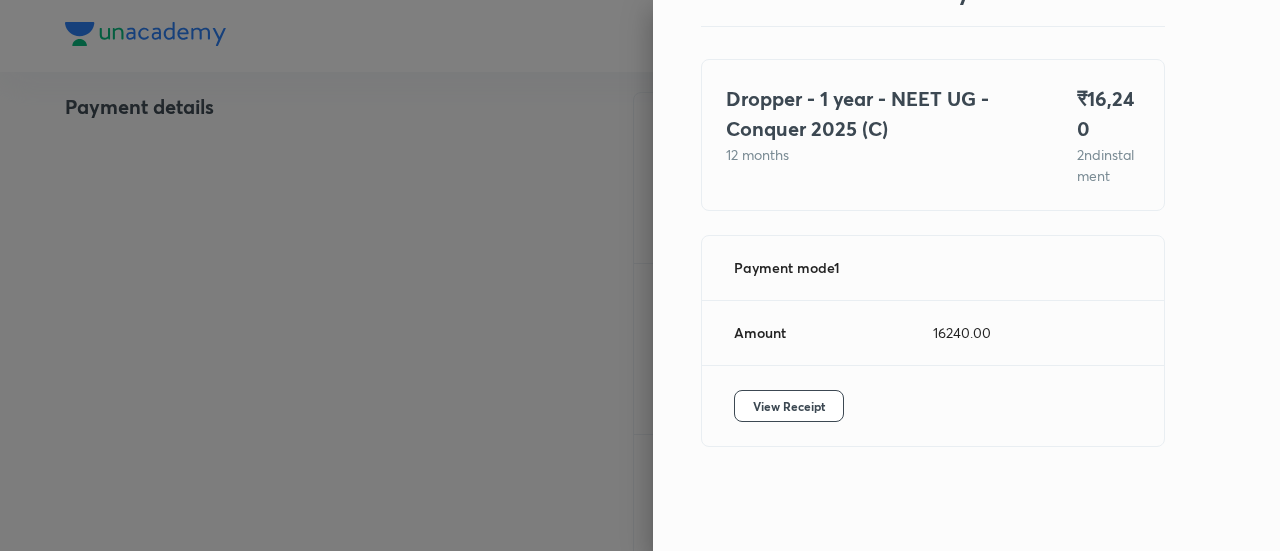 click at bounding box center (640, 275) 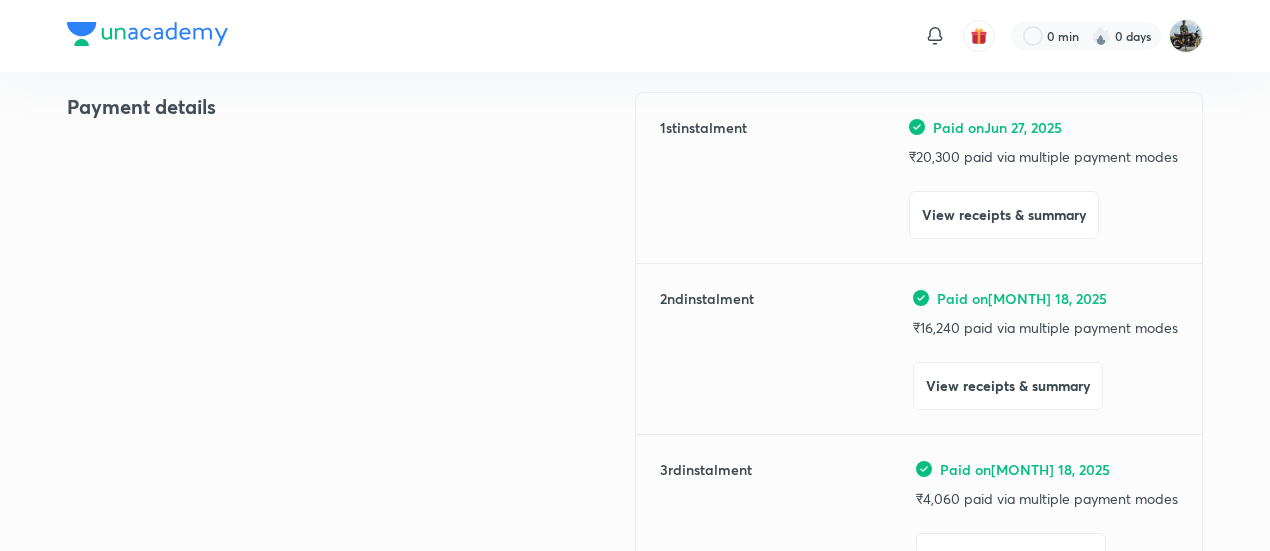 scroll, scrollTop: 0, scrollLeft: 0, axis: both 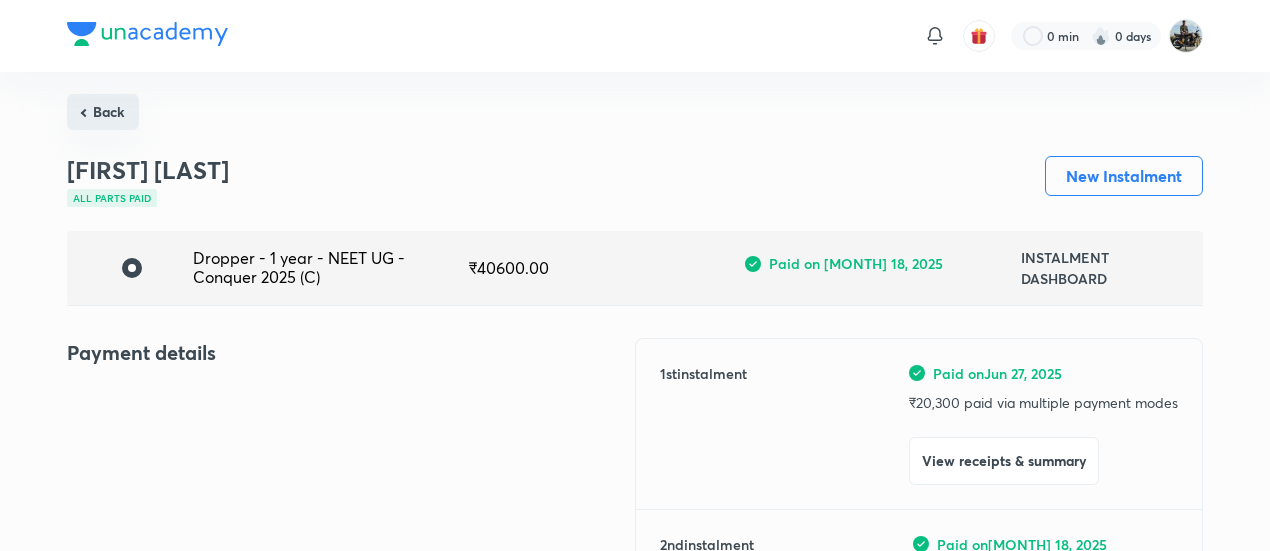 click on "Back" at bounding box center (103, 112) 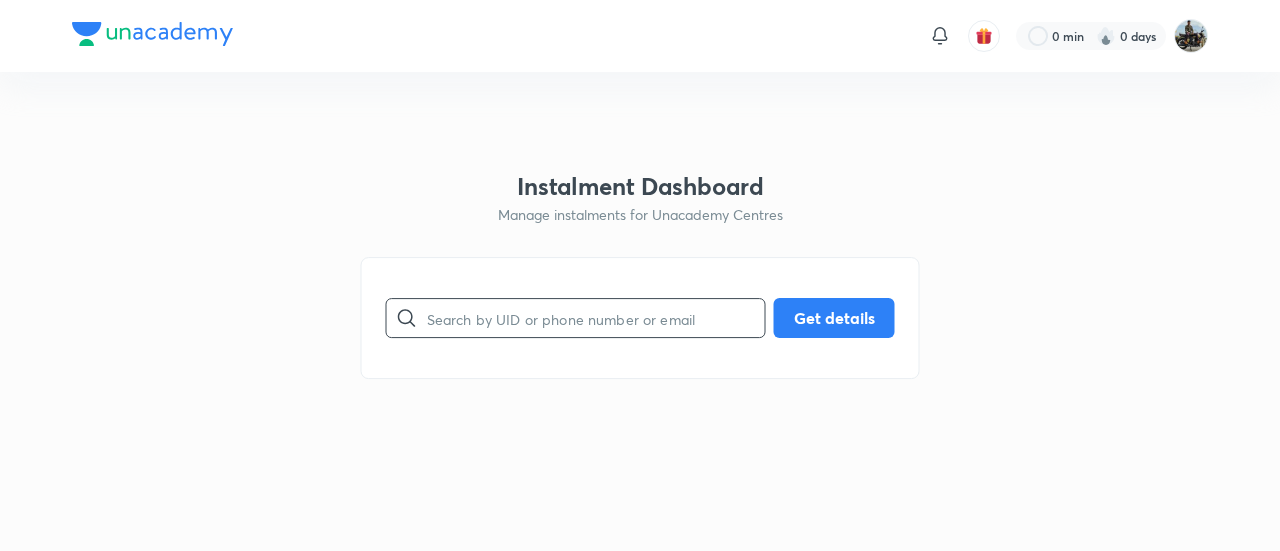 click at bounding box center [596, 318] 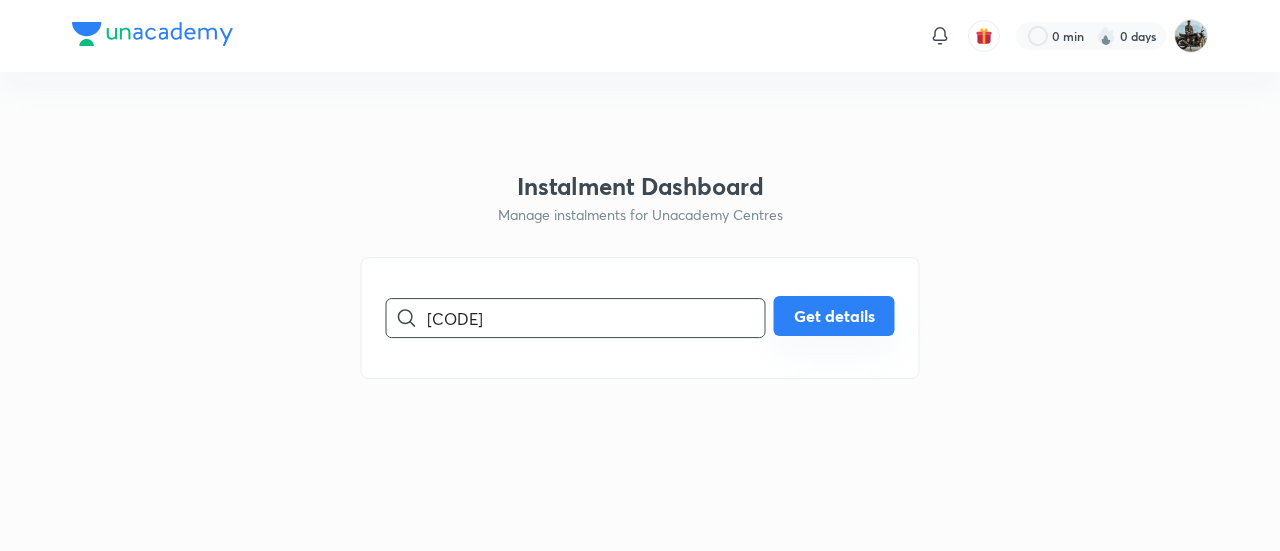 type on "[CODE]" 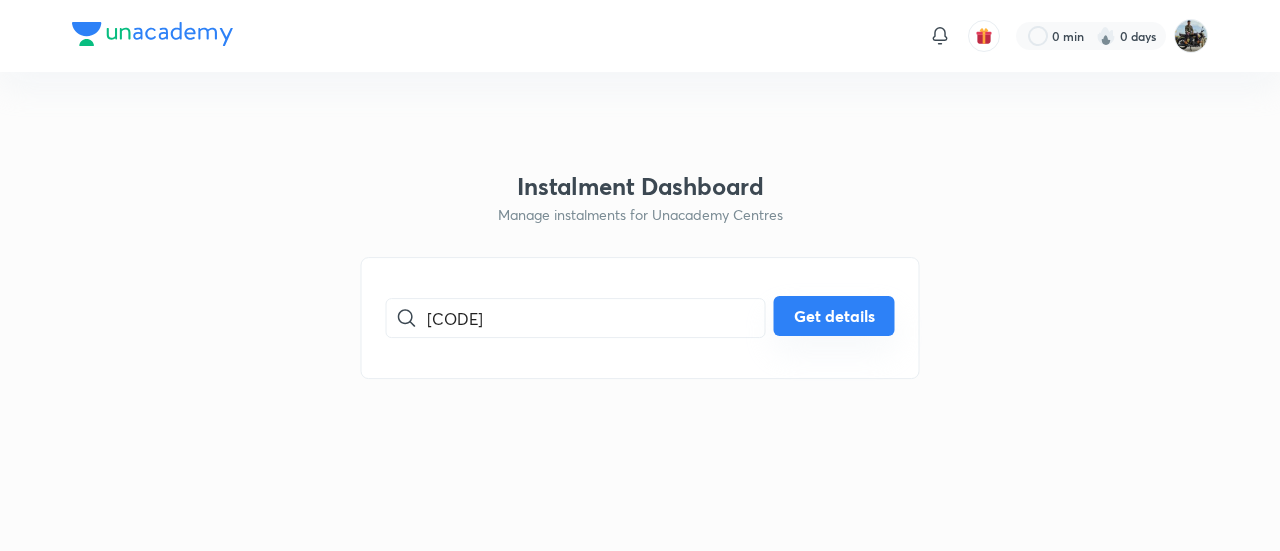 click on "Get details" at bounding box center (834, 316) 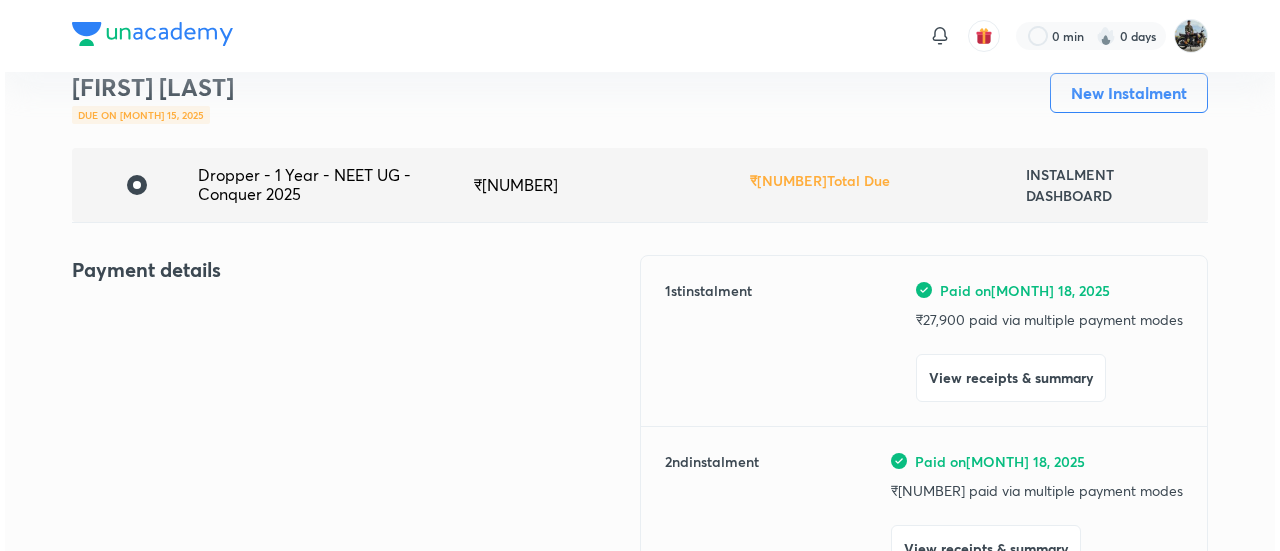 scroll, scrollTop: 85, scrollLeft: 0, axis: vertical 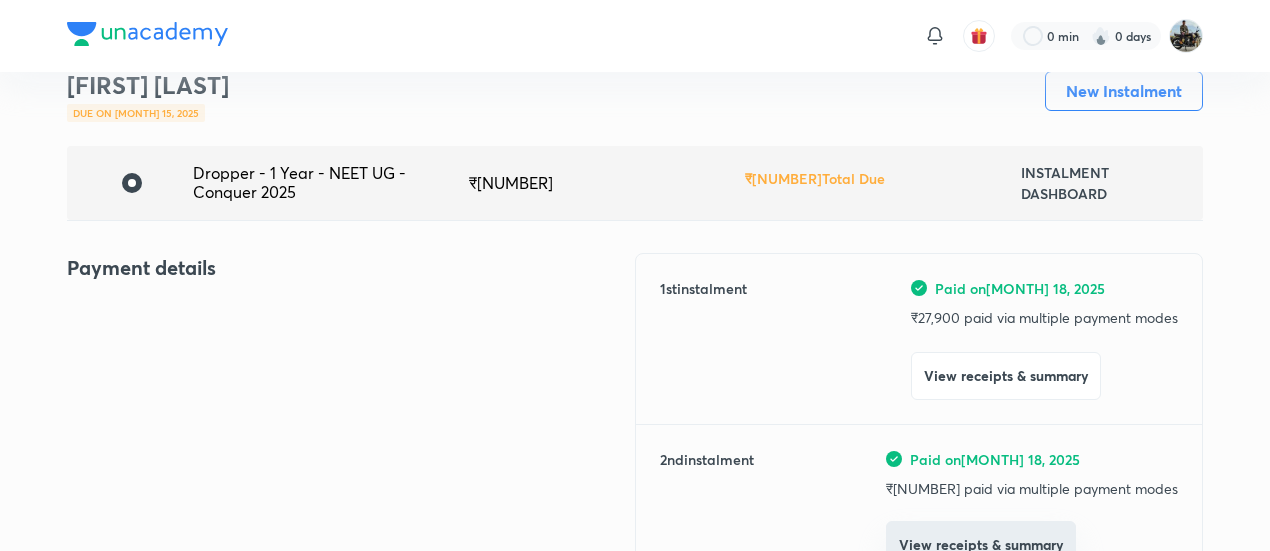 click on "View receipts & summary" at bounding box center (981, 545) 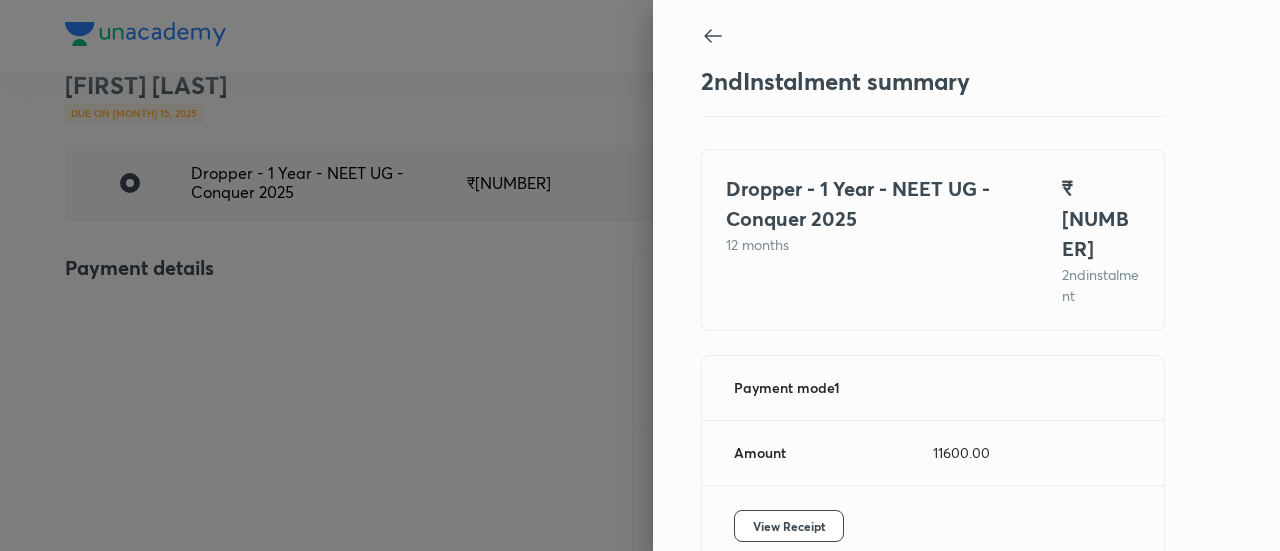 click on "Dropper - 1 Year - NEET UG - Conquer 2025 12 months ₹ 13,950 2 nd  instalment Payment mode  1     Amount    11600.00   View Receipt Payment mode  2     Amount    500.00   View Receipt Payment mode  3     Amount    1850.00   View Receipt" at bounding box center (933, 594) 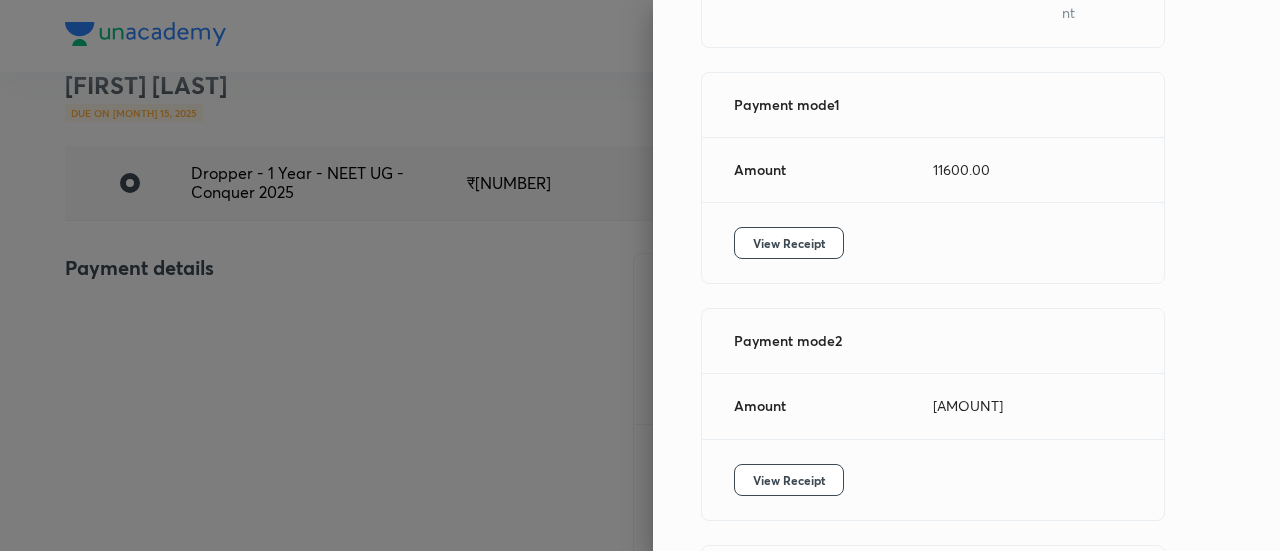 scroll, scrollTop: 280, scrollLeft: 0, axis: vertical 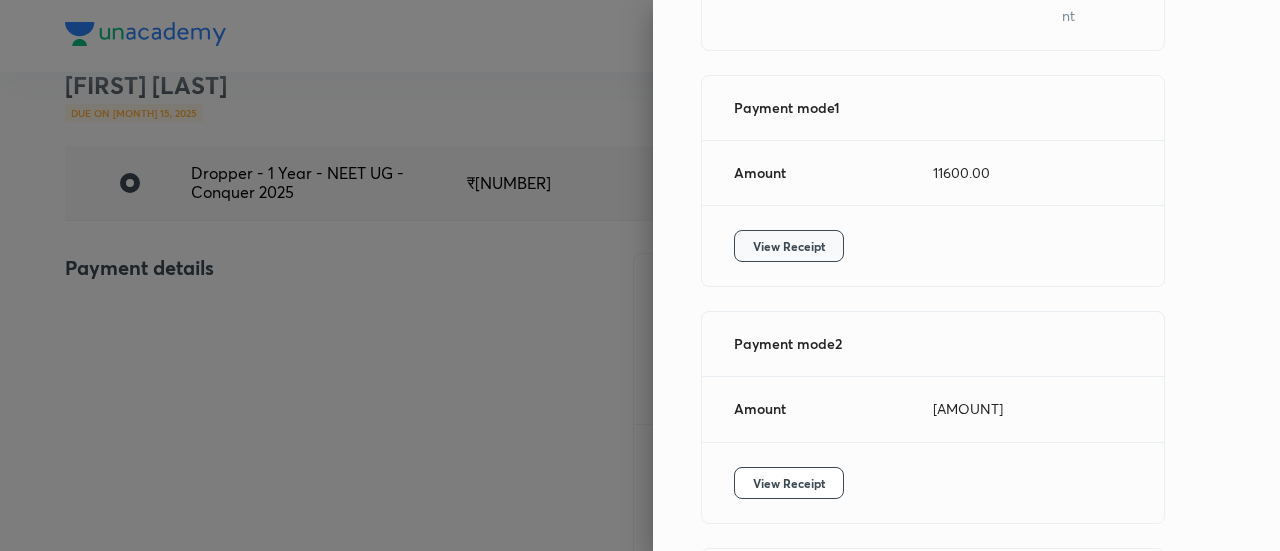 click on "View Receipt" at bounding box center [789, 246] 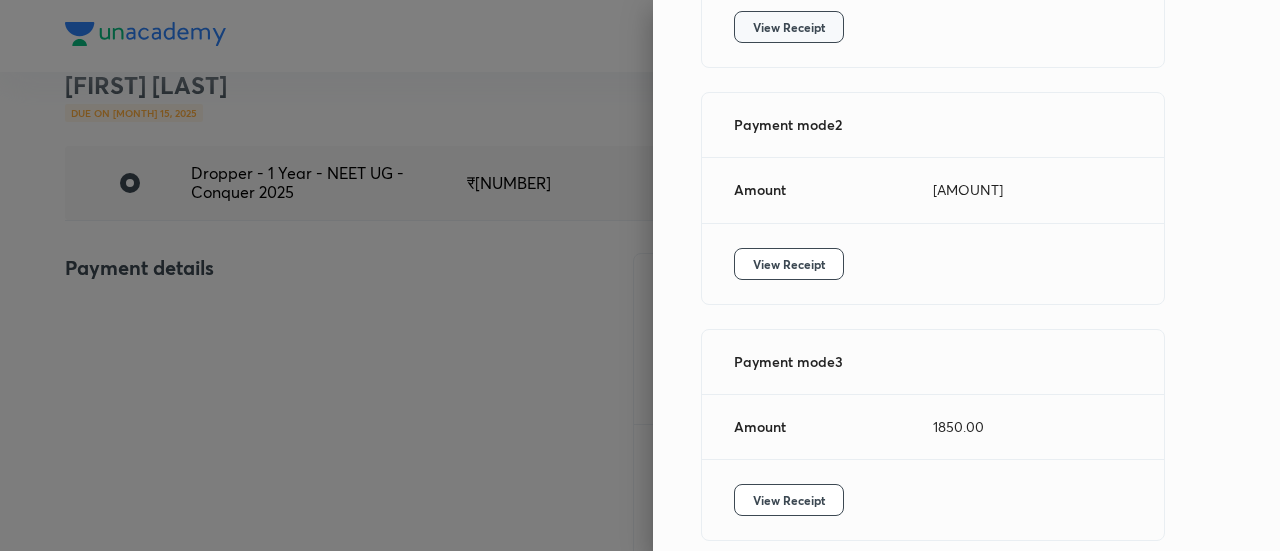 scroll, scrollTop: 503, scrollLeft: 0, axis: vertical 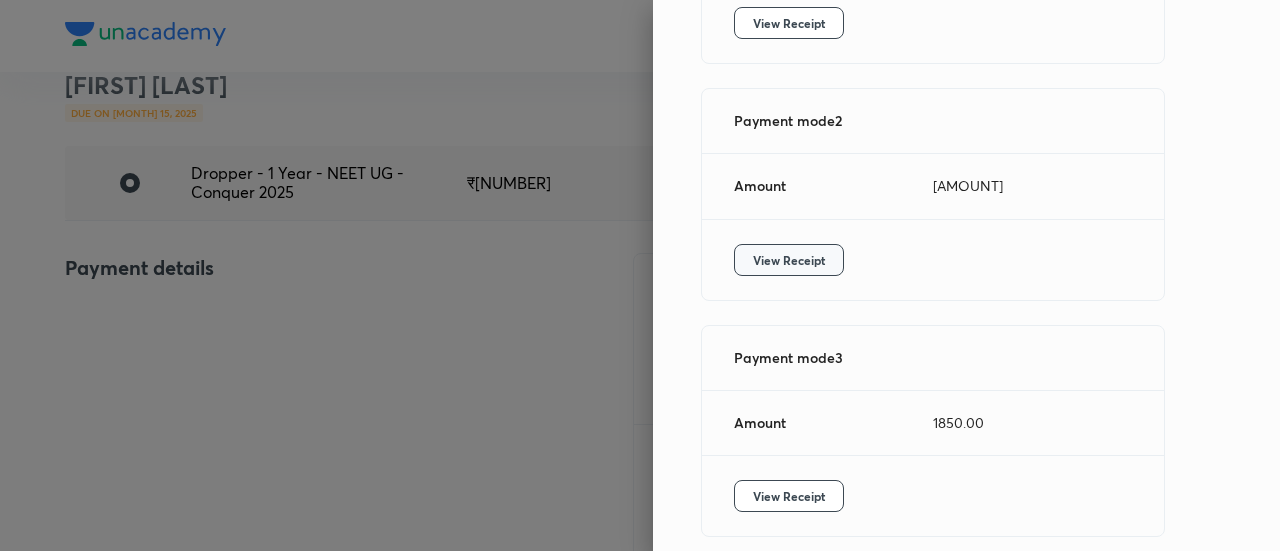 click on "View Receipt" at bounding box center [789, 260] 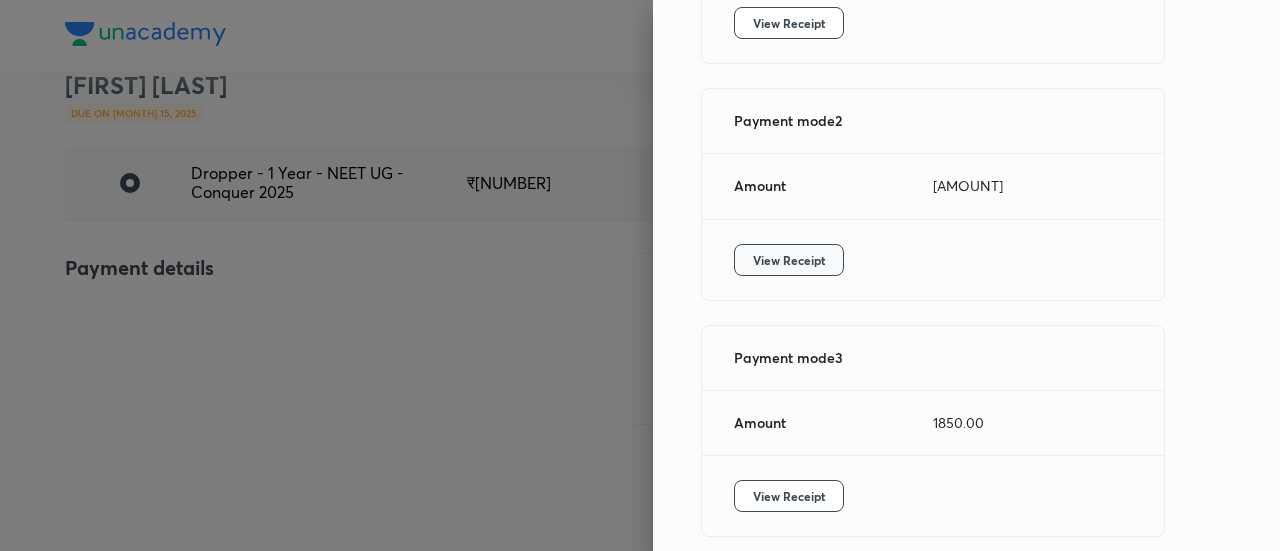 scroll, scrollTop: 537, scrollLeft: 0, axis: vertical 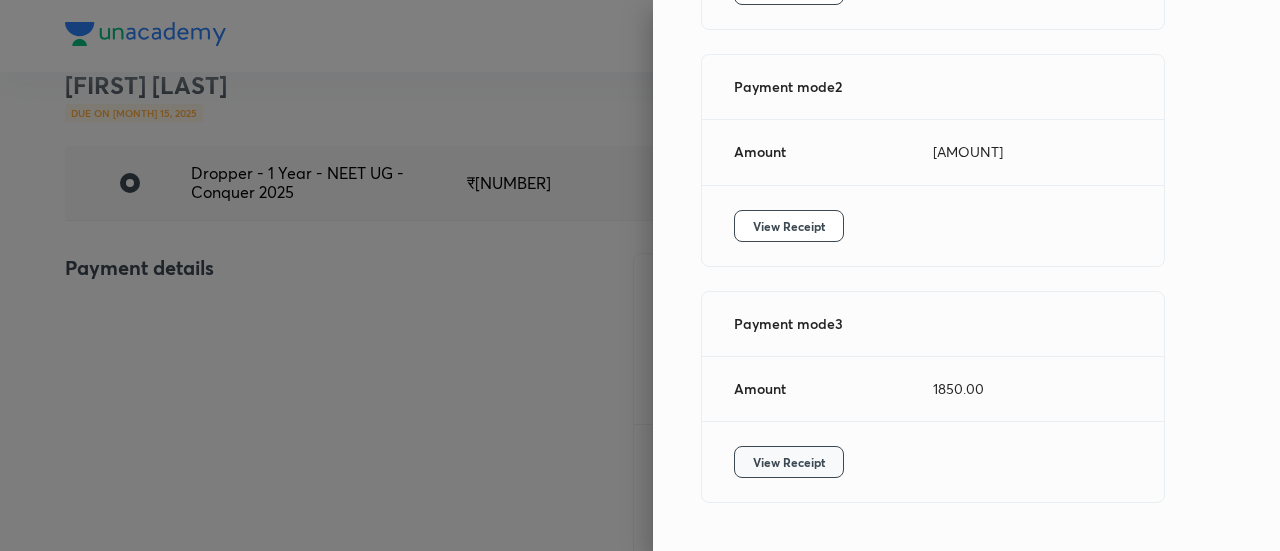 click on "View Receipt" at bounding box center [789, 462] 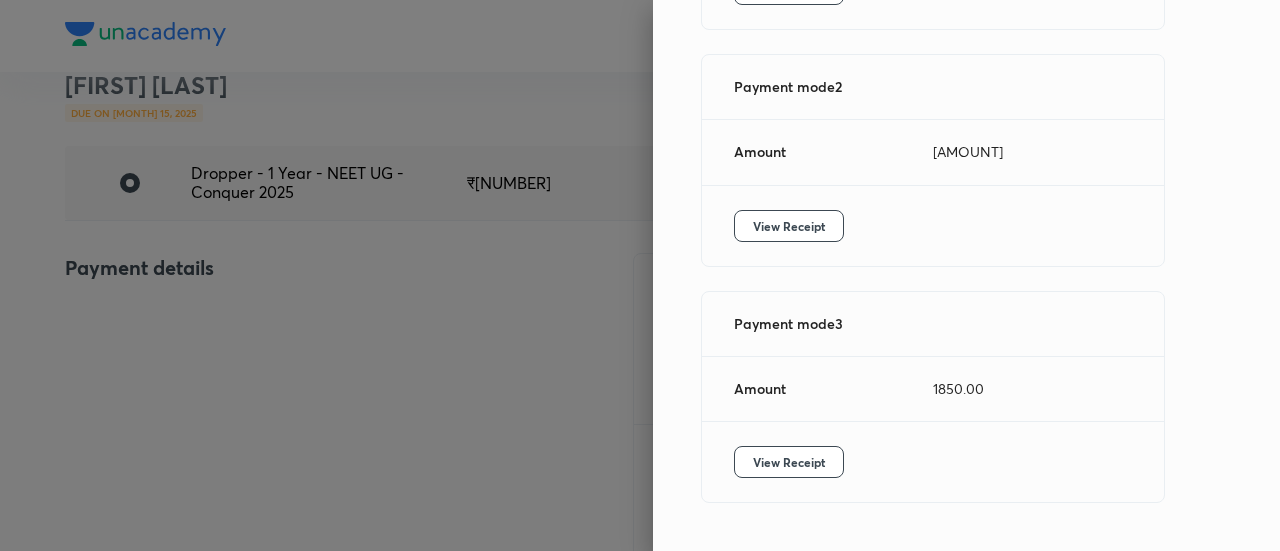 click at bounding box center [640, 275] 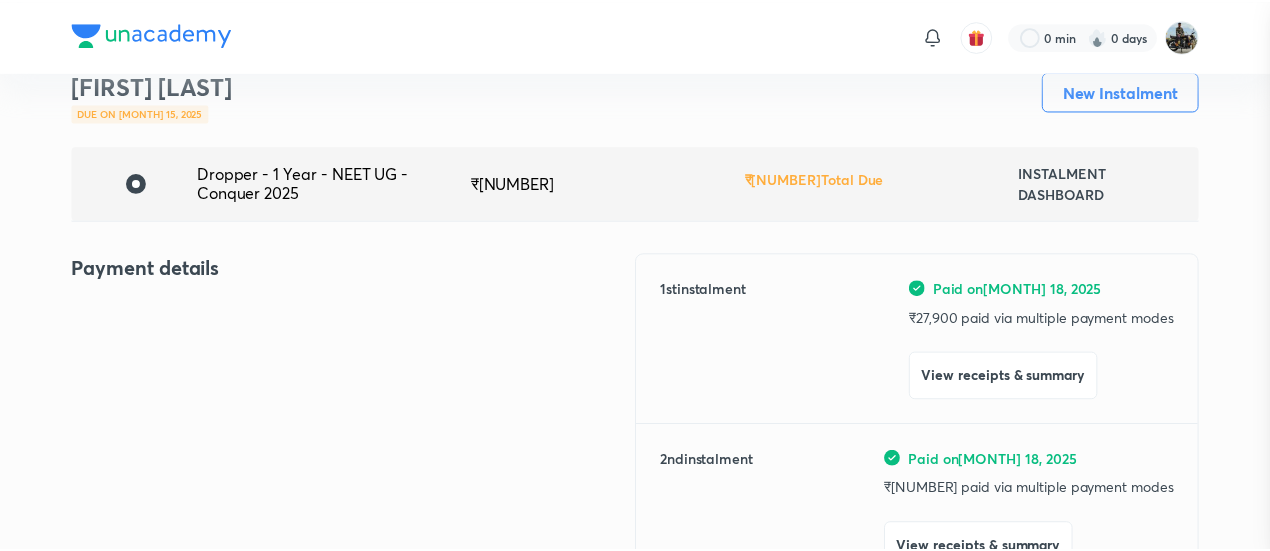 scroll, scrollTop: 104, scrollLeft: 0, axis: vertical 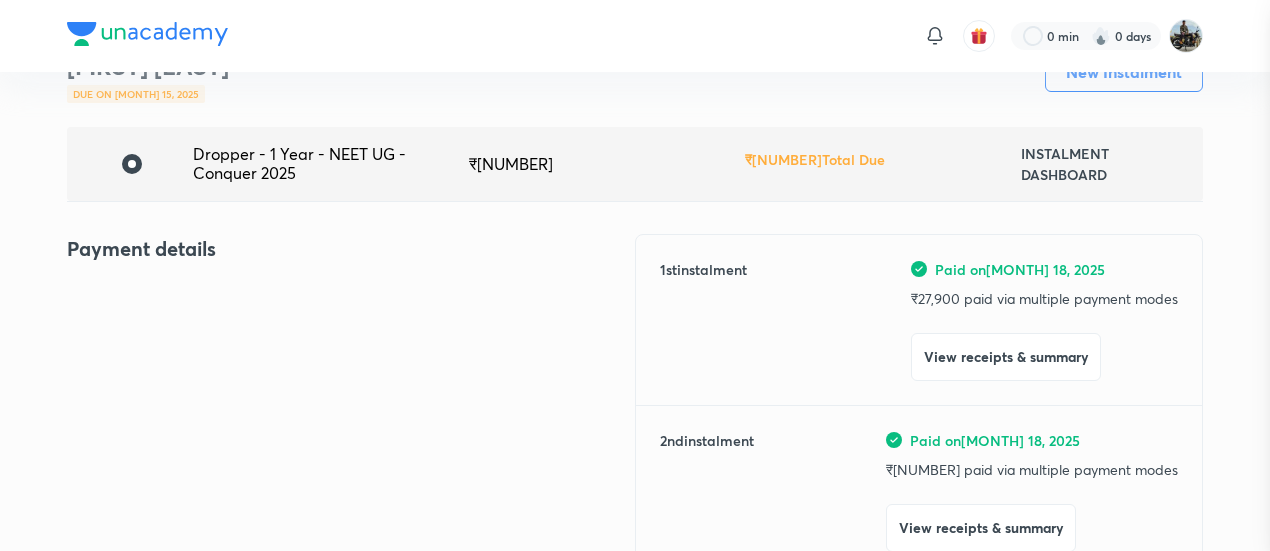 click at bounding box center [635, 275] 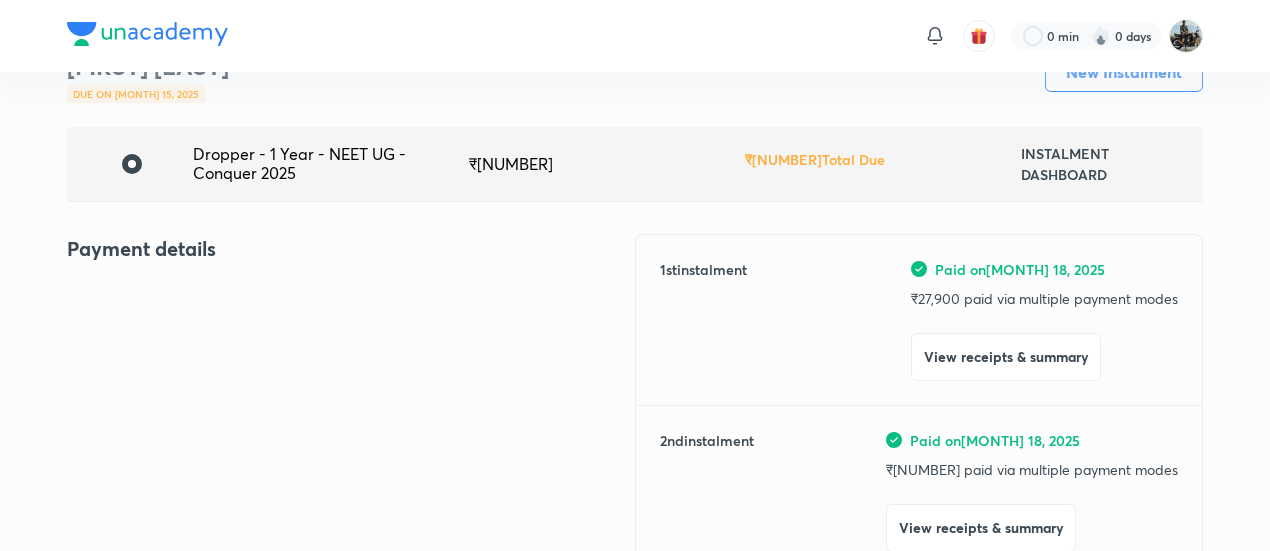 scroll, scrollTop: 0, scrollLeft: 0, axis: both 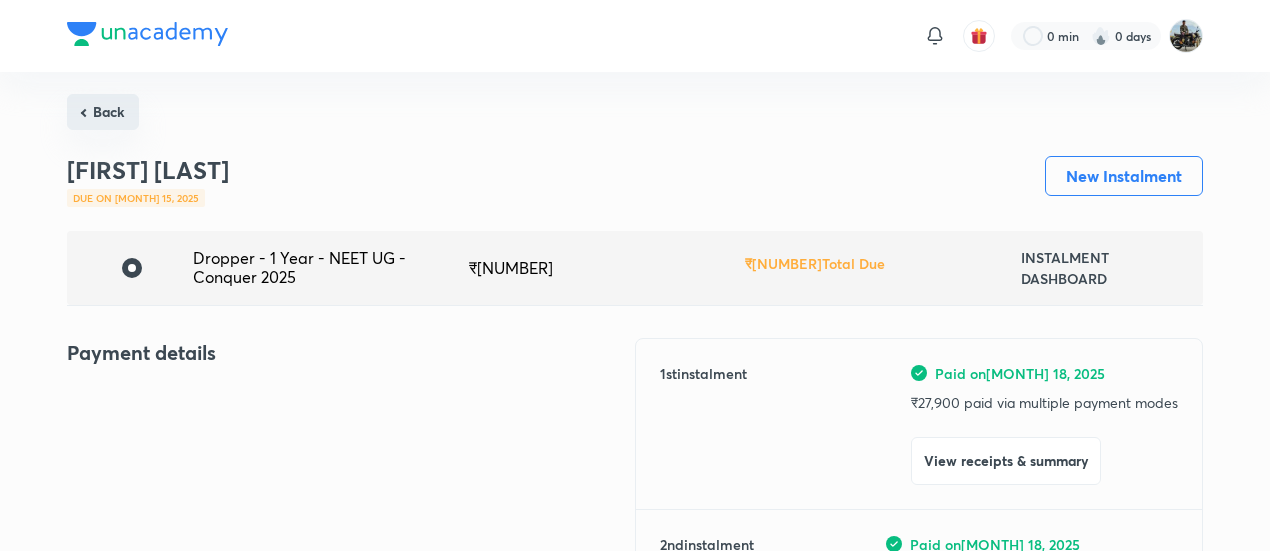click on "Back" at bounding box center [103, 112] 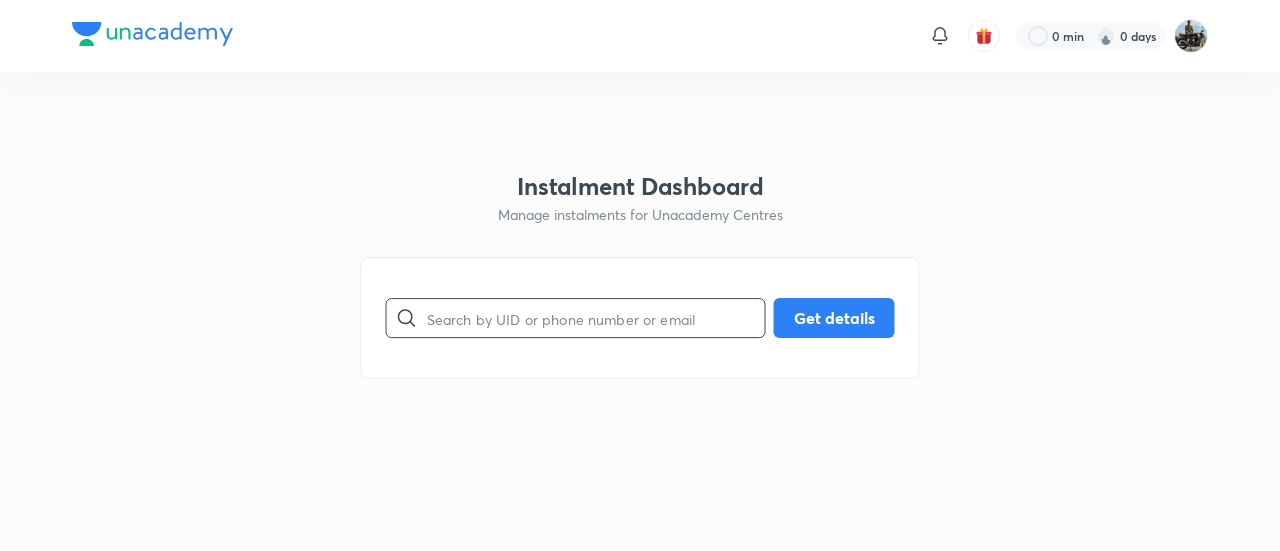 click at bounding box center (596, 318) 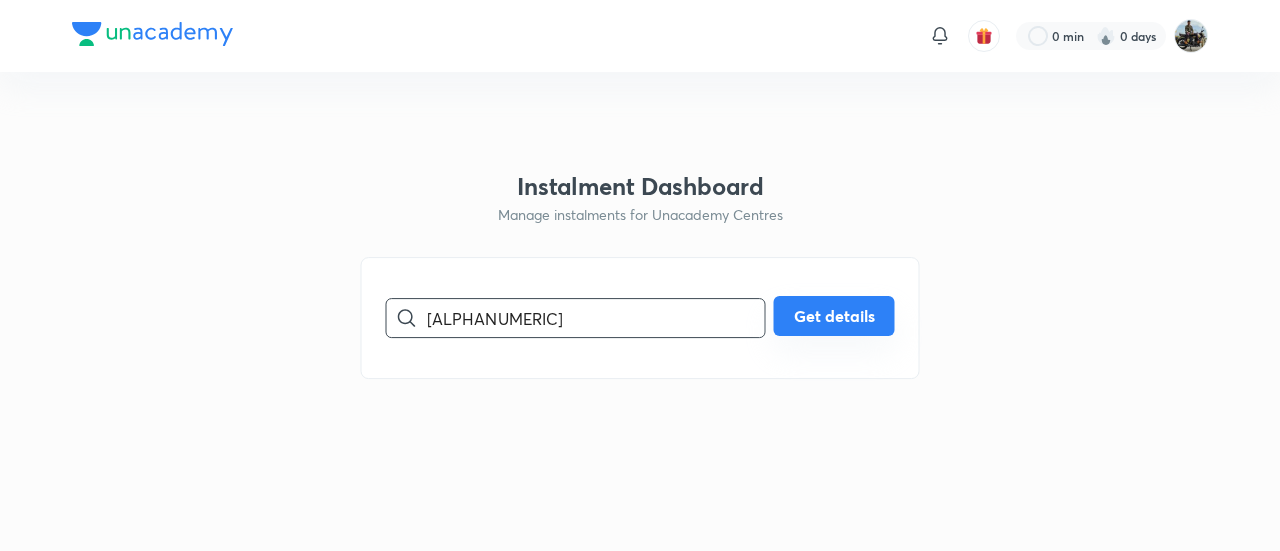 type on "[ALPHANUMERIC]" 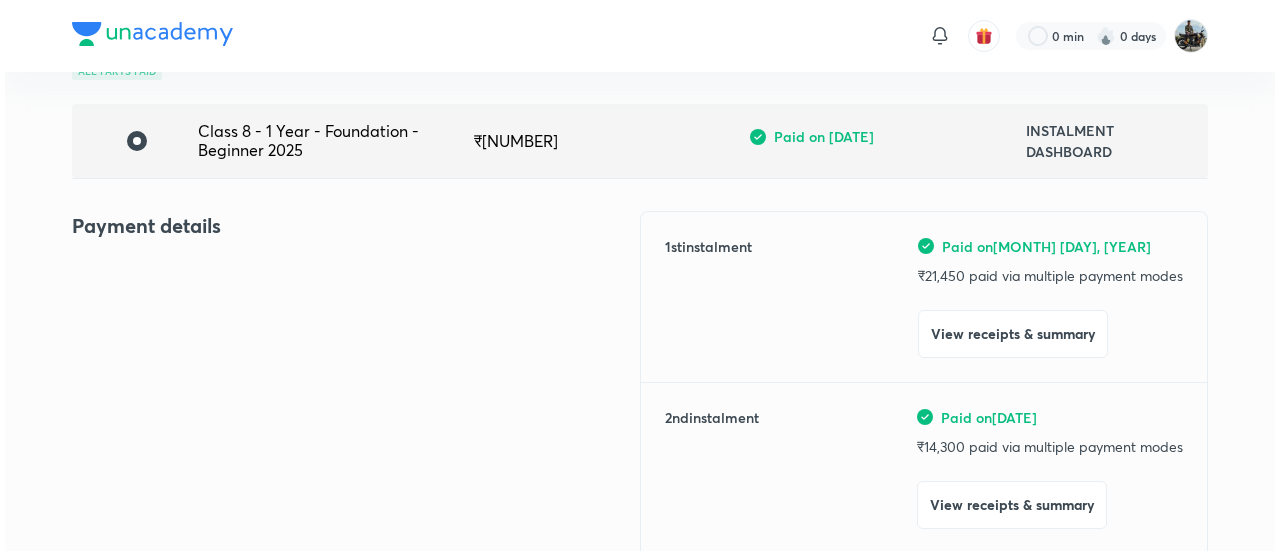 scroll, scrollTop: 128, scrollLeft: 0, axis: vertical 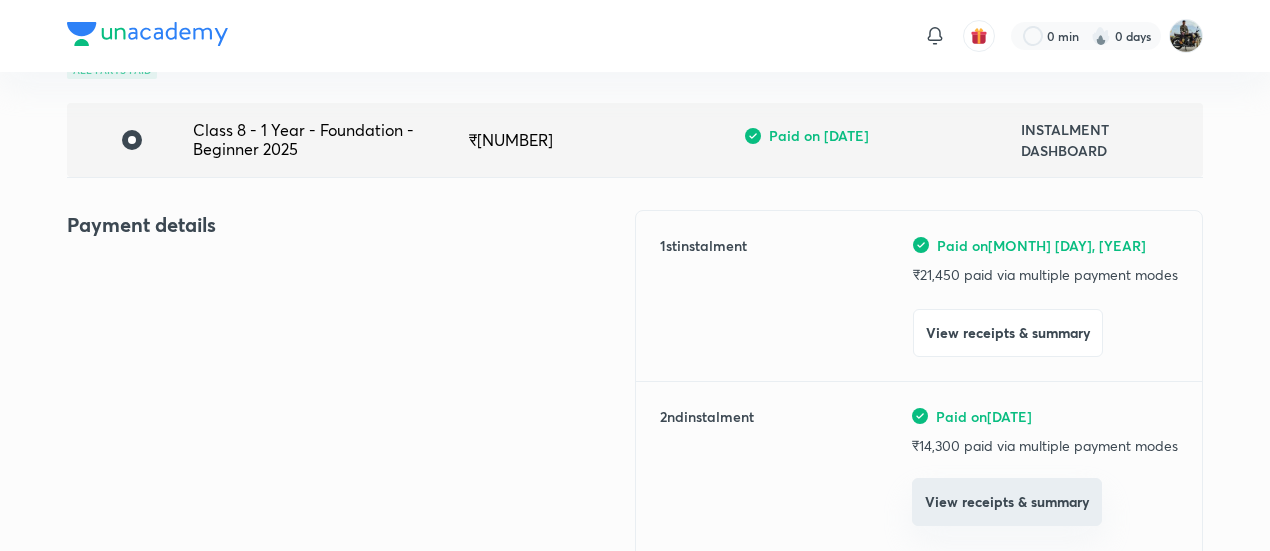click on "View receipts & summary" at bounding box center (1007, 502) 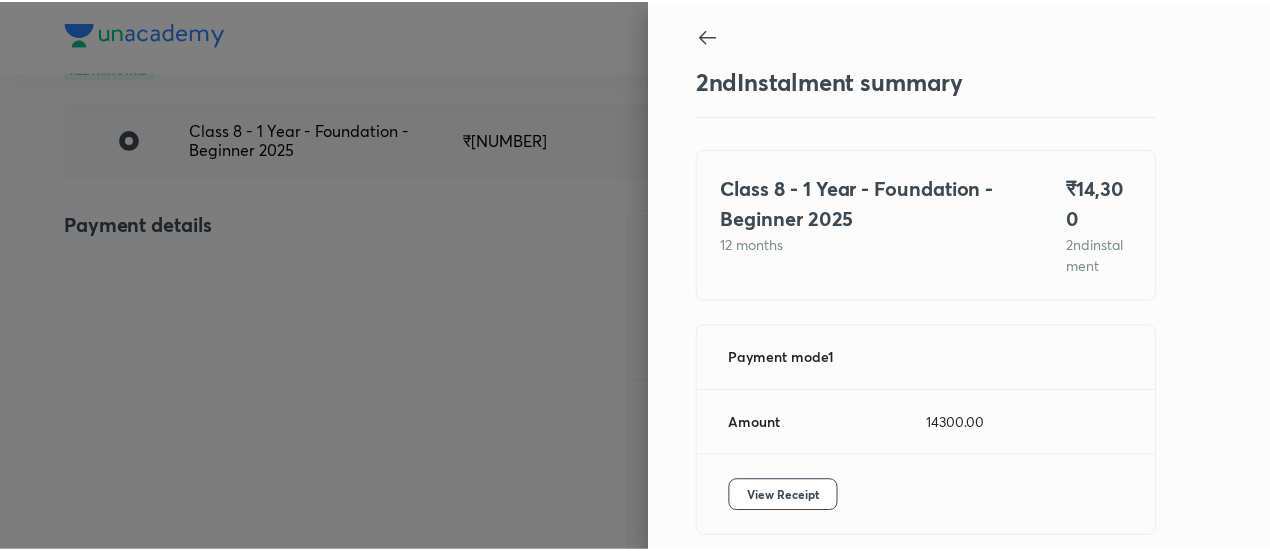 scroll, scrollTop: 88, scrollLeft: 0, axis: vertical 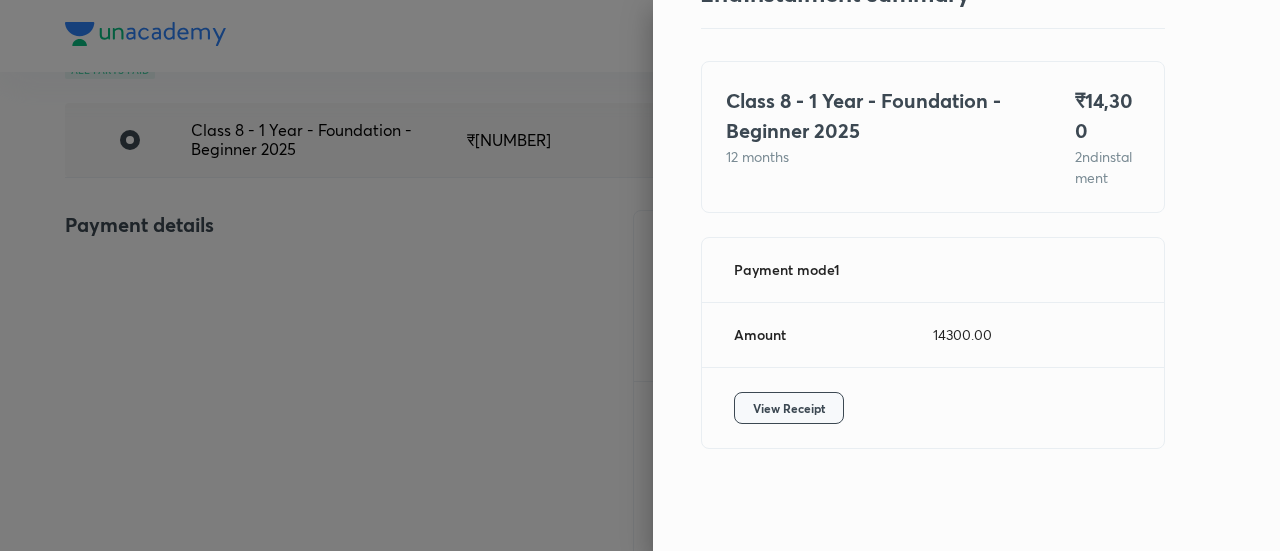 click on "View Receipt" at bounding box center [789, 408] 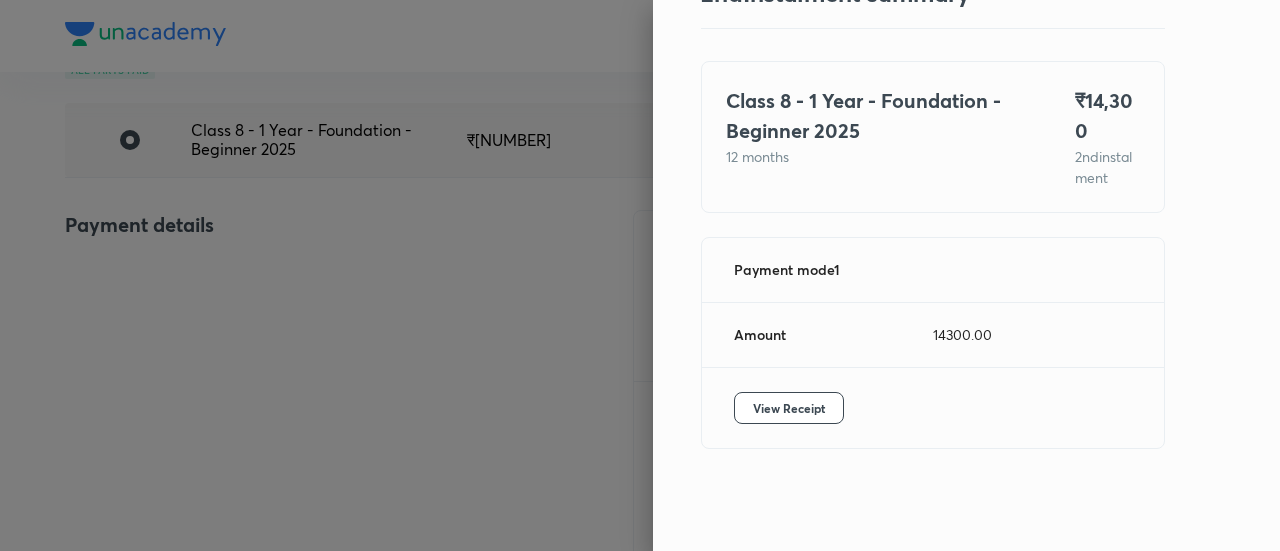 click at bounding box center [640, 275] 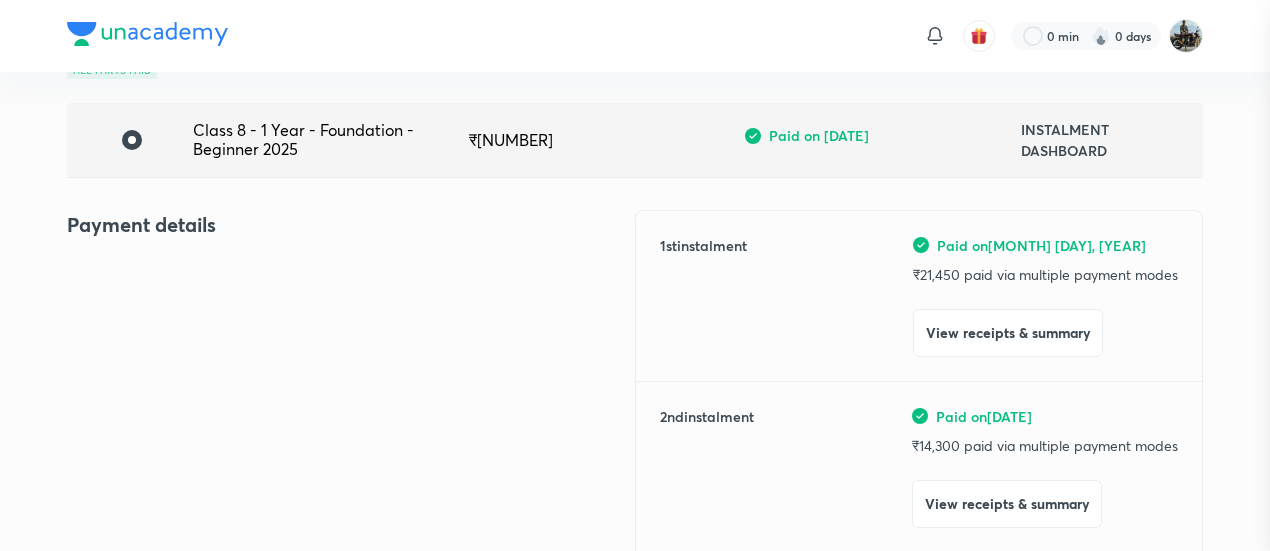 click at bounding box center (635, 275) 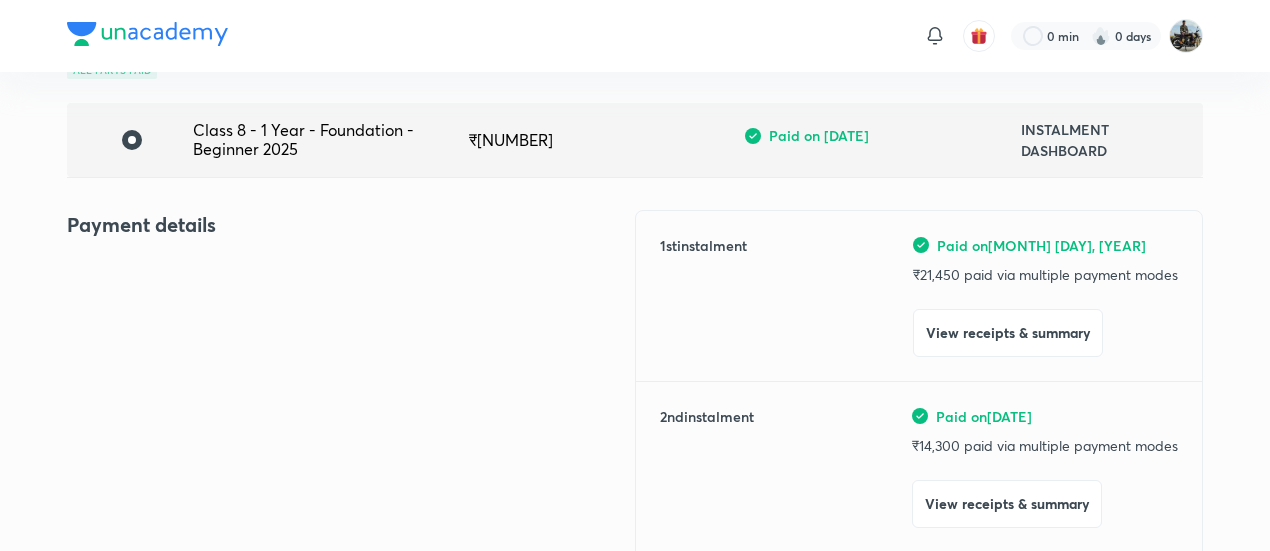 scroll, scrollTop: 0, scrollLeft: 0, axis: both 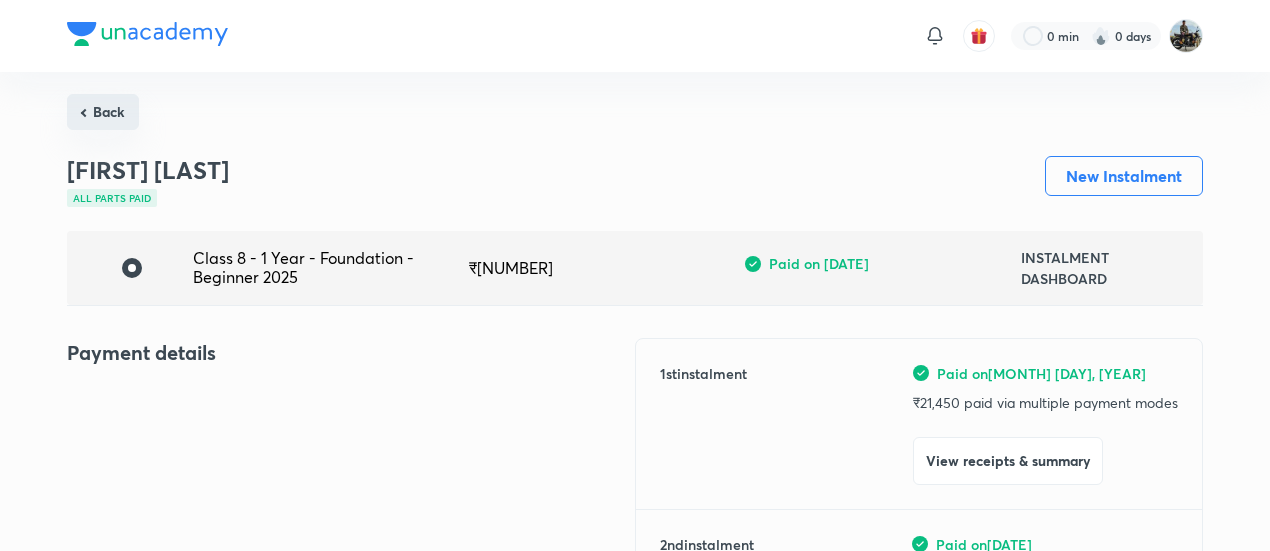 click on "Back" at bounding box center (103, 112) 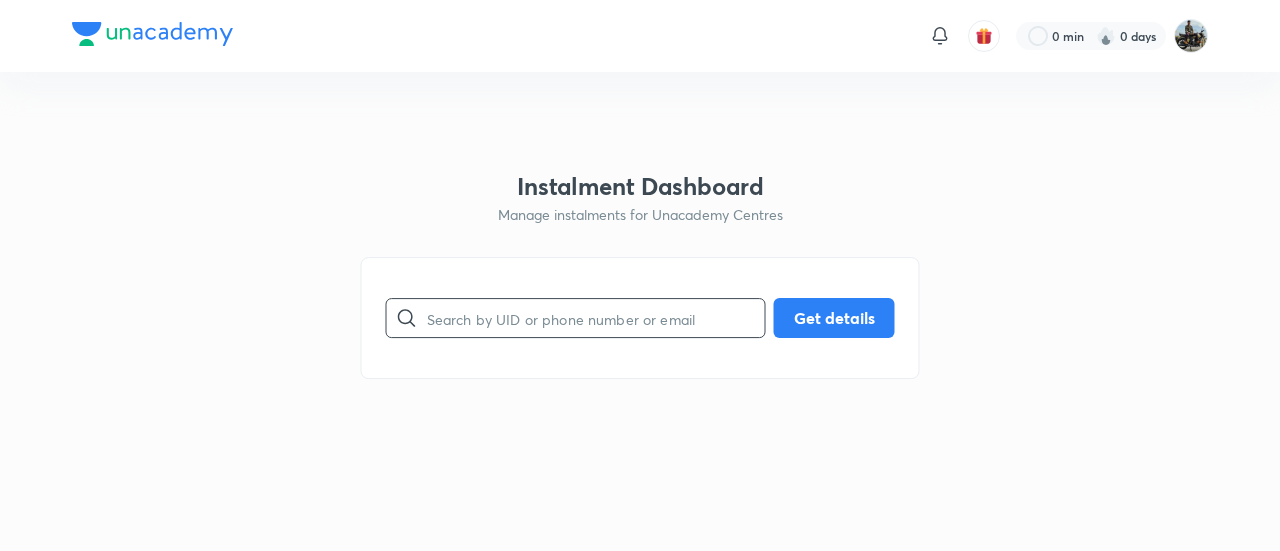 click at bounding box center [596, 318] 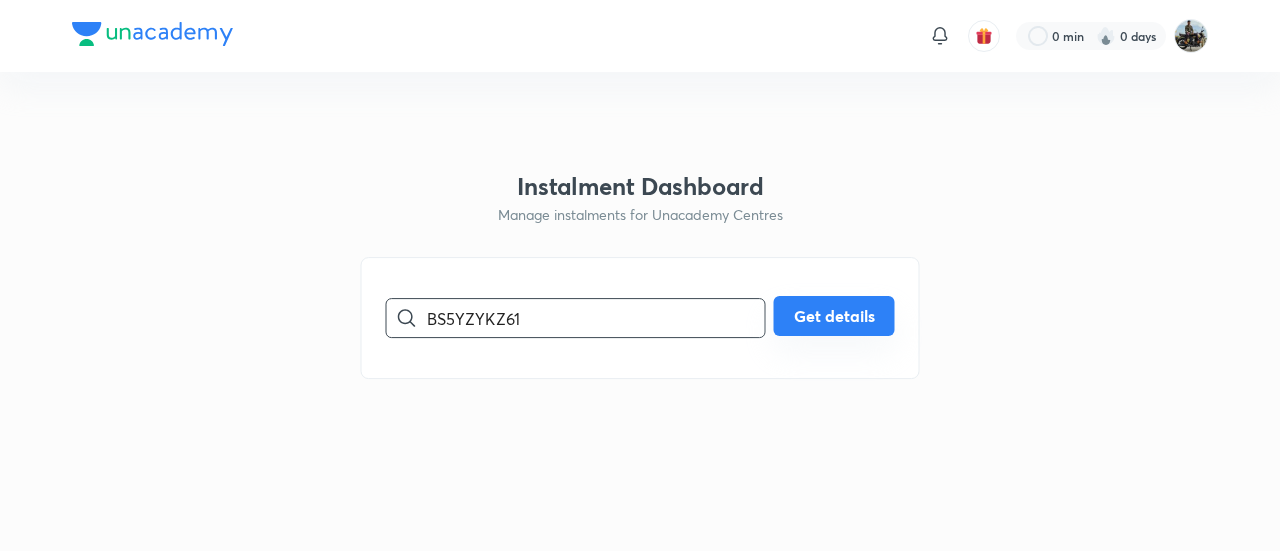 type on "BS5YZYKZ61" 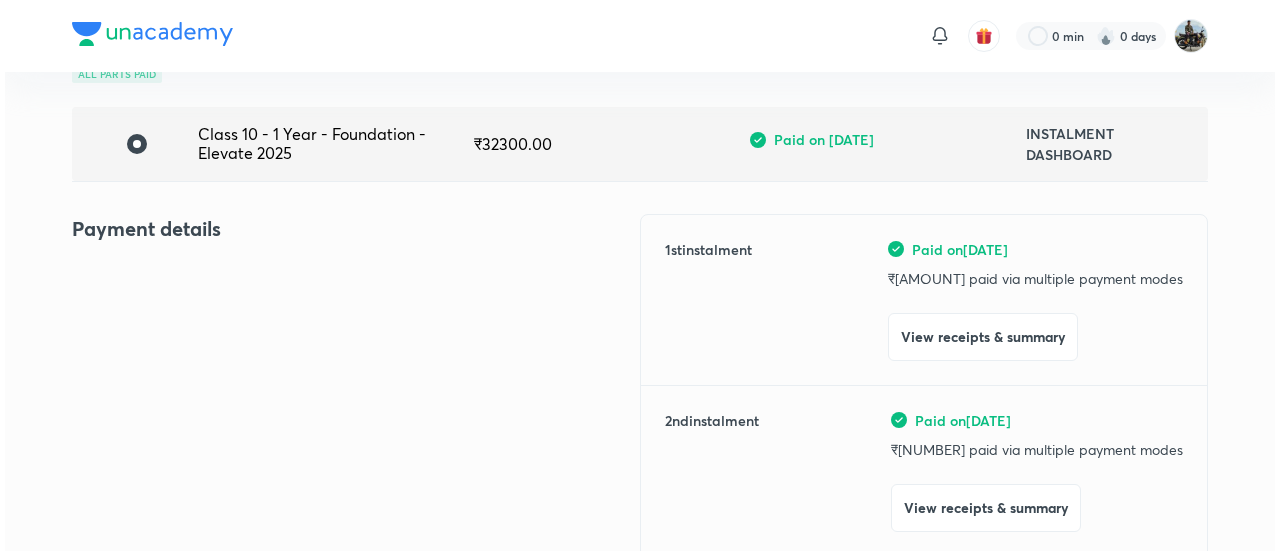 scroll, scrollTop: 135, scrollLeft: 0, axis: vertical 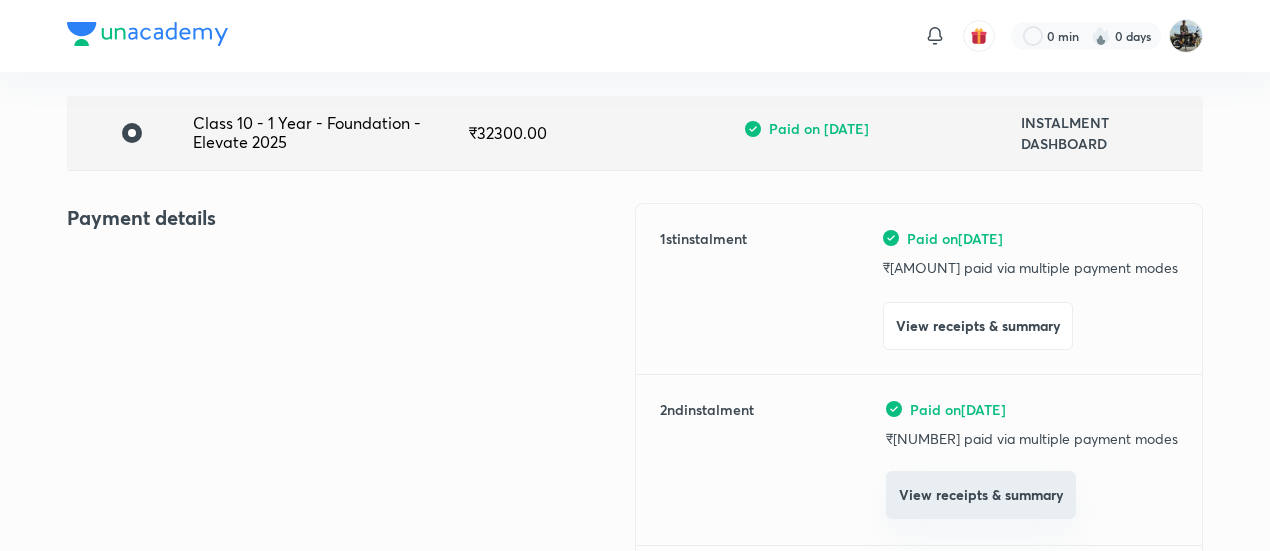 click on "View receipts & summary" at bounding box center (981, 495) 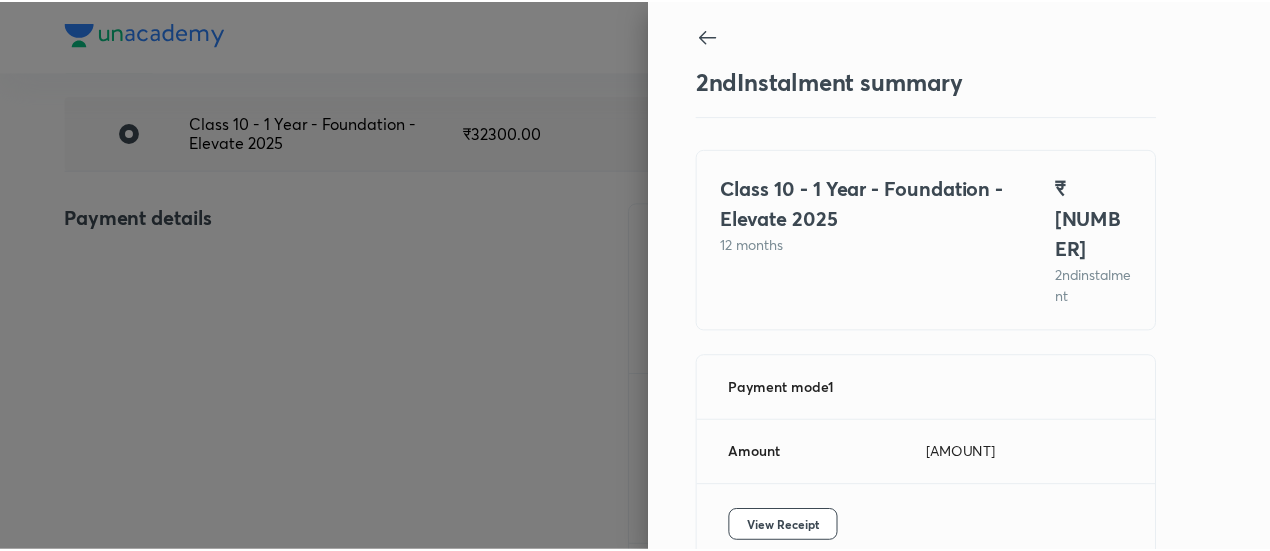 scroll, scrollTop: 67, scrollLeft: 0, axis: vertical 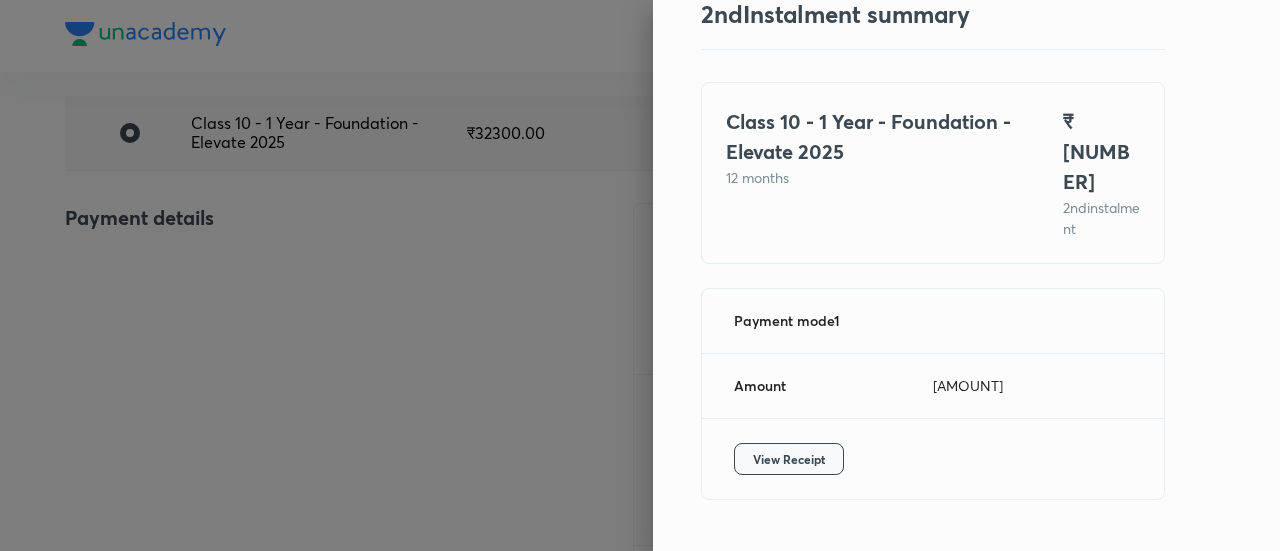 click on "View Receipt" at bounding box center [789, 459] 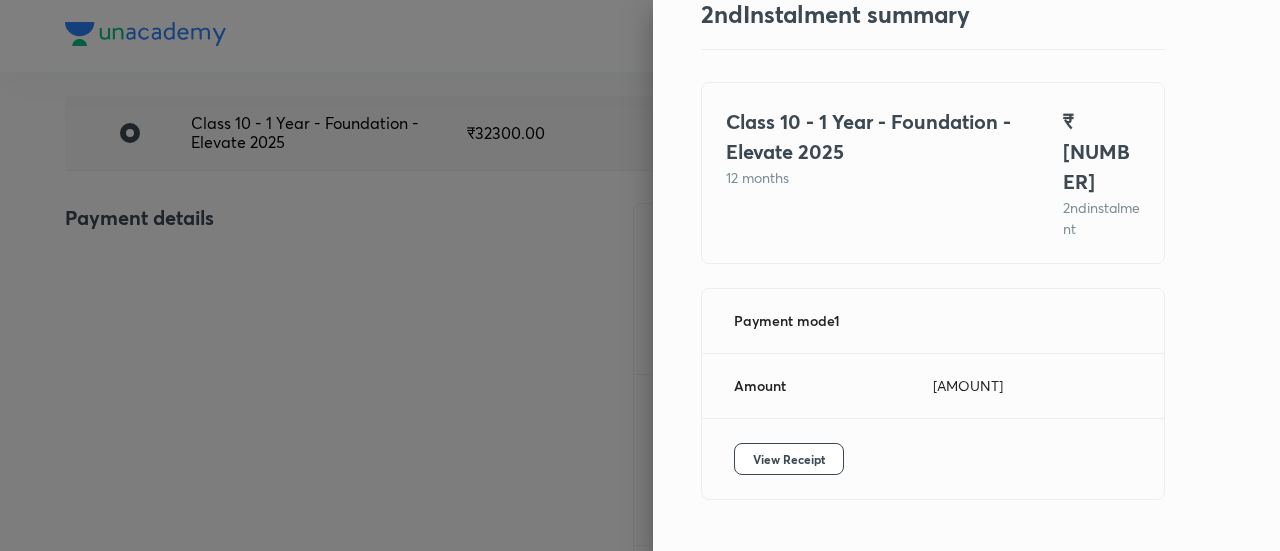 click at bounding box center (640, 275) 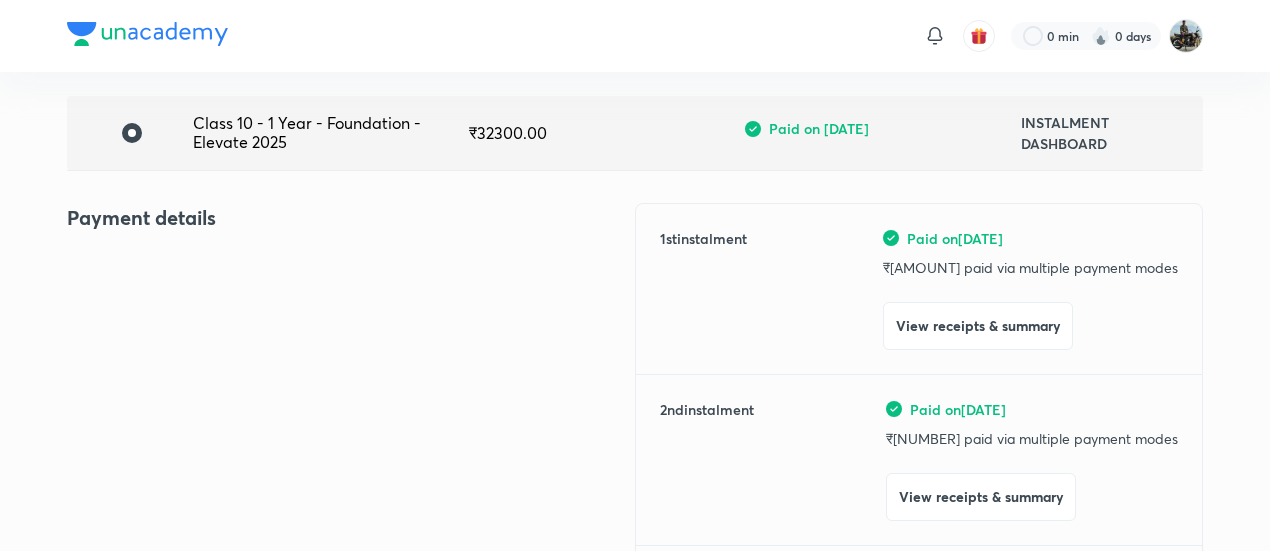 scroll, scrollTop: 0, scrollLeft: 0, axis: both 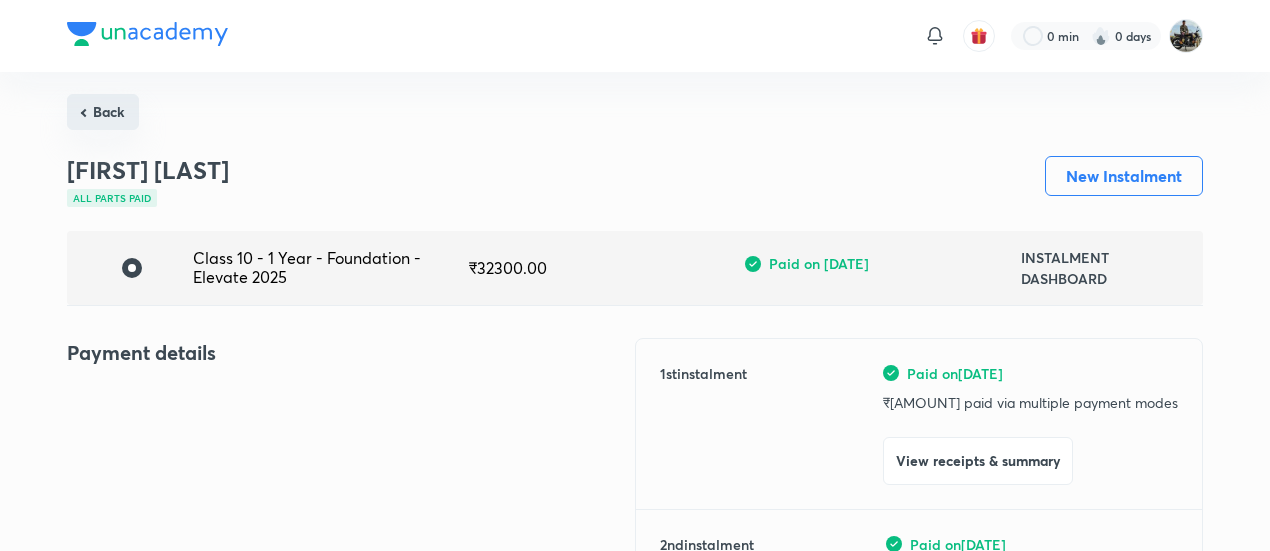 click on "Back" at bounding box center [103, 112] 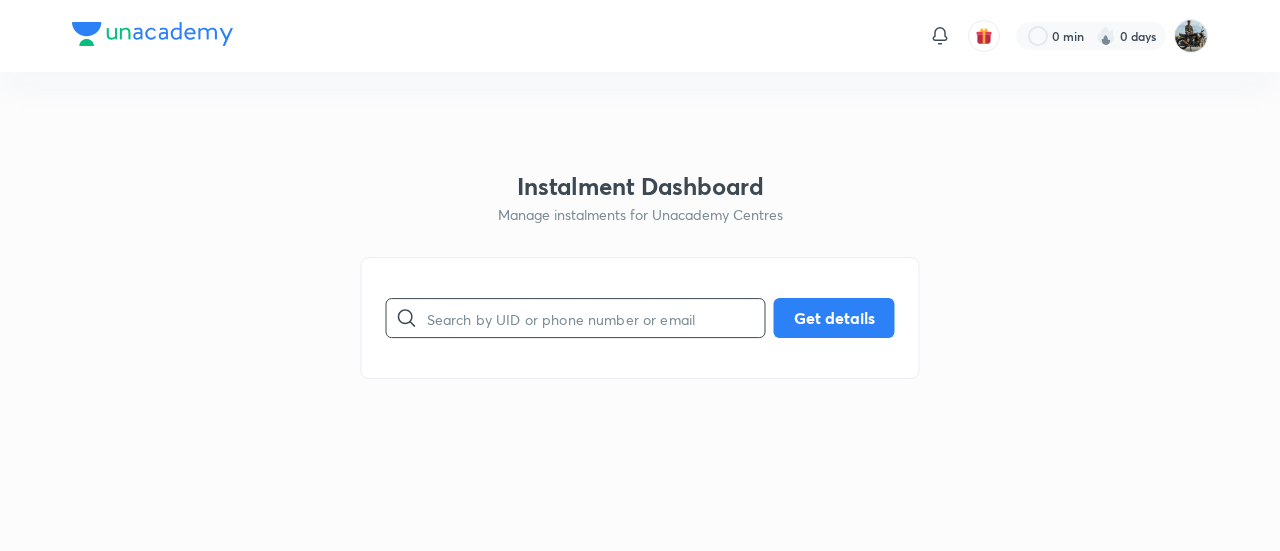 click at bounding box center (596, 318) 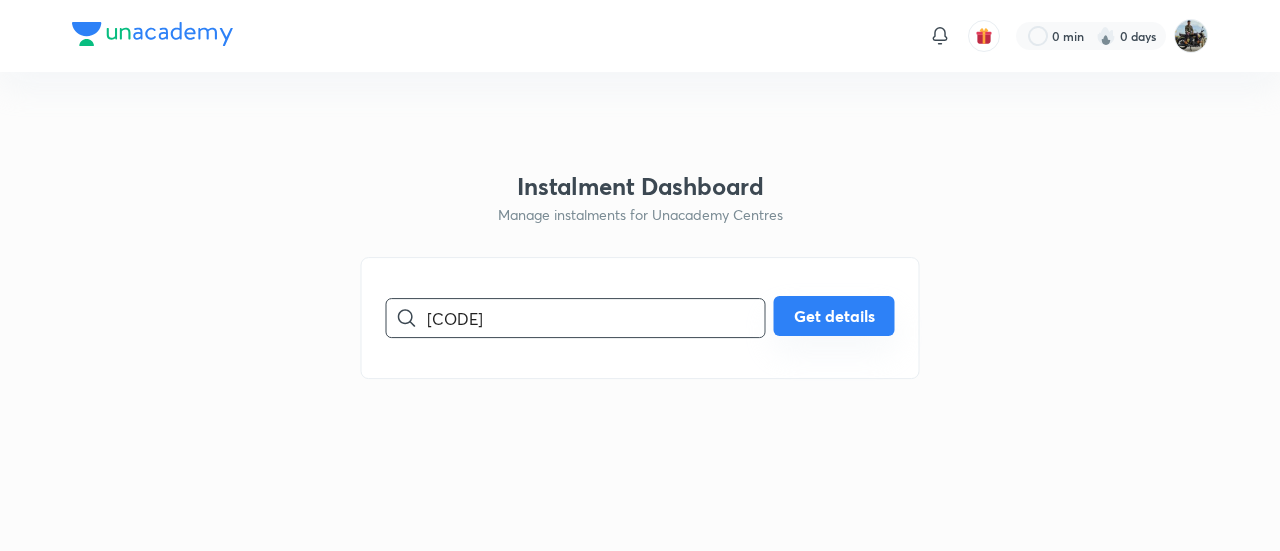 type on "[CODE]" 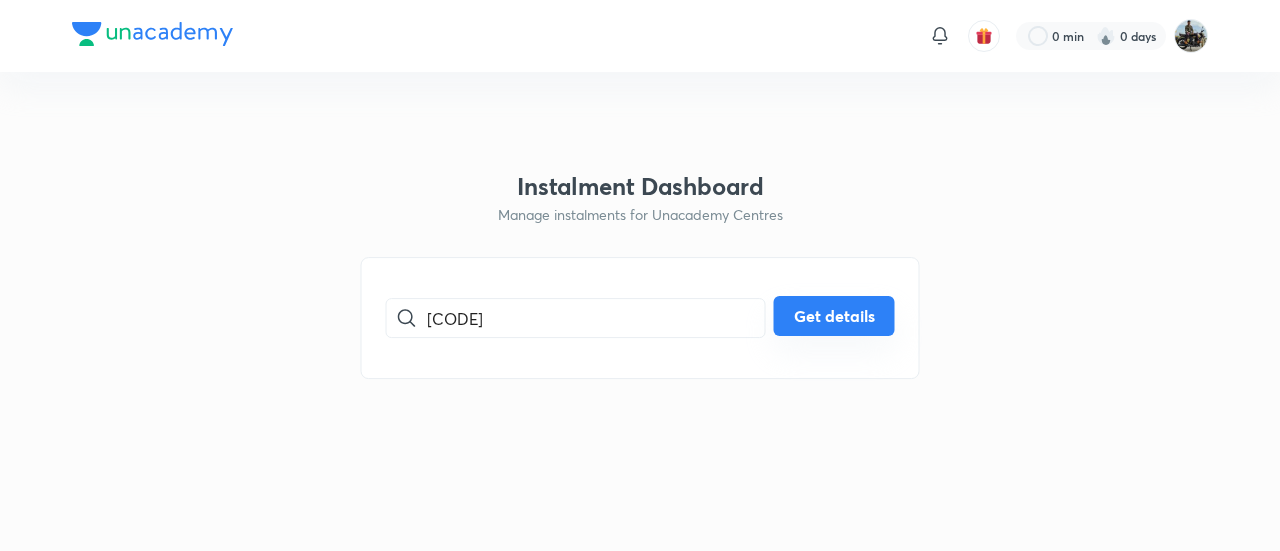 click on "Get details" at bounding box center [834, 316] 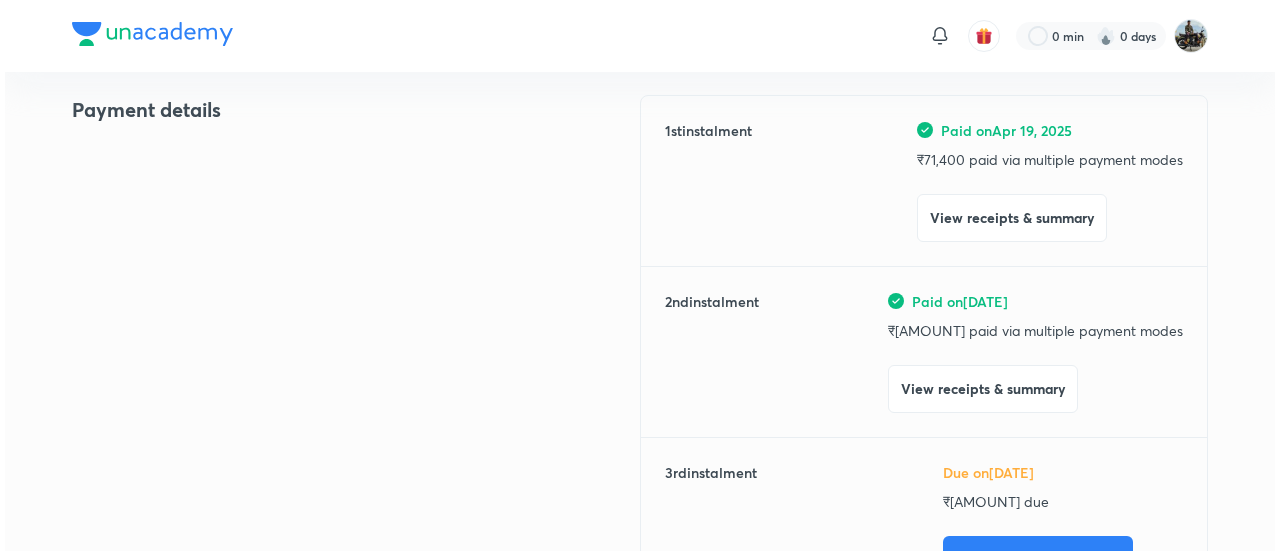 scroll, scrollTop: 244, scrollLeft: 0, axis: vertical 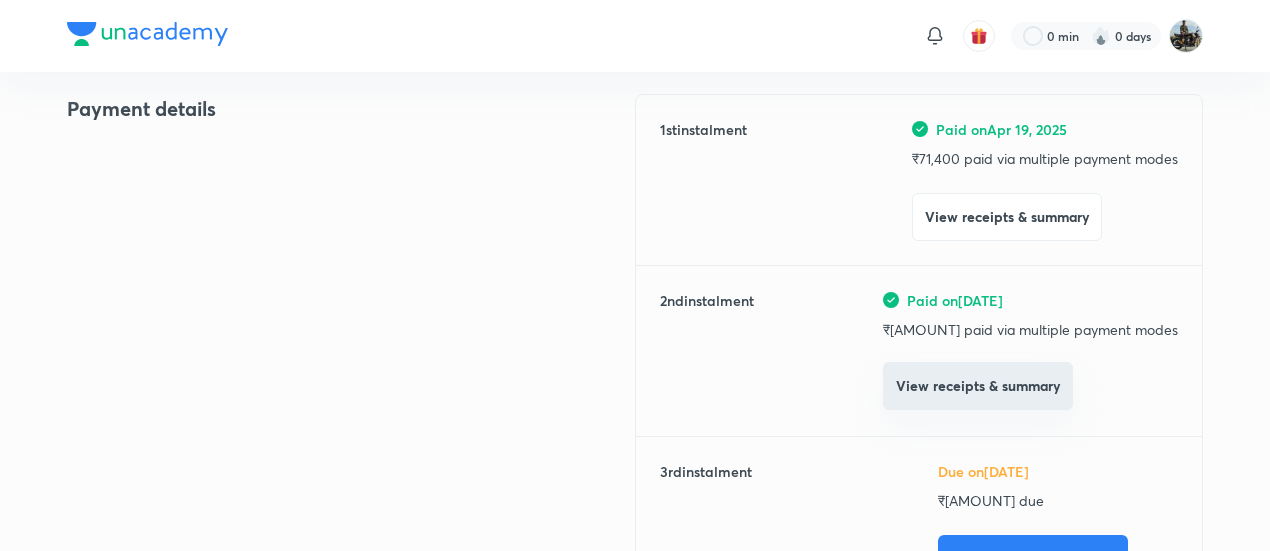 click on "View receipts & summary" at bounding box center (978, 386) 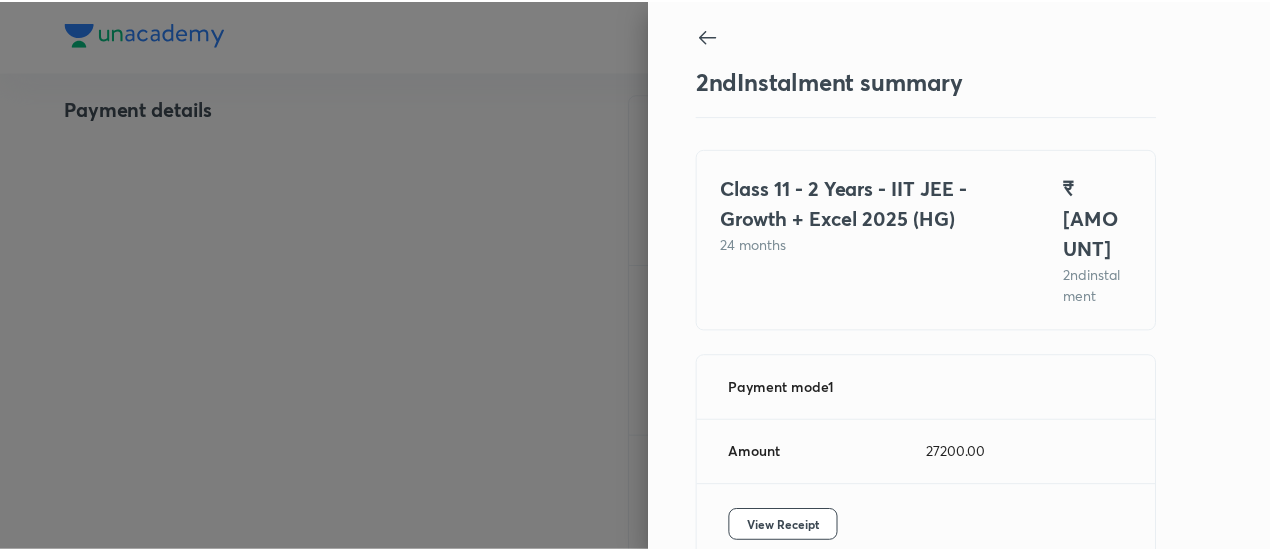 scroll, scrollTop: 109, scrollLeft: 0, axis: vertical 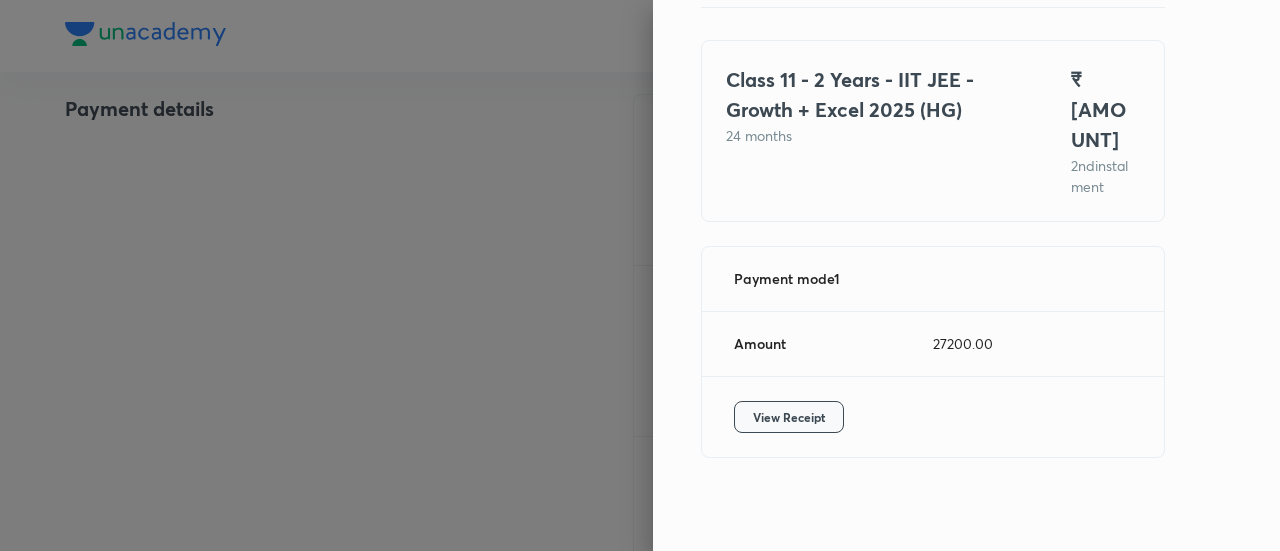 click on "View Receipt" at bounding box center (789, 417) 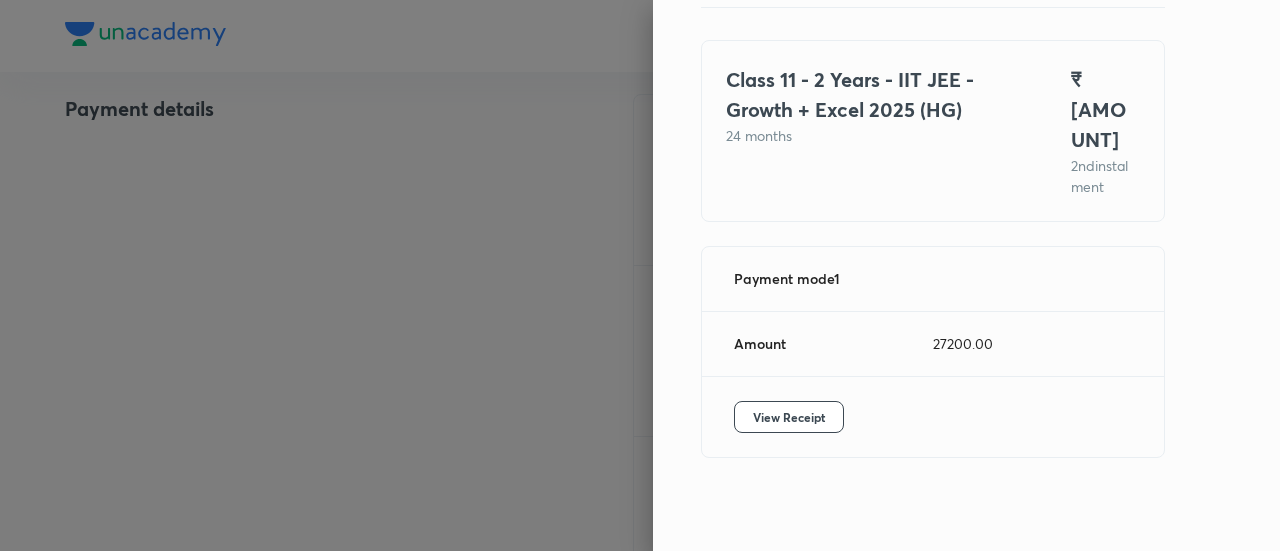 click at bounding box center (640, 275) 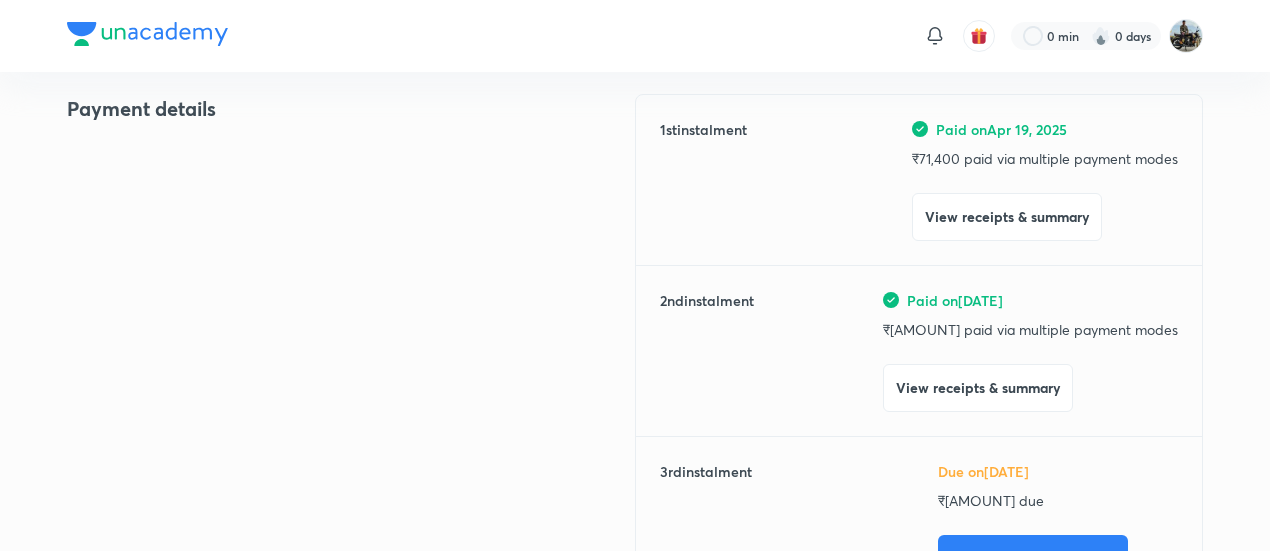 scroll, scrollTop: 0, scrollLeft: 0, axis: both 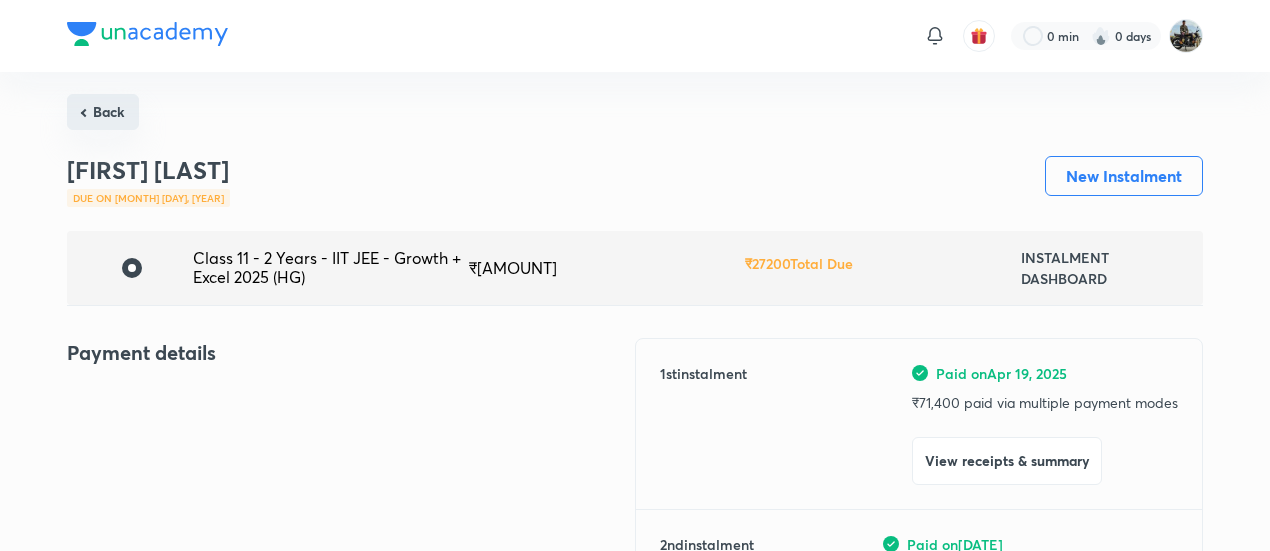 click on "Back" at bounding box center (103, 112) 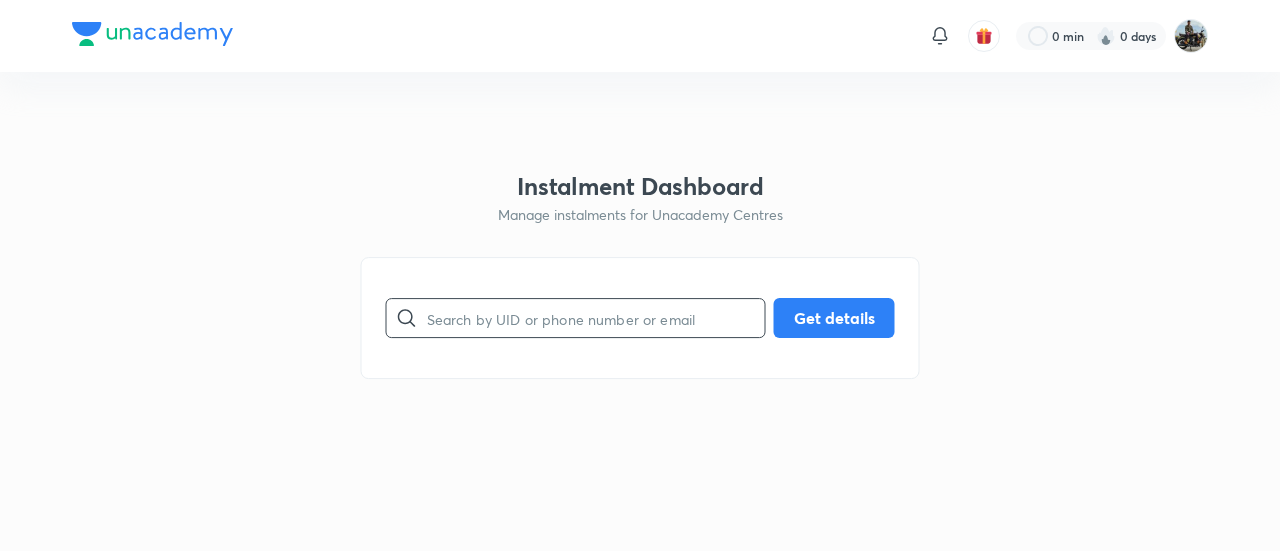 click at bounding box center (596, 318) 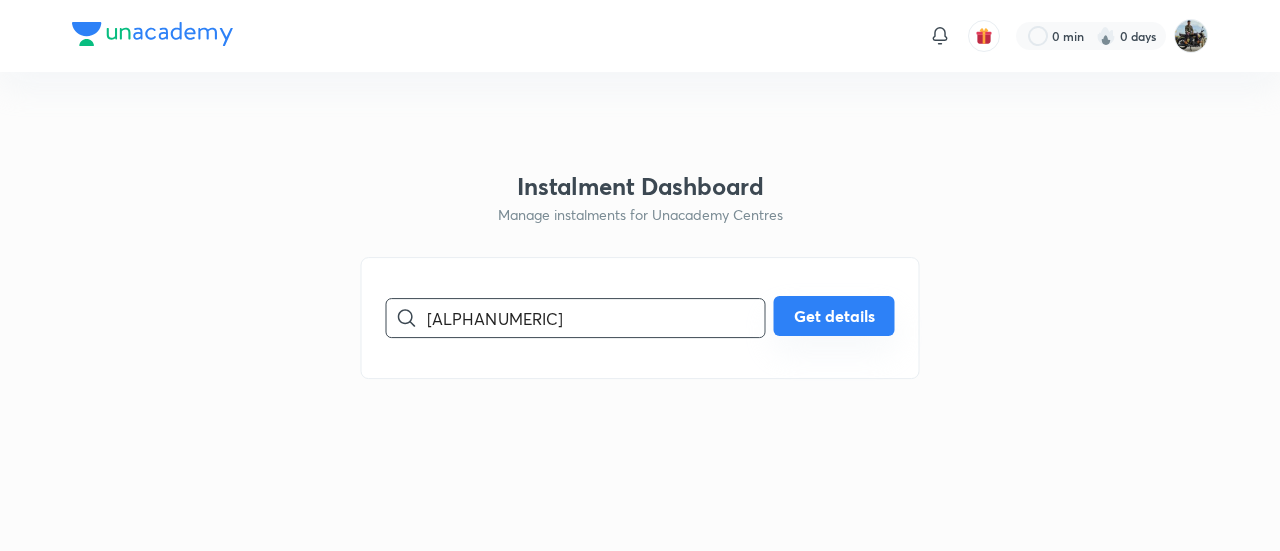 type on "[ALPHANUMERIC]" 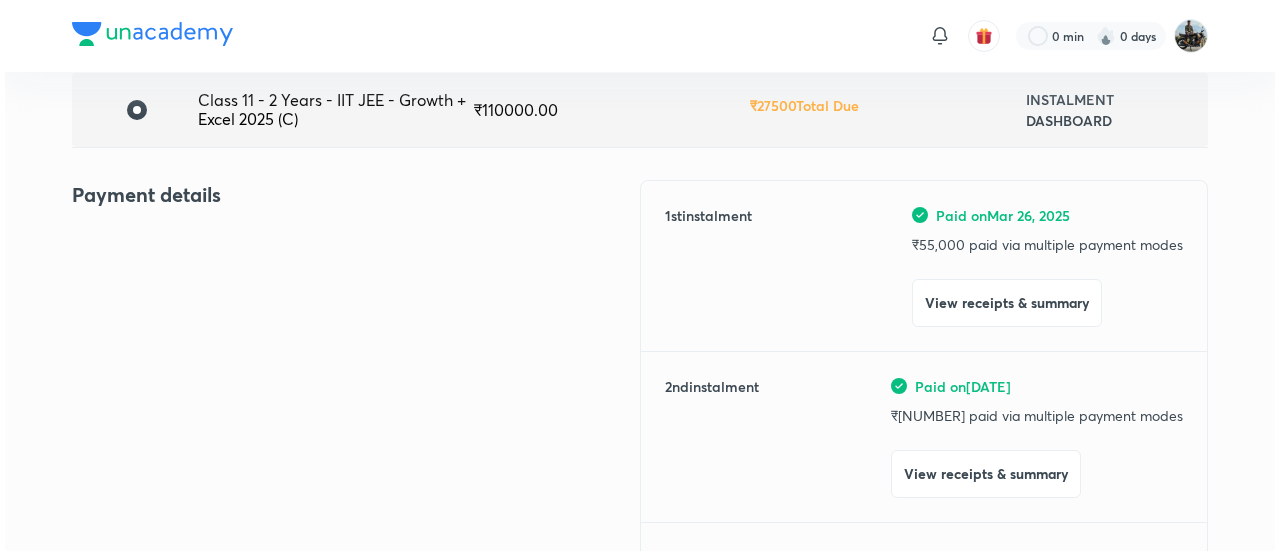 scroll, scrollTop: 166, scrollLeft: 0, axis: vertical 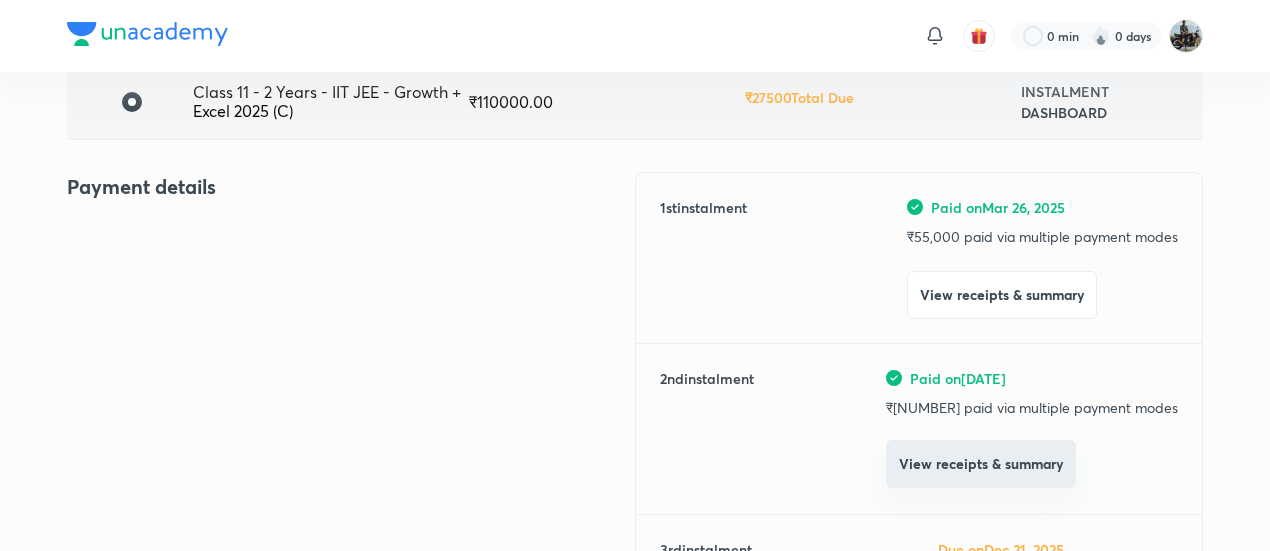 click on "View receipts & summary" at bounding box center (981, 464) 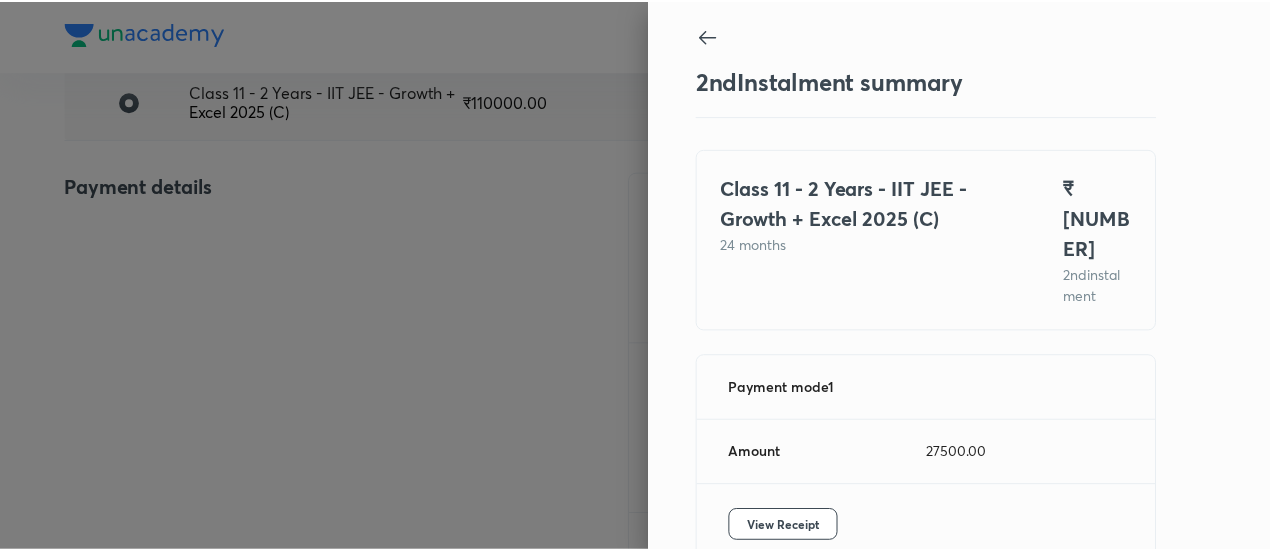 scroll, scrollTop: 109, scrollLeft: 0, axis: vertical 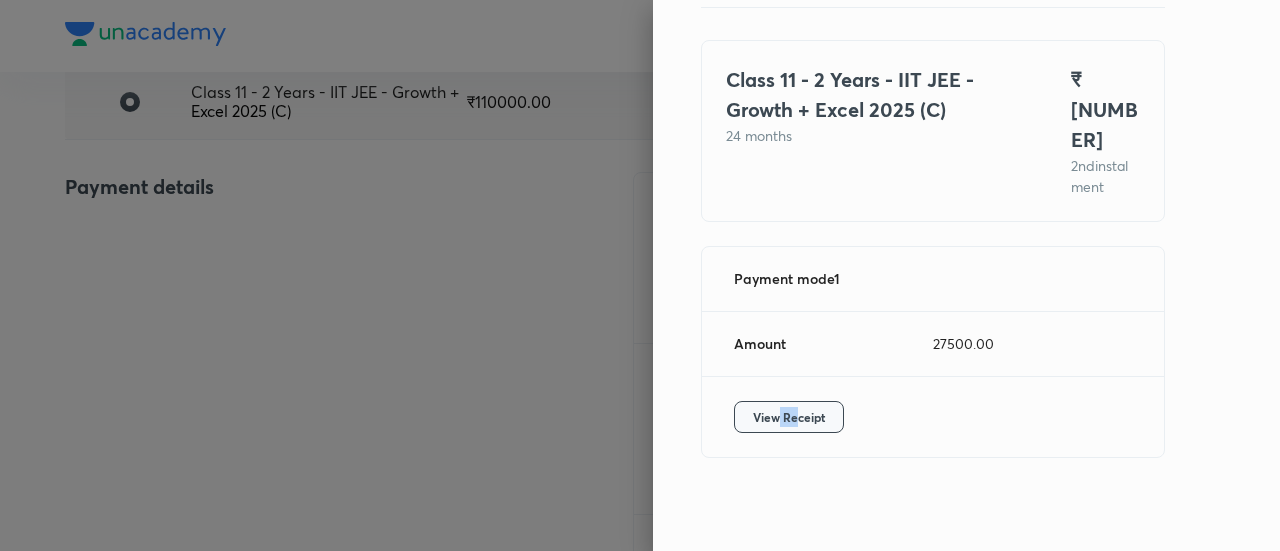 drag, startPoint x: 784, startPoint y: 389, endPoint x: 757, endPoint y: 407, distance: 32.449963 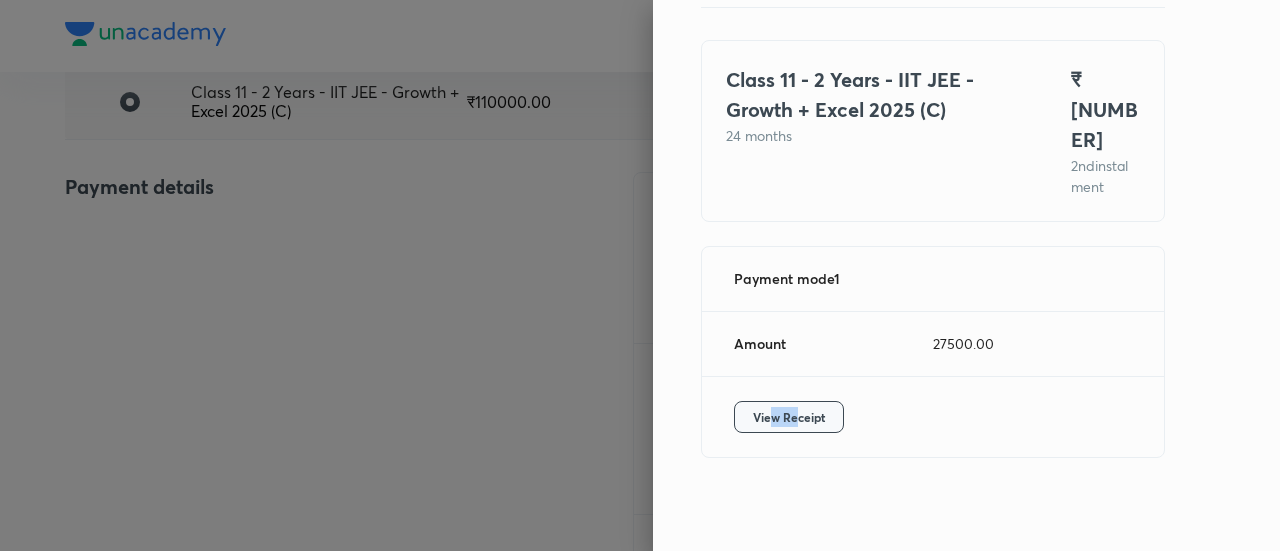click on "View Receipt" at bounding box center [789, 417] 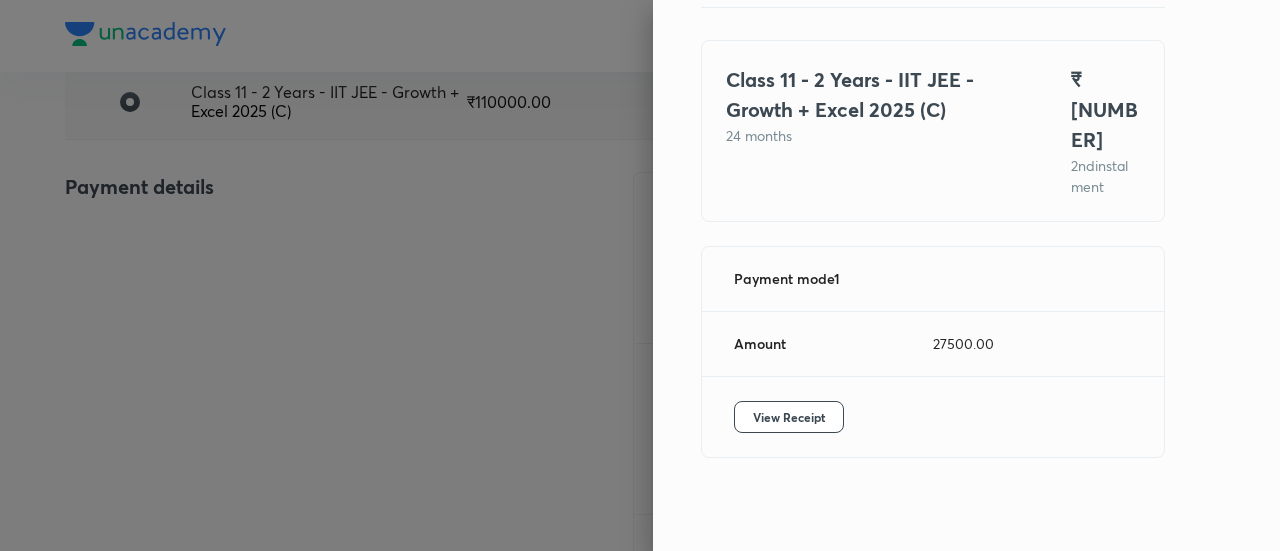 click at bounding box center [640, 275] 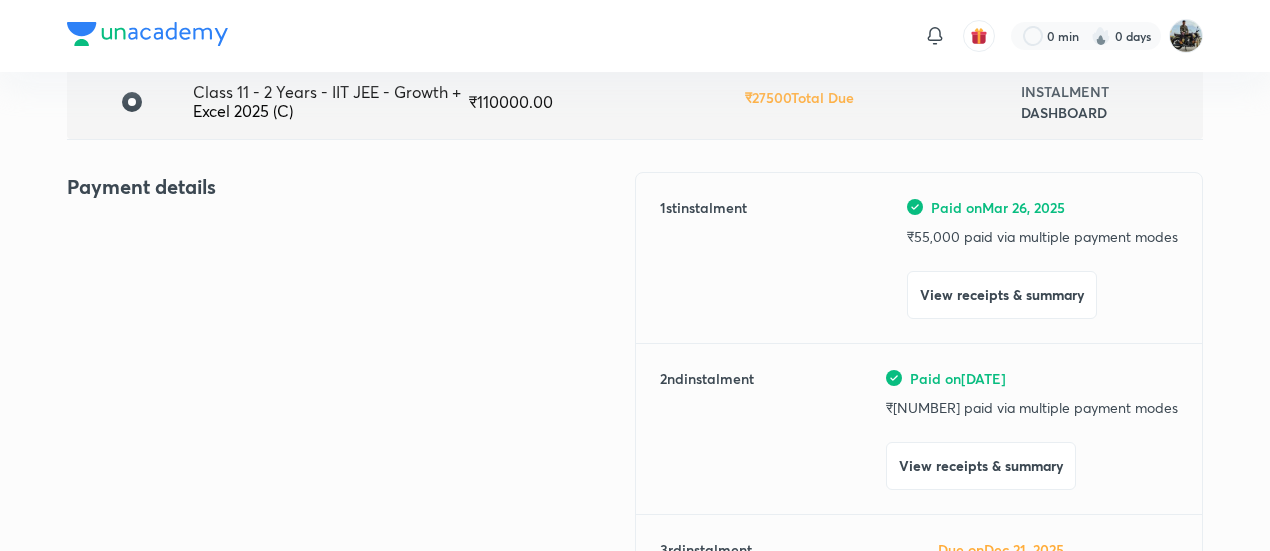 scroll, scrollTop: 0, scrollLeft: 0, axis: both 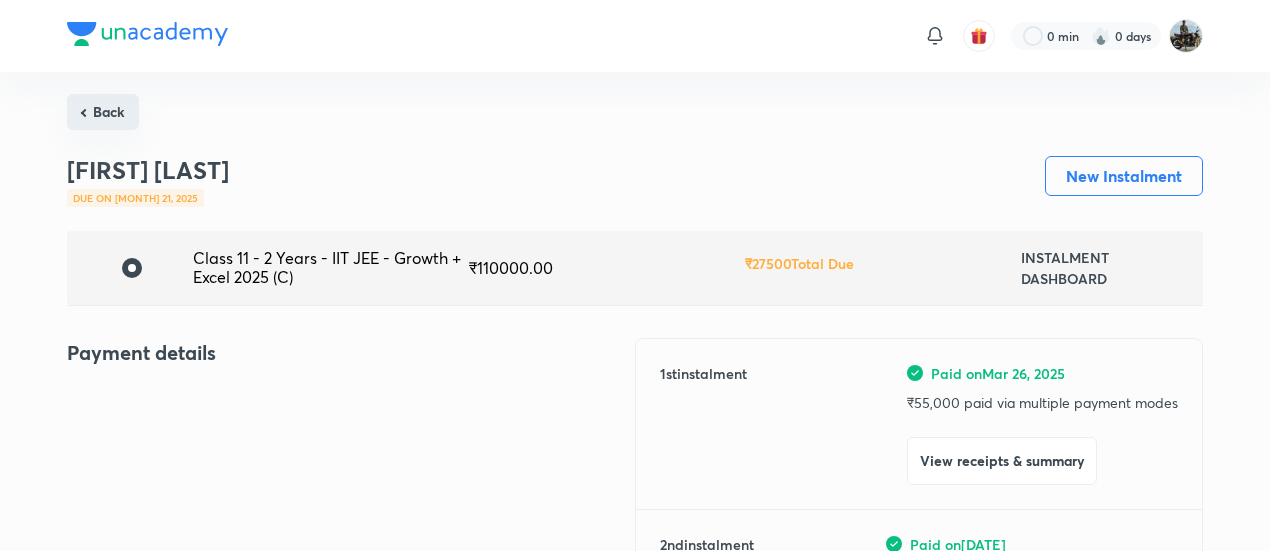 click on "Back" at bounding box center (103, 112) 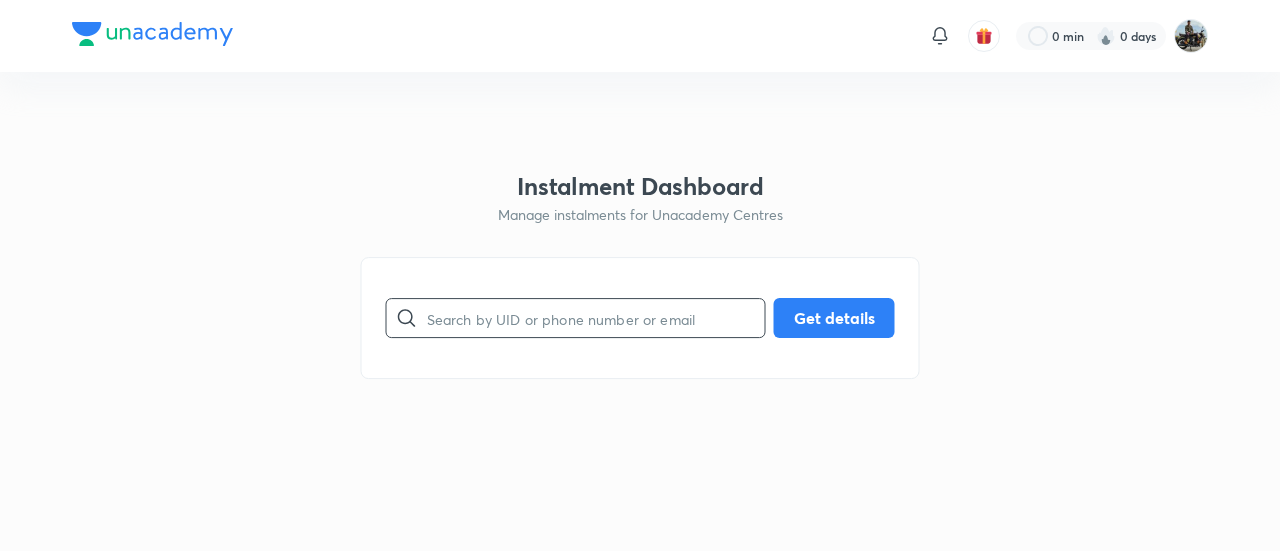 click at bounding box center (596, 318) 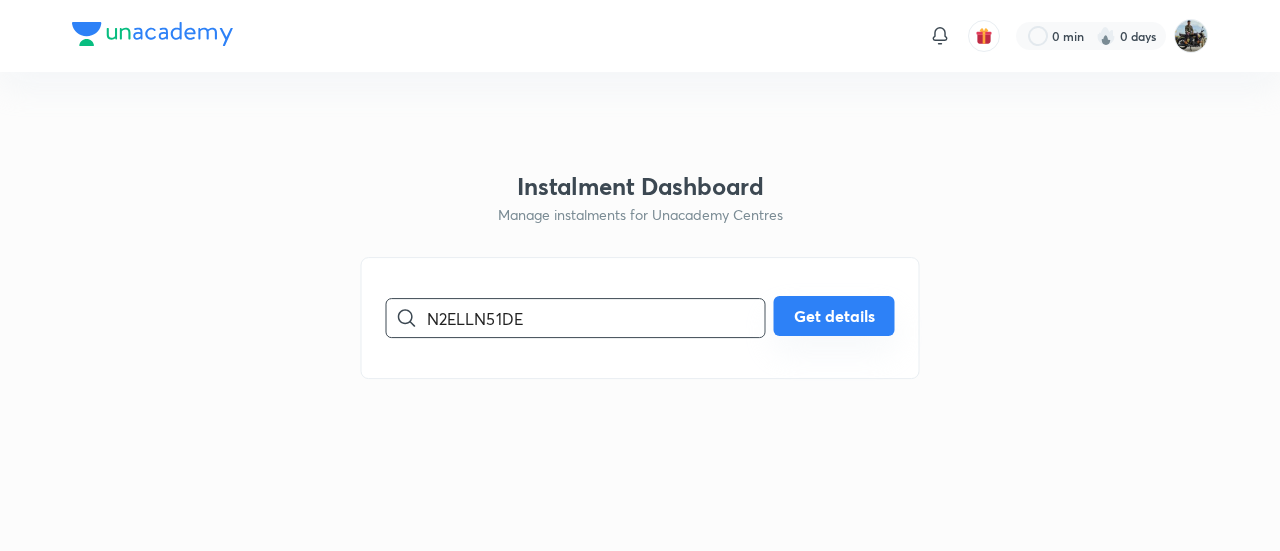 type on "N2ELLN51DE" 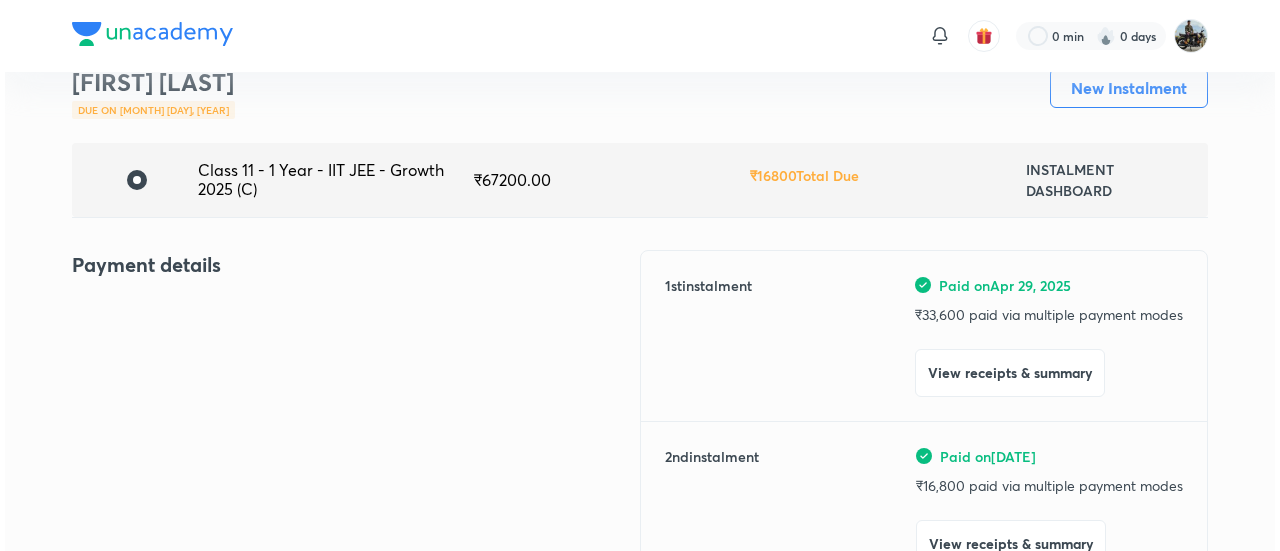scroll, scrollTop: 90, scrollLeft: 0, axis: vertical 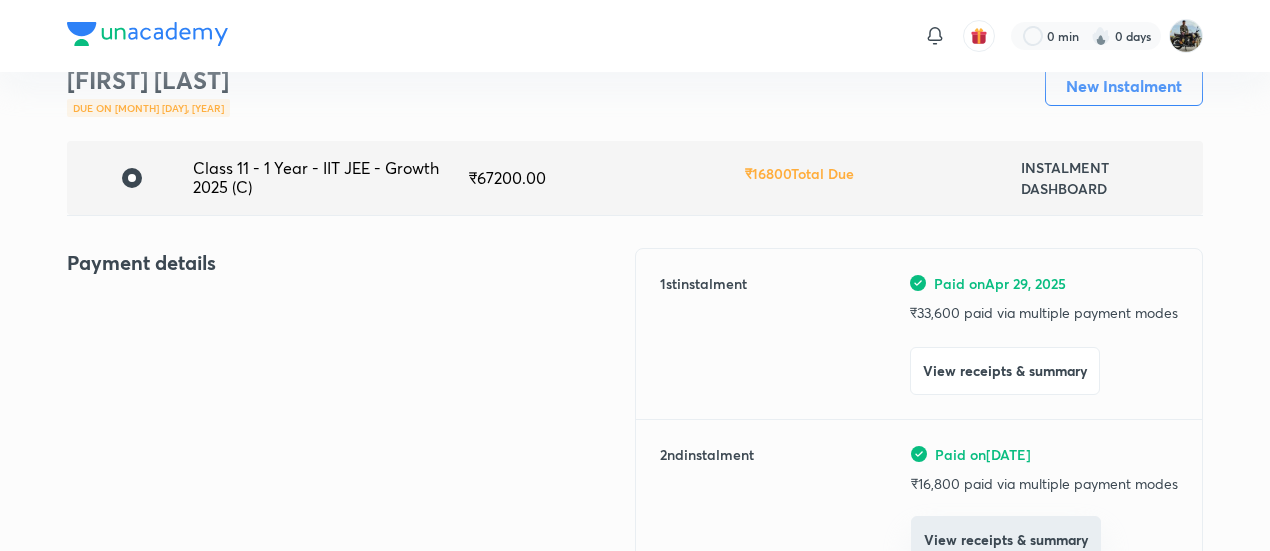 click on "View receipts & summary" at bounding box center (1006, 540) 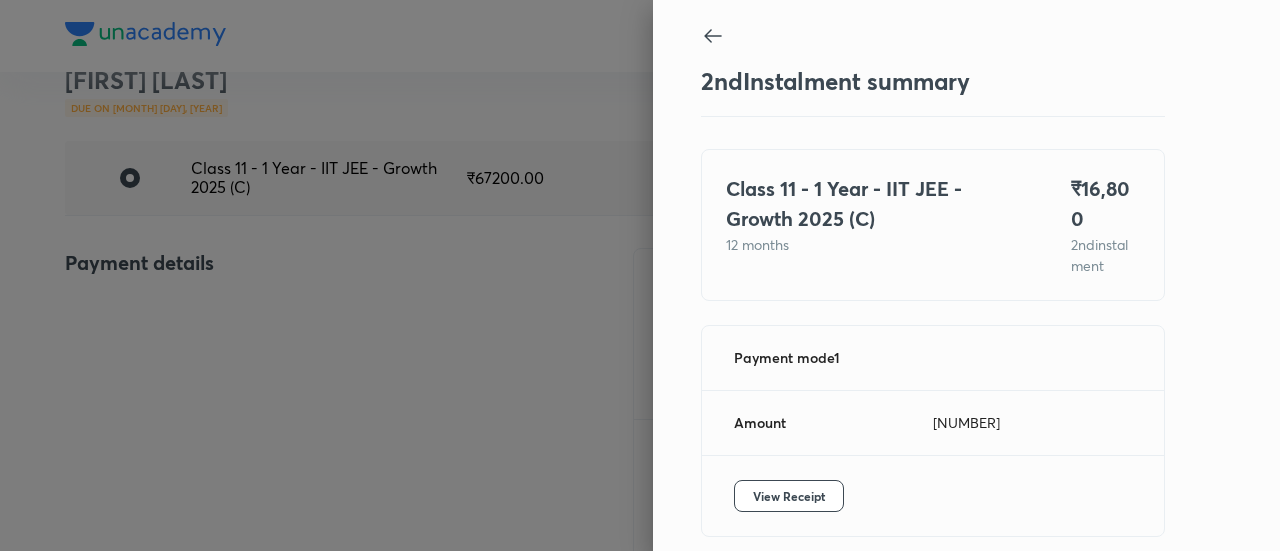 scroll, scrollTop: 88, scrollLeft: 0, axis: vertical 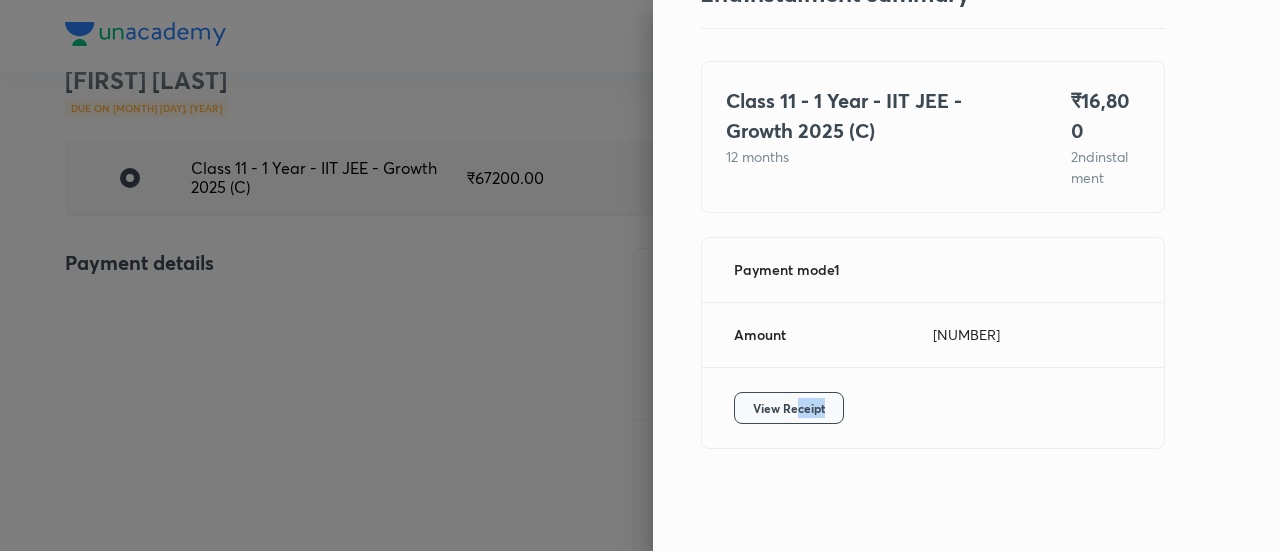 drag, startPoint x: 808, startPoint y: 389, endPoint x: 781, endPoint y: 393, distance: 27.294687 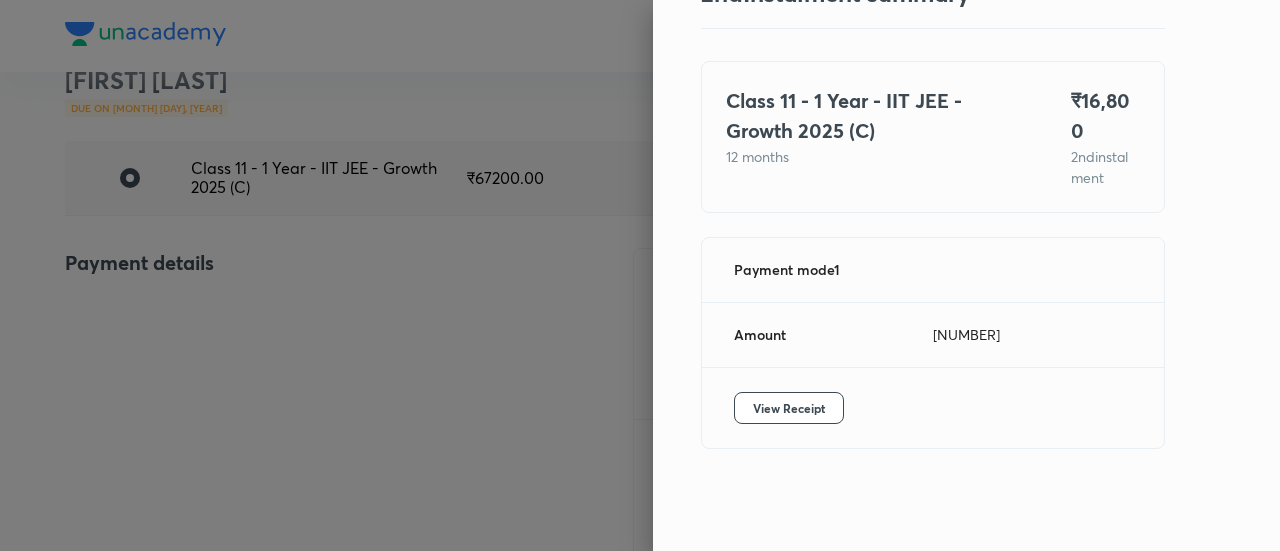 click at bounding box center (640, 275) 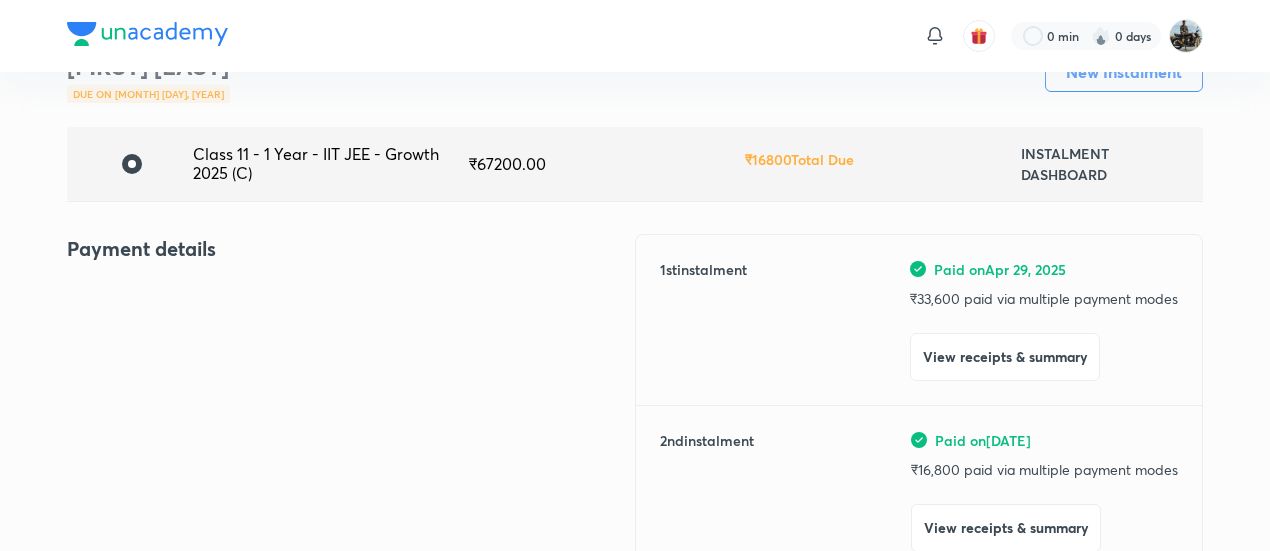 scroll, scrollTop: 0, scrollLeft: 0, axis: both 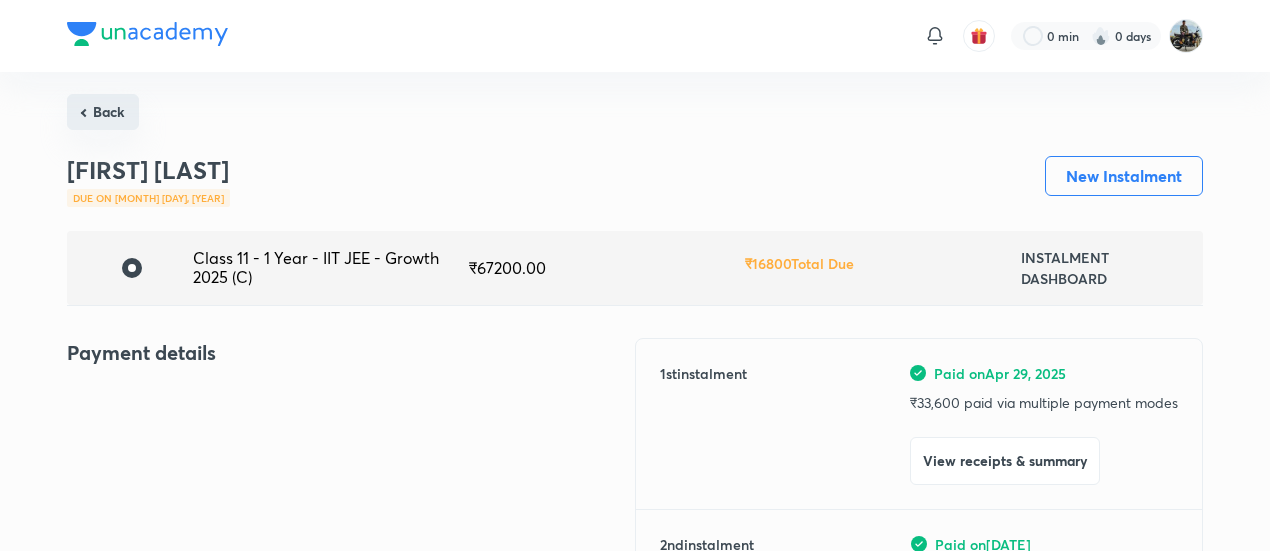 click on "Back" at bounding box center [103, 112] 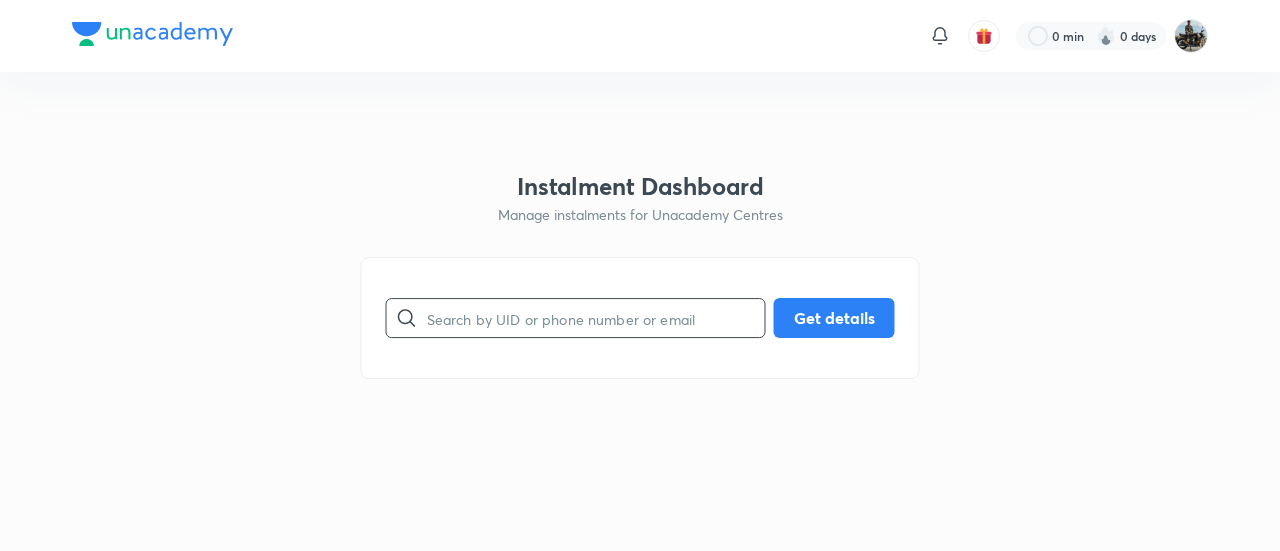 click at bounding box center (596, 318) 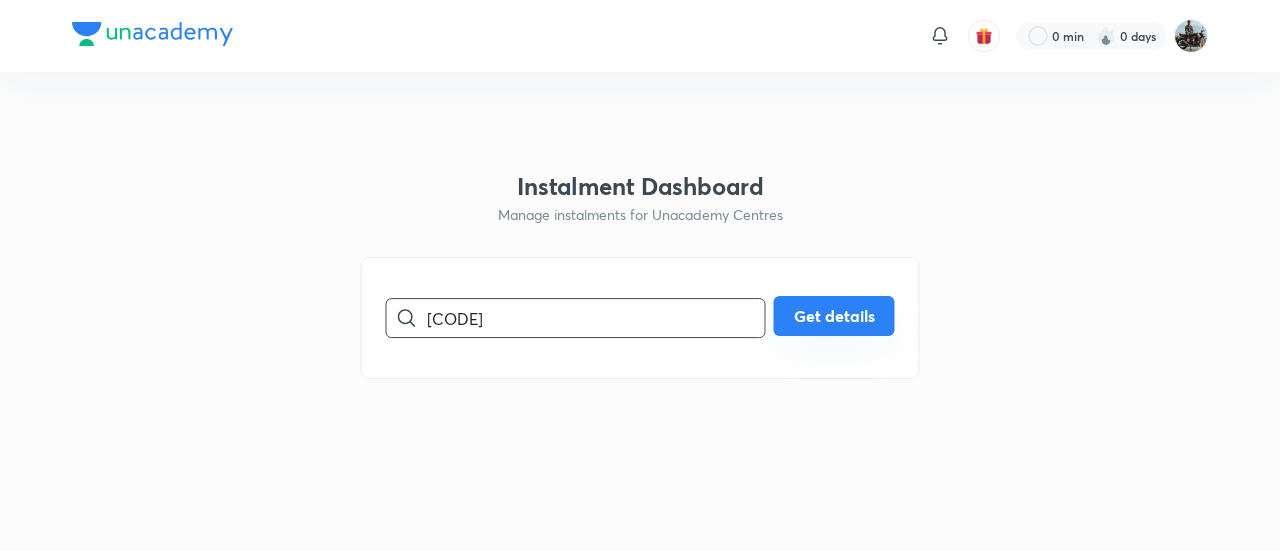 type on "[CODE]" 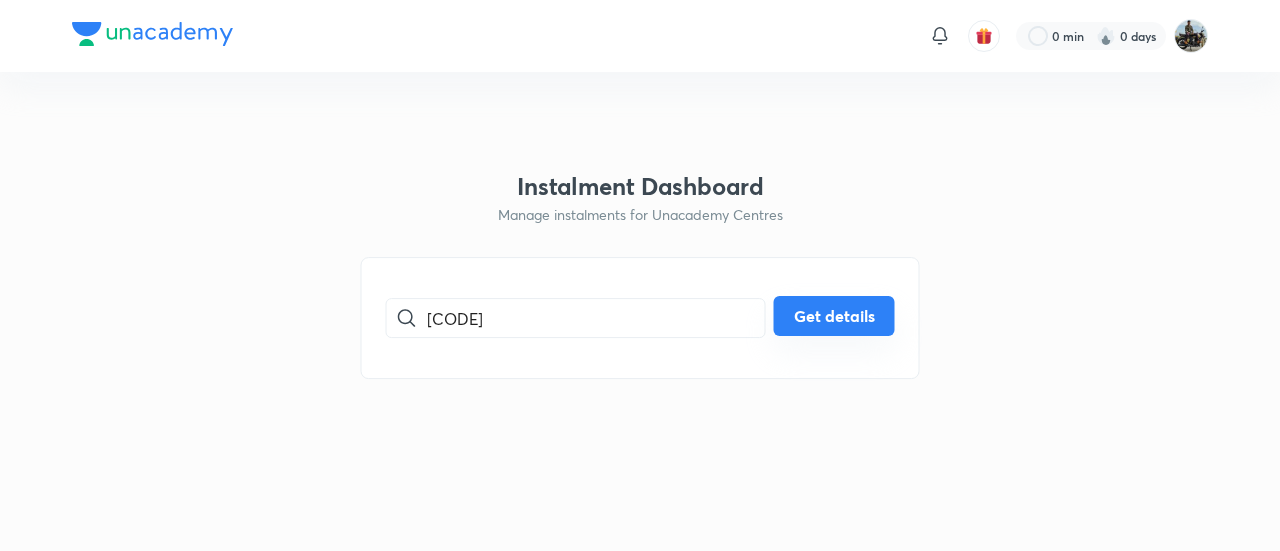click on "Get details" at bounding box center (834, 316) 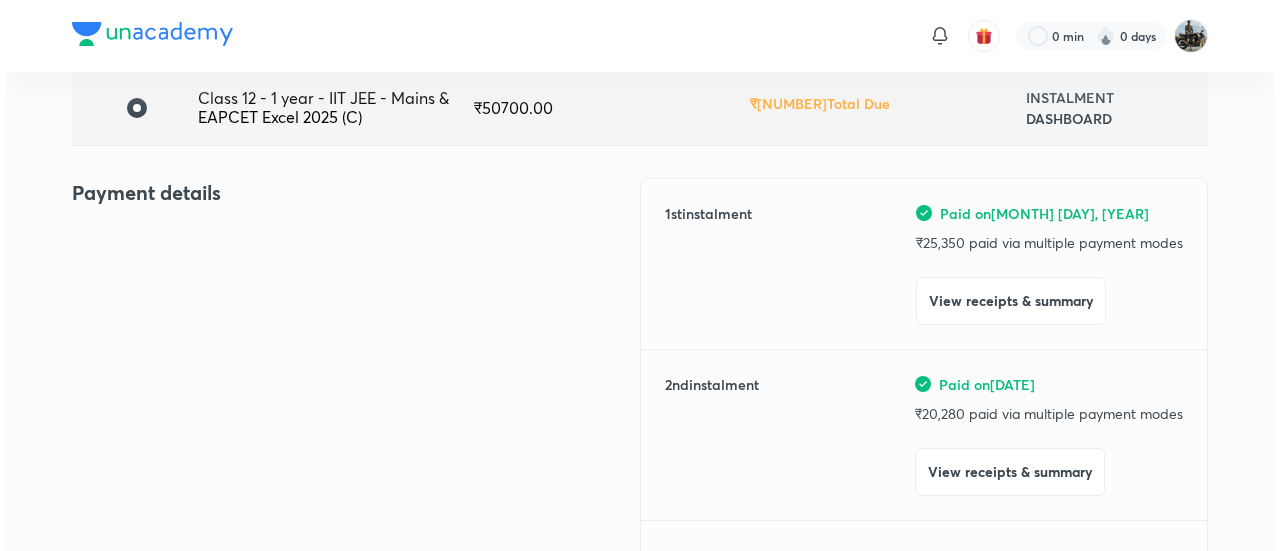 scroll, scrollTop: 161, scrollLeft: 0, axis: vertical 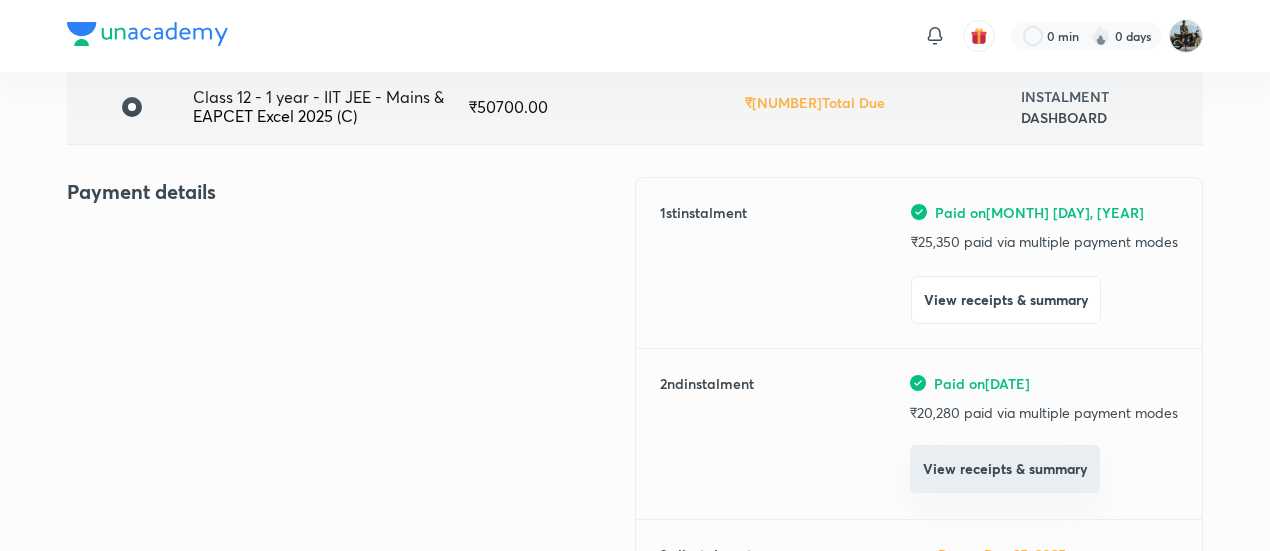 click on "View receipts & summary" at bounding box center (1005, 469) 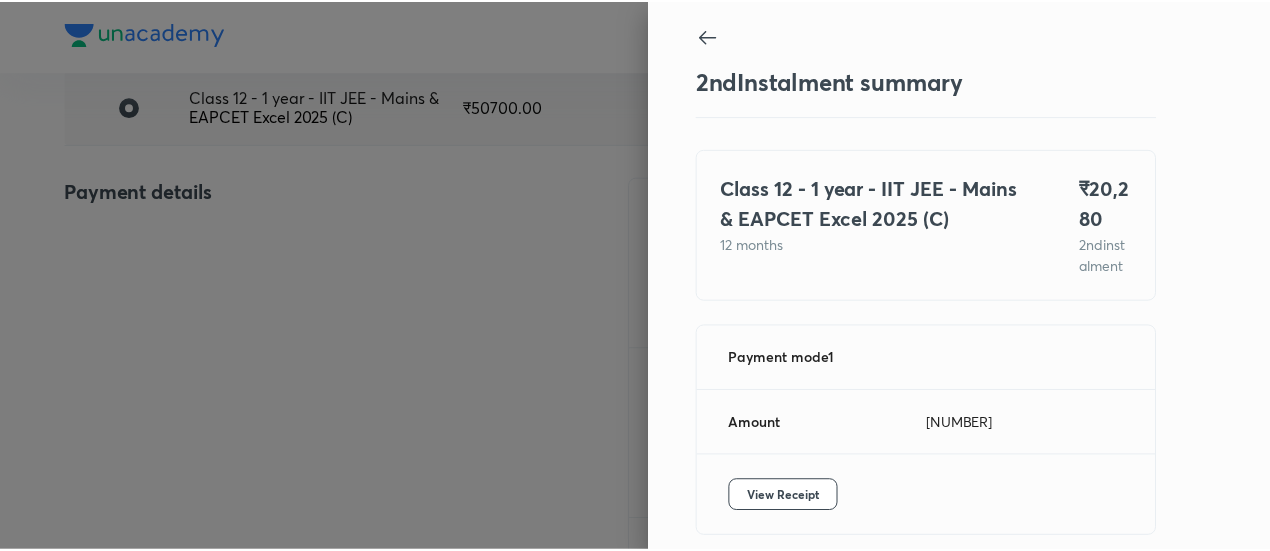 scroll, scrollTop: 109, scrollLeft: 0, axis: vertical 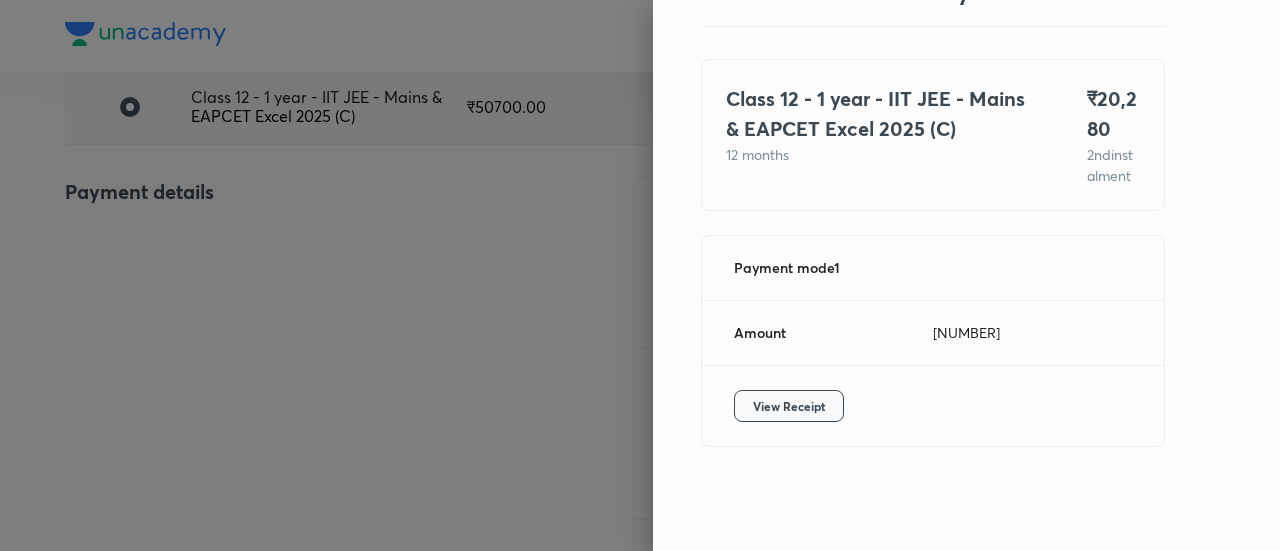 click on "View Receipt" at bounding box center (789, 406) 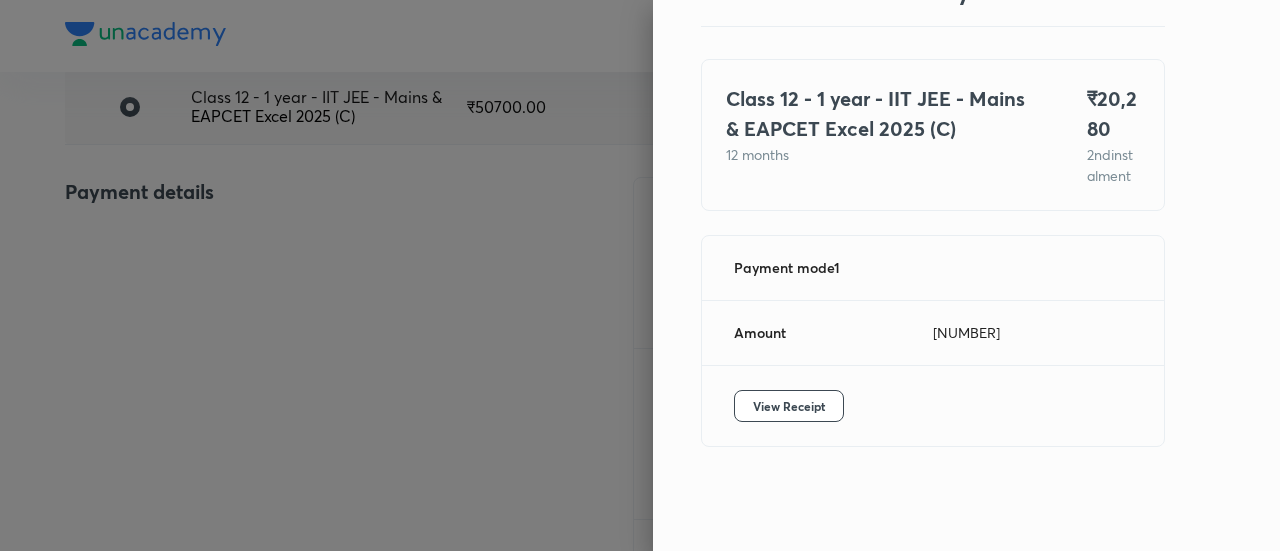click at bounding box center (640, 275) 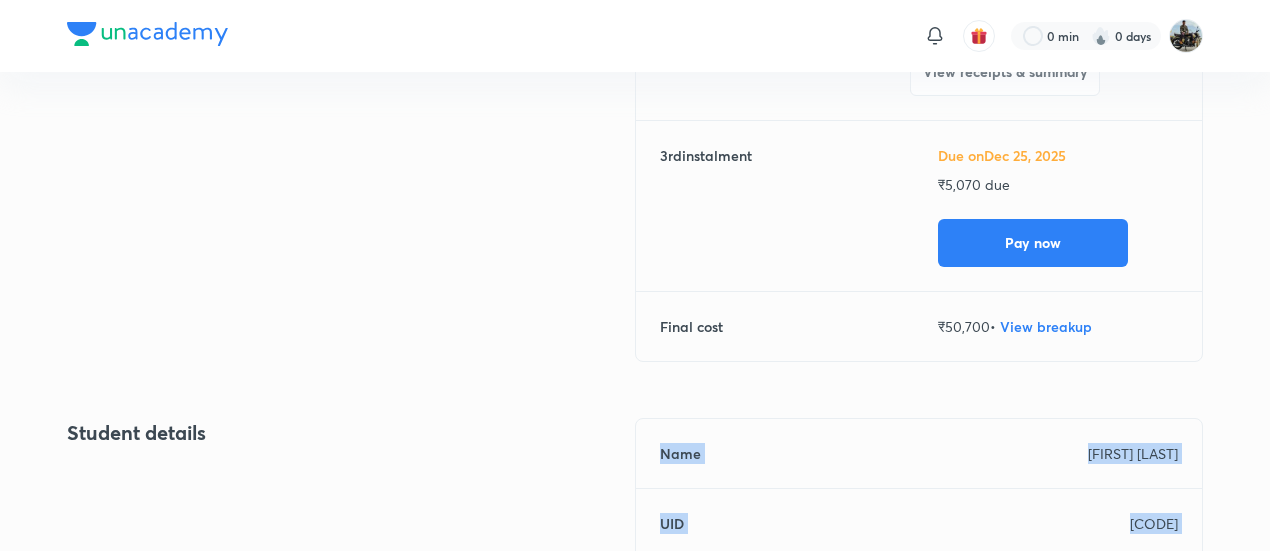 drag, startPoint x: 174, startPoint y: 260, endPoint x: 339, endPoint y: 598, distance: 376.12366 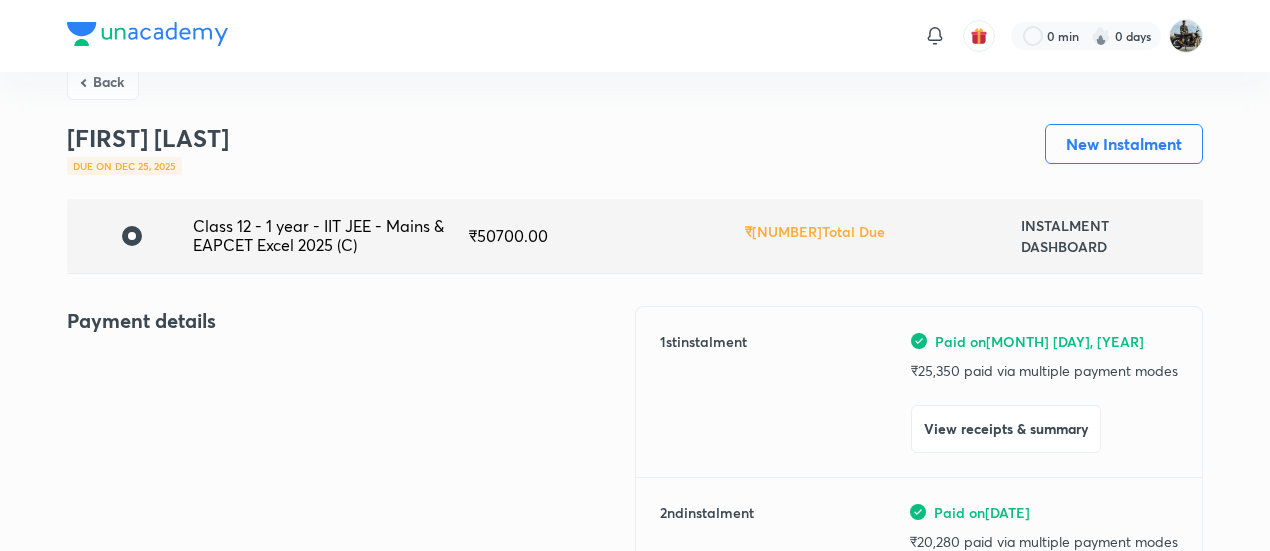 scroll, scrollTop: 0, scrollLeft: 0, axis: both 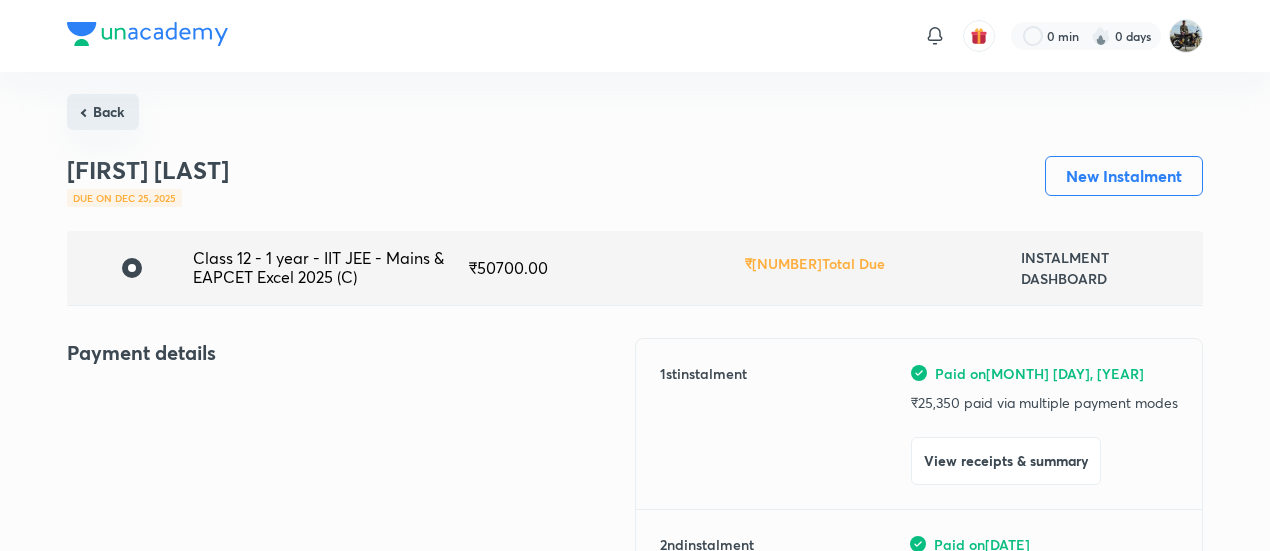 click on "Back" at bounding box center (103, 112) 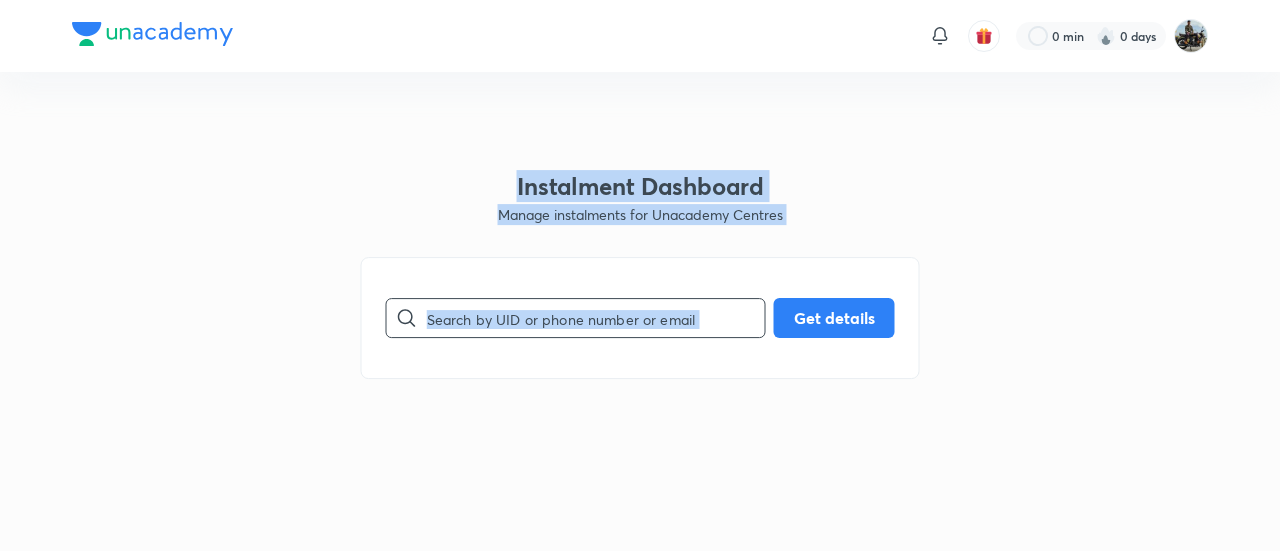 click at bounding box center [596, 318] 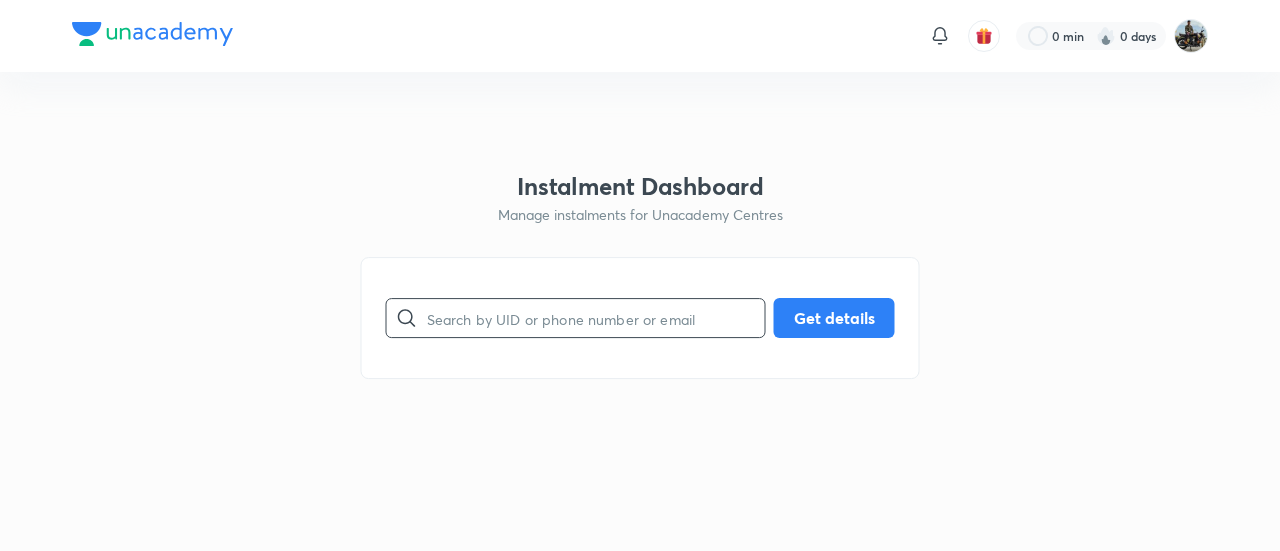 paste on "[CODE]" 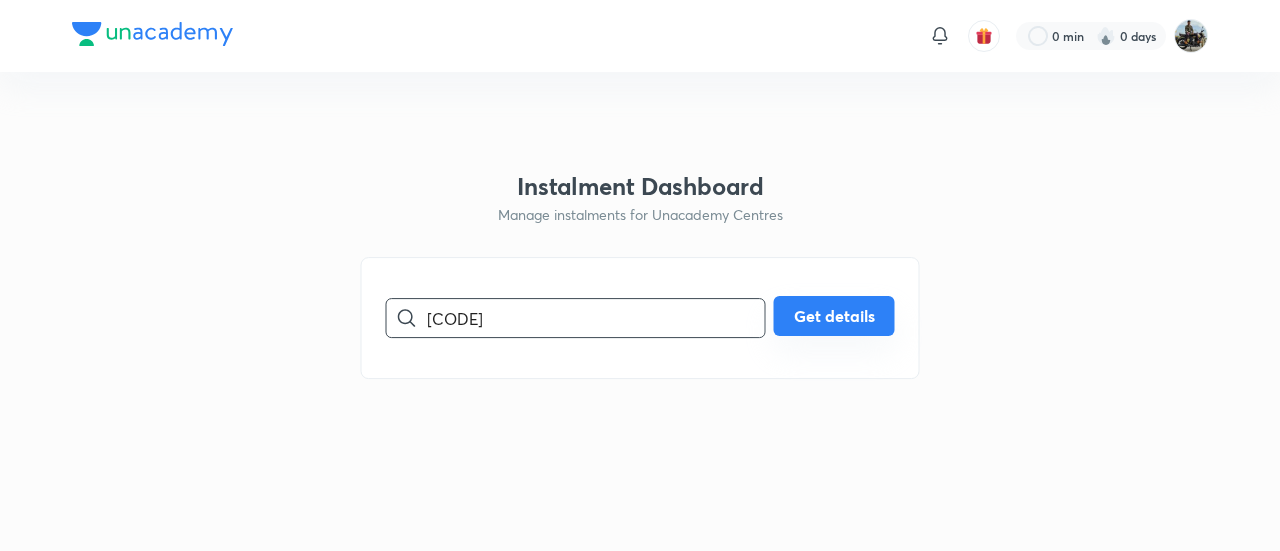 type on "[CODE]" 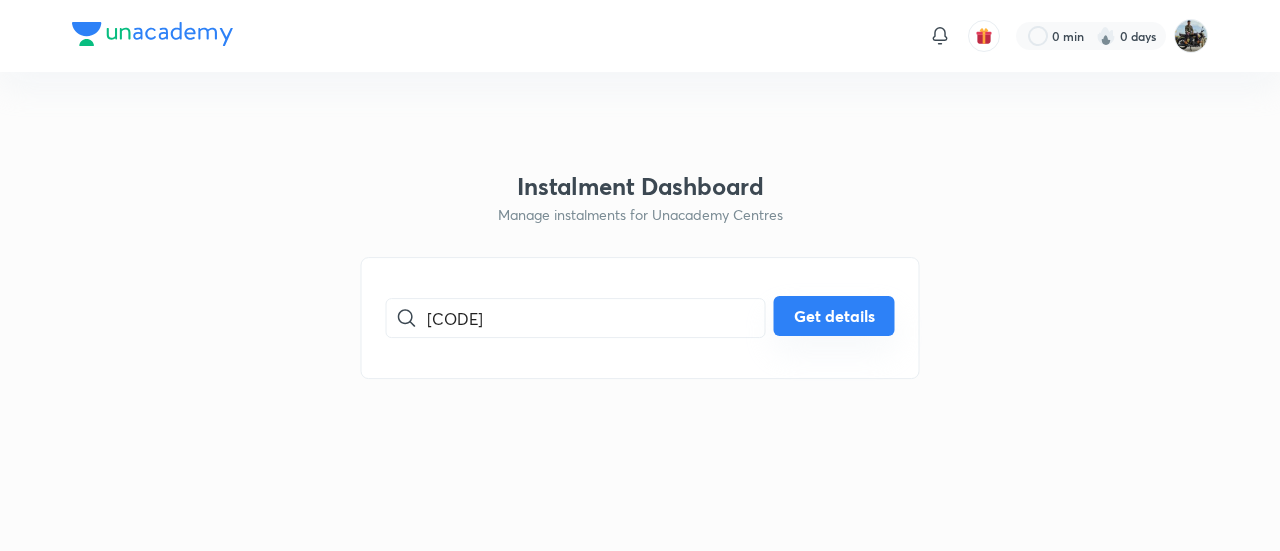 click on "Get details" at bounding box center [834, 316] 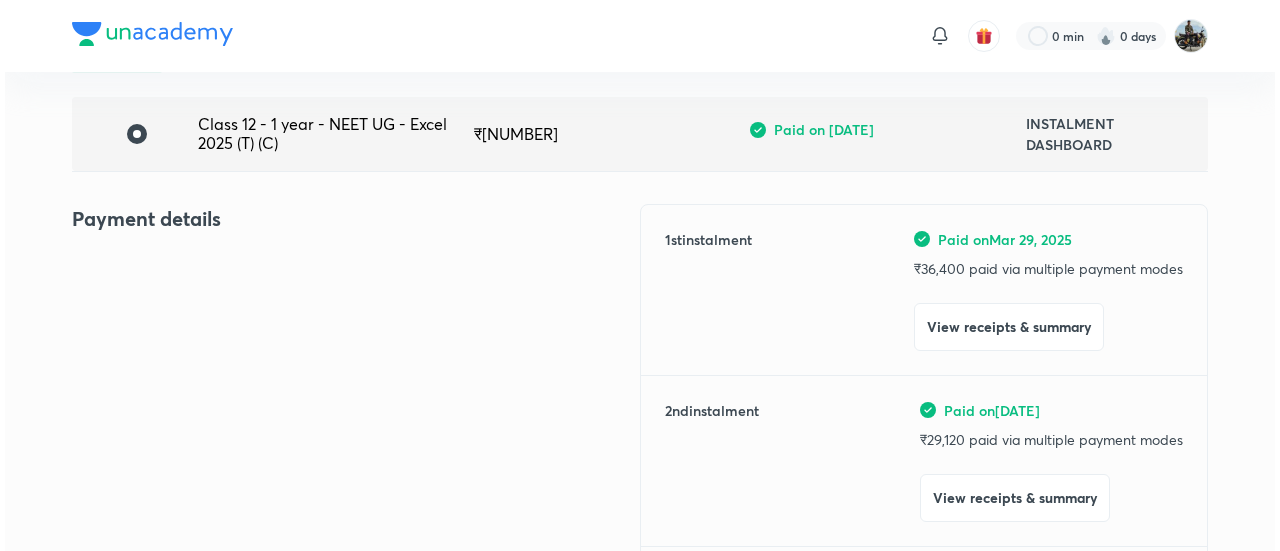 scroll, scrollTop: 140, scrollLeft: 0, axis: vertical 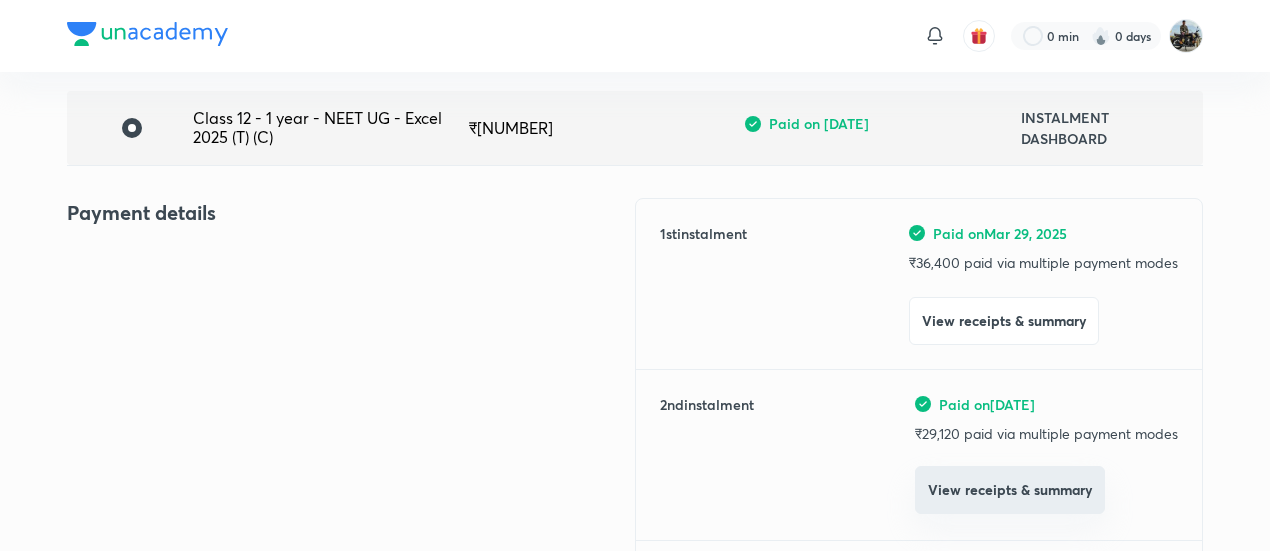 drag, startPoint x: 970, startPoint y: 521, endPoint x: 962, endPoint y: 503, distance: 19.697716 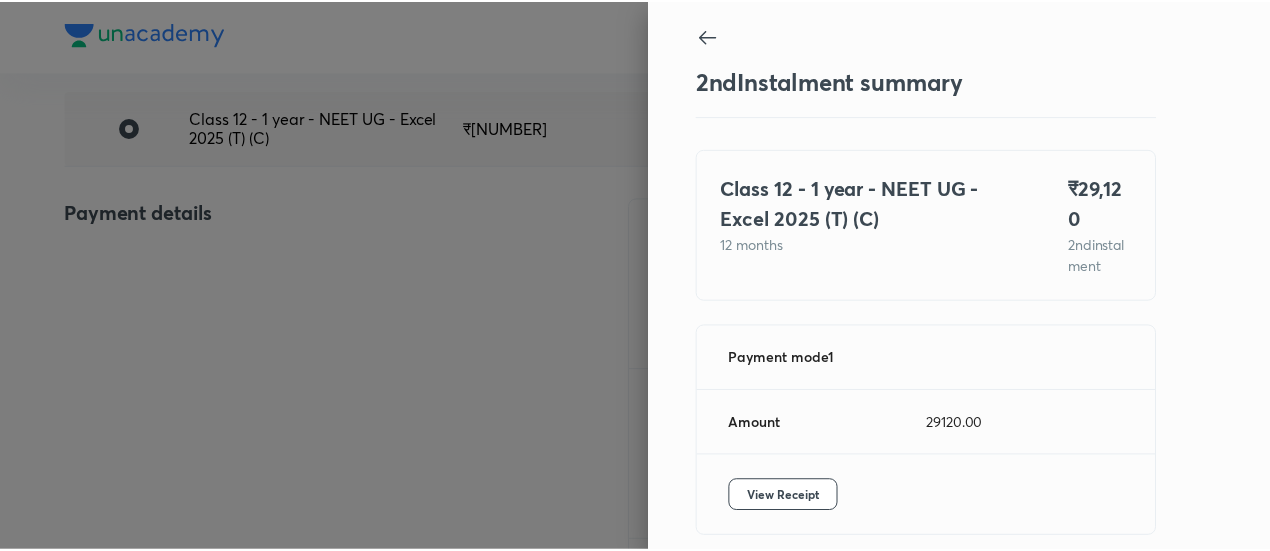 scroll, scrollTop: 109, scrollLeft: 0, axis: vertical 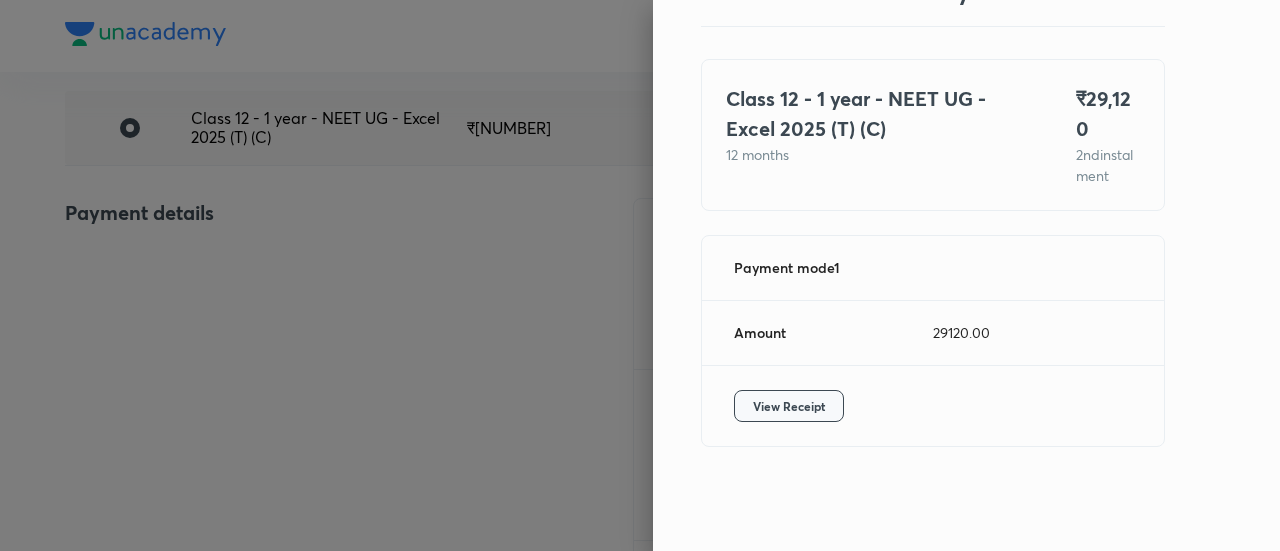 click on "View Receipt" at bounding box center [789, 406] 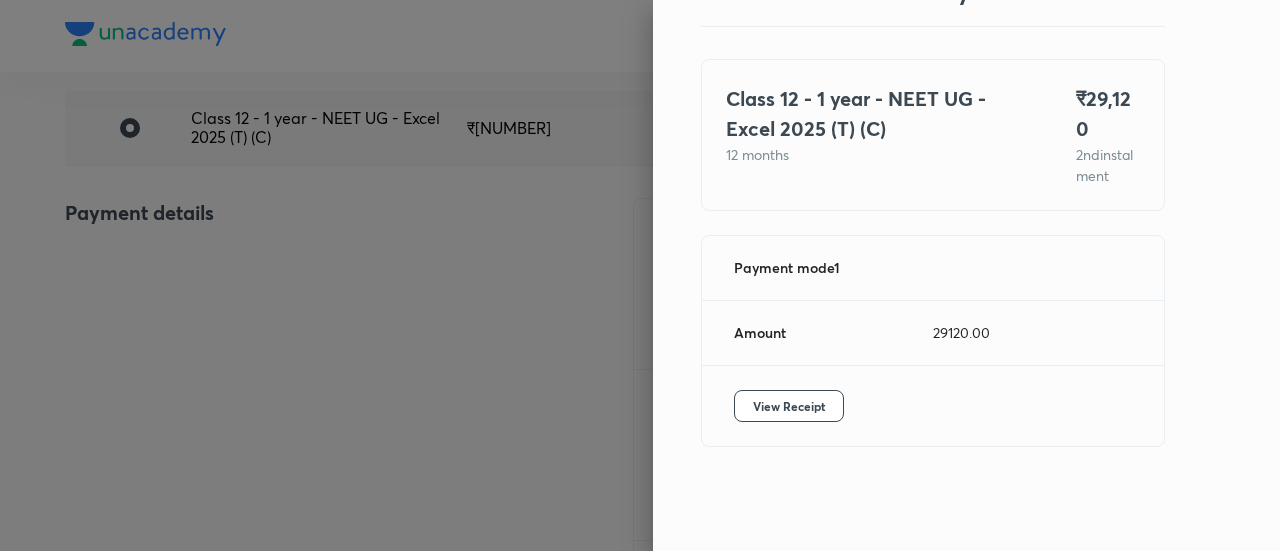 click at bounding box center (640, 275) 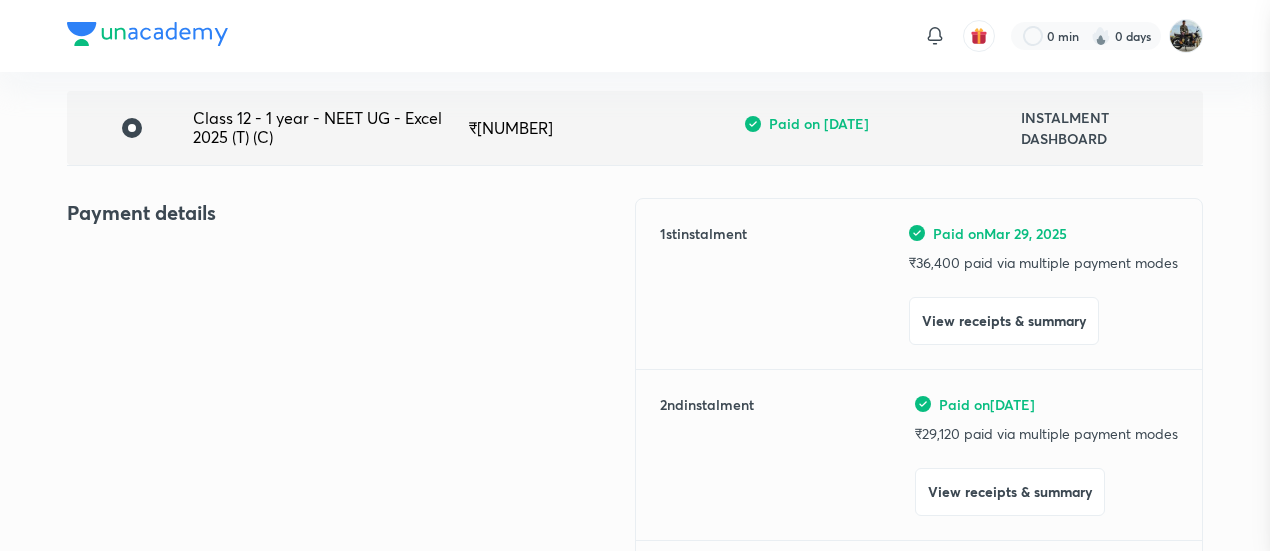 click at bounding box center [635, 275] 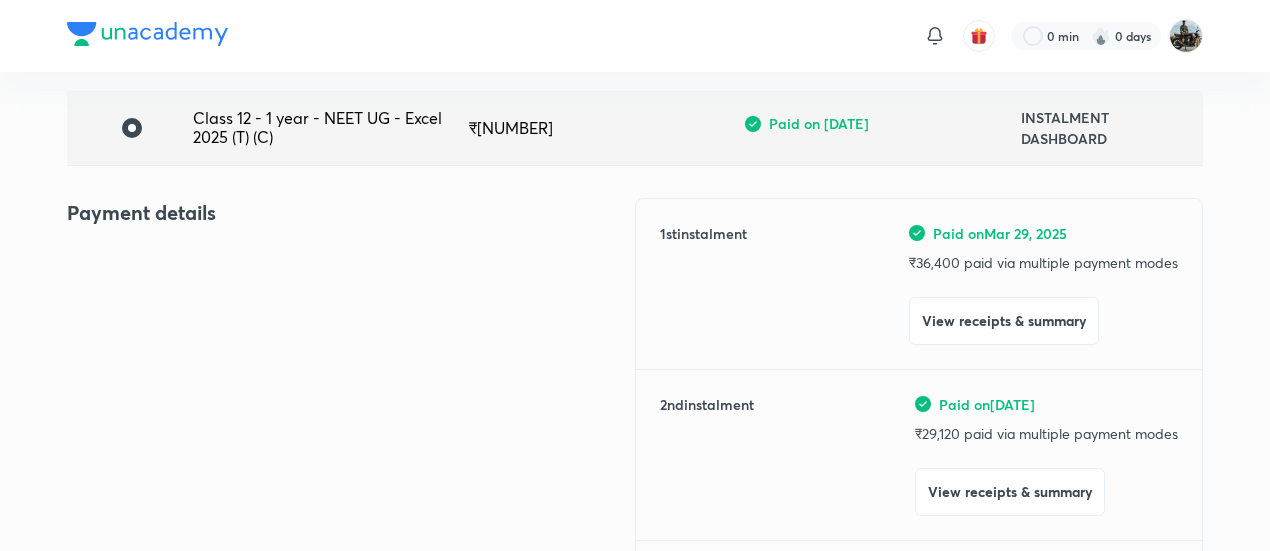 scroll, scrollTop: 0, scrollLeft: 0, axis: both 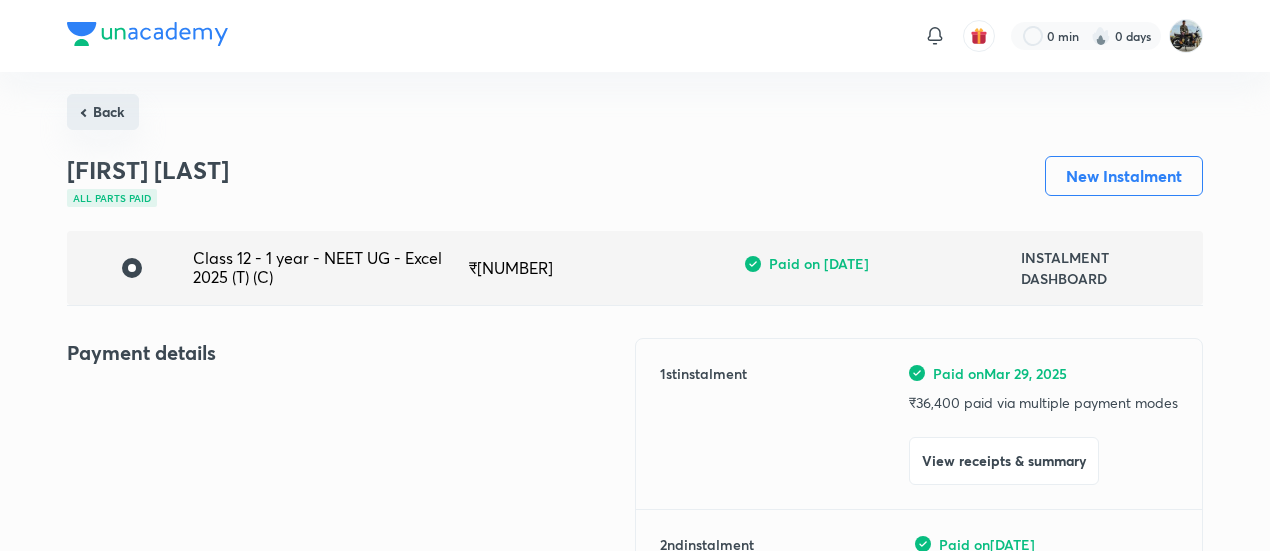 click on "Back" at bounding box center [103, 112] 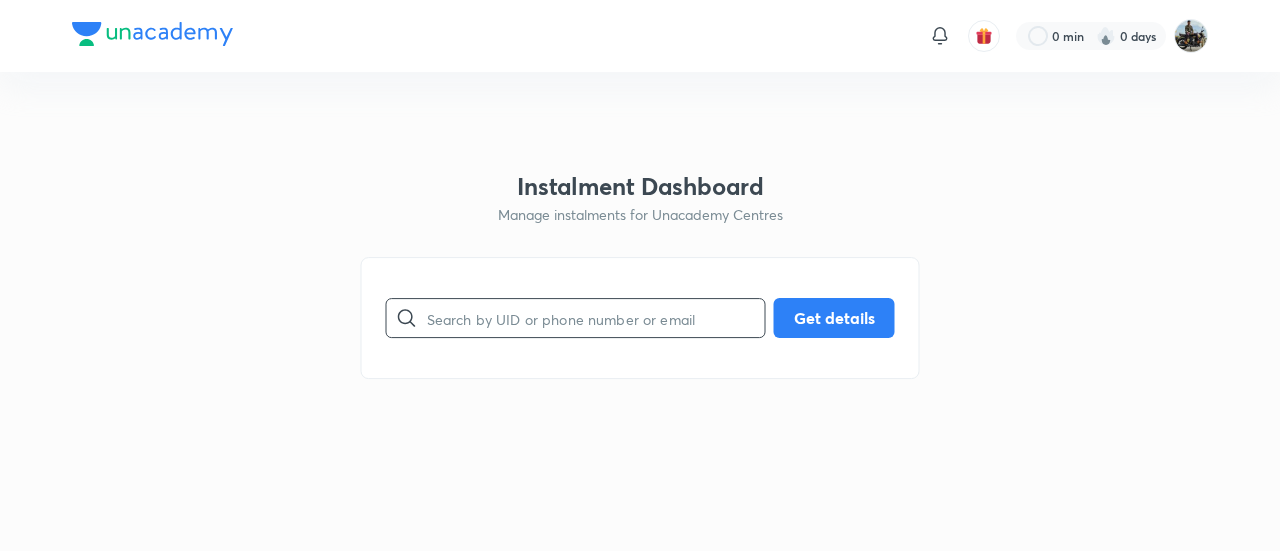 click at bounding box center (596, 318) 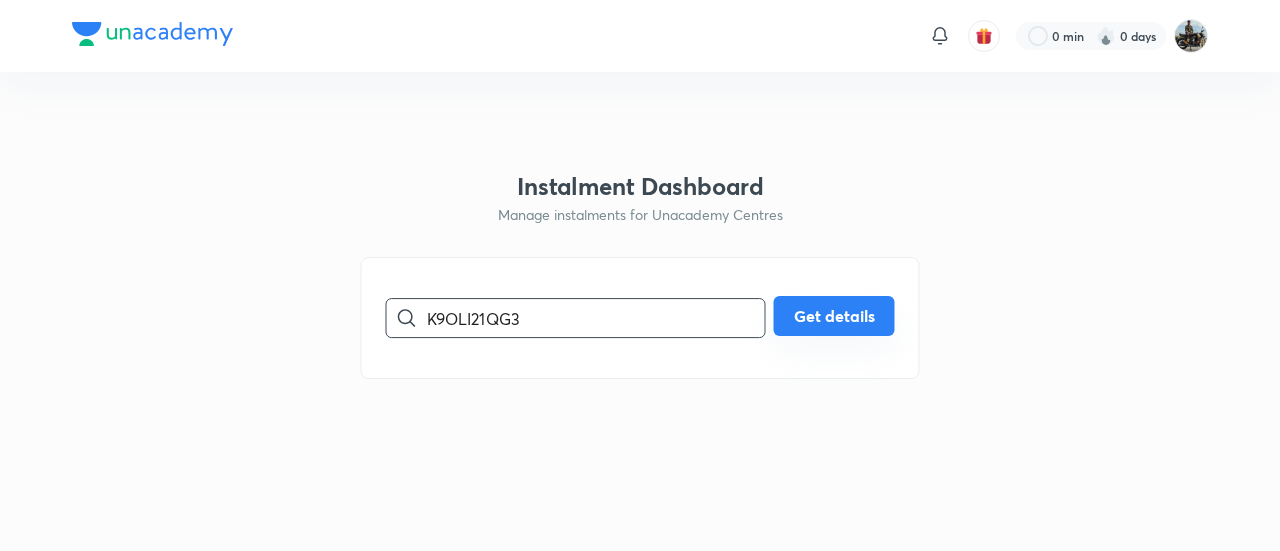 type on "K9OLI21QG3" 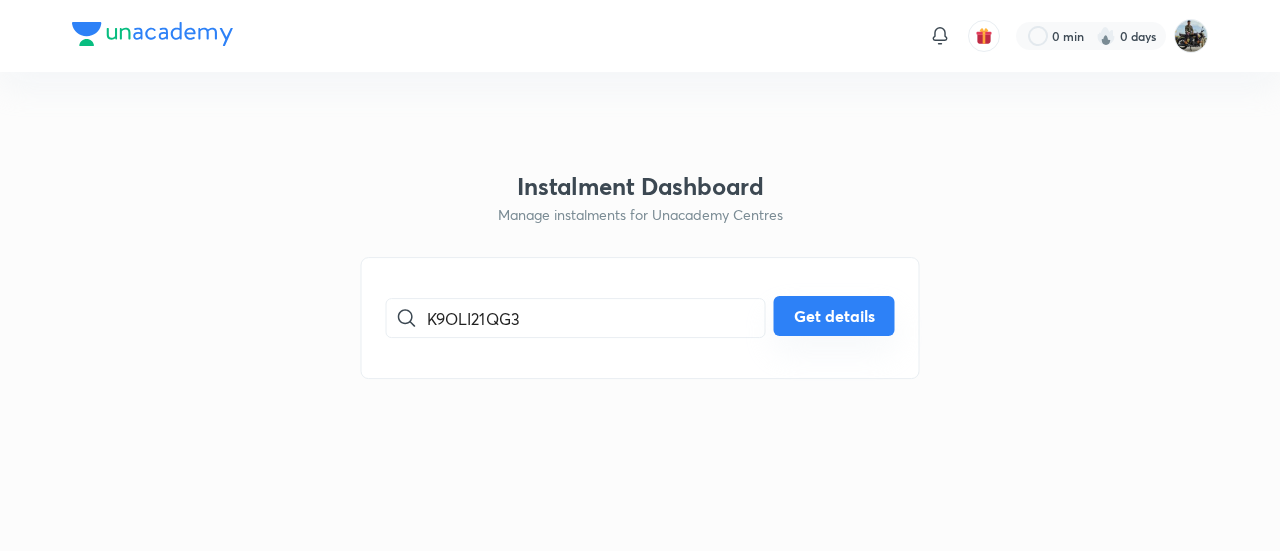 click on "Get details" at bounding box center [834, 316] 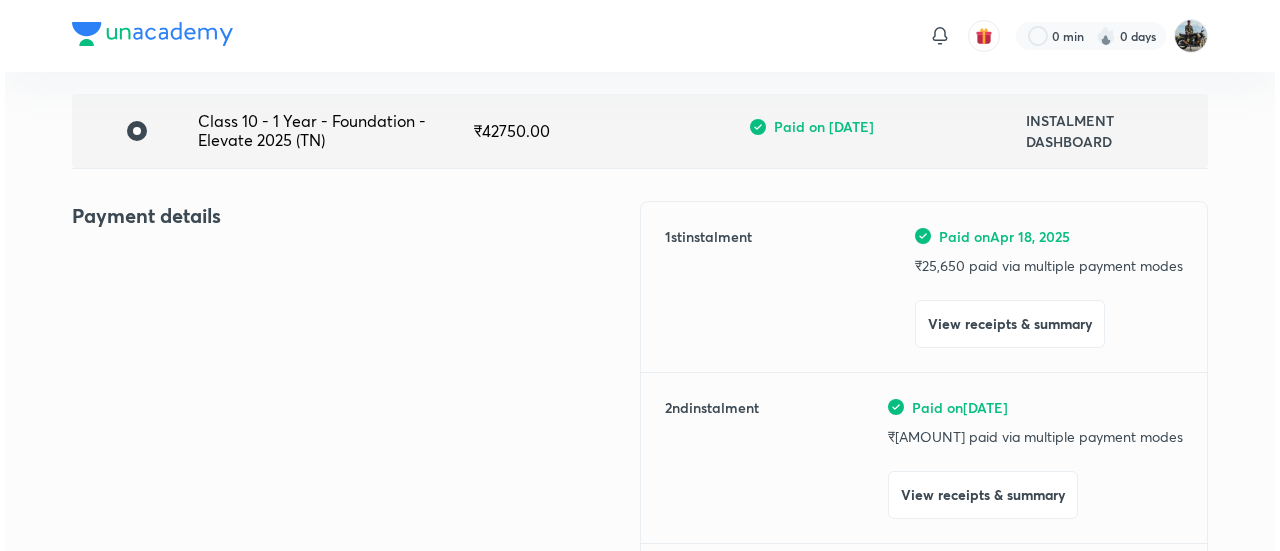 scroll, scrollTop: 143, scrollLeft: 0, axis: vertical 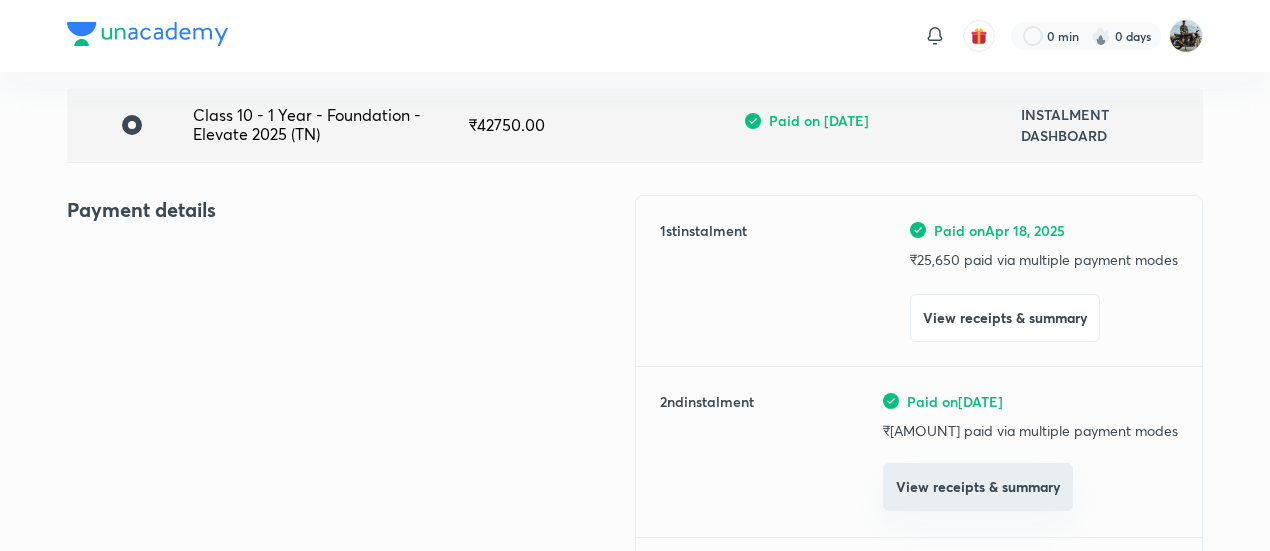 click on "View receipts & summary" at bounding box center [978, 487] 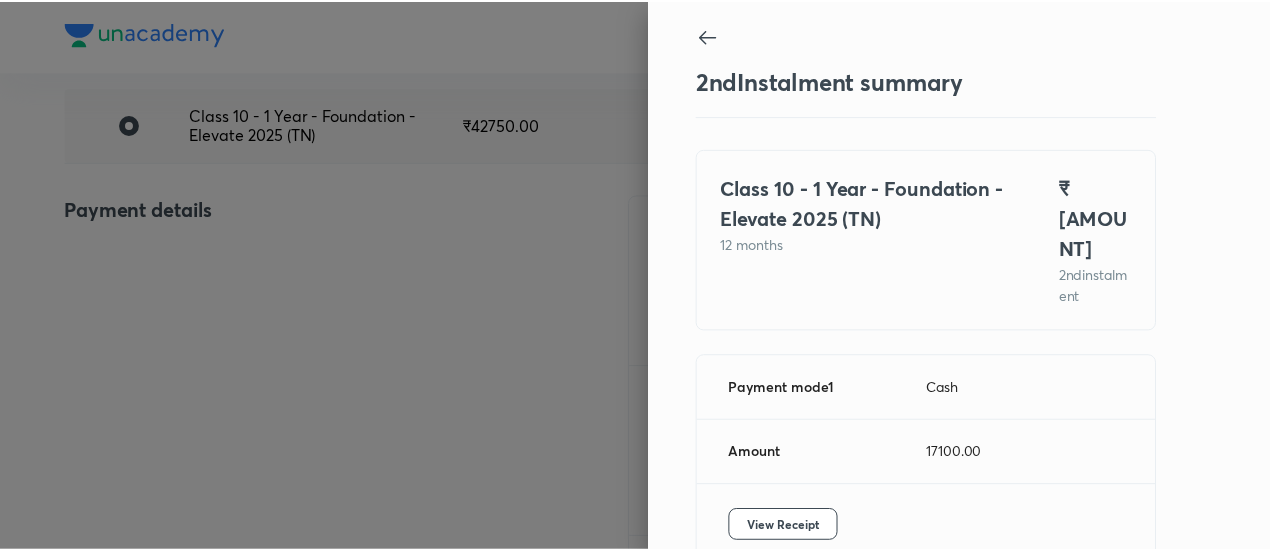 scroll, scrollTop: 109, scrollLeft: 0, axis: vertical 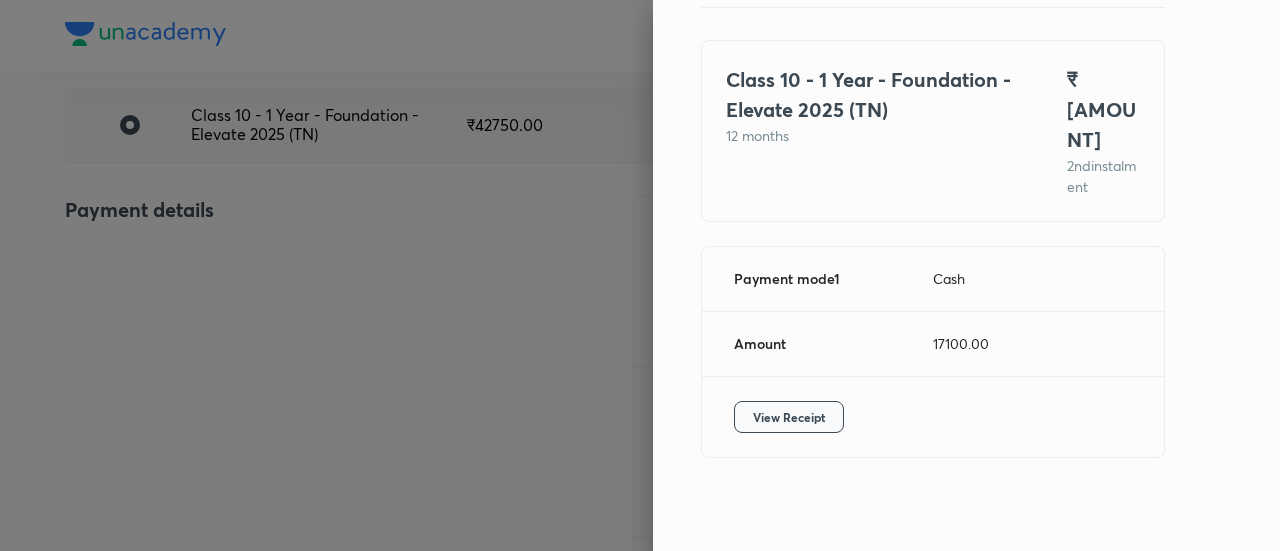 click on "View Receipt" at bounding box center (789, 417) 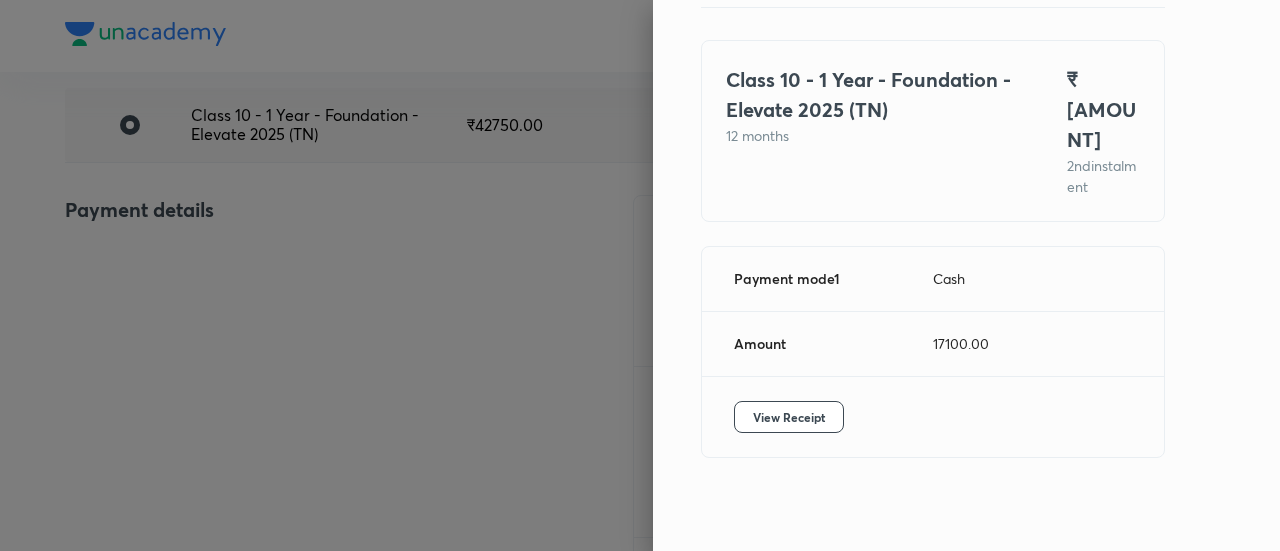 click at bounding box center (640, 275) 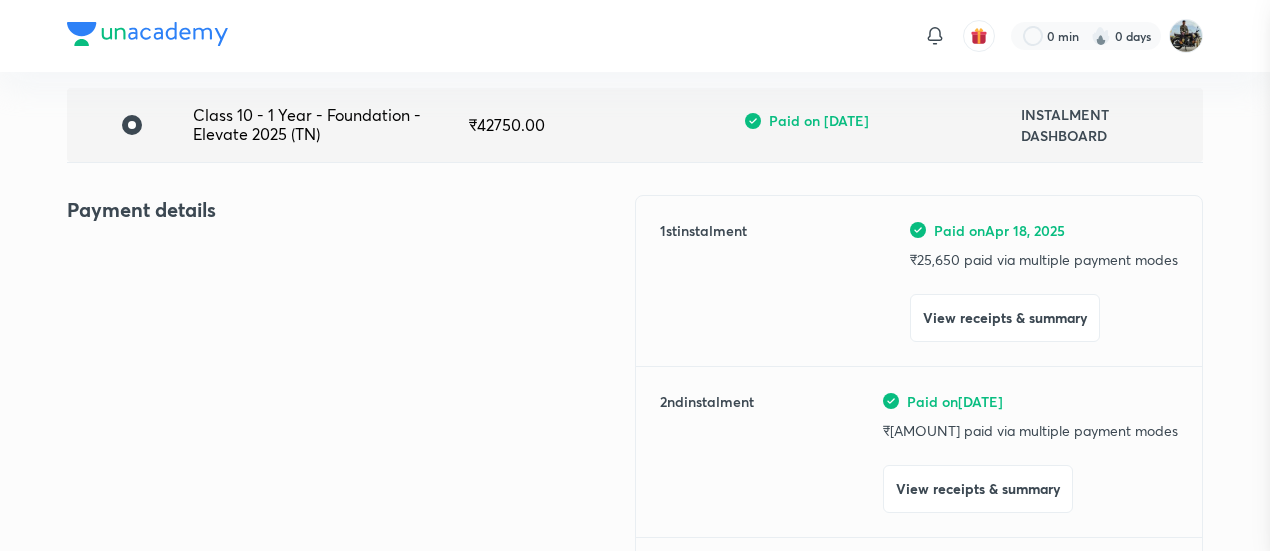 click at bounding box center (635, 275) 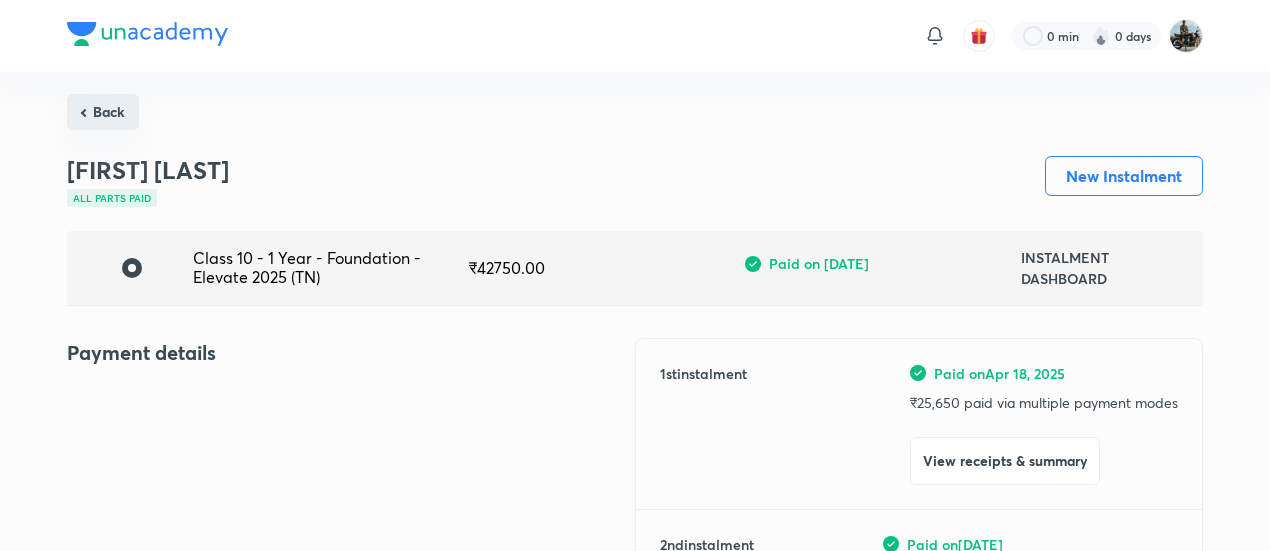 click on "Back" at bounding box center [103, 112] 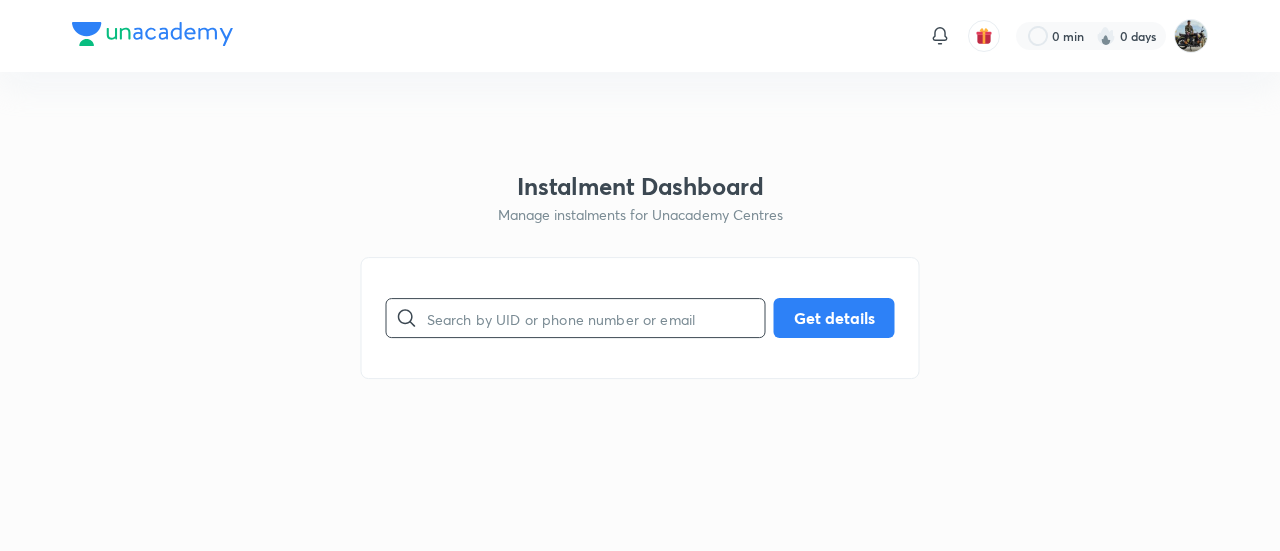 click at bounding box center [596, 318] 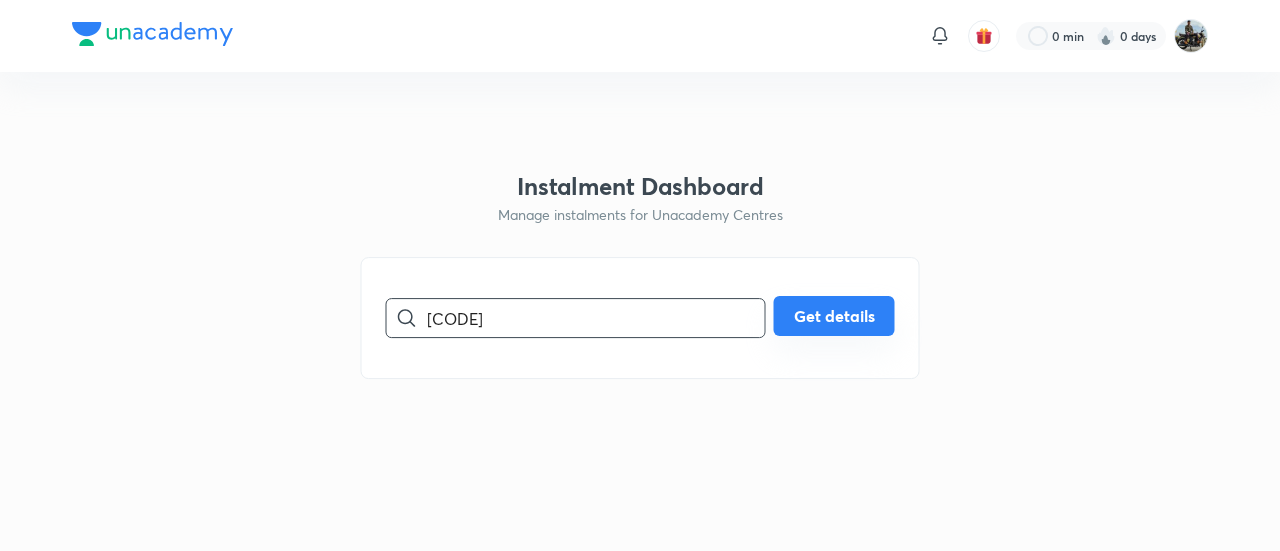 type on "[CODE]" 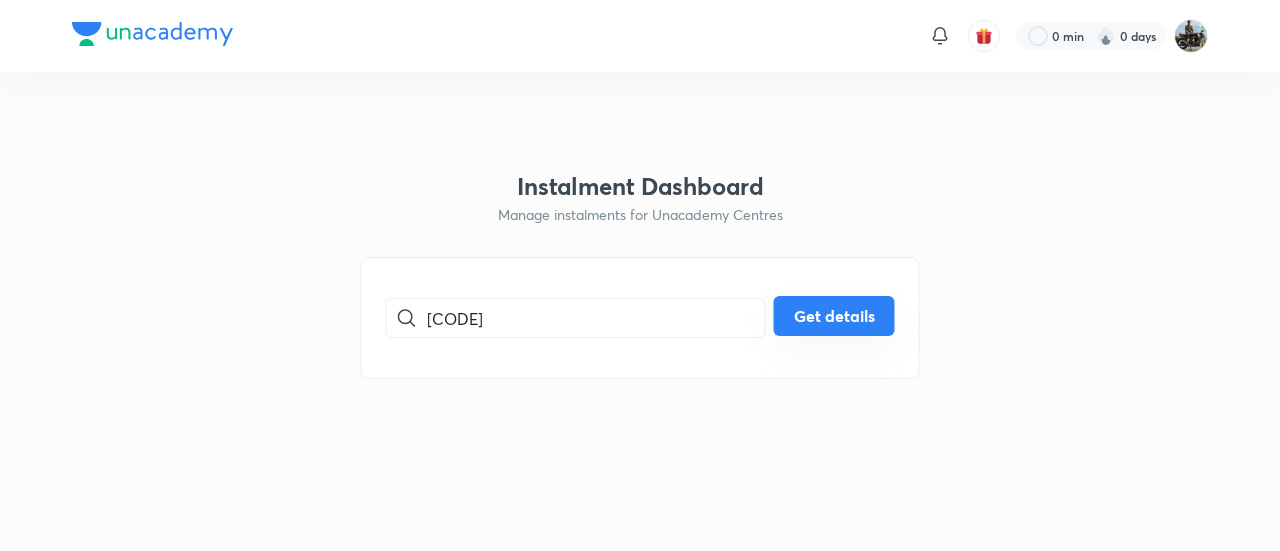 click on "Get details" at bounding box center [834, 316] 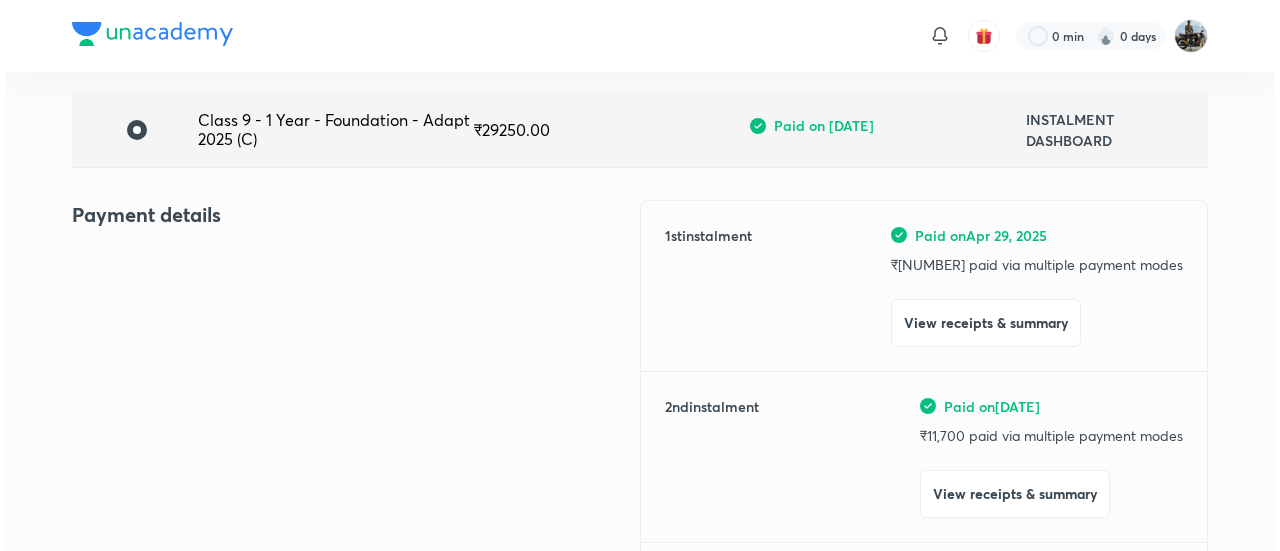scroll, scrollTop: 160, scrollLeft: 0, axis: vertical 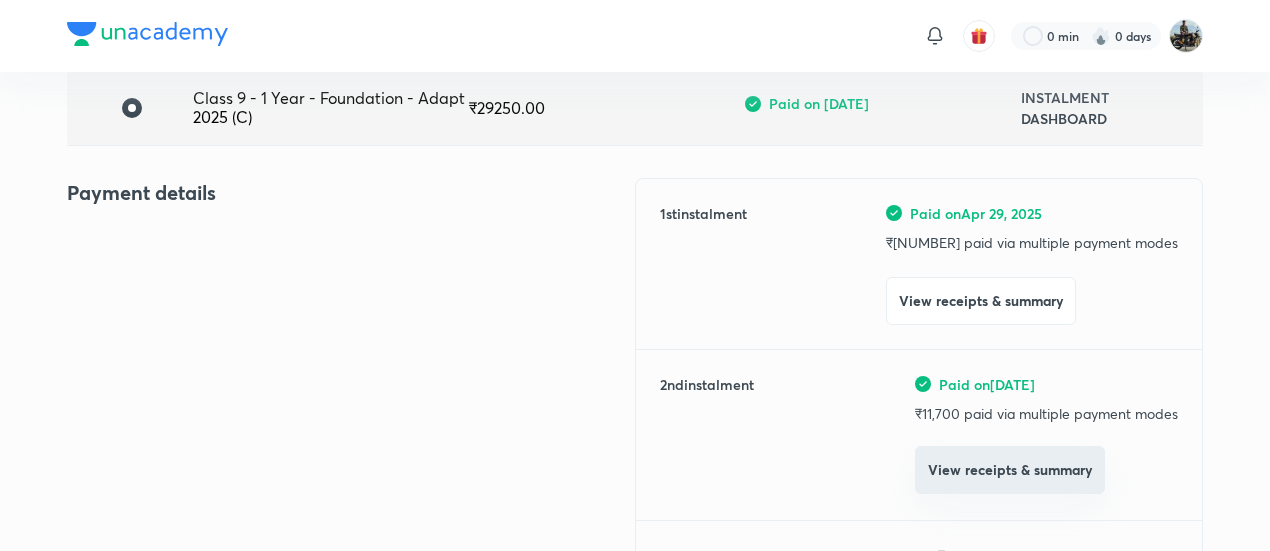 click on "View receipts & summary" at bounding box center (1010, 470) 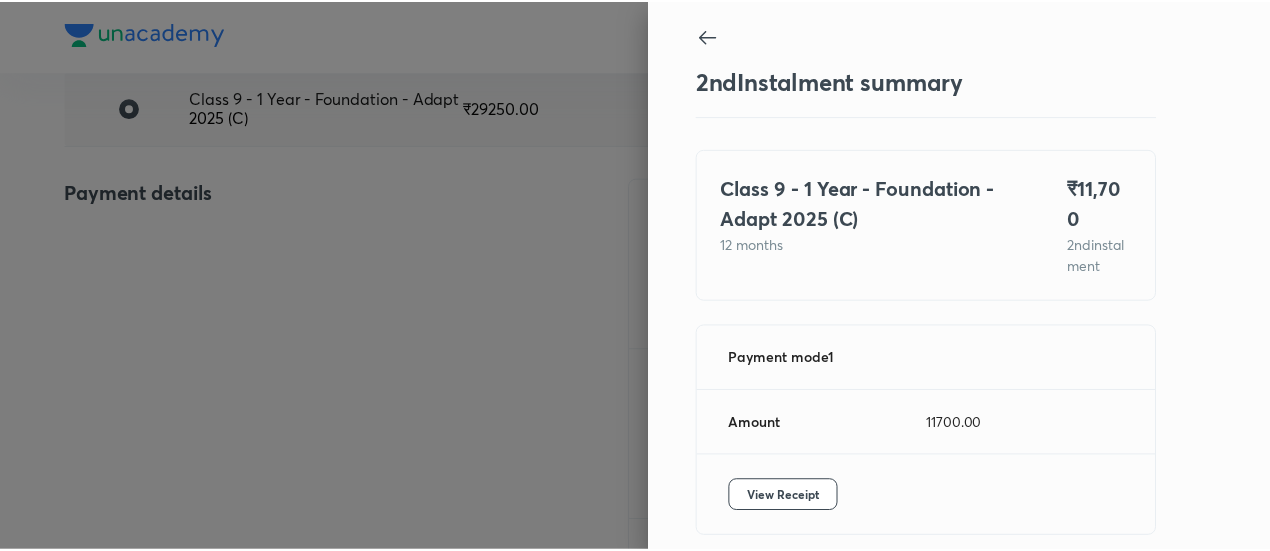 scroll, scrollTop: 67, scrollLeft: 0, axis: vertical 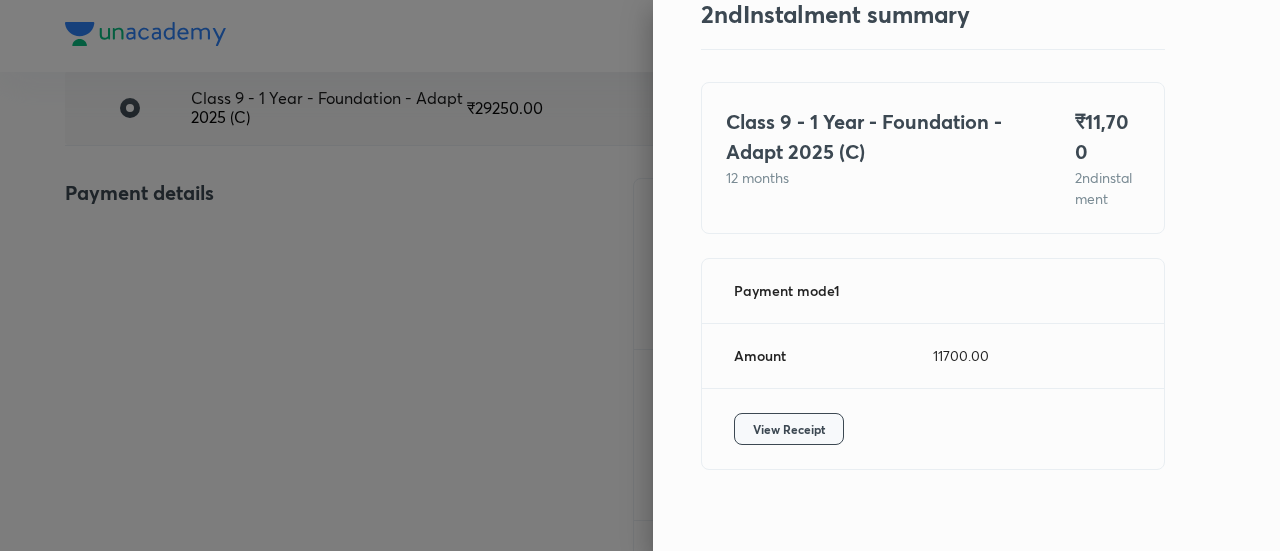 click on "View Receipt" at bounding box center (789, 429) 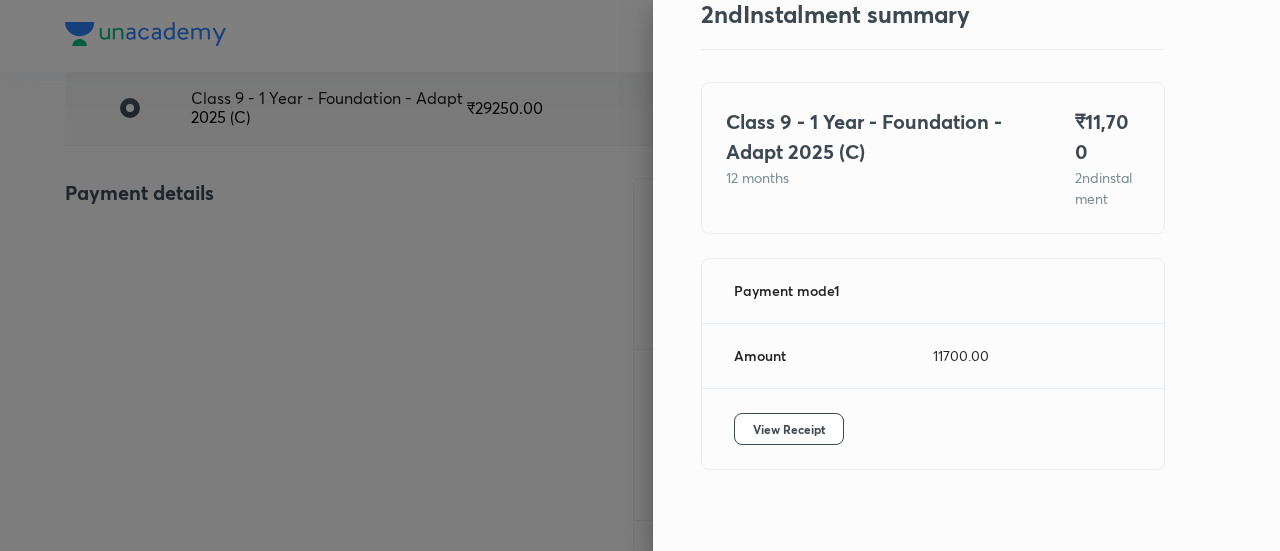 click at bounding box center [640, 275] 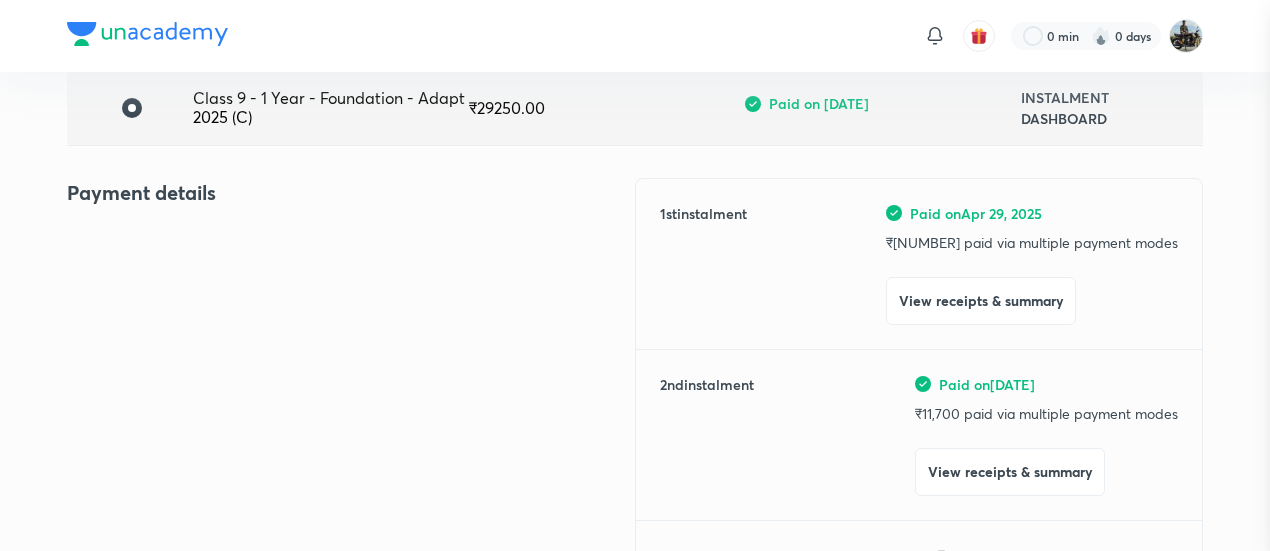 click at bounding box center (635, 275) 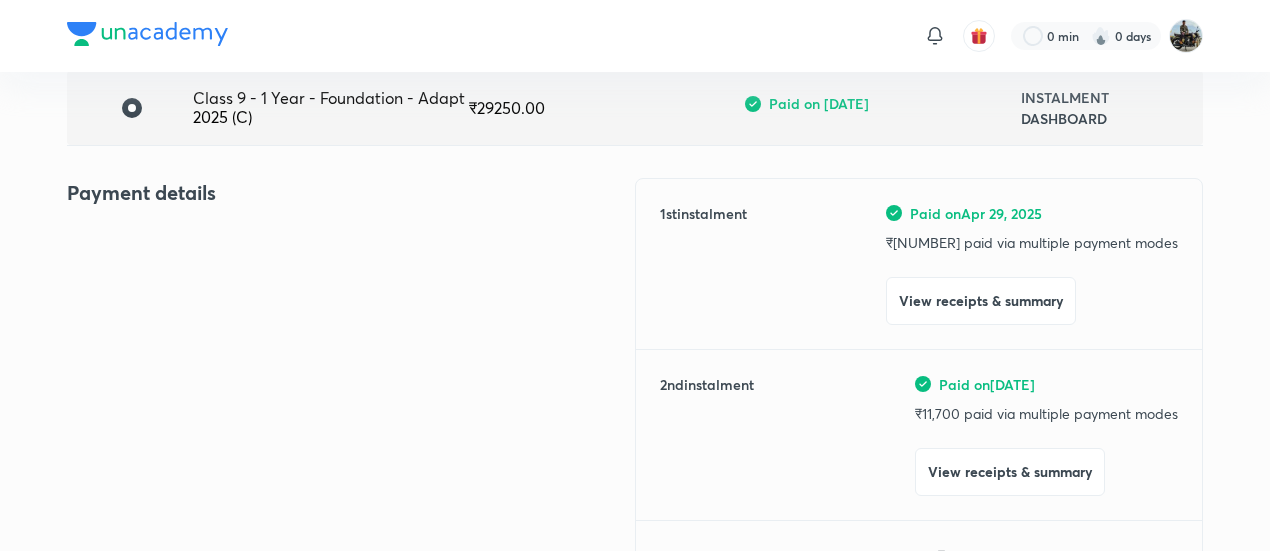 scroll, scrollTop: 0, scrollLeft: 0, axis: both 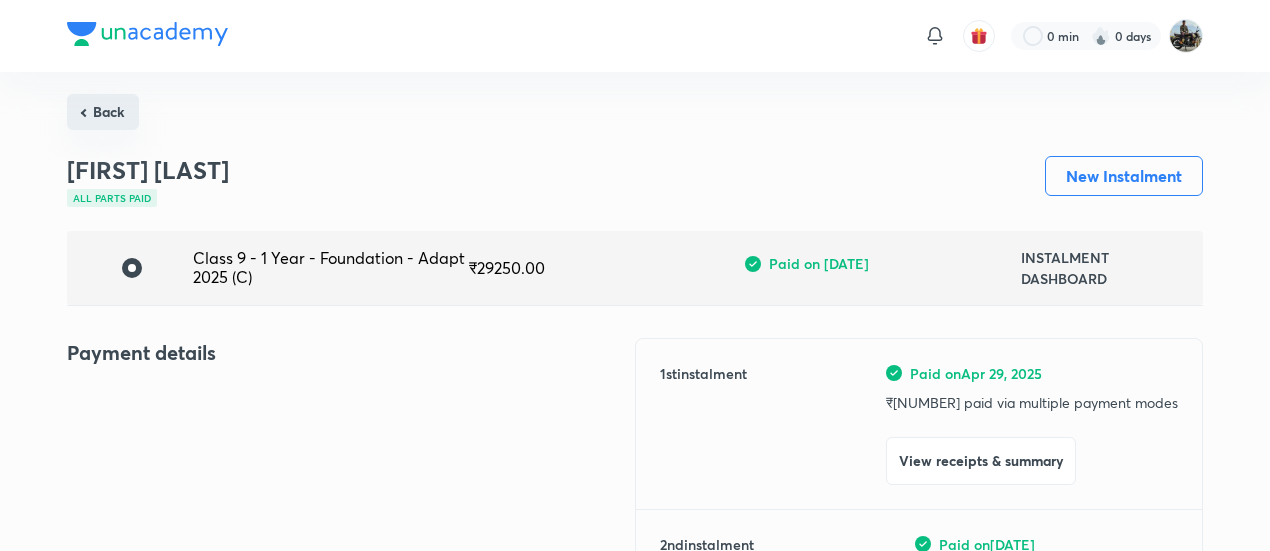 click on "Back" at bounding box center [103, 112] 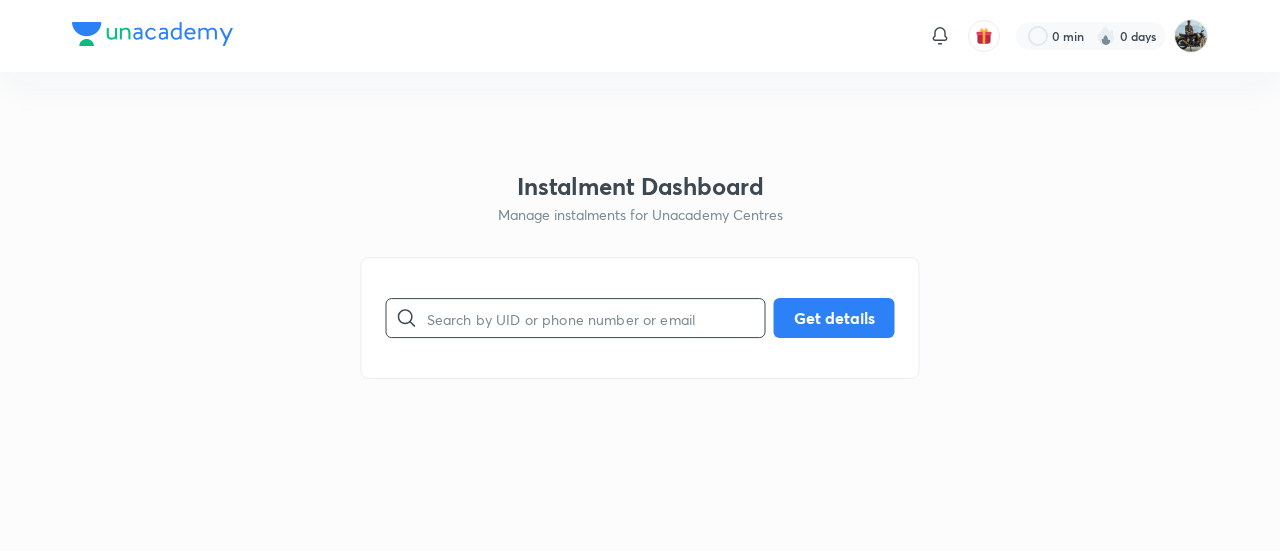 click at bounding box center (596, 318) 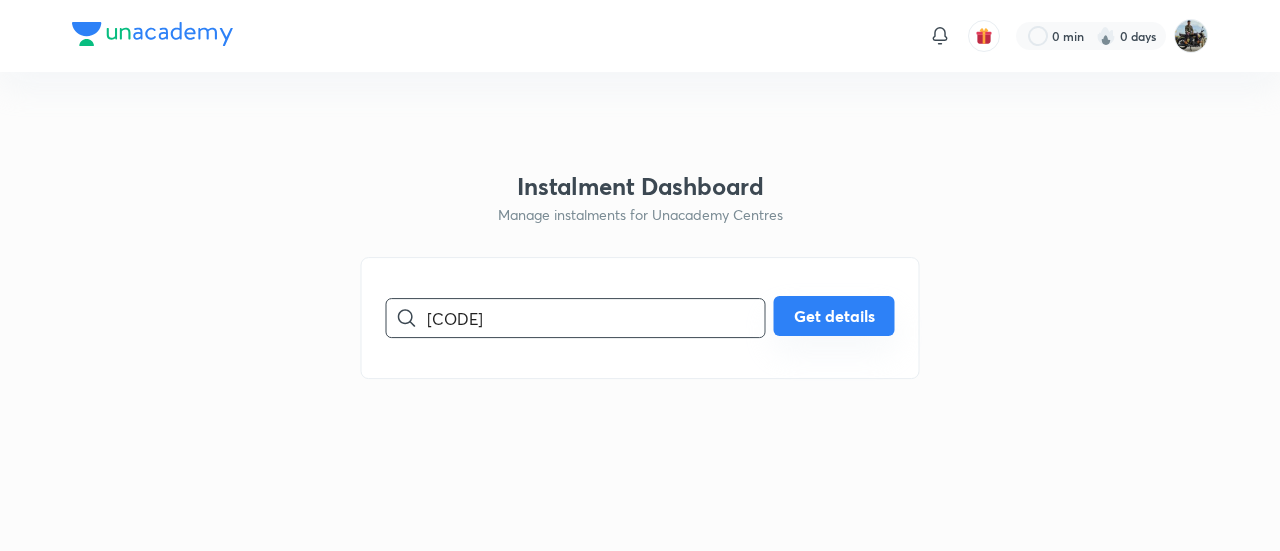 type on "[CODE]" 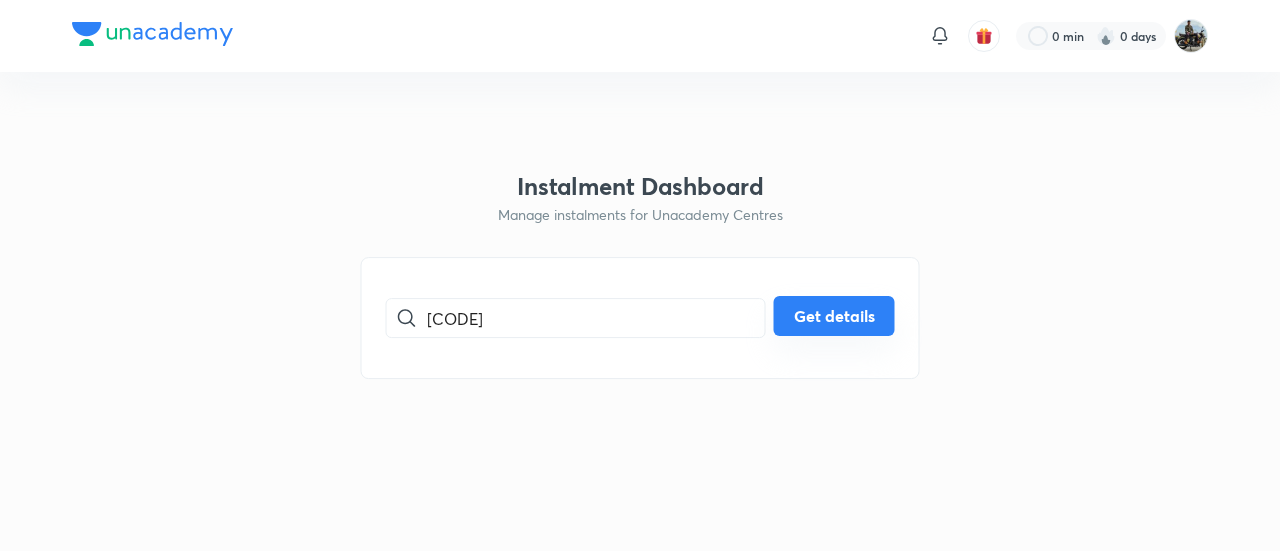 click on "Get details" at bounding box center (834, 316) 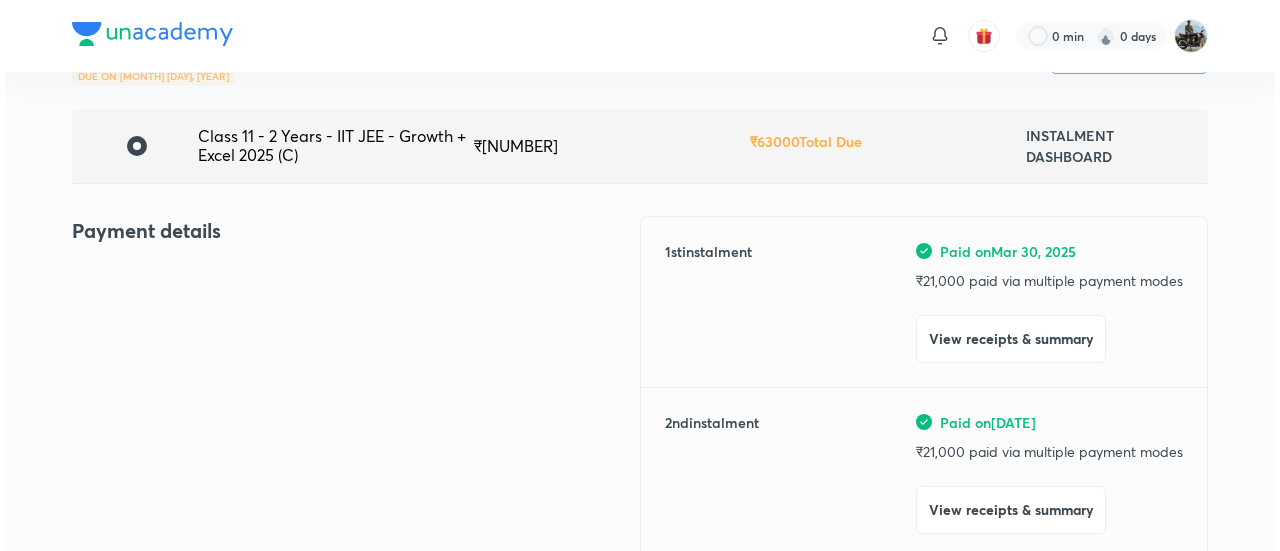 scroll, scrollTop: 123, scrollLeft: 0, axis: vertical 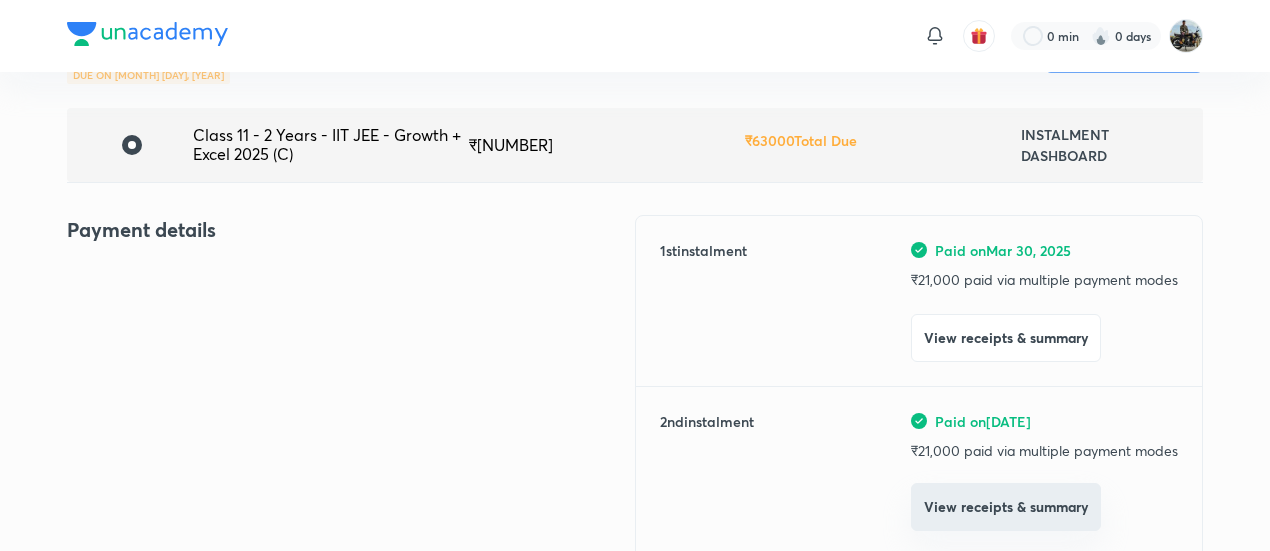 click on "View receipts & summary" at bounding box center (1006, 507) 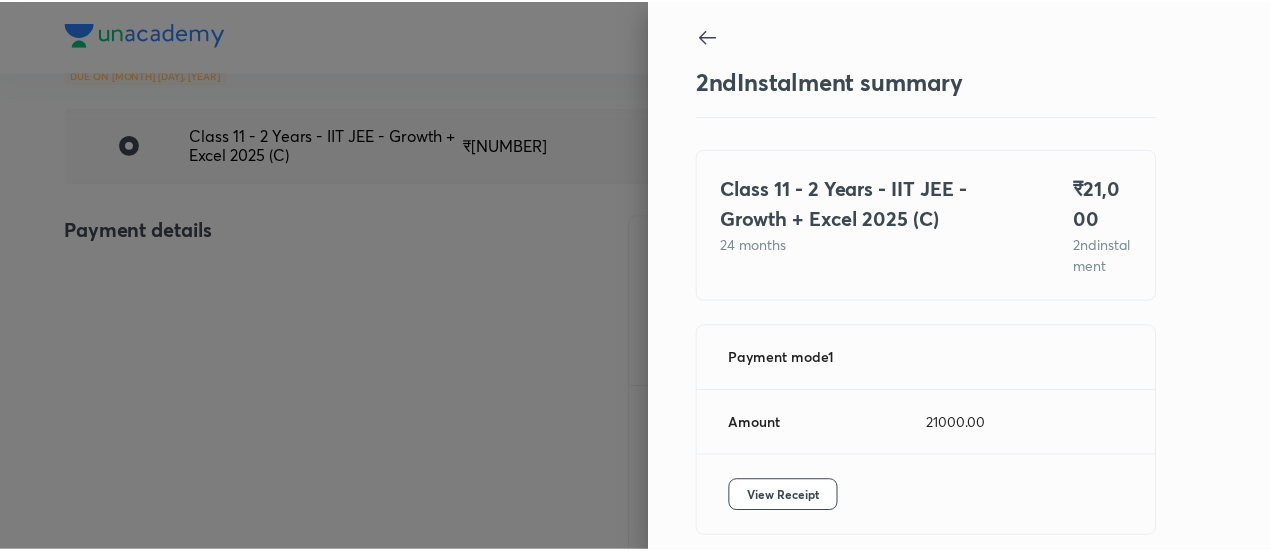 scroll, scrollTop: 109, scrollLeft: 0, axis: vertical 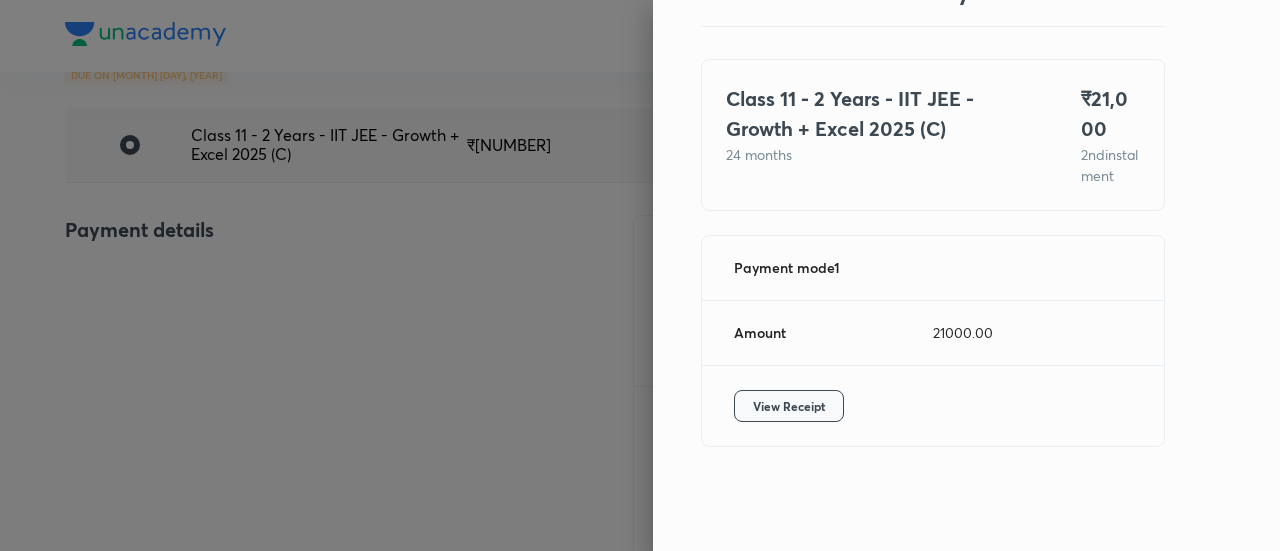 click on "View Receipt" at bounding box center (789, 406) 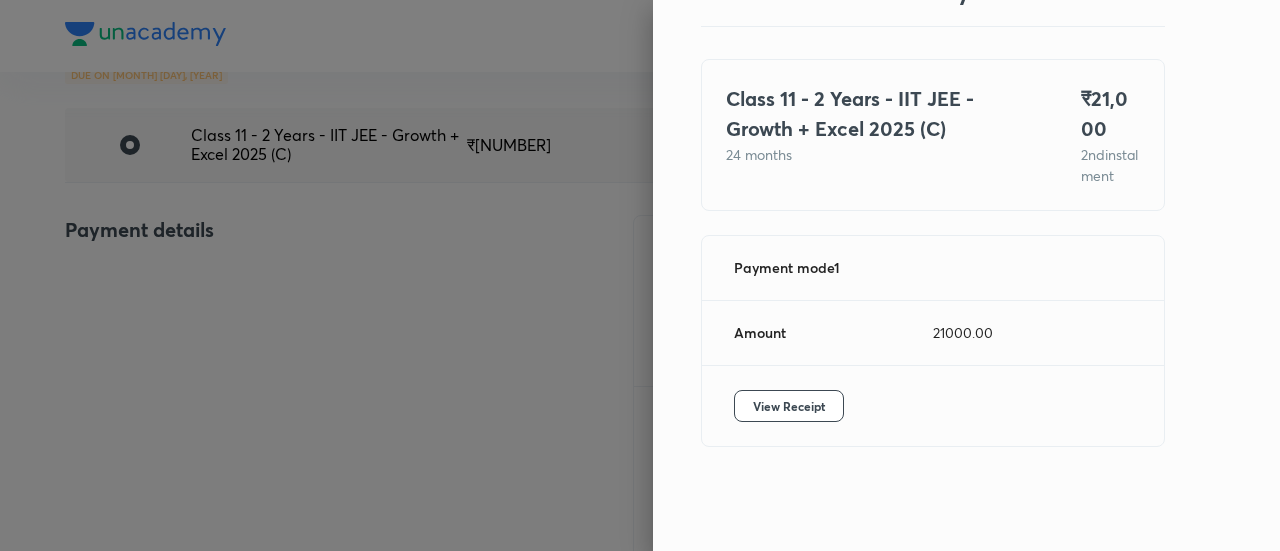 click at bounding box center [640, 275] 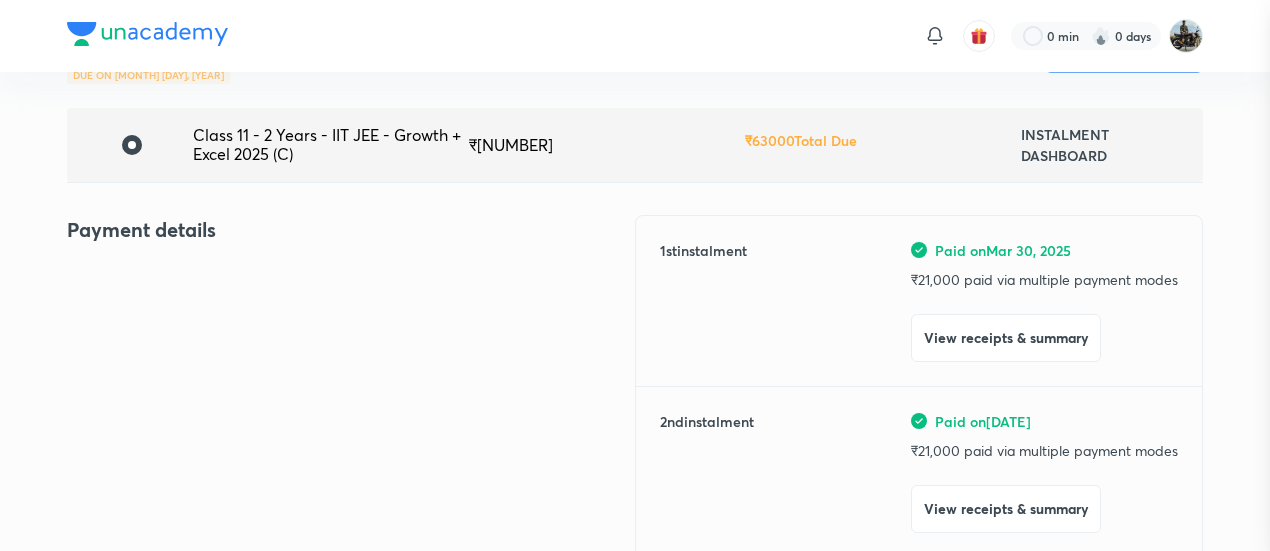 click at bounding box center (635, 275) 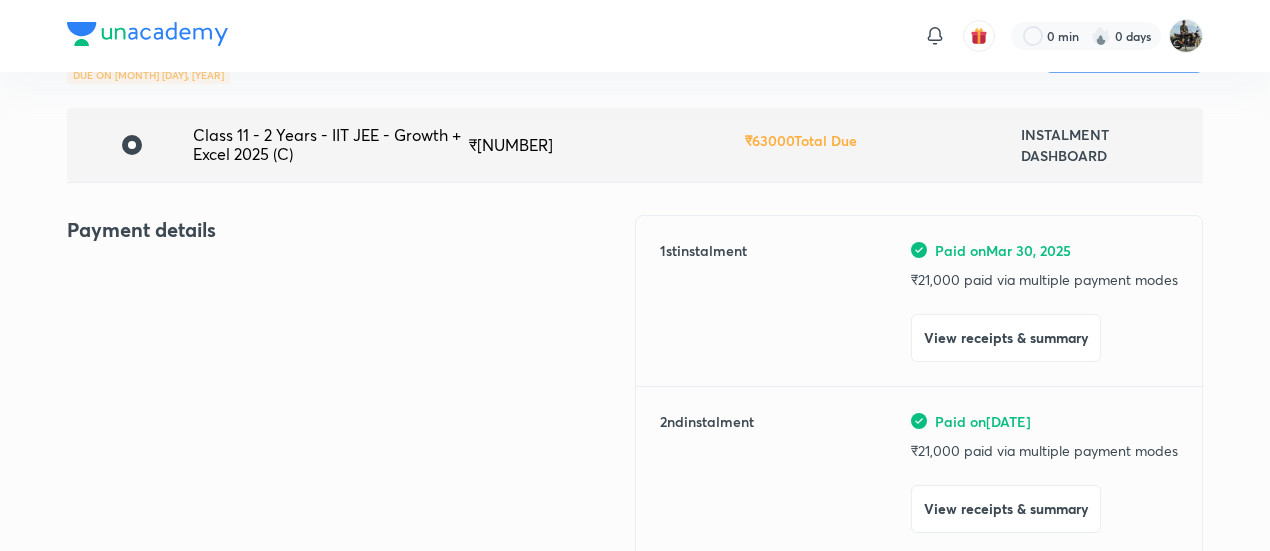 scroll, scrollTop: 0, scrollLeft: 0, axis: both 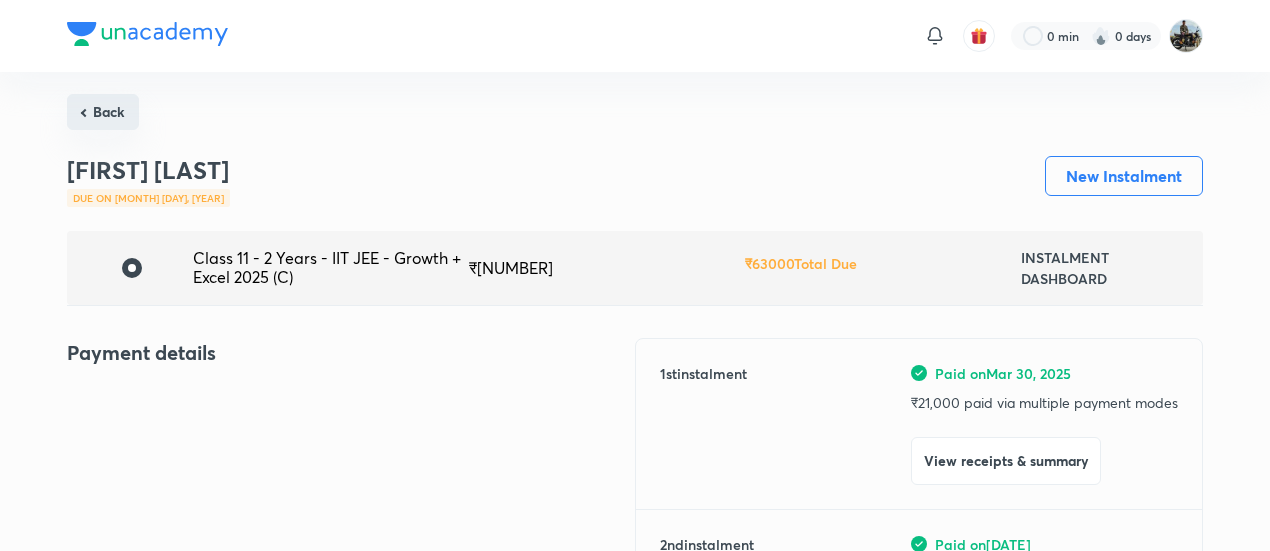 click on "Back" at bounding box center [103, 112] 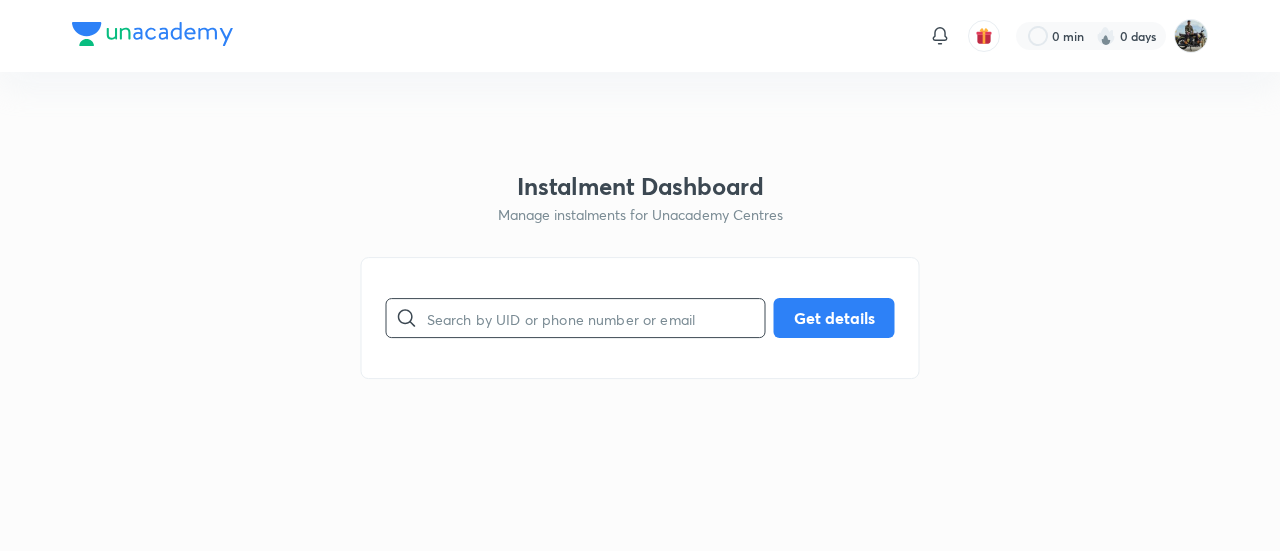 click at bounding box center (596, 318) 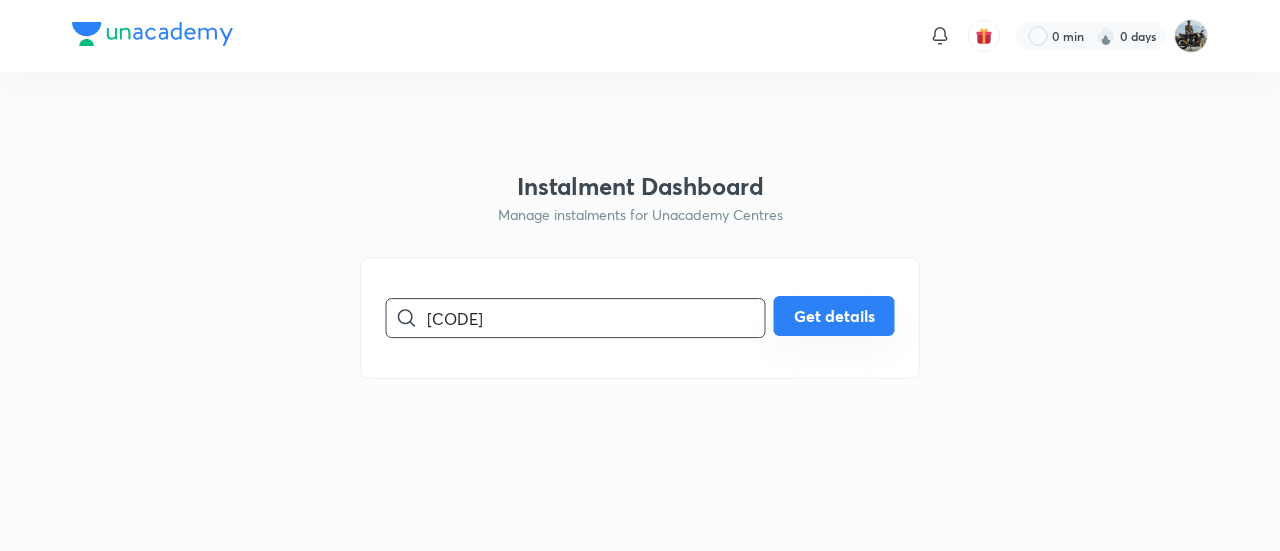 type on "[CODE]" 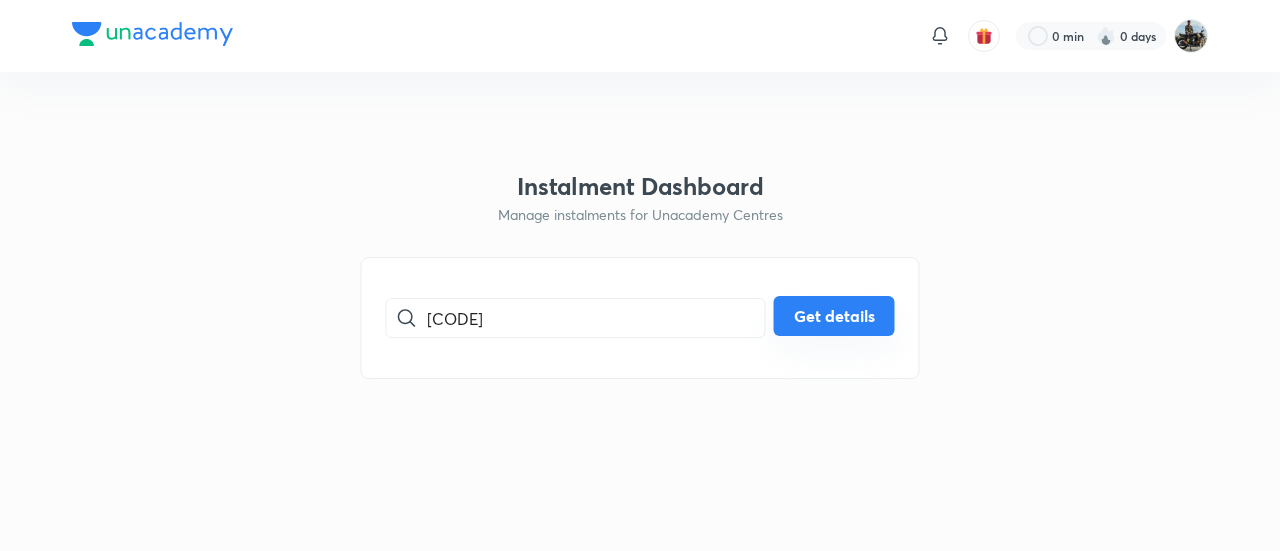 click on "Get details" at bounding box center (834, 316) 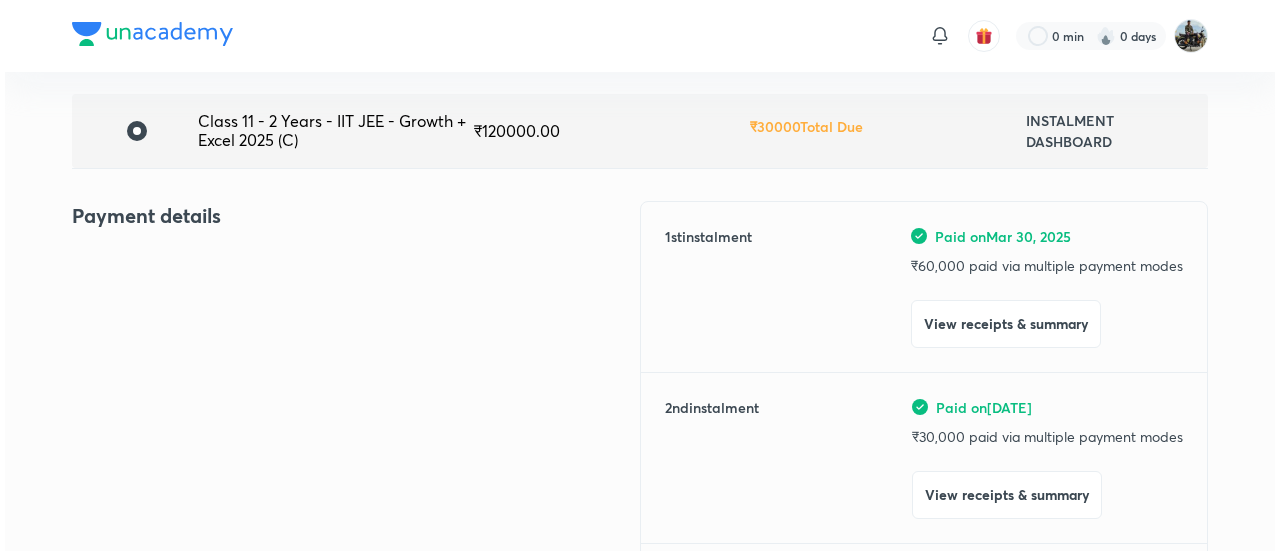 scroll, scrollTop: 147, scrollLeft: 0, axis: vertical 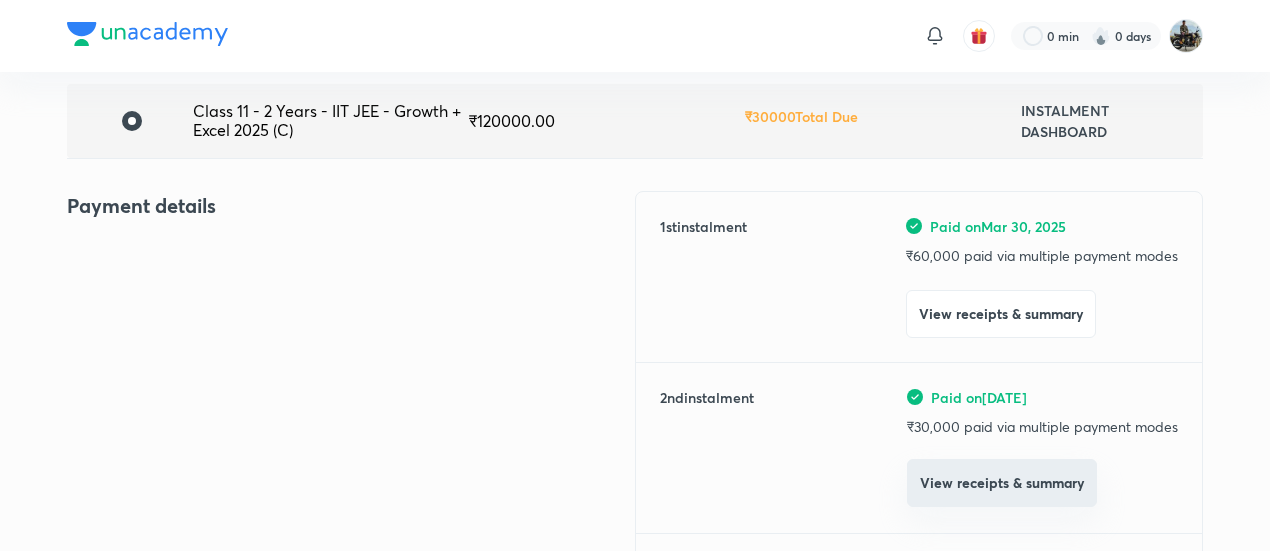 click on "View receipts & summary" at bounding box center (1002, 483) 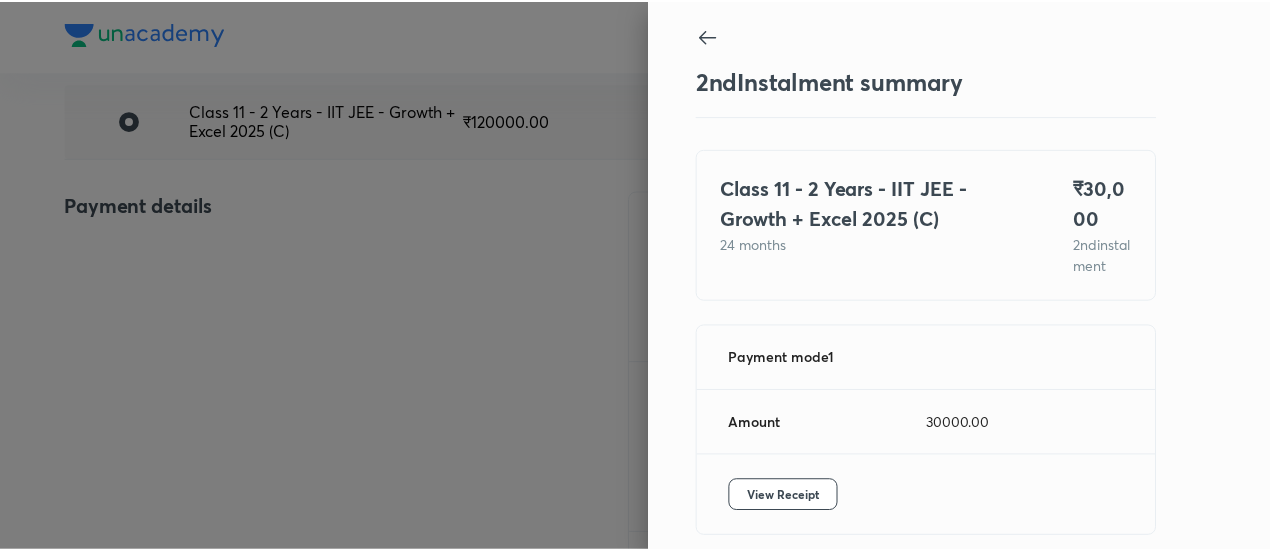 scroll, scrollTop: 109, scrollLeft: 0, axis: vertical 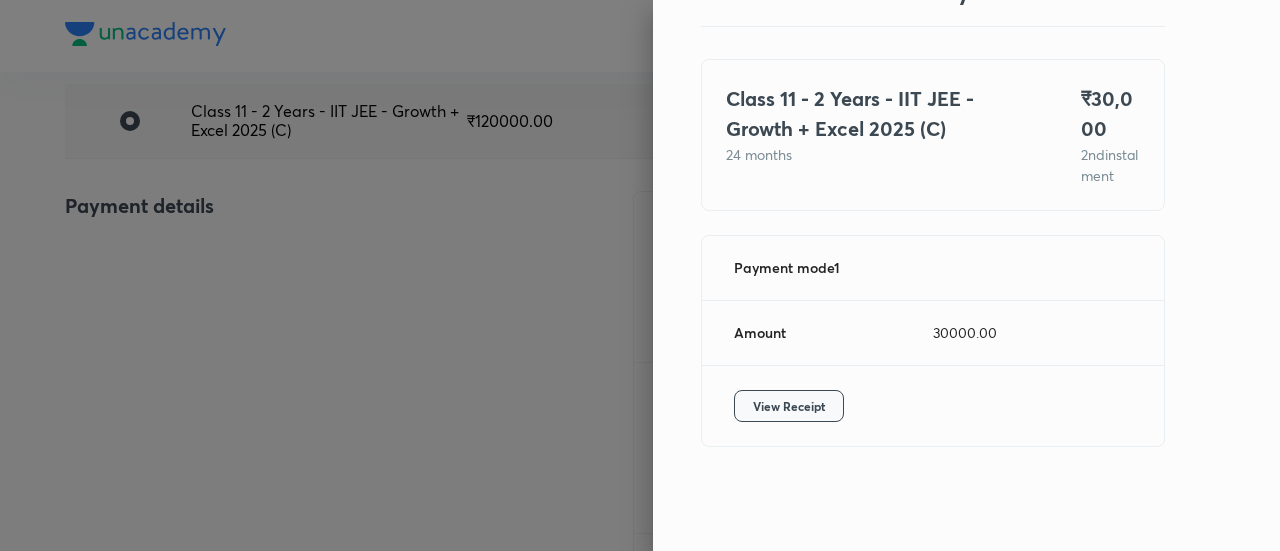 click on "View Receipt" at bounding box center [789, 406] 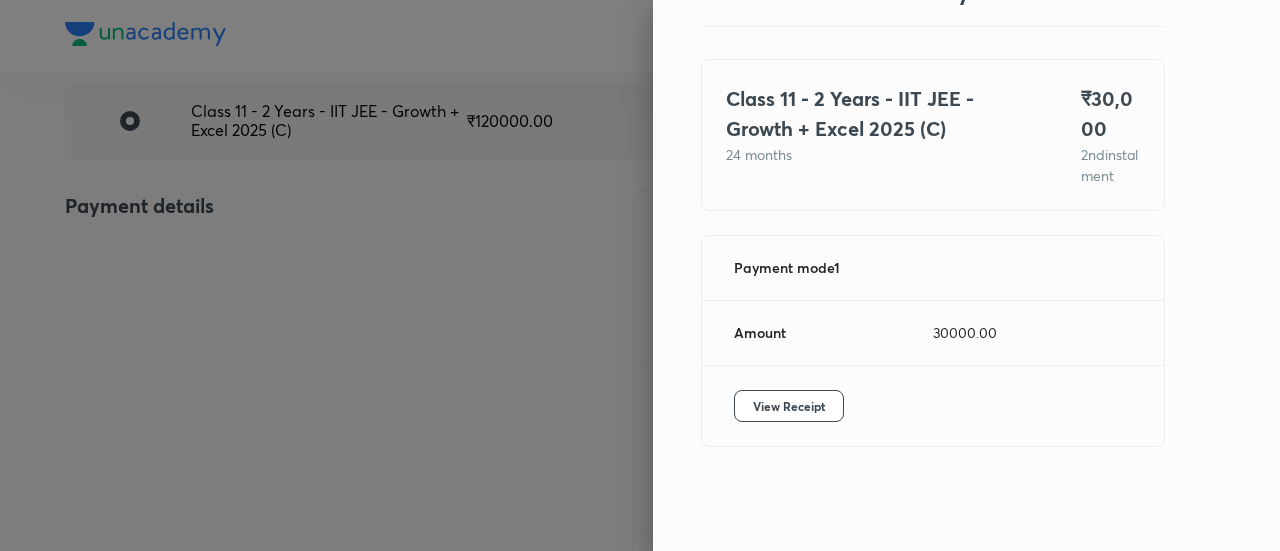 click at bounding box center [640, 275] 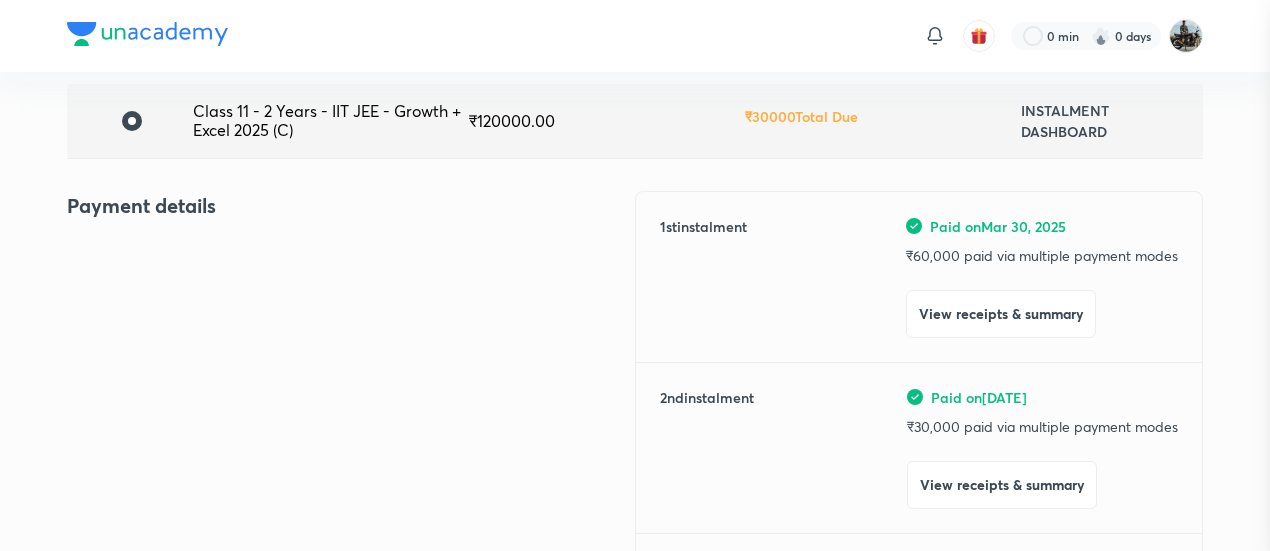 click at bounding box center [635, 275] 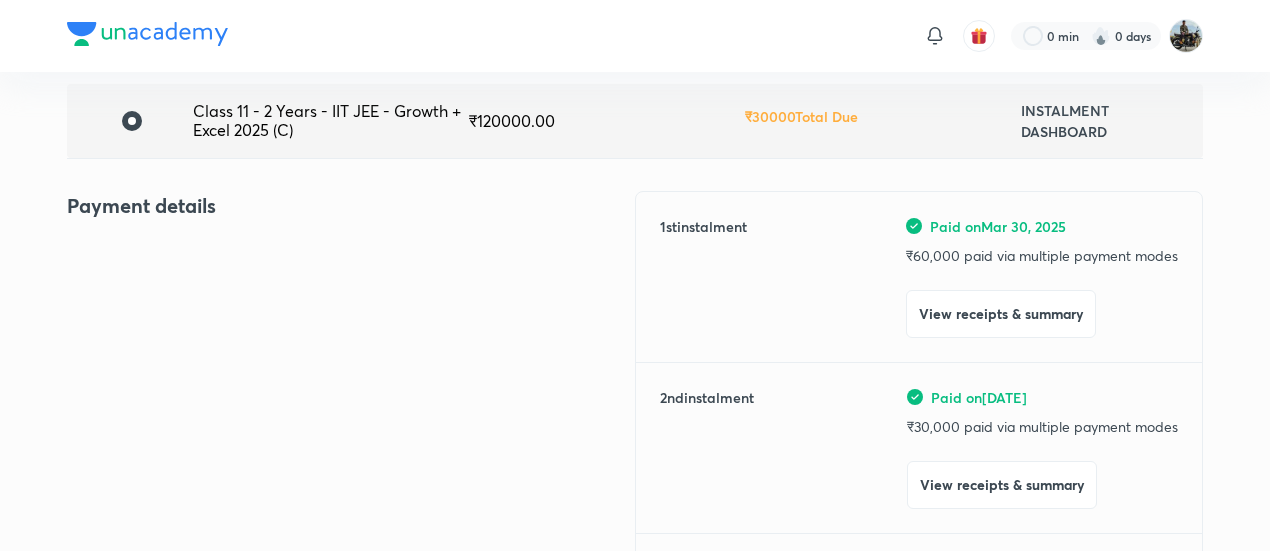 scroll, scrollTop: 0, scrollLeft: 0, axis: both 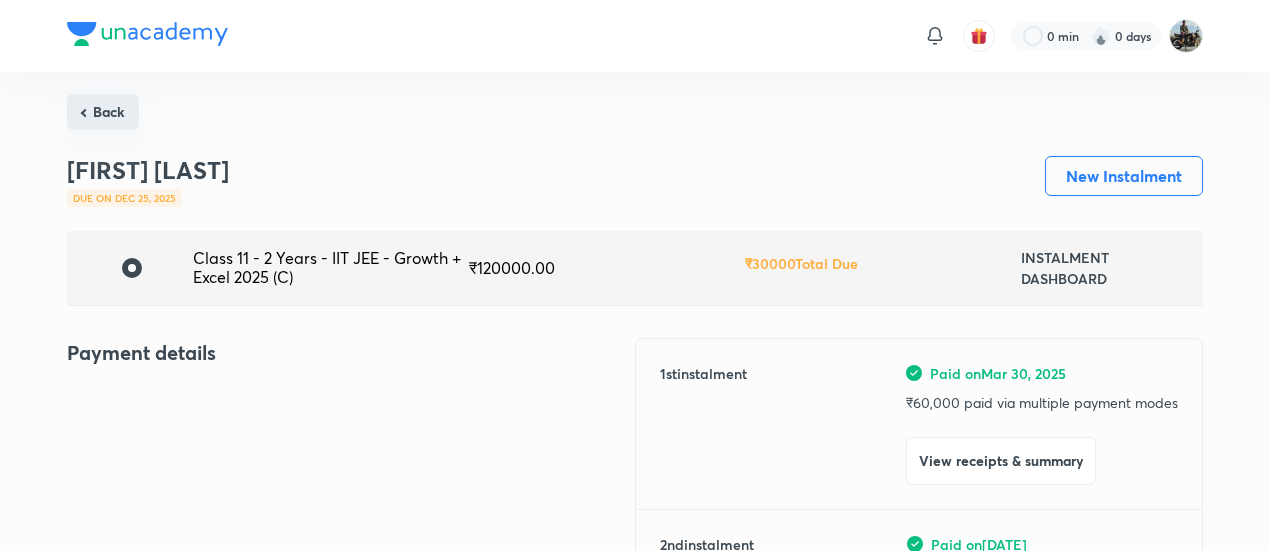 click on "Back" at bounding box center (103, 112) 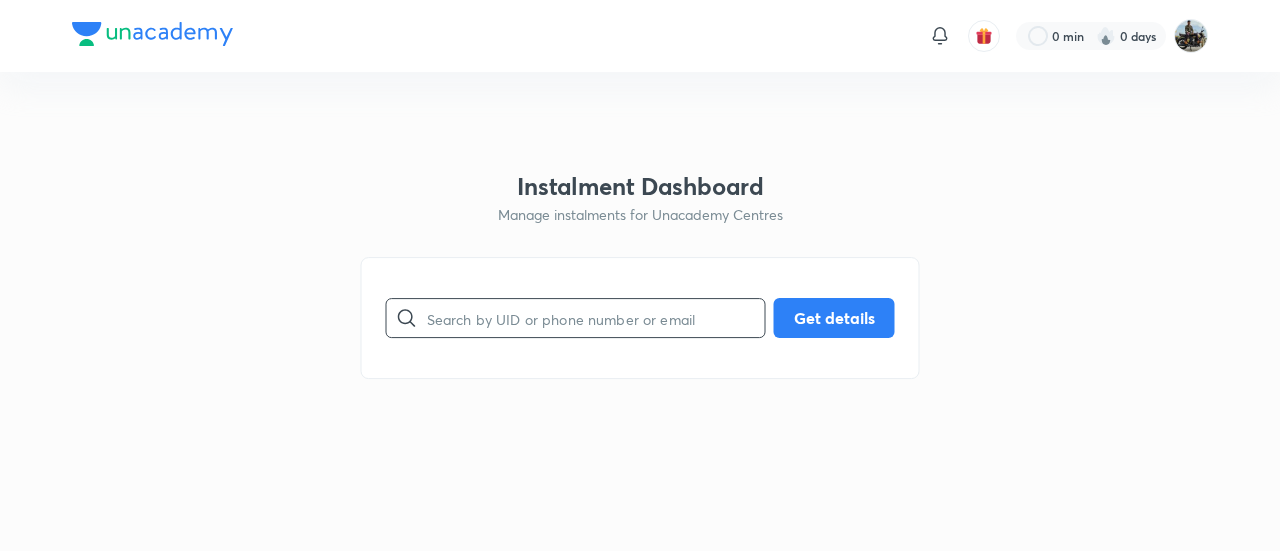 click at bounding box center [596, 318] 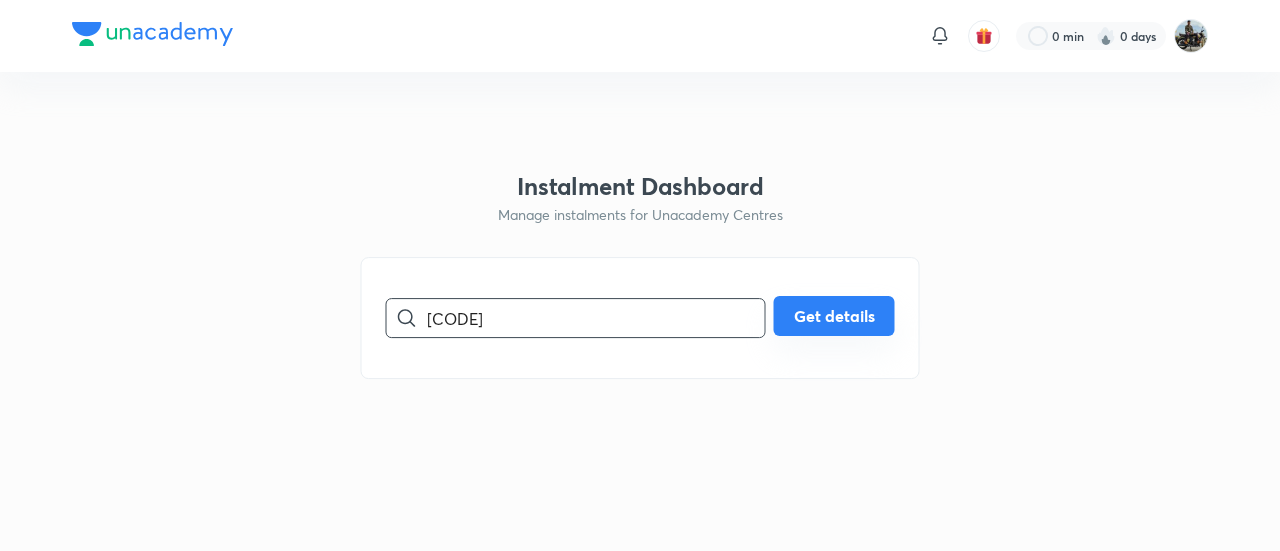 type on "[CODE]" 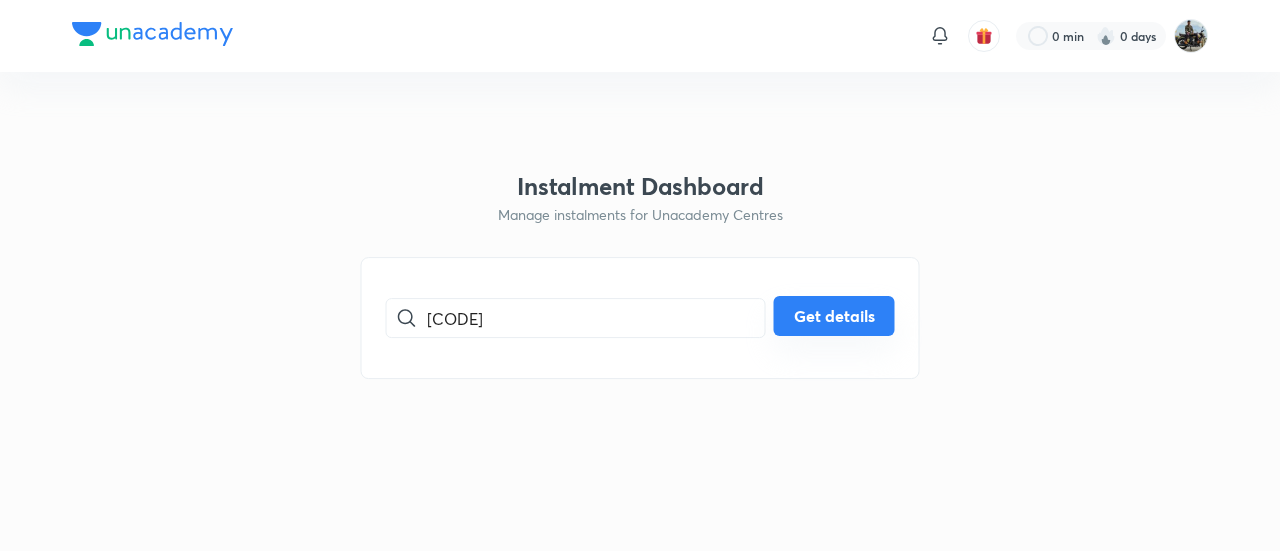 click on "1LUM0U0O24" at bounding box center [640, 318] 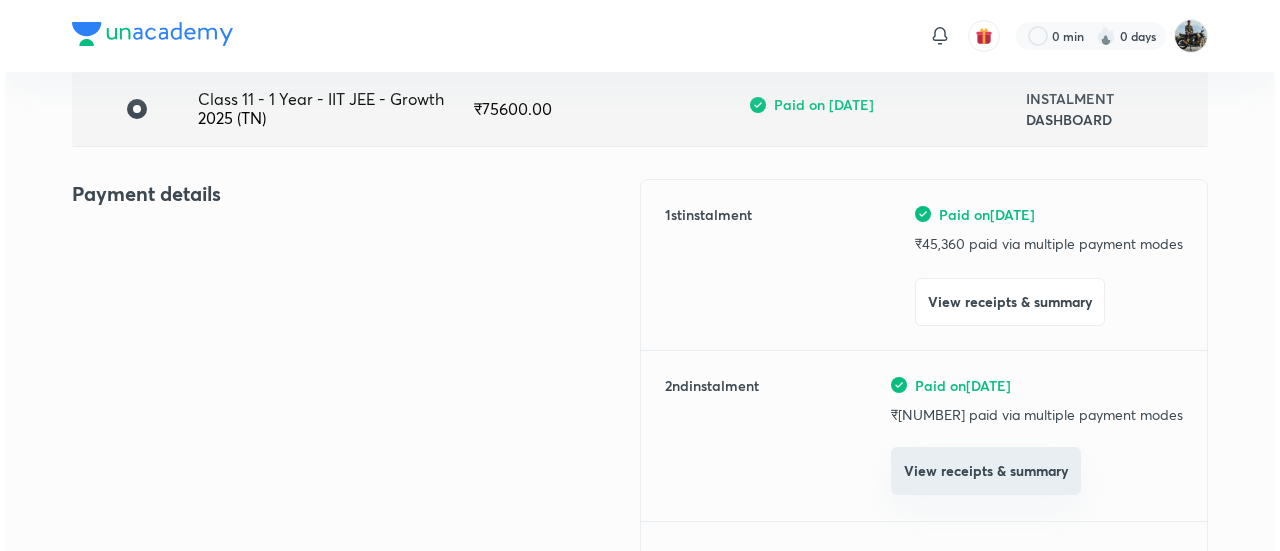 scroll, scrollTop: 161, scrollLeft: 0, axis: vertical 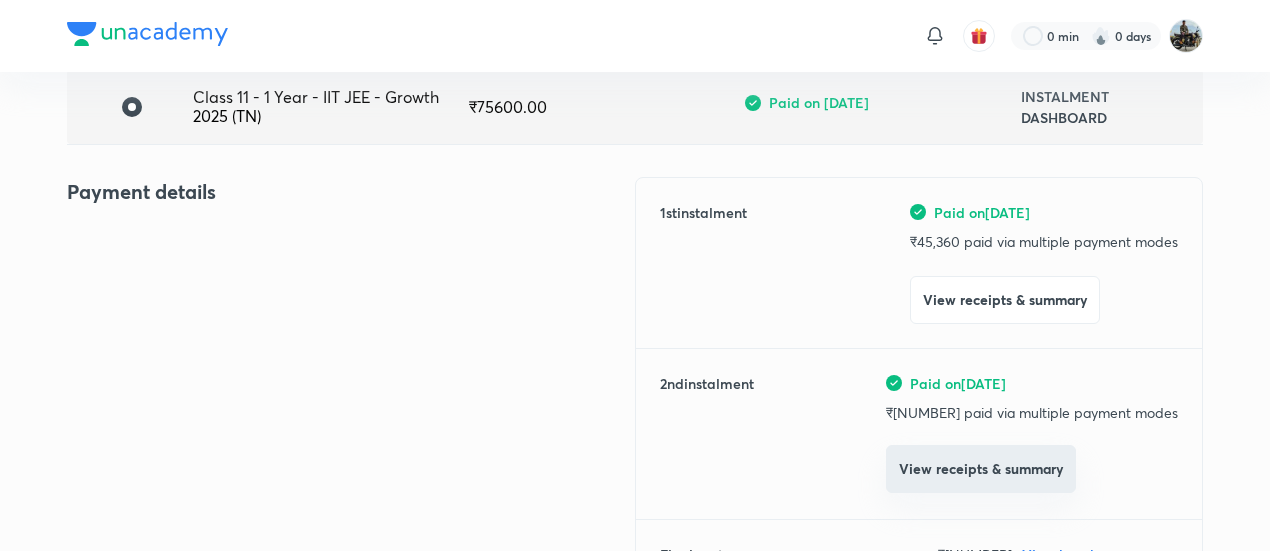 click on "View receipts & summary" at bounding box center [981, 469] 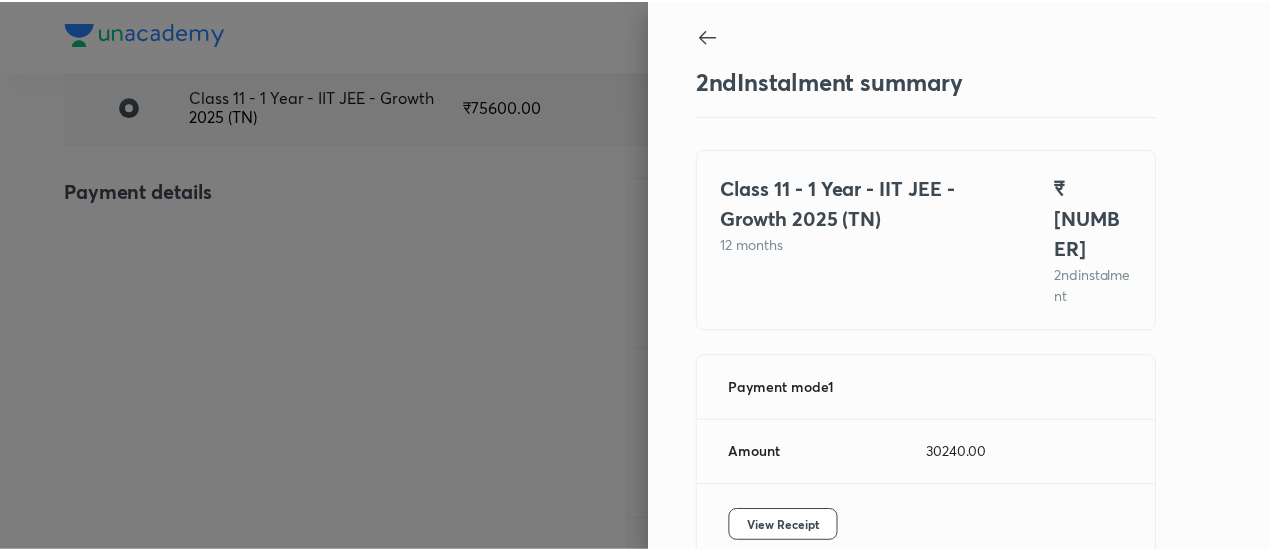 scroll, scrollTop: 88, scrollLeft: 0, axis: vertical 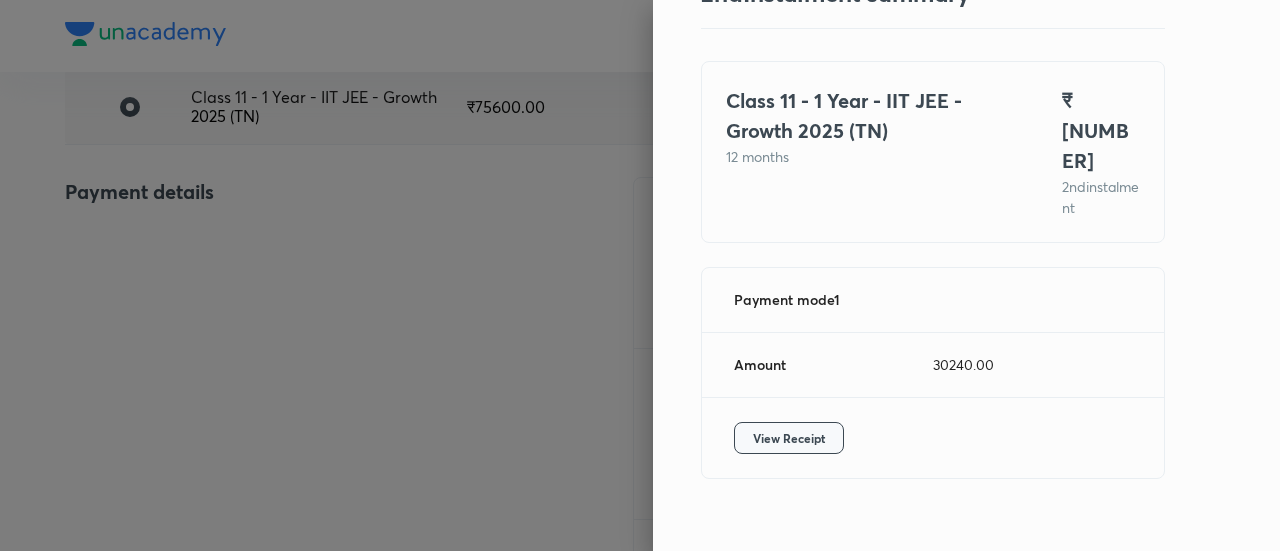 click on "View Receipt" at bounding box center (789, 438) 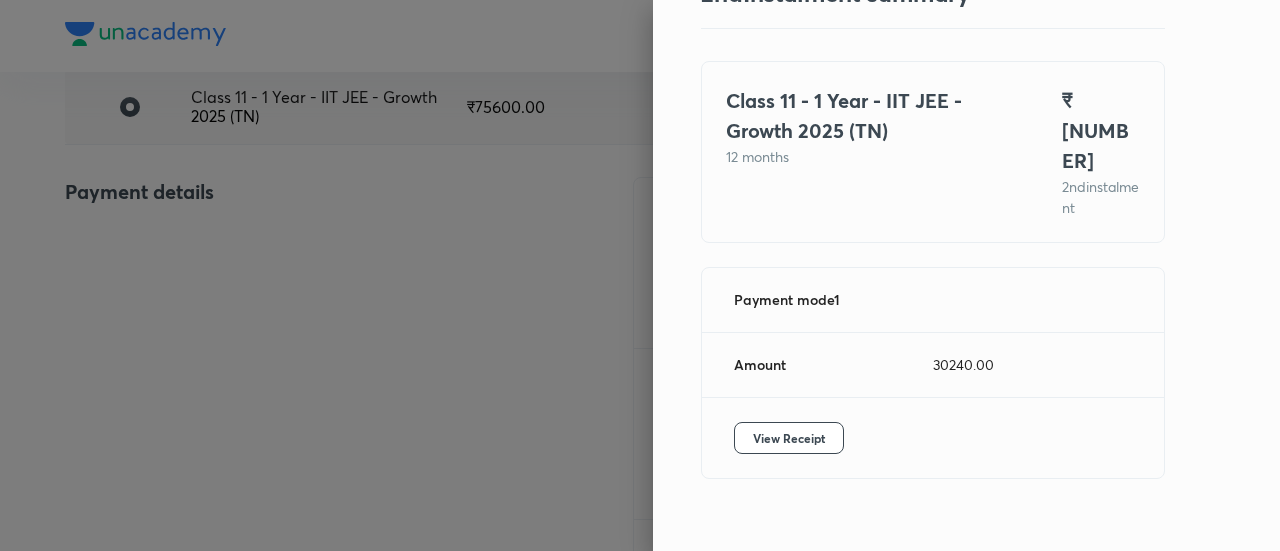click at bounding box center (640, 275) 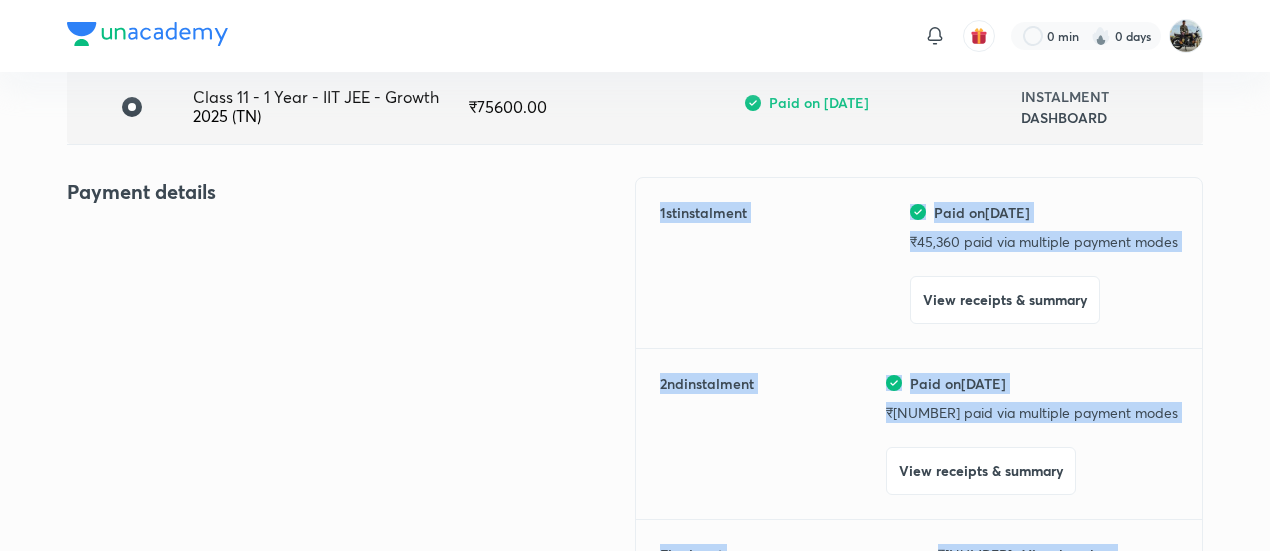 scroll, scrollTop: 634, scrollLeft: 0, axis: vertical 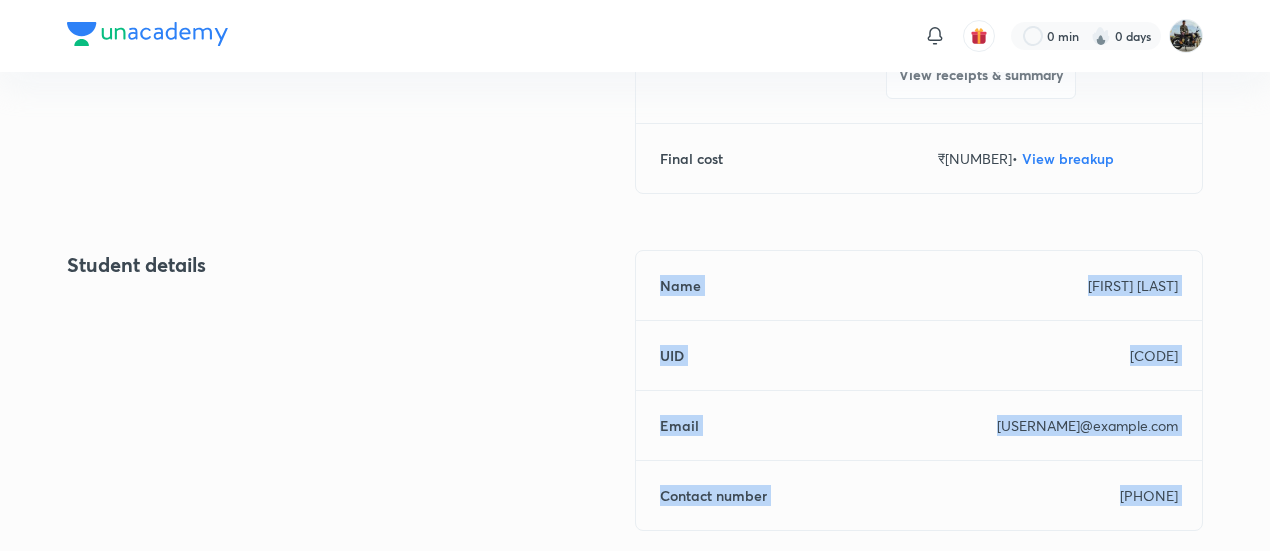 drag, startPoint x: 214, startPoint y: 285, endPoint x: 409, endPoint y: 598, distance: 368.77365 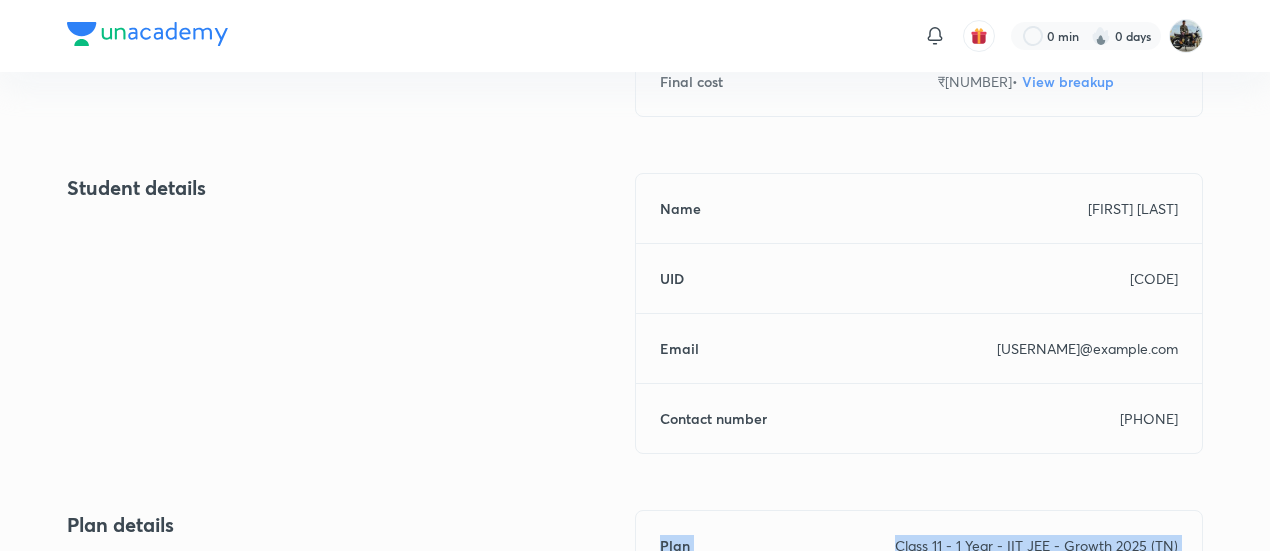 scroll, scrollTop: 0, scrollLeft: 0, axis: both 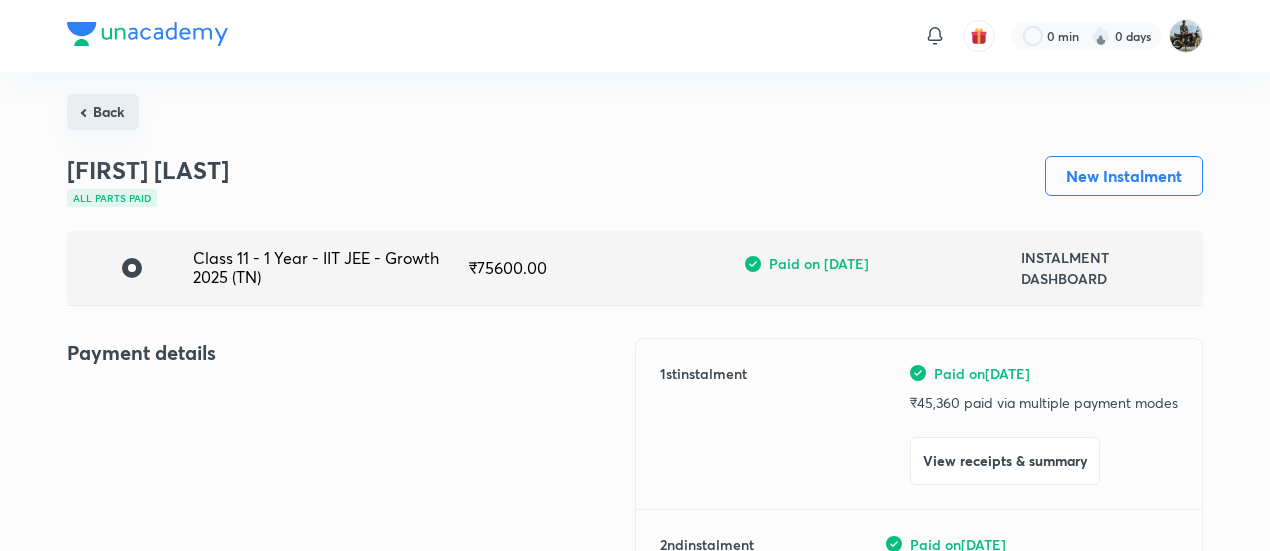 click on "Back" at bounding box center [103, 112] 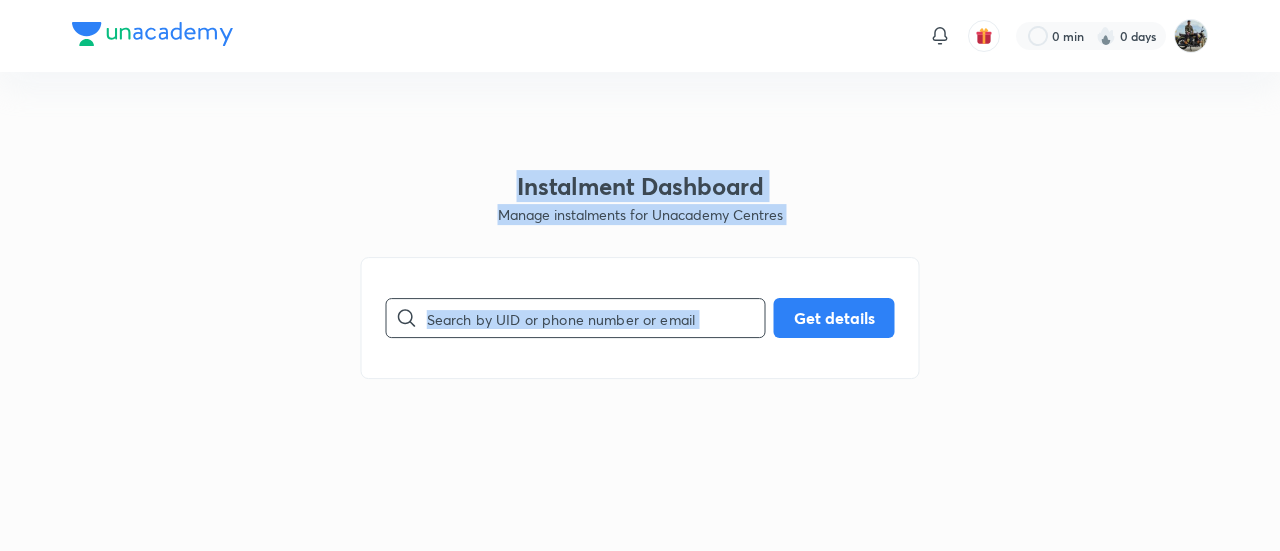 click at bounding box center [596, 318] 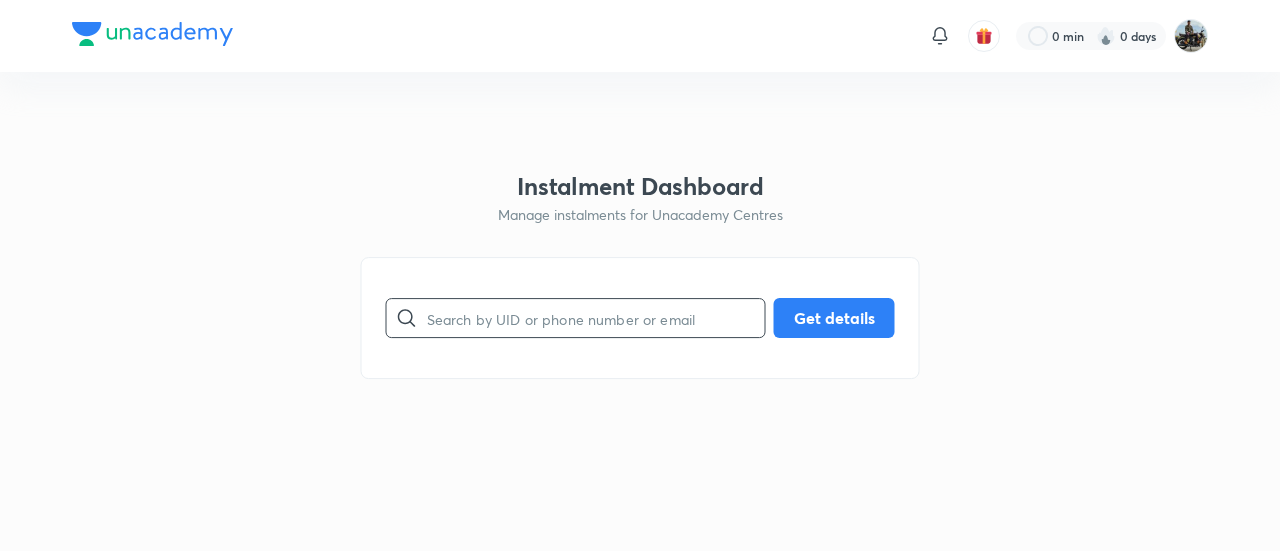 paste on "[ALPHANUMERIC]" 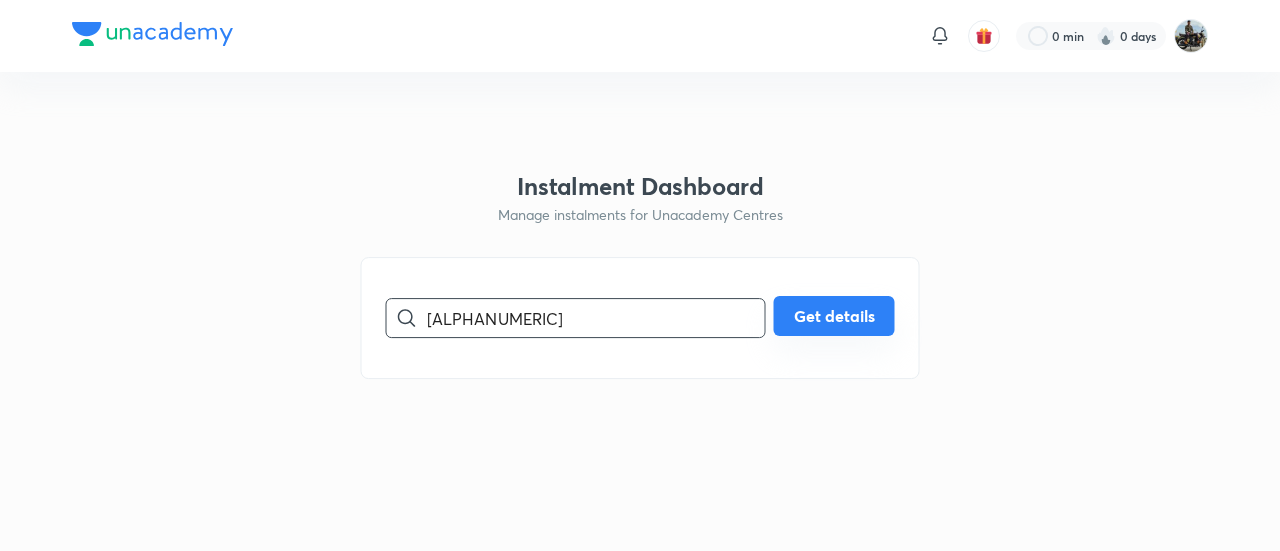 type on "[ALPHANUMERIC]" 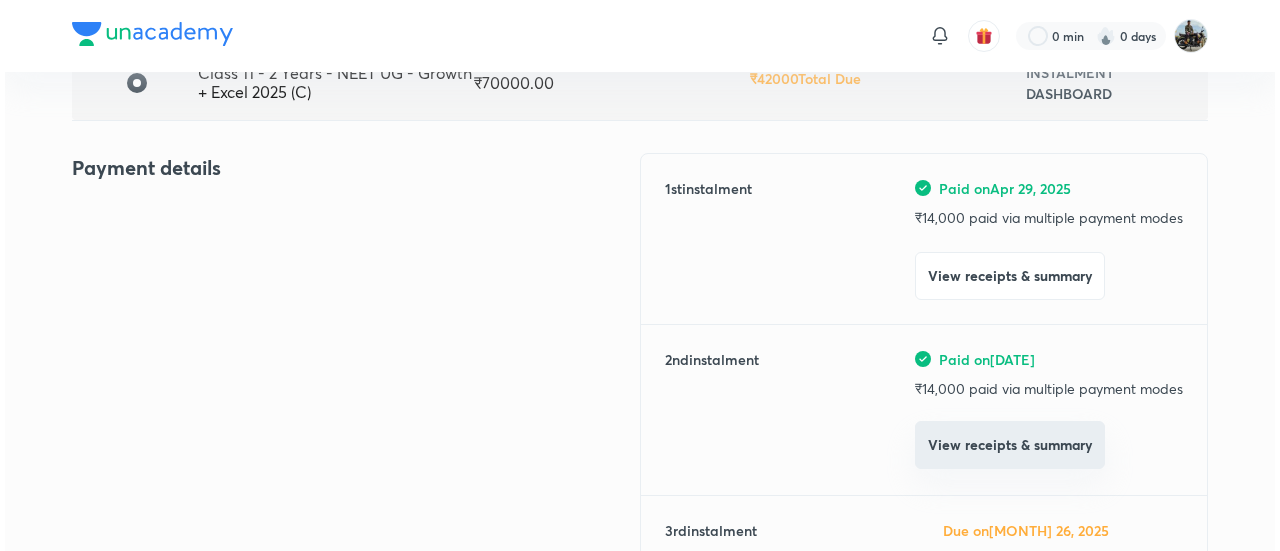 scroll, scrollTop: 186, scrollLeft: 0, axis: vertical 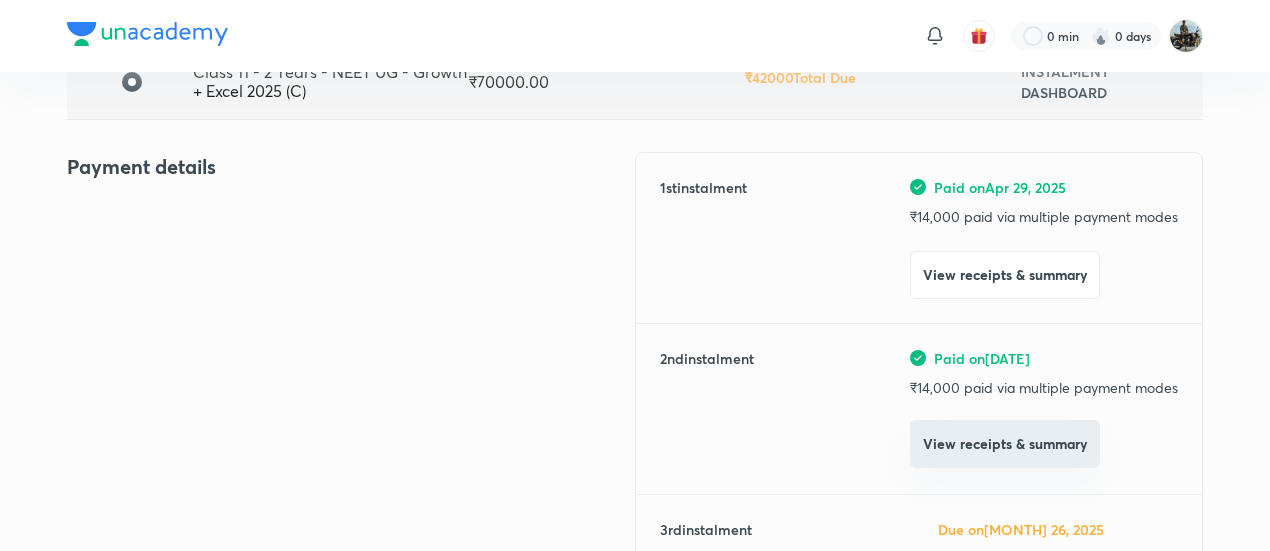 click on "View receipts & summary" at bounding box center [1005, 444] 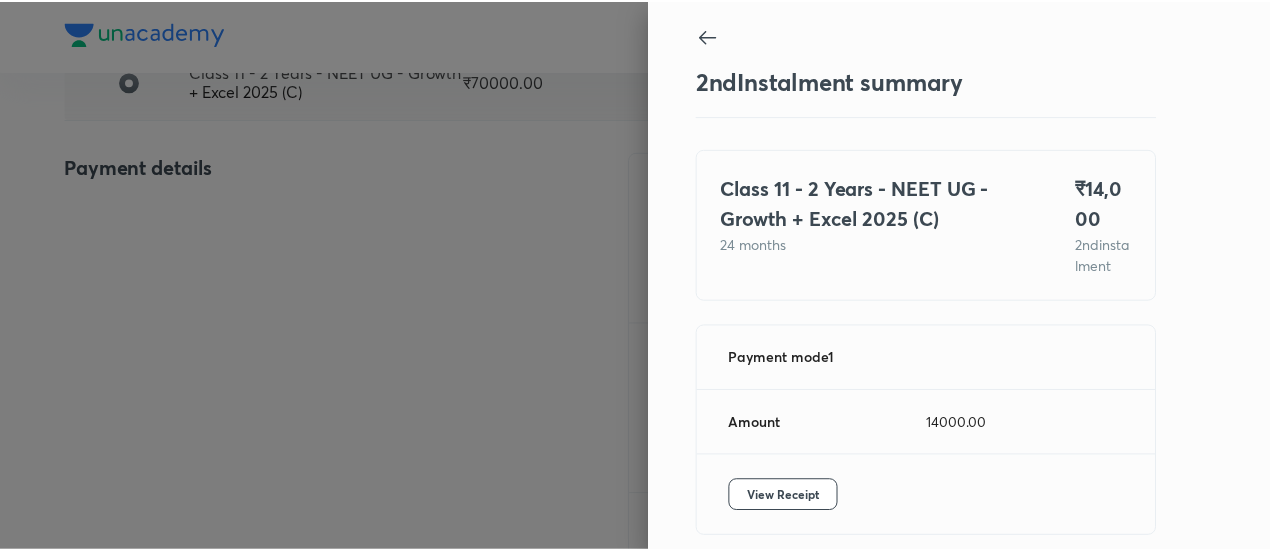 scroll, scrollTop: 109, scrollLeft: 0, axis: vertical 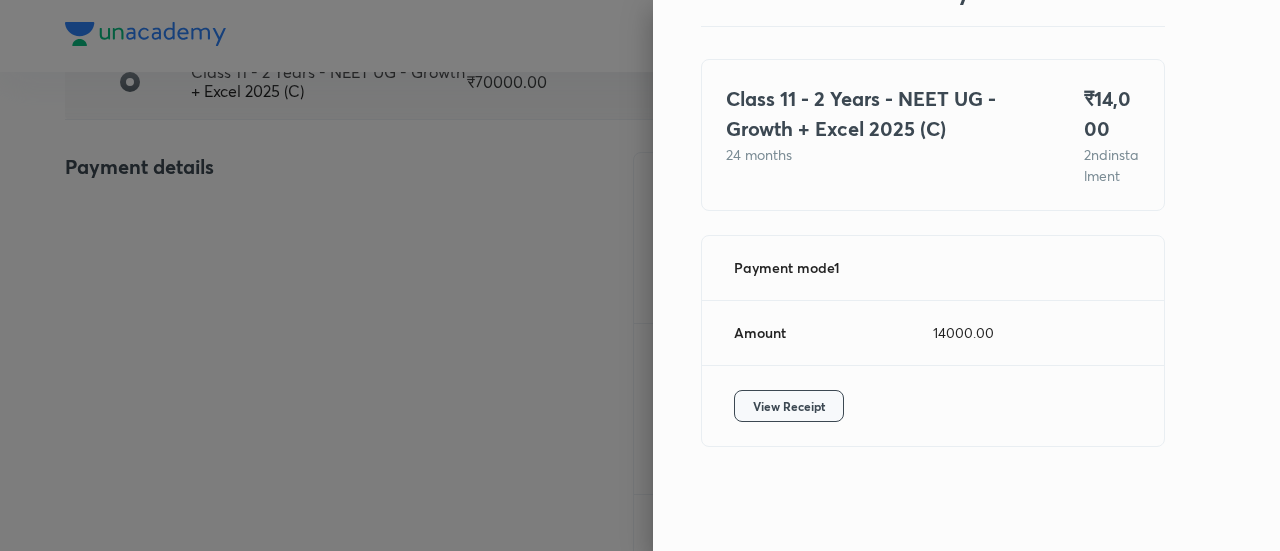 click on "View Receipt" at bounding box center (789, 406) 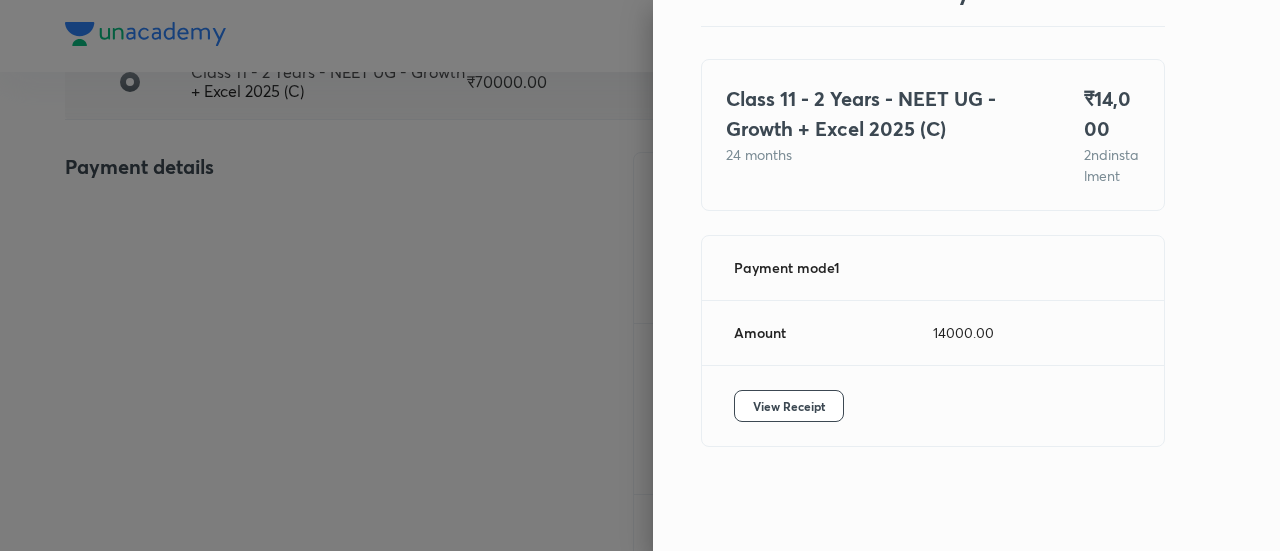 click at bounding box center [640, 275] 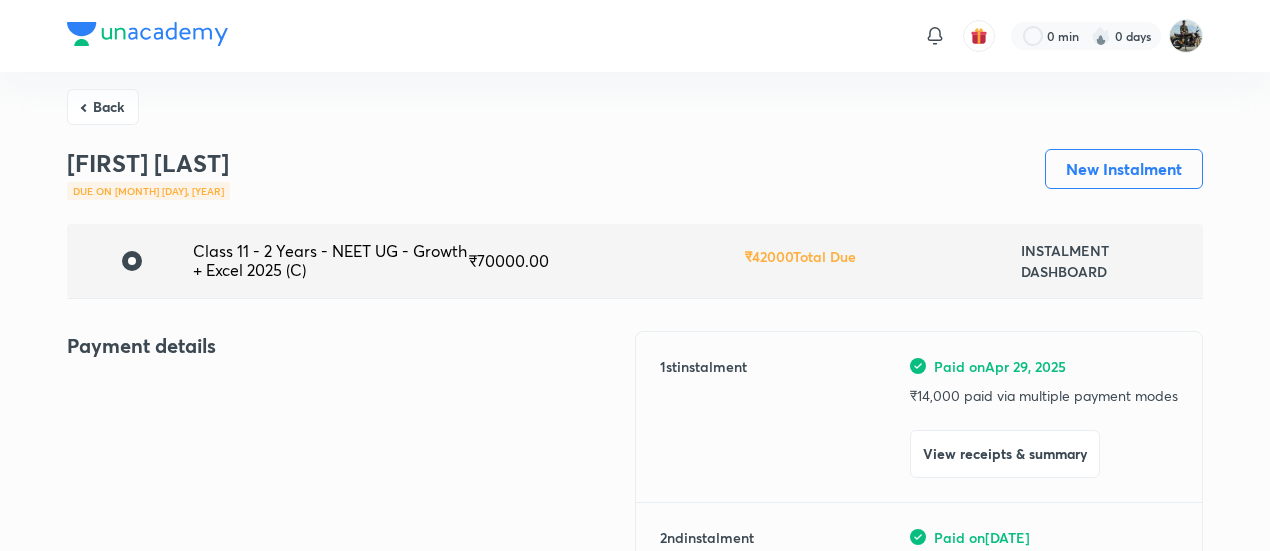 scroll, scrollTop: 0, scrollLeft: 0, axis: both 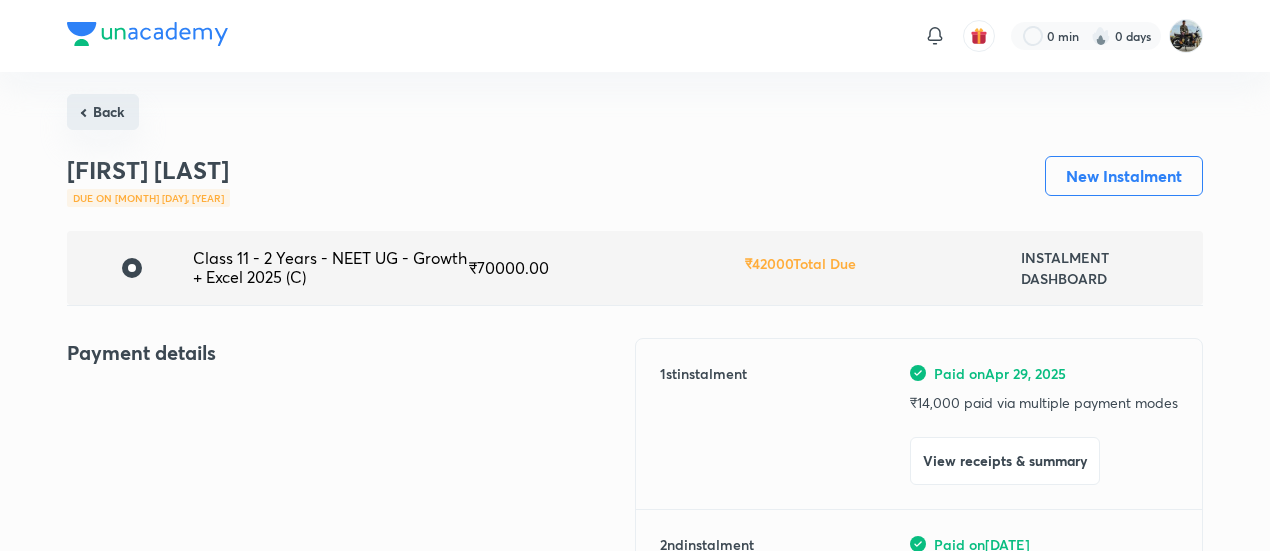 click on "Back" at bounding box center [103, 112] 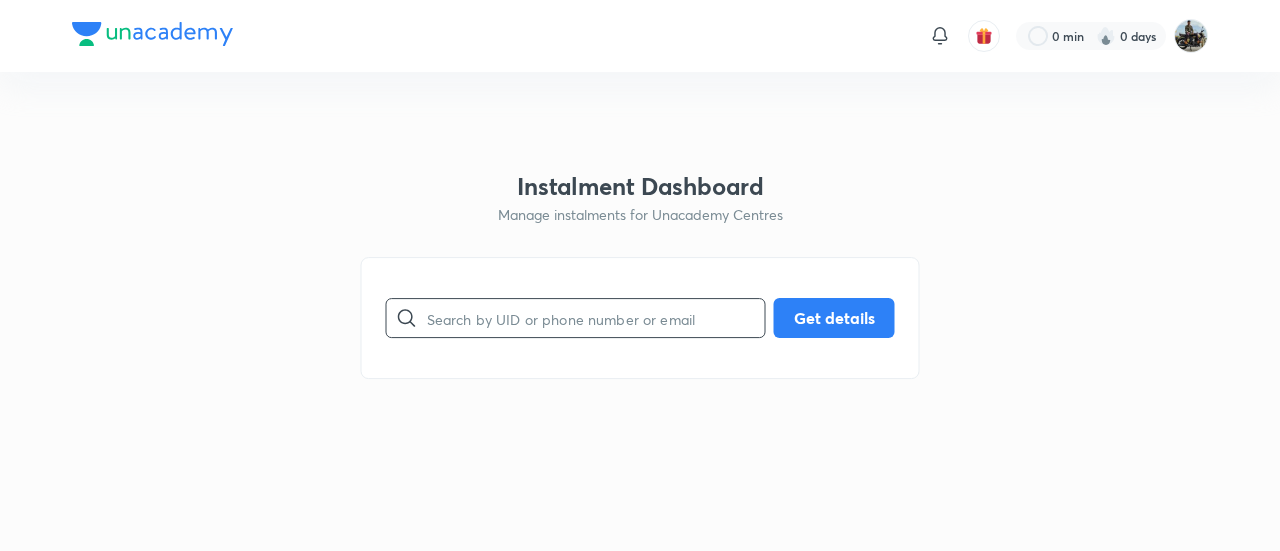 click at bounding box center (596, 318) 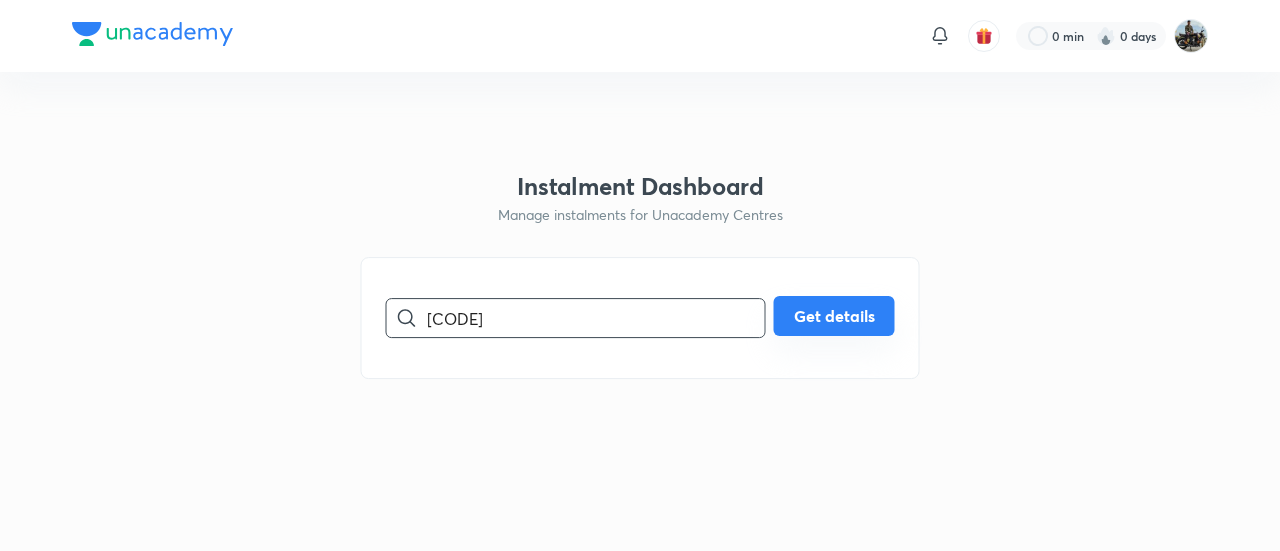 type on "[CODE]" 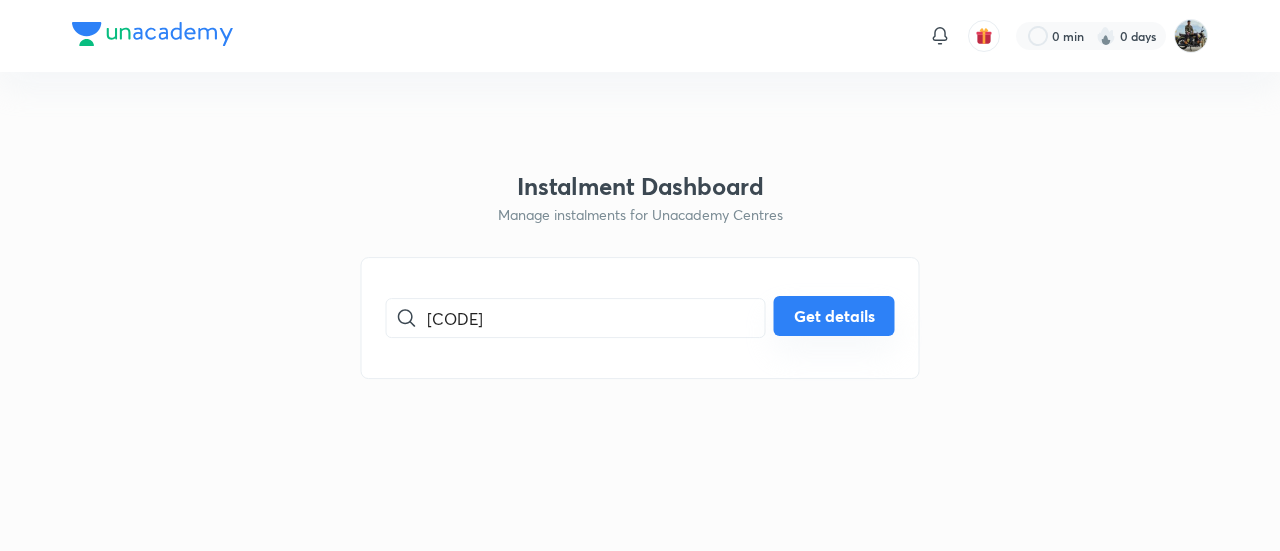 click on "Get details" at bounding box center [834, 316] 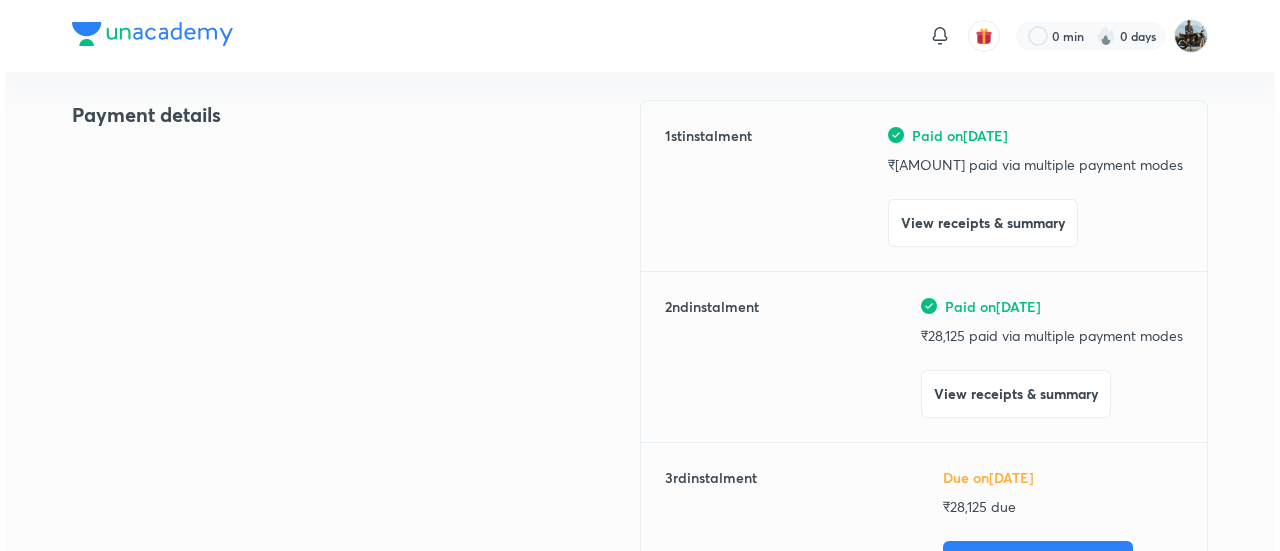 scroll, scrollTop: 239, scrollLeft: 0, axis: vertical 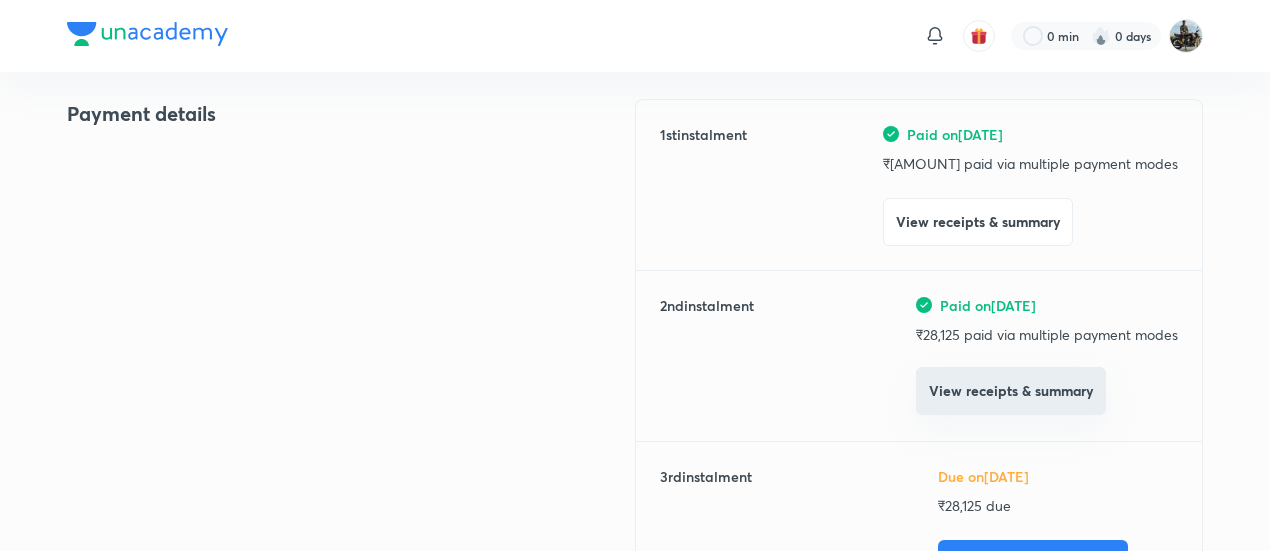 click on "View receipts & summary" at bounding box center (1011, 391) 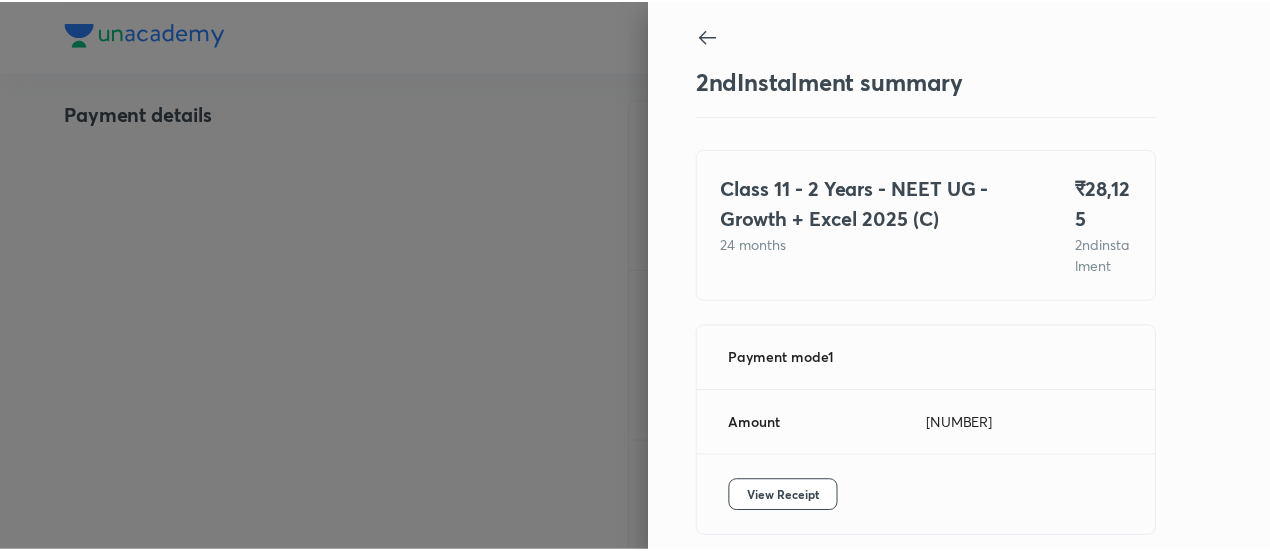 scroll, scrollTop: 109, scrollLeft: 0, axis: vertical 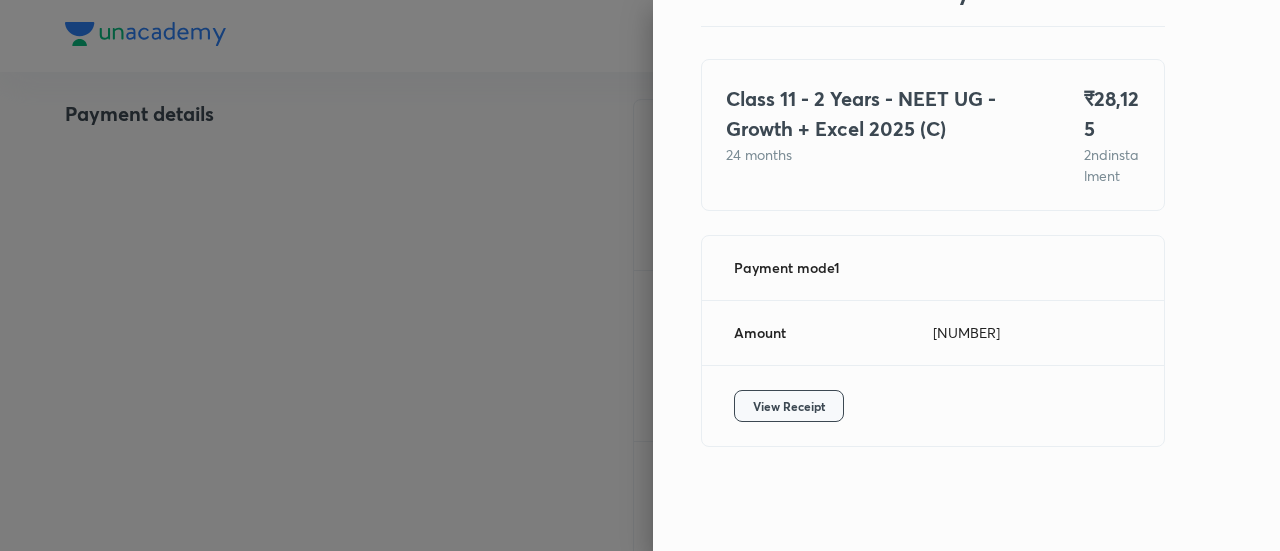 click on "View Receipt" at bounding box center [789, 406] 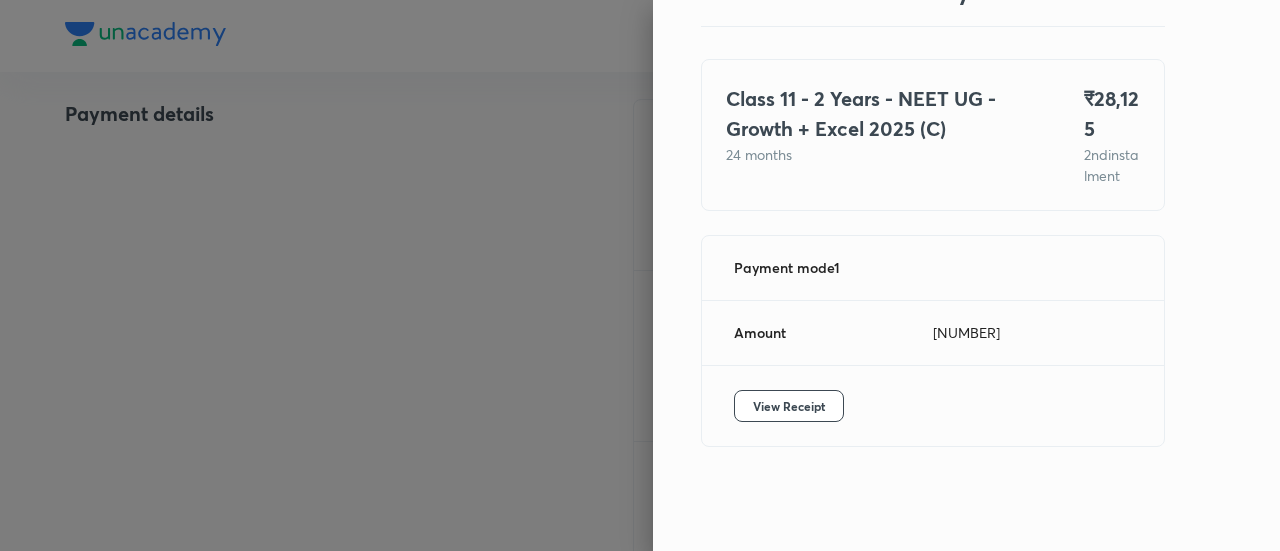 click at bounding box center (640, 275) 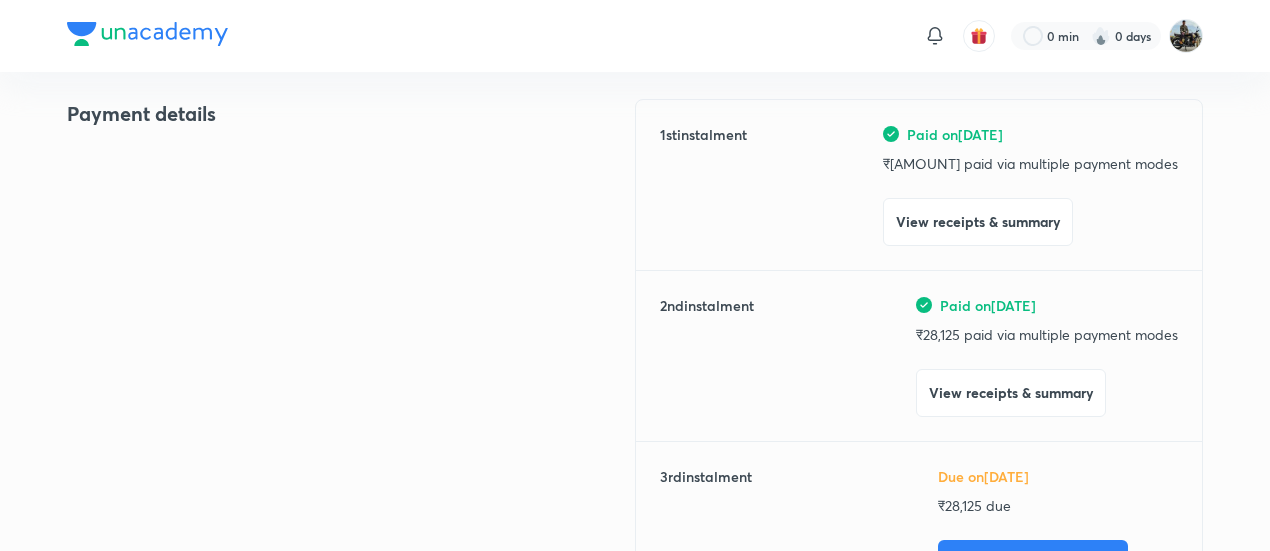 scroll, scrollTop: 0, scrollLeft: 0, axis: both 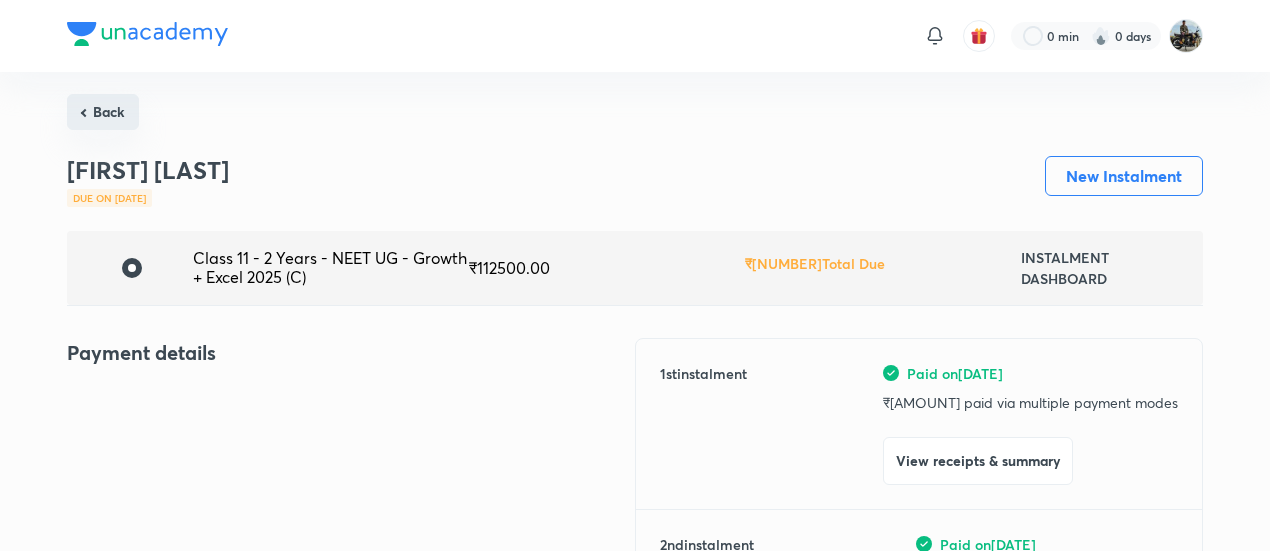 click on "Back" at bounding box center (103, 112) 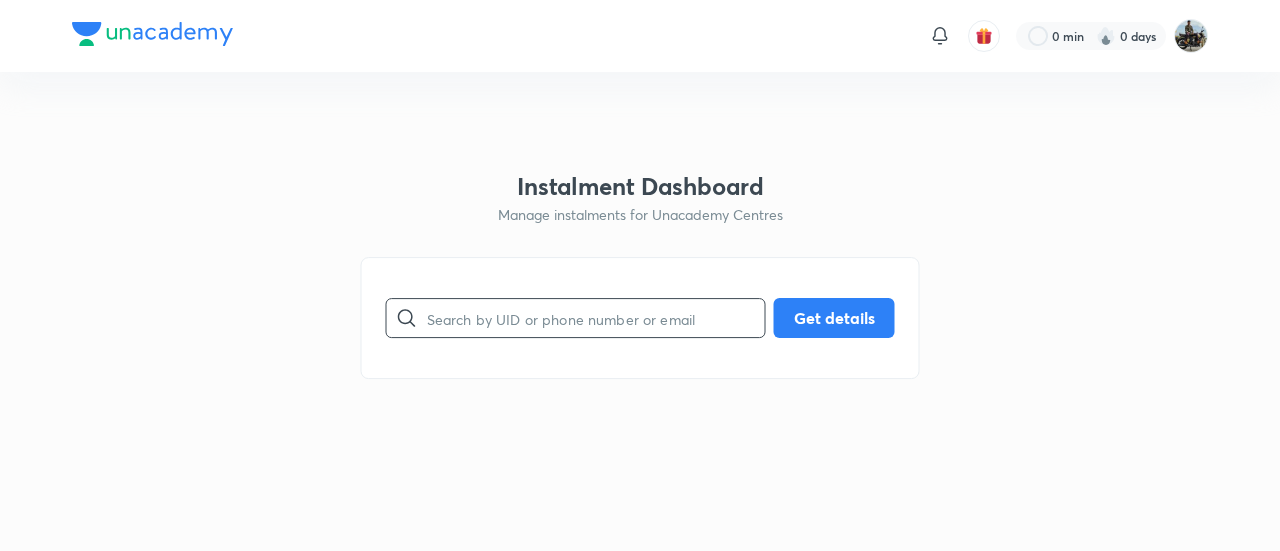 click at bounding box center (596, 318) 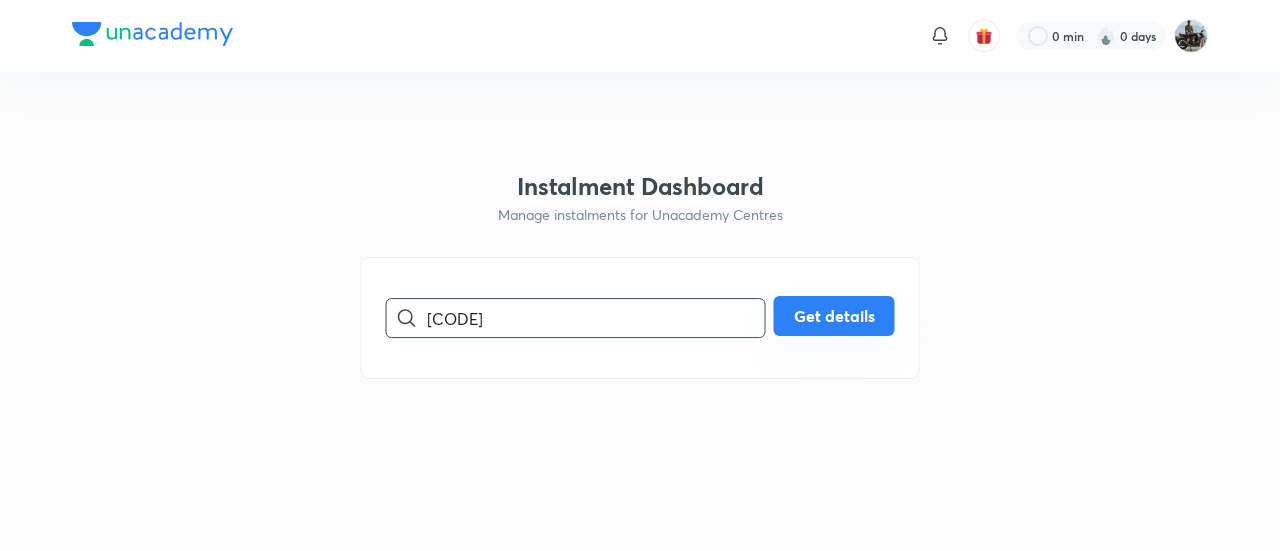 type on "[CODE]" 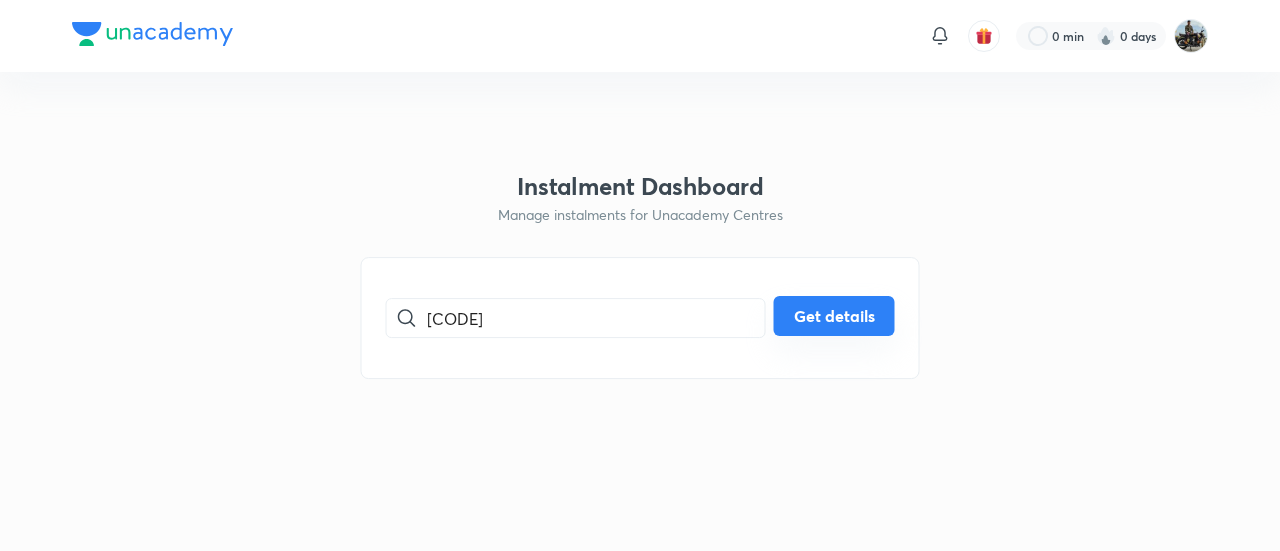click on "Get details" at bounding box center (834, 316) 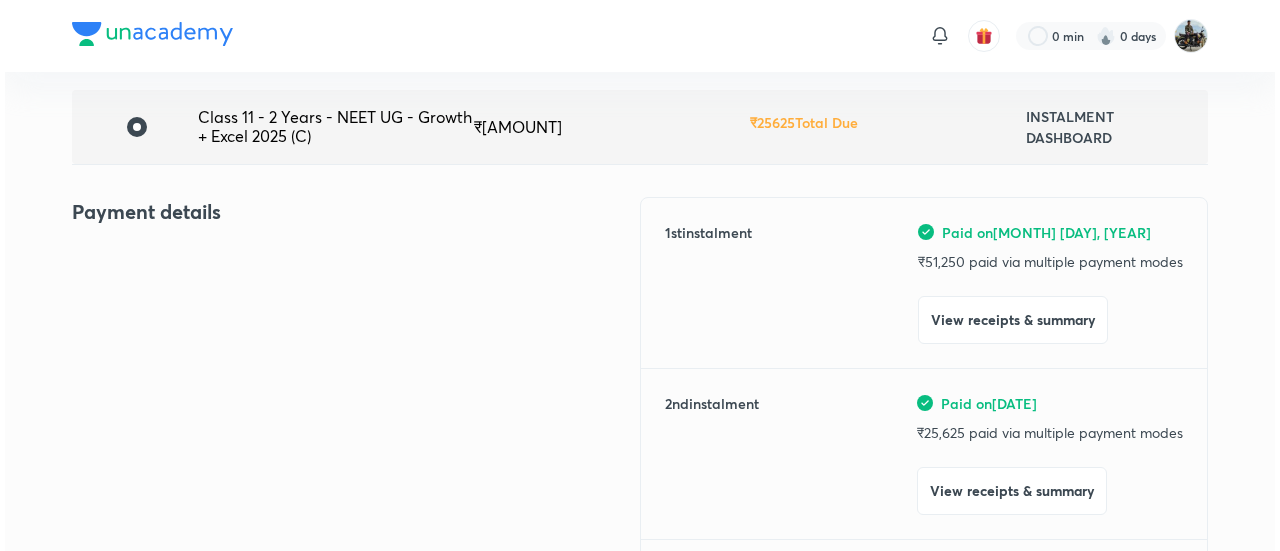 scroll, scrollTop: 157, scrollLeft: 0, axis: vertical 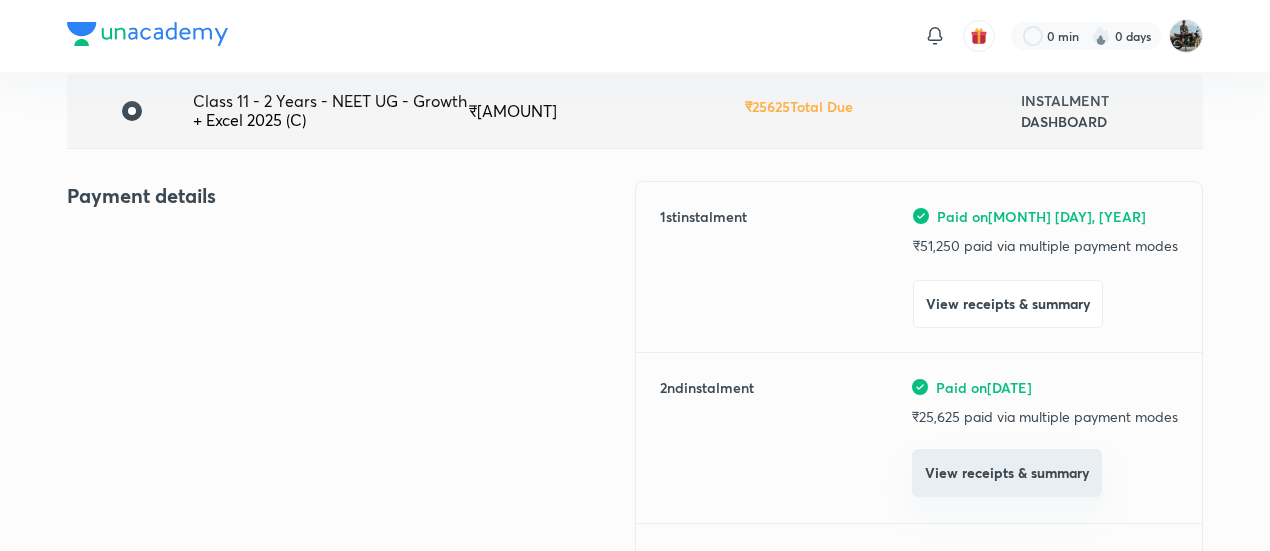 click on "View receipts & summary" at bounding box center [1007, 473] 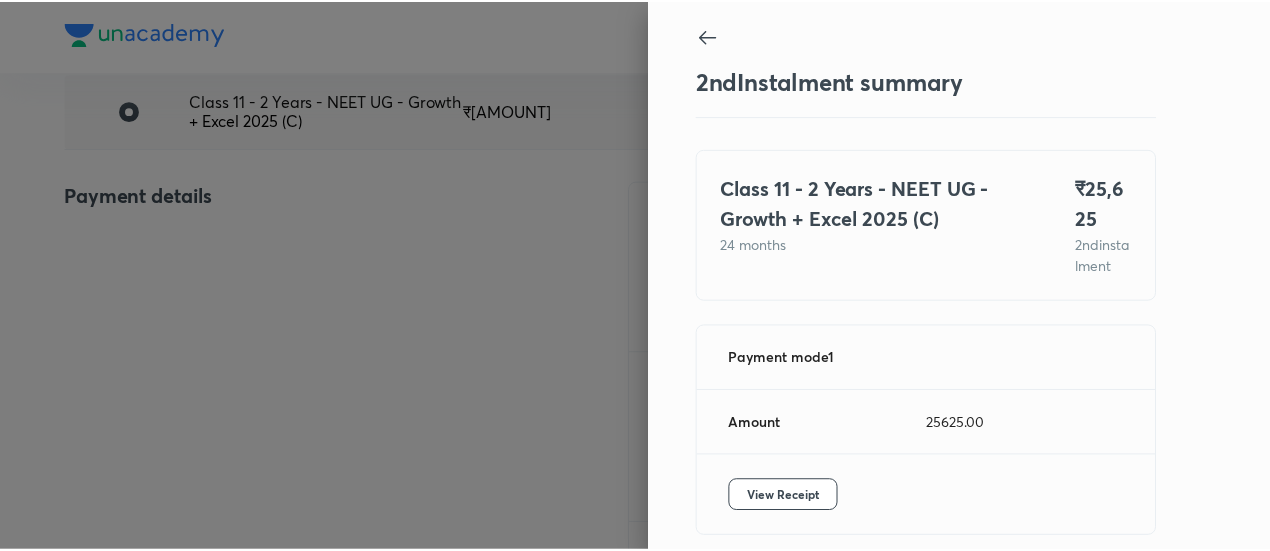 scroll, scrollTop: 109, scrollLeft: 0, axis: vertical 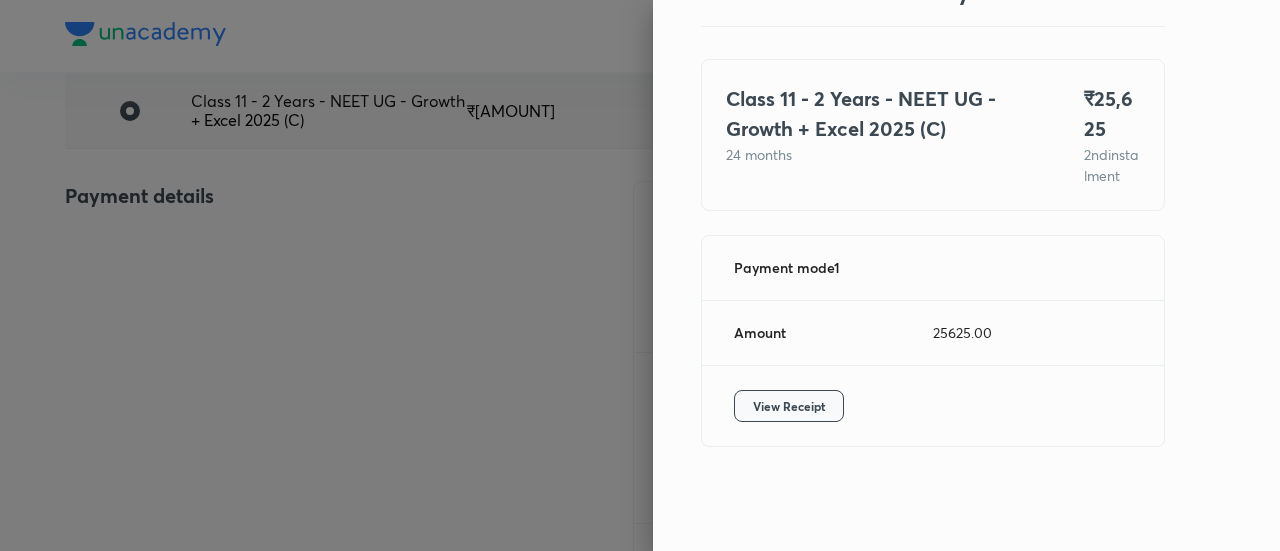 click on "View Receipt" at bounding box center (789, 406) 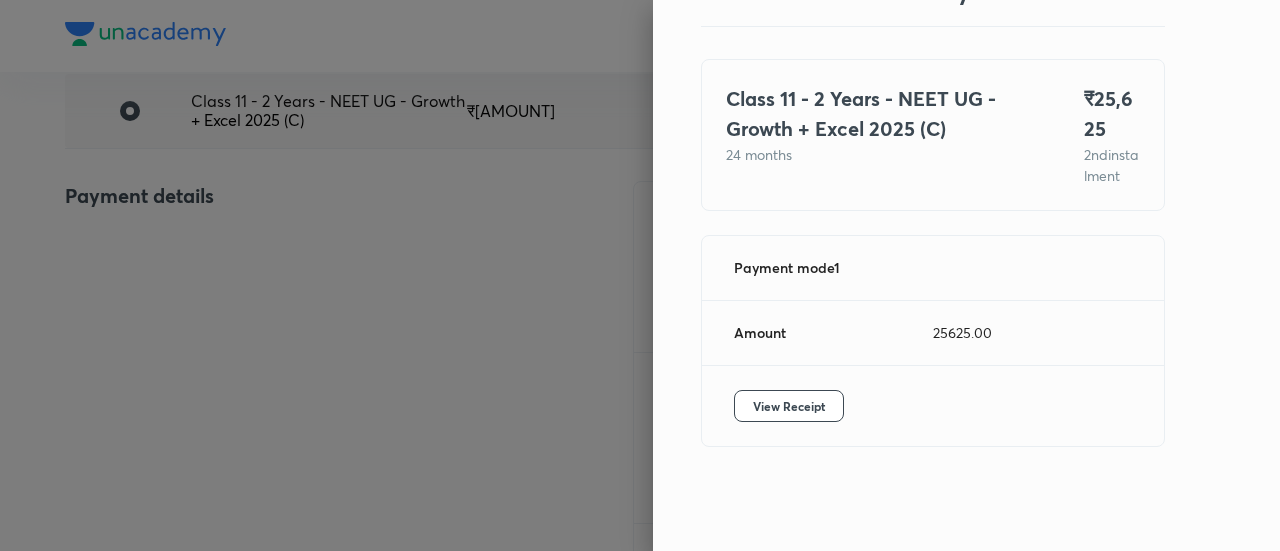 click at bounding box center (640, 275) 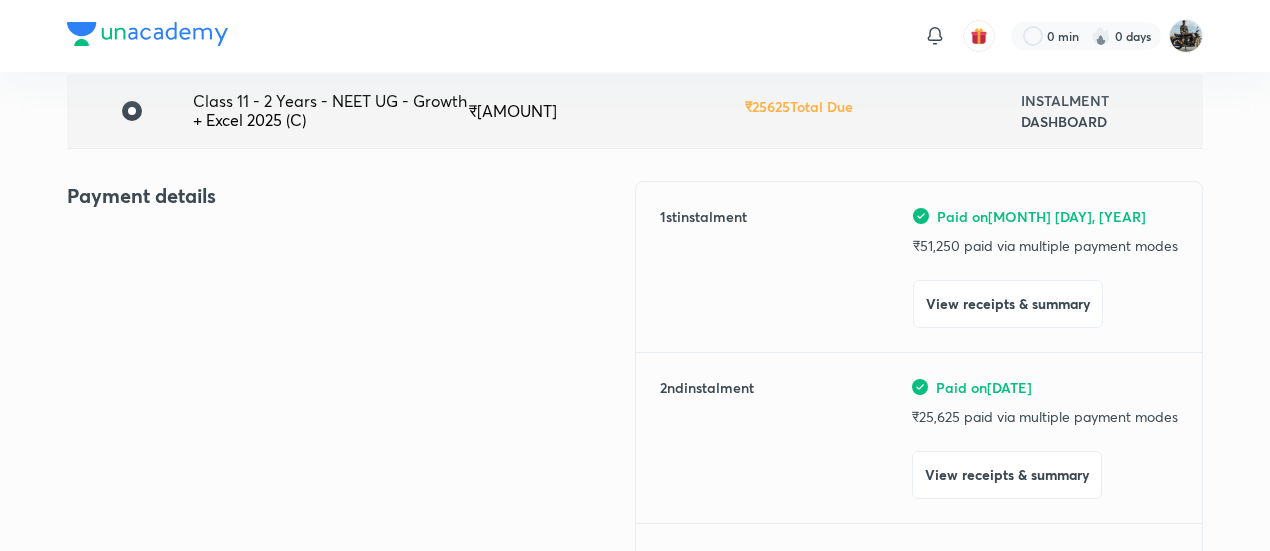 scroll, scrollTop: 0, scrollLeft: 0, axis: both 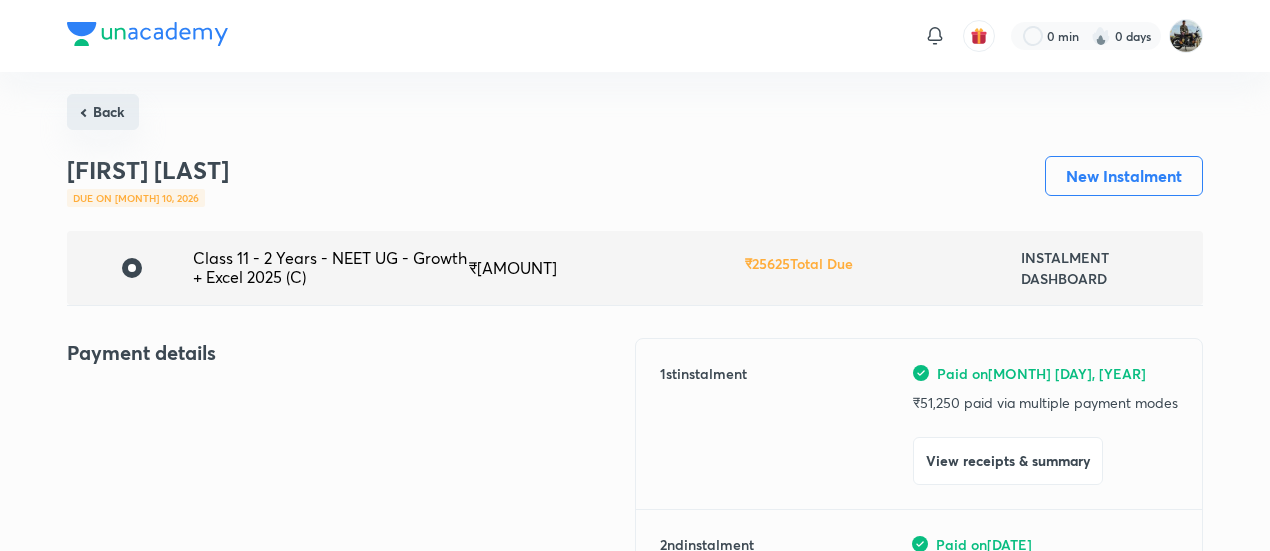 click on "Back" at bounding box center (103, 112) 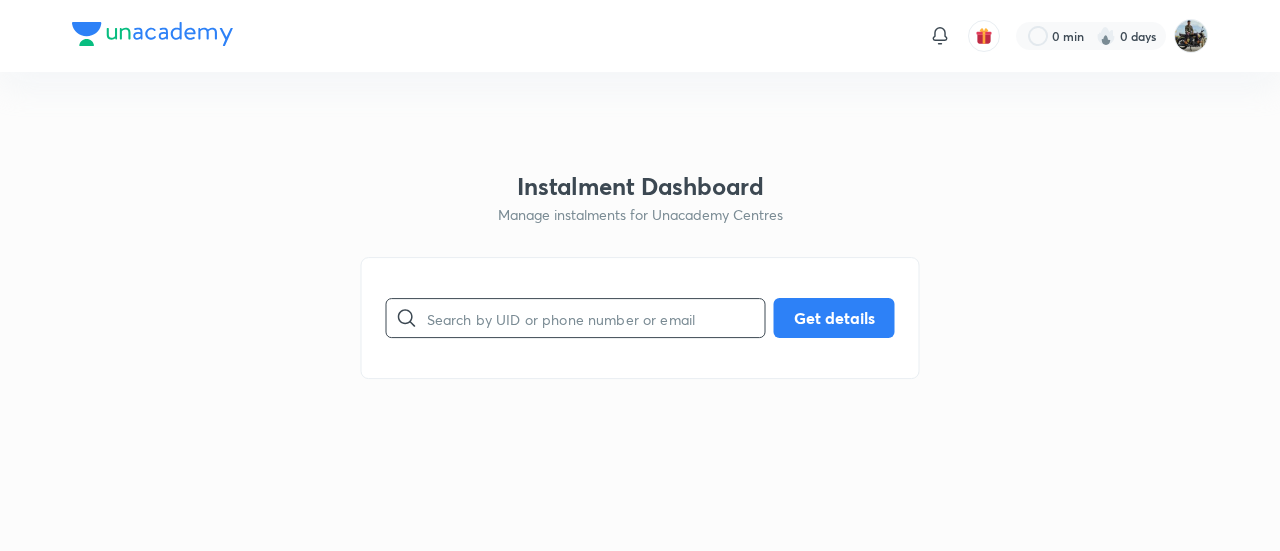 click at bounding box center (596, 318) 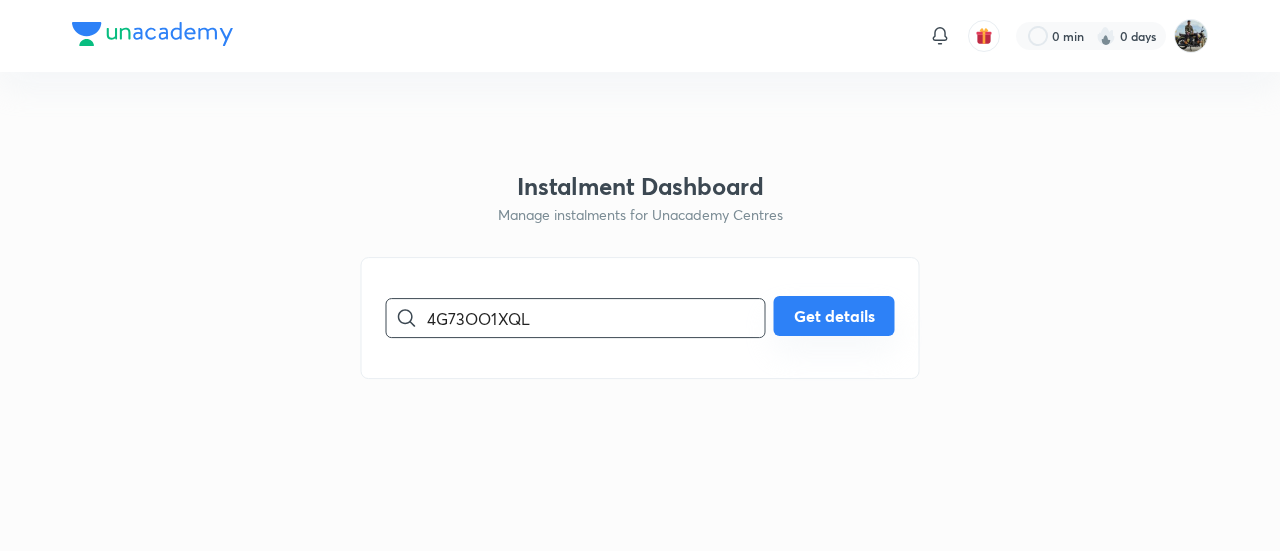 type on "4G73OO1XQL" 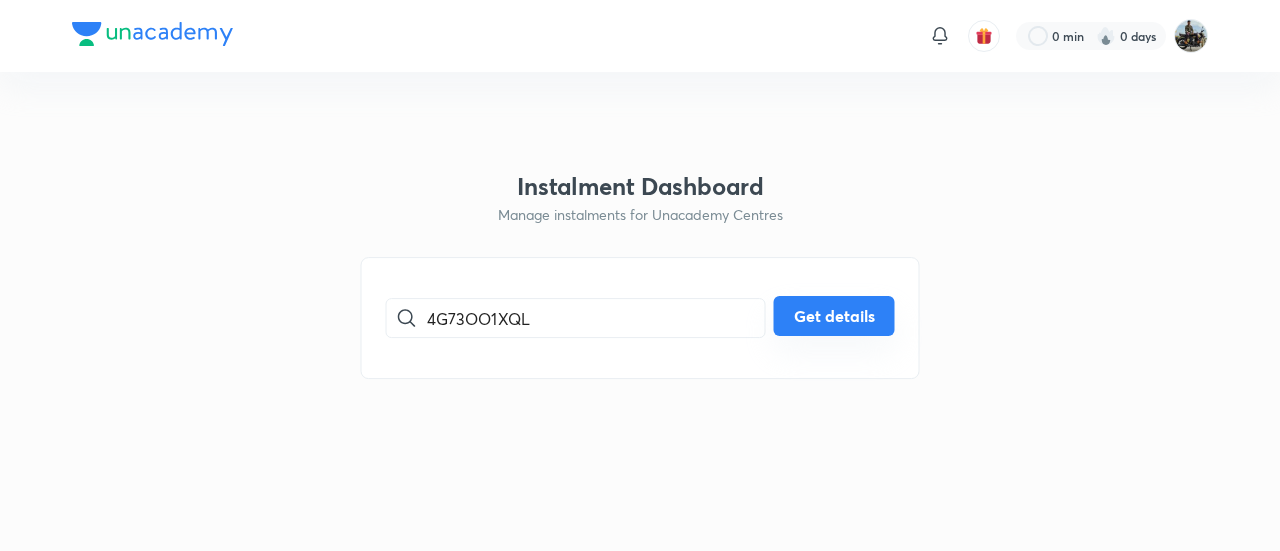 click on "Get details" at bounding box center (834, 316) 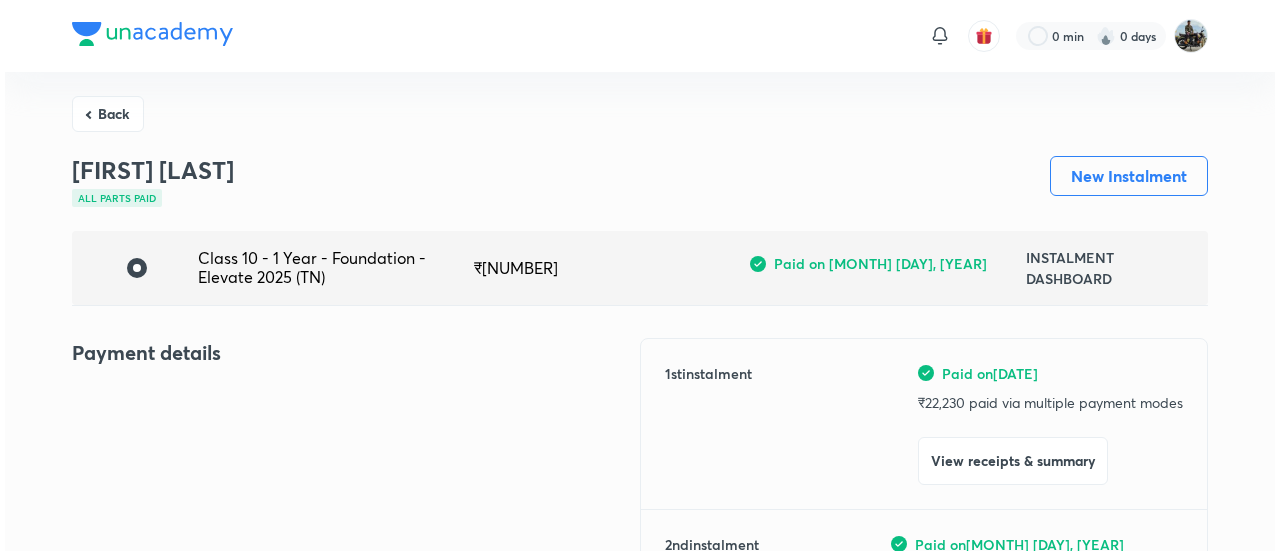scroll, scrollTop: 88, scrollLeft: 0, axis: vertical 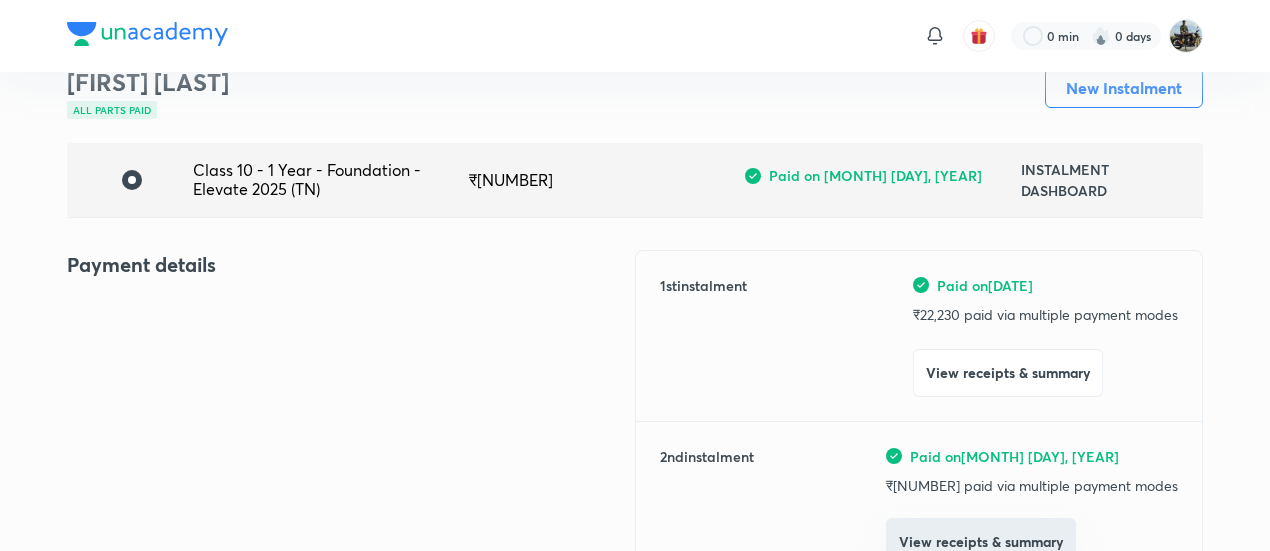 click on "View receipts & summary" at bounding box center (981, 542) 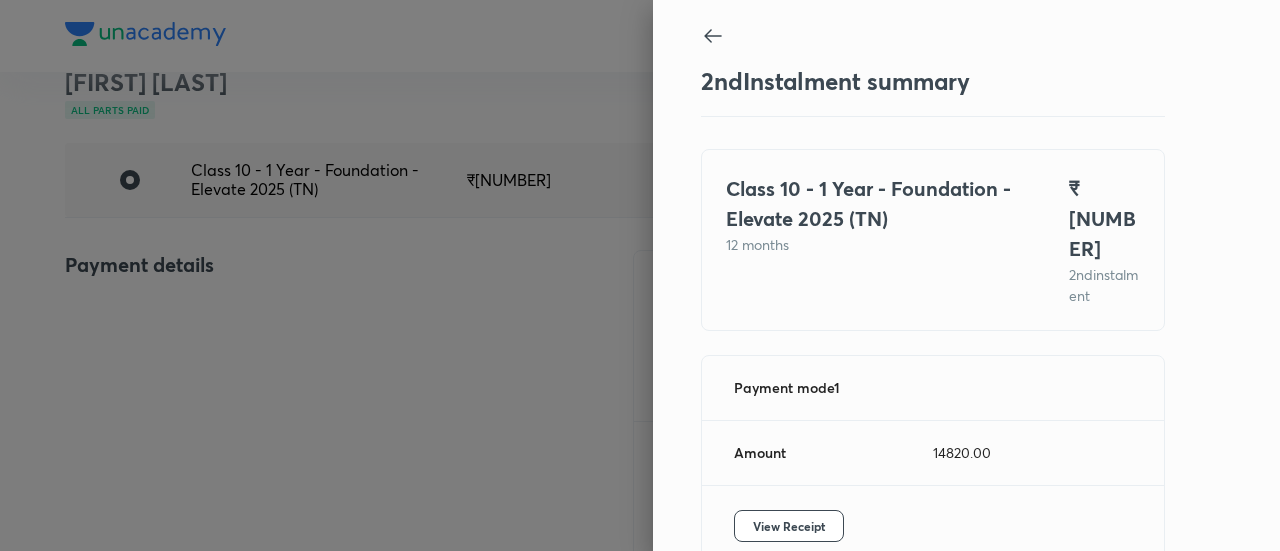 scroll, scrollTop: 109, scrollLeft: 0, axis: vertical 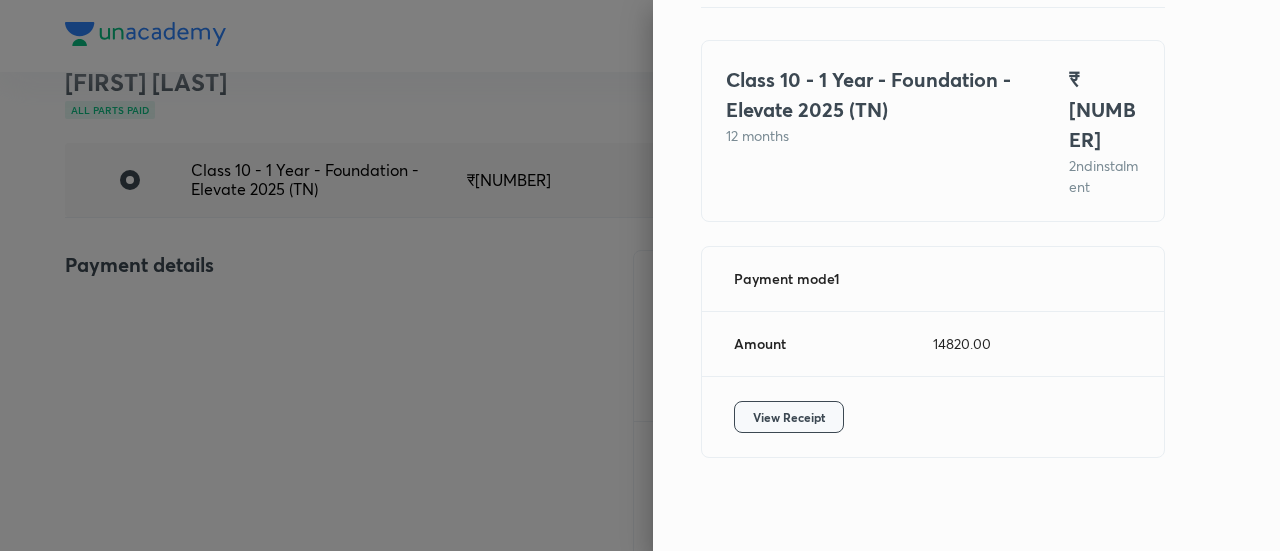 click on "View Receipt" at bounding box center (789, 417) 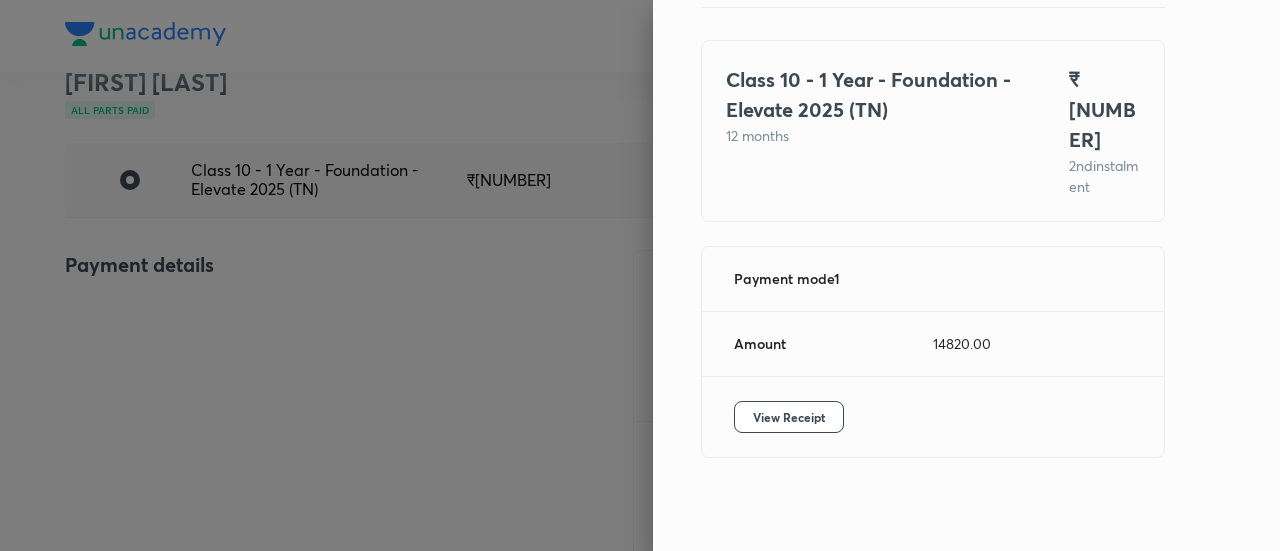 click at bounding box center [640, 275] 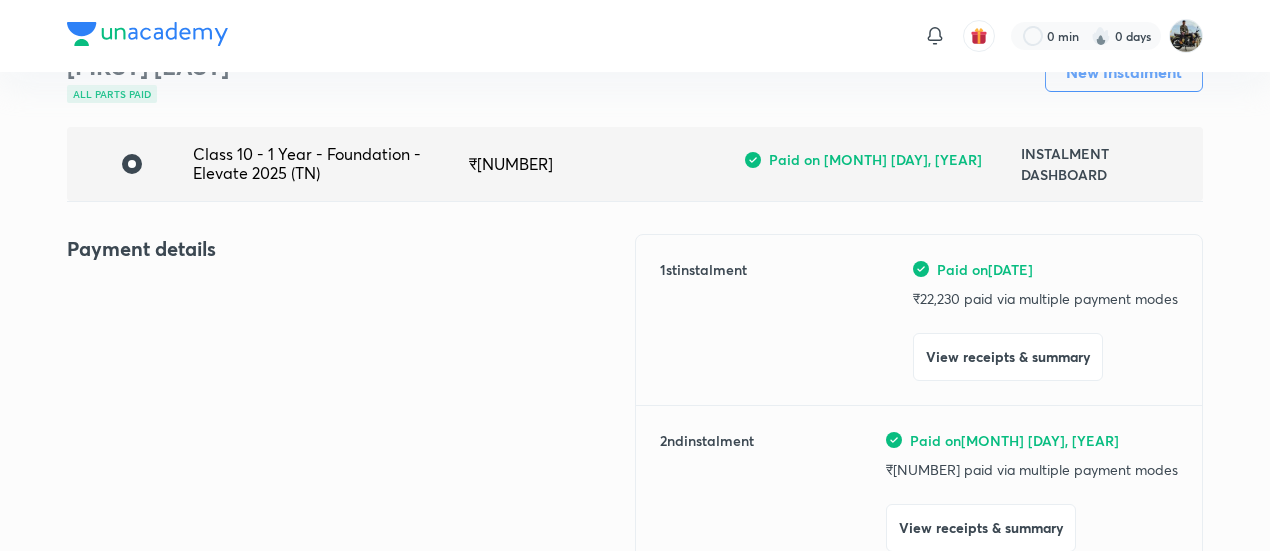 scroll, scrollTop: 0, scrollLeft: 0, axis: both 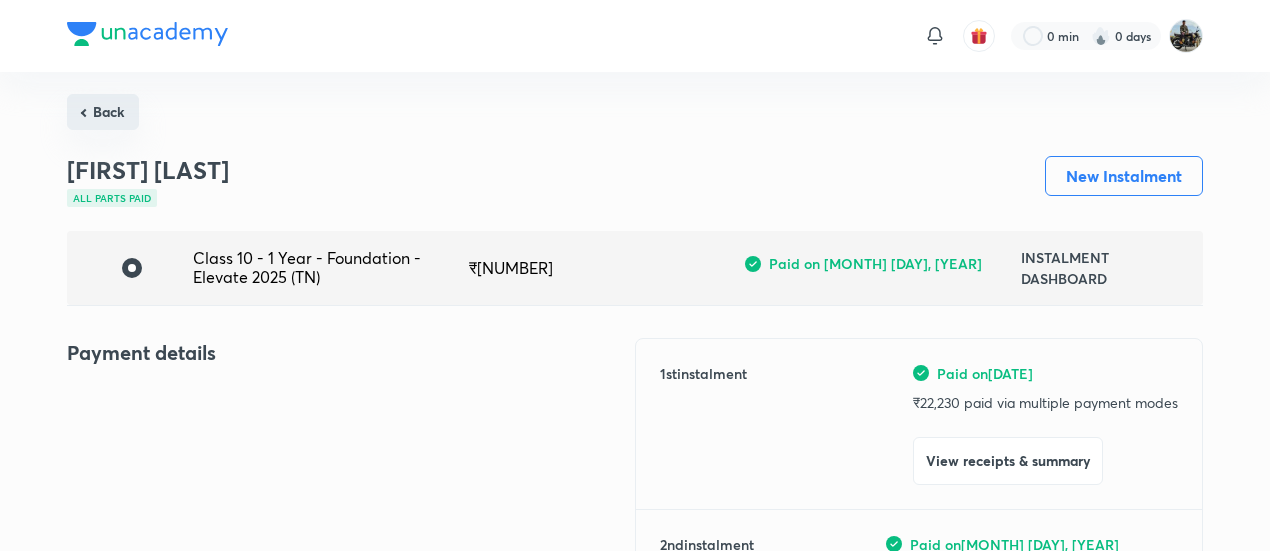 click on "Back" at bounding box center [103, 112] 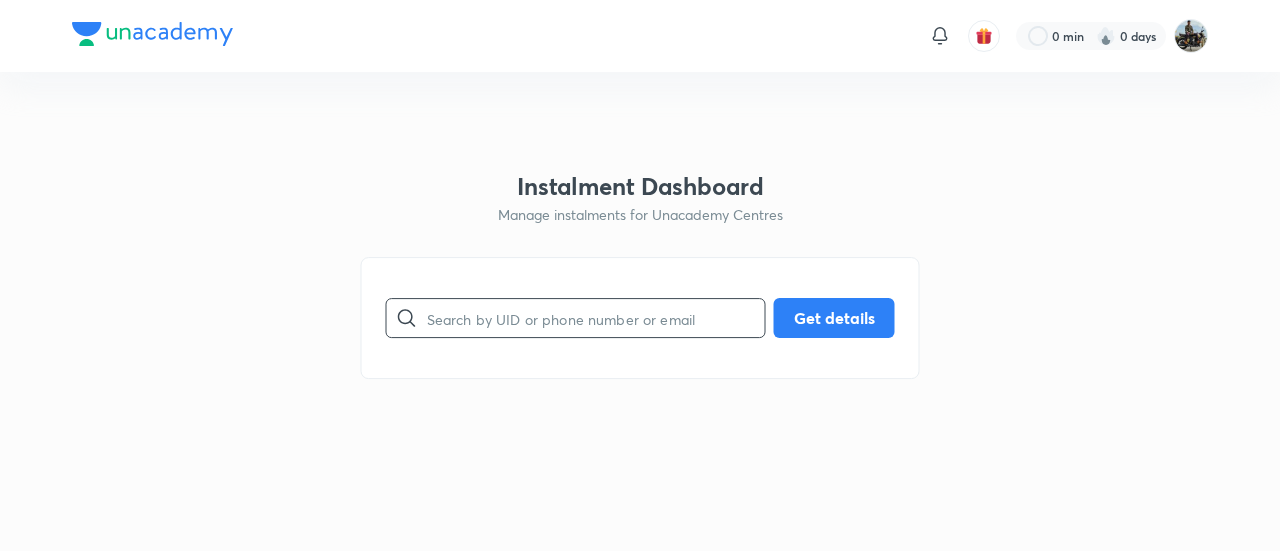 click at bounding box center [596, 318] 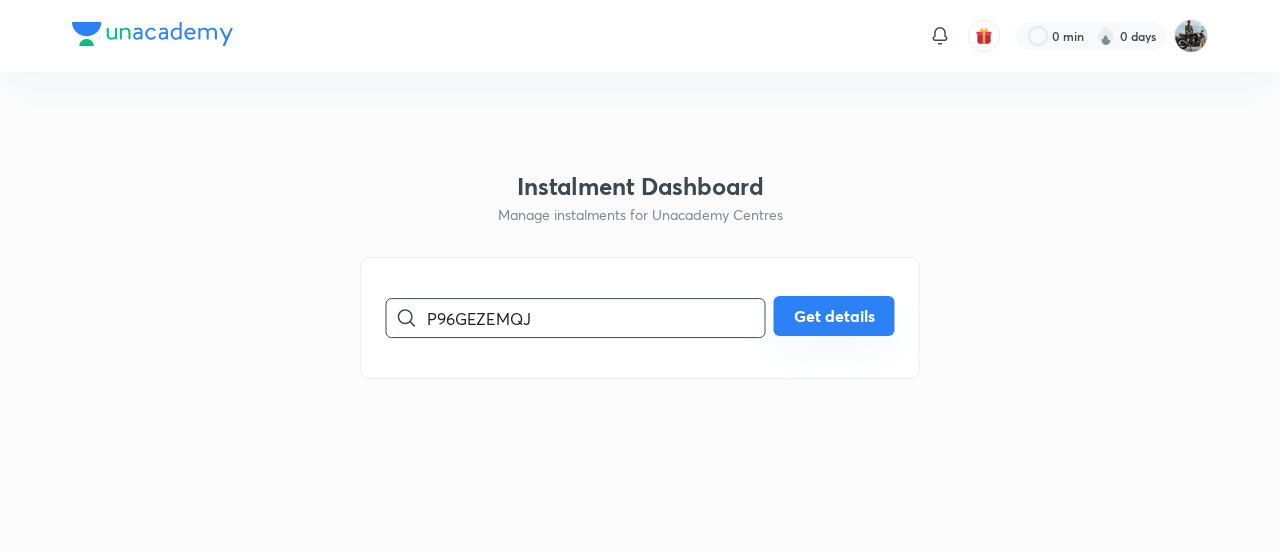 type on "P96GEZEMQJ" 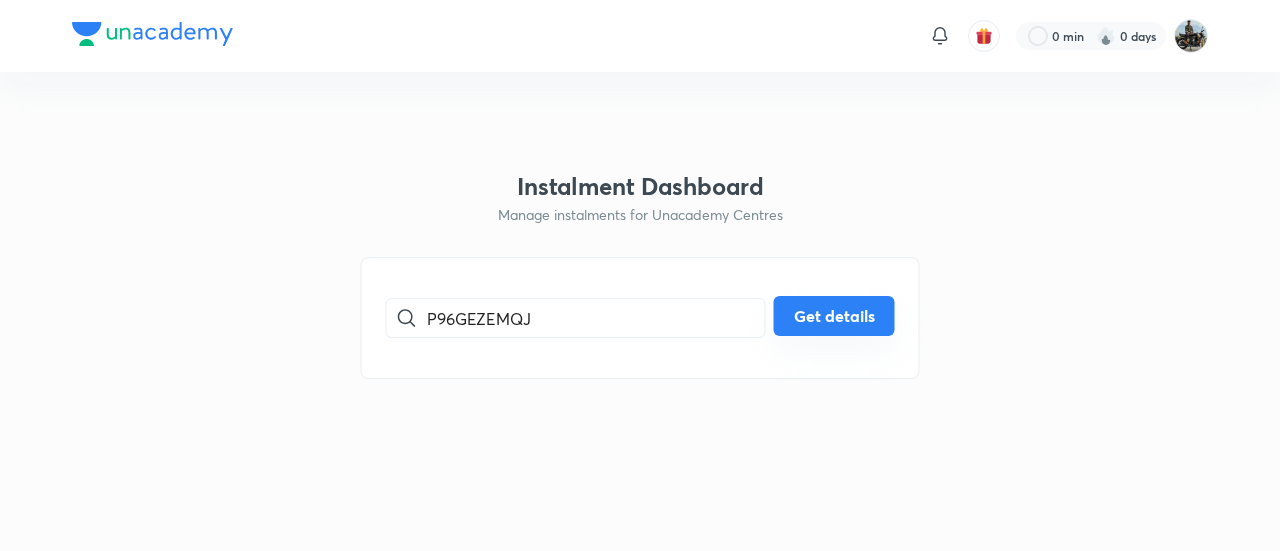 click on "Get details" at bounding box center [834, 316] 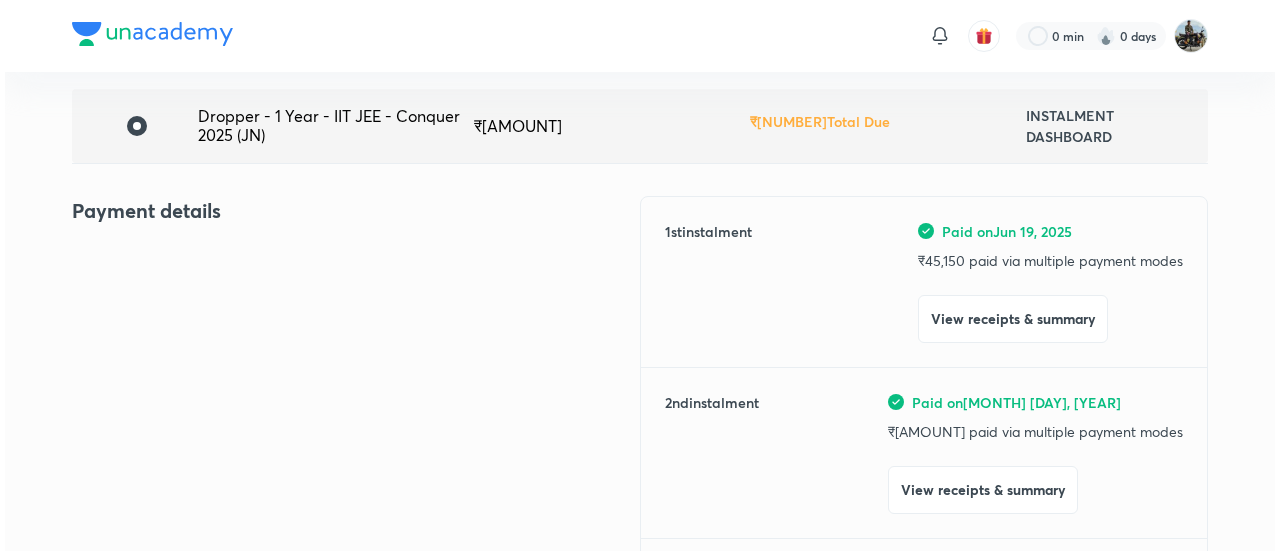 scroll, scrollTop: 143, scrollLeft: 0, axis: vertical 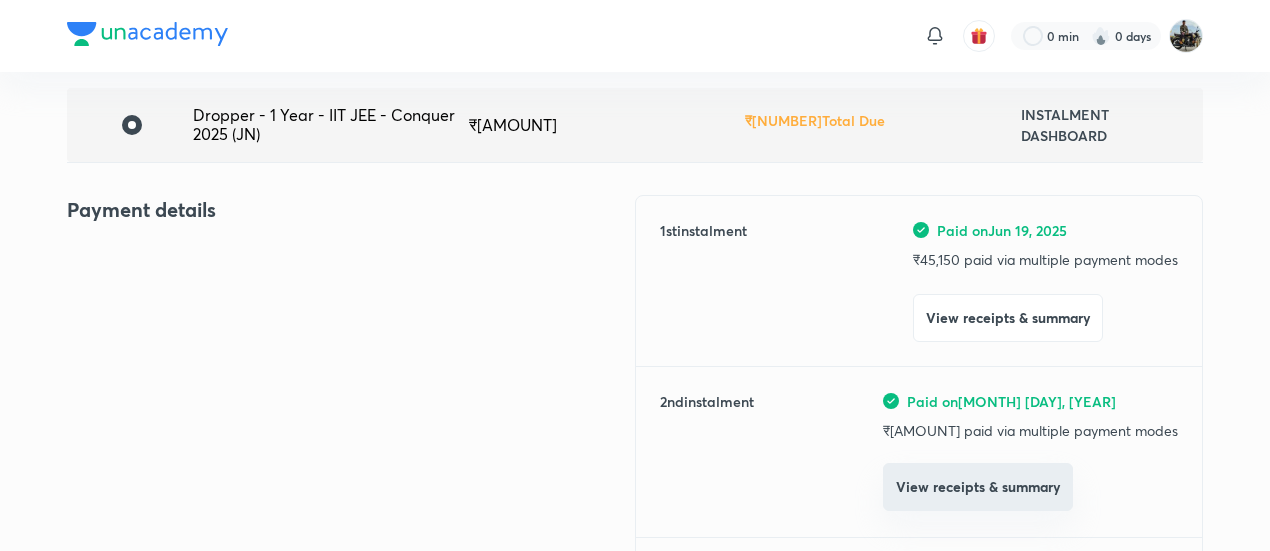 click on "View receipts & summary" at bounding box center [978, 487] 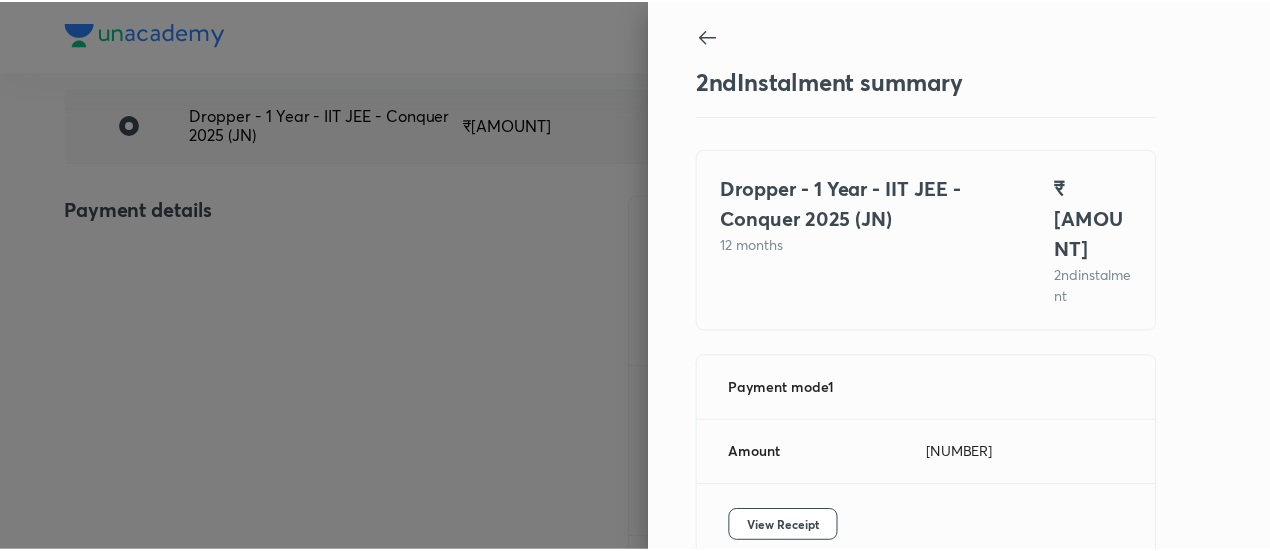 scroll, scrollTop: 88, scrollLeft: 0, axis: vertical 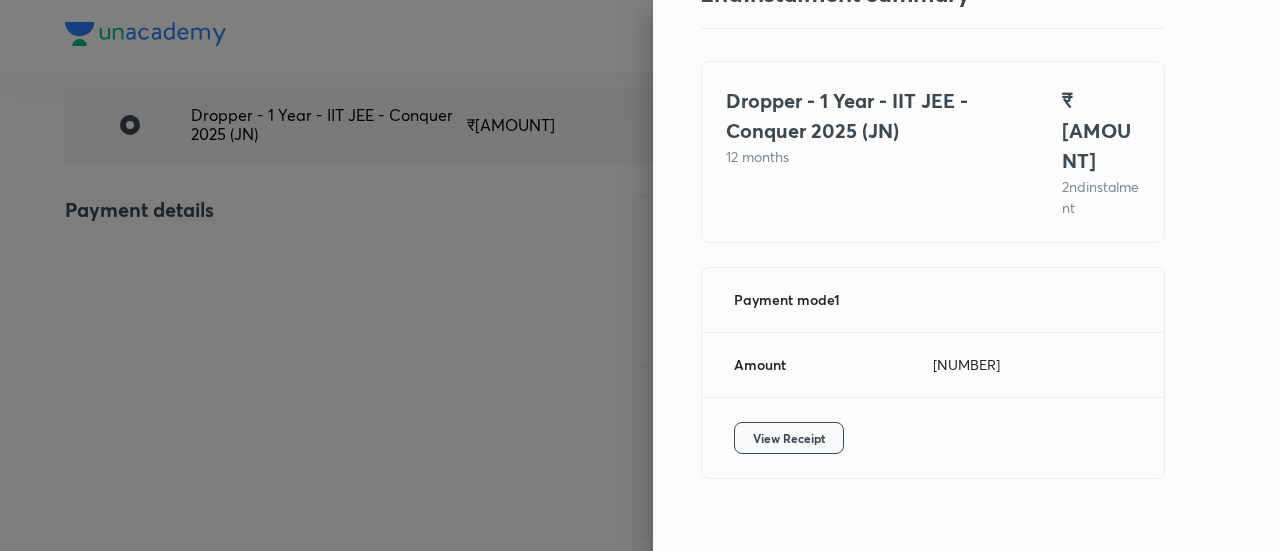click on "View Receipt" at bounding box center [789, 438] 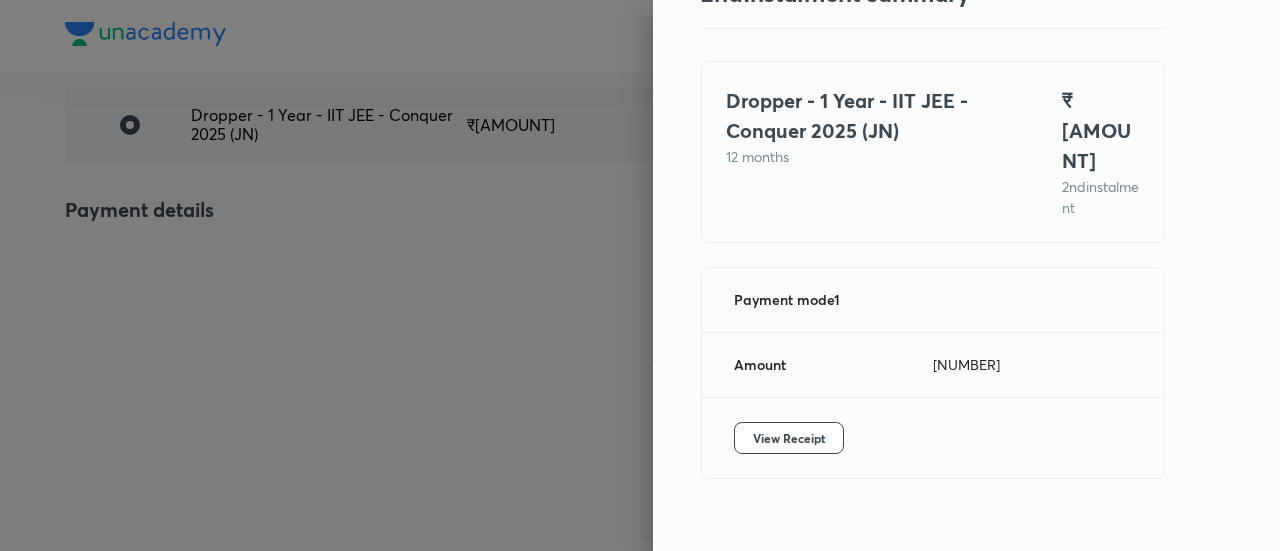 click at bounding box center (640, 275) 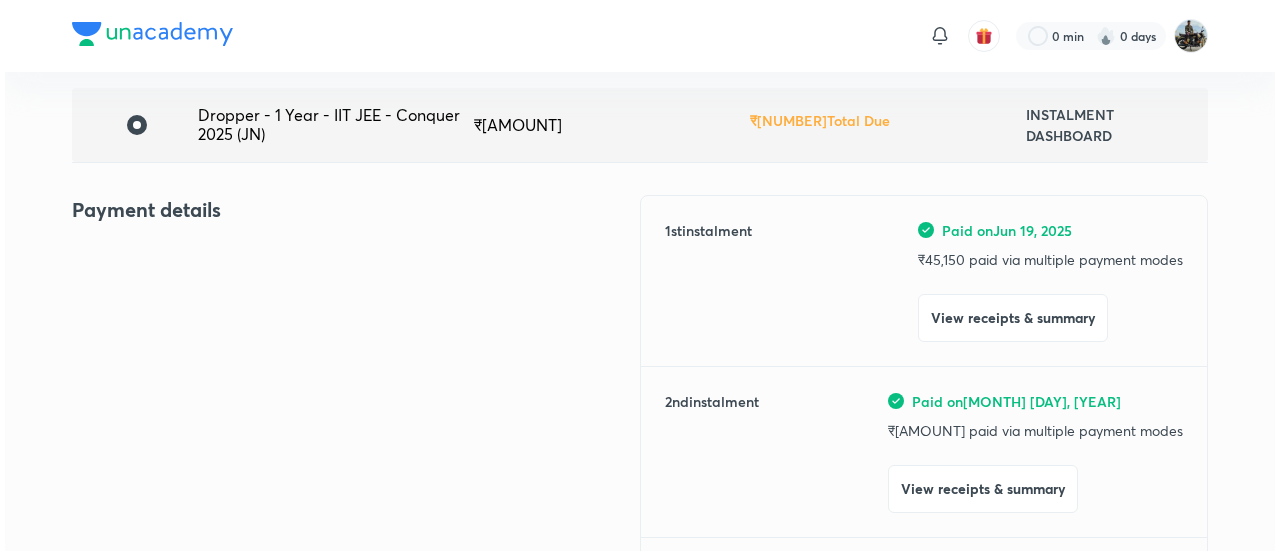 scroll, scrollTop: 0, scrollLeft: 0, axis: both 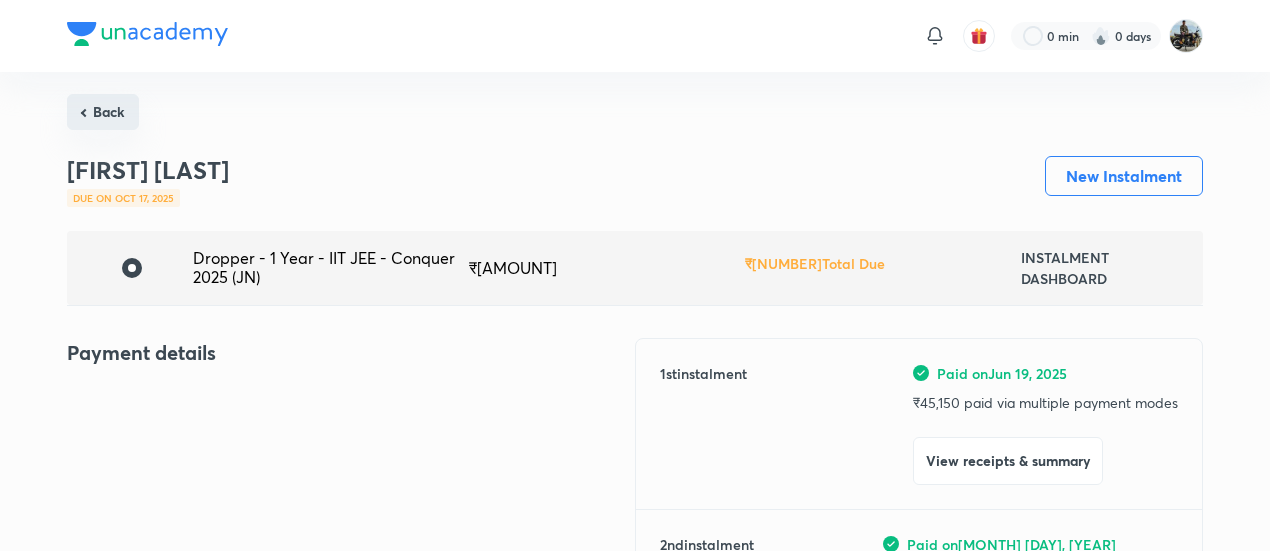 click on "Back" at bounding box center [103, 112] 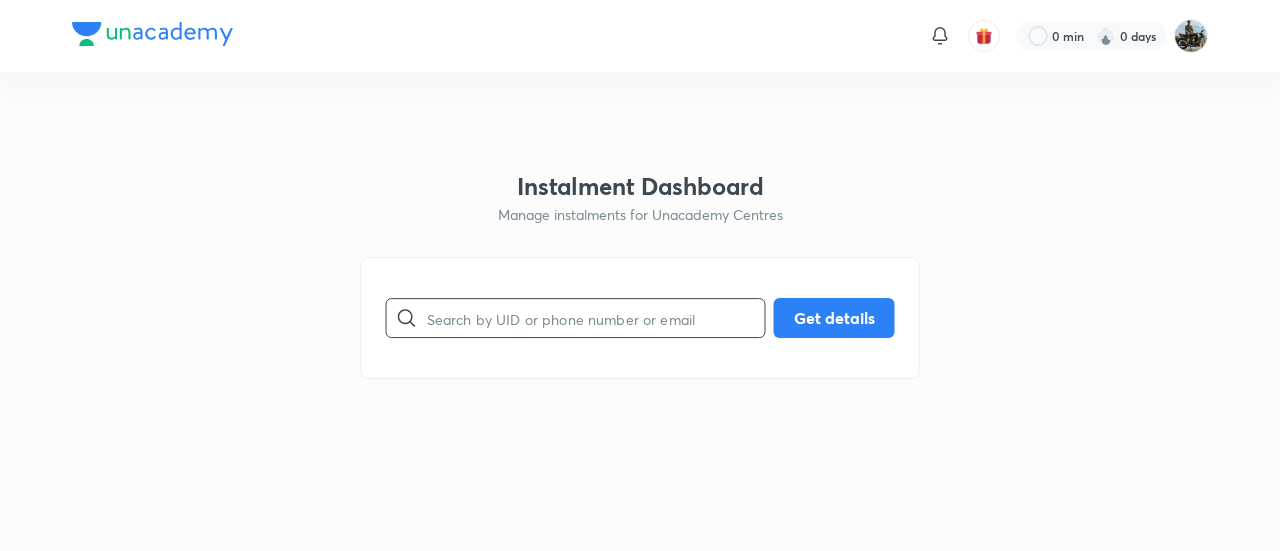 click at bounding box center (596, 318) 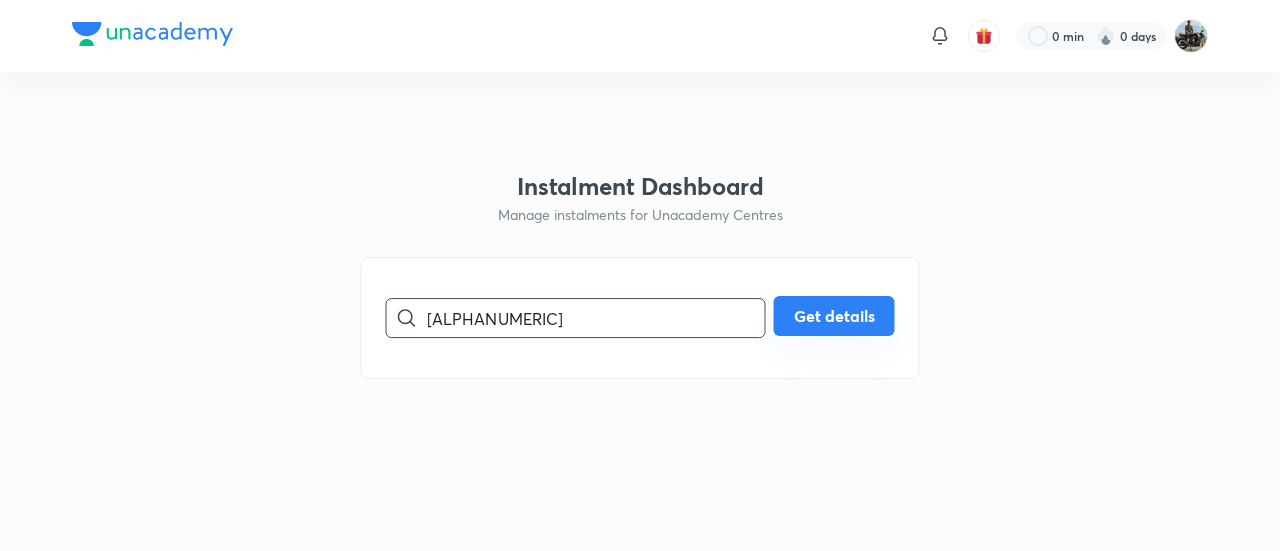 type on "[ALPHANUMERIC]" 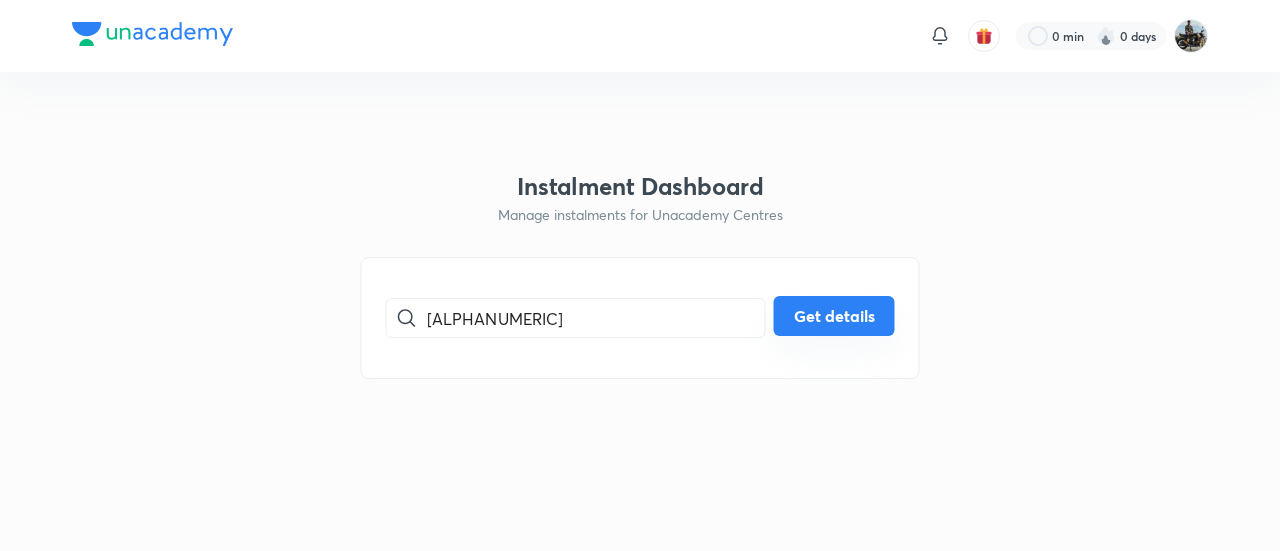 click on "Get details" at bounding box center (834, 316) 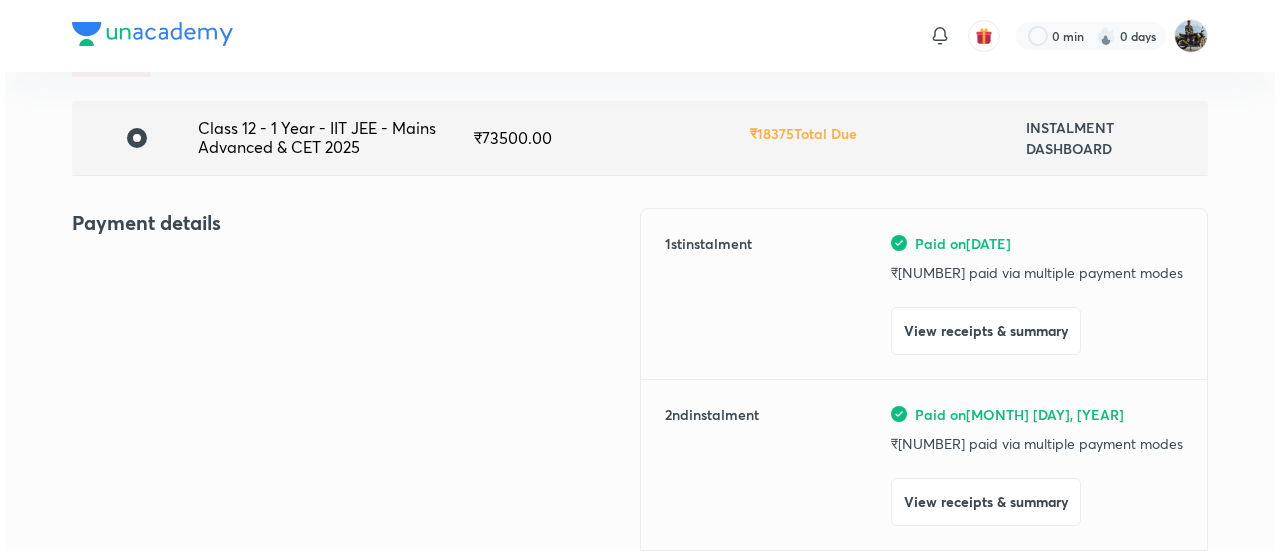 scroll, scrollTop: 132, scrollLeft: 0, axis: vertical 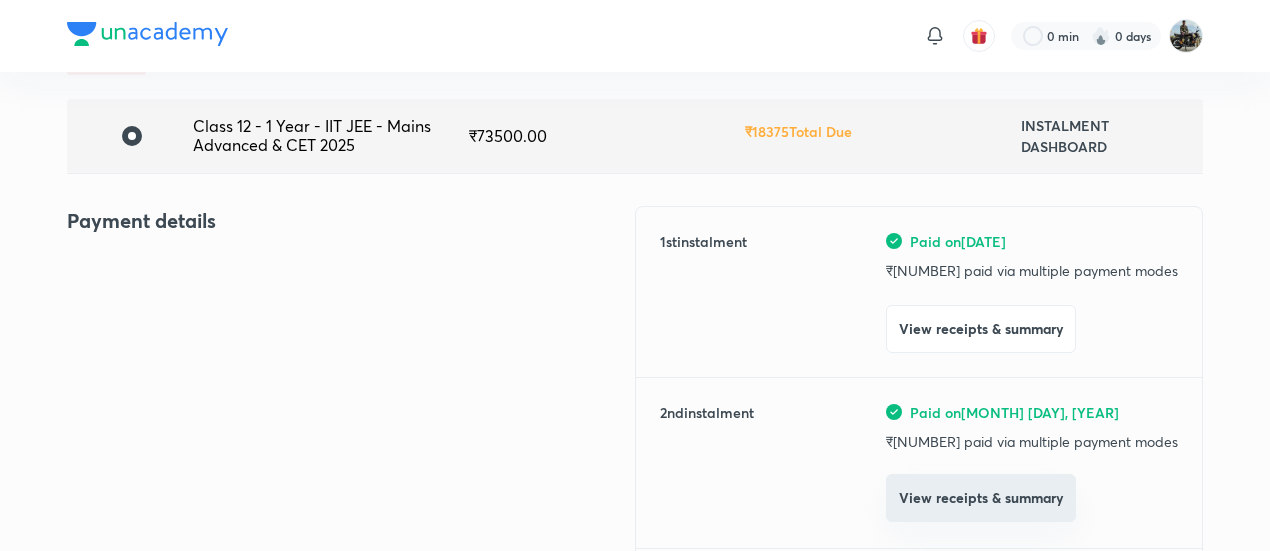 click on "View receipts & summary" at bounding box center [981, 498] 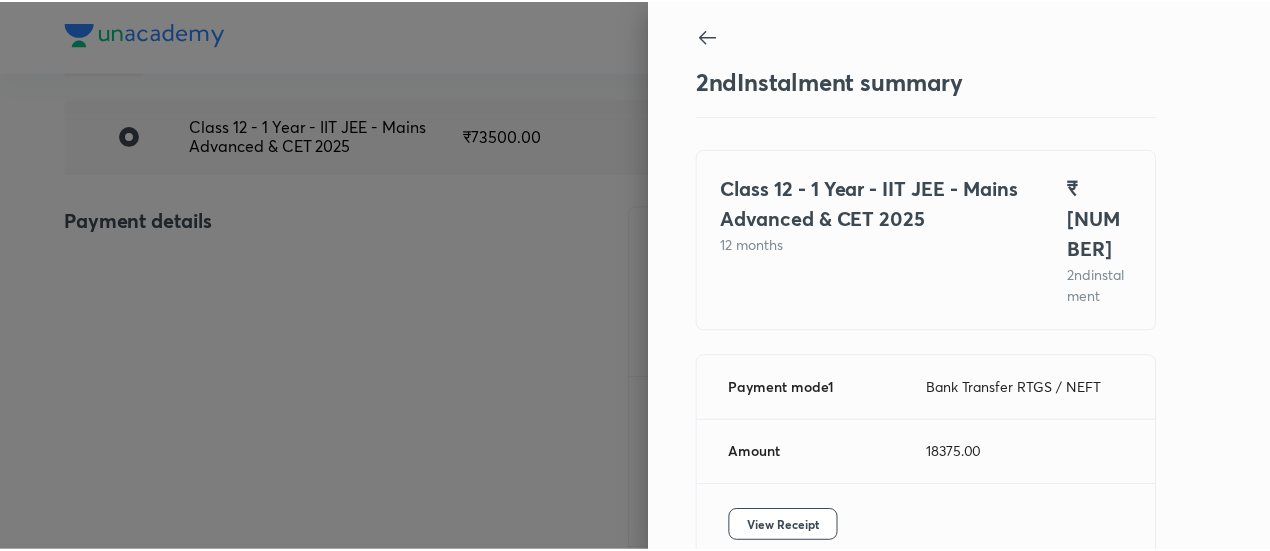 scroll, scrollTop: 109, scrollLeft: 0, axis: vertical 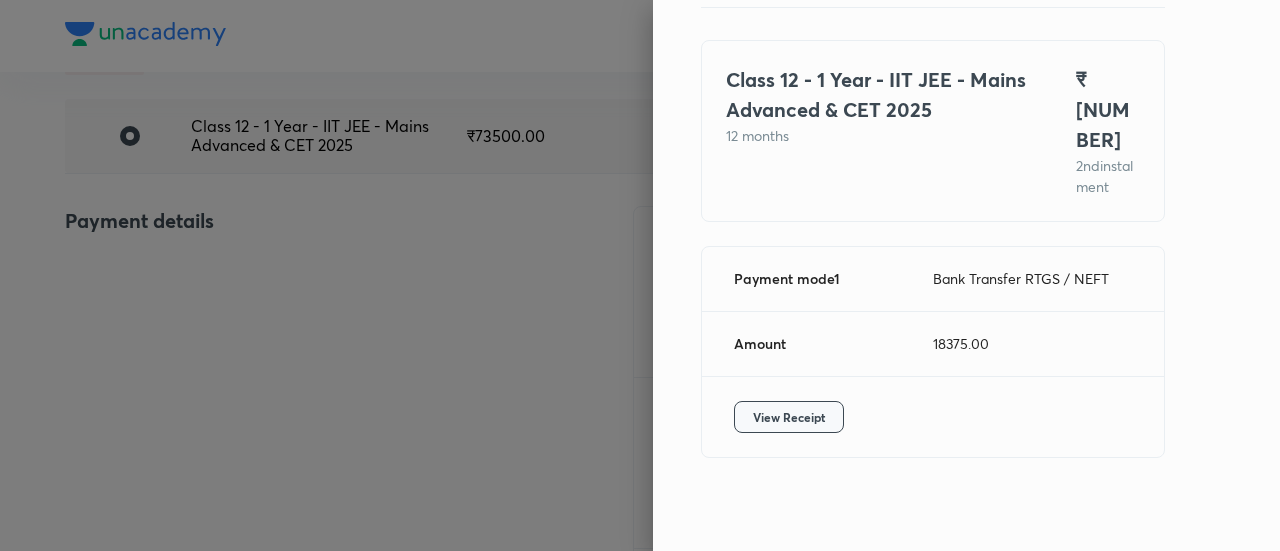 click on "View Receipt" at bounding box center [789, 417] 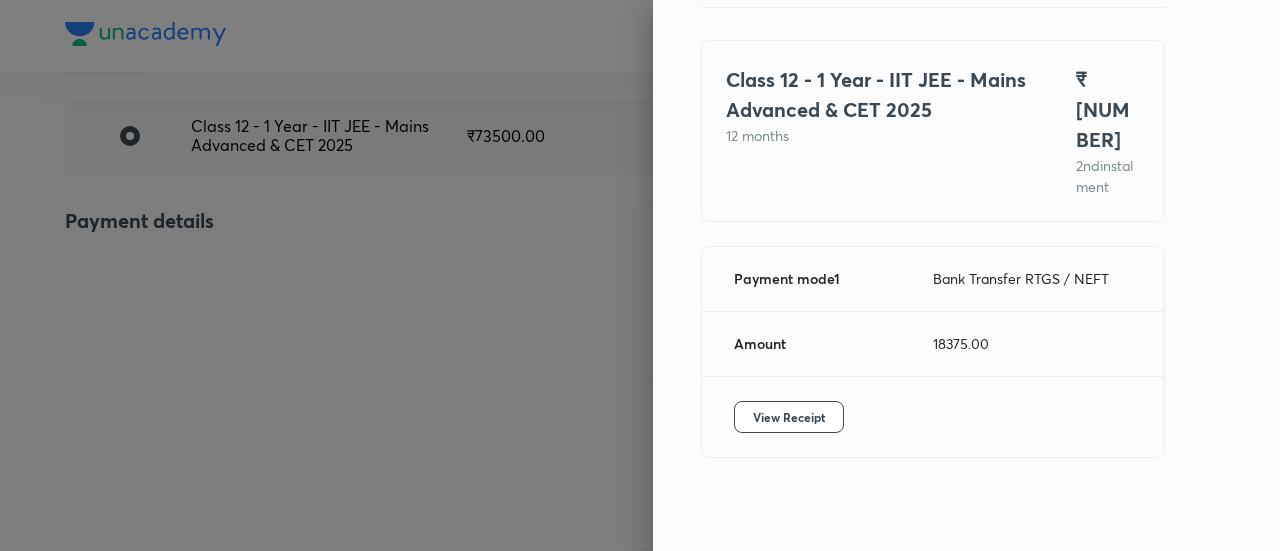 click at bounding box center [640, 275] 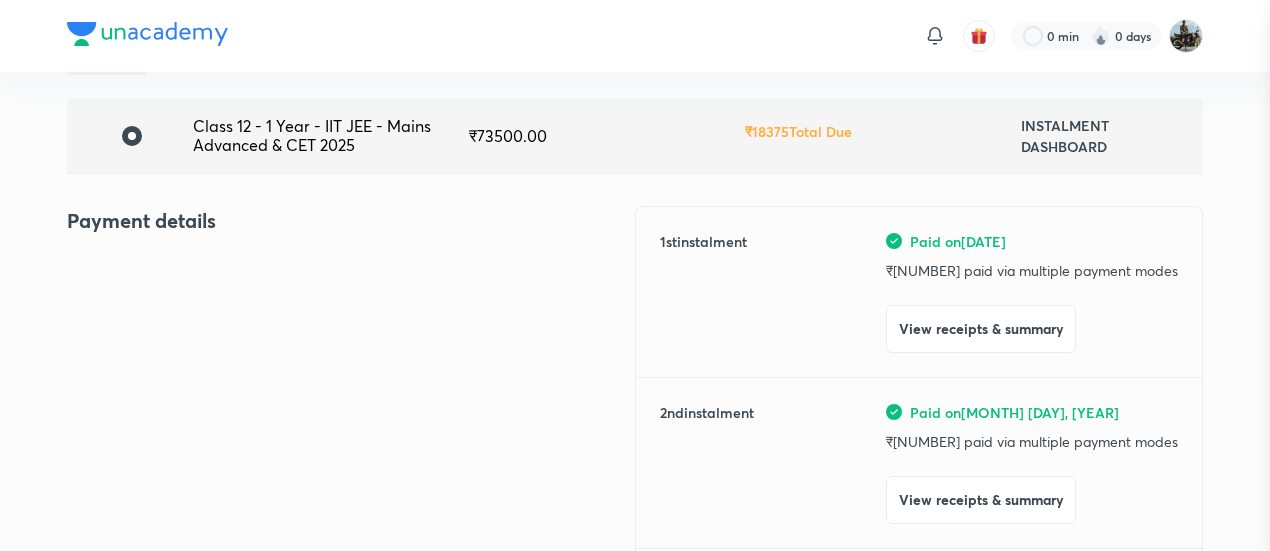 click at bounding box center (635, 275) 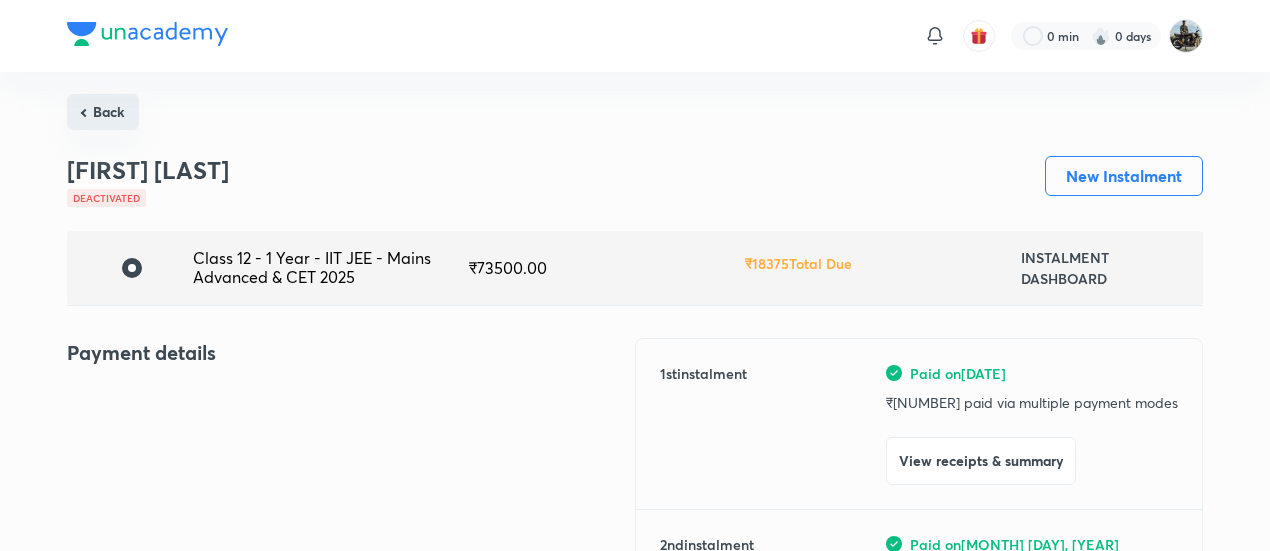 click on "Back" at bounding box center (103, 112) 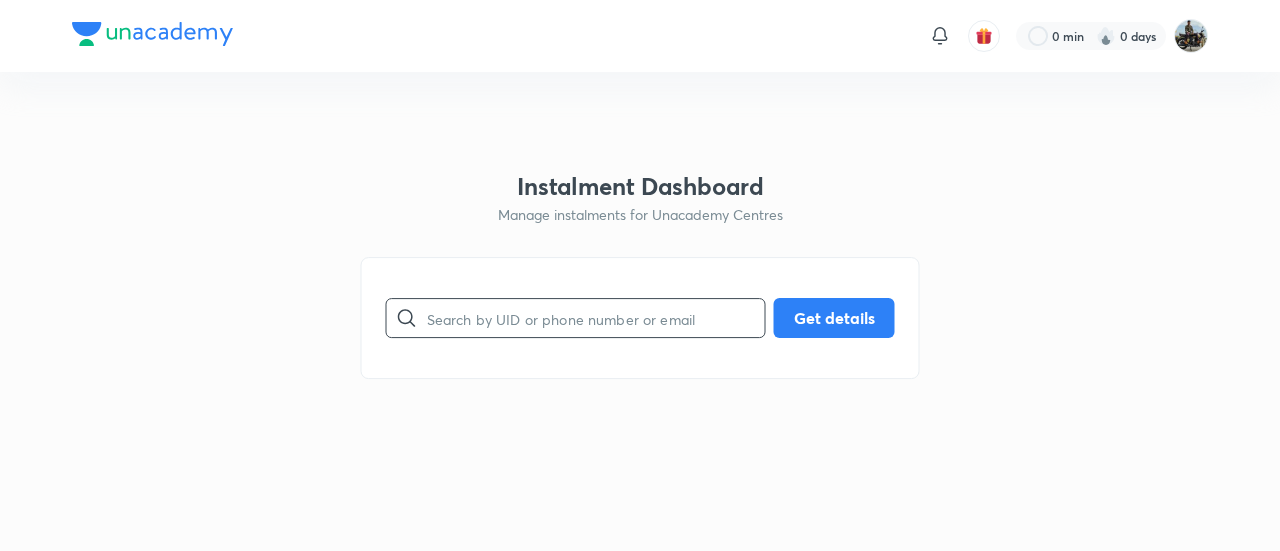 click at bounding box center (596, 318) 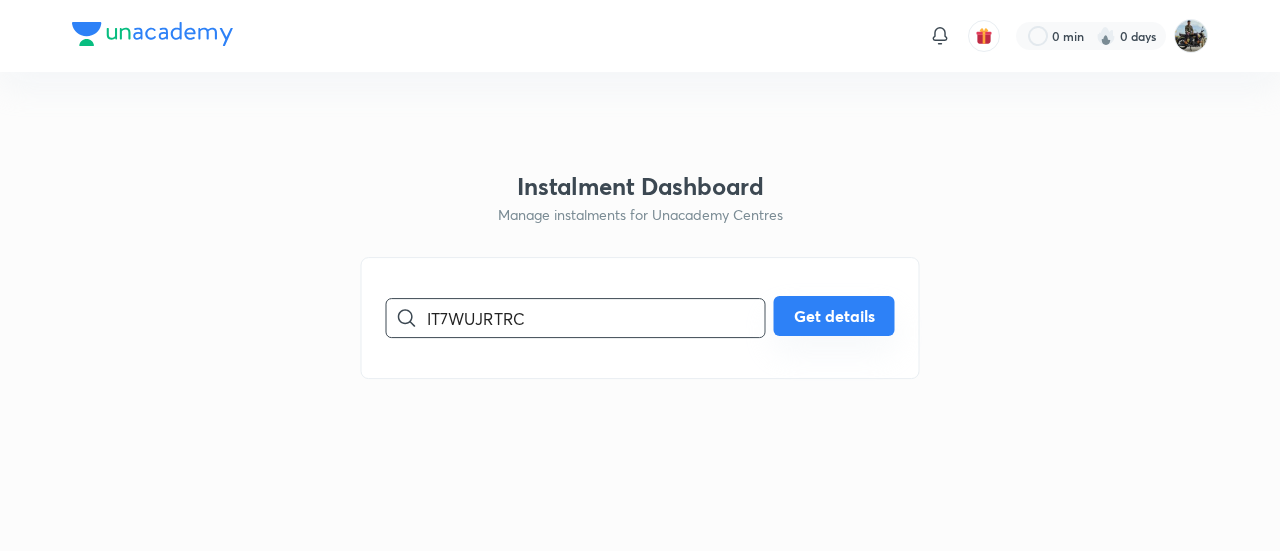 type on "IT7WUJRTRC" 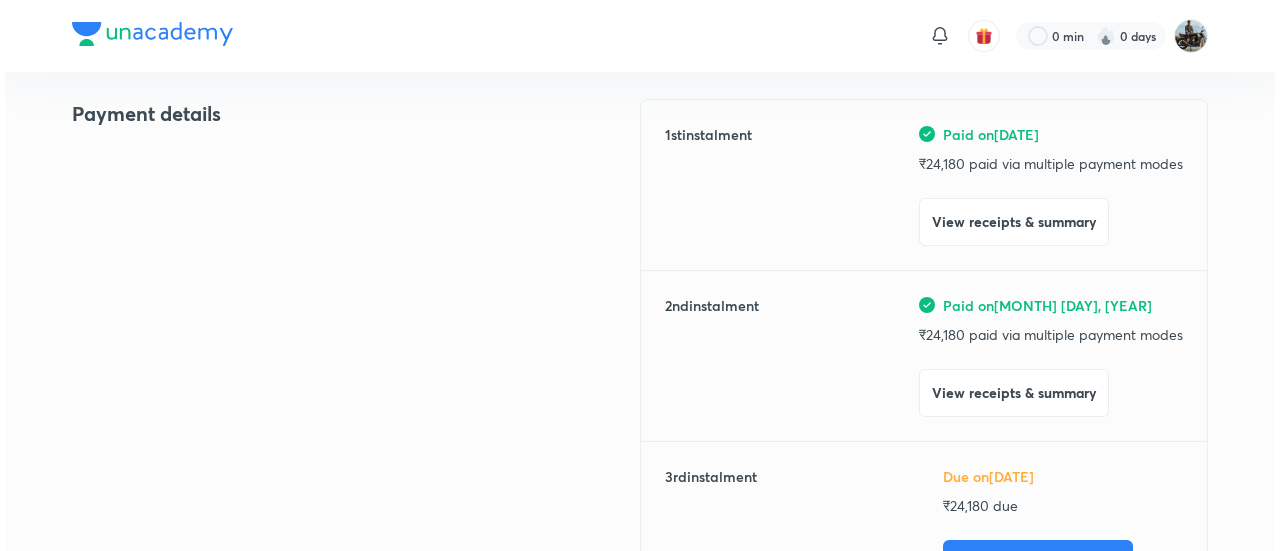 scroll, scrollTop: 256, scrollLeft: 0, axis: vertical 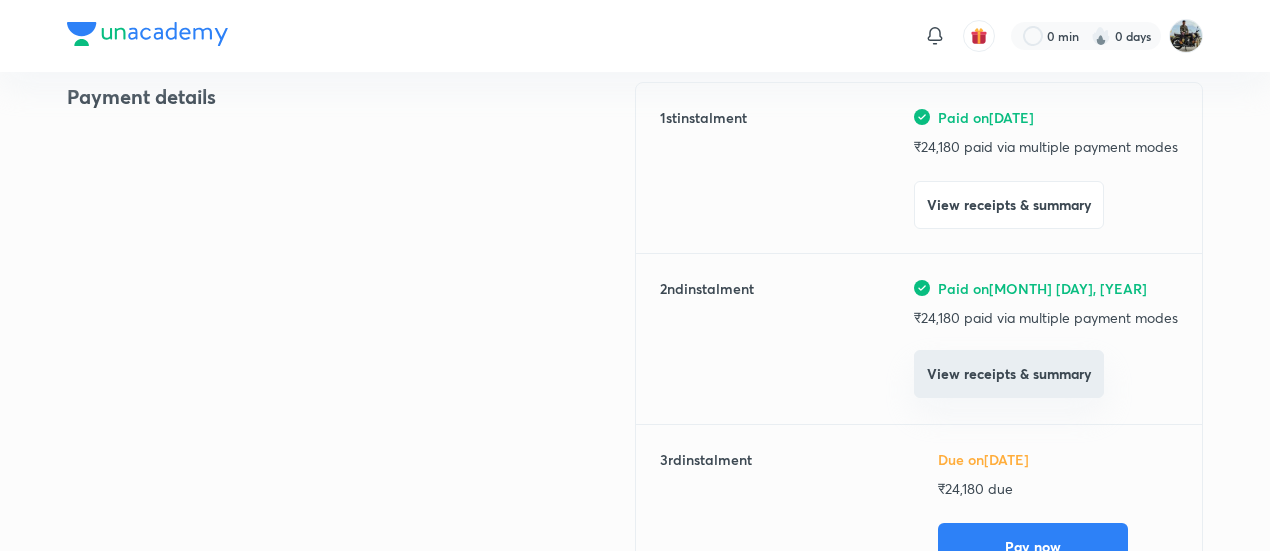 click on "View receipts & summary" at bounding box center (1009, 374) 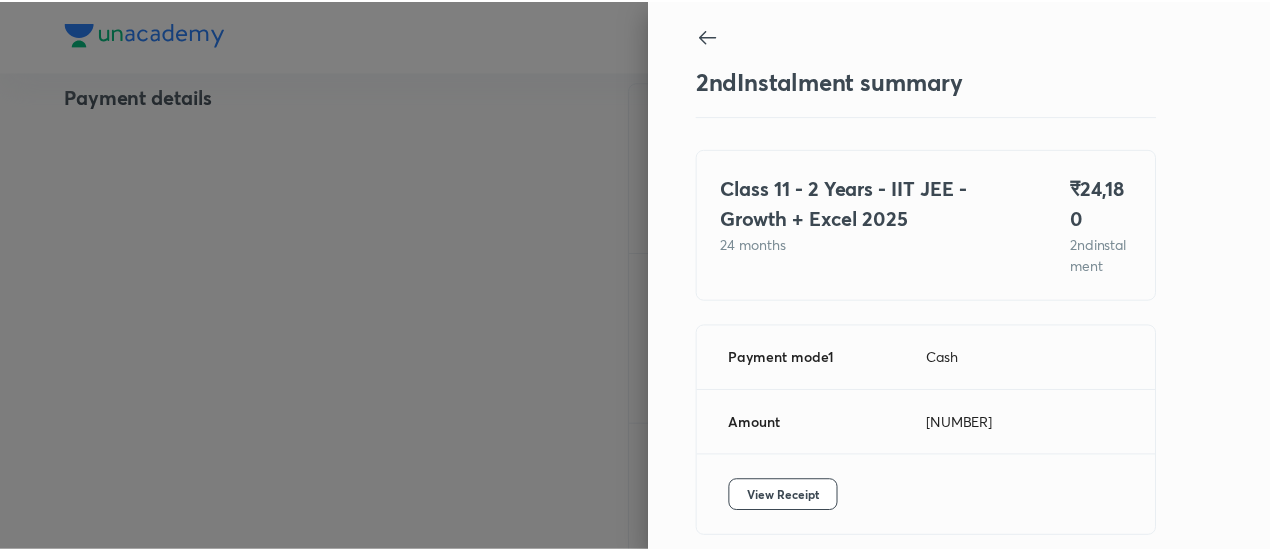 scroll, scrollTop: 109, scrollLeft: 0, axis: vertical 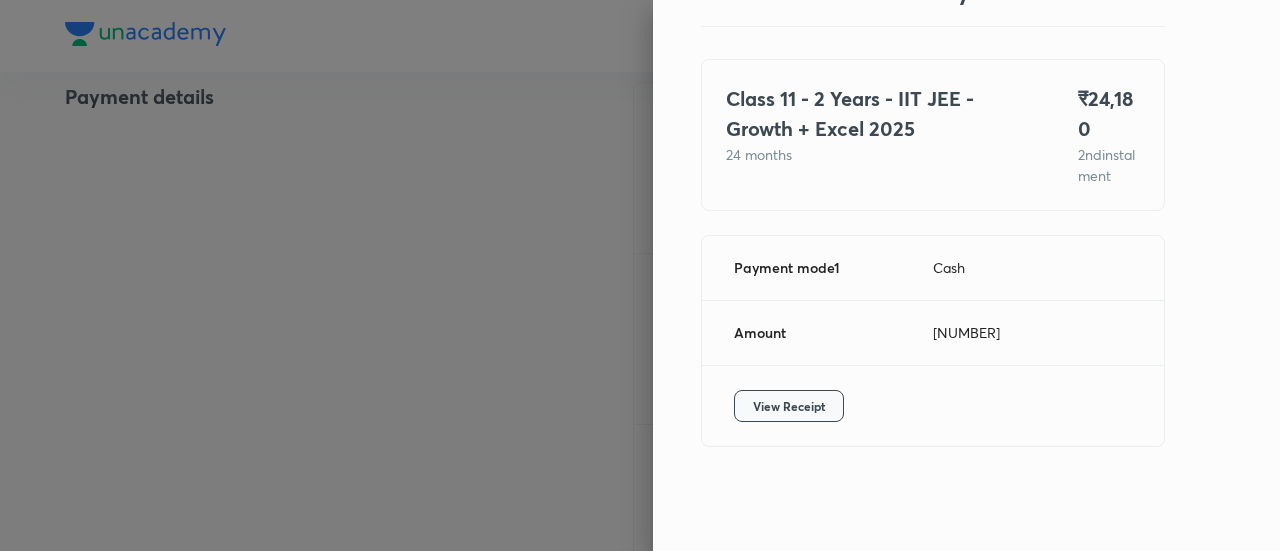 click on "View Receipt" at bounding box center [789, 406] 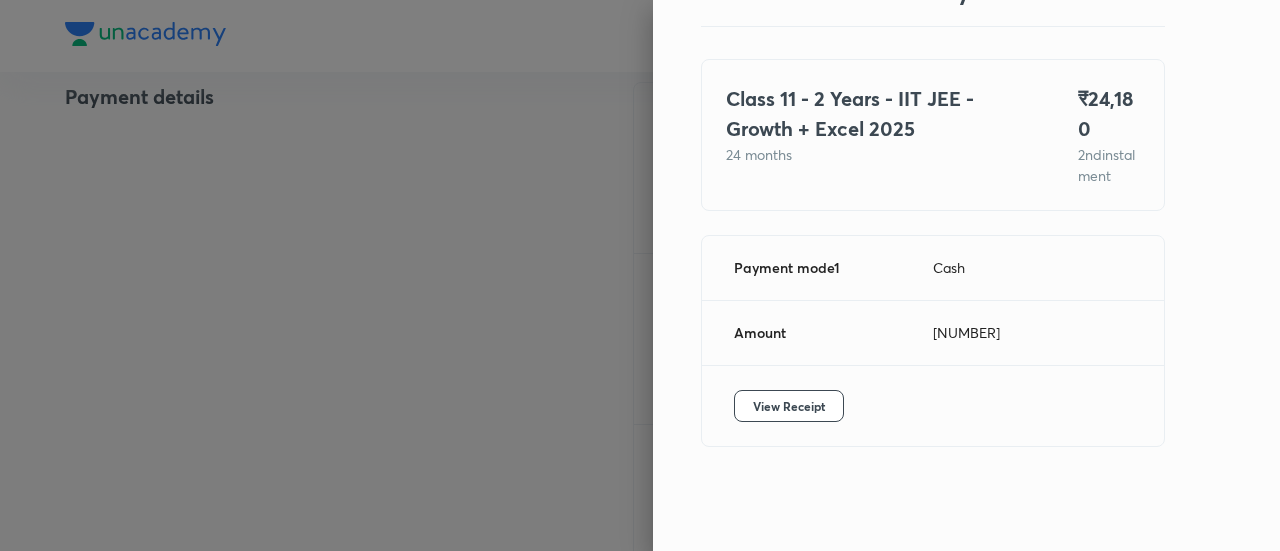 click at bounding box center (640, 275) 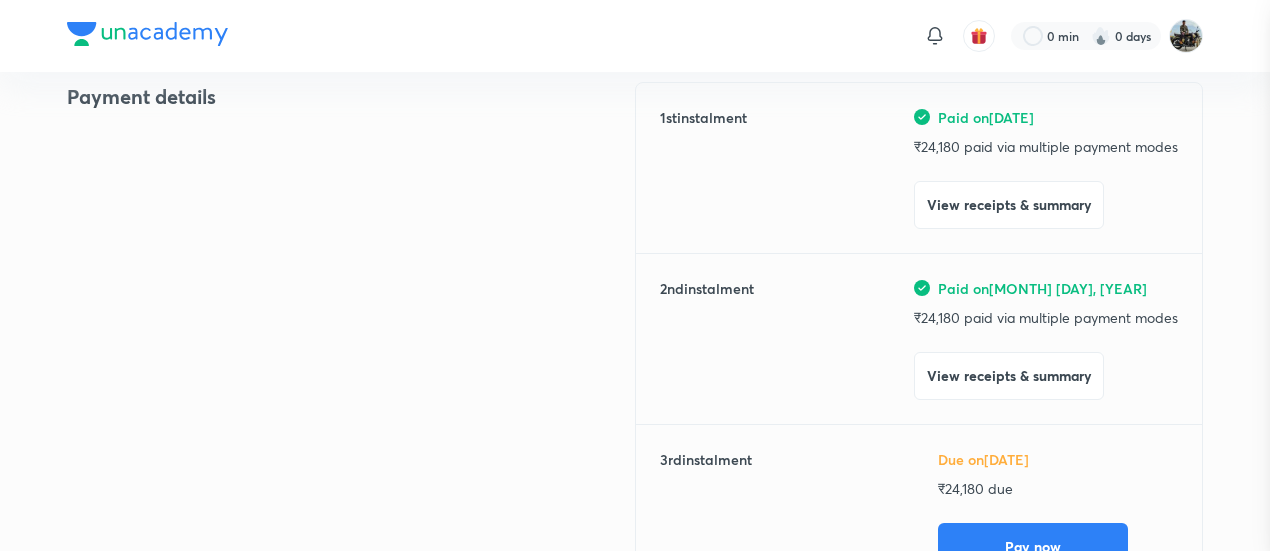 click at bounding box center (635, 275) 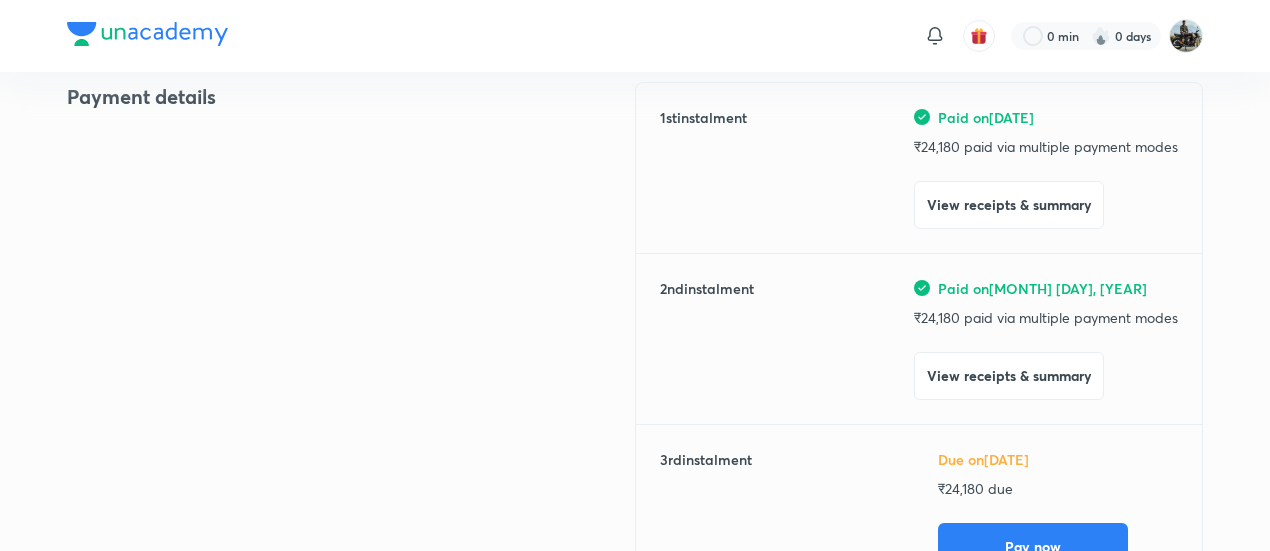 scroll, scrollTop: 0, scrollLeft: 0, axis: both 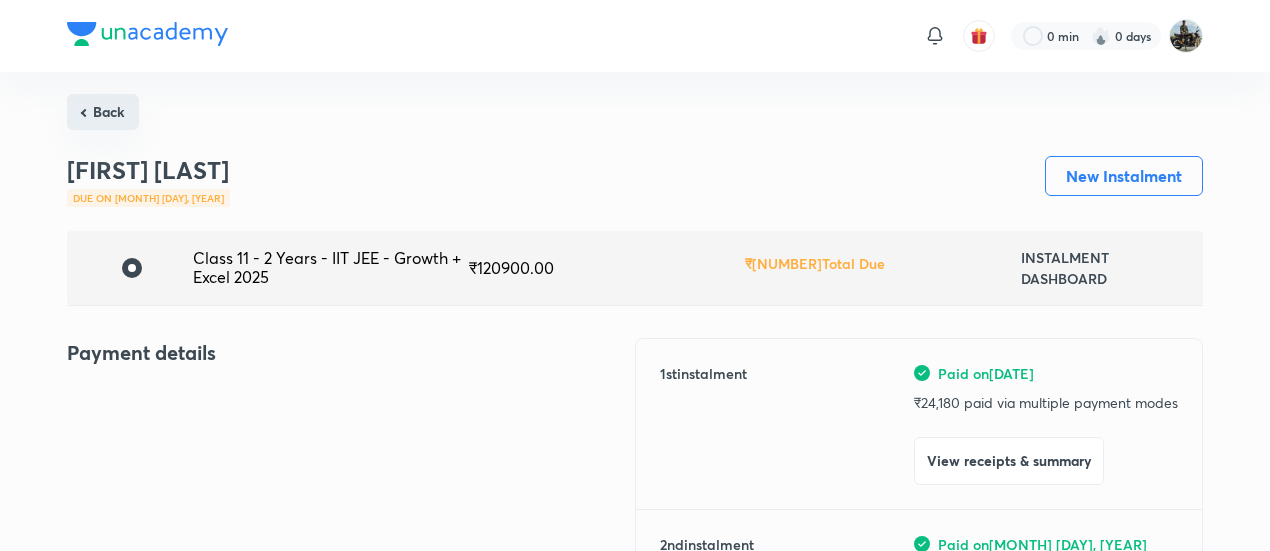 click on "Back" at bounding box center (103, 112) 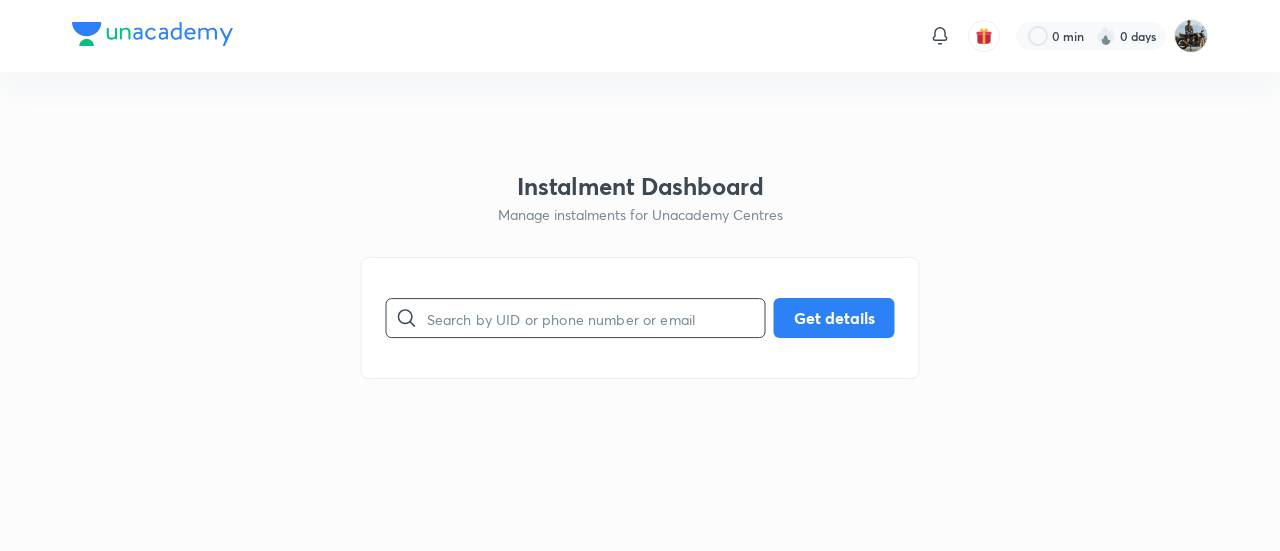 click at bounding box center [596, 318] 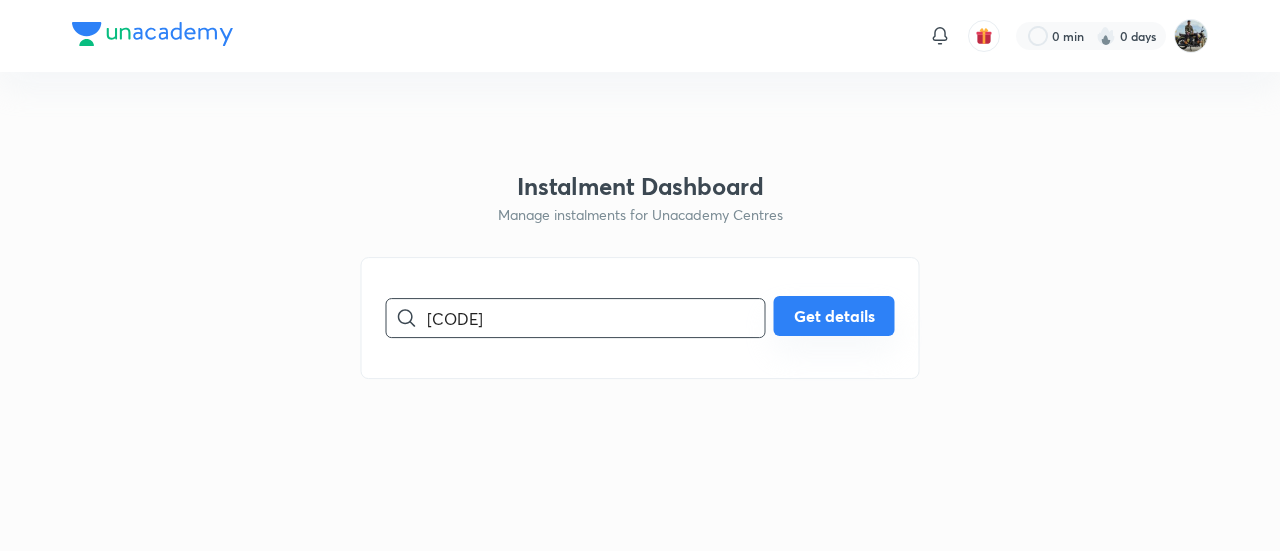 type on "[CODE]" 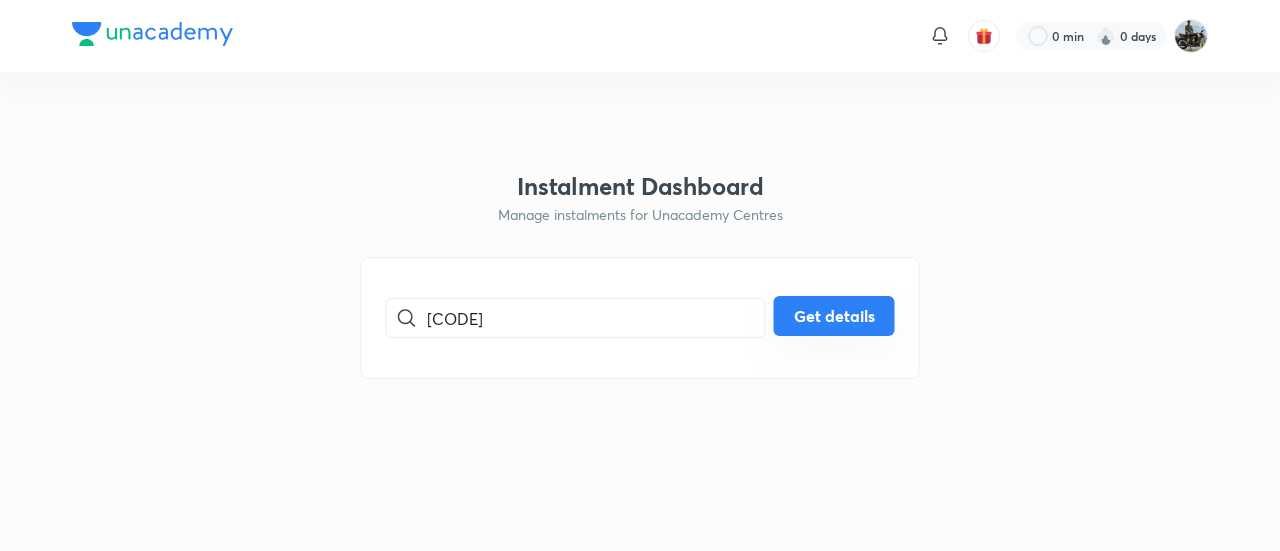 click on "Get details" at bounding box center [834, 316] 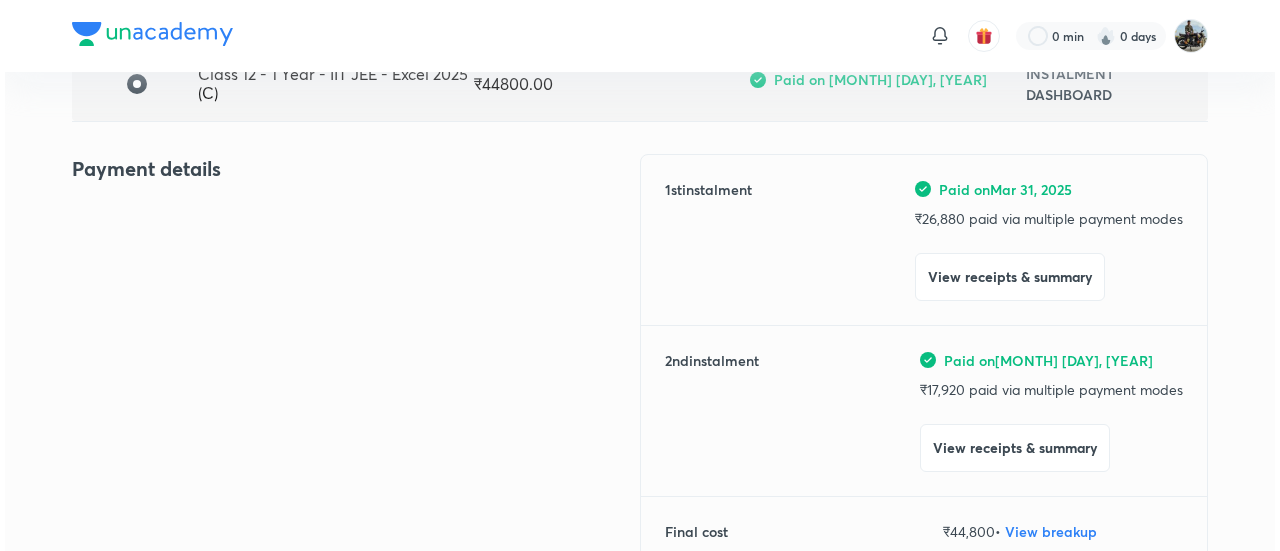 scroll, scrollTop: 200, scrollLeft: 0, axis: vertical 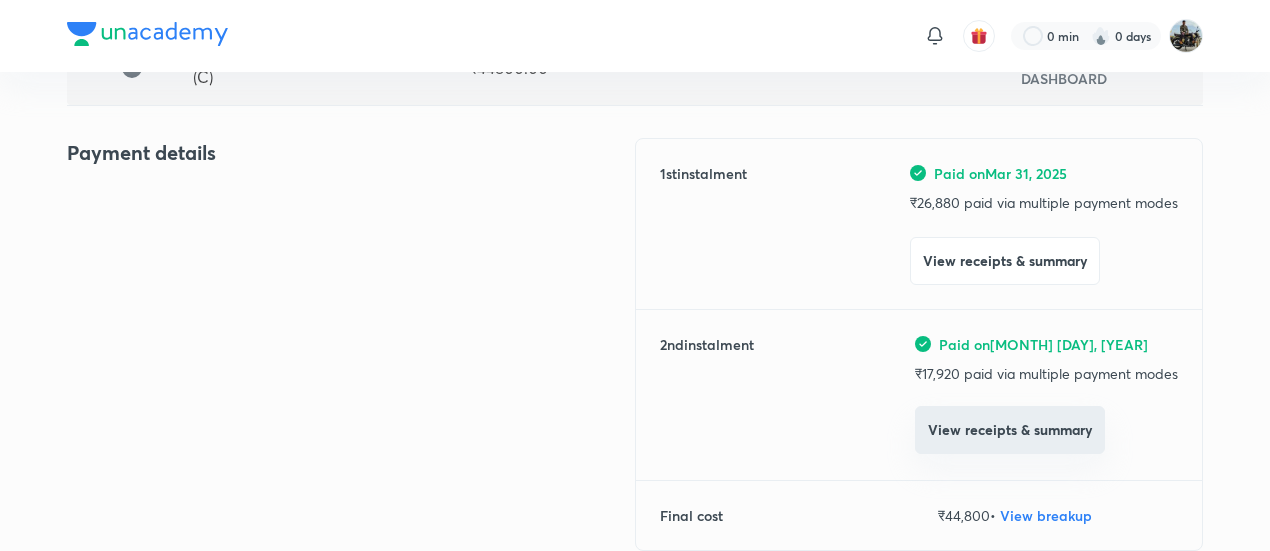 click on "View receipts & summary" at bounding box center [1010, 430] 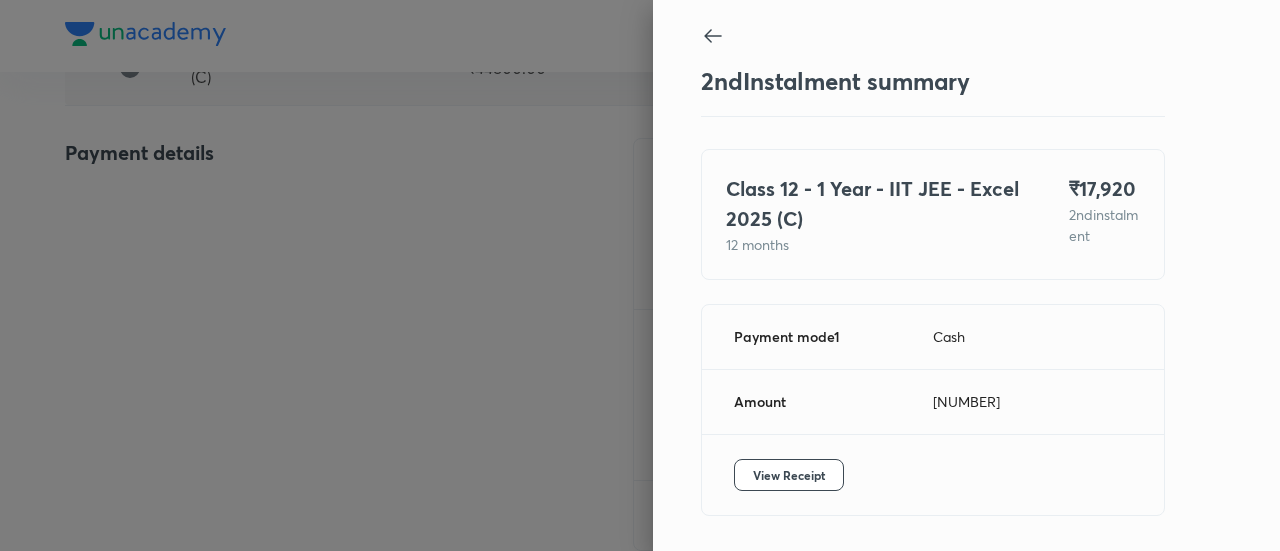 scroll, scrollTop: 67, scrollLeft: 0, axis: vertical 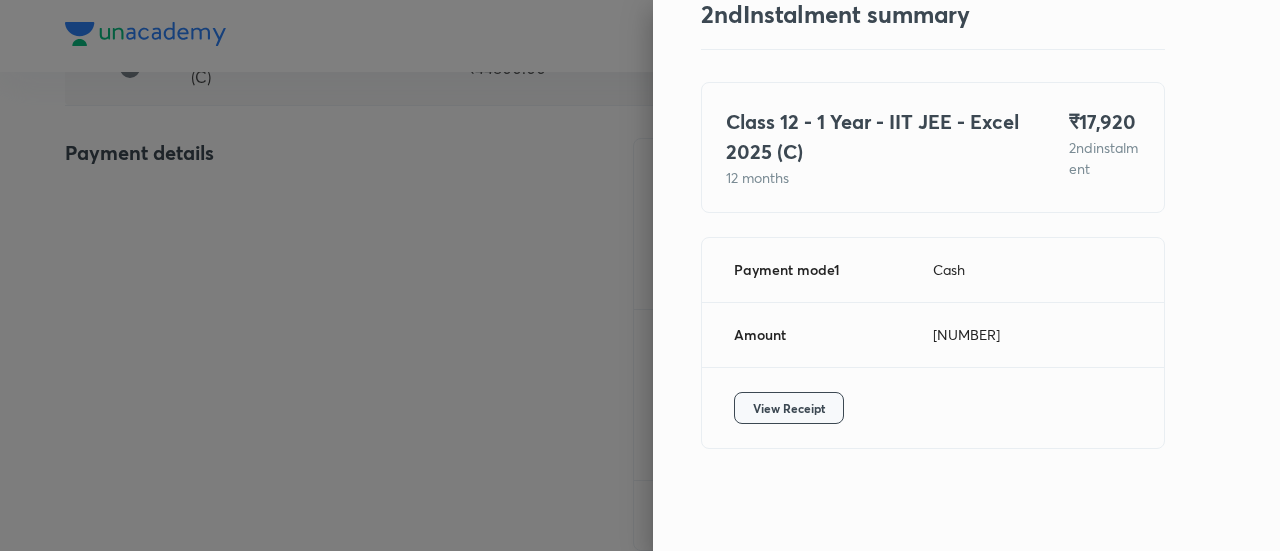 click on "View Receipt" at bounding box center [789, 408] 